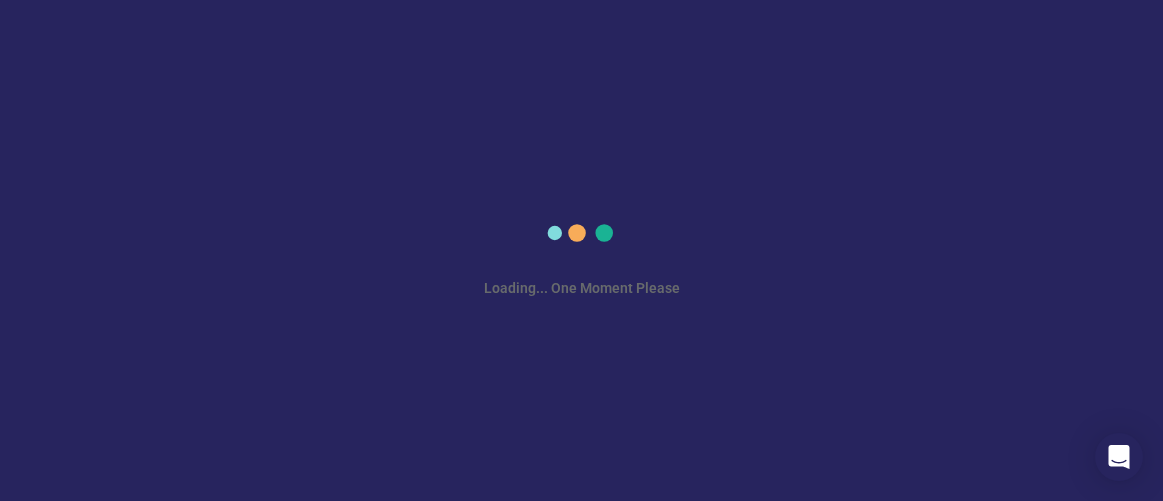 scroll, scrollTop: 0, scrollLeft: 0, axis: both 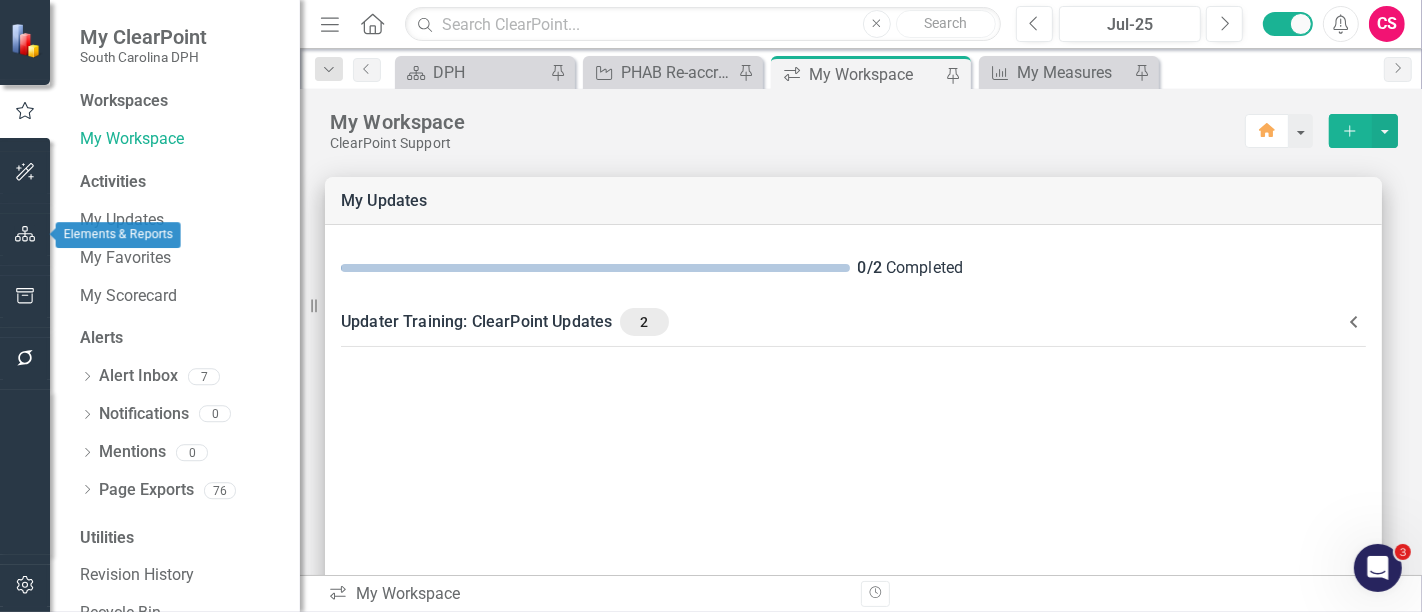 click 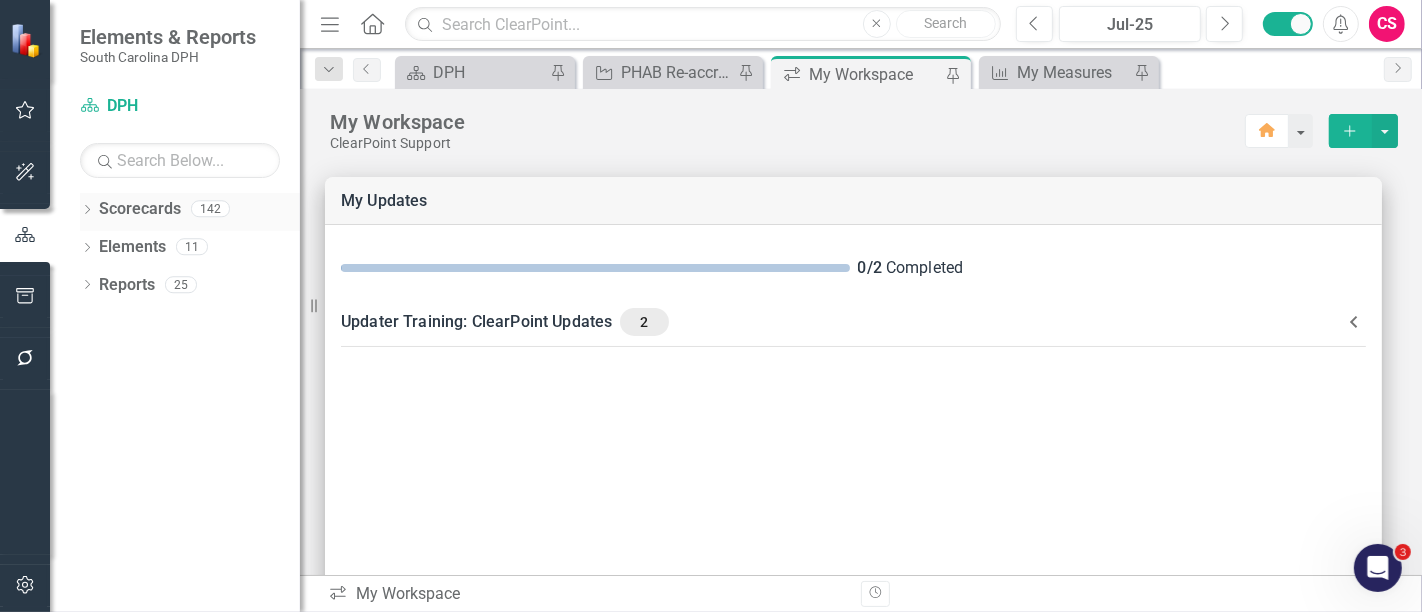 click on "Dropdown" 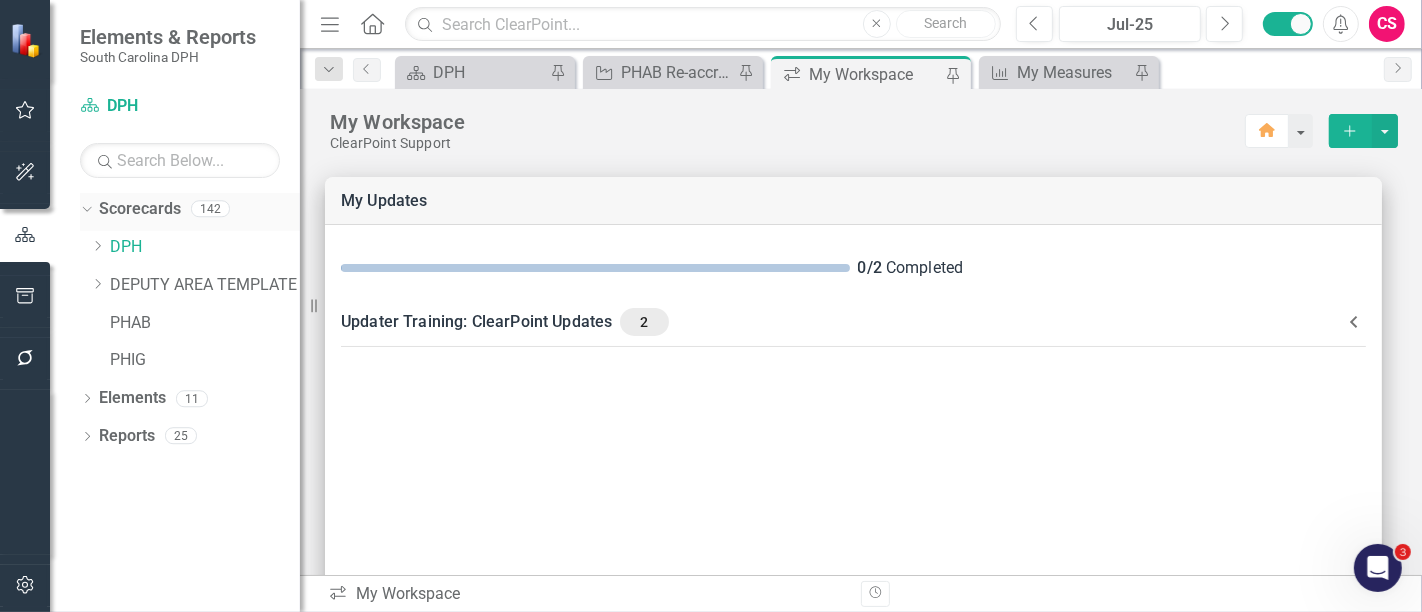 click on "Dropdown" 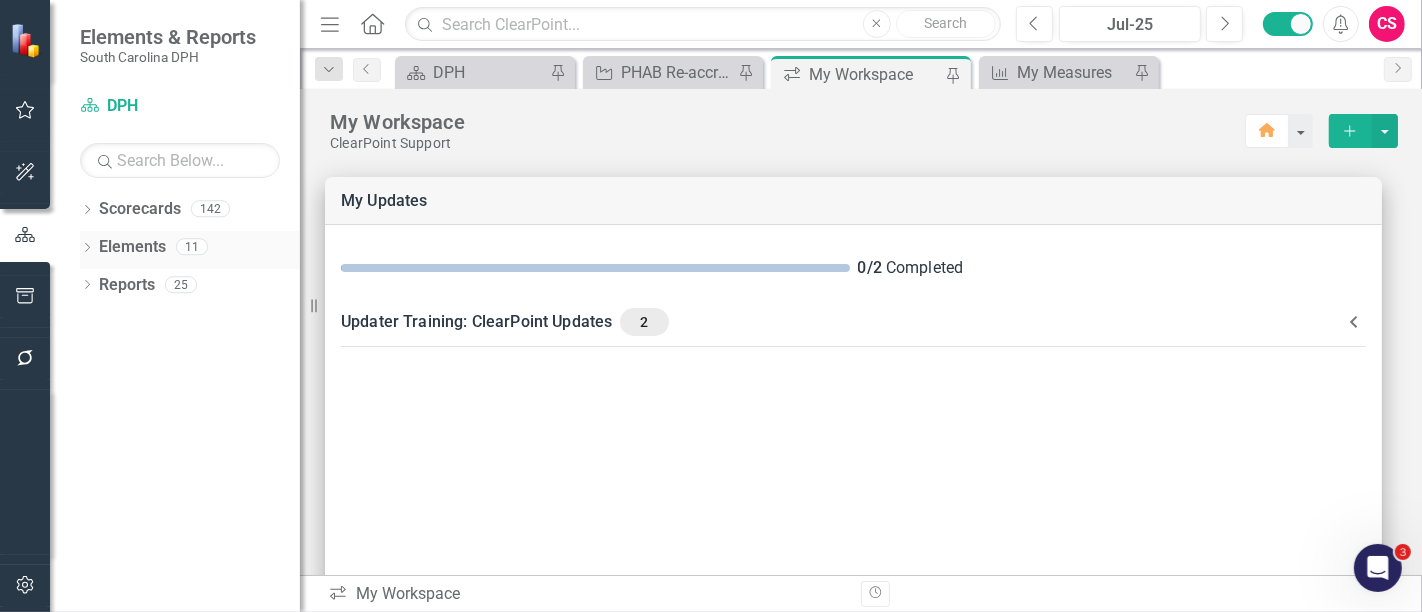 click on "Dropdown" 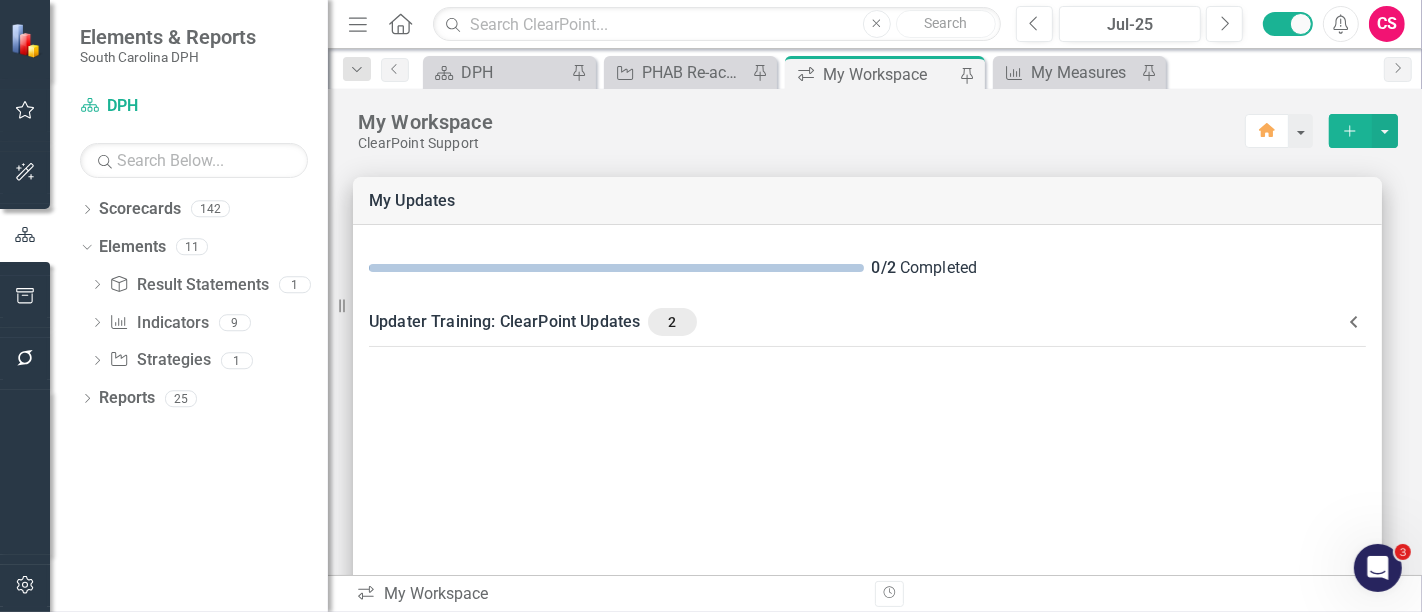 drag, startPoint x: 308, startPoint y: 281, endPoint x: 328, endPoint y: 292, distance: 22.825424 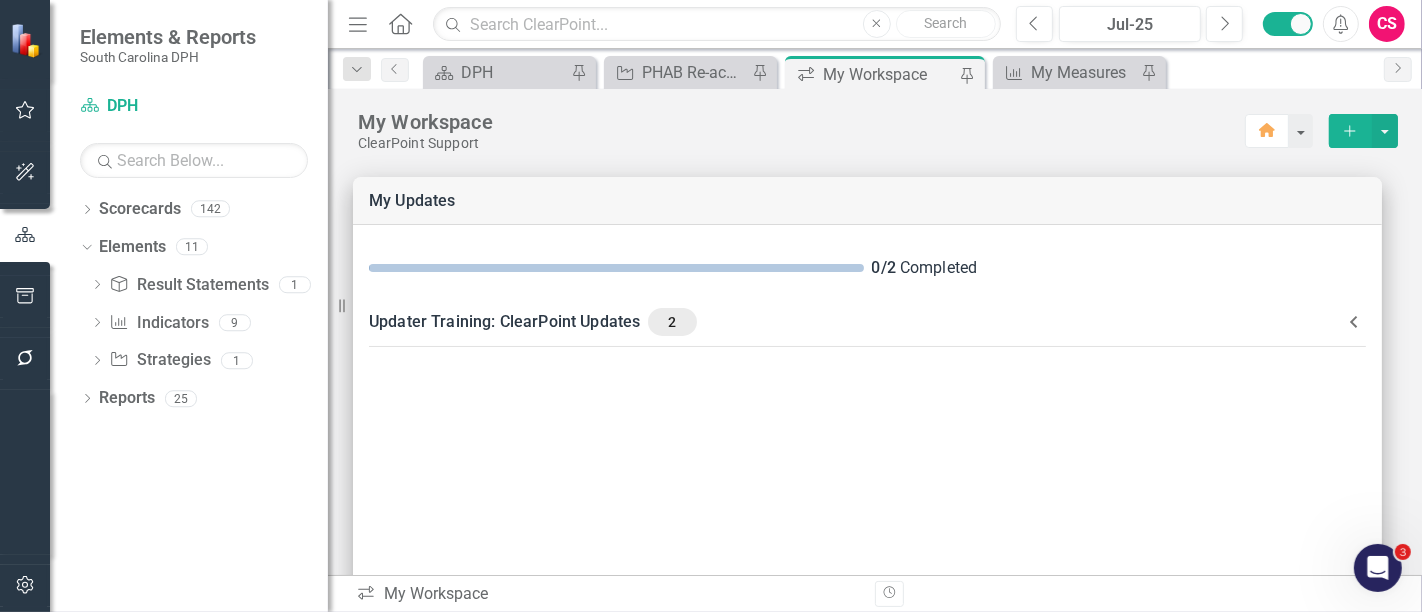 click on "Resize" at bounding box center (336, 306) 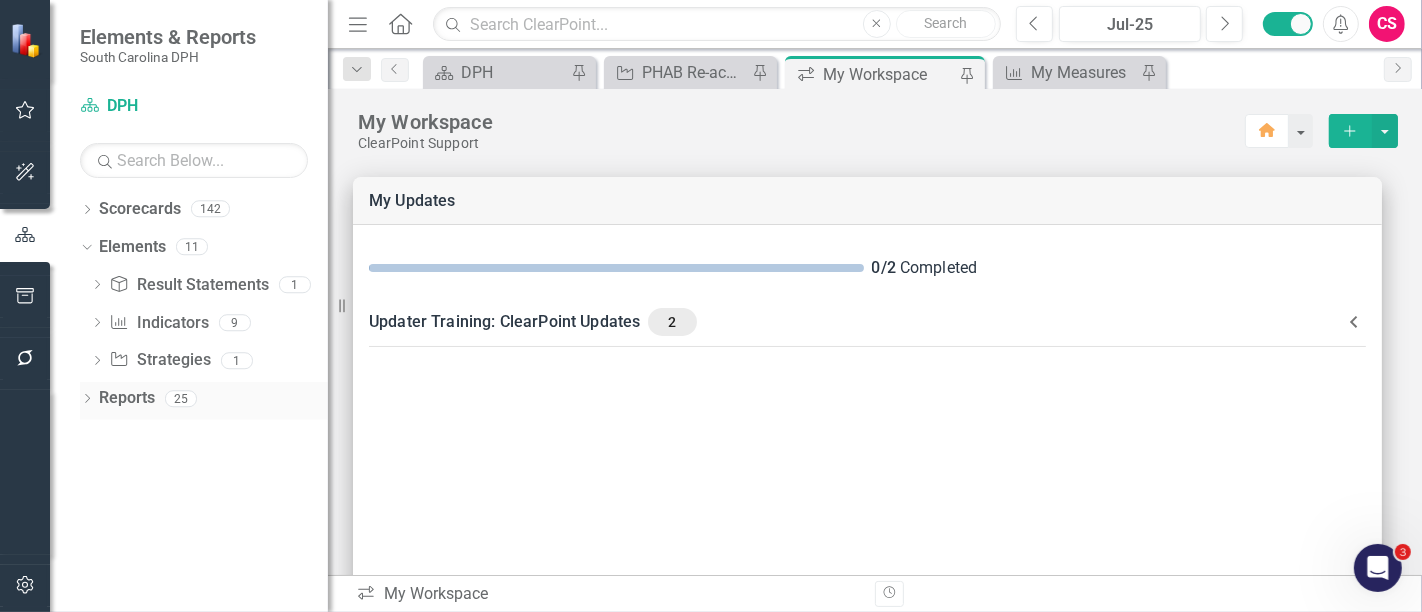 click on "Dropdown" 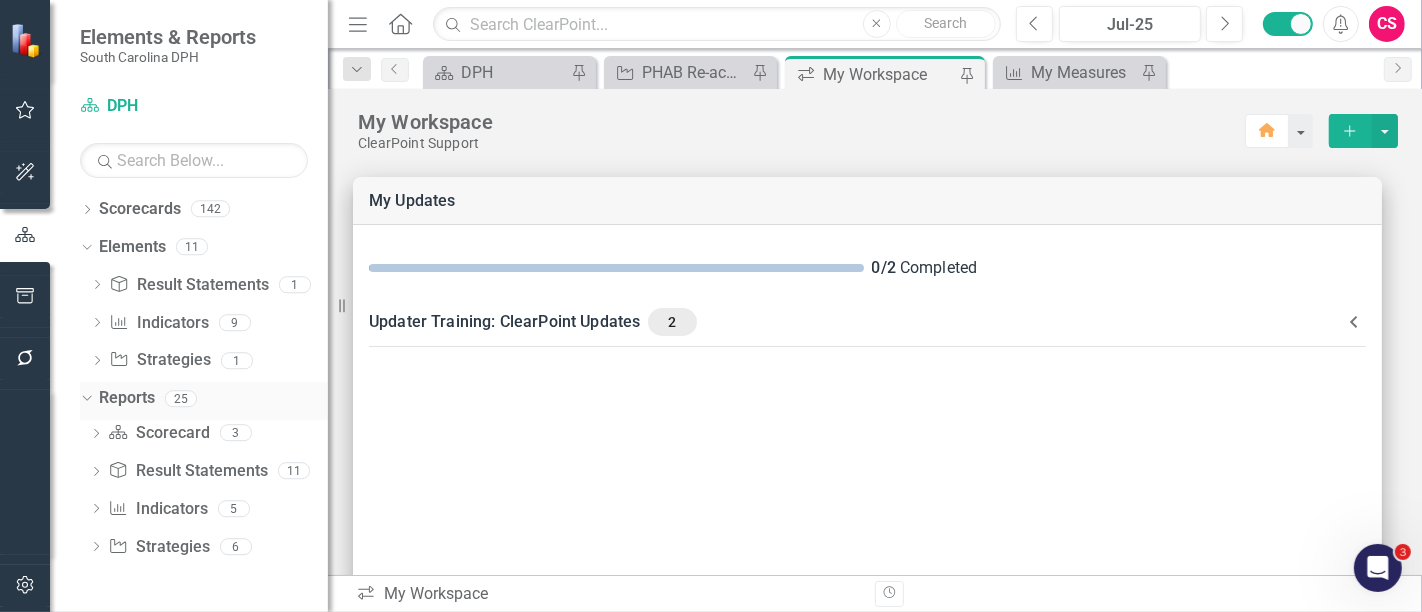 click on "Dropdown" 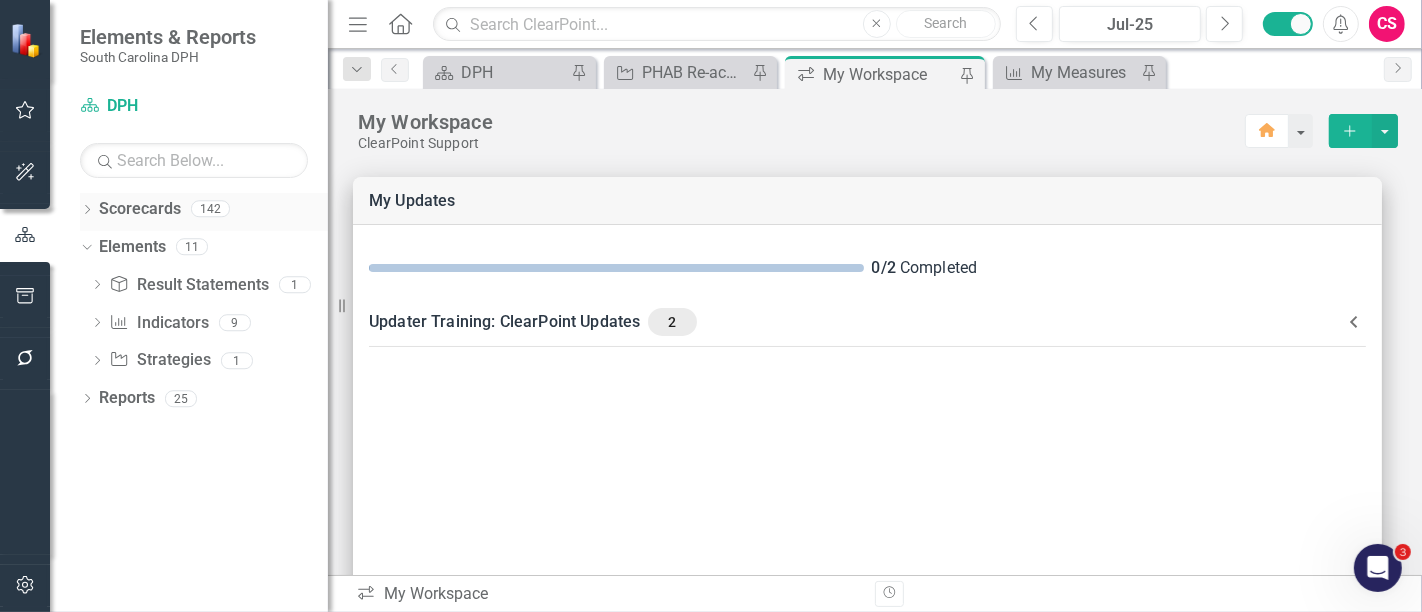 click on "Dropdown" 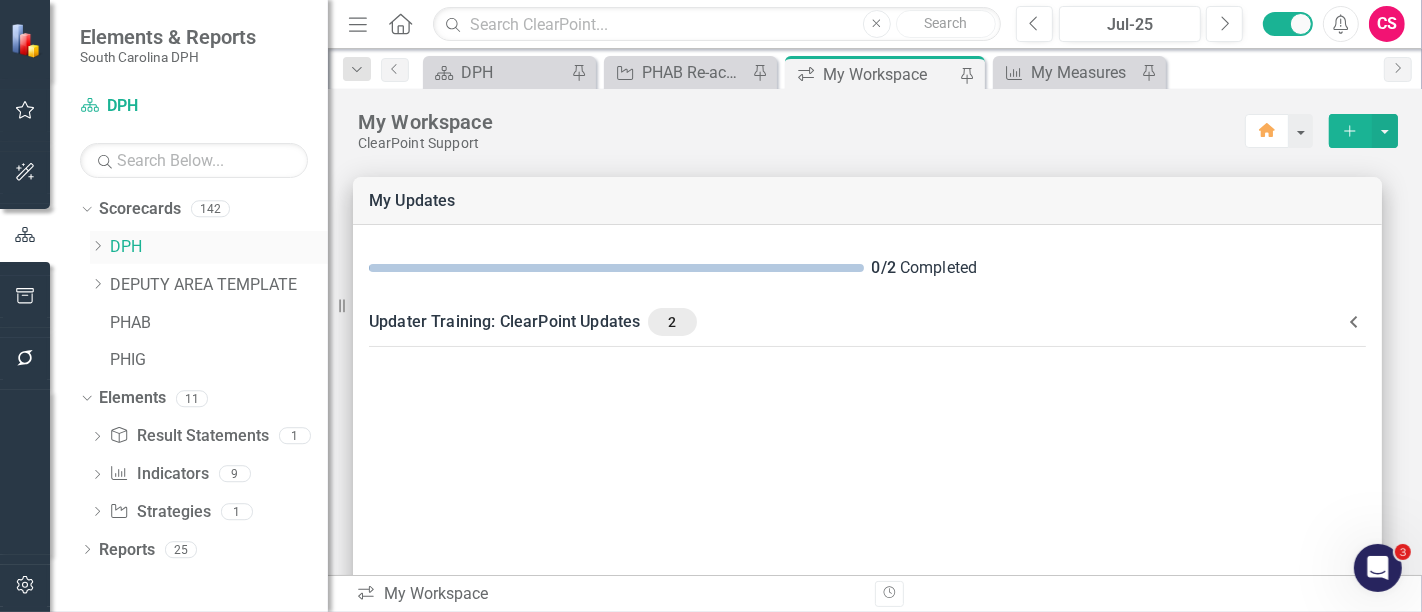 click on "Dropdown" 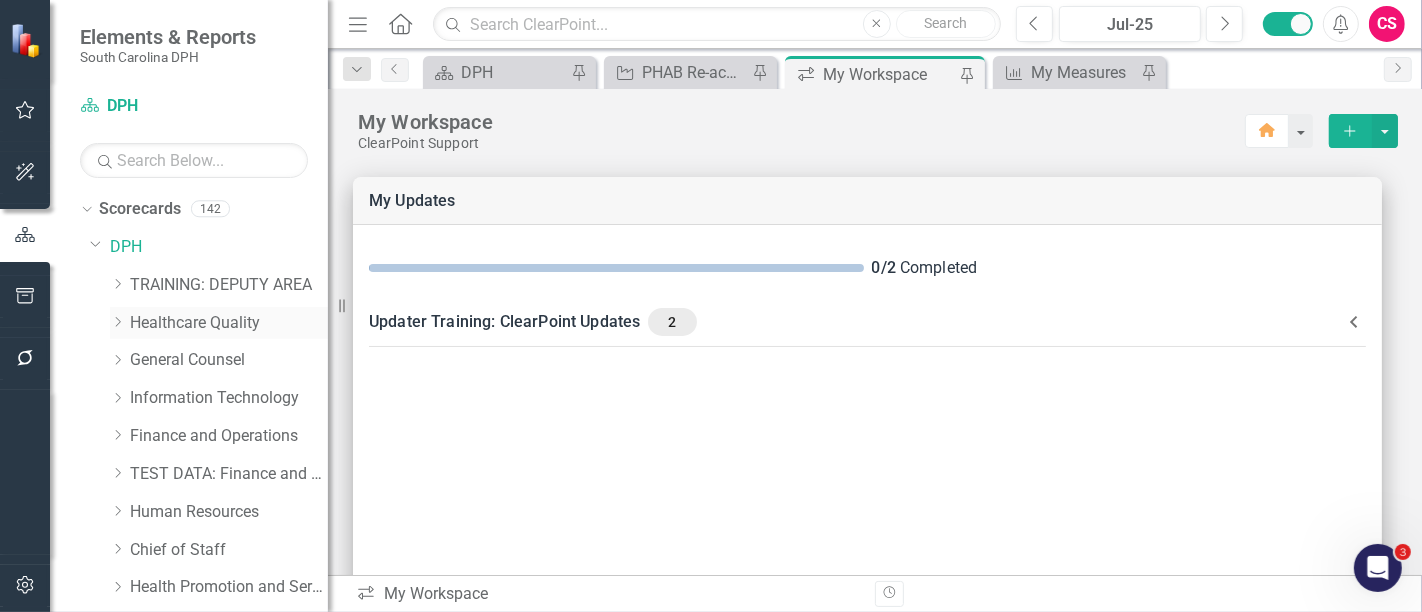 click on "Dropdown" 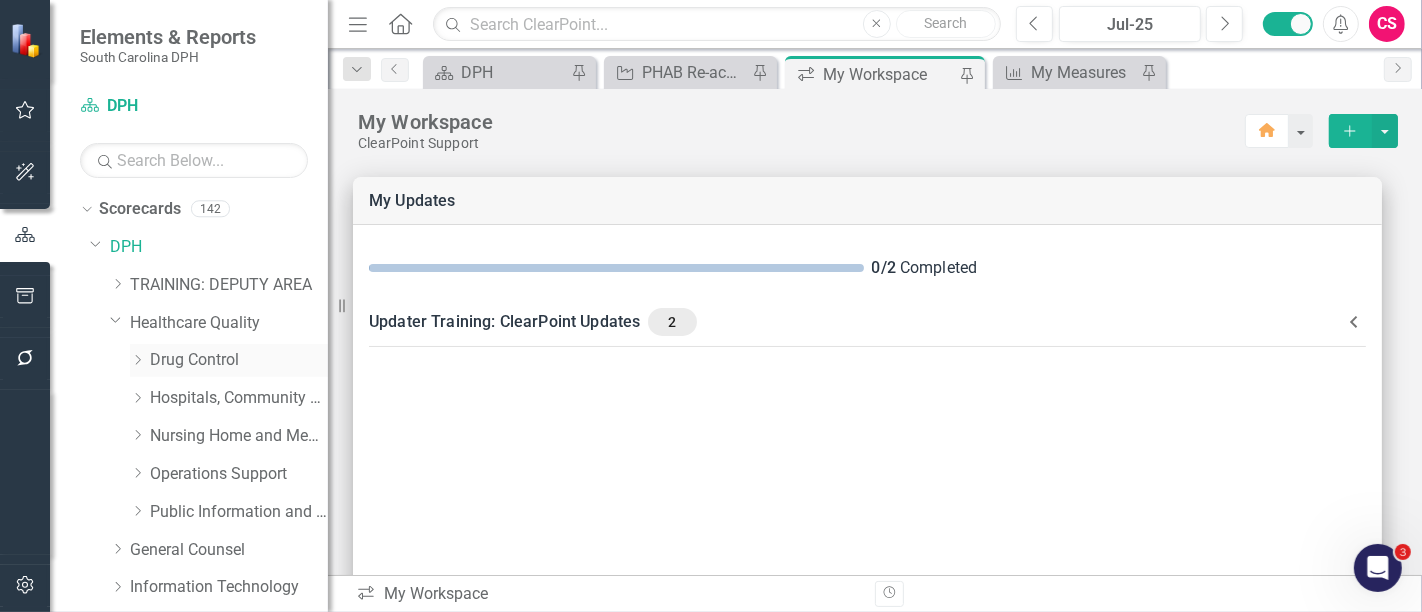 click on "Drug Control" at bounding box center (239, 360) 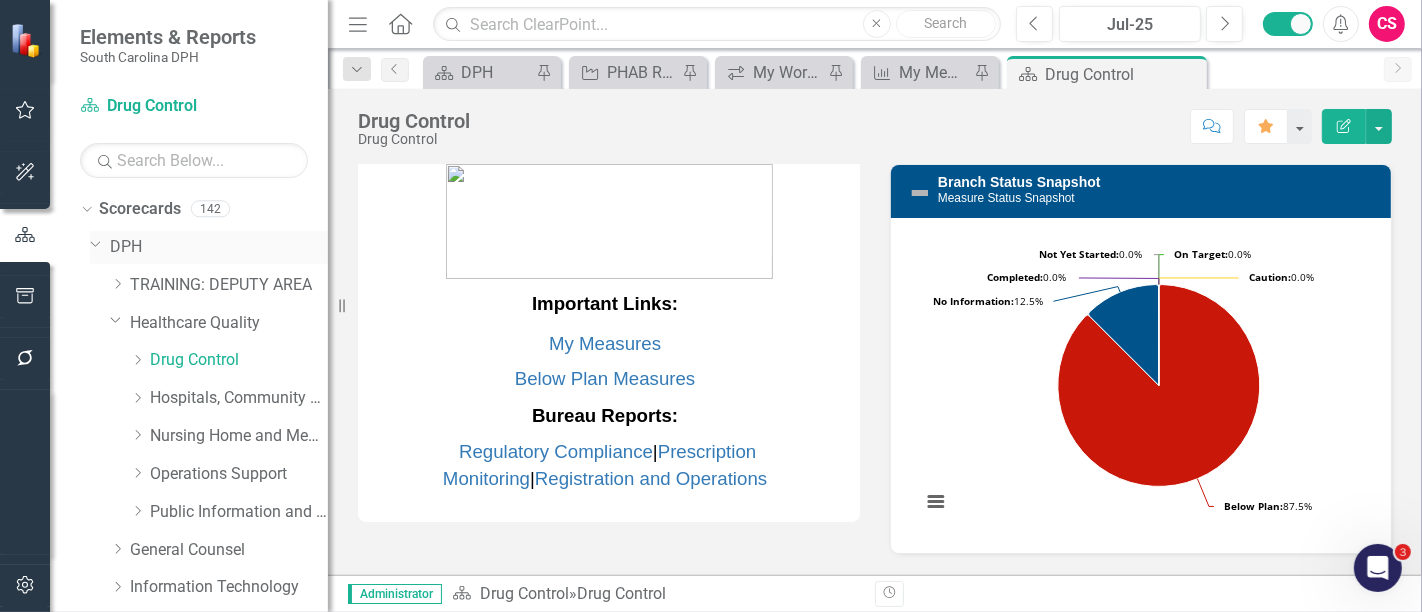 click on "Dropdown" 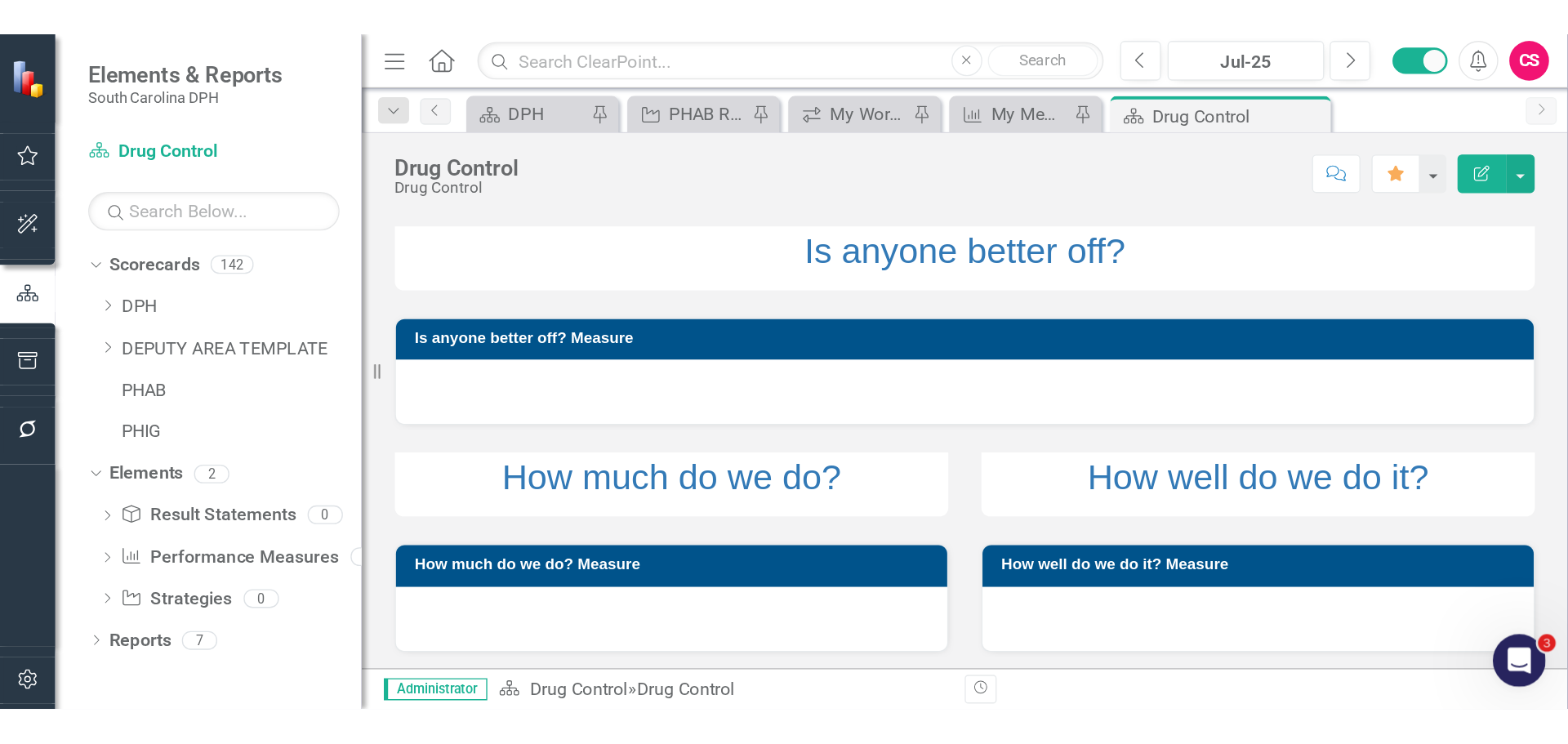scroll, scrollTop: 0, scrollLeft: 0, axis: both 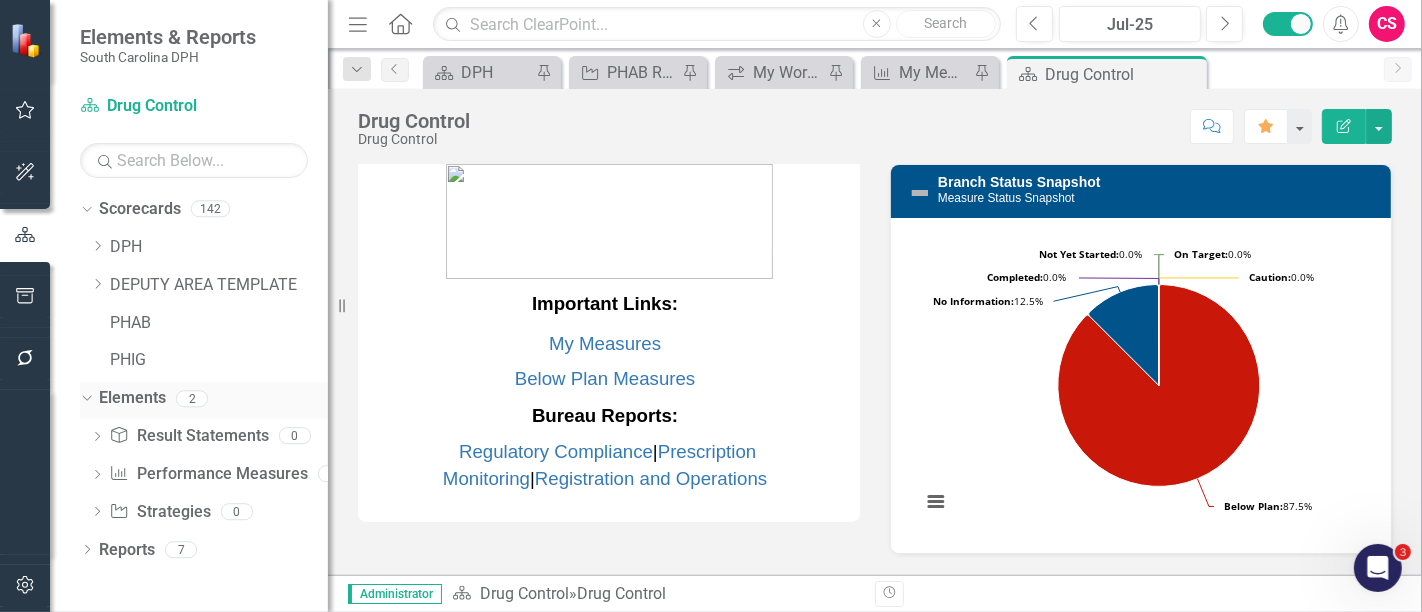 click on "Dropdown" 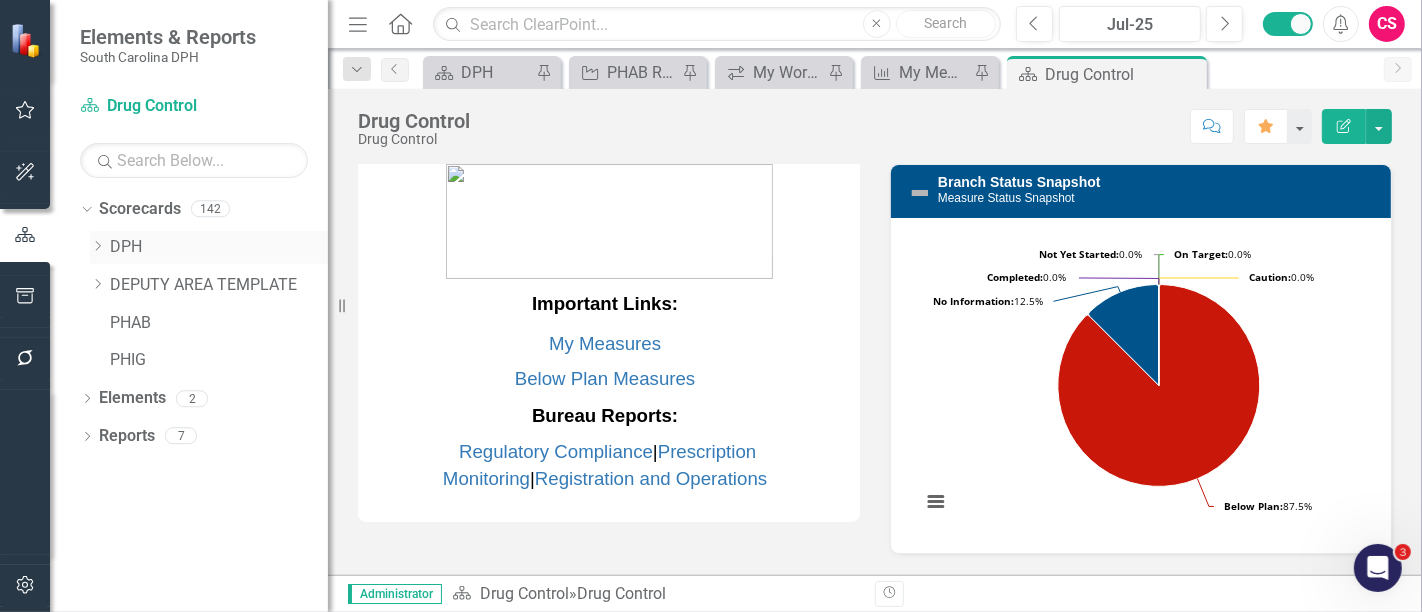 click on "DPH" at bounding box center [219, 247] 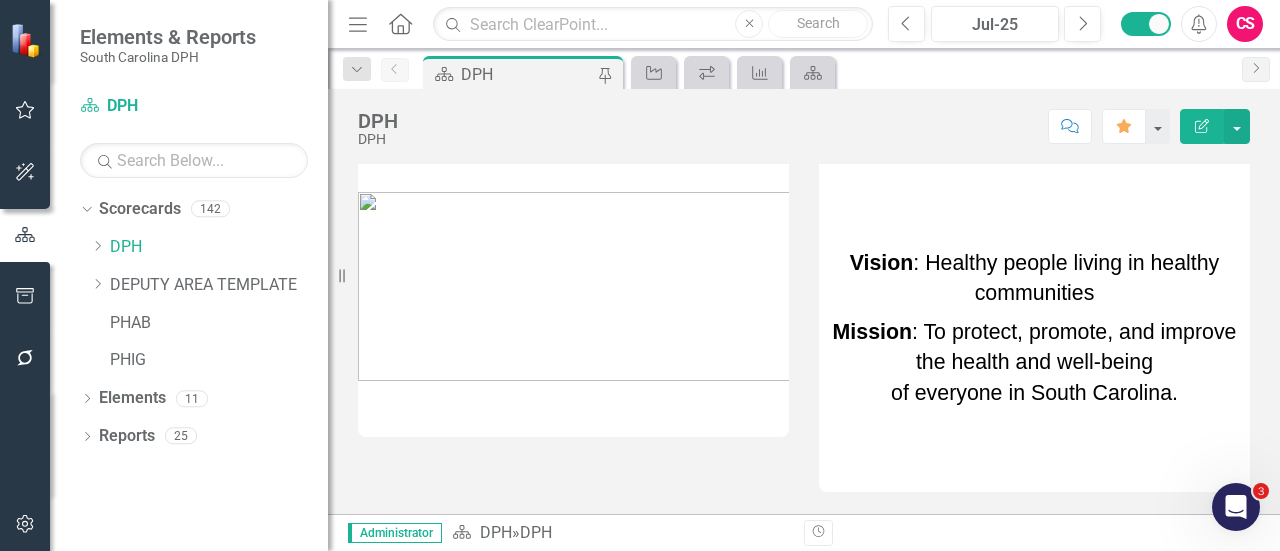 drag, startPoint x: 1411, startPoint y: 34, endPoint x: 912, endPoint y: 368, distance: 600.464 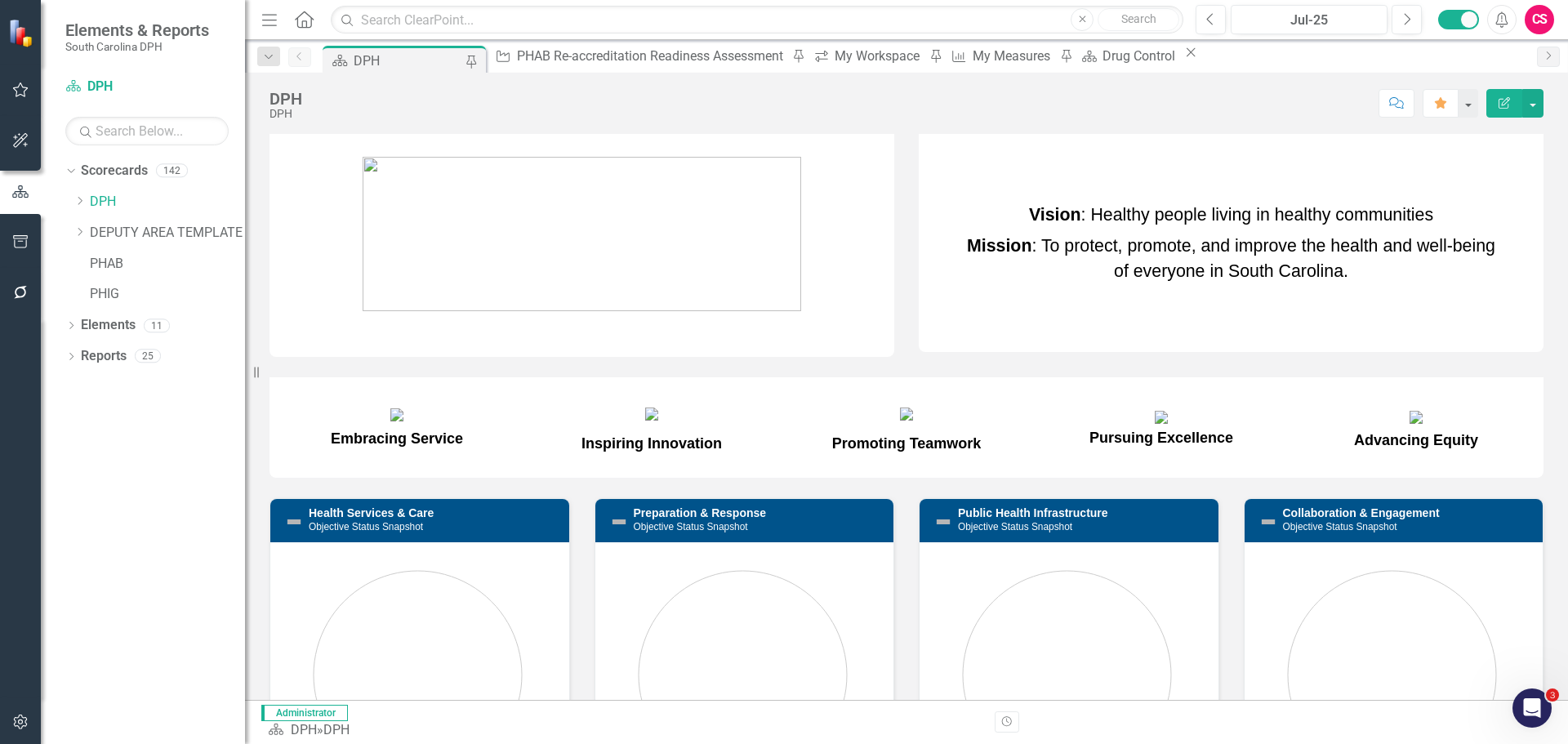 drag, startPoint x: 271, startPoint y: 15, endPoint x: 257, endPoint y: 26, distance: 17.804494 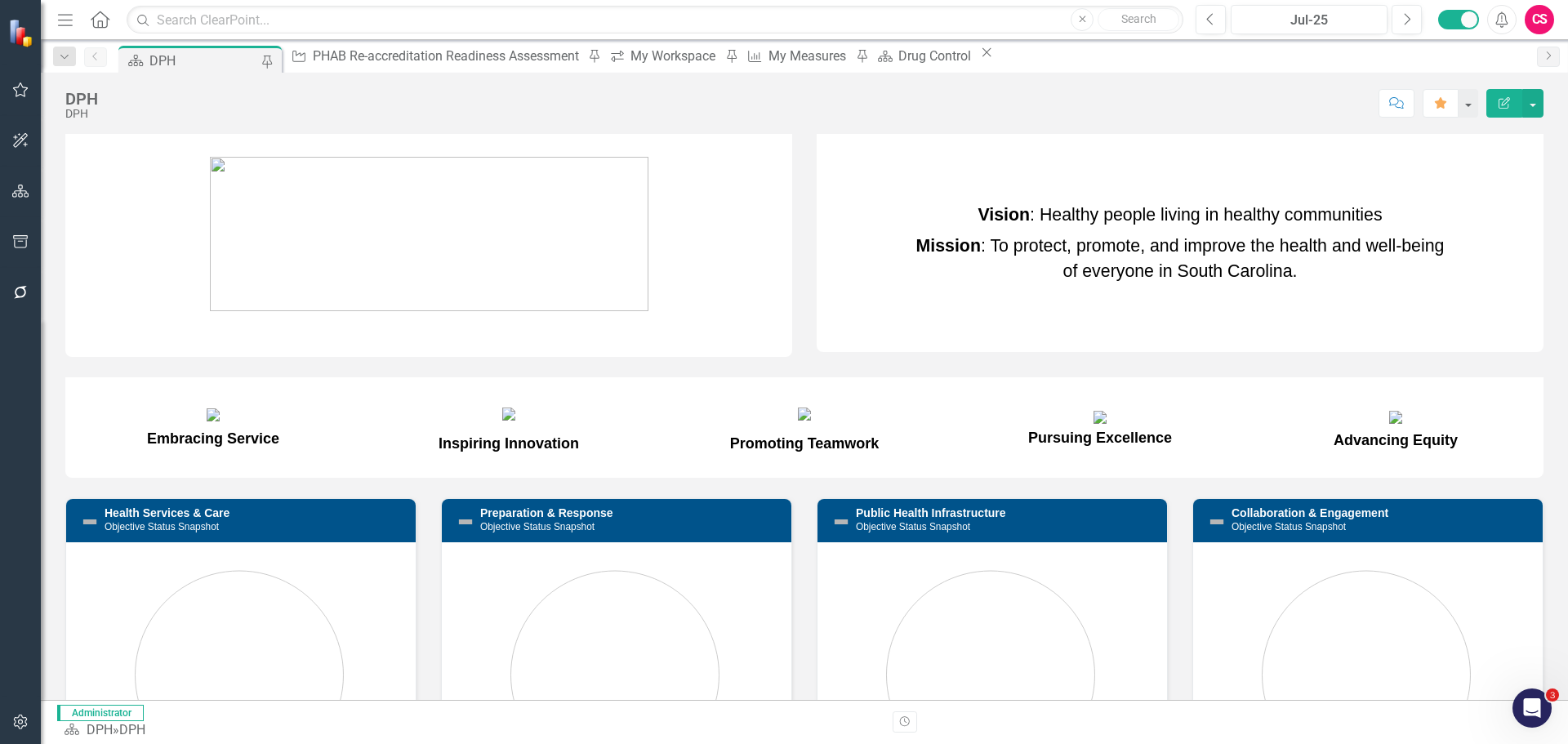 click on "Menu" 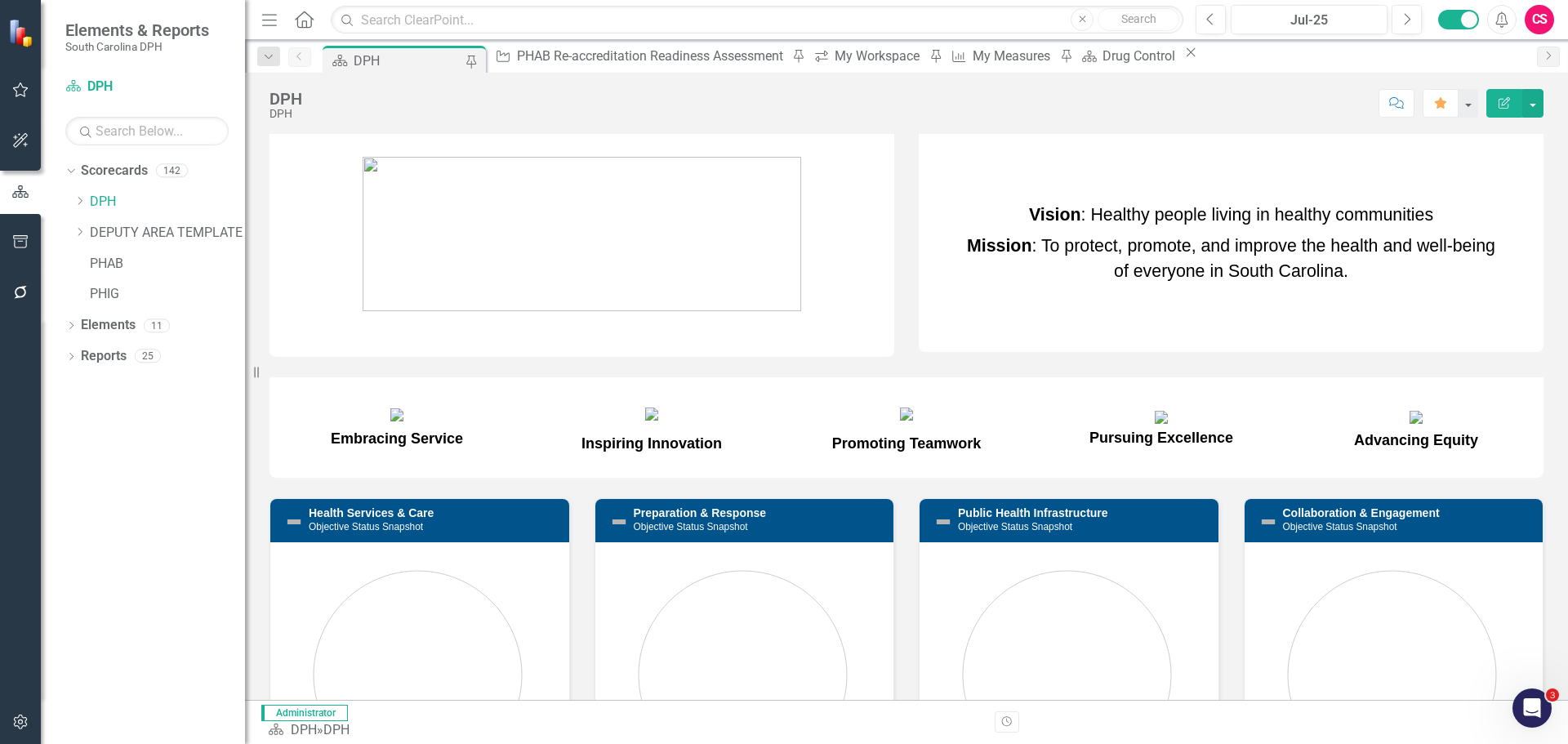 click on "Menu" 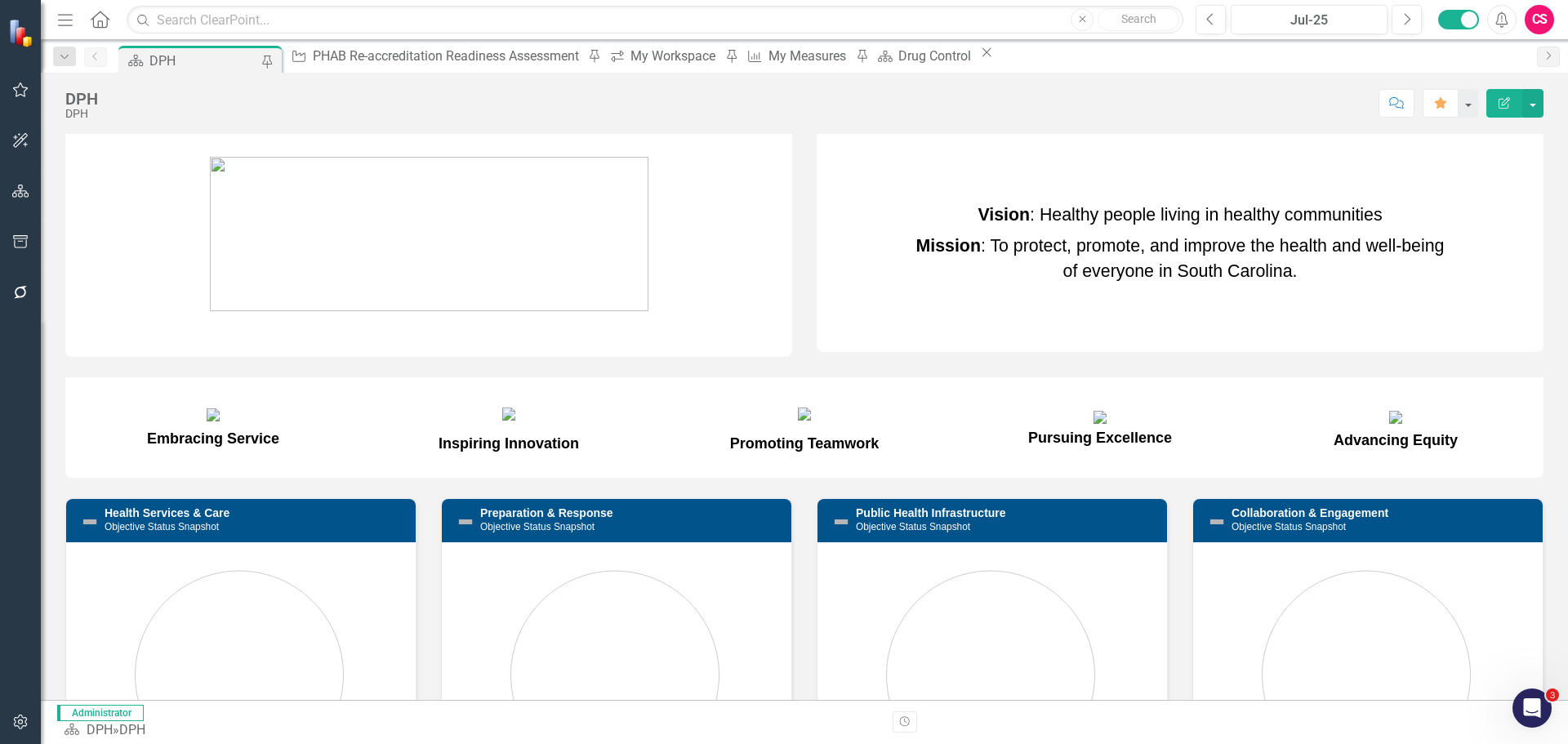 click on "Menu" 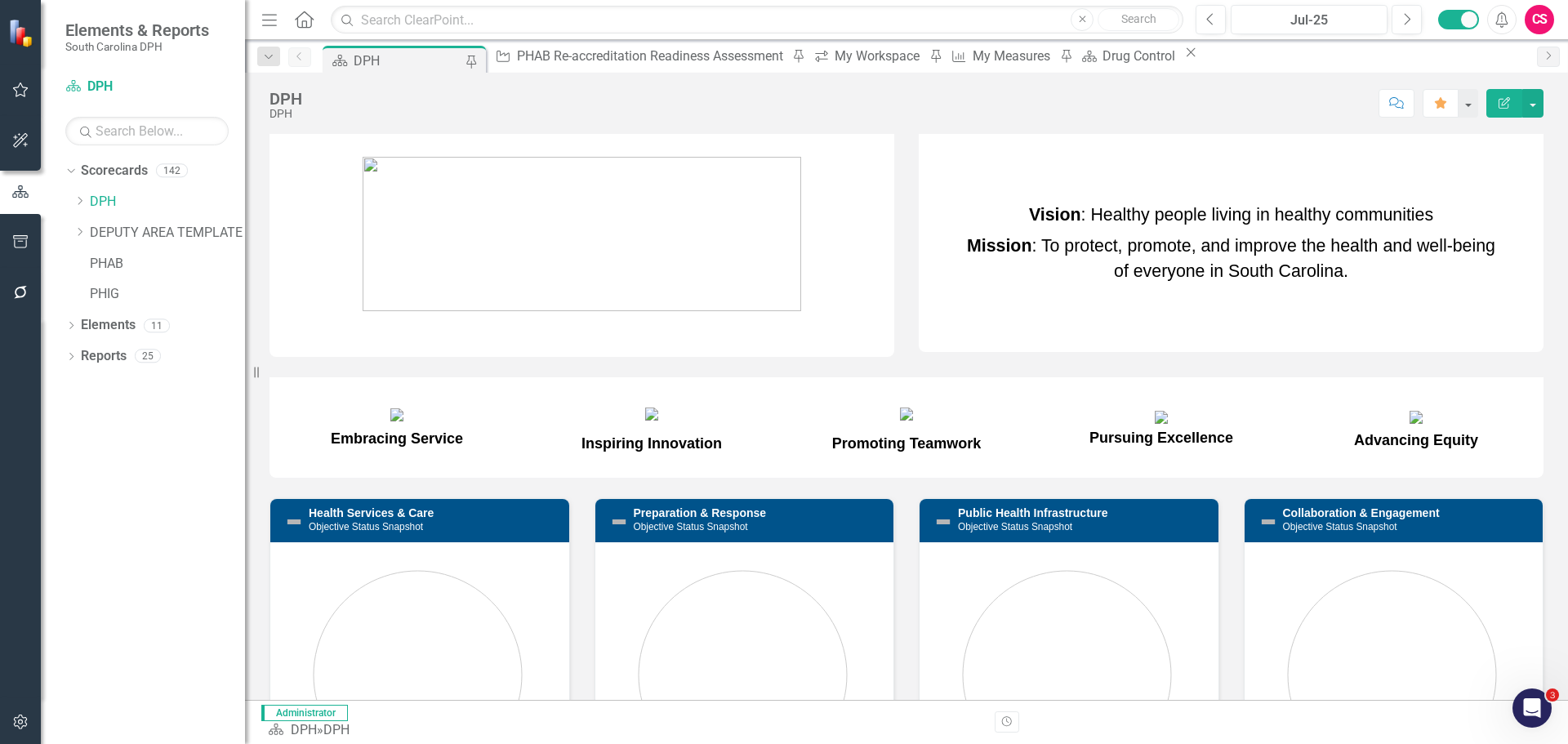 click on "Home" at bounding box center [305, 20] 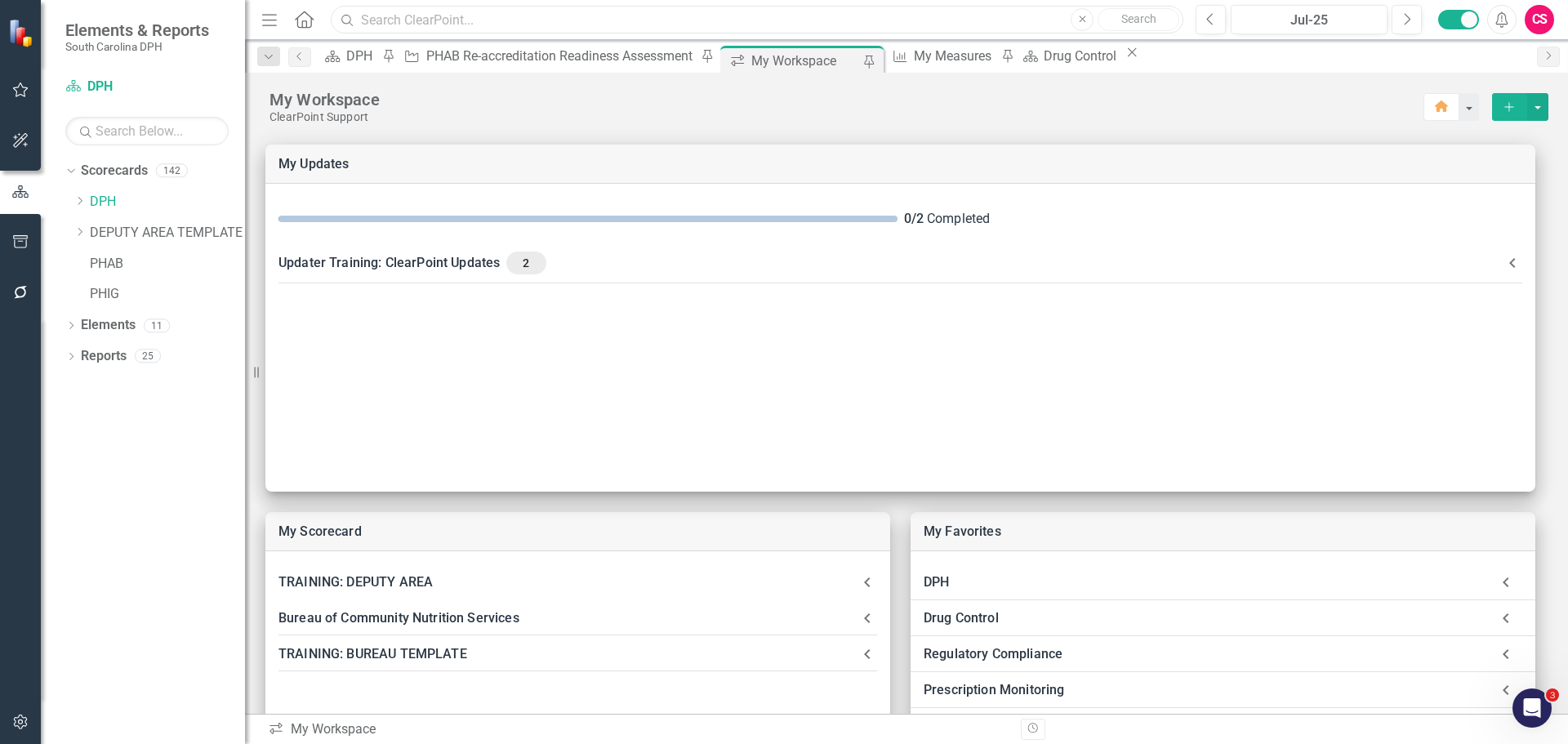 drag, startPoint x: 455, startPoint y: 20, endPoint x: 484, endPoint y: 32, distance: 31.38471 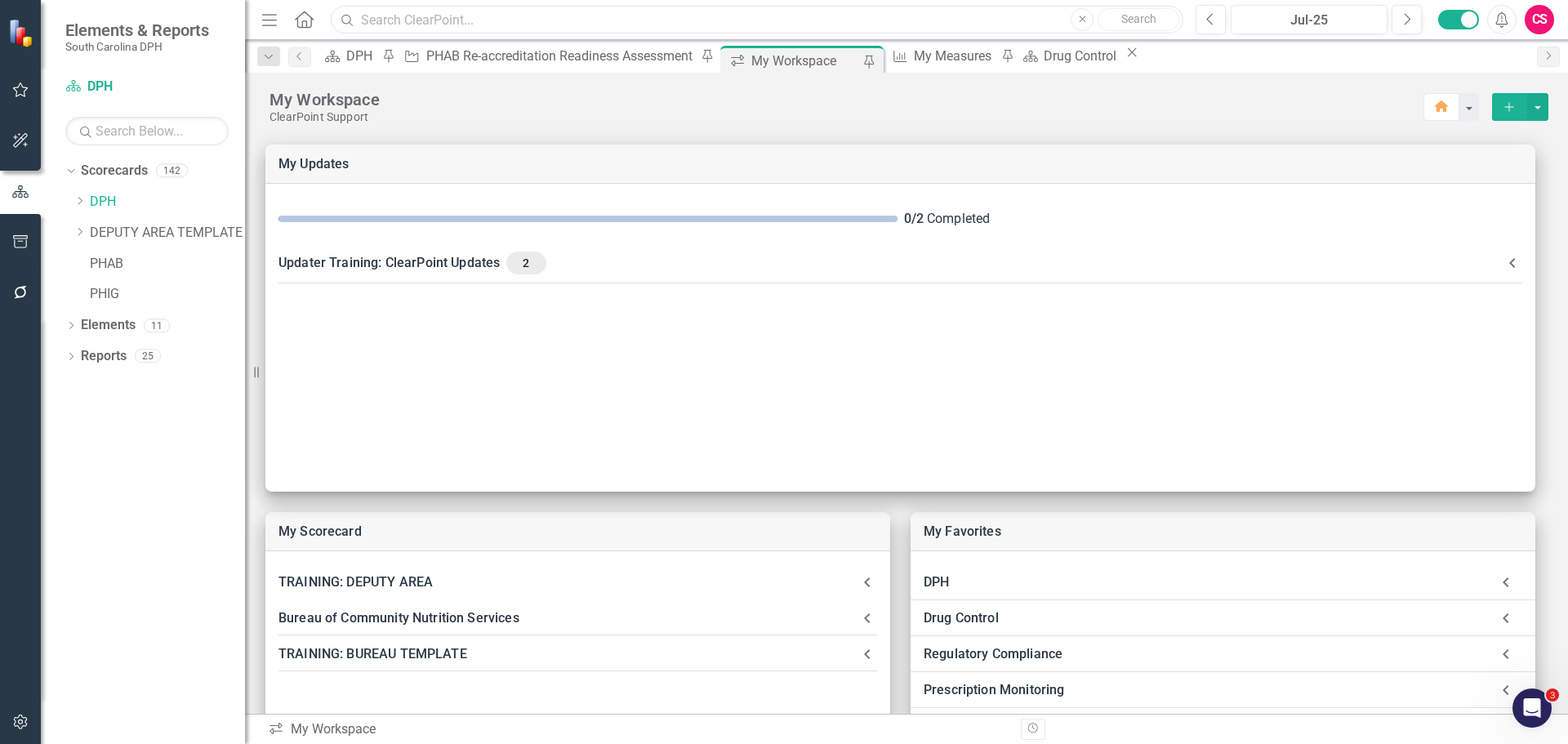 click at bounding box center [757, 20] 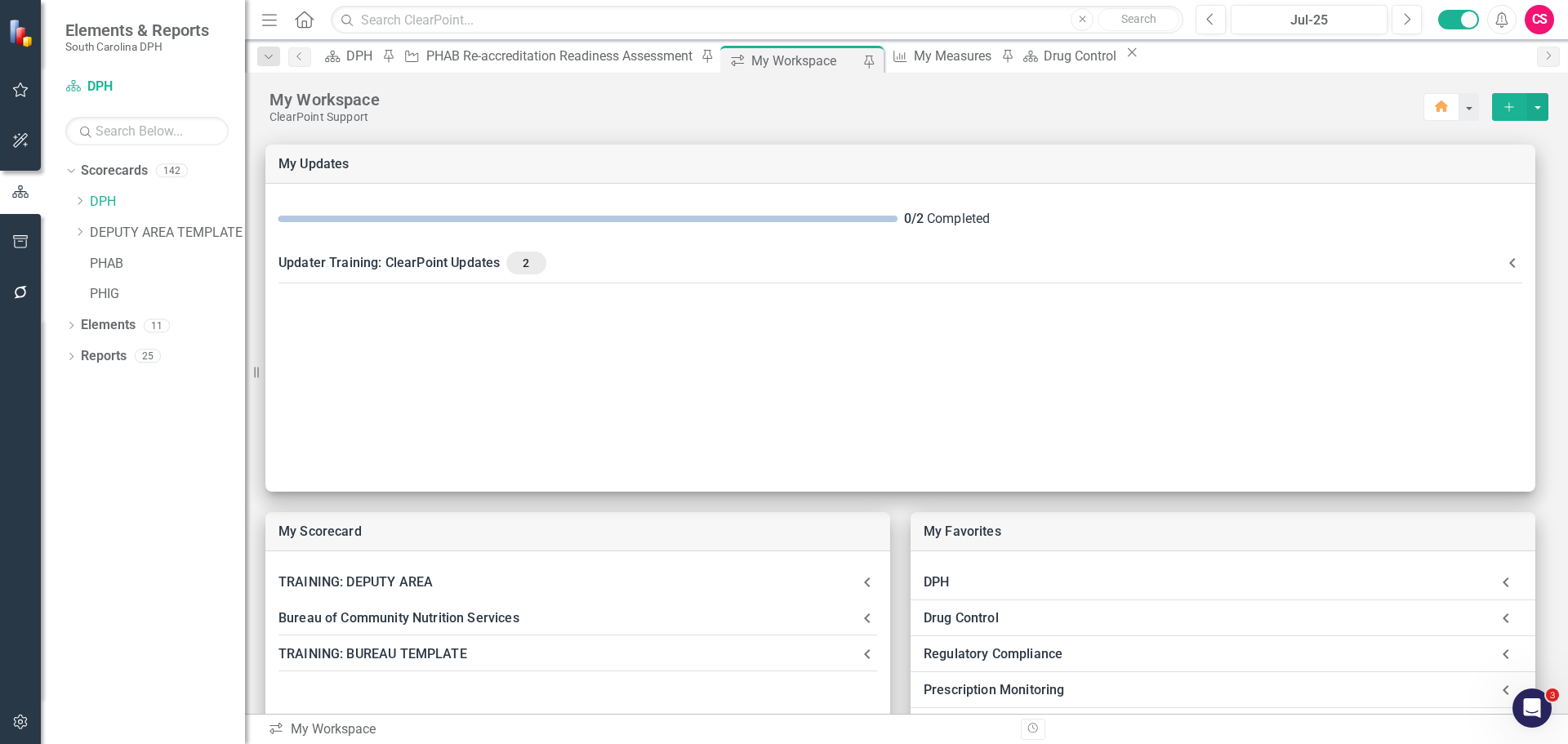 click on "ClearPoint Support" at bounding box center [846, 117] 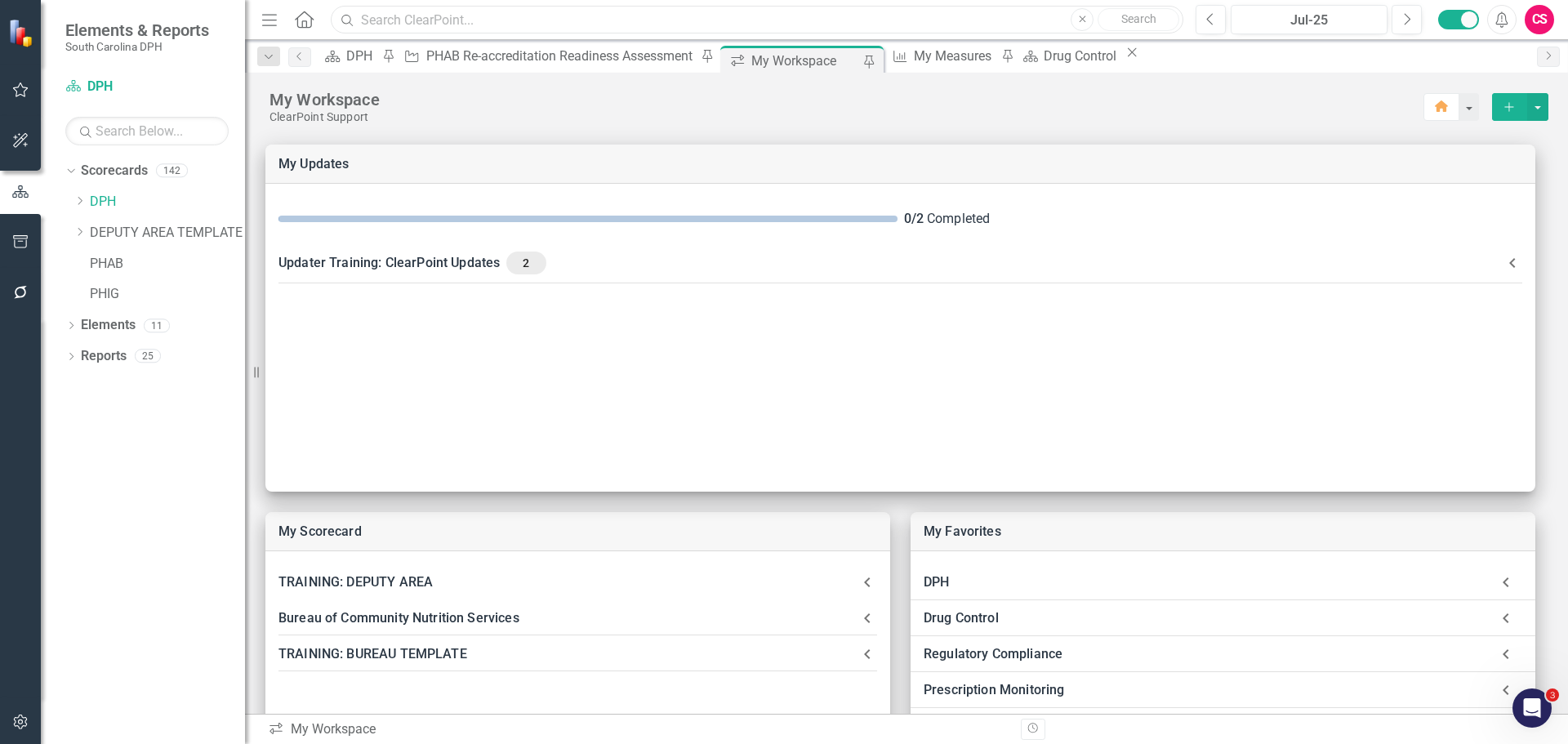 click at bounding box center [757, 20] 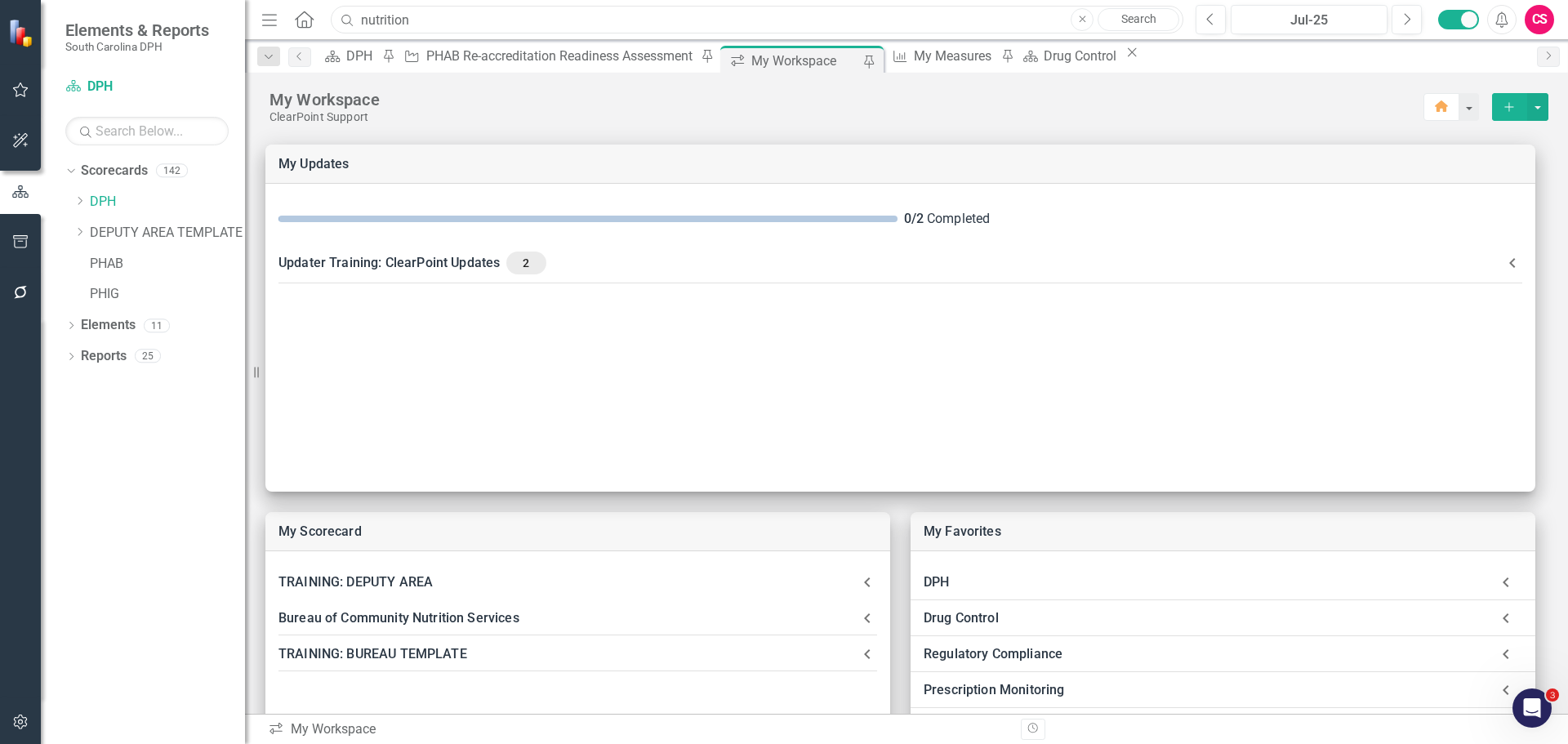 drag, startPoint x: 431, startPoint y: 19, endPoint x: 363, endPoint y: 23, distance: 68.11755 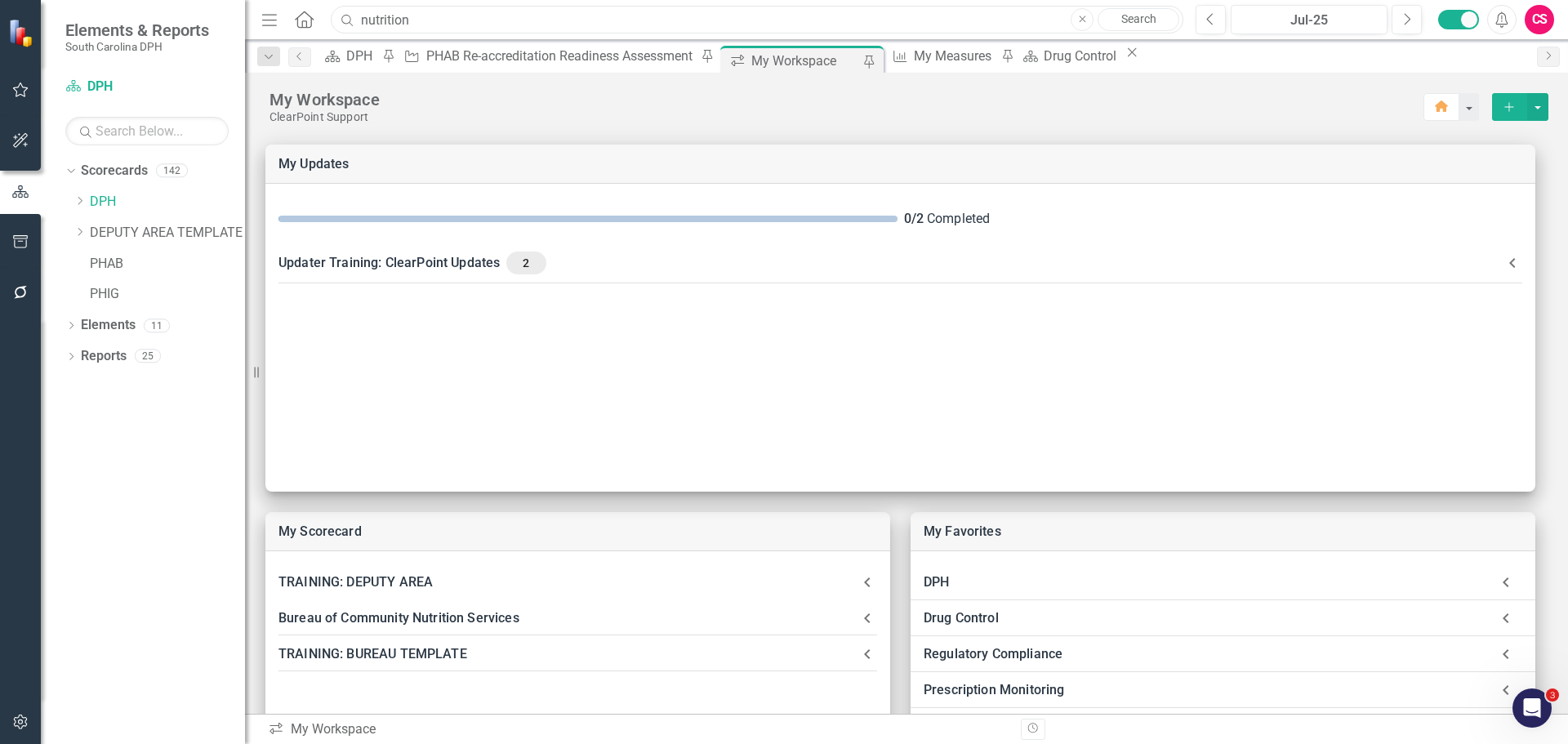 click on "nutrition" at bounding box center [757, 20] 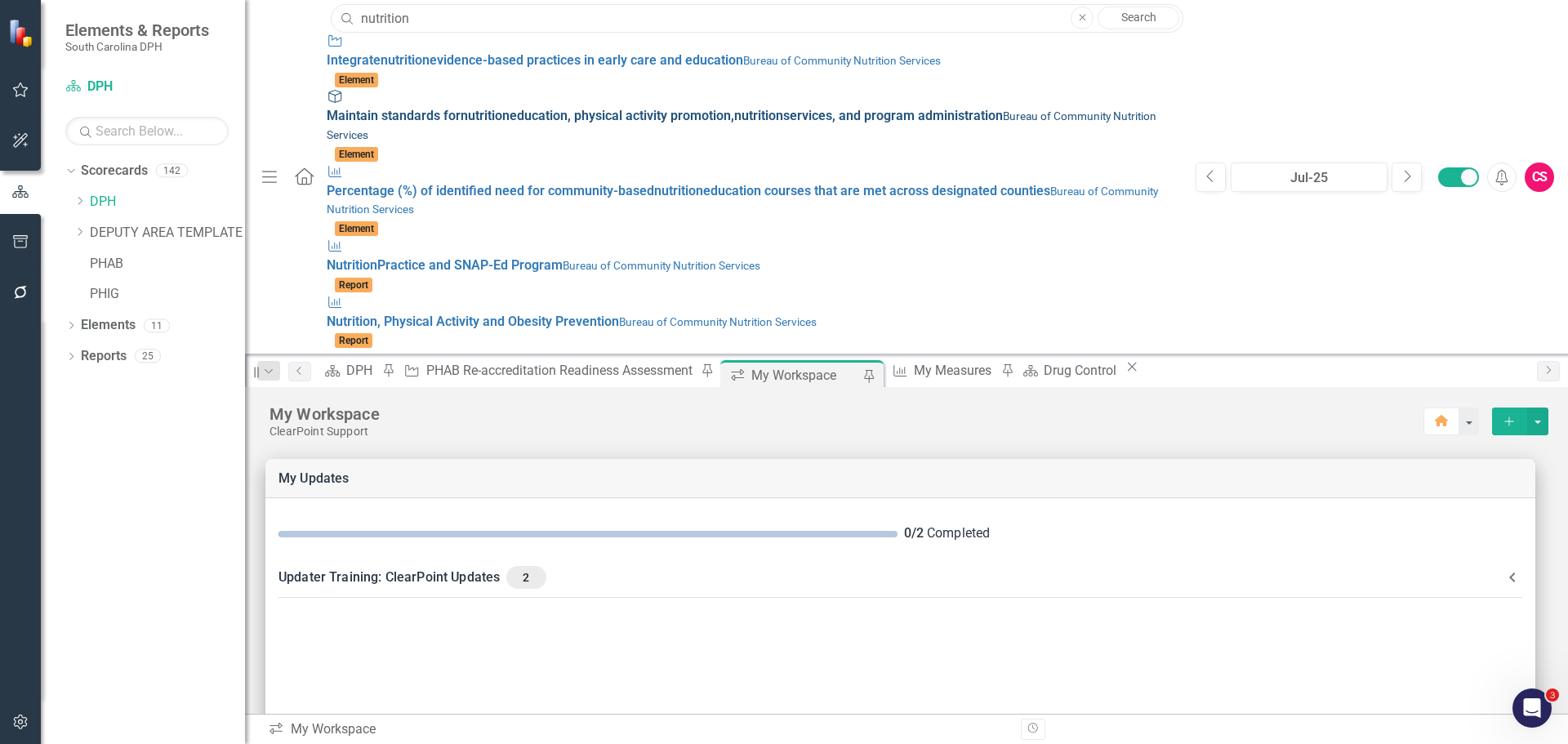 type on "nutrition" 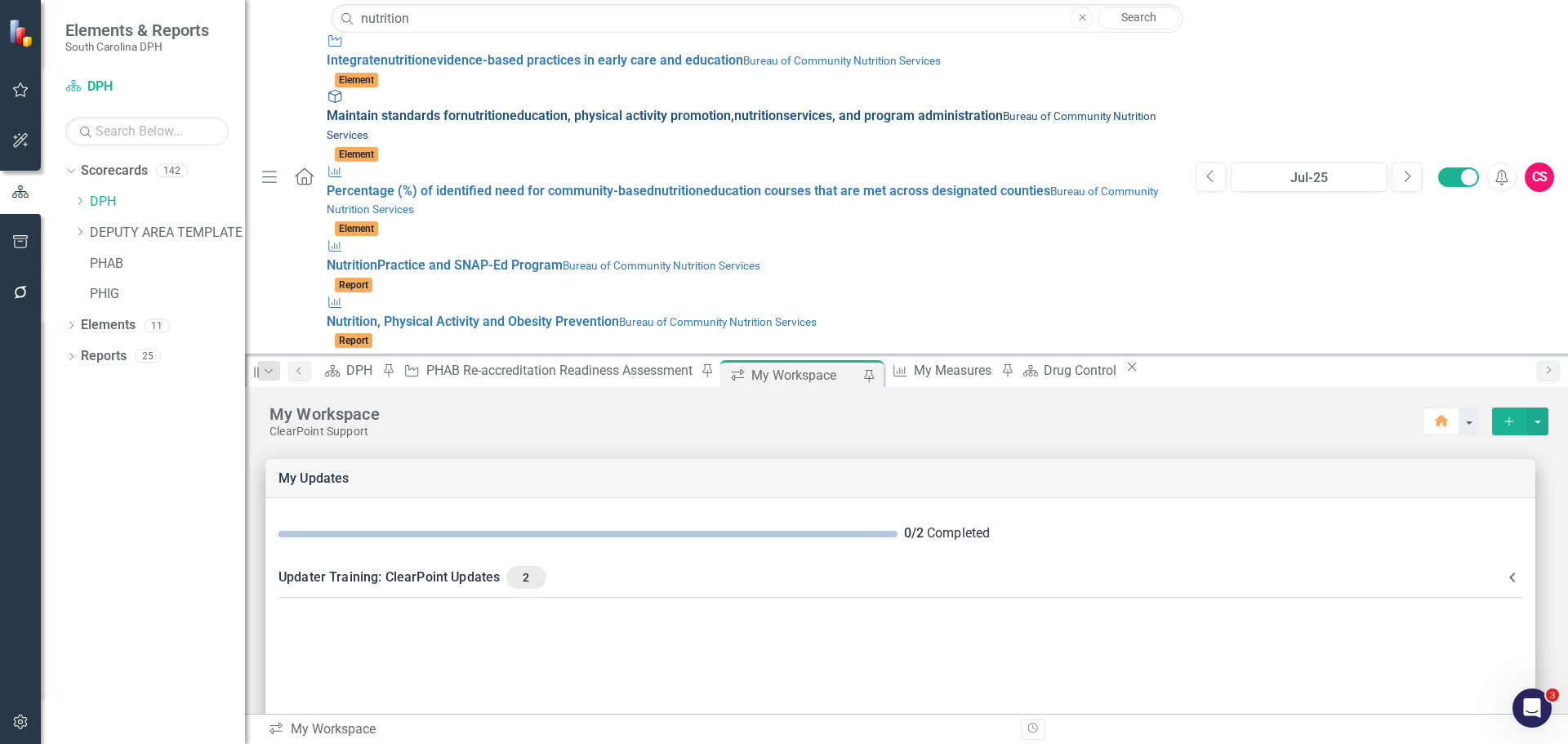 click on "Maintain standards for  nutrition  education, physical activity promotion,  nutrition  services, and program administration" at bounding box center [665, 115] 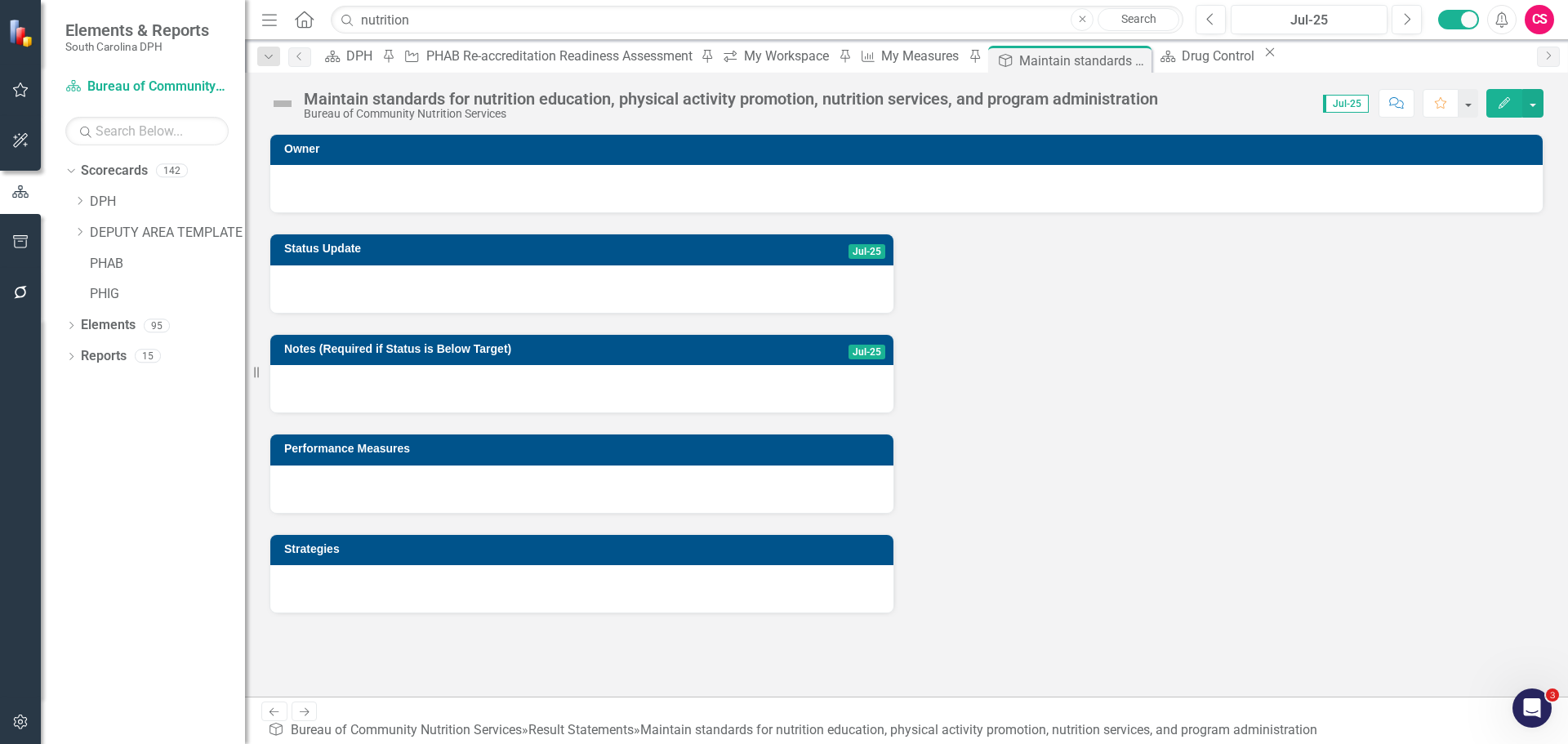click on "Home" 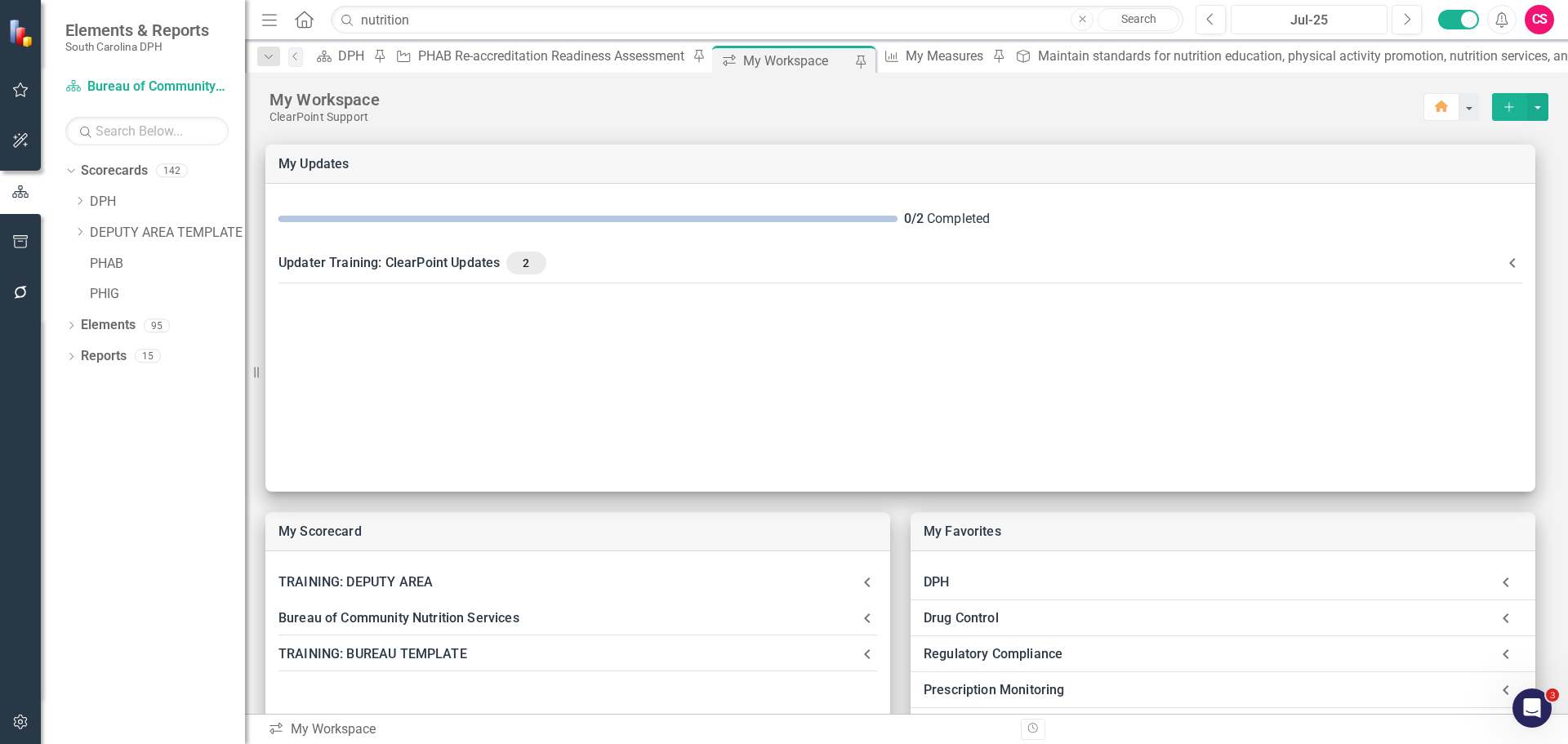 click on "Jul-25" at bounding box center (1309, 20) 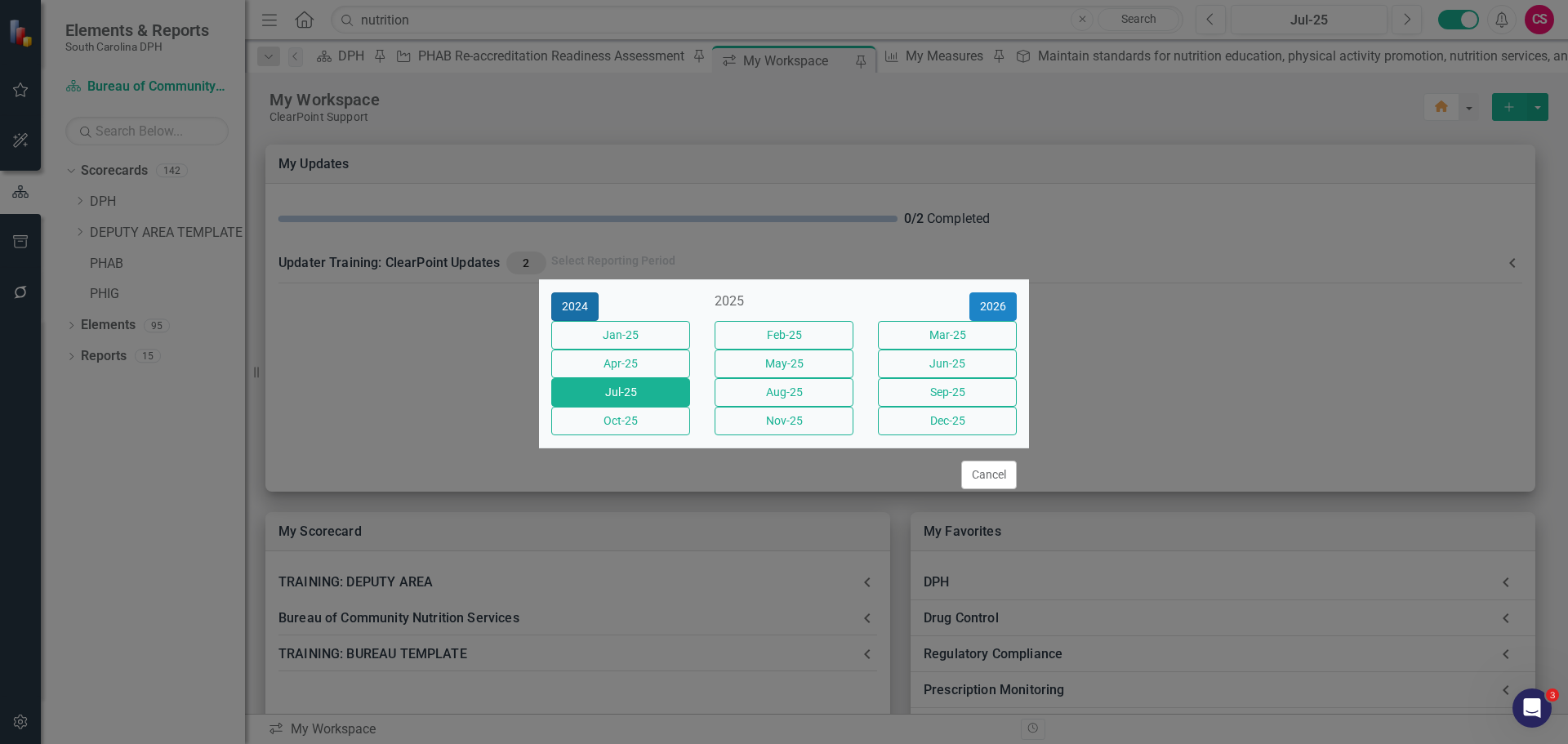 click on "2024" at bounding box center (575, 306) 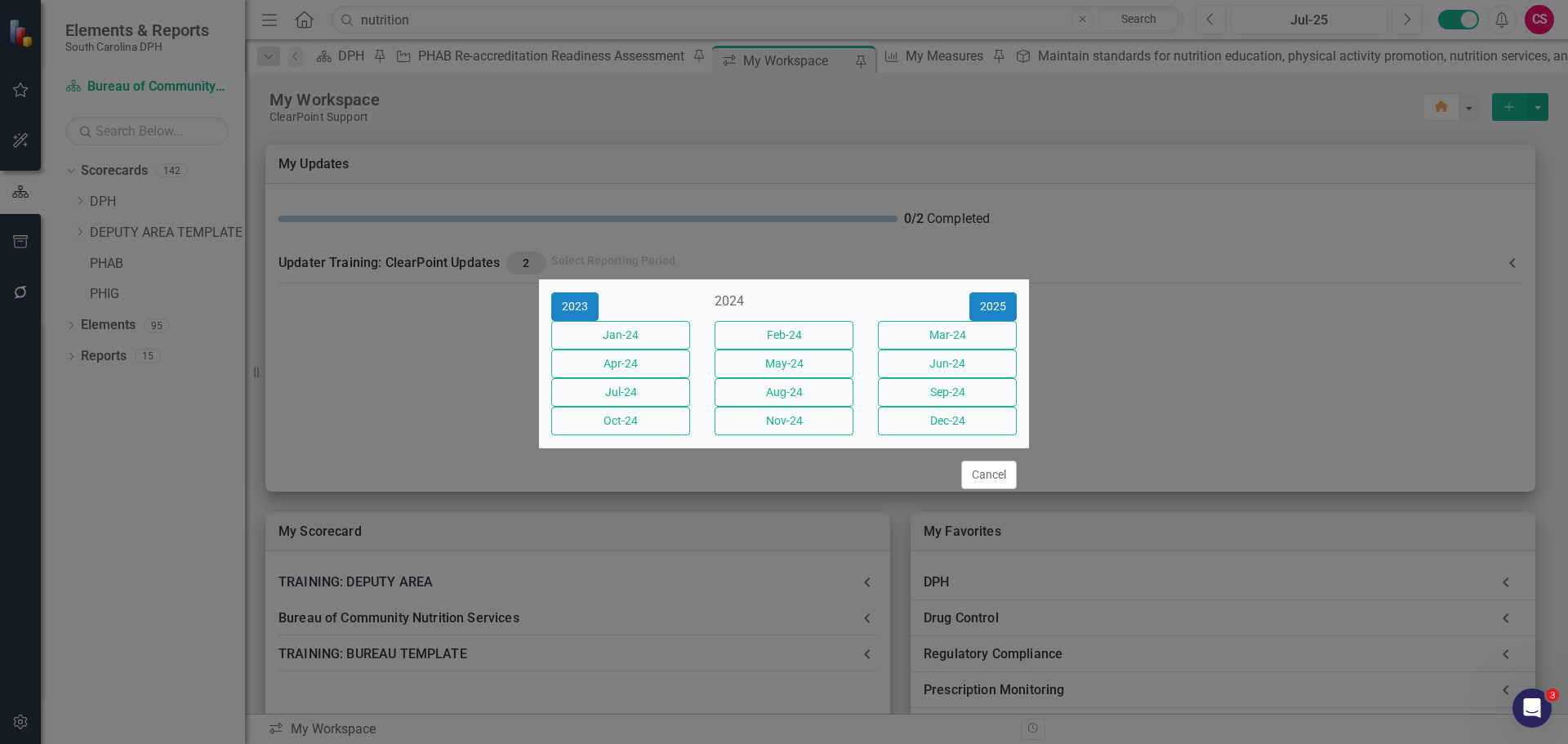 click on "Cancel" at bounding box center [989, 474] 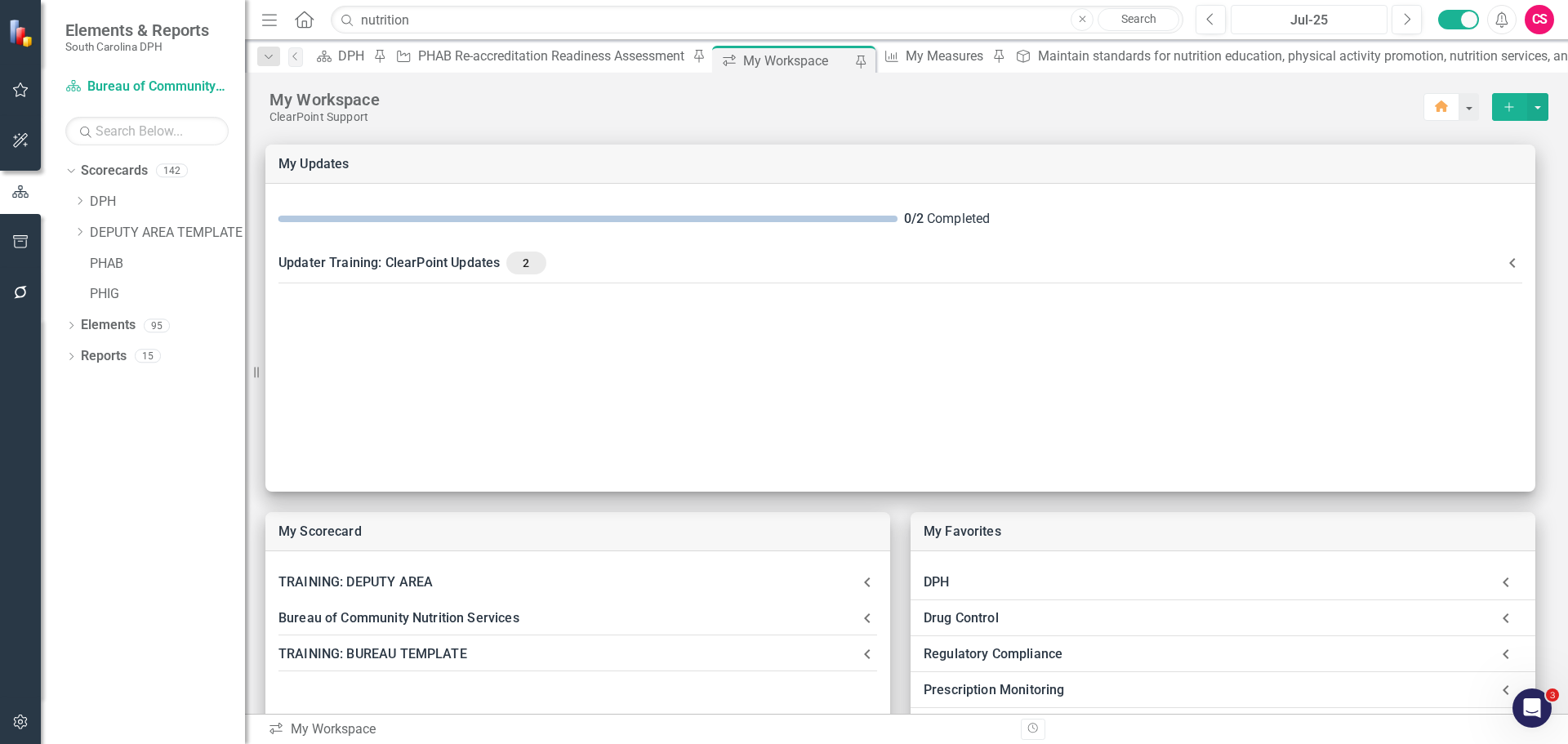 click on "Jul-25" at bounding box center [1309, 20] 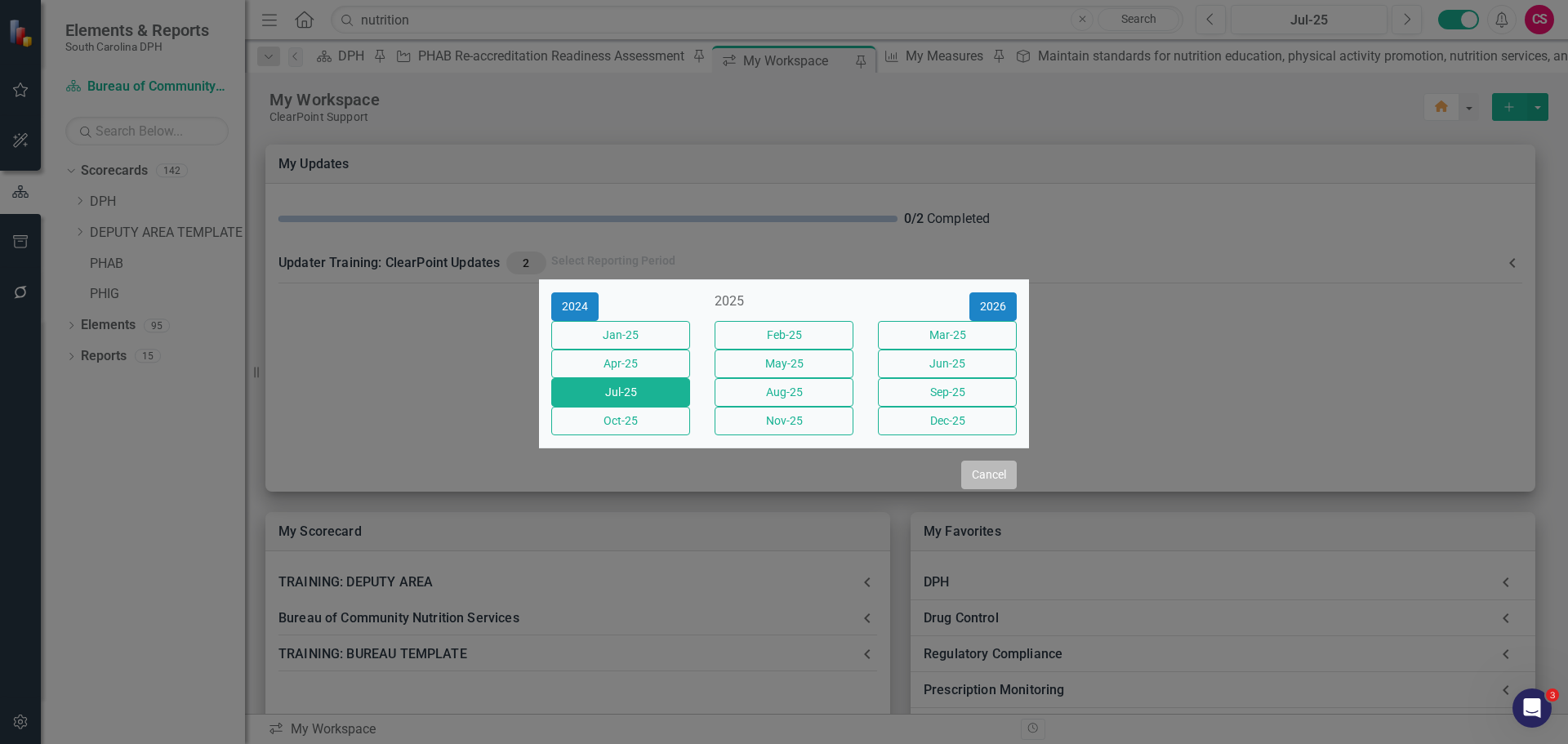 click on "Cancel" at bounding box center (989, 474) 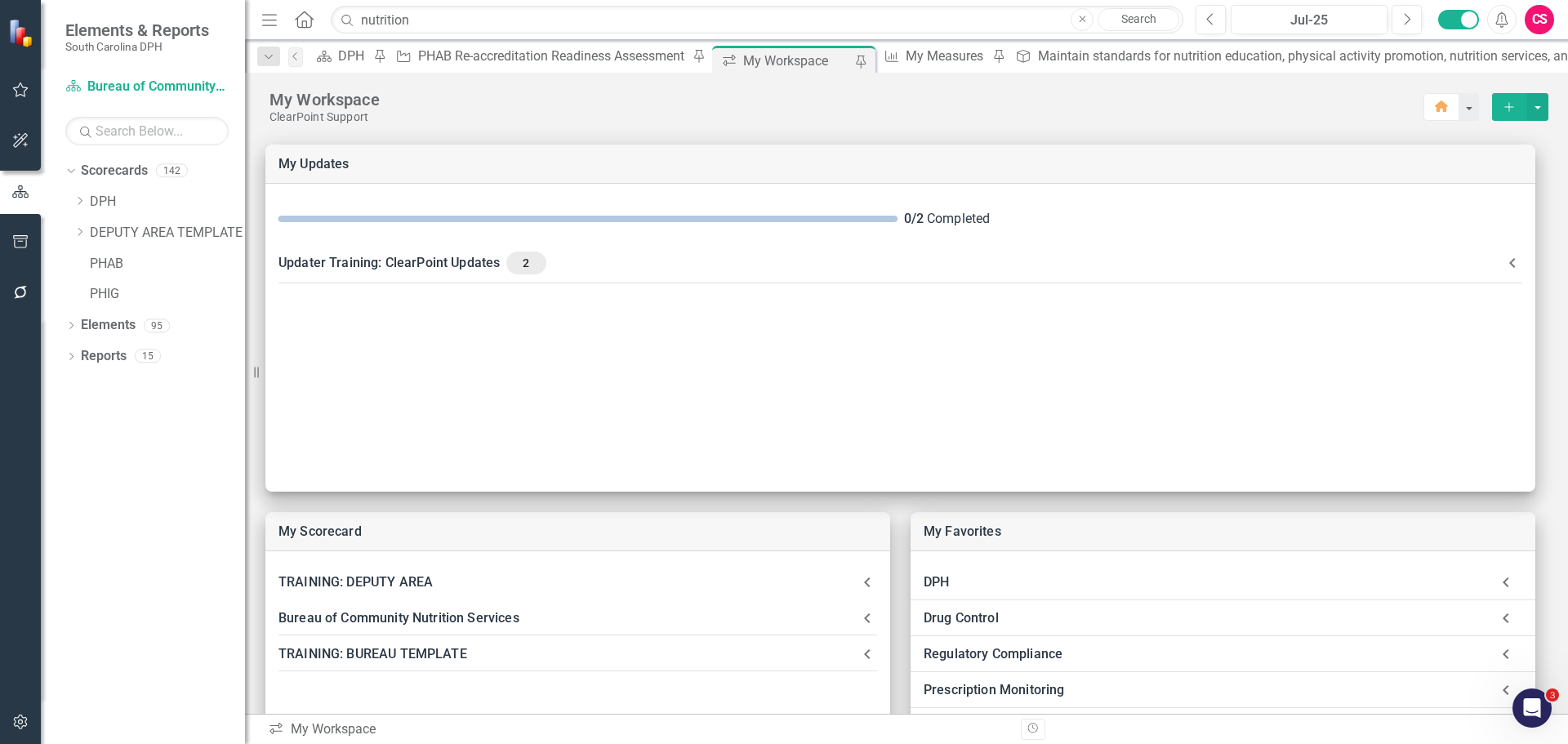click on "Alerts" 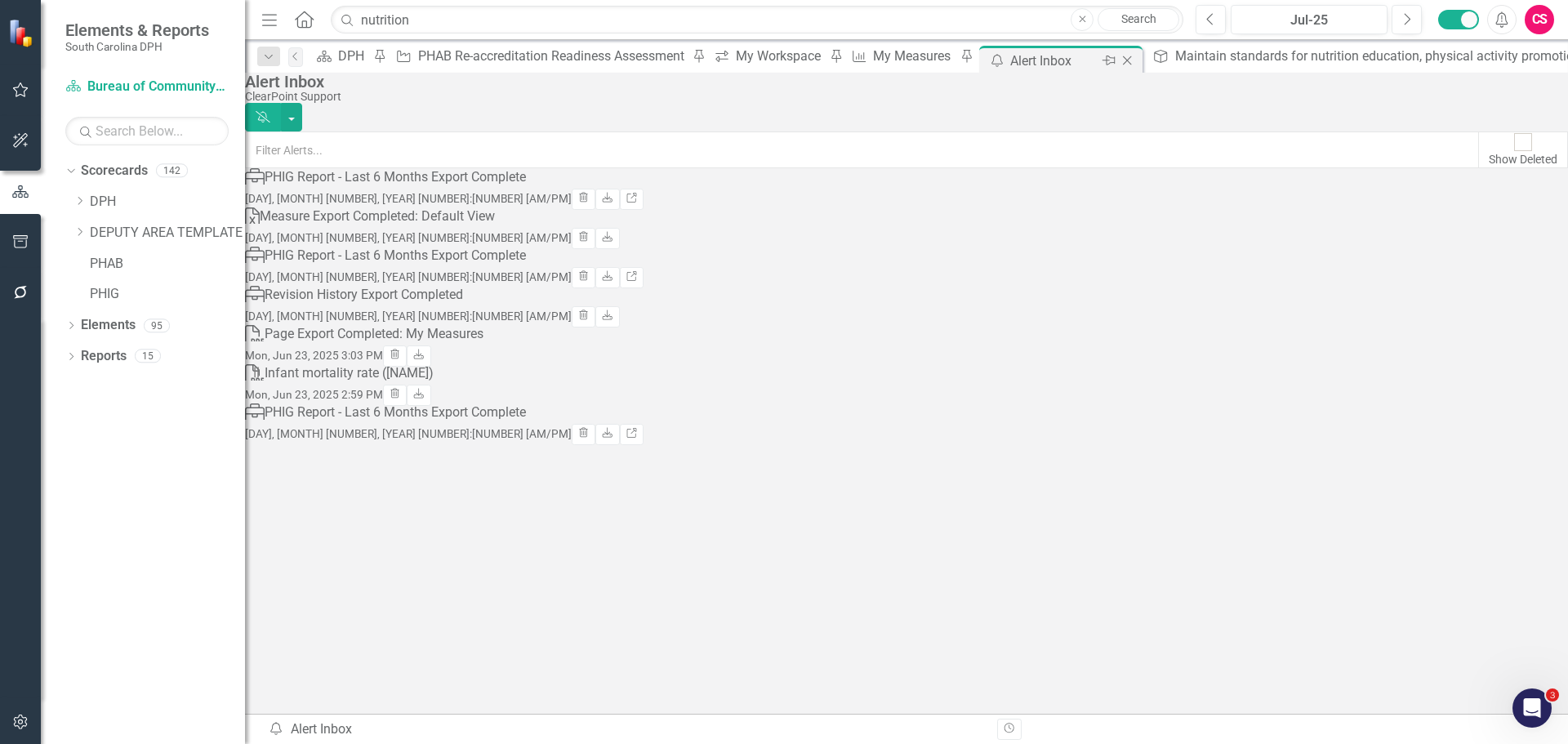click on "Close" 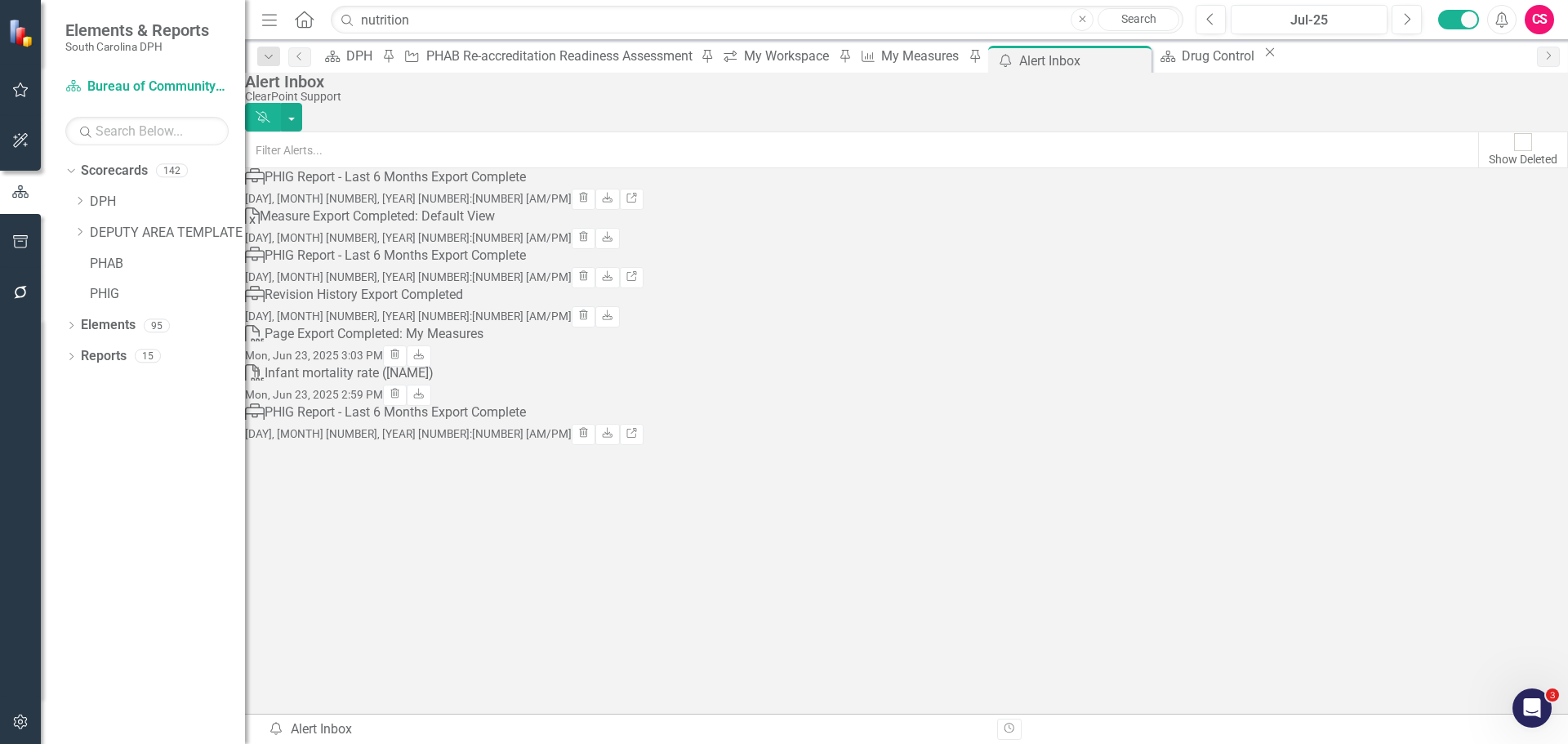 click on "CS" at bounding box center [1539, 20] 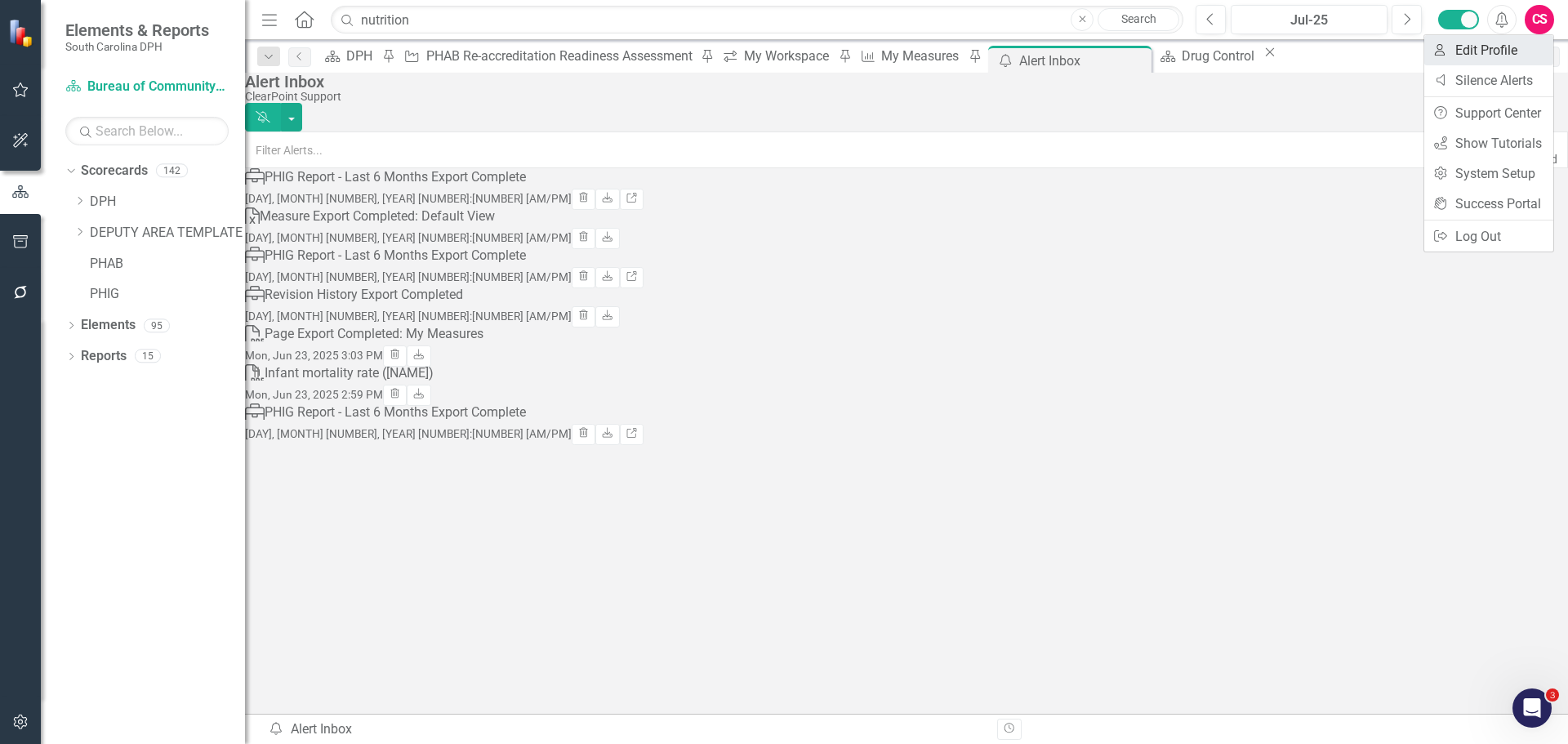 click on "User Edit Profile" at bounding box center [1489, 50] 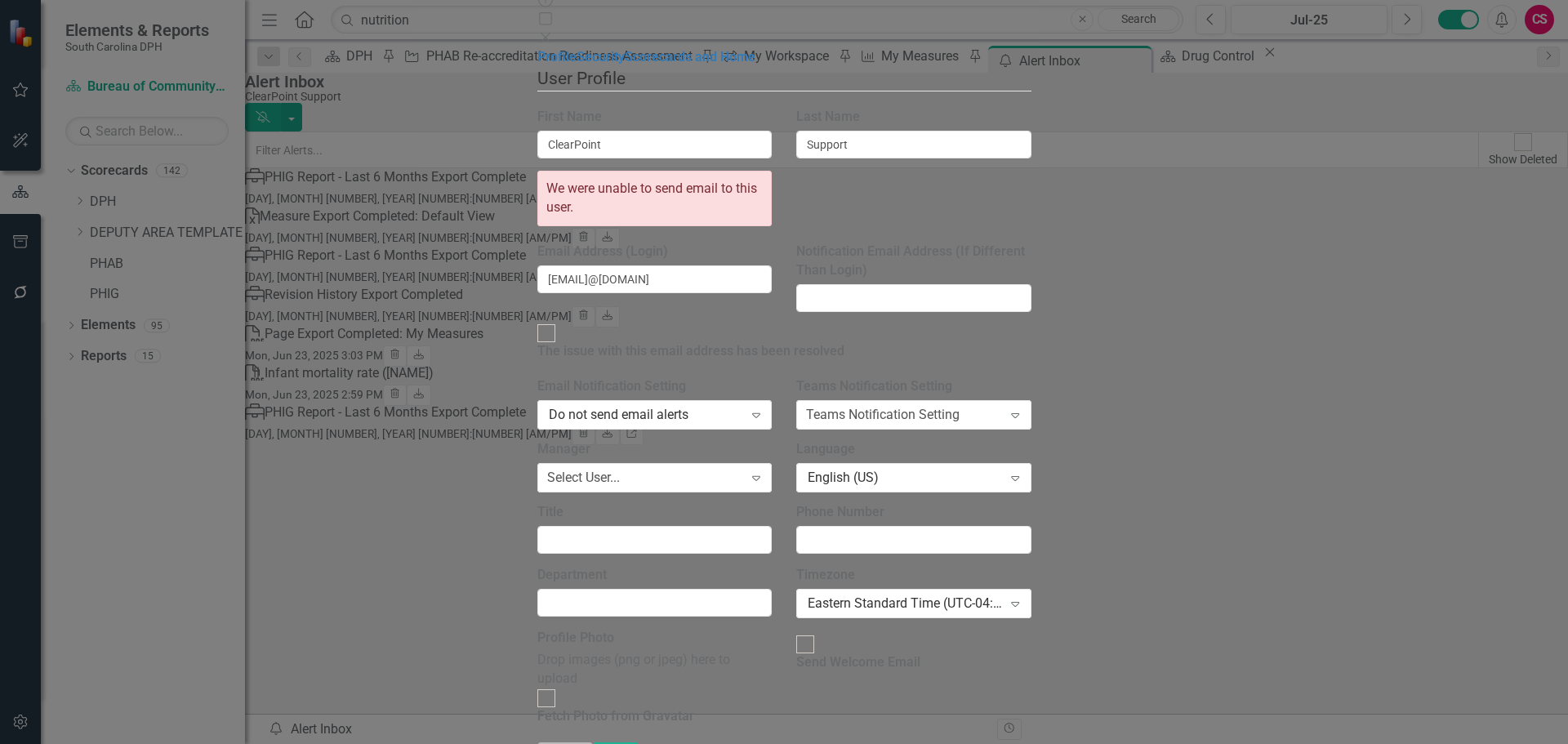 click on "Cancel" at bounding box center [565, 756] 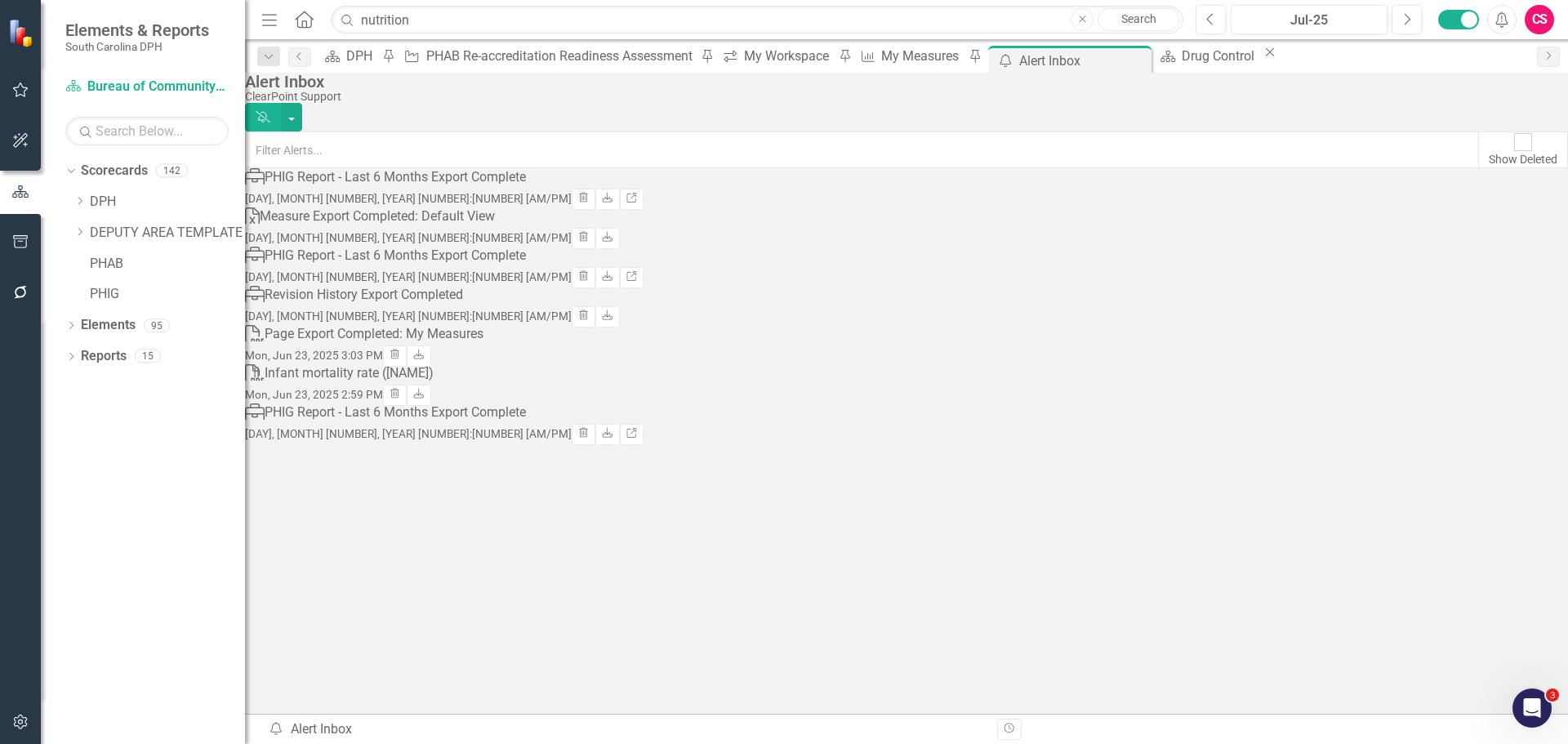 click on "CS" at bounding box center [1539, 20] 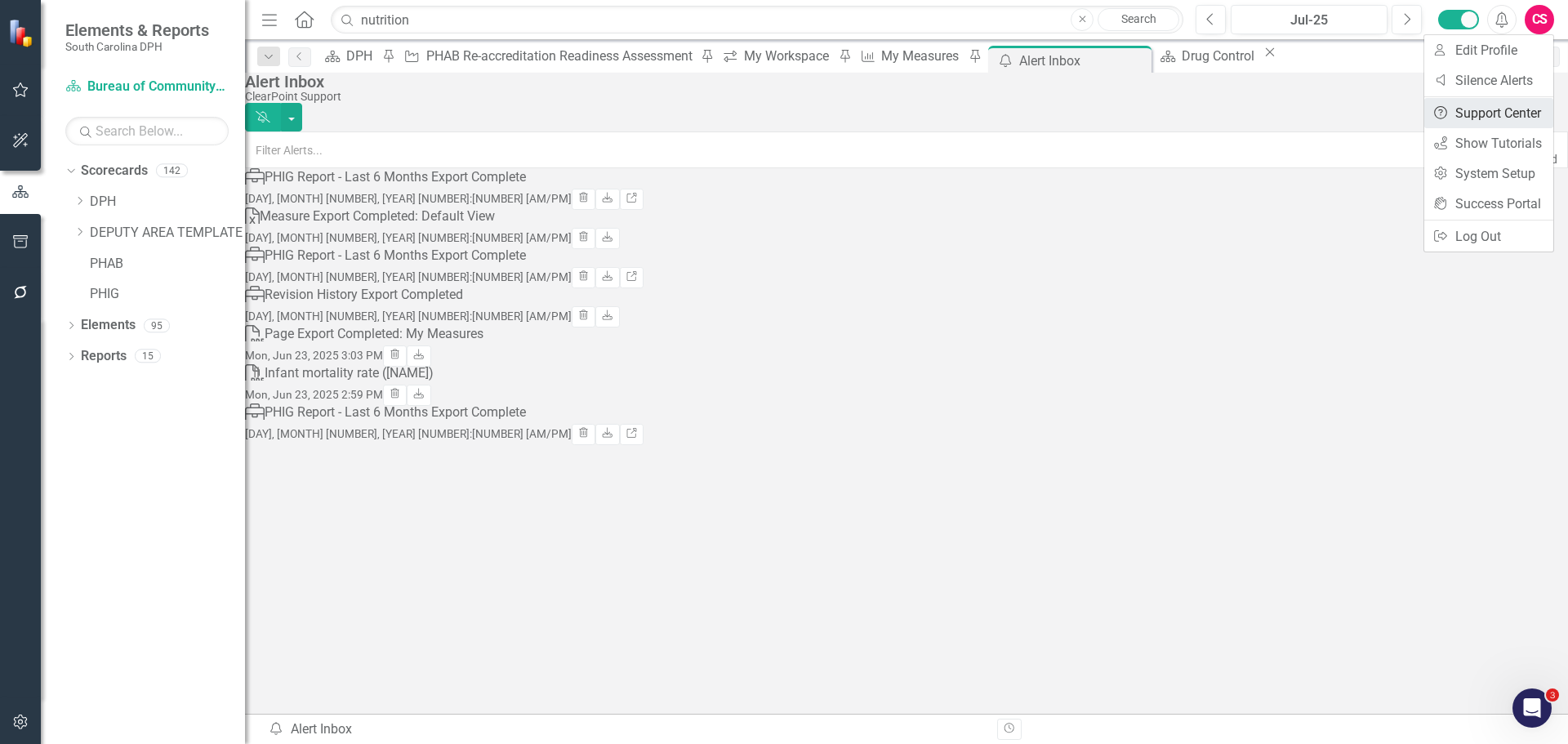 click on "Help Support Center" at bounding box center [1489, 113] 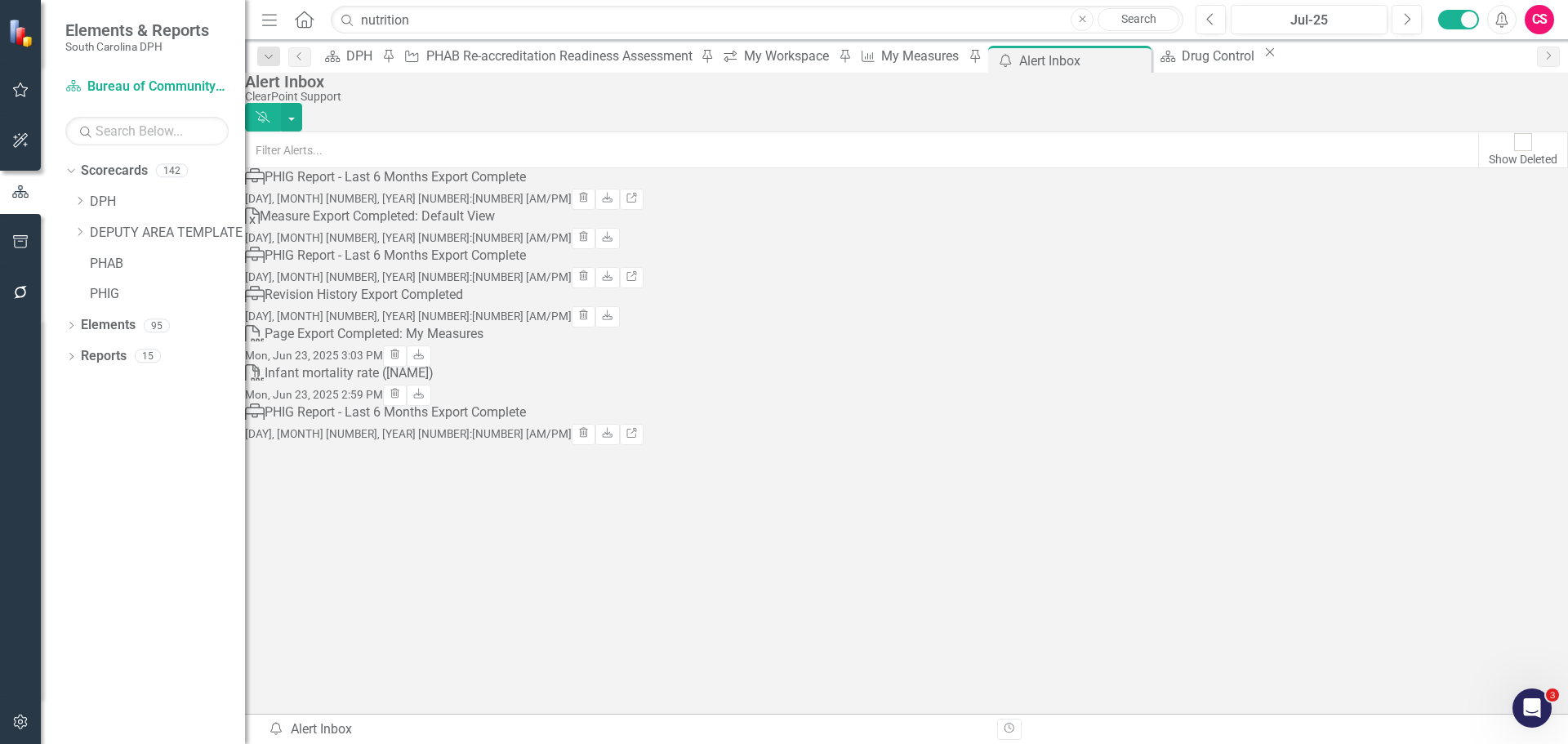 drag, startPoint x: 1152, startPoint y: 628, endPoint x: 1147, endPoint y: 613, distance: 15.811388 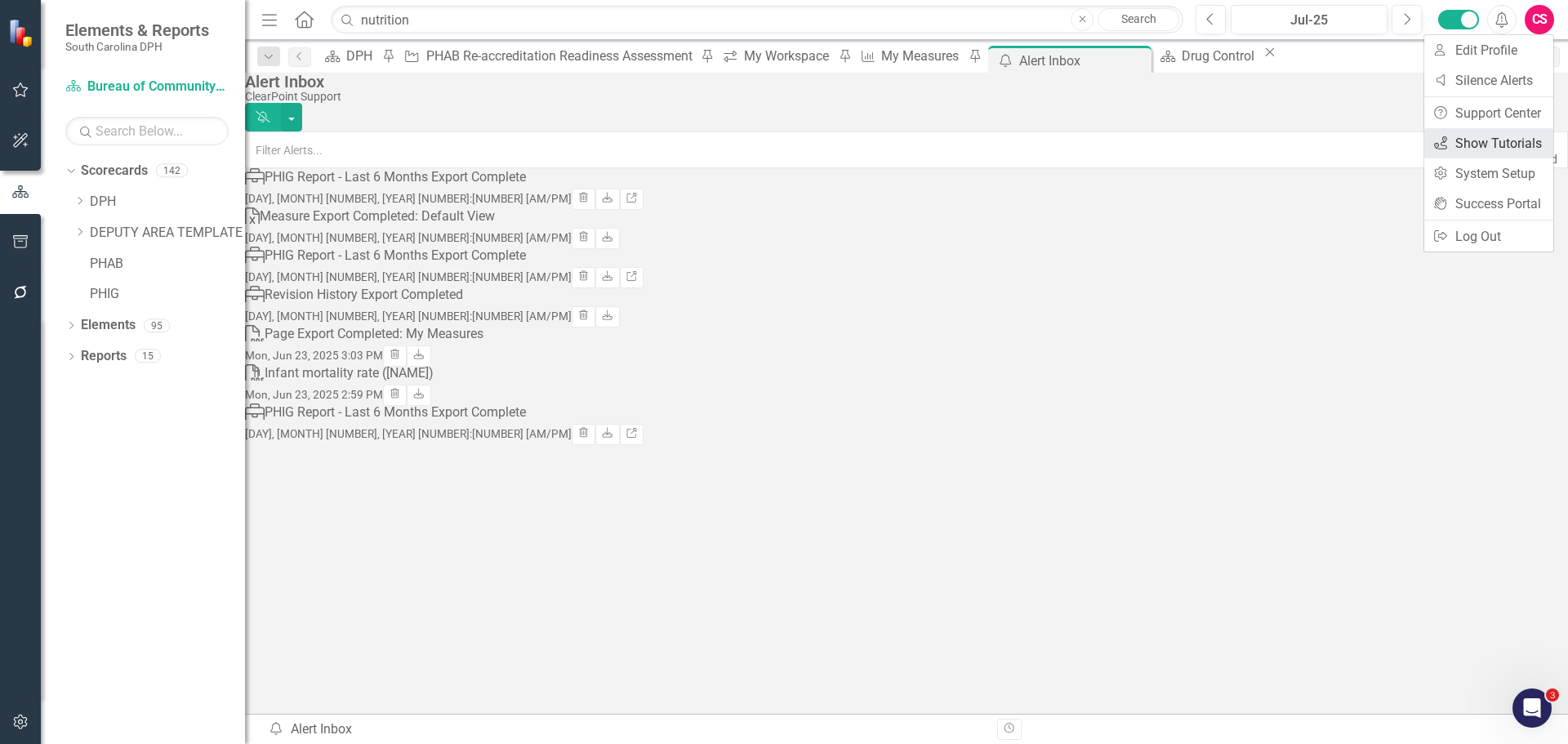 click on "icon.tutorial Show Tutorials" at bounding box center [1489, 143] 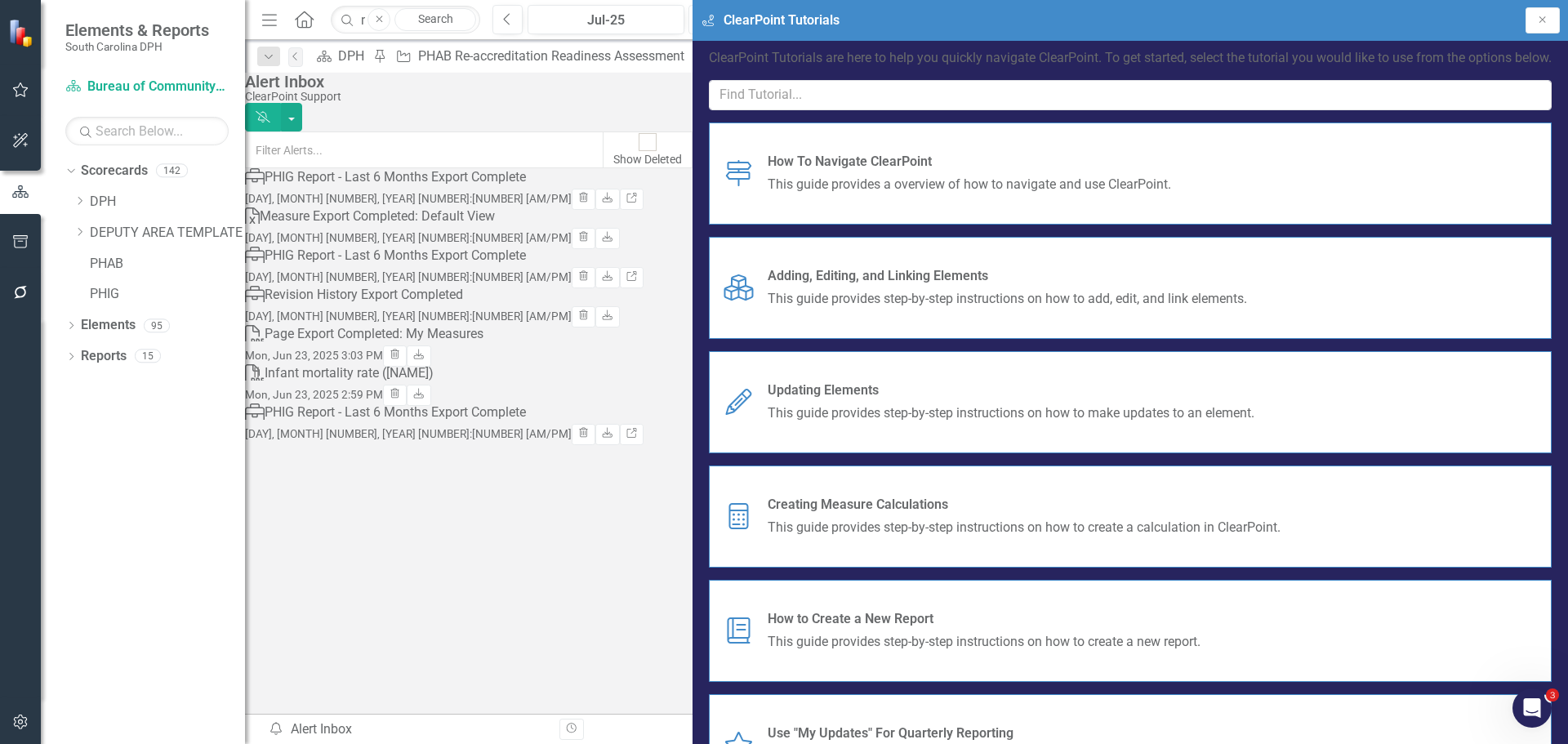 scroll, scrollTop: 0, scrollLeft: 0, axis: both 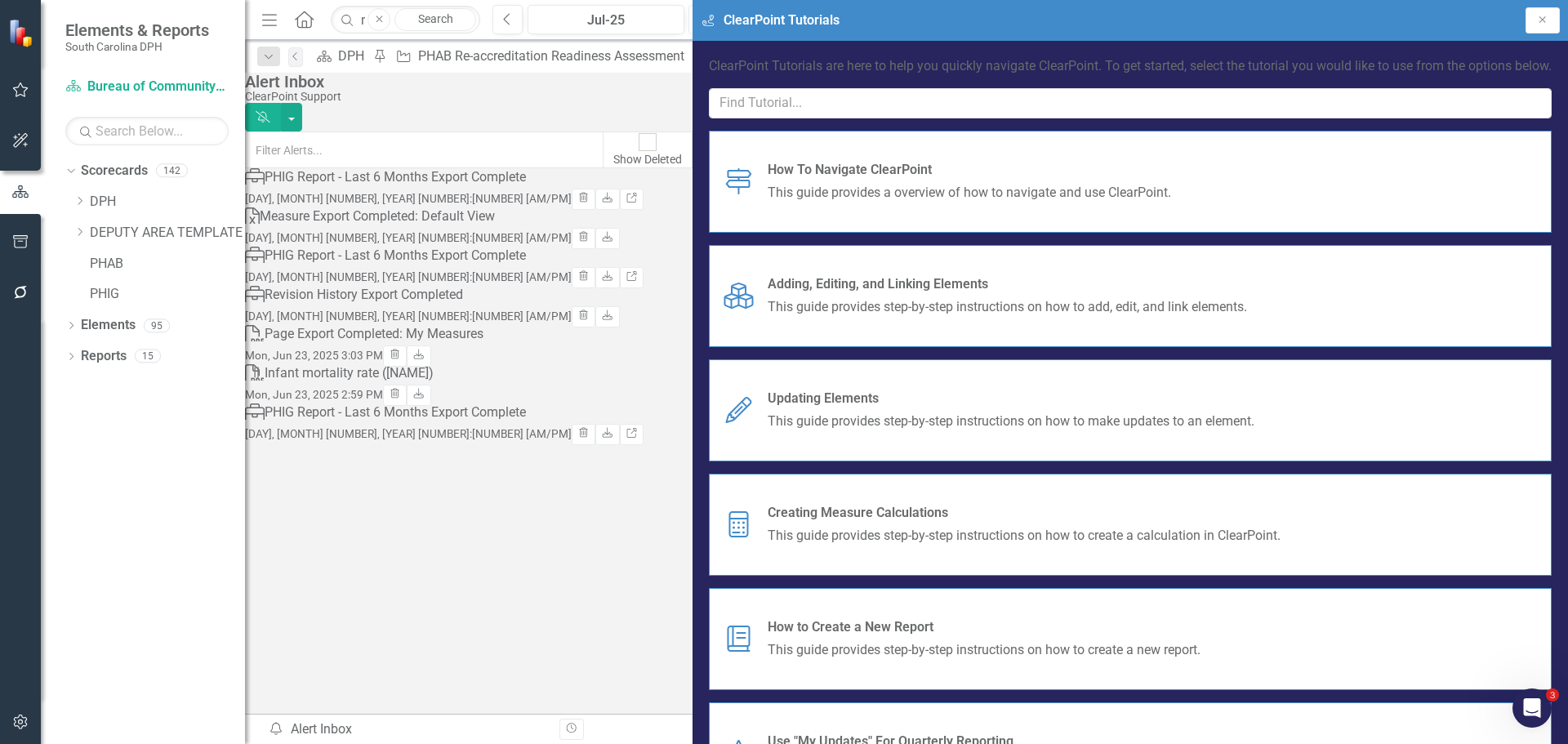 click on "This guide provides a overview of how to navigate and use ClearPoint." at bounding box center (969, 193) 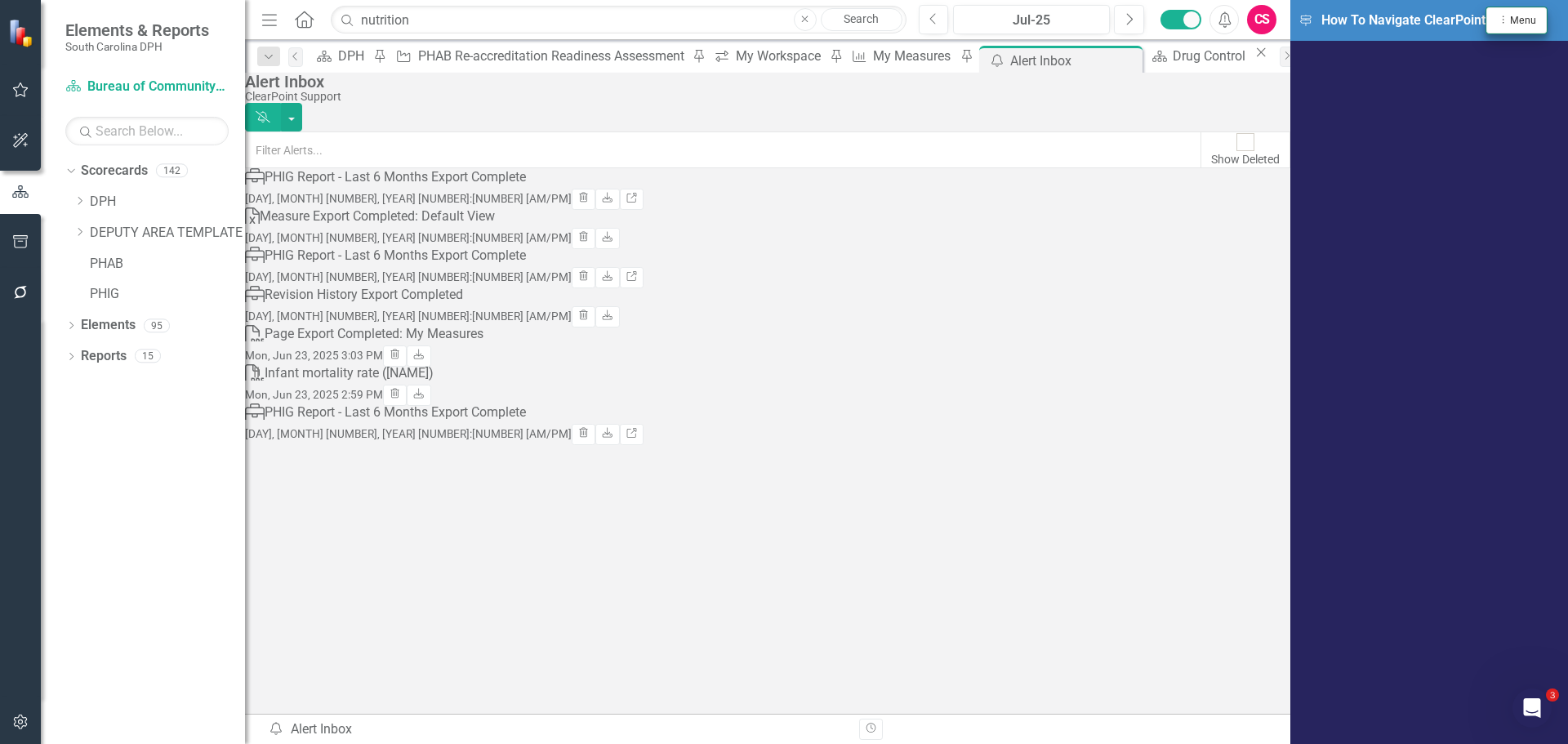 click on "Menu" at bounding box center [1523, 20] 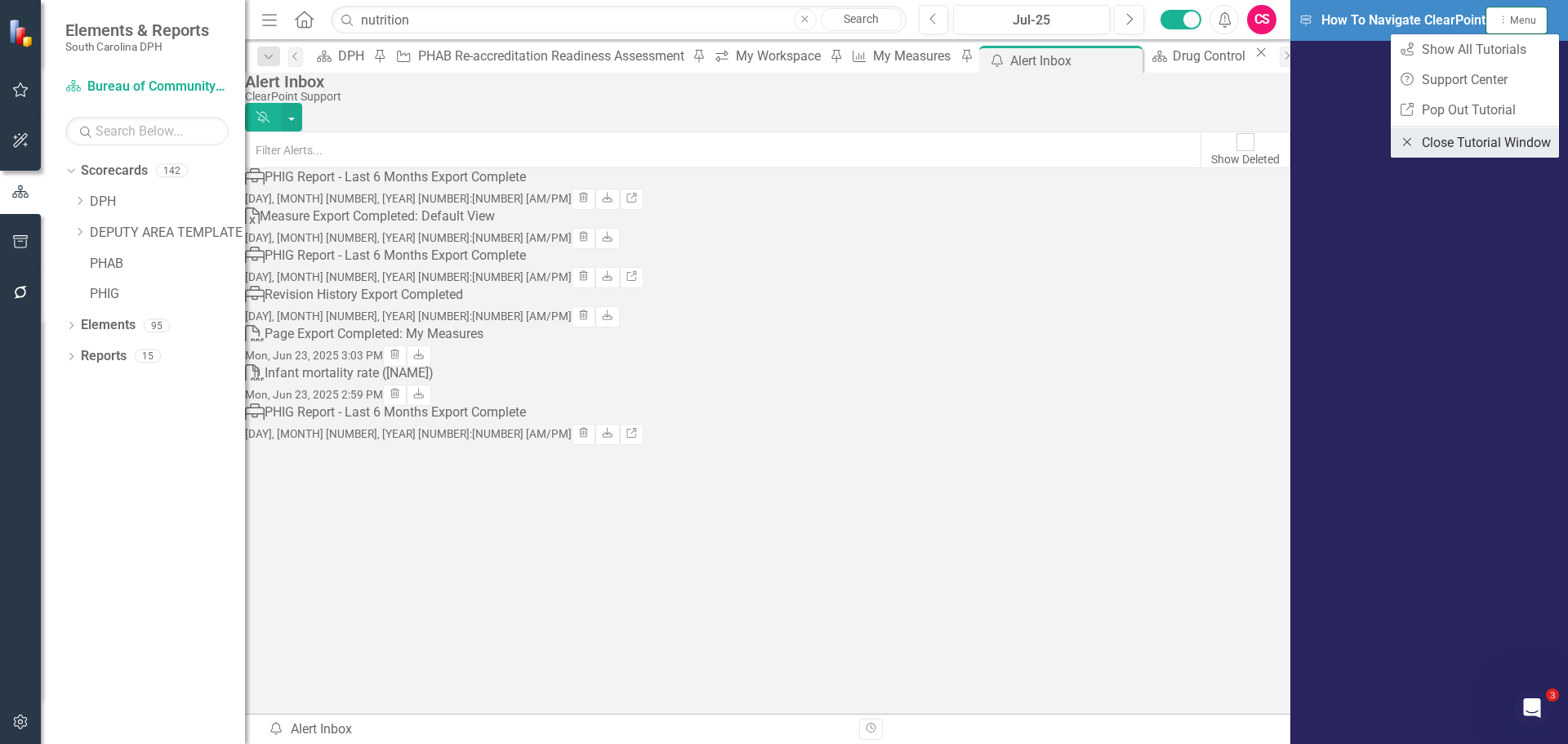 click on "Close Close Tutorial Window" at bounding box center [1475, 142] 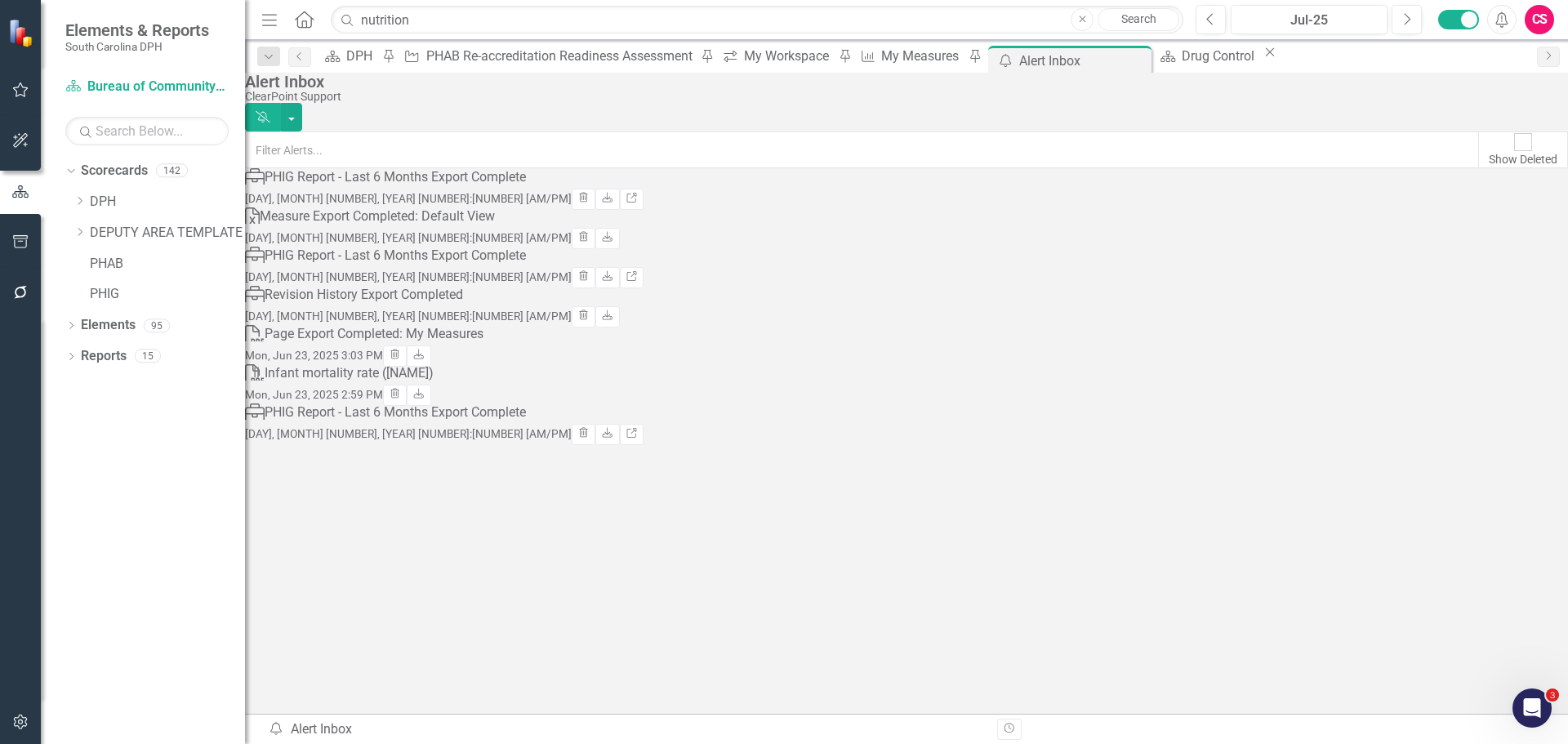 click on "CS" at bounding box center [1539, 20] 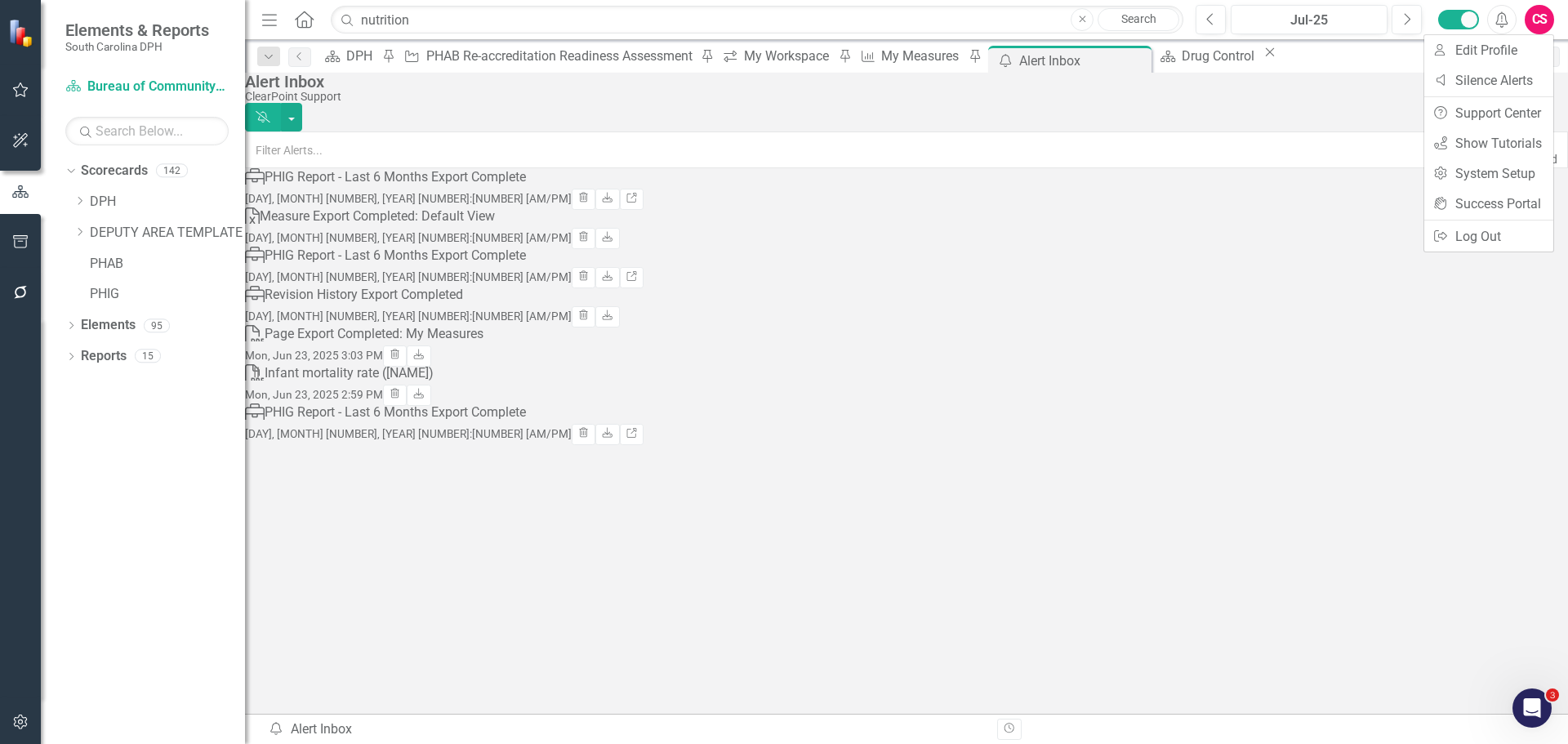 click on "CS" at bounding box center [1539, 20] 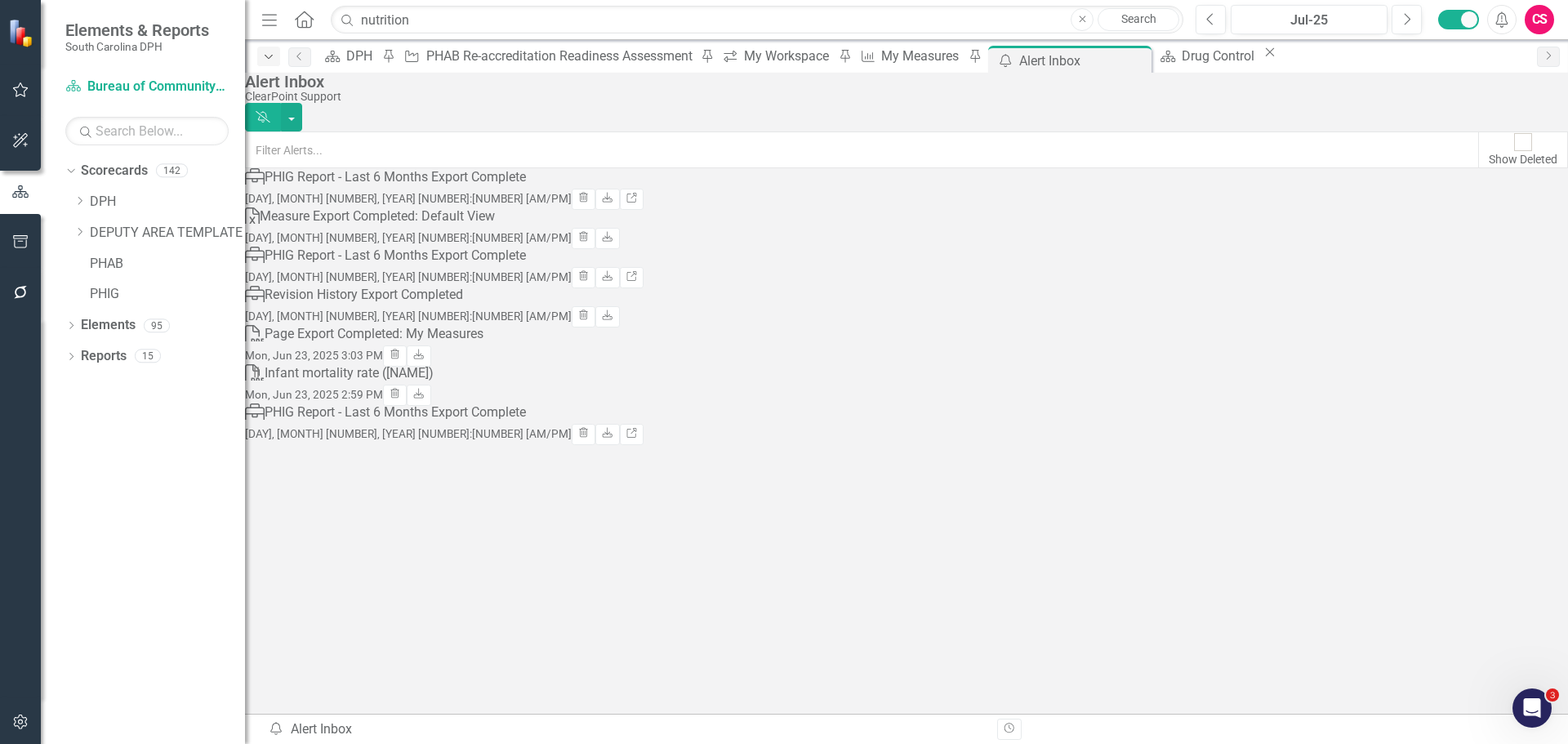 click on "Dropdown" 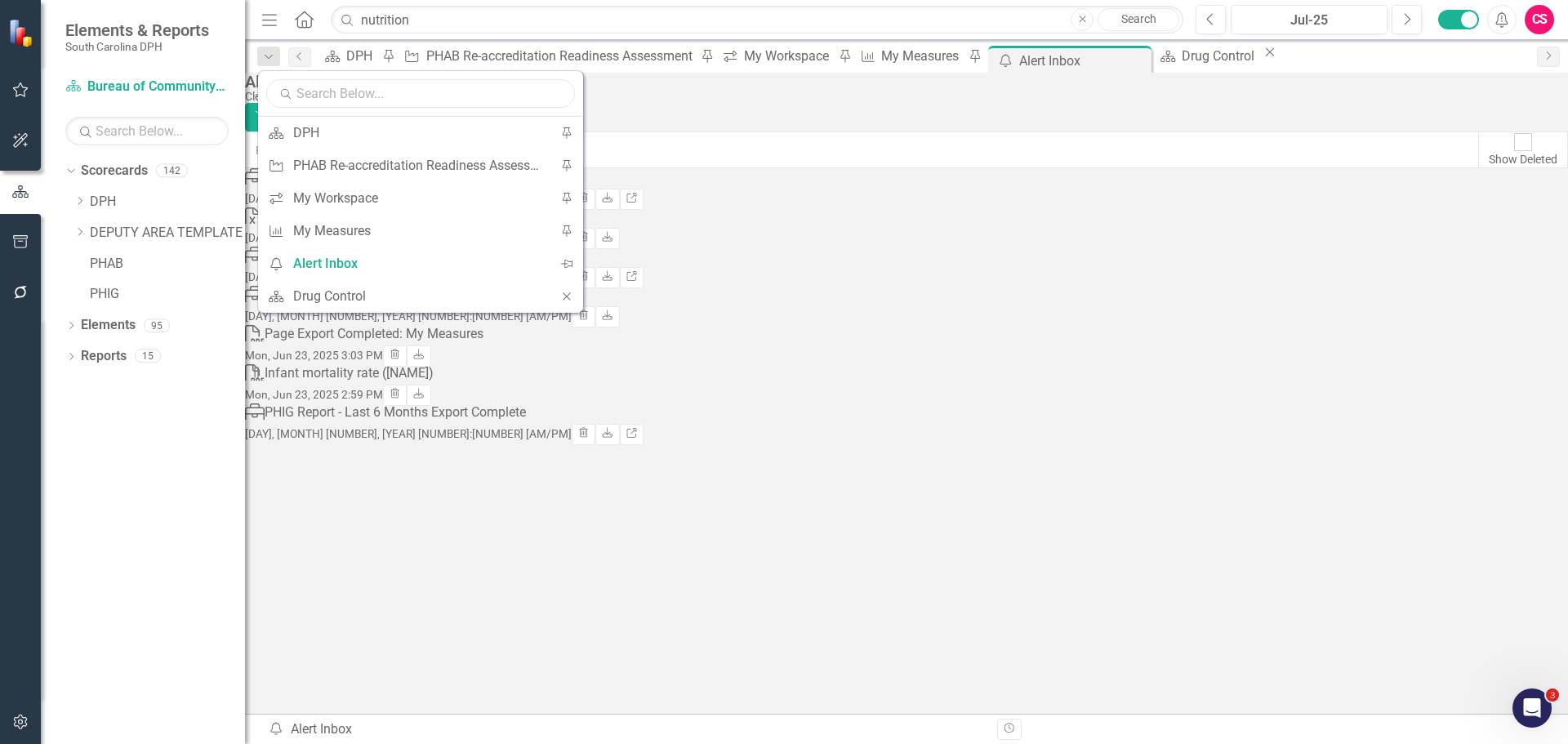 click at bounding box center (421, 93) 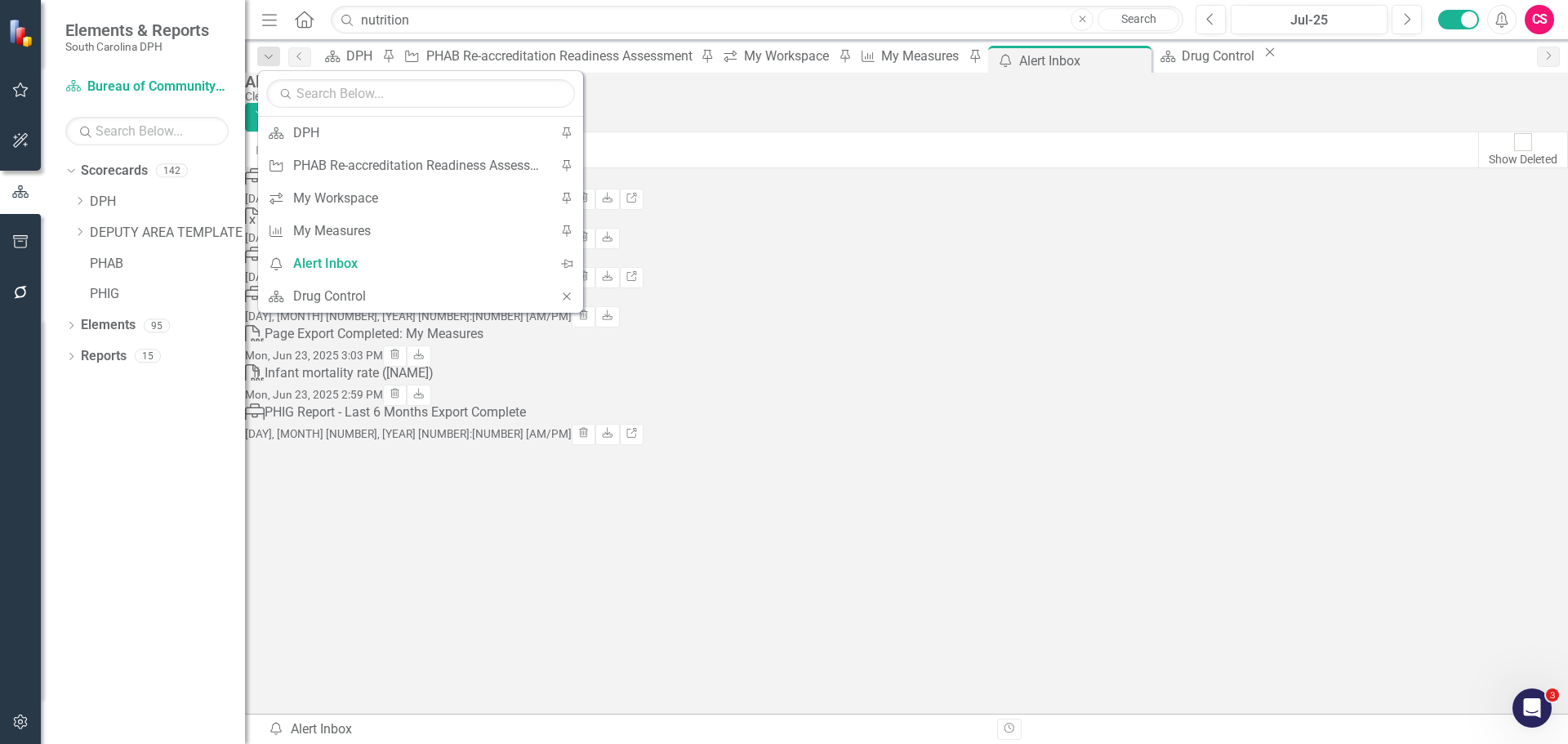 click on "Alert Inbox" at bounding box center [902, 82] 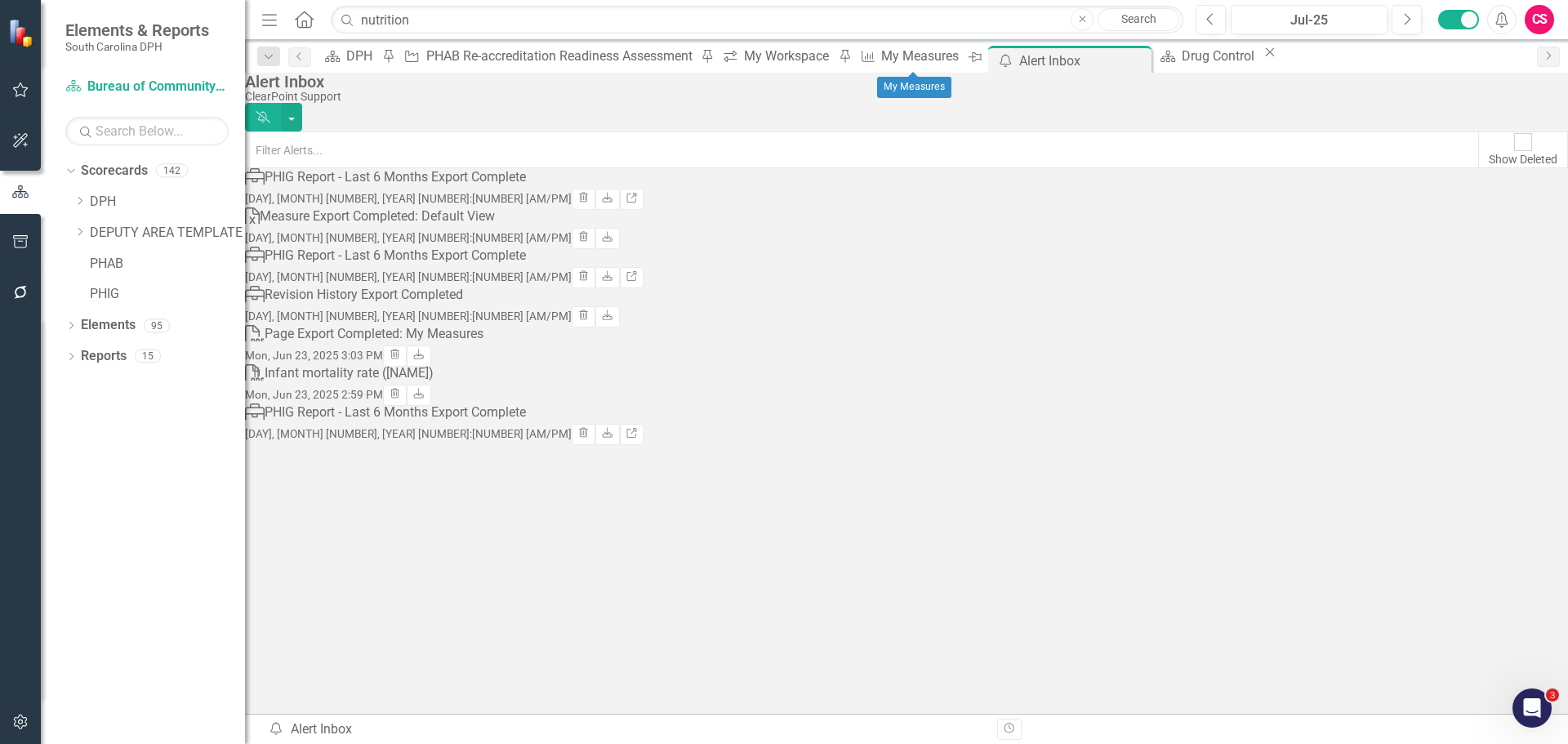 click on "Pin" 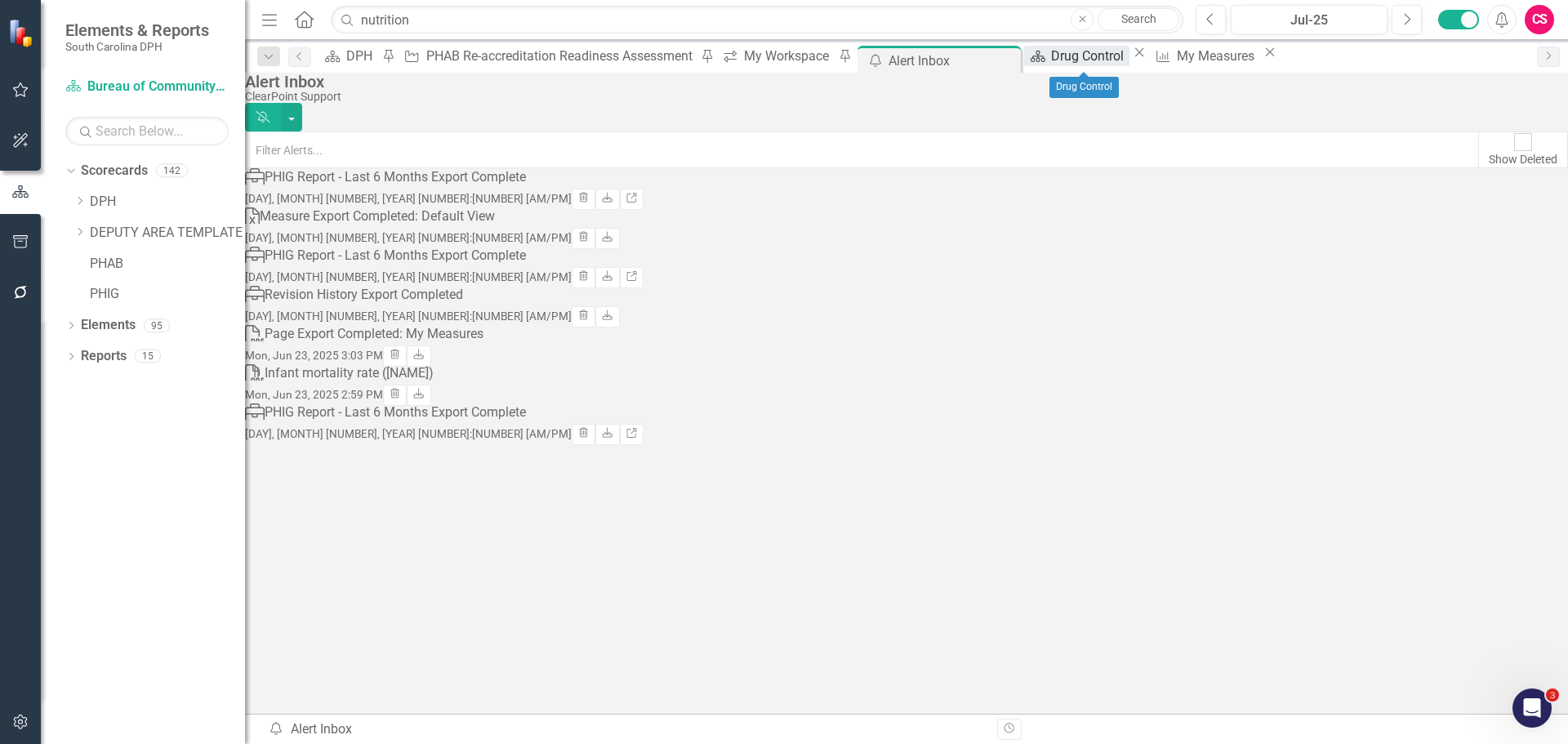 click on "Drug Control" at bounding box center (1089, 56) 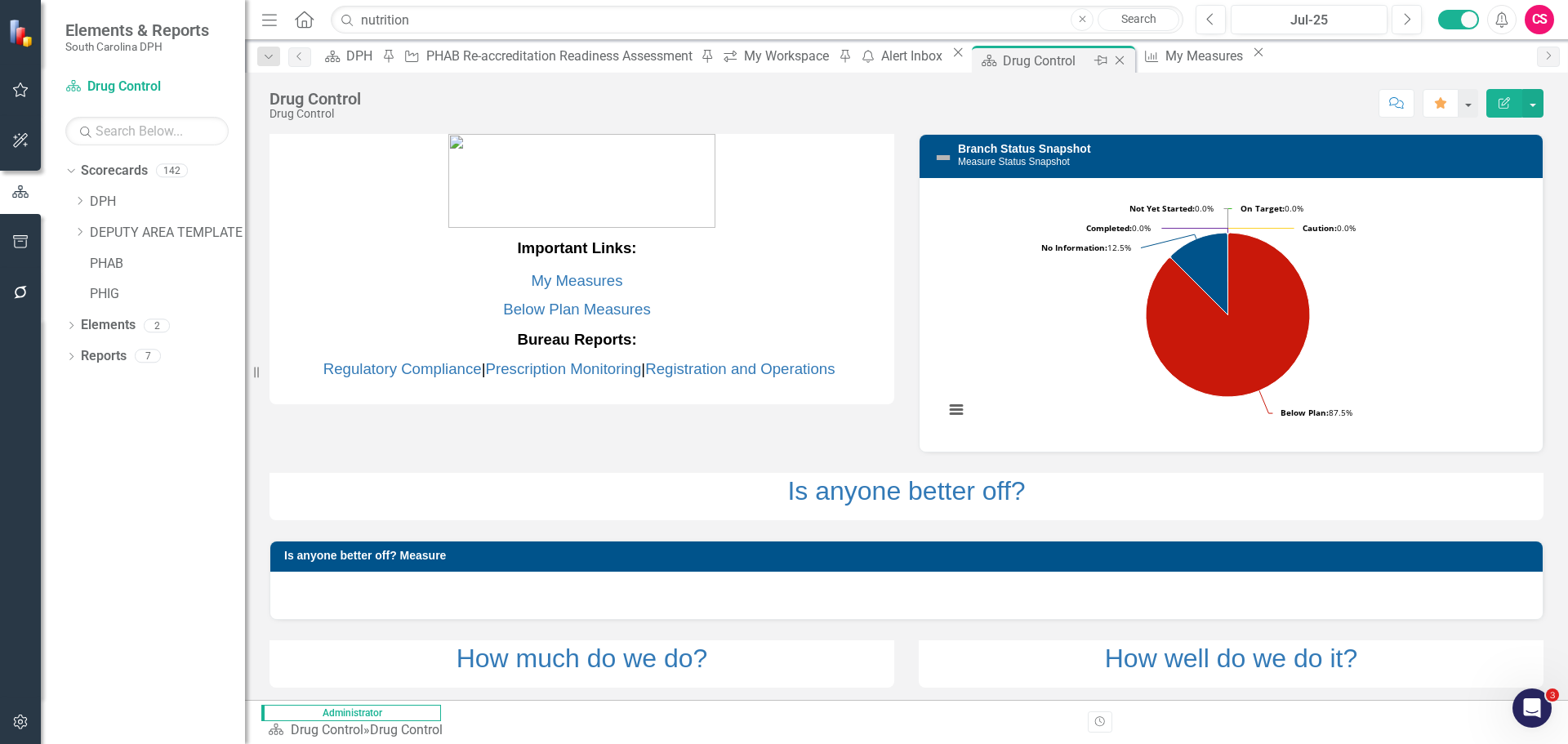 click on "Pin" 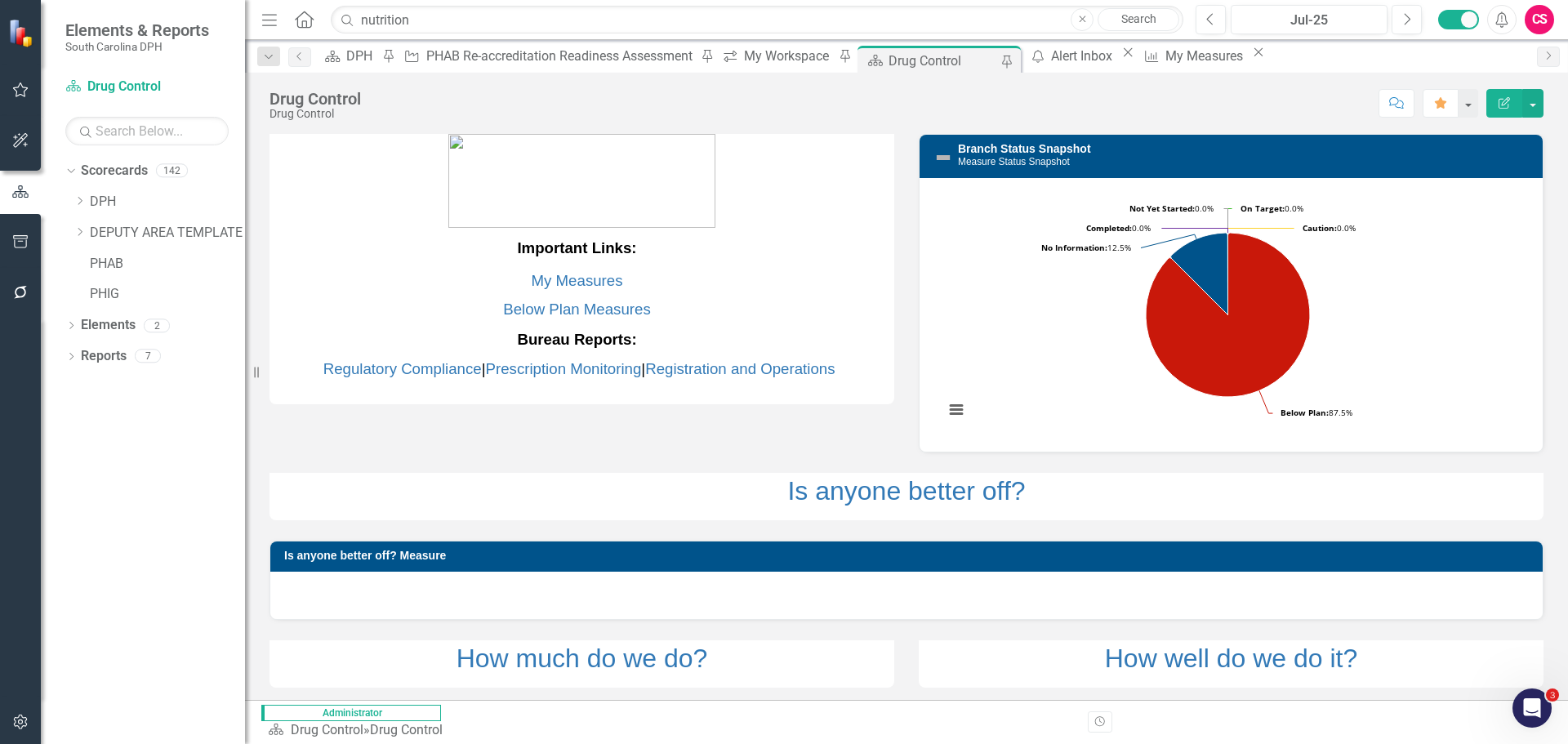 click 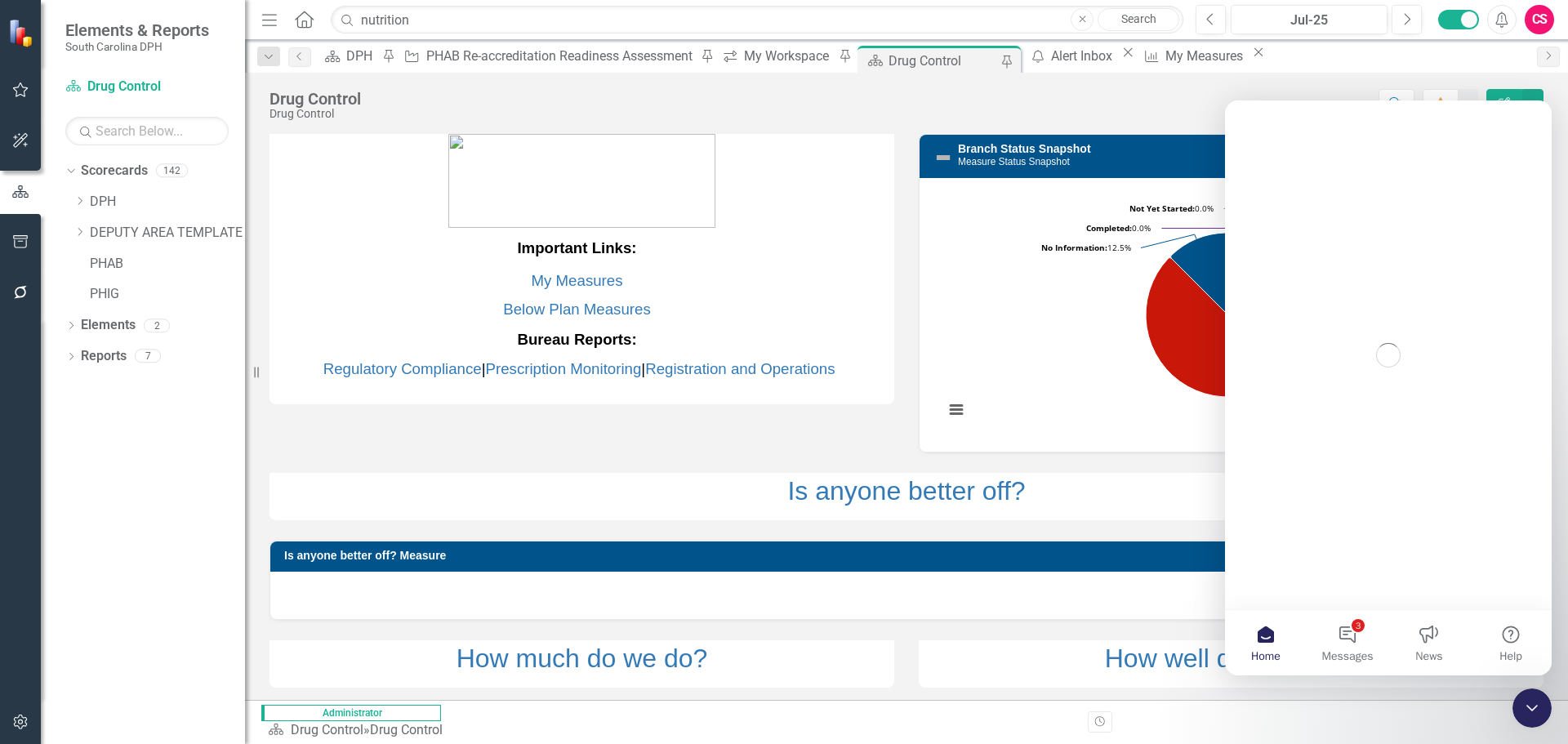 scroll, scrollTop: 0, scrollLeft: 0, axis: both 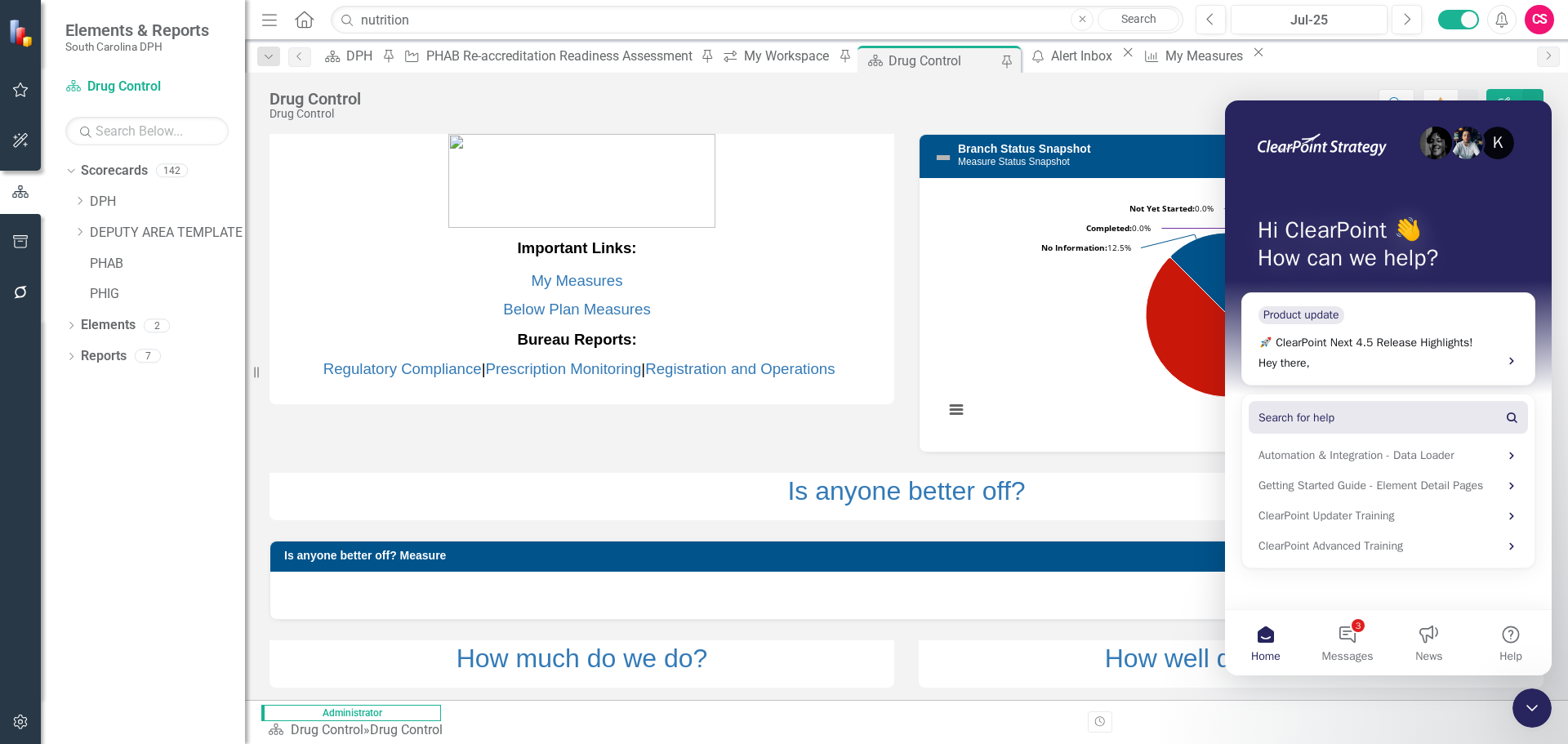 click on "Search for help" at bounding box center (1388, 417) 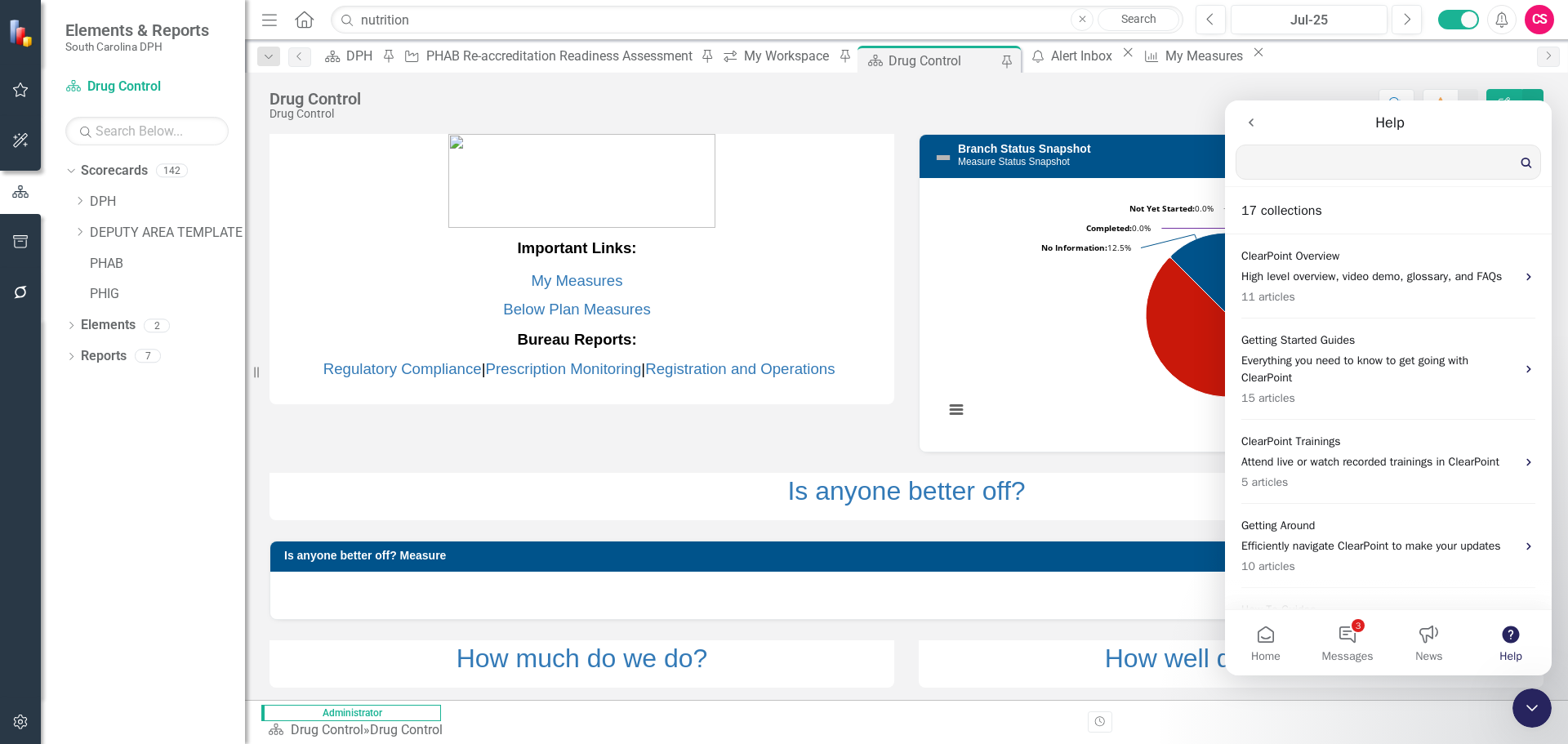 scroll, scrollTop: 0, scrollLeft: 0, axis: both 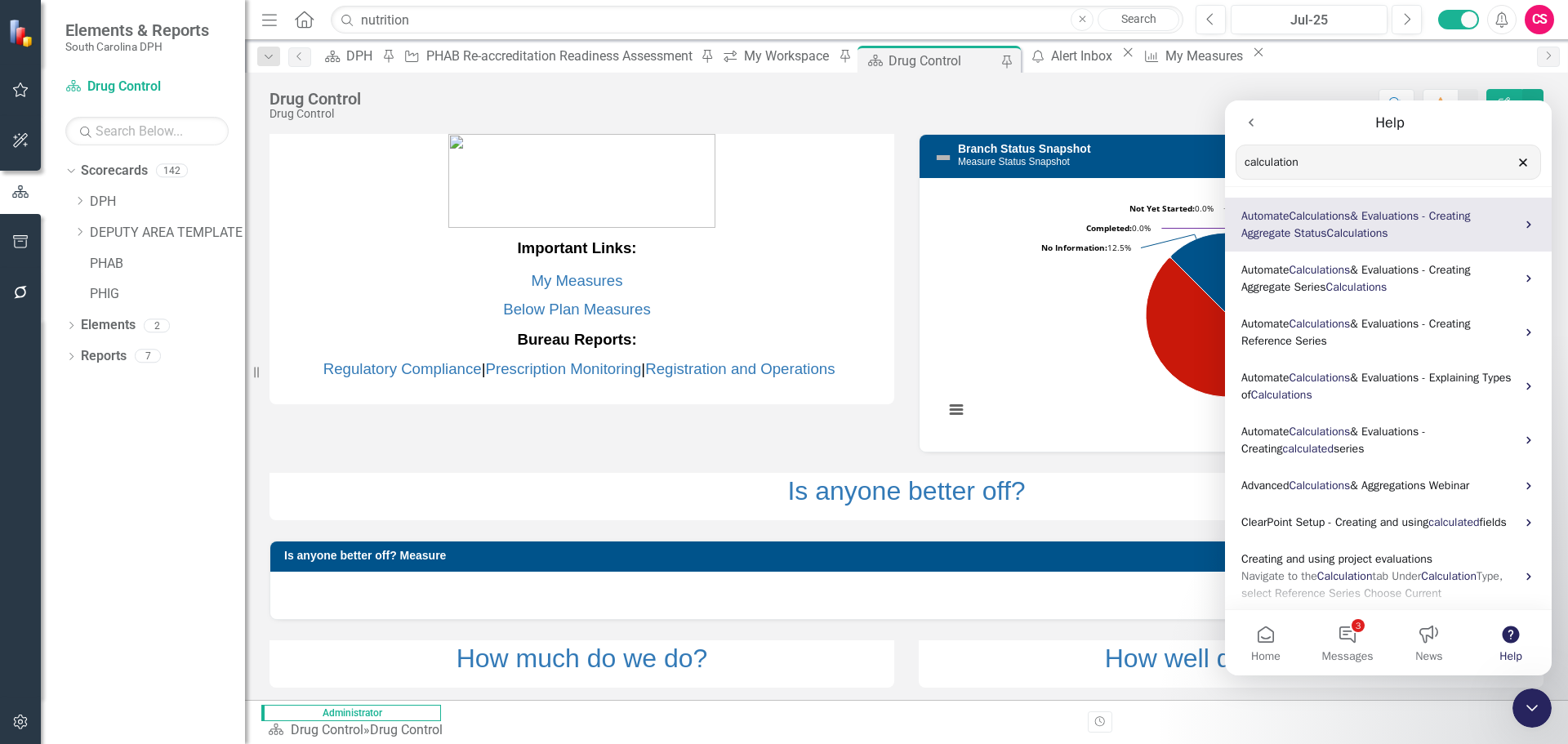 type on "calculation" 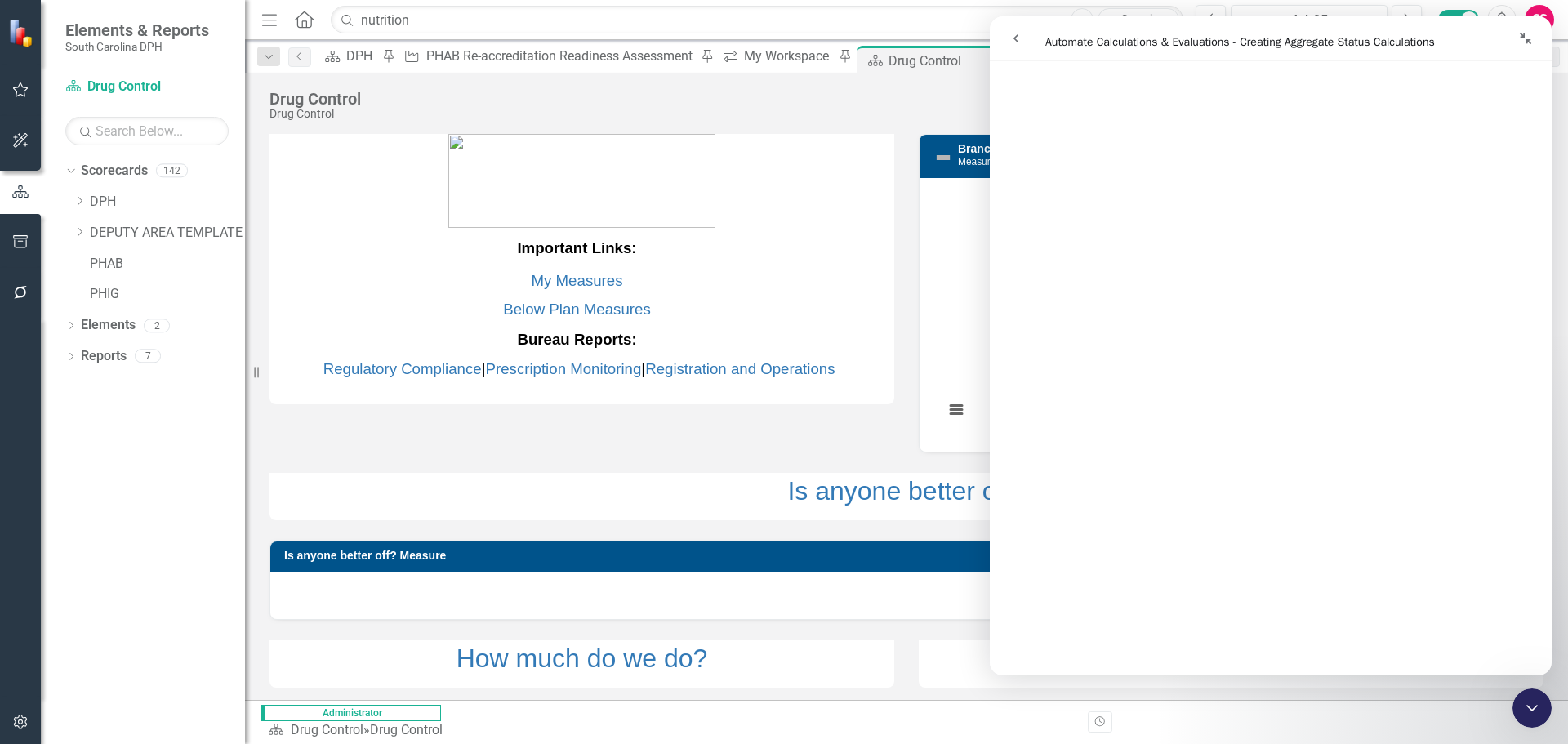 scroll, scrollTop: 721, scrollLeft: 0, axis: vertical 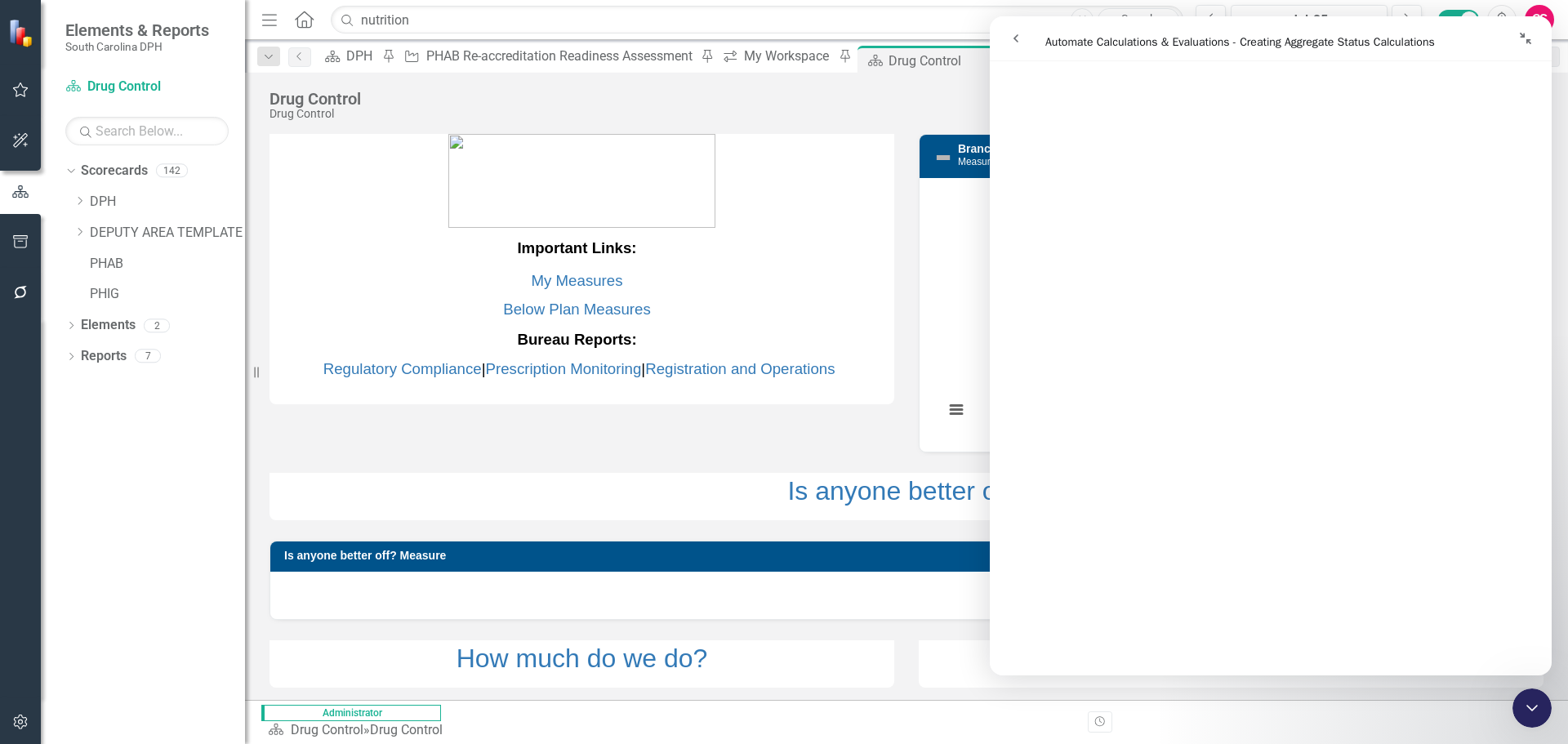 click 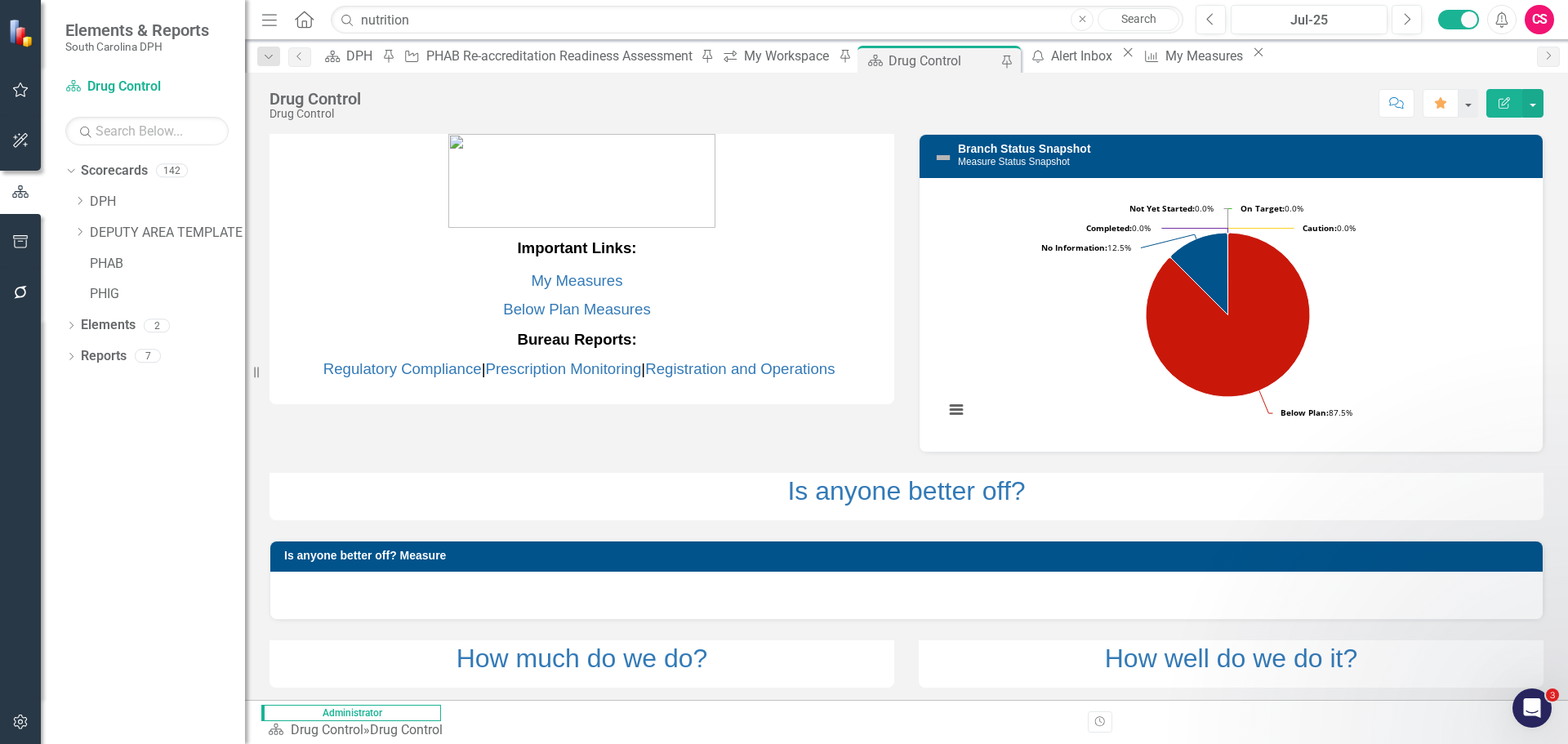 scroll, scrollTop: 0, scrollLeft: 0, axis: both 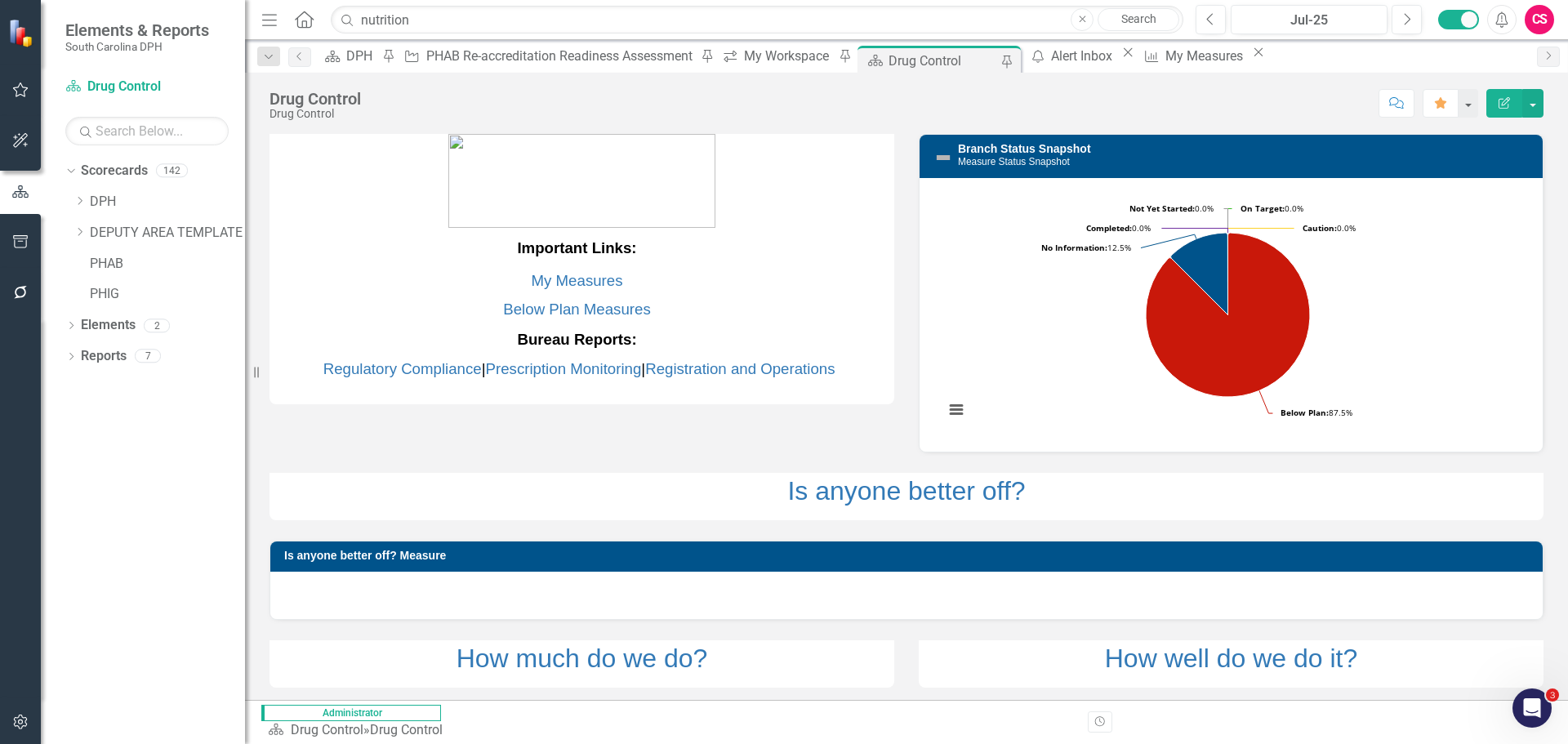 click 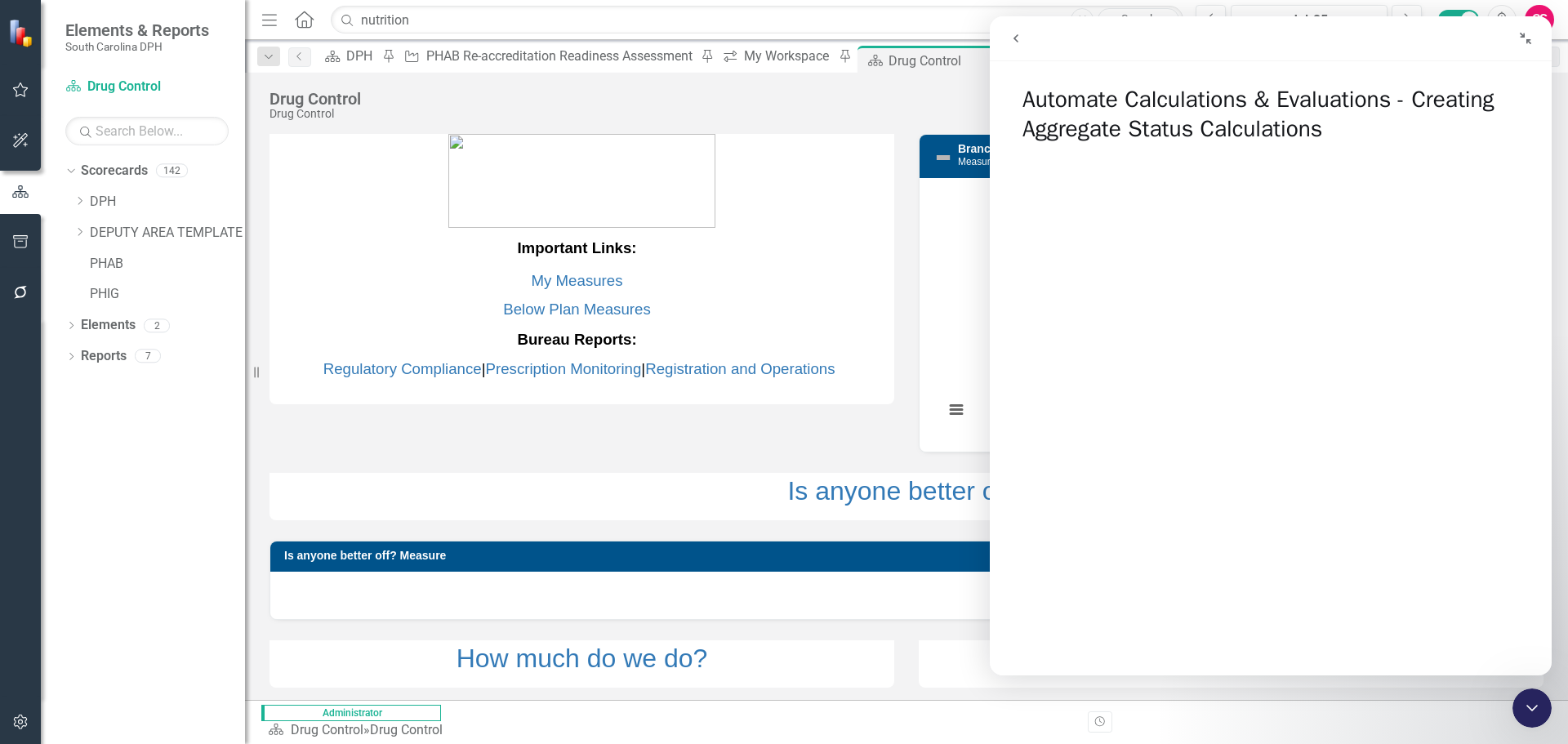 click at bounding box center (1016, 38) 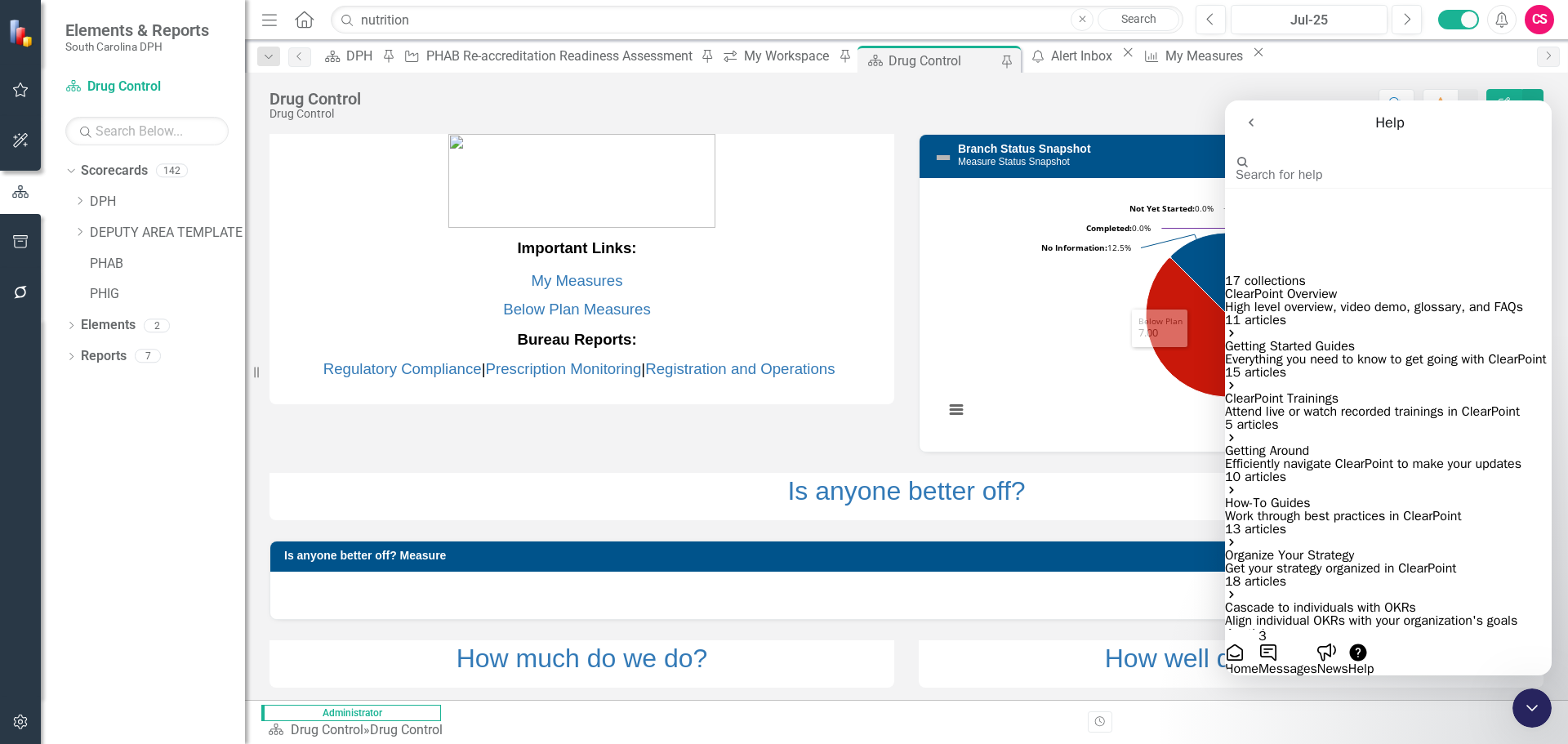 click on "3 Messages" at bounding box center (1288, 653) 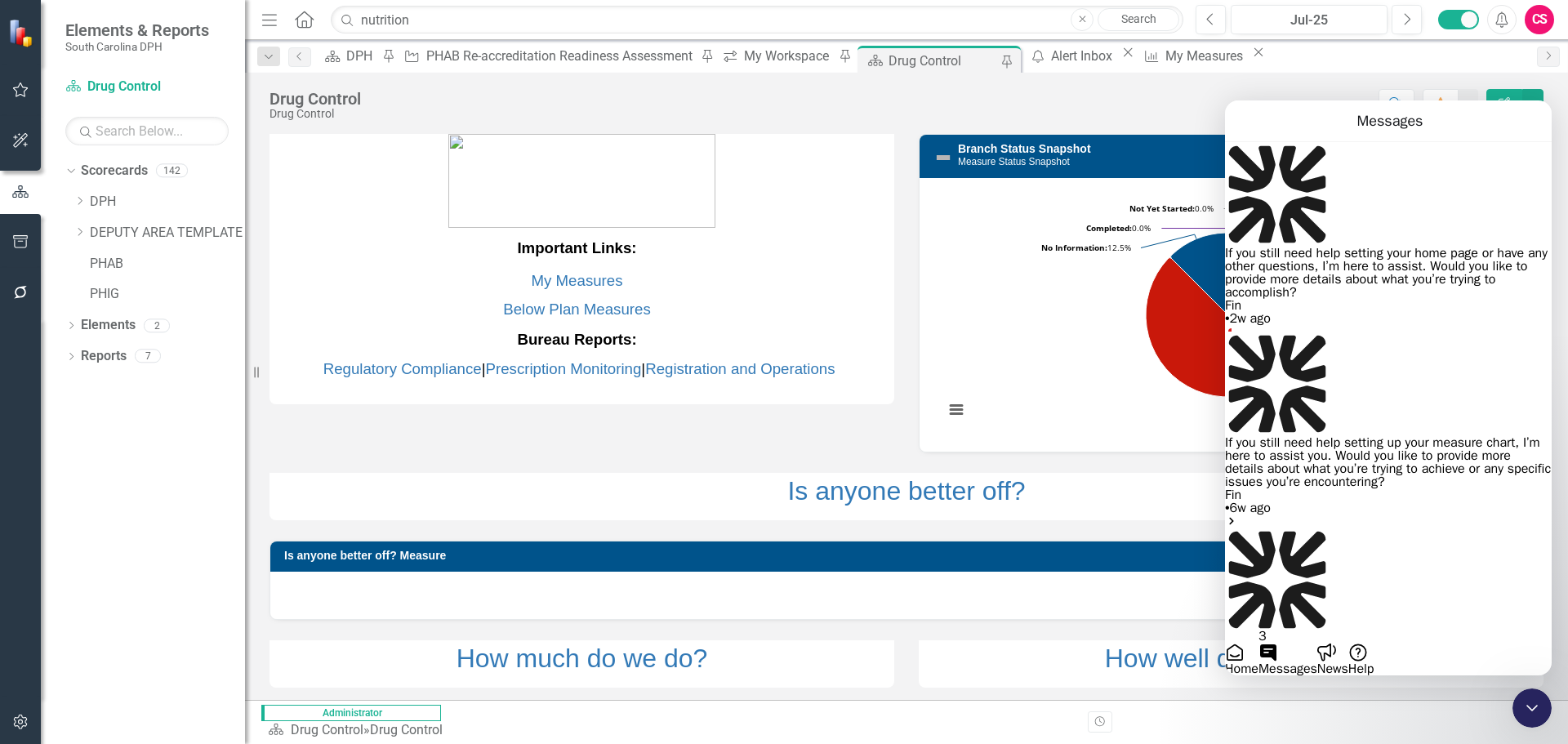 click on "Ask a question" at bounding box center (1267, 688) 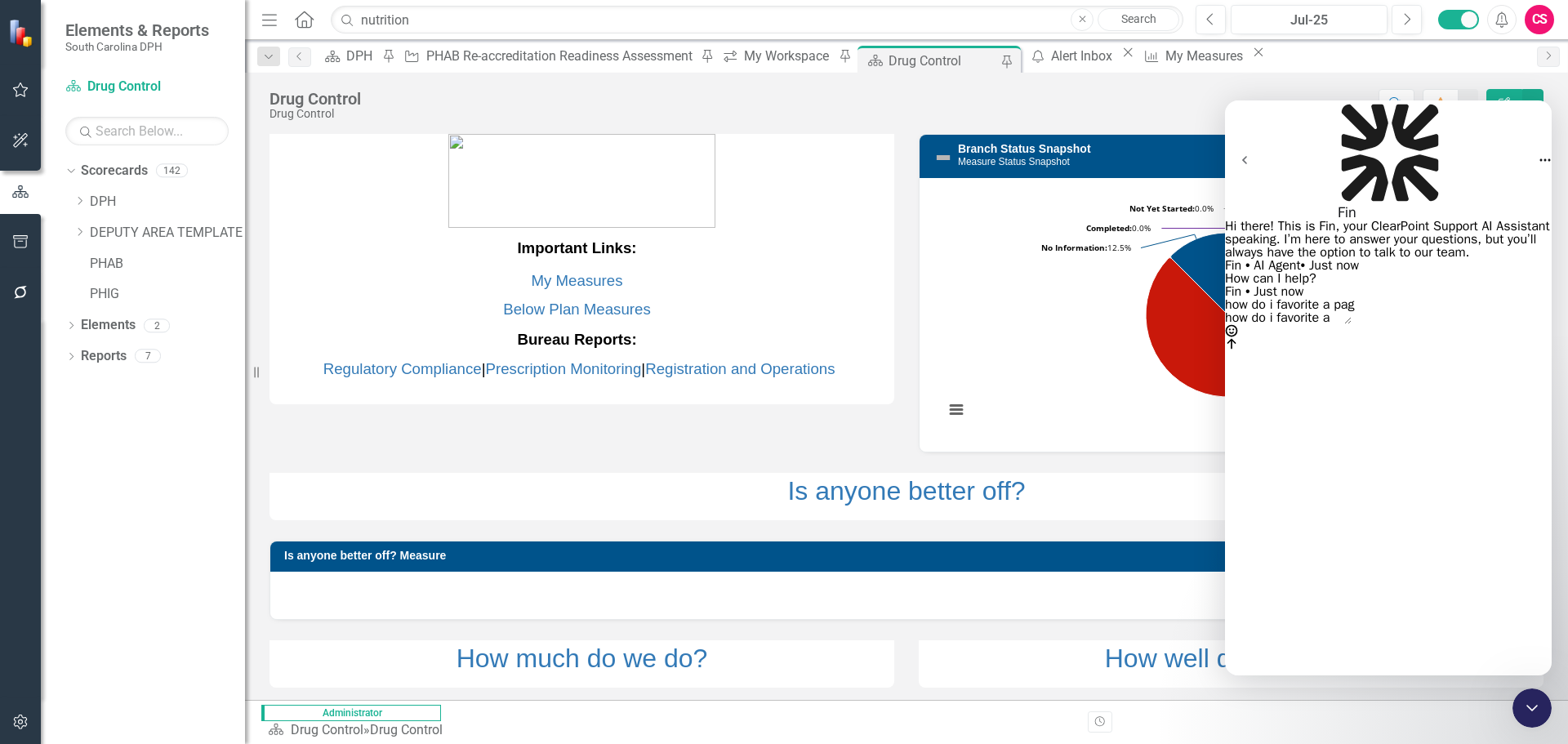 type on "how do i favorite a page?" 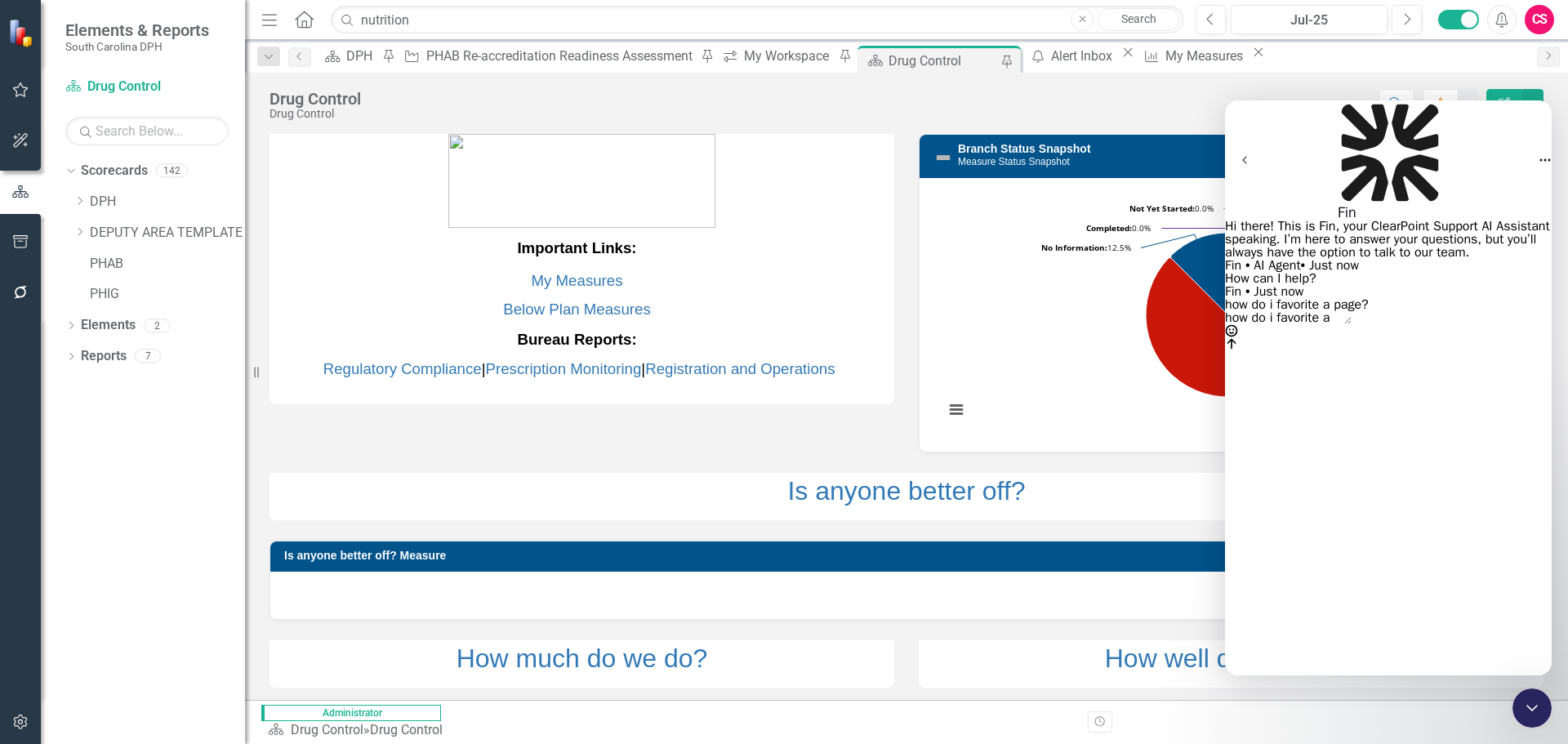 type 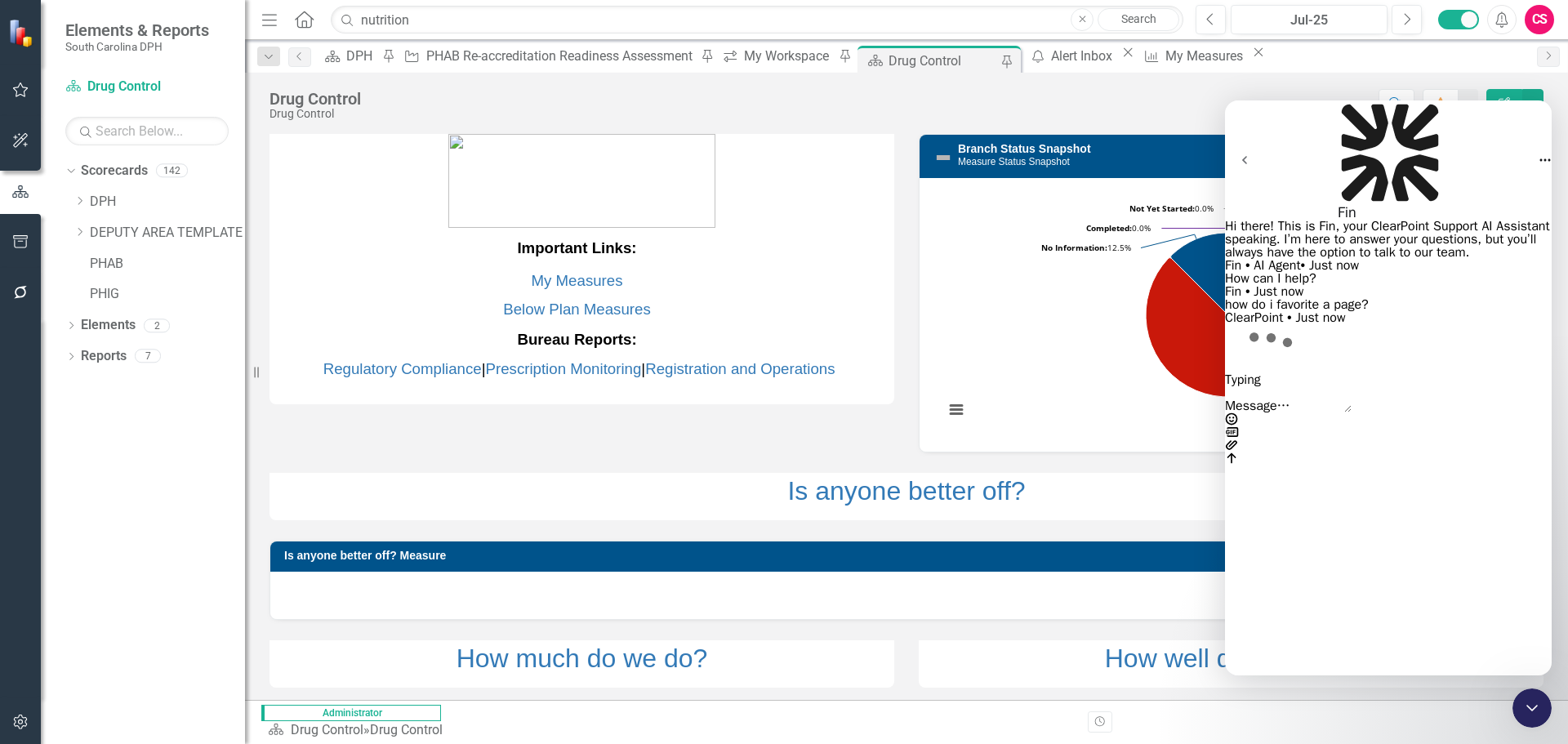 scroll, scrollTop: 2, scrollLeft: 0, axis: vertical 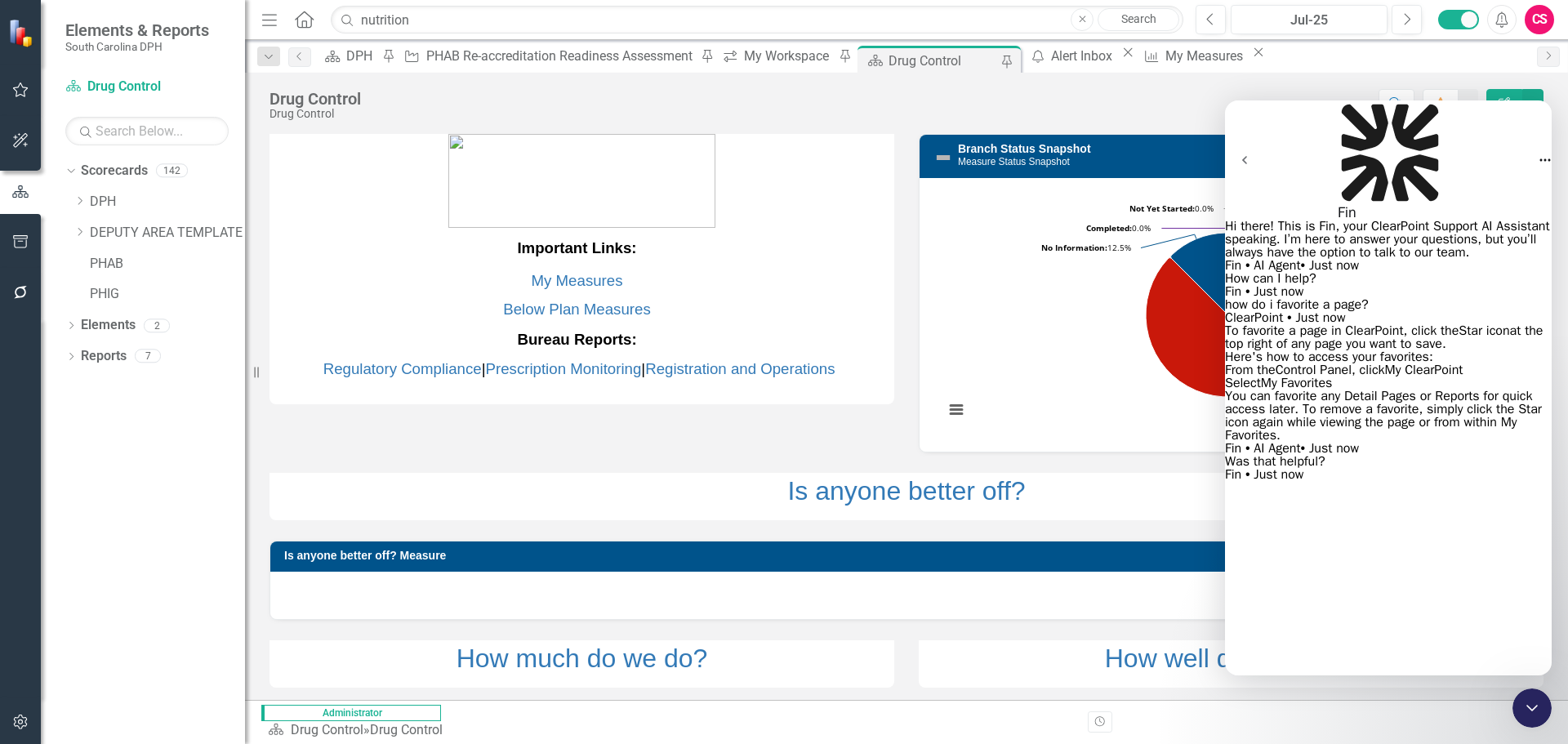 click 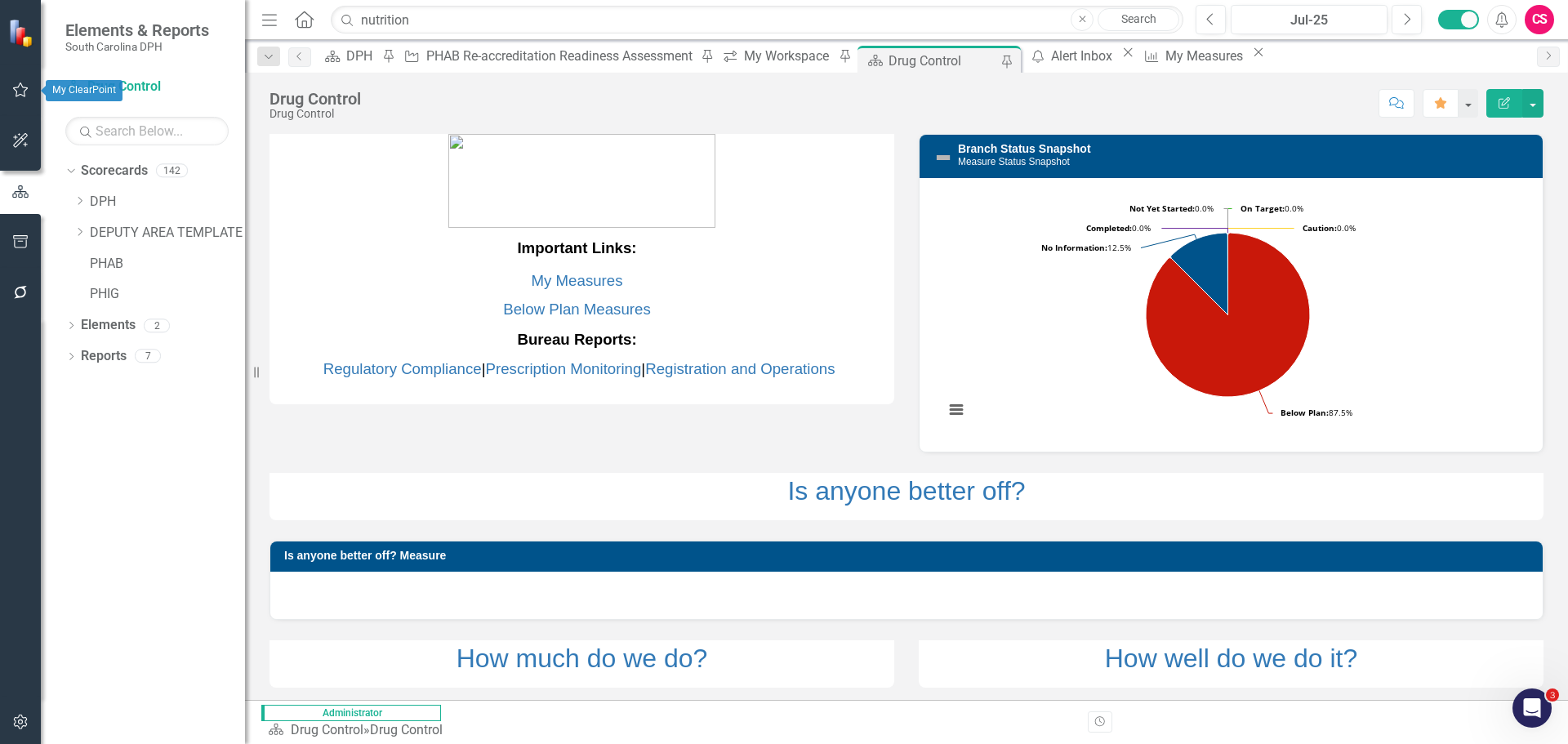 click at bounding box center (20, 91) 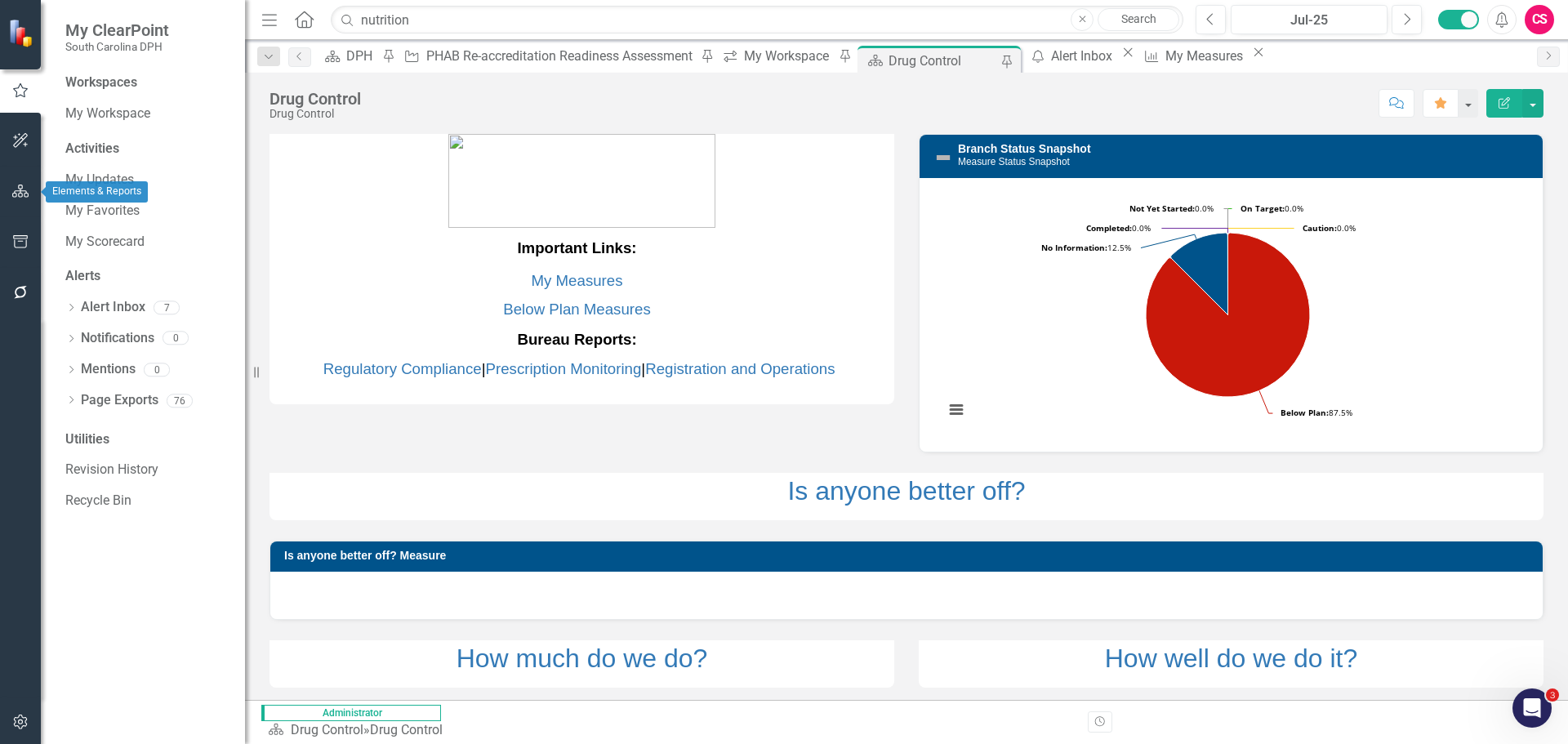 click 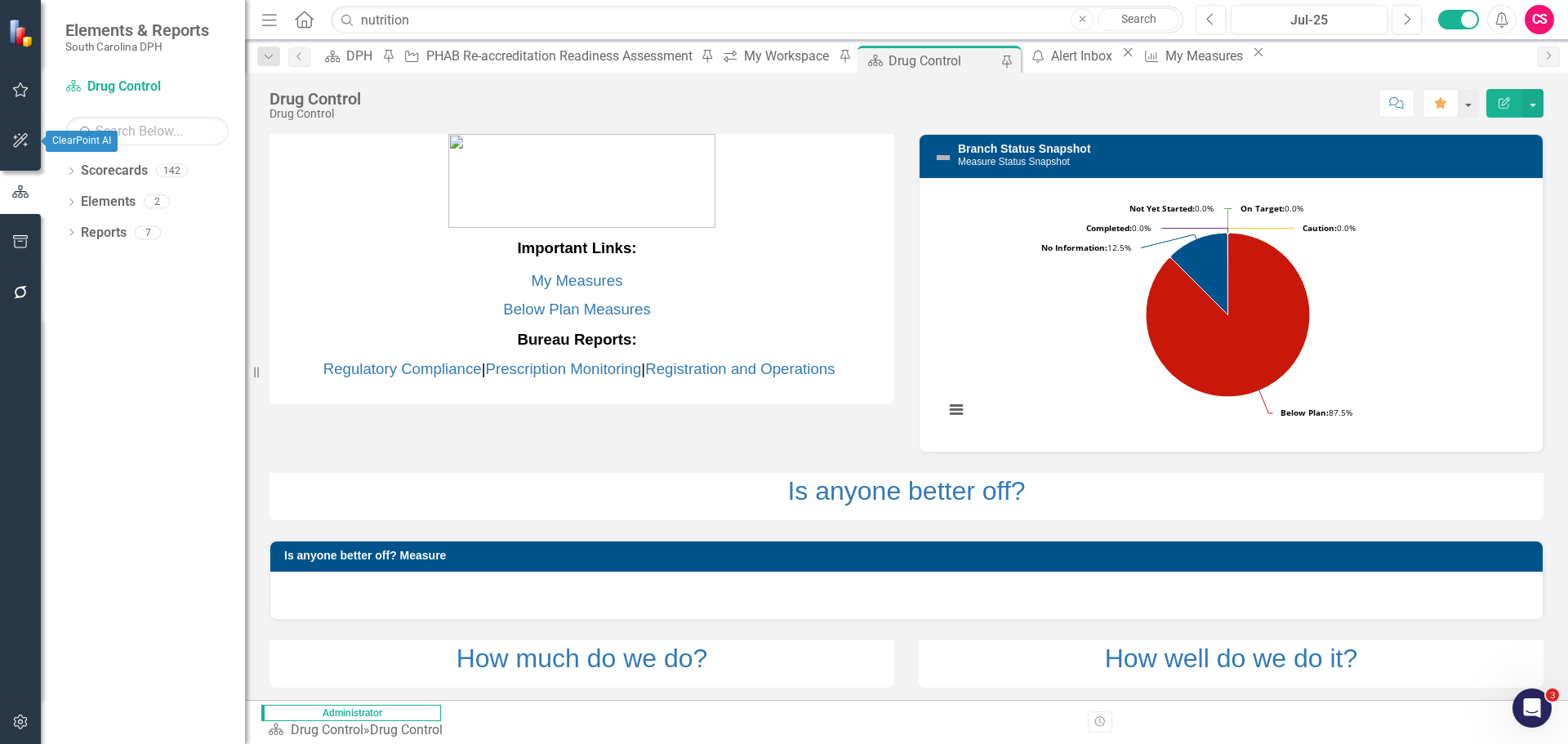 click at bounding box center (20, 141) 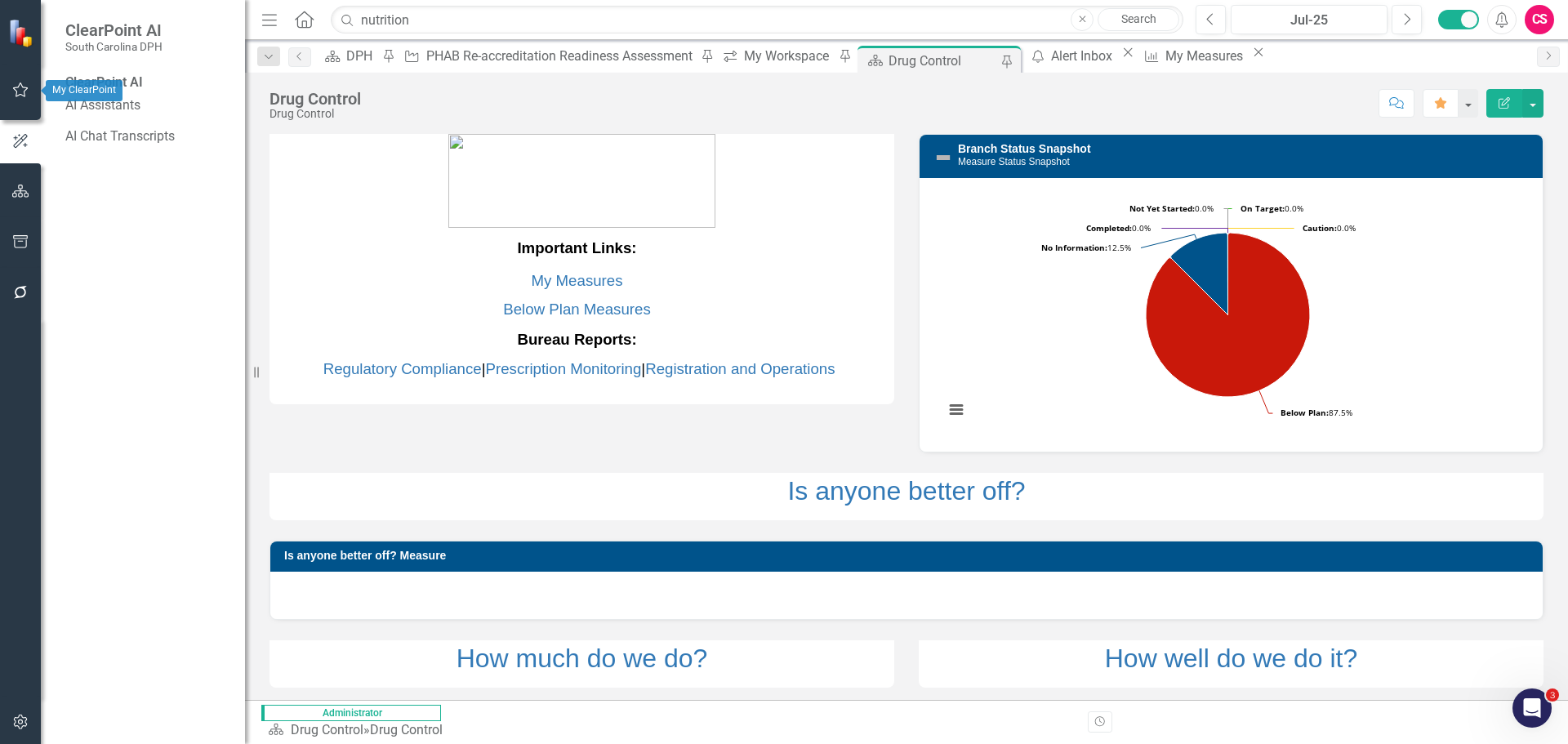 click at bounding box center (20, 91) 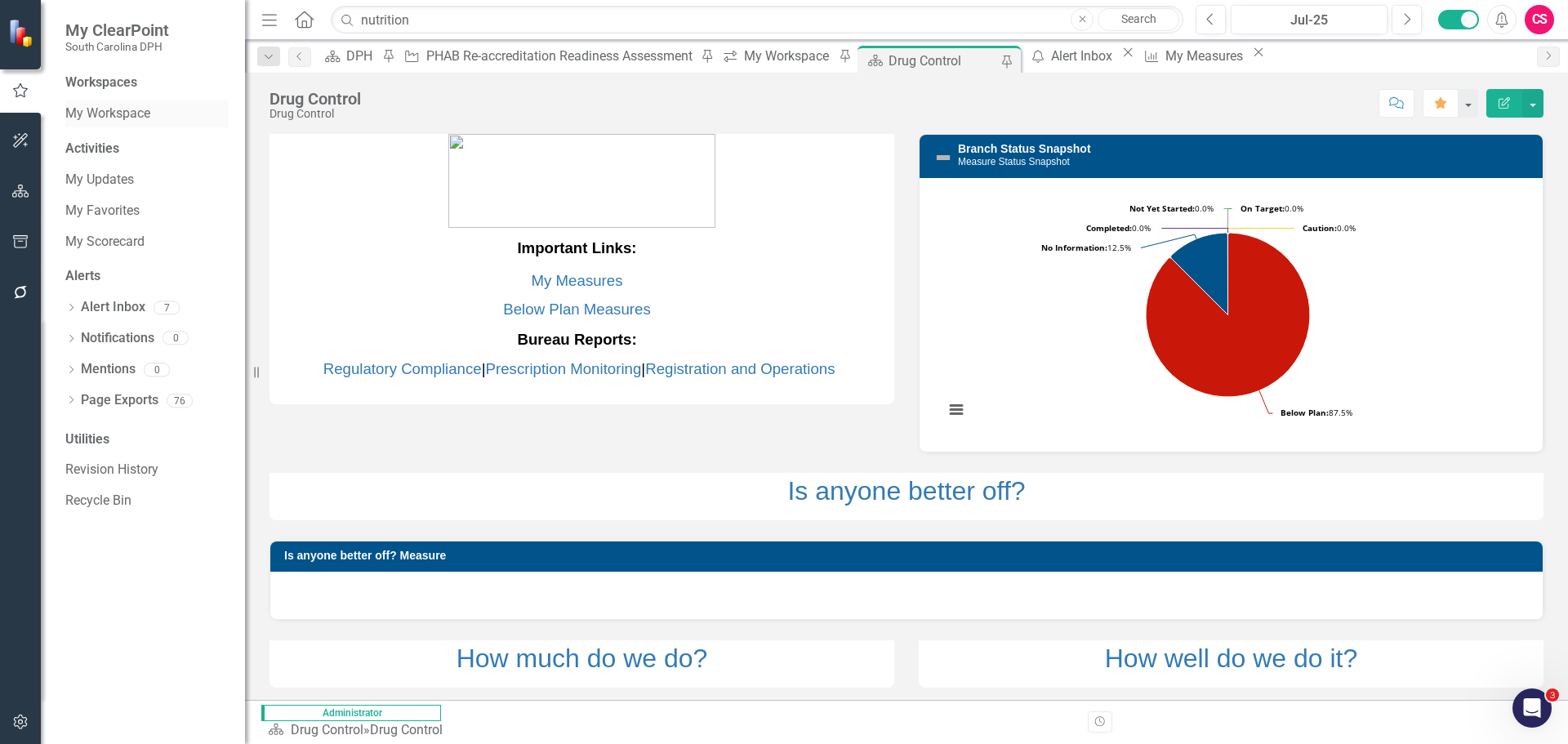 click on "My Workspace" at bounding box center [147, 114] 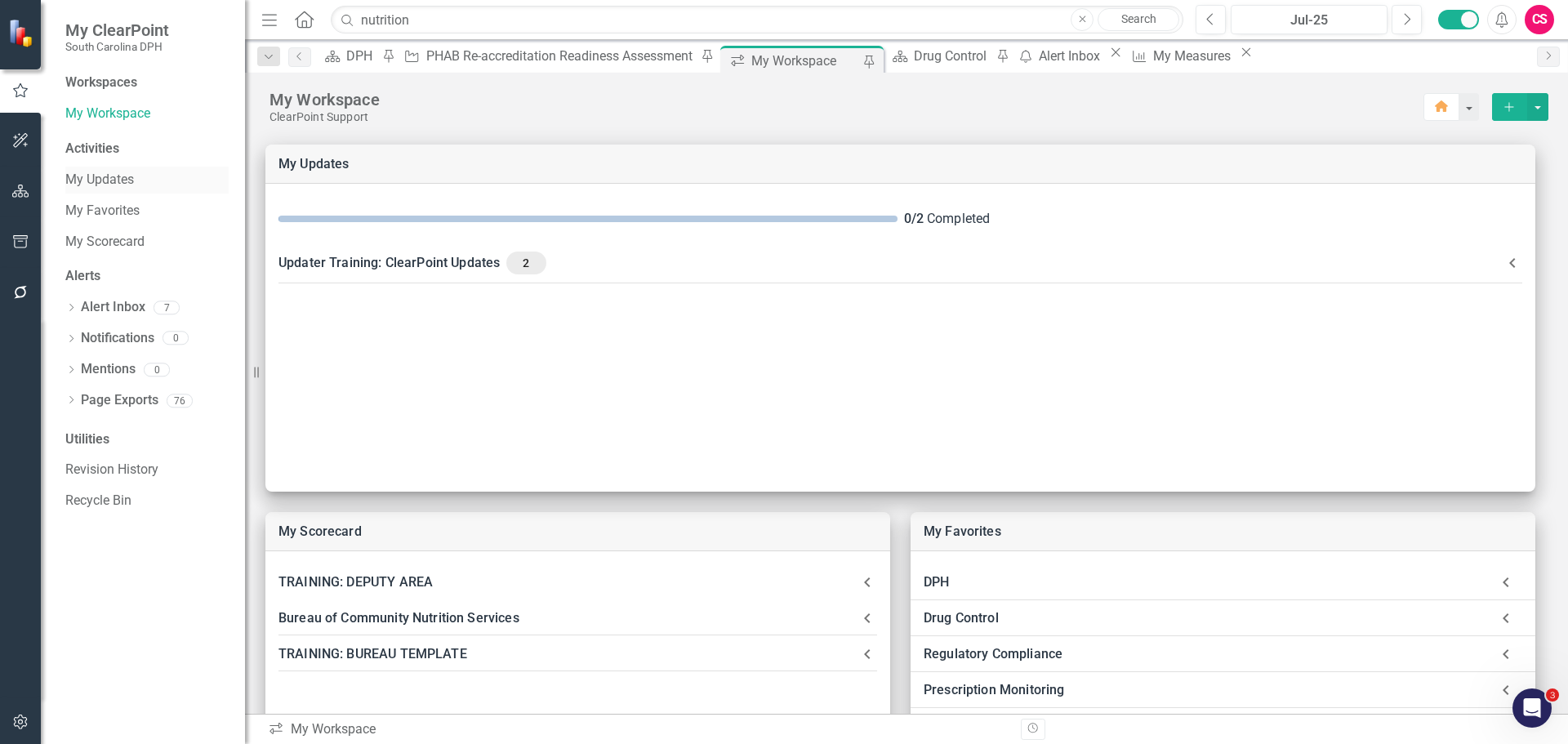 click on "My Updates" at bounding box center (147, 180) 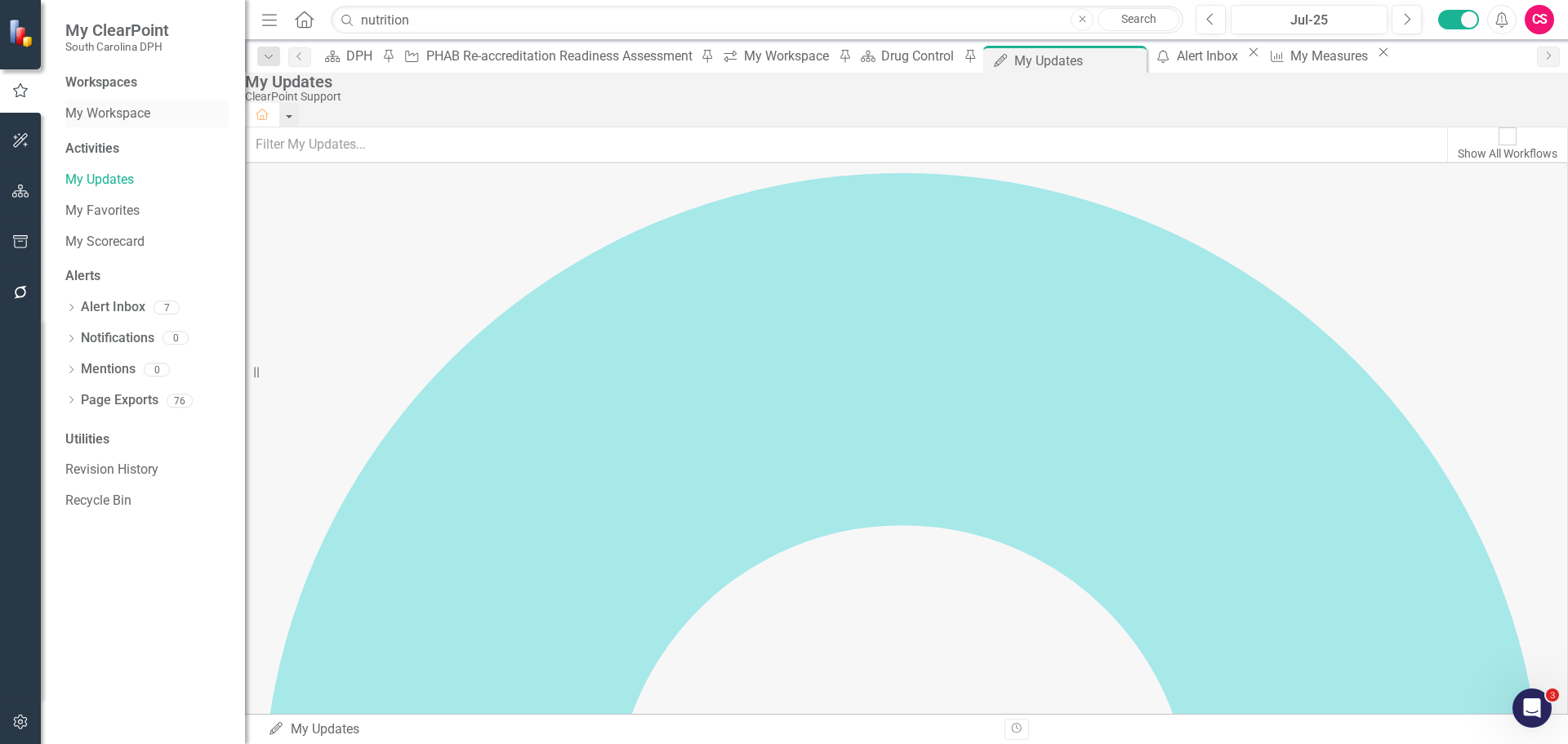 click on "My Workspace" at bounding box center [147, 114] 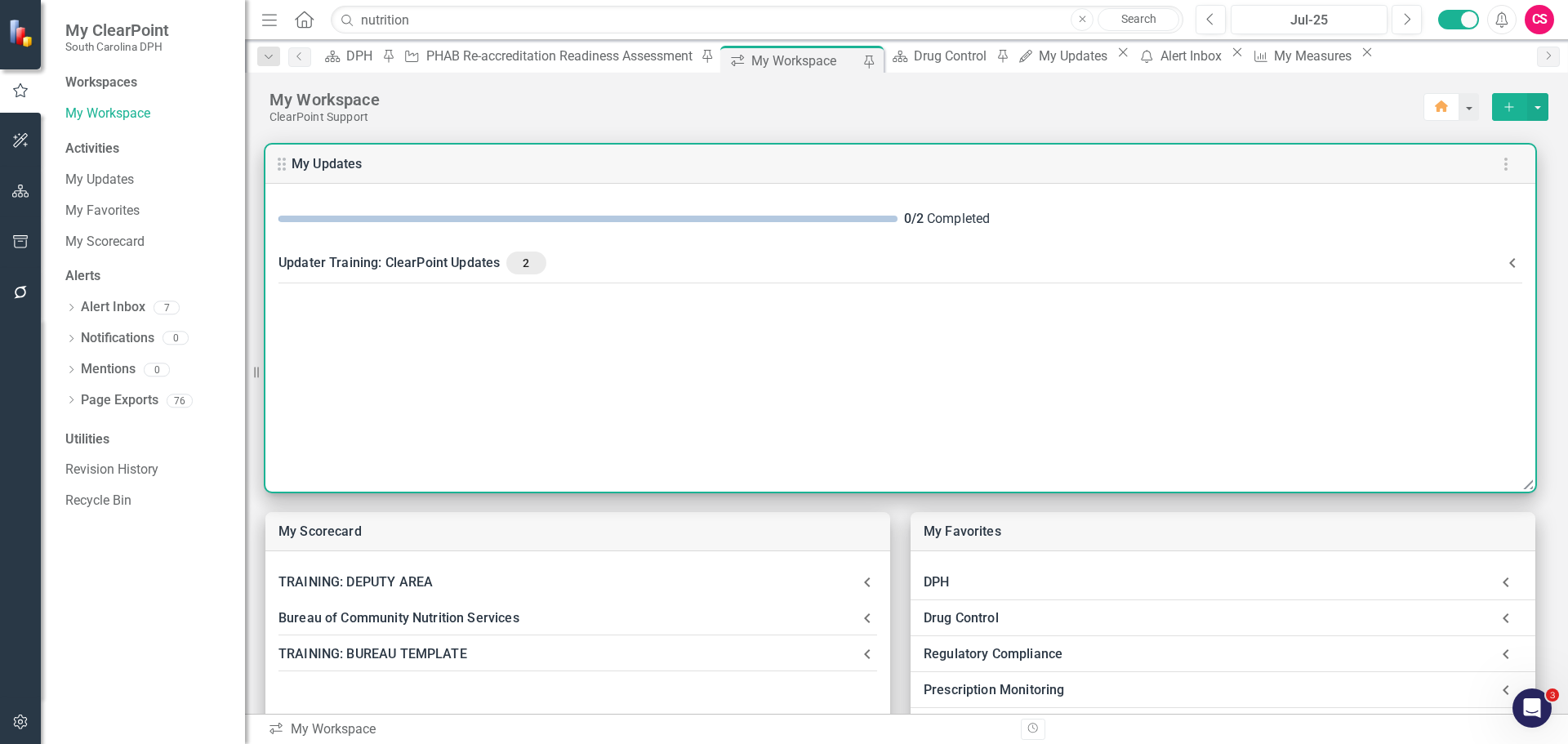 click on "Updater Training: ClearPoint Updates 2" at bounding box center (900, 263) 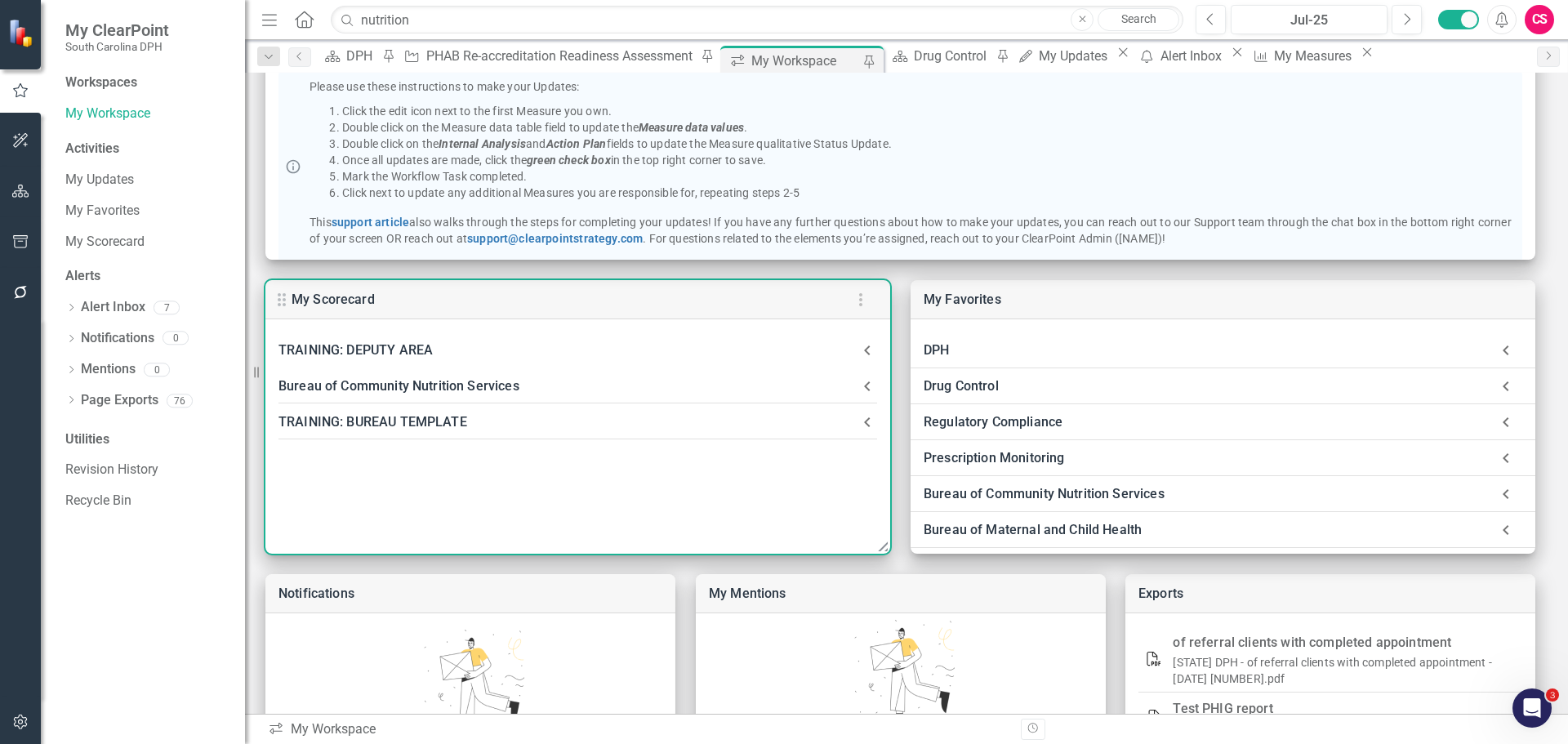 scroll, scrollTop: 245, scrollLeft: 0, axis: vertical 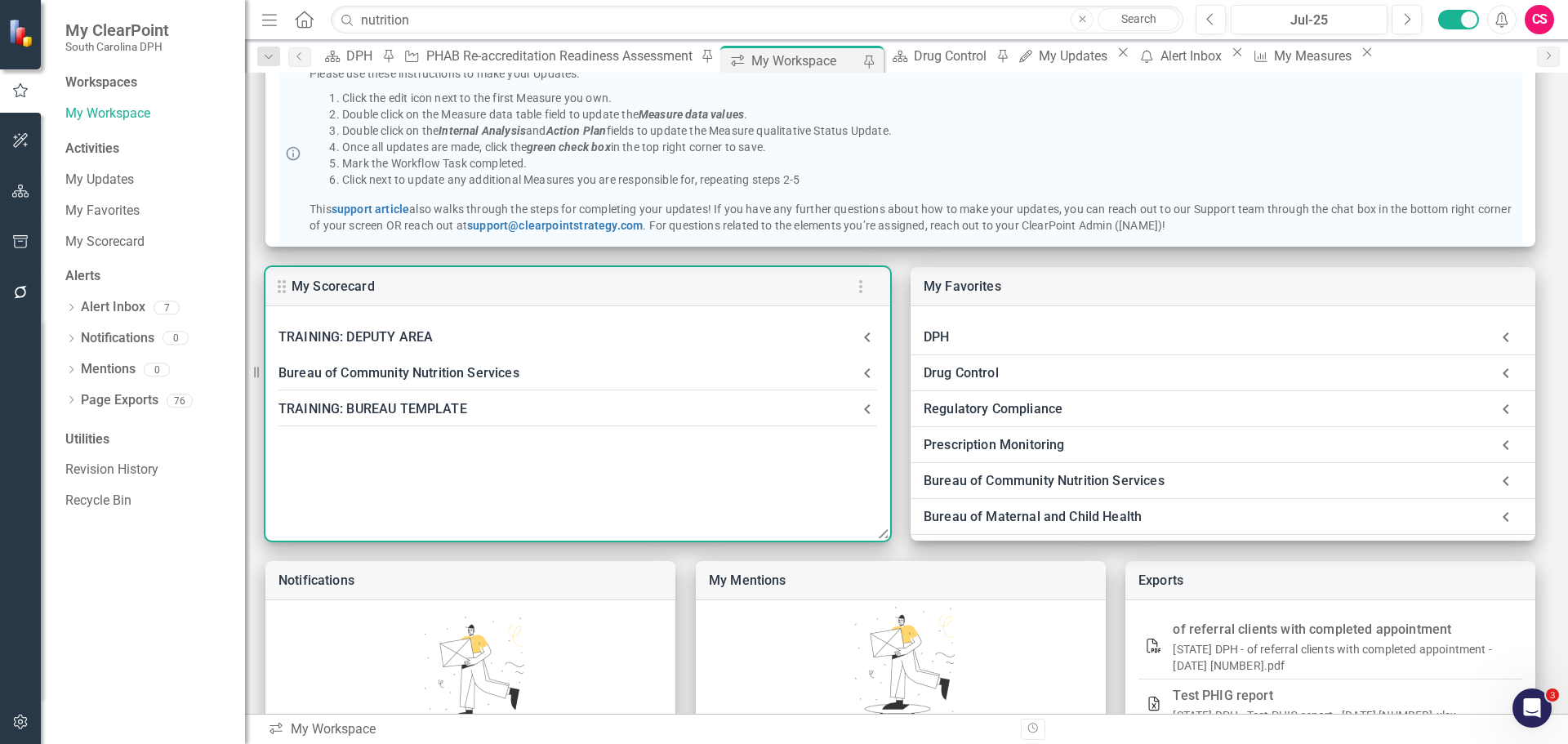 click 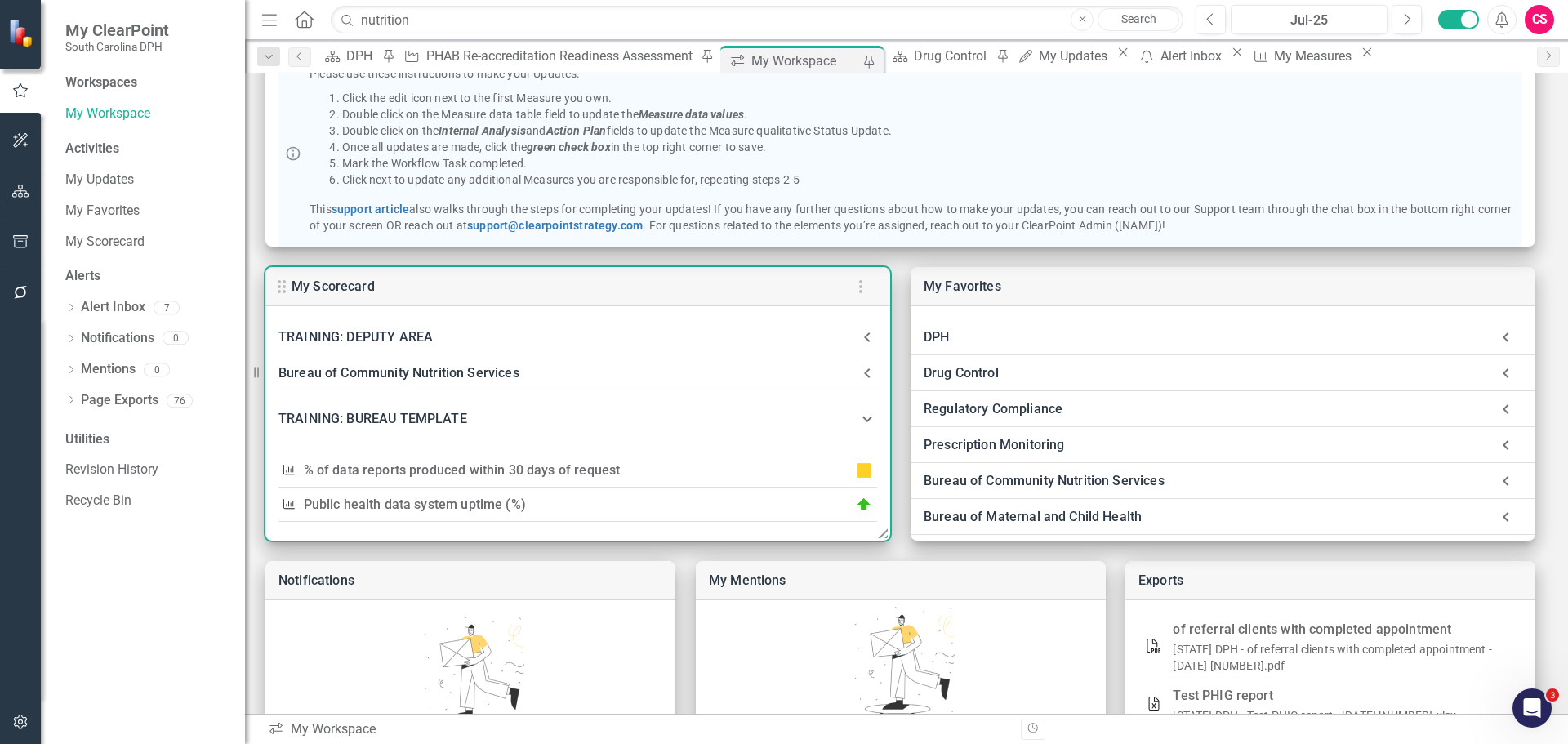click on "TRAINING:  BUREAU TEMPLATE" at bounding box center [577, 419] 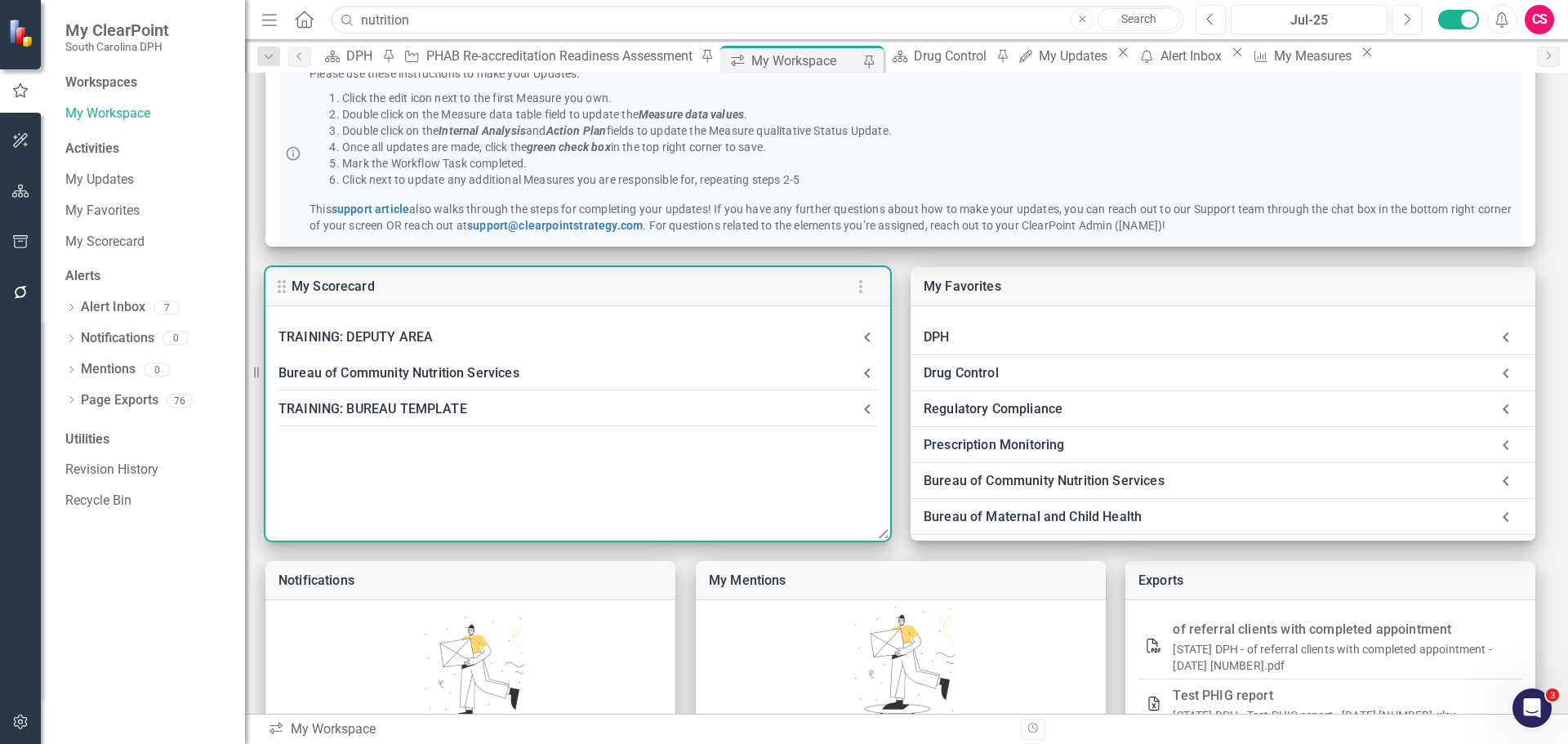 click 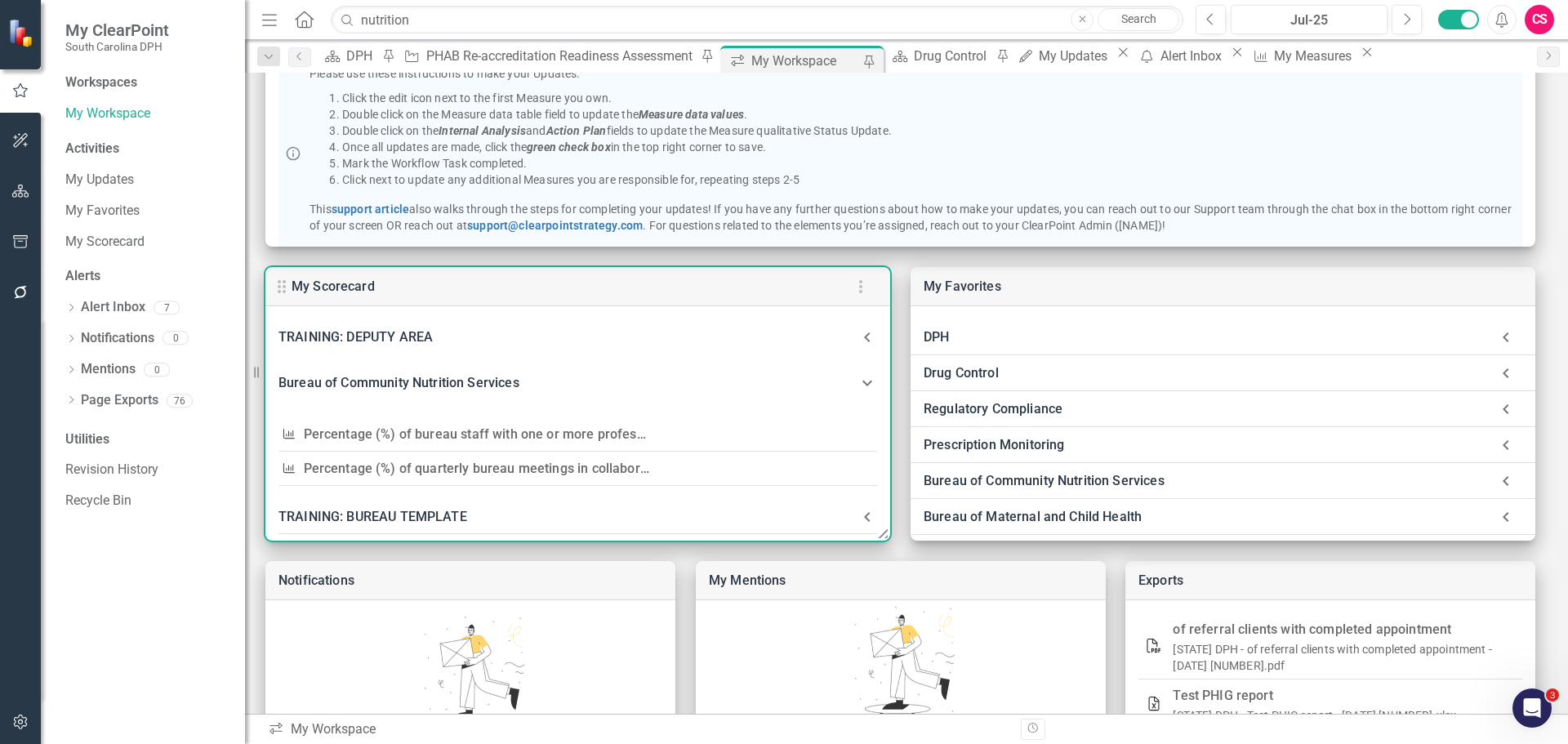 click on "Percentage (%) of quarterly bureau meetings in collaboration with Public Health deputy areas" at bounding box center (583, 468) 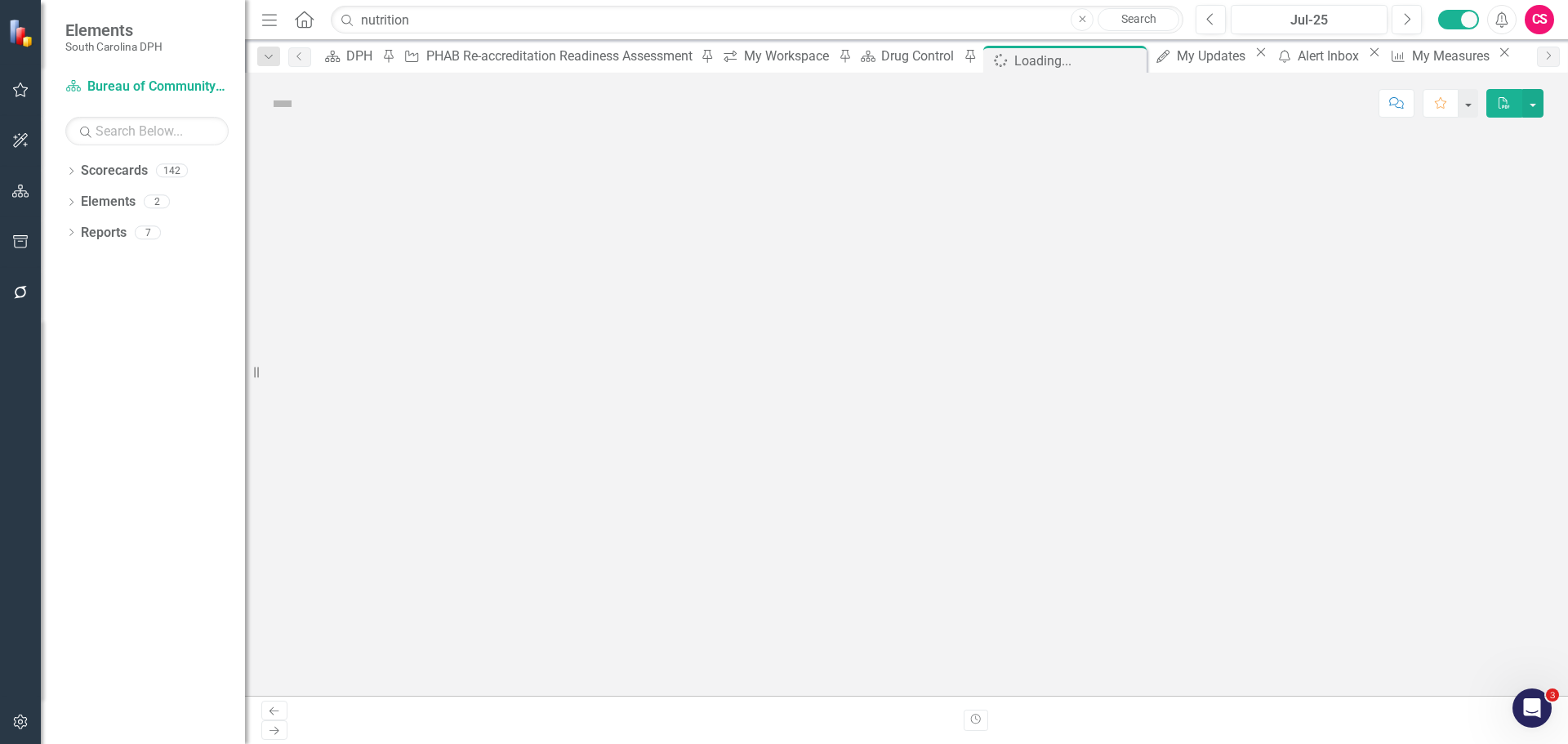 scroll, scrollTop: 0, scrollLeft: 0, axis: both 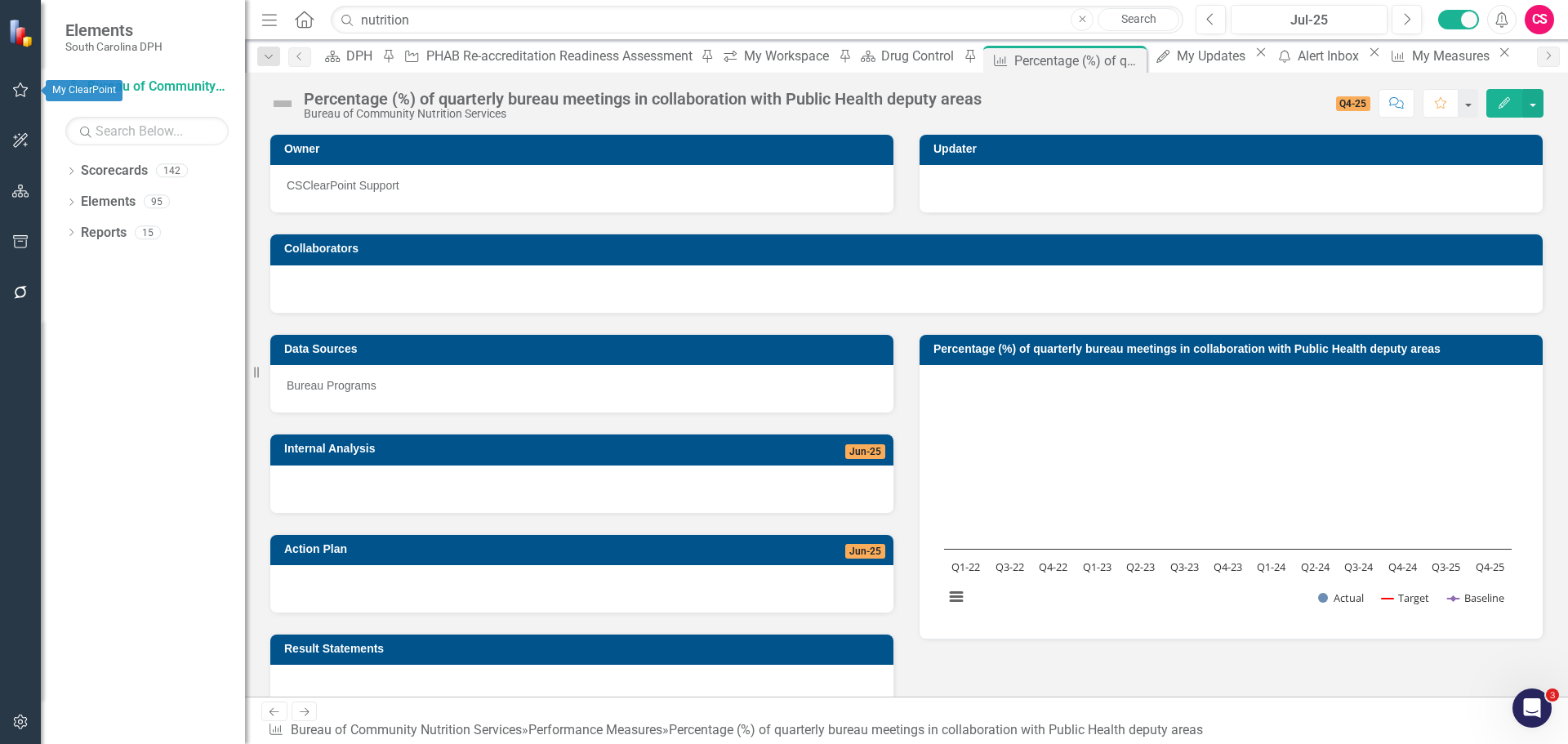 click at bounding box center (20, 91) 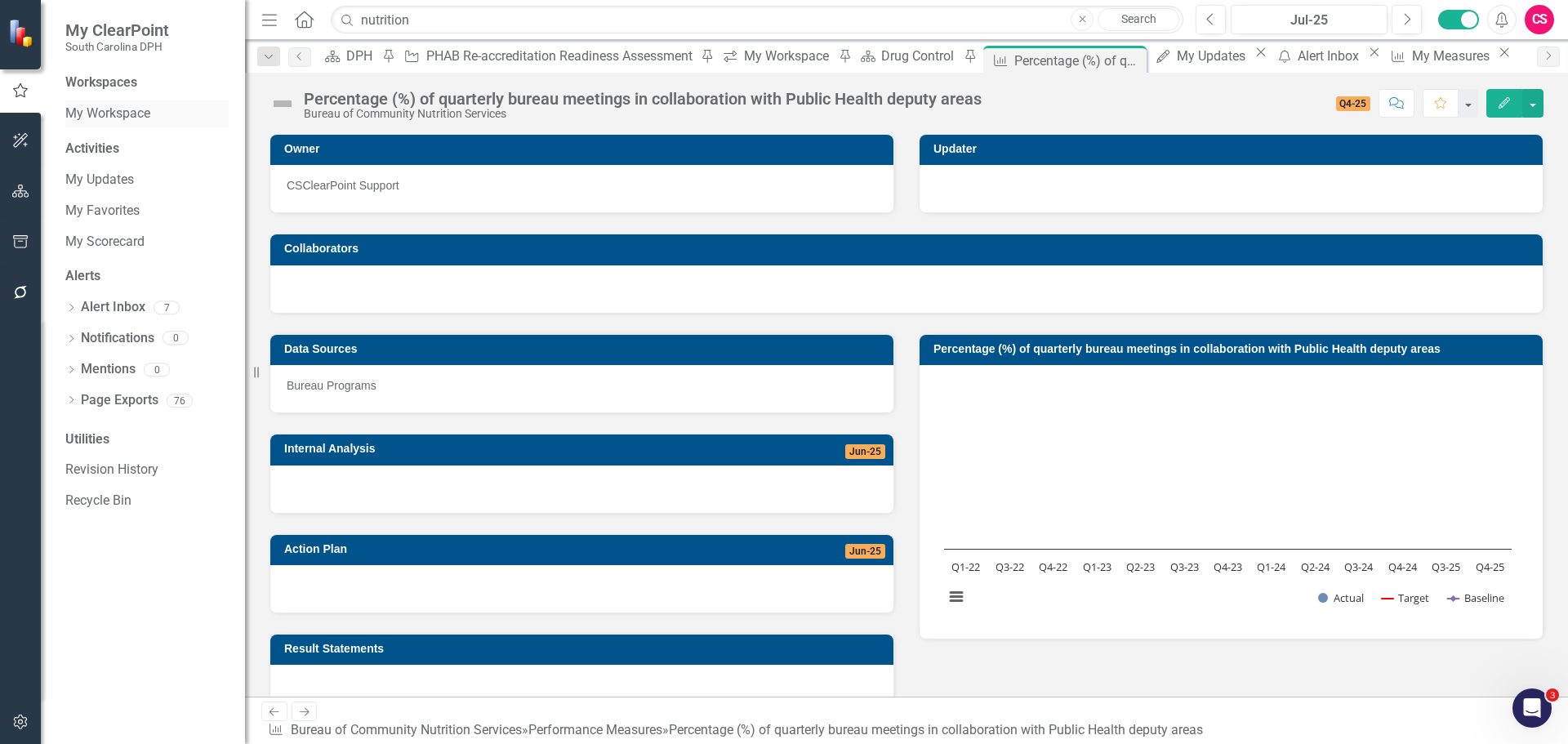 click on "My Workspace" at bounding box center [147, 114] 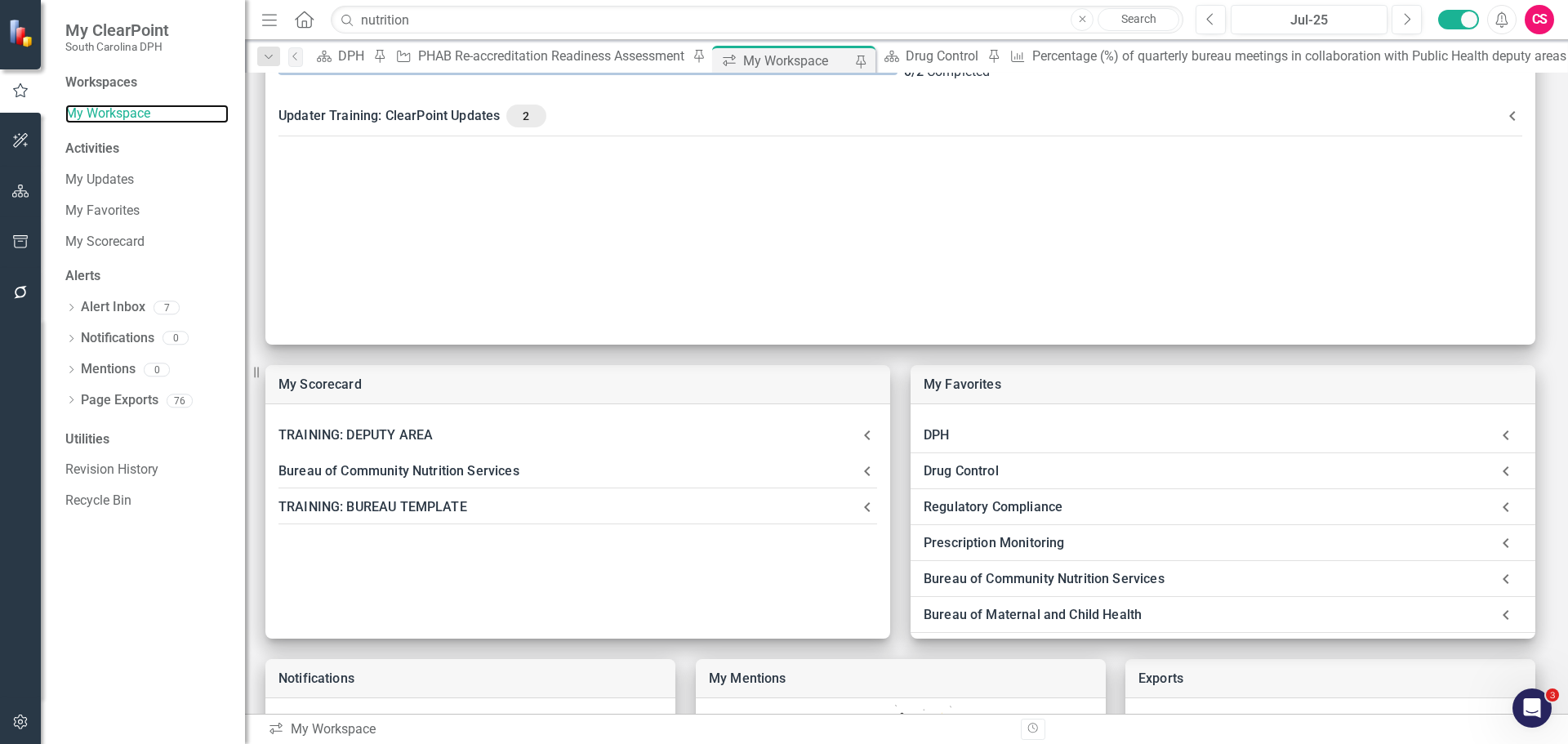 scroll, scrollTop: 327, scrollLeft: 0, axis: vertical 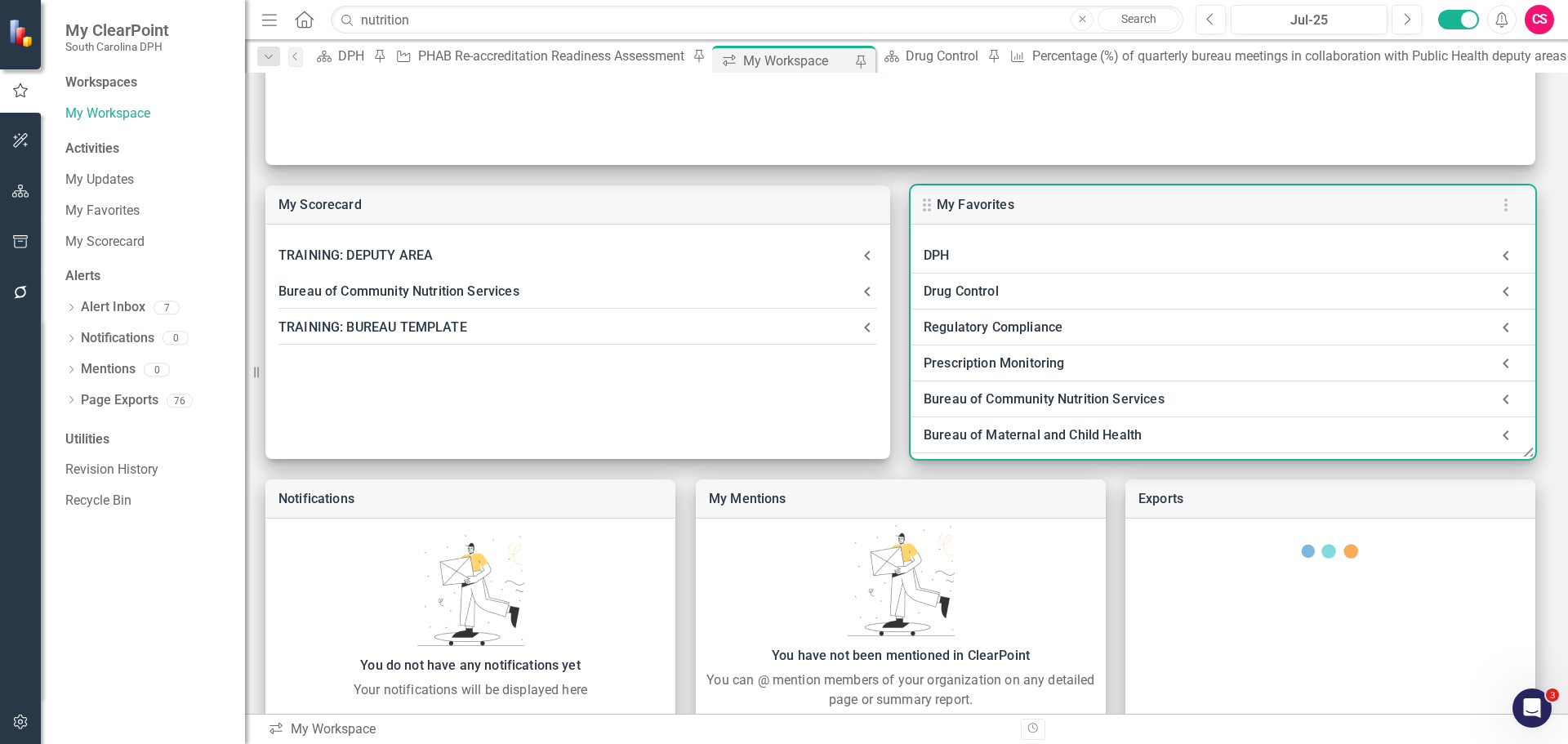 click 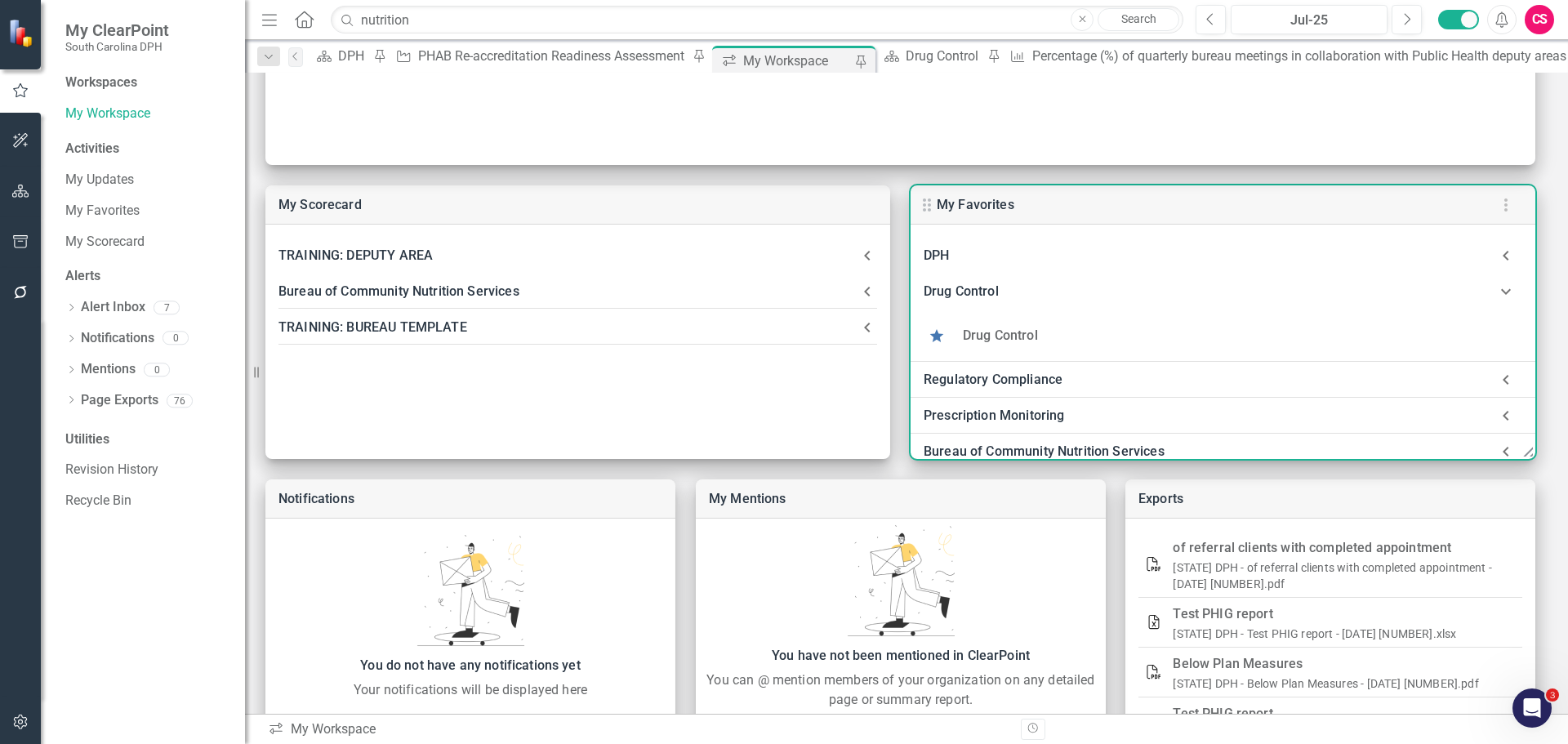 click 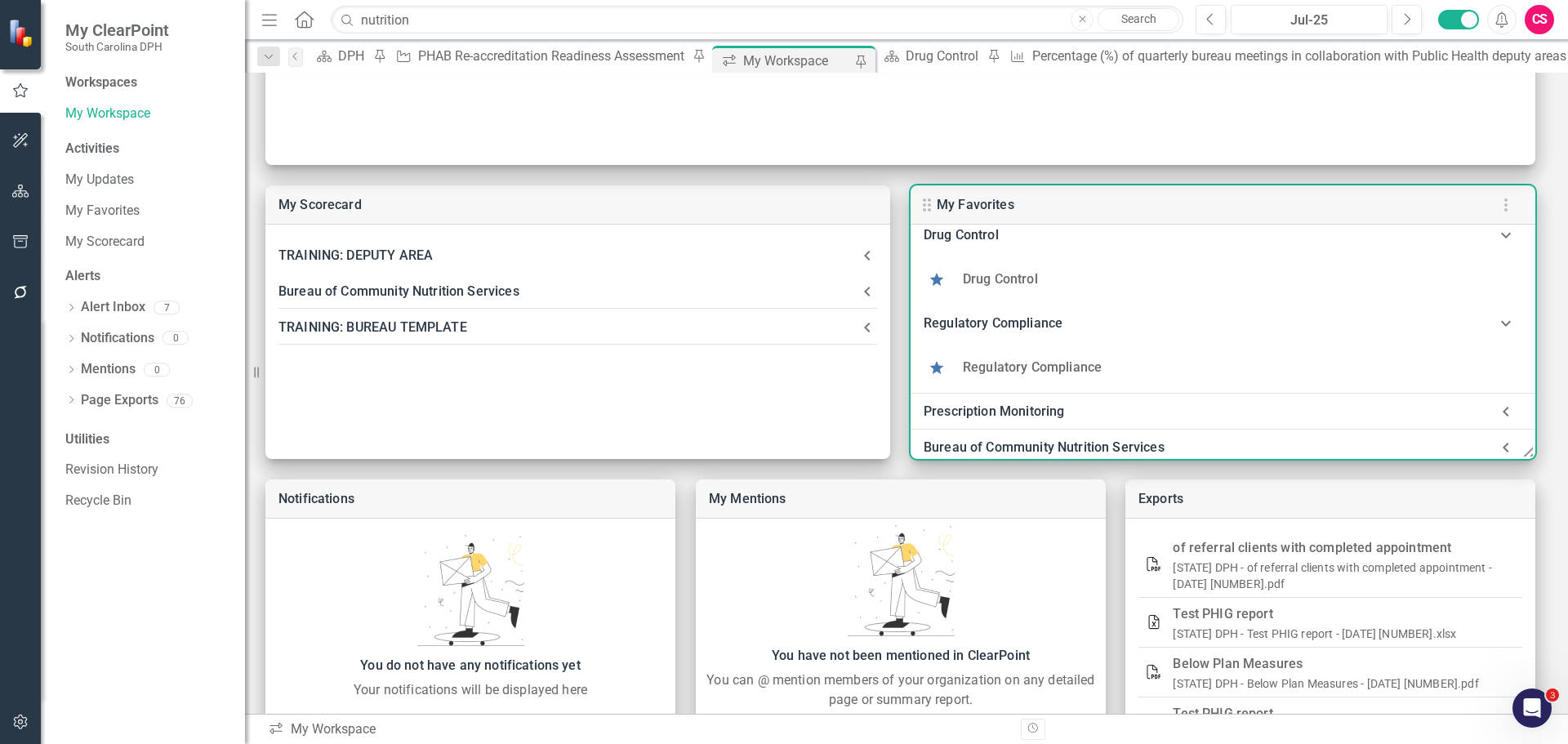 scroll, scrollTop: 82, scrollLeft: 0, axis: vertical 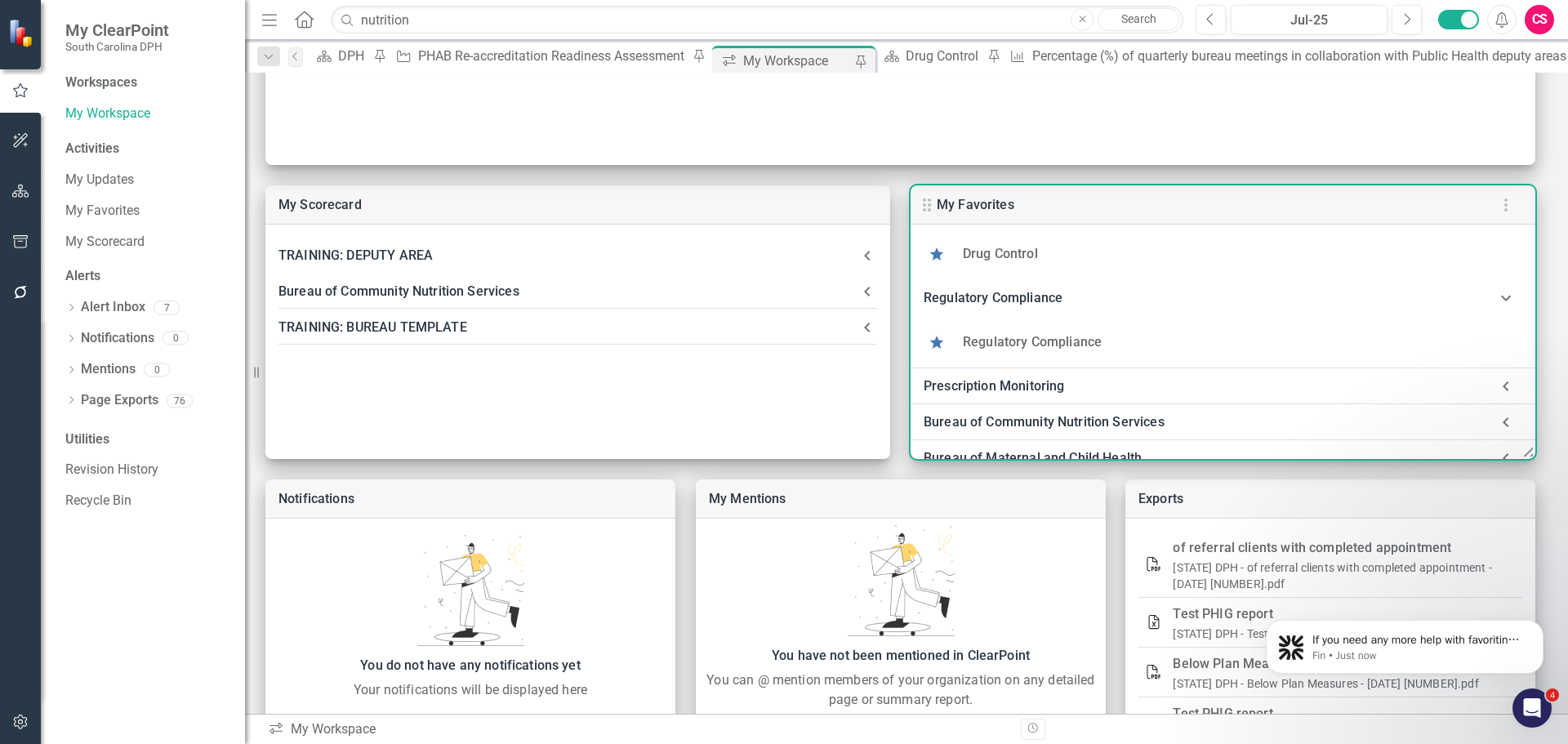 click 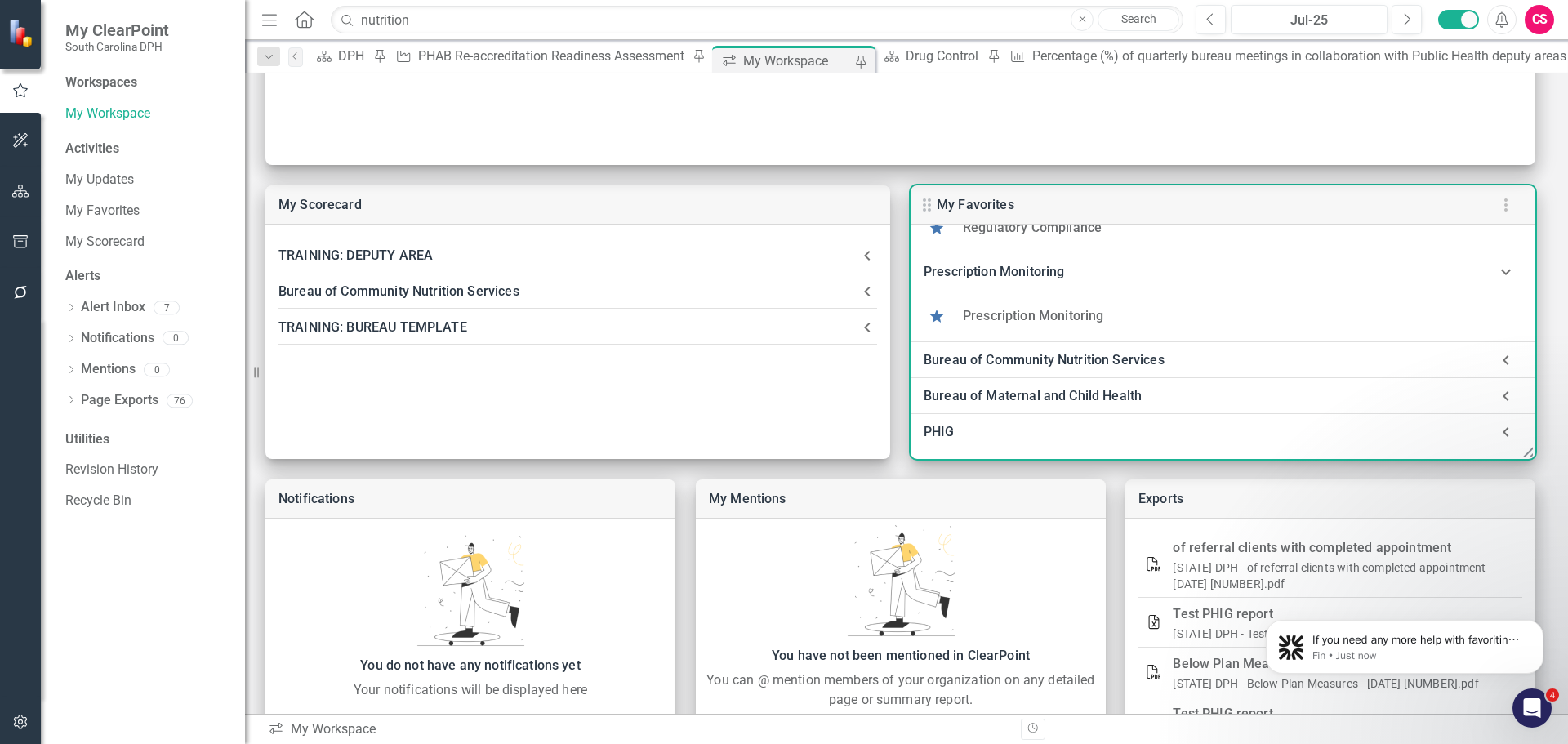 scroll, scrollTop: 200, scrollLeft: 0, axis: vertical 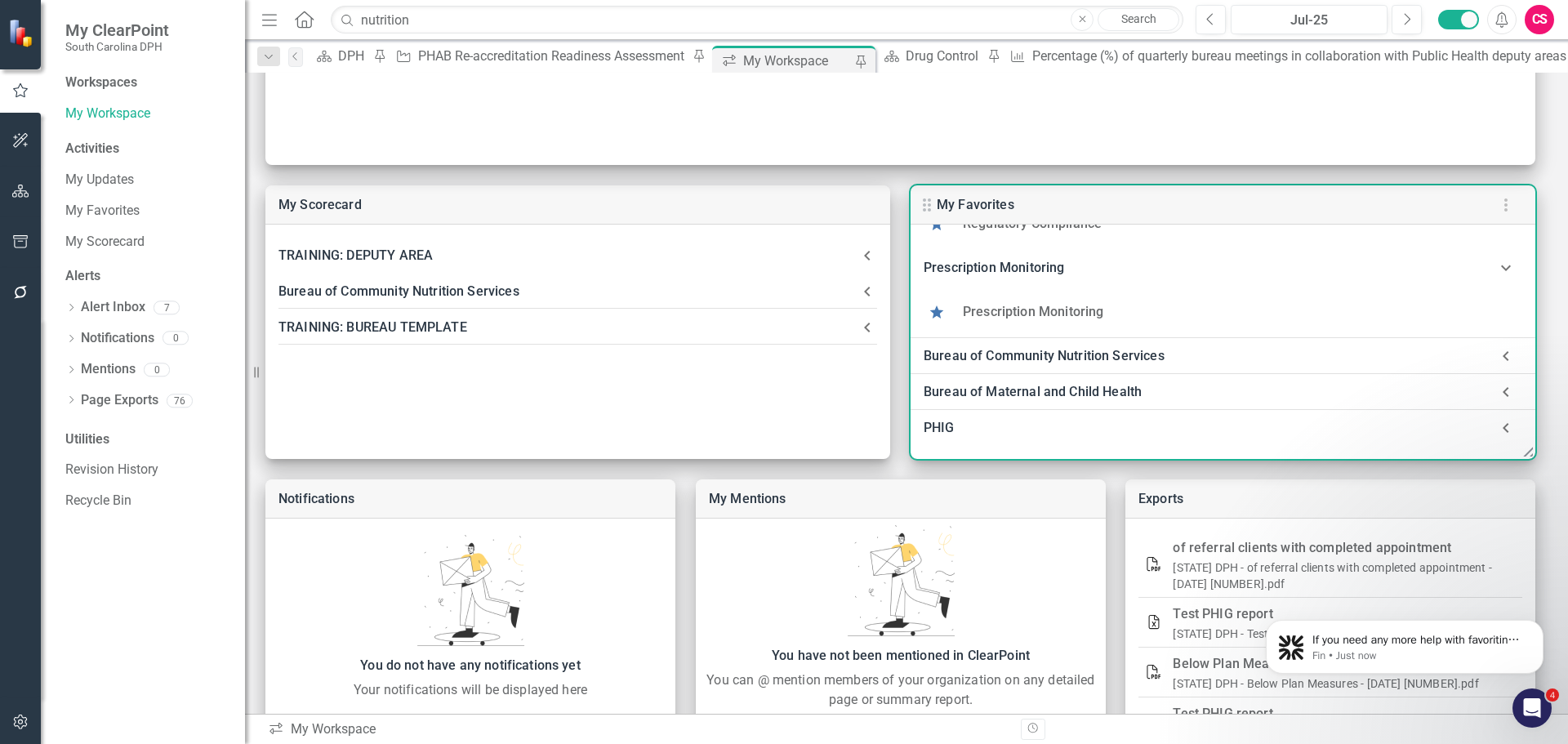 click 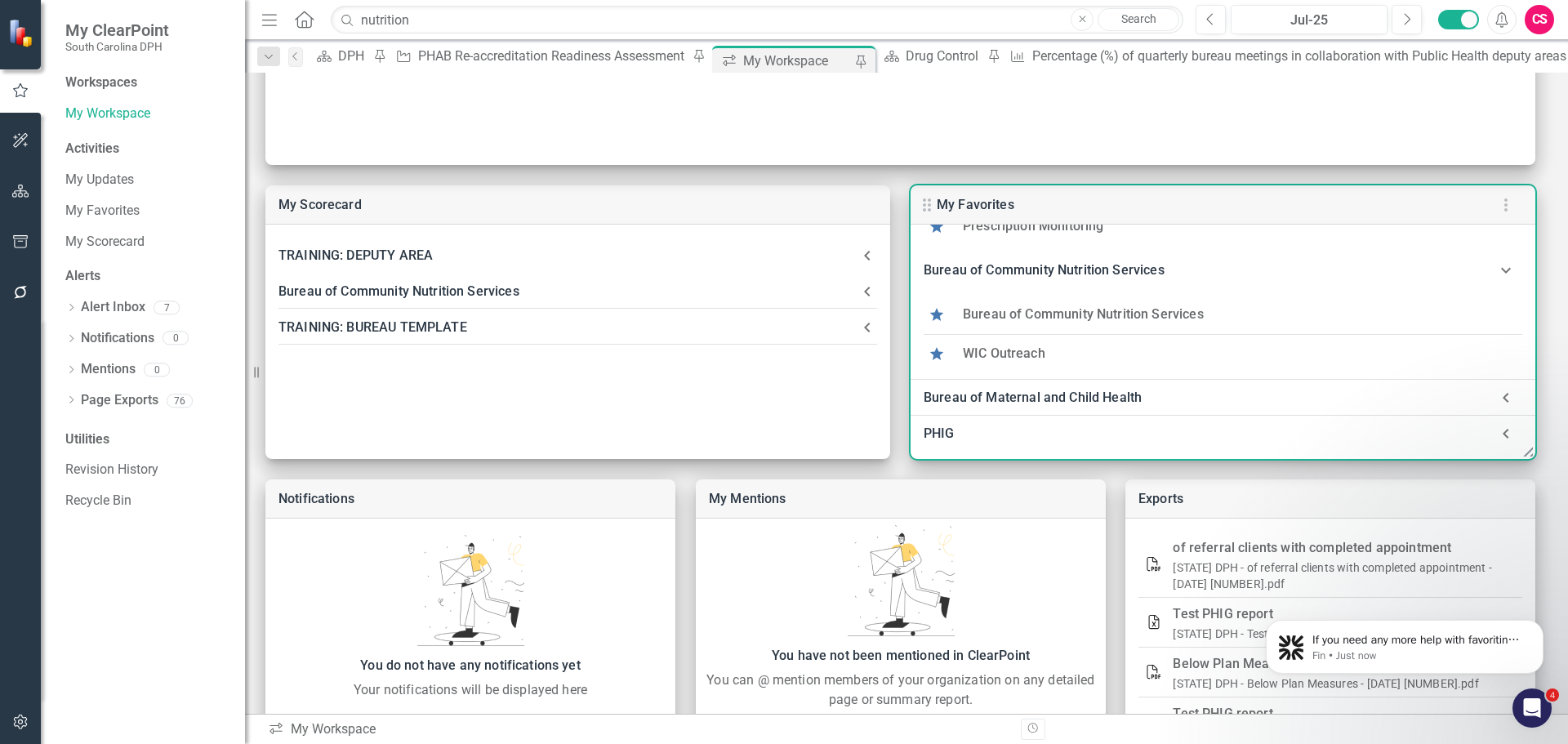scroll, scrollTop: 292, scrollLeft: 0, axis: vertical 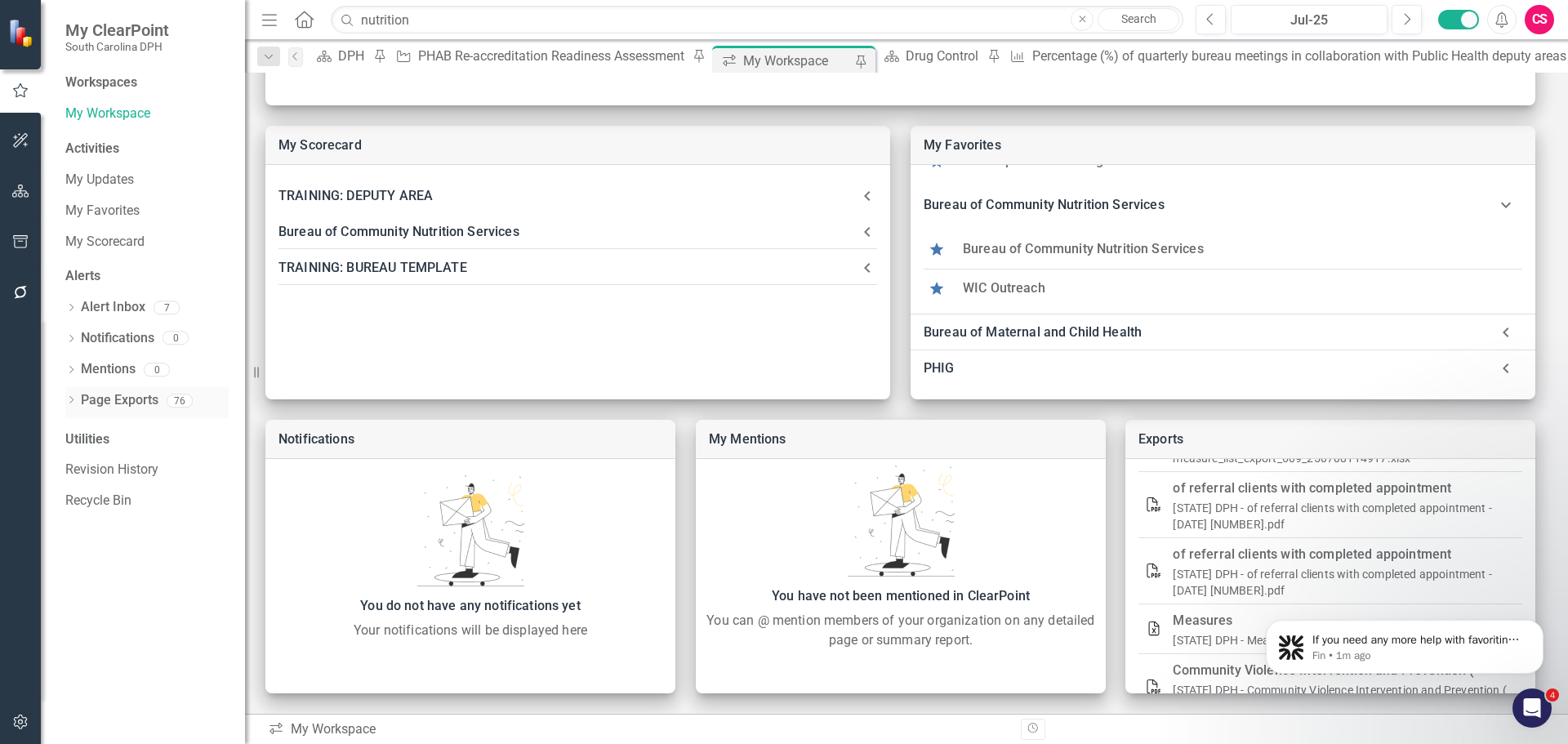 click on "Page Exports" at bounding box center (119, 400) 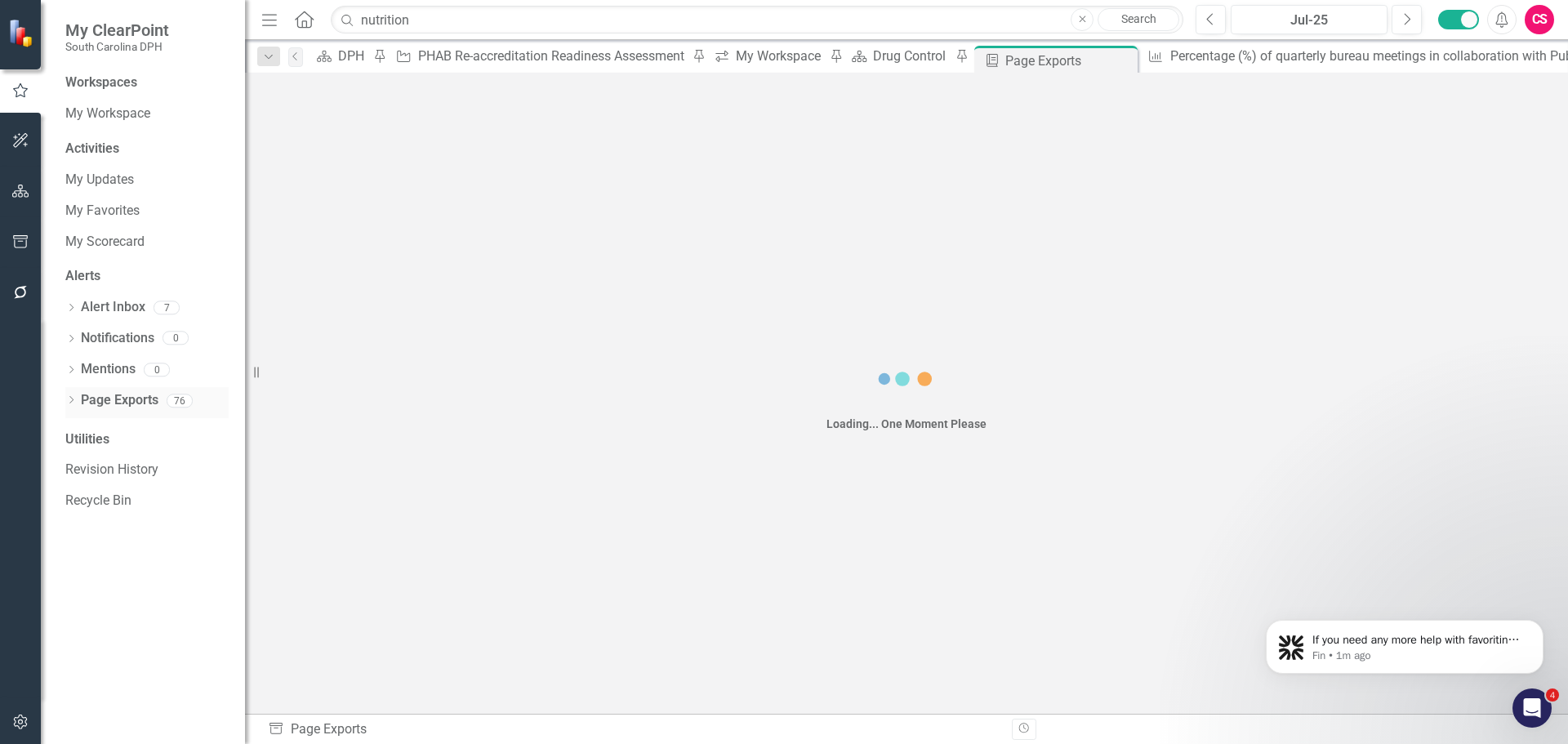 scroll, scrollTop: 0, scrollLeft: 0, axis: both 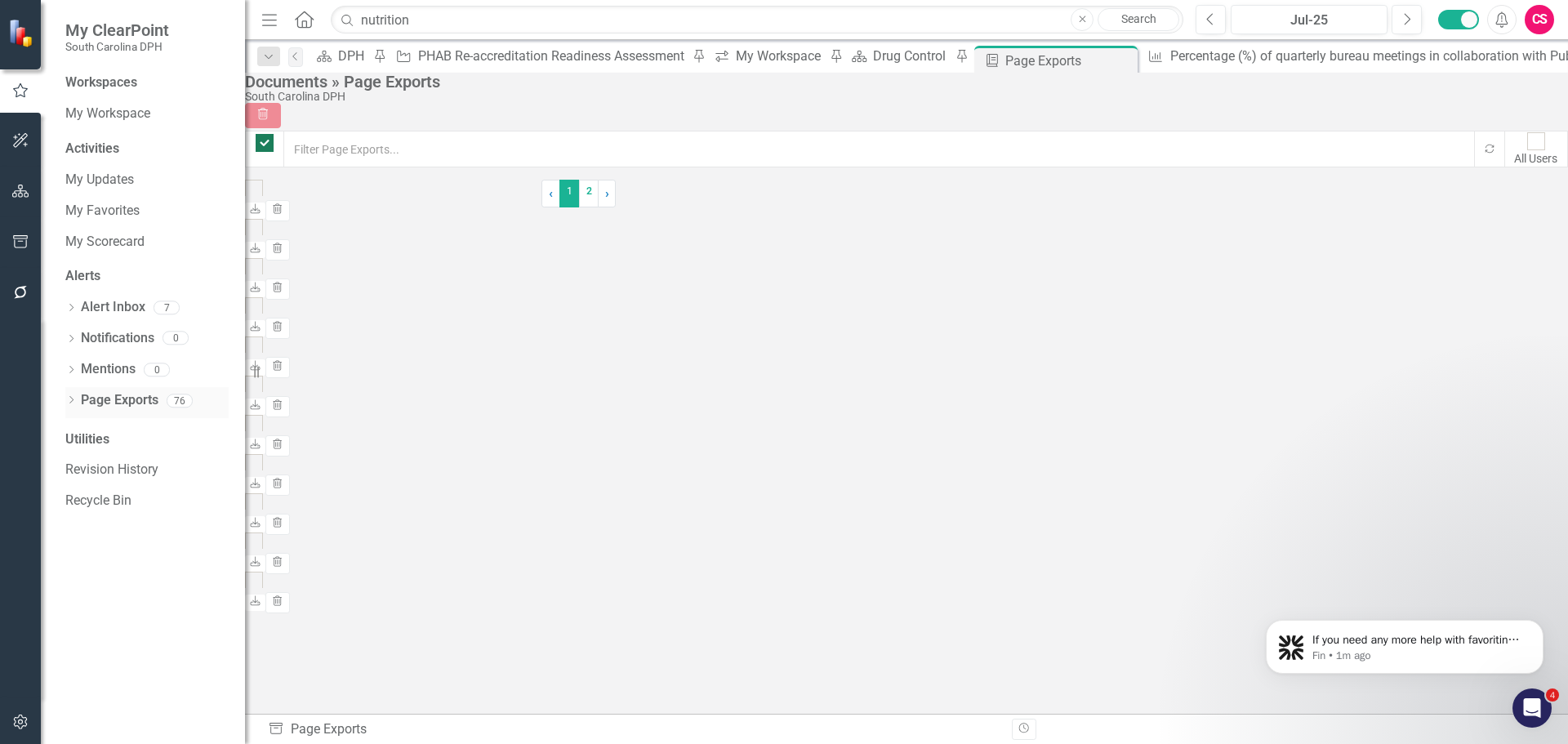 checkbox on "false" 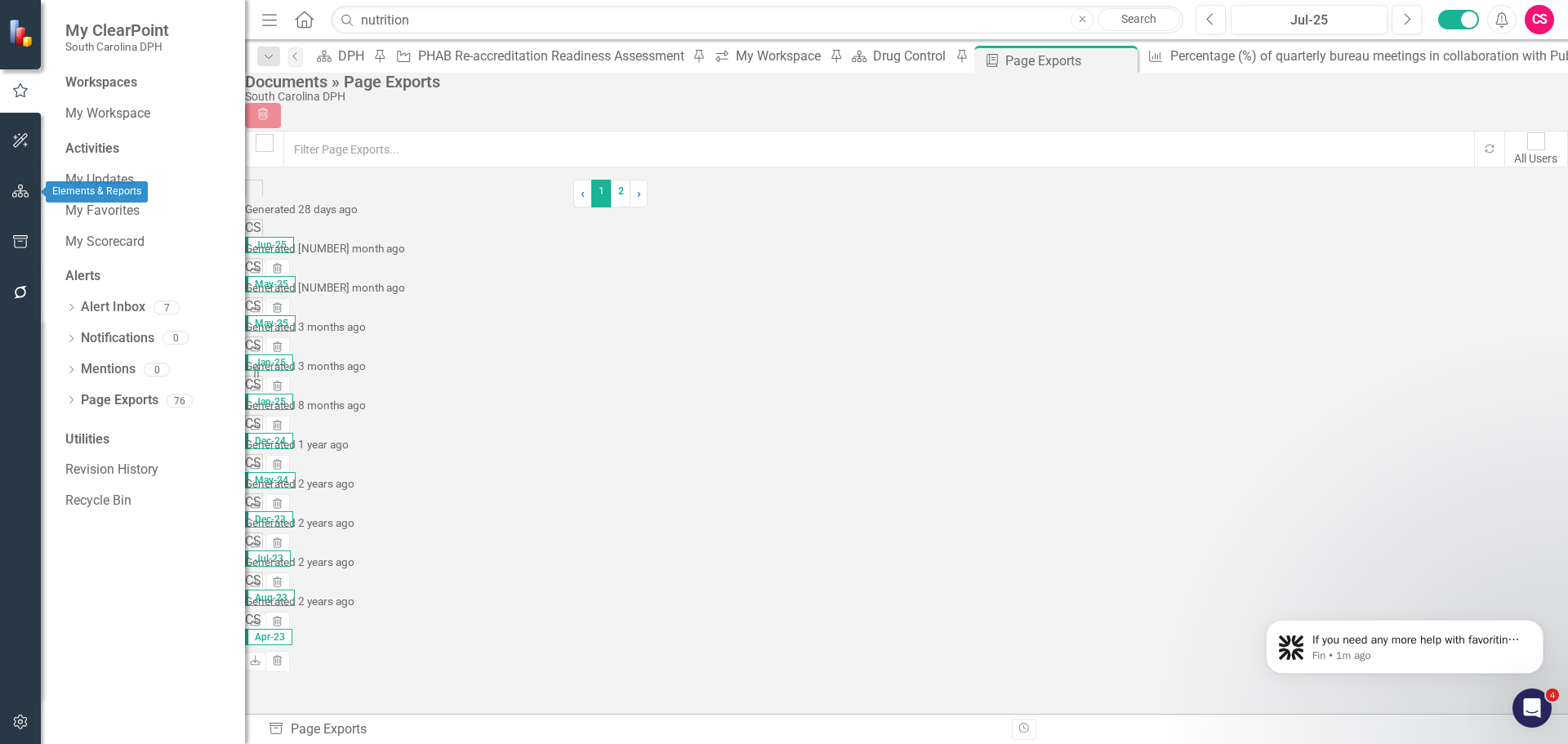 click 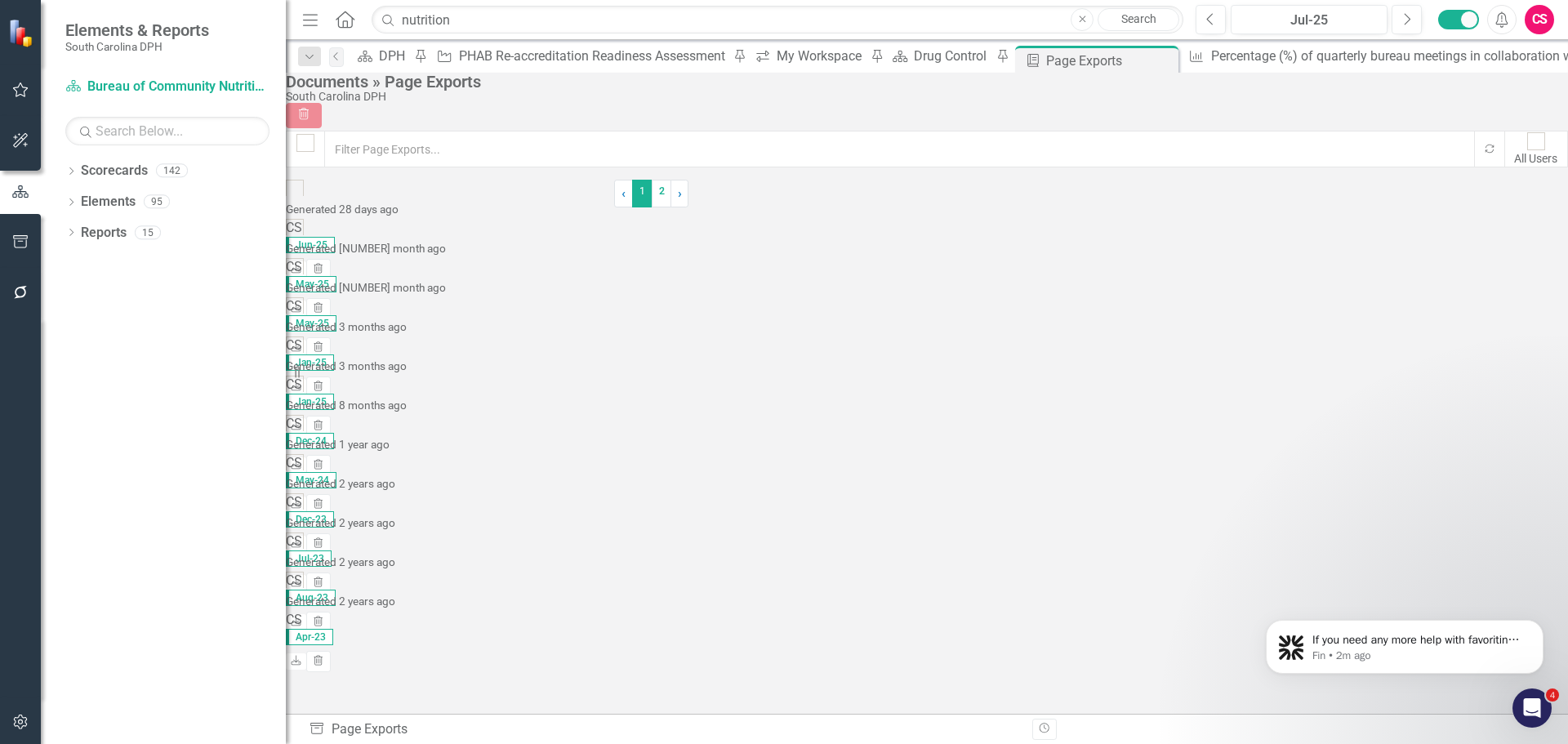 drag, startPoint x: 251, startPoint y: 190, endPoint x: 287, endPoint y: 178, distance: 37.947332 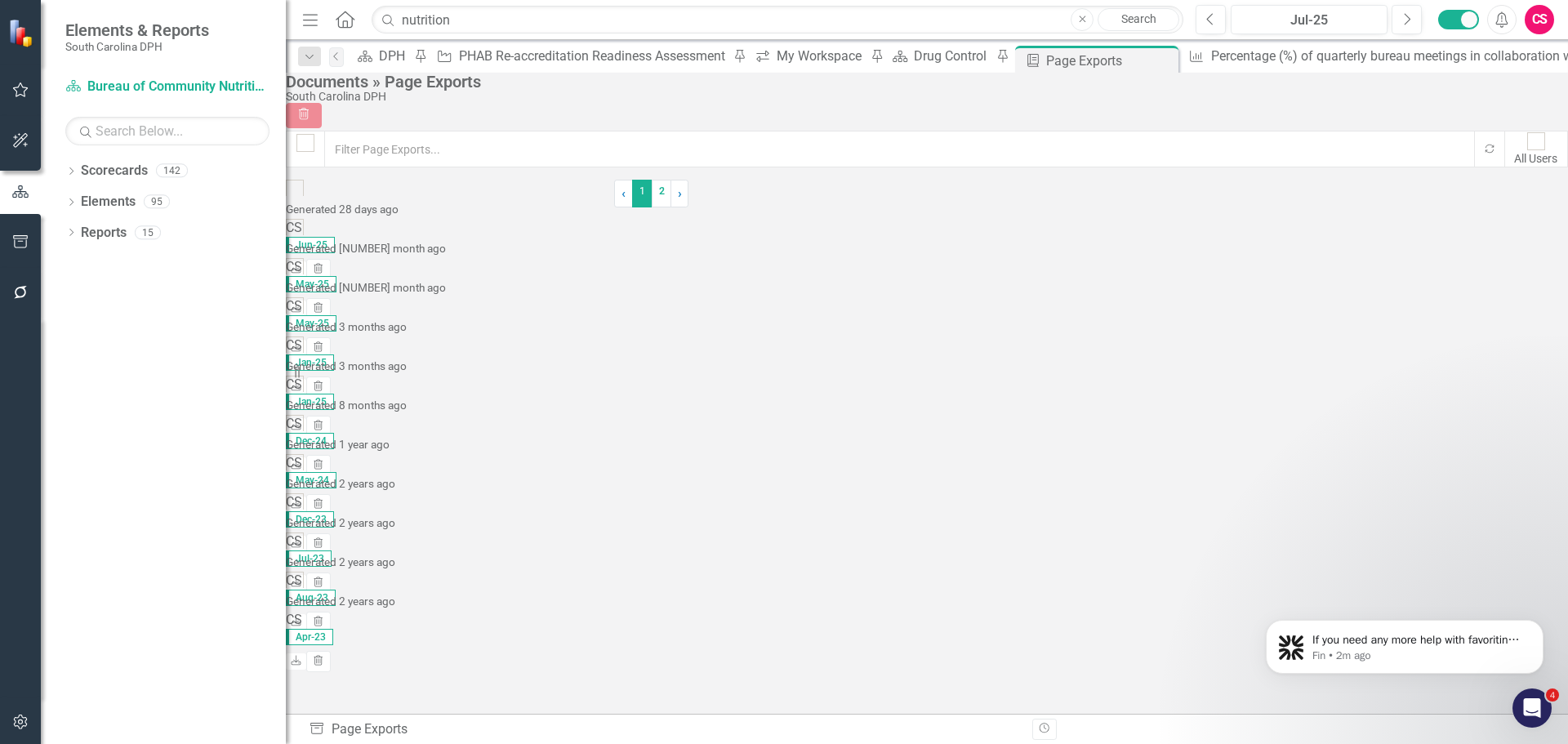 click on "Resize" at bounding box center (292, 372) 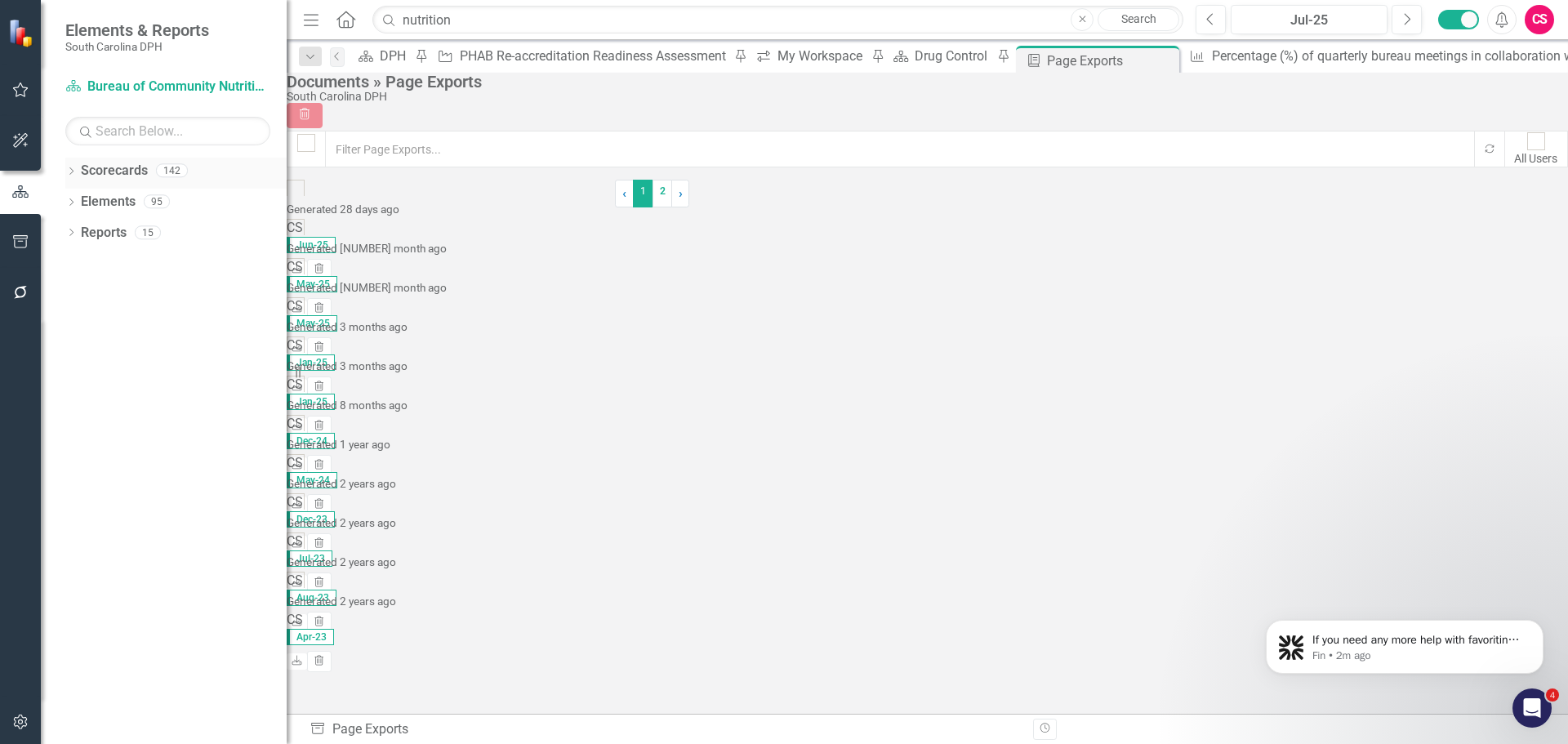 click on "Dropdown" 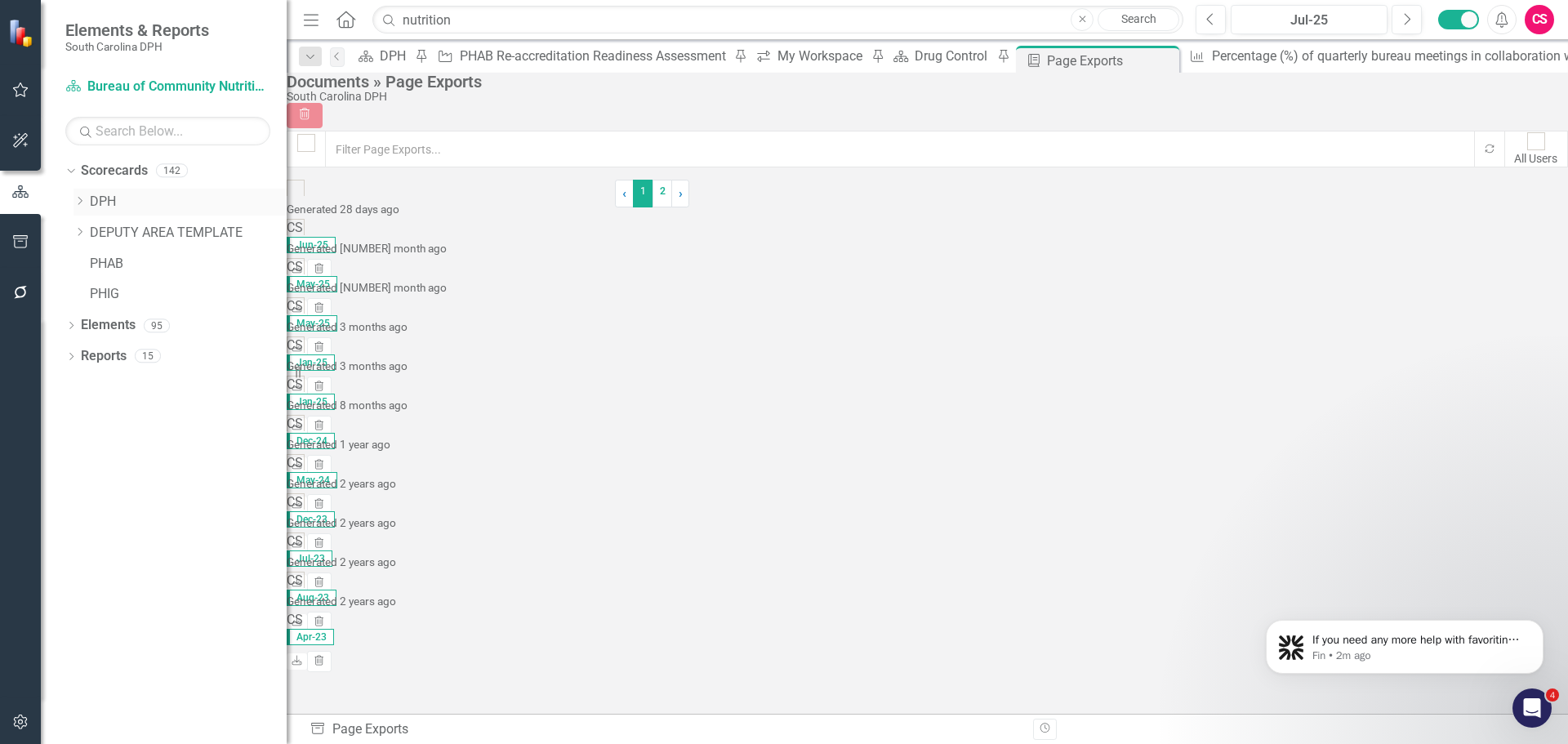 click on "Dropdown" 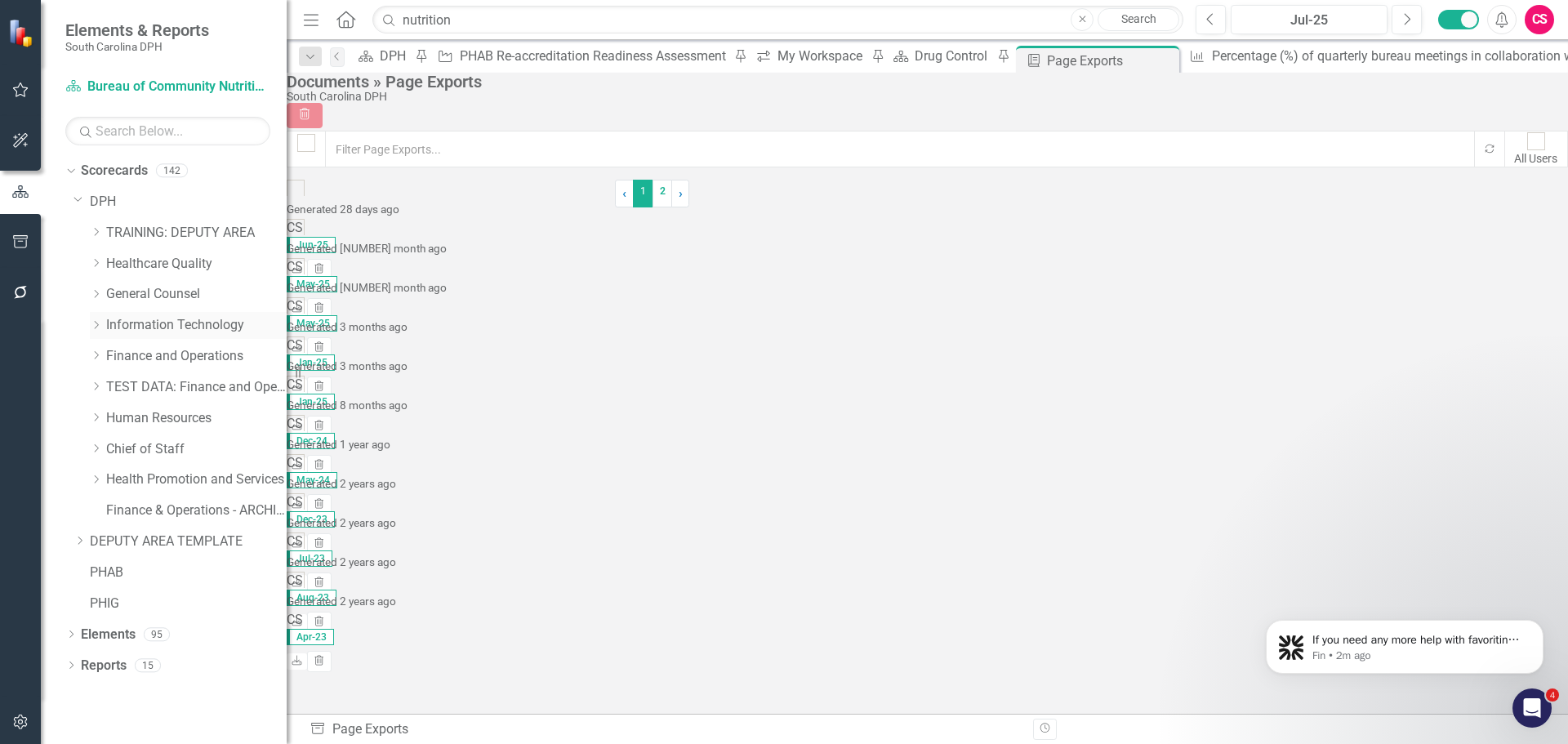 click on "Dropdown" 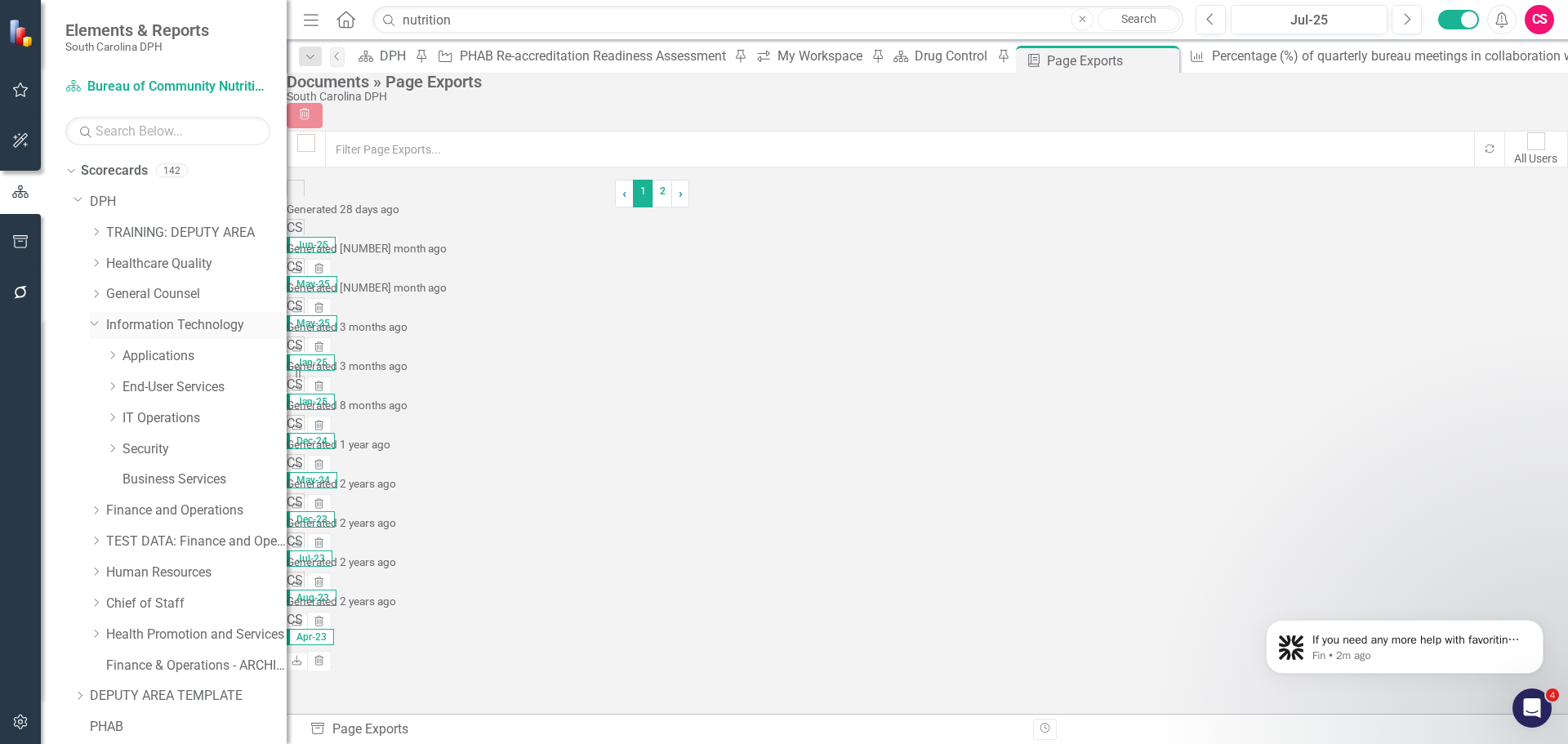 click on "Information Technology" at bounding box center (196, 325) 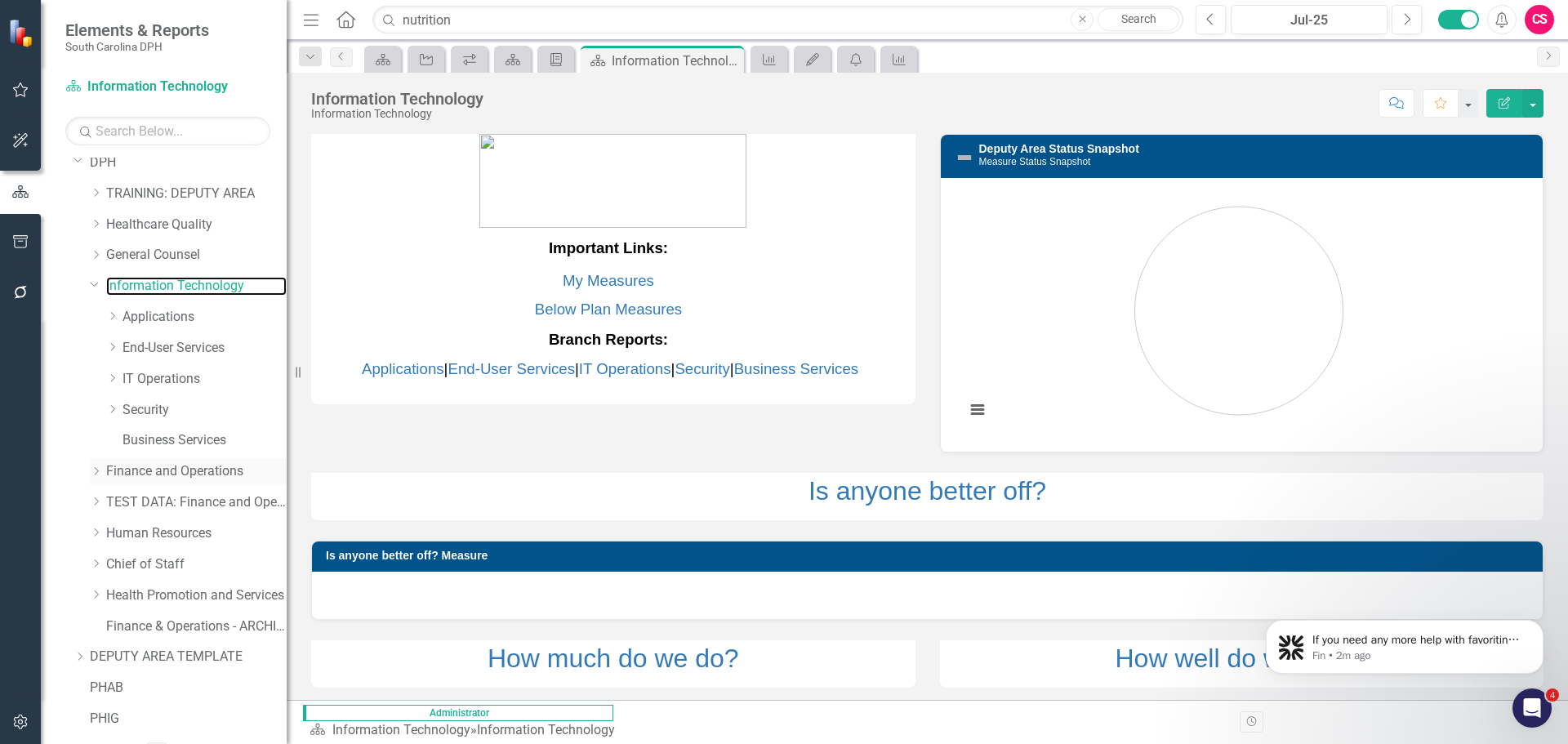 scroll, scrollTop: 94, scrollLeft: 0, axis: vertical 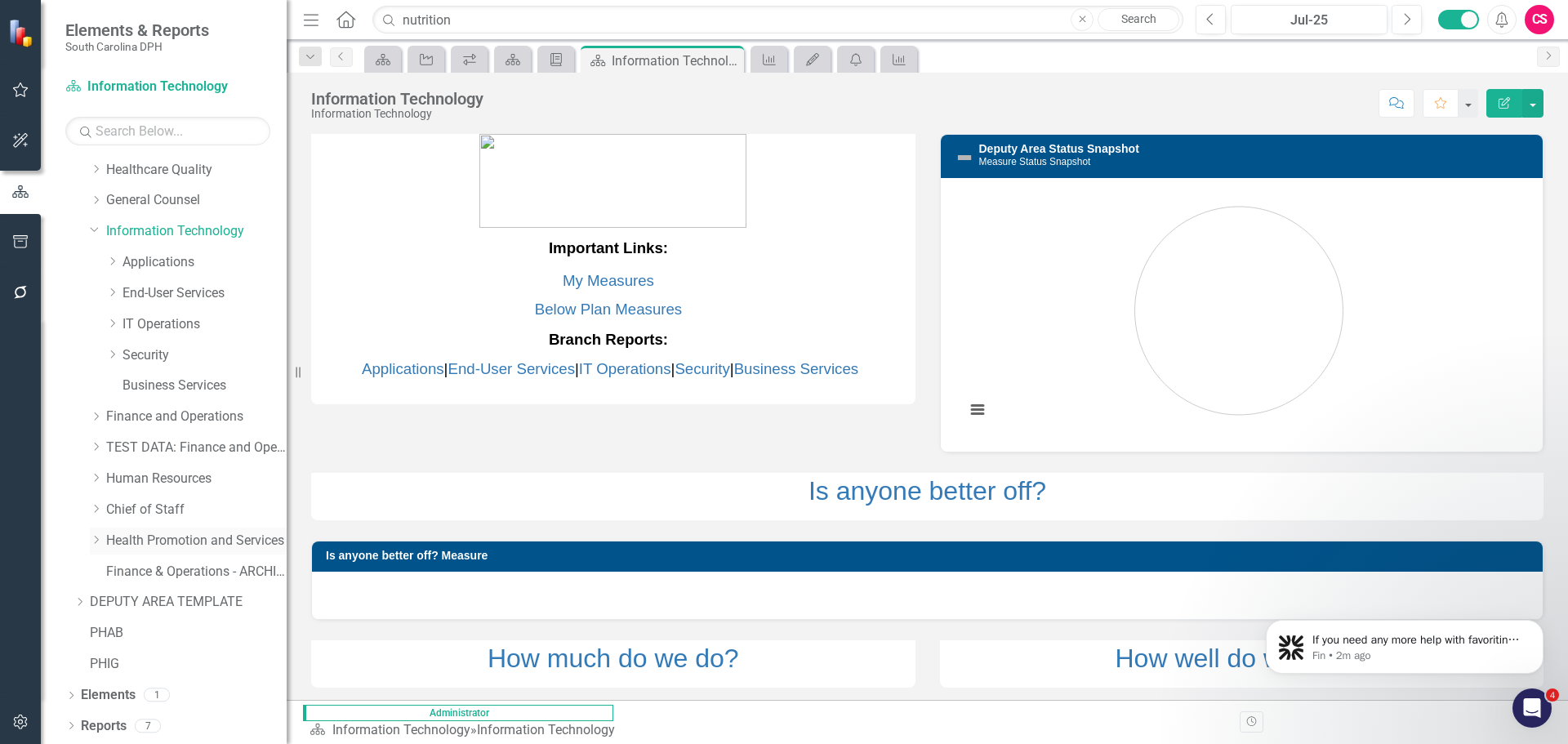 click on "Dropdown" 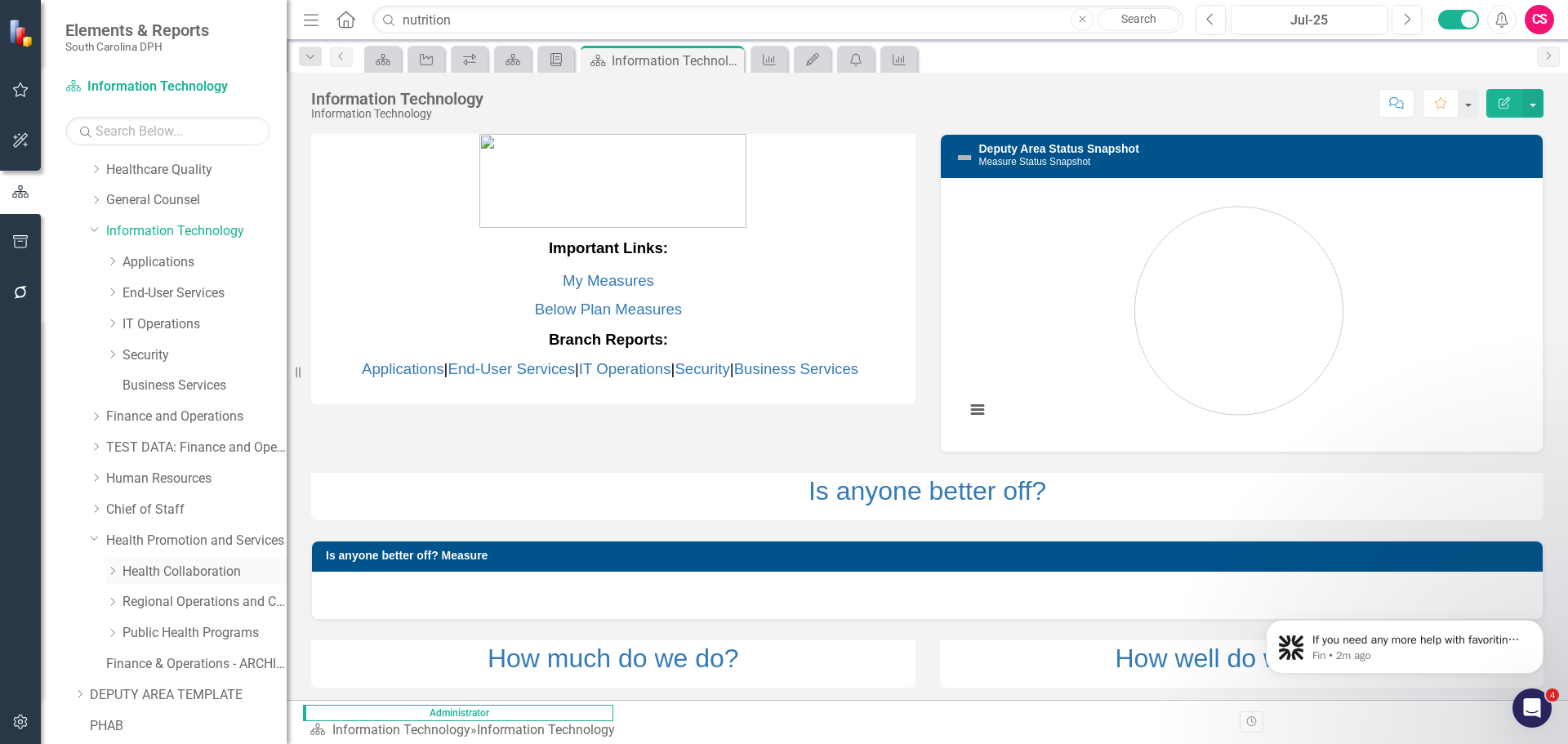 click on "Dropdown" 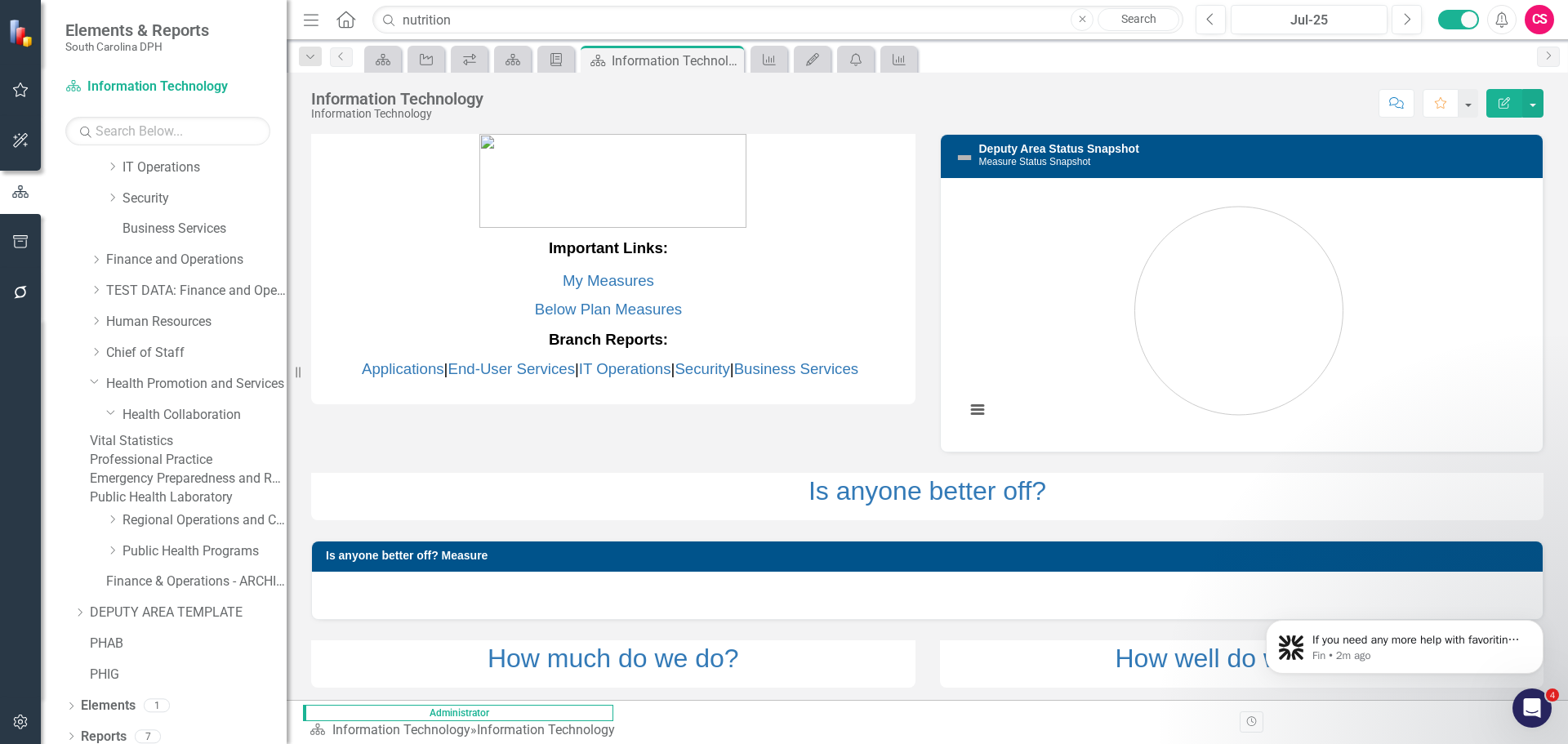 scroll, scrollTop: 257, scrollLeft: 0, axis: vertical 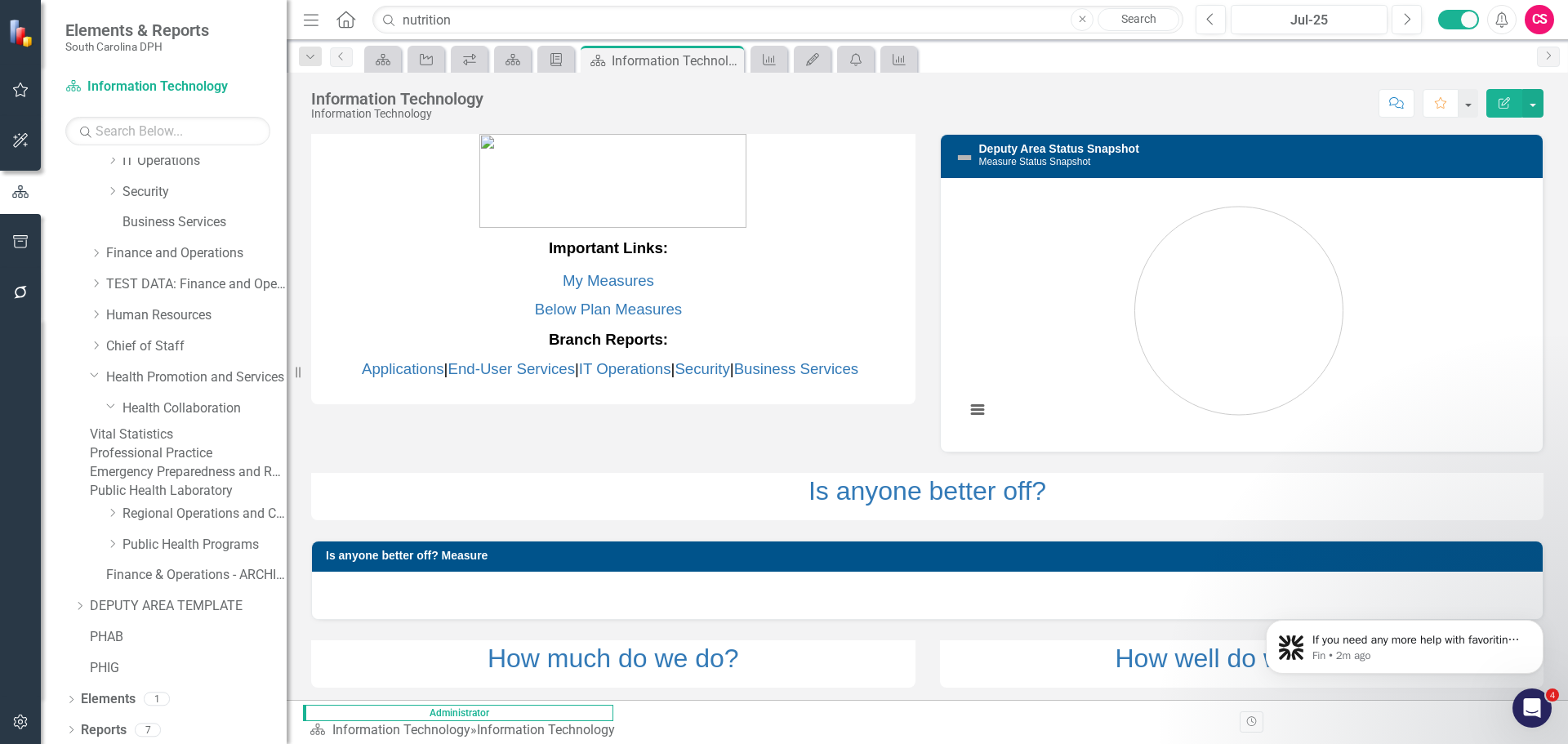 click on "Vital Statistics" at bounding box center (188, 434) 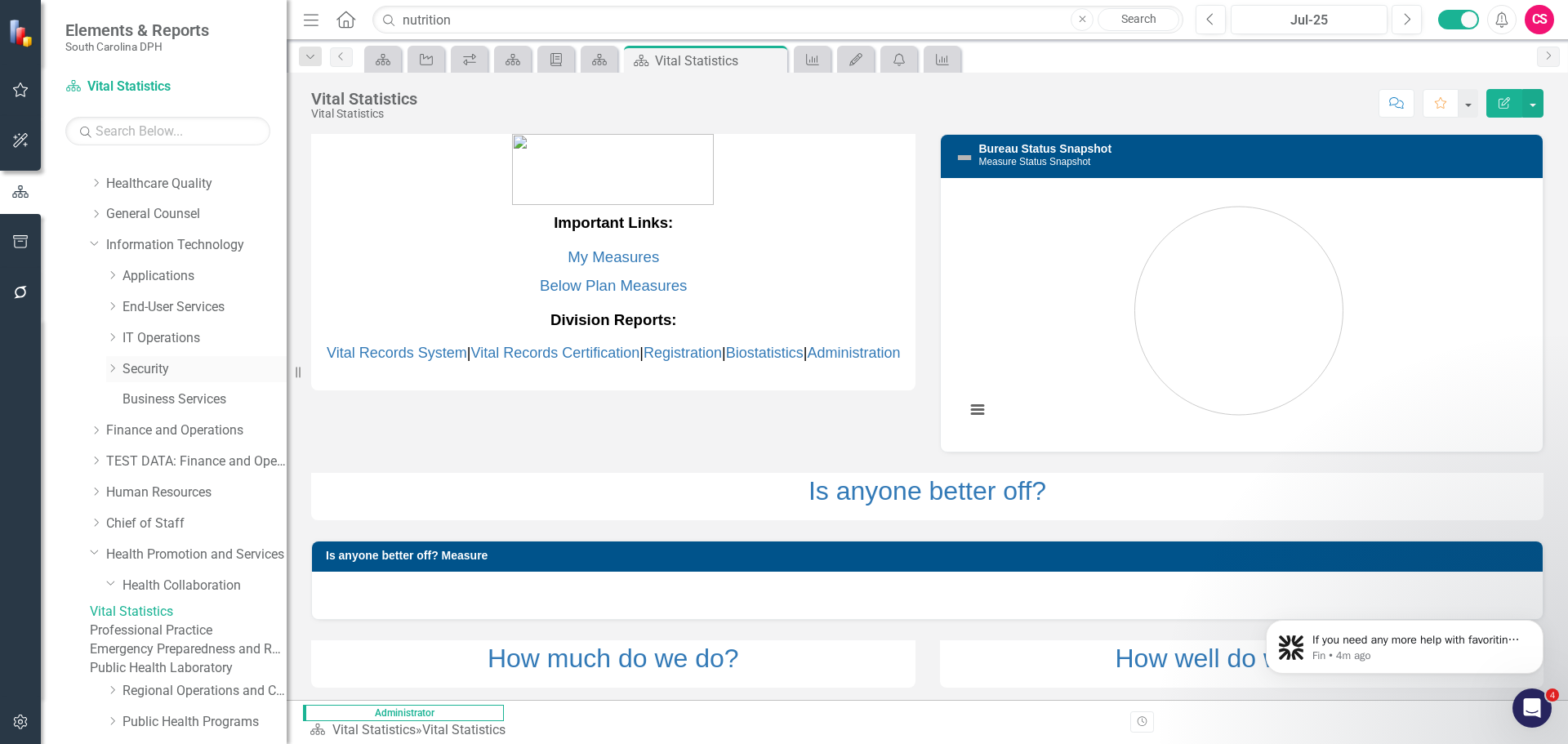 scroll, scrollTop: 65, scrollLeft: 0, axis: vertical 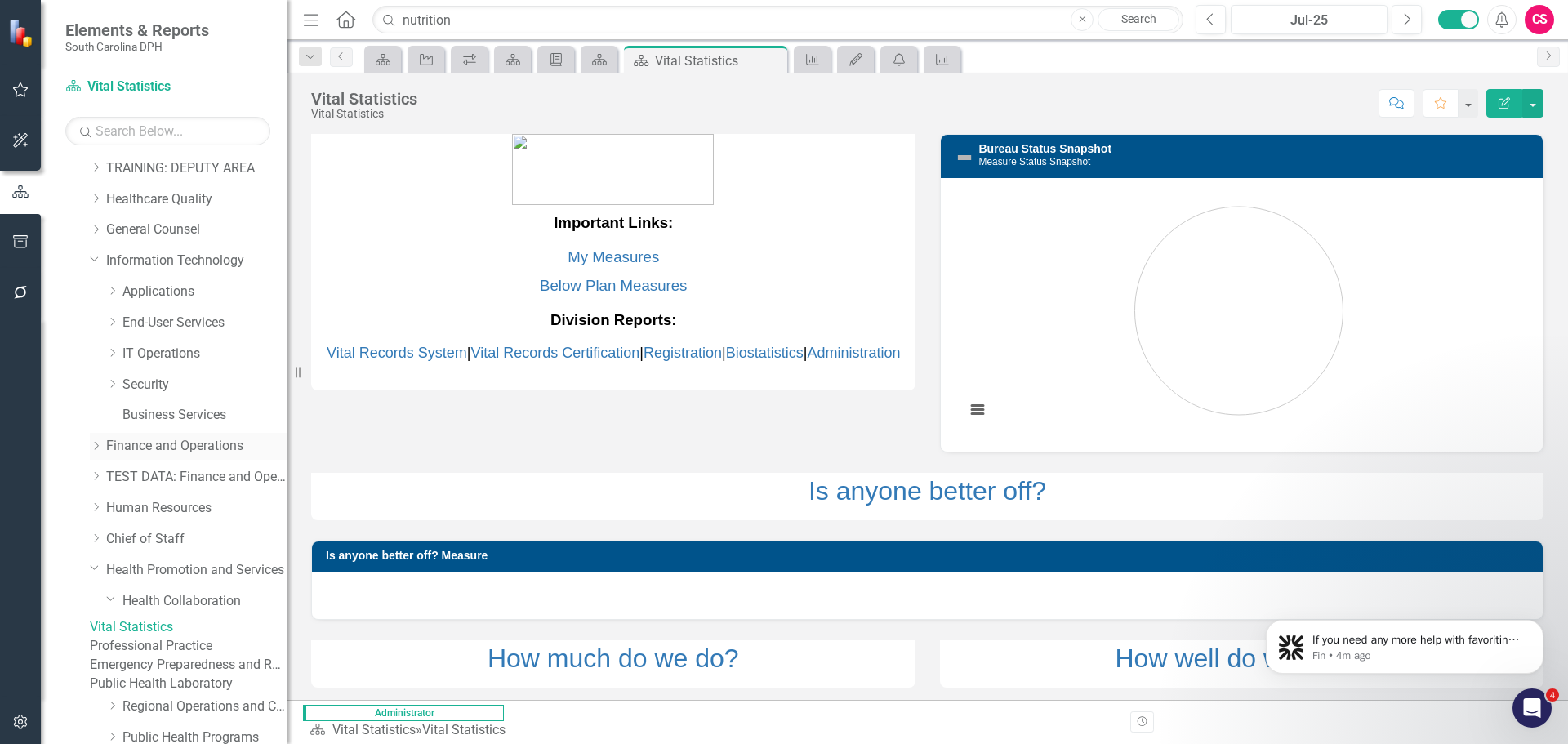 click on "Dropdown" 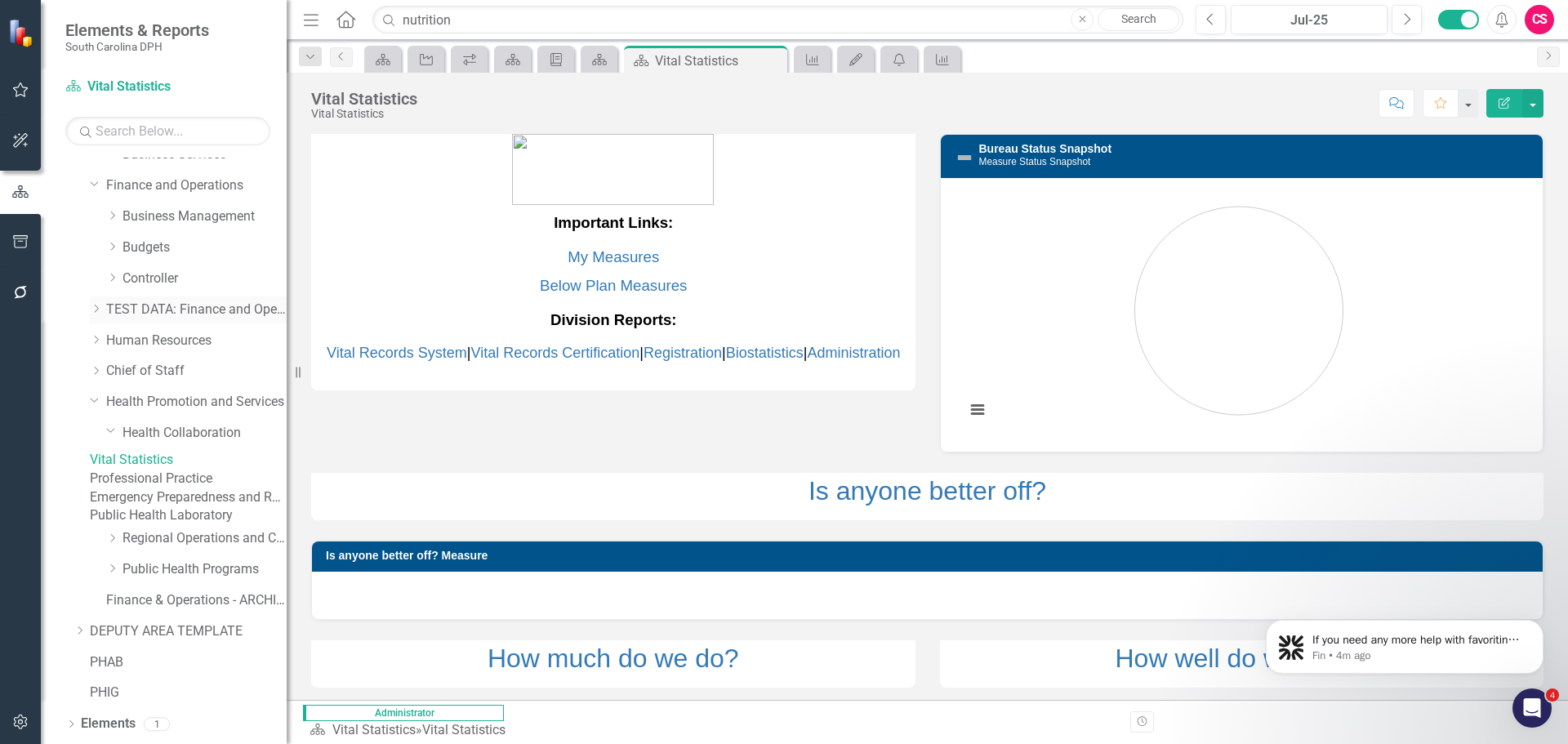 scroll, scrollTop: 327, scrollLeft: 0, axis: vertical 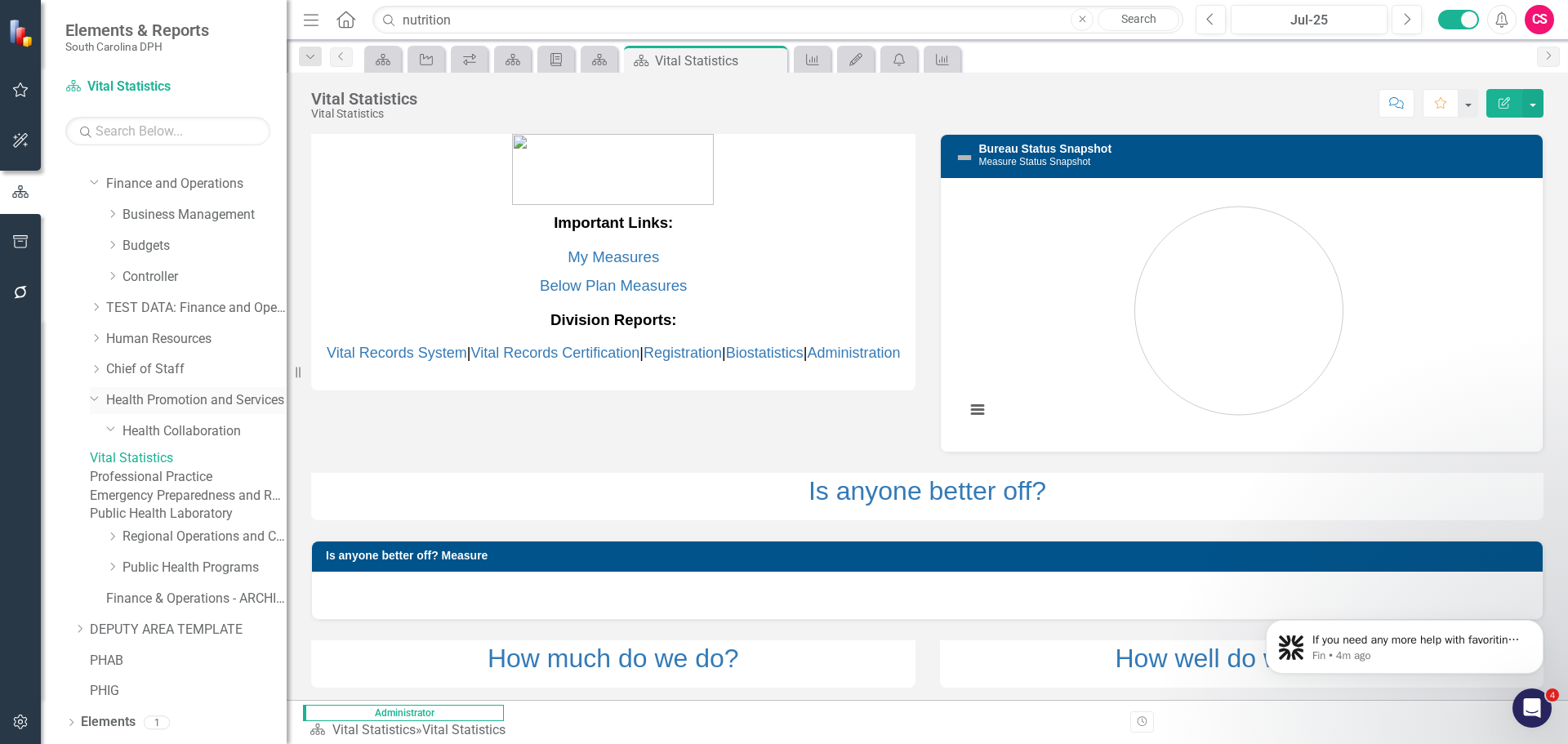 click on "Dropdown" 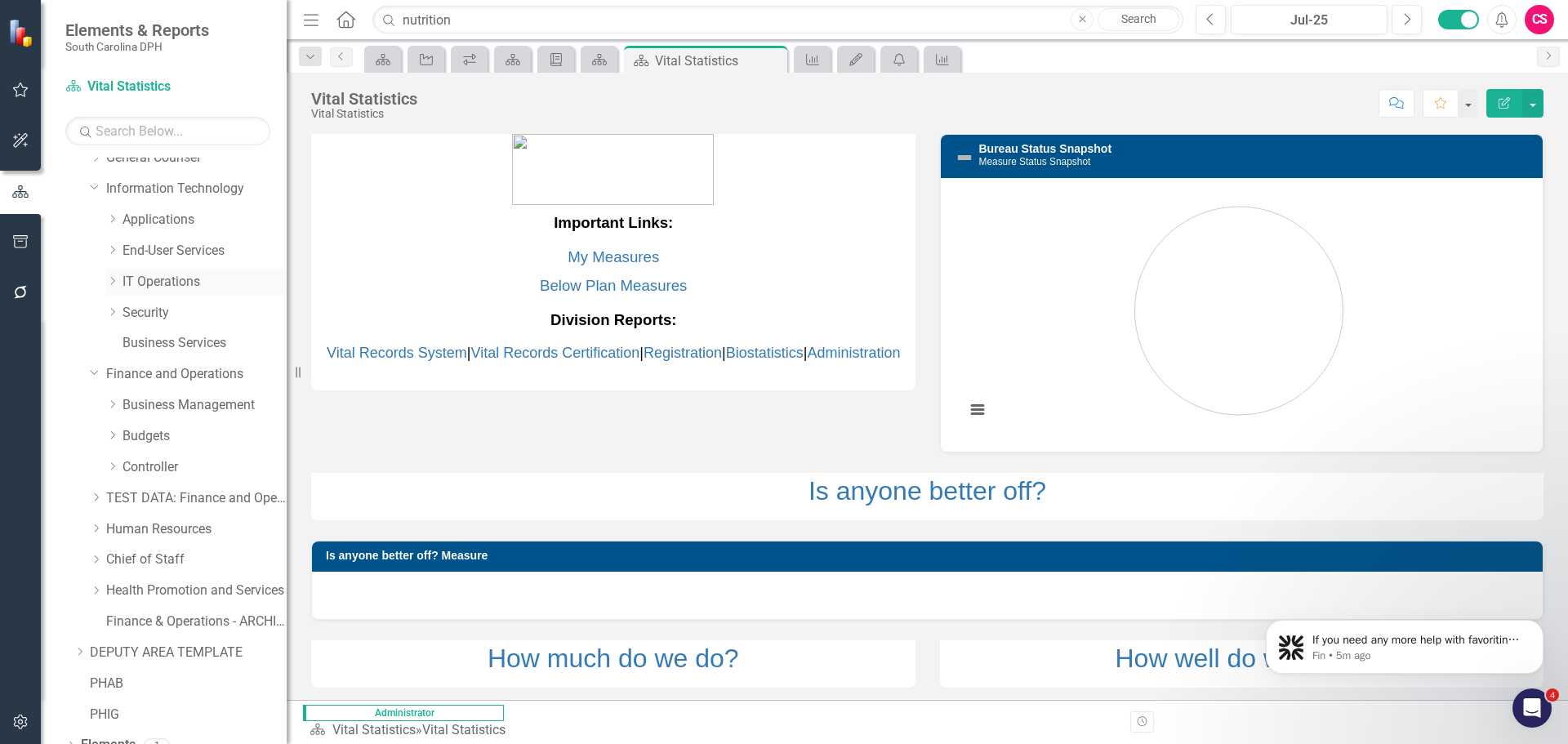 scroll, scrollTop: 0, scrollLeft: 0, axis: both 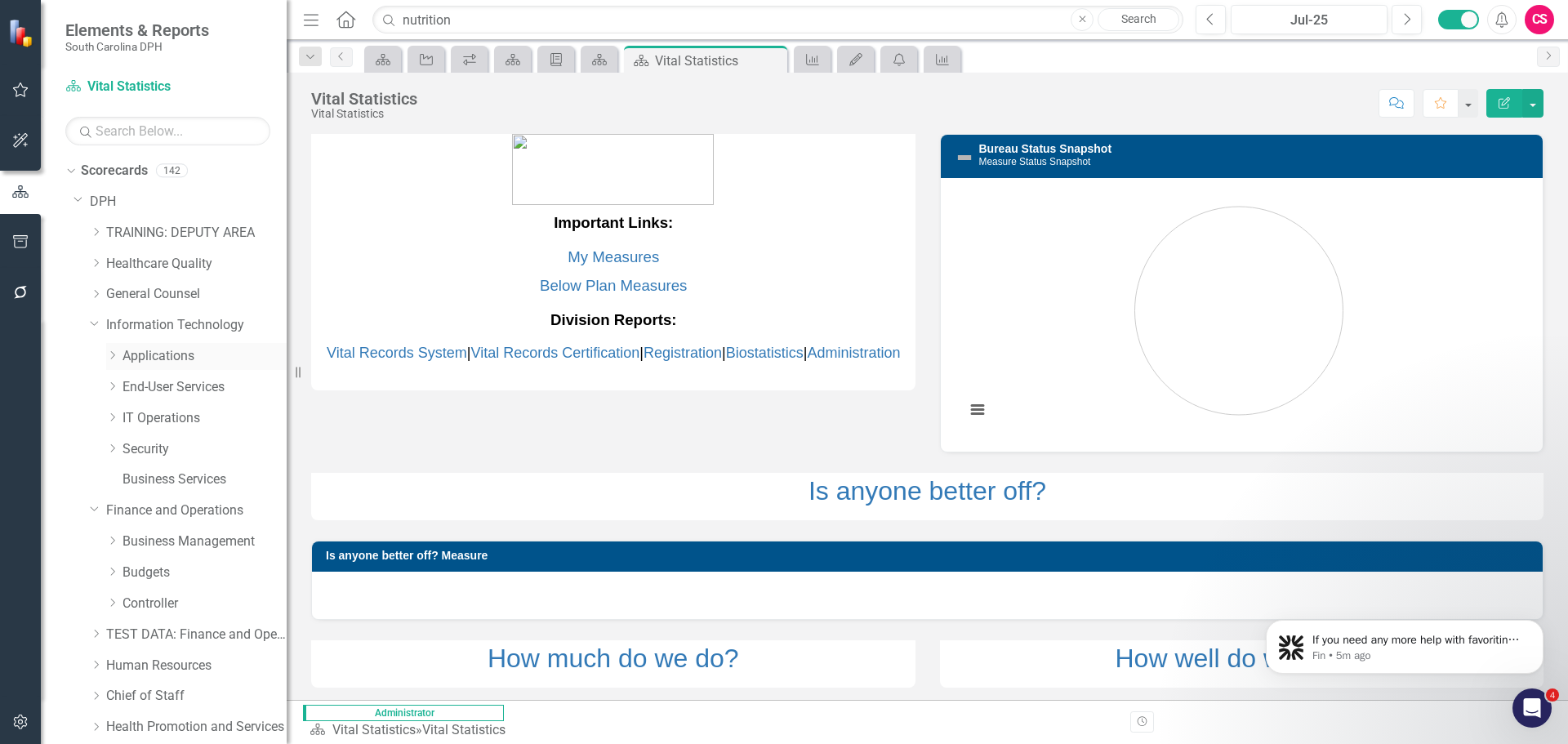 click on "Dropdown" 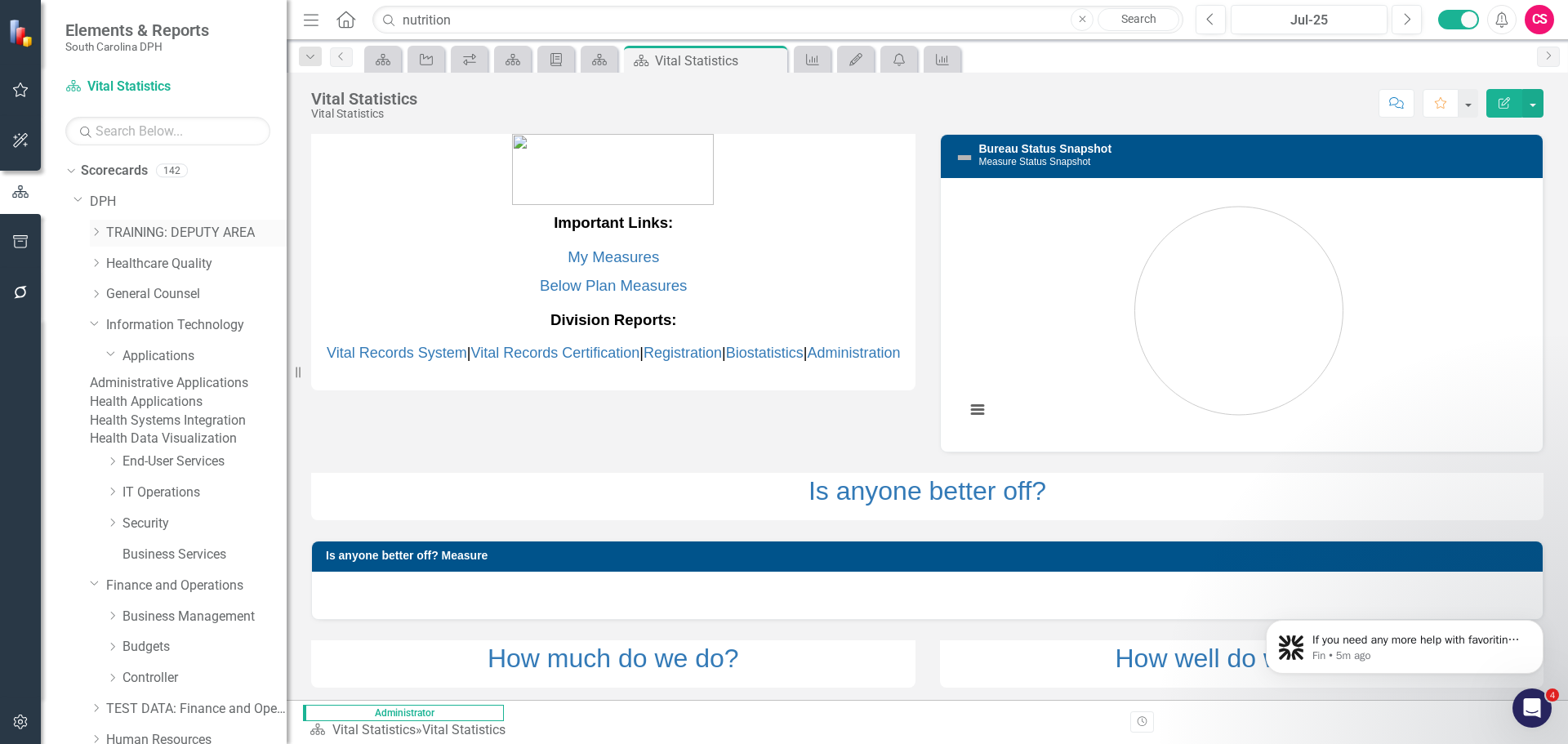 click on "Dropdown" 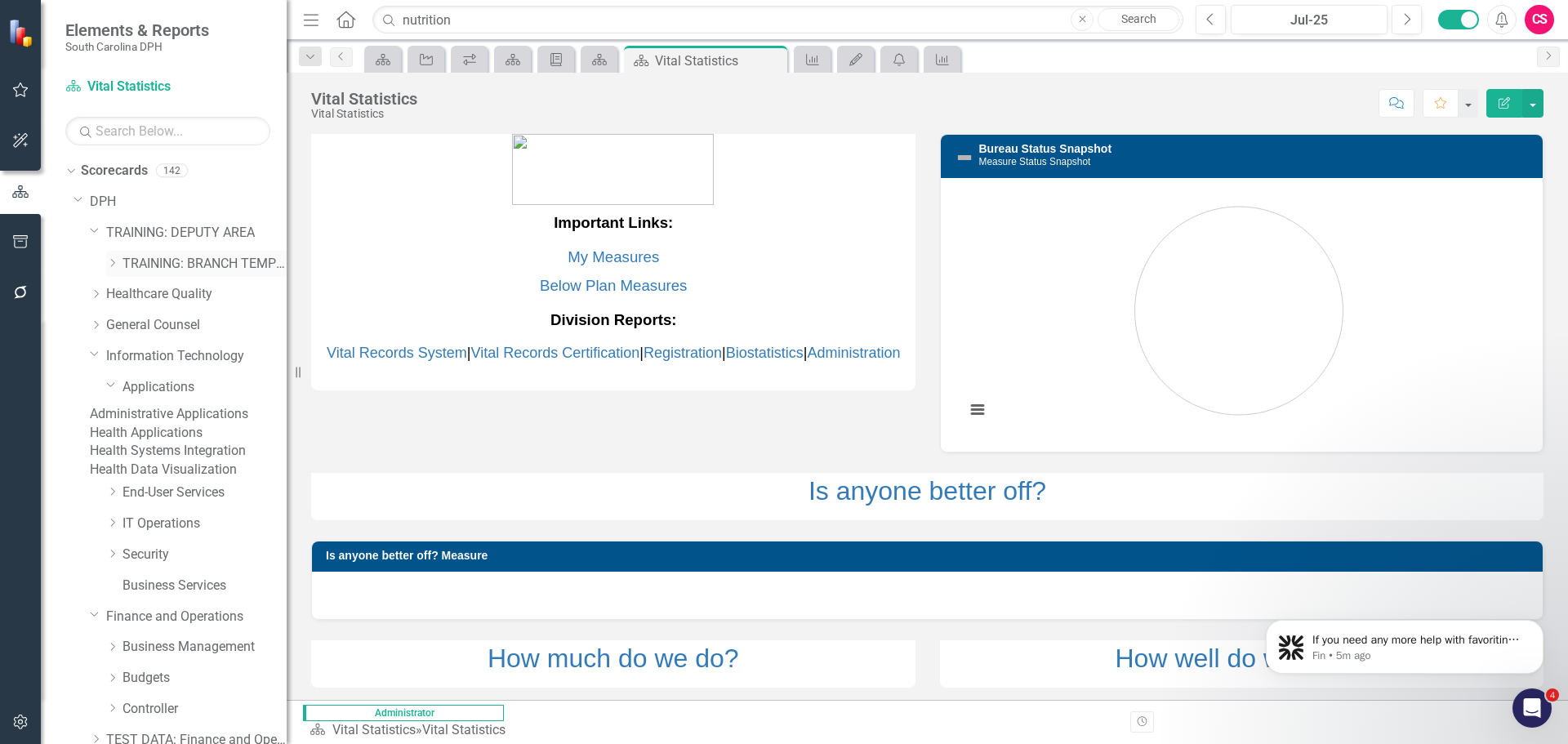 click on "Dropdown" 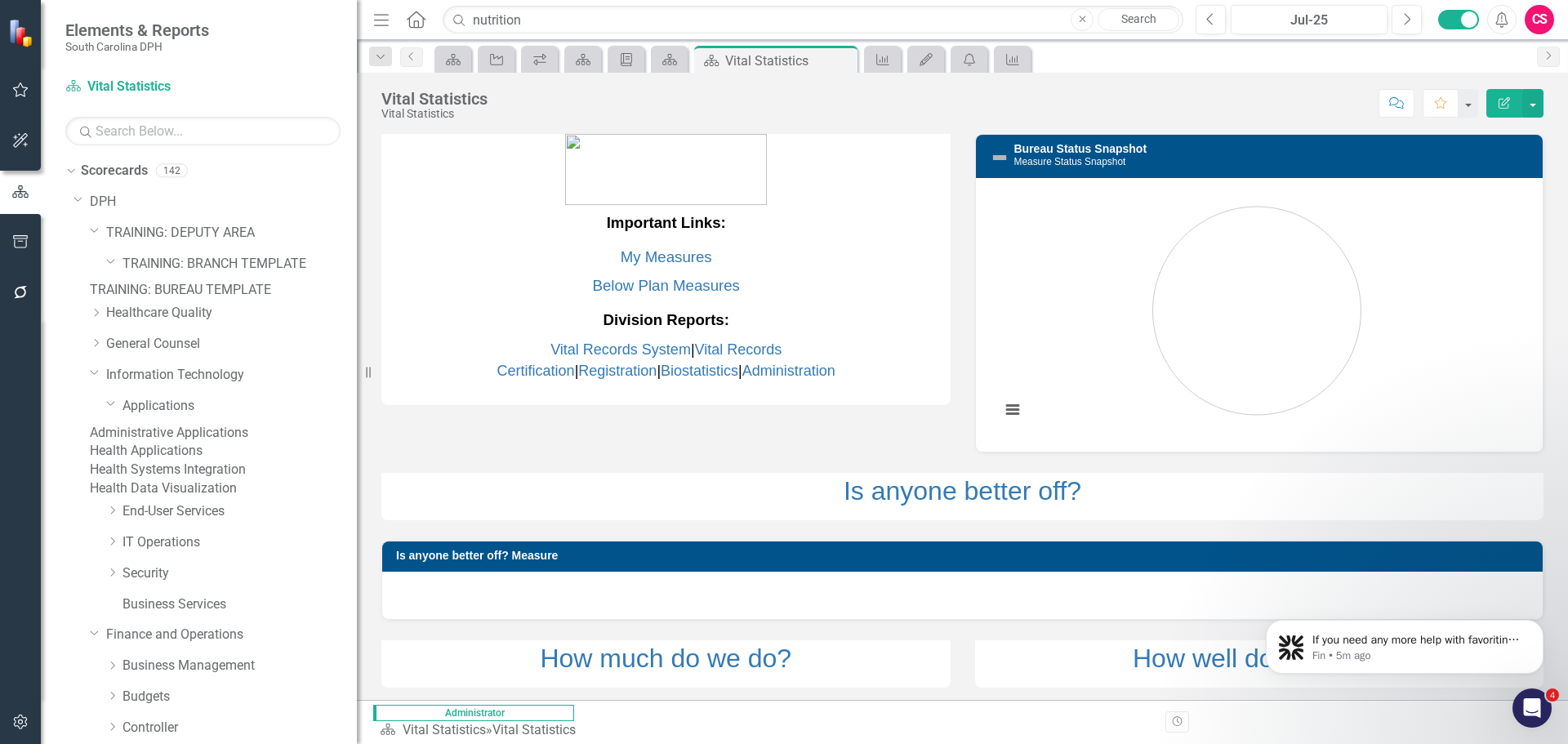 drag, startPoint x: 292, startPoint y: 292, endPoint x: 357, endPoint y: 279, distance: 66.28725 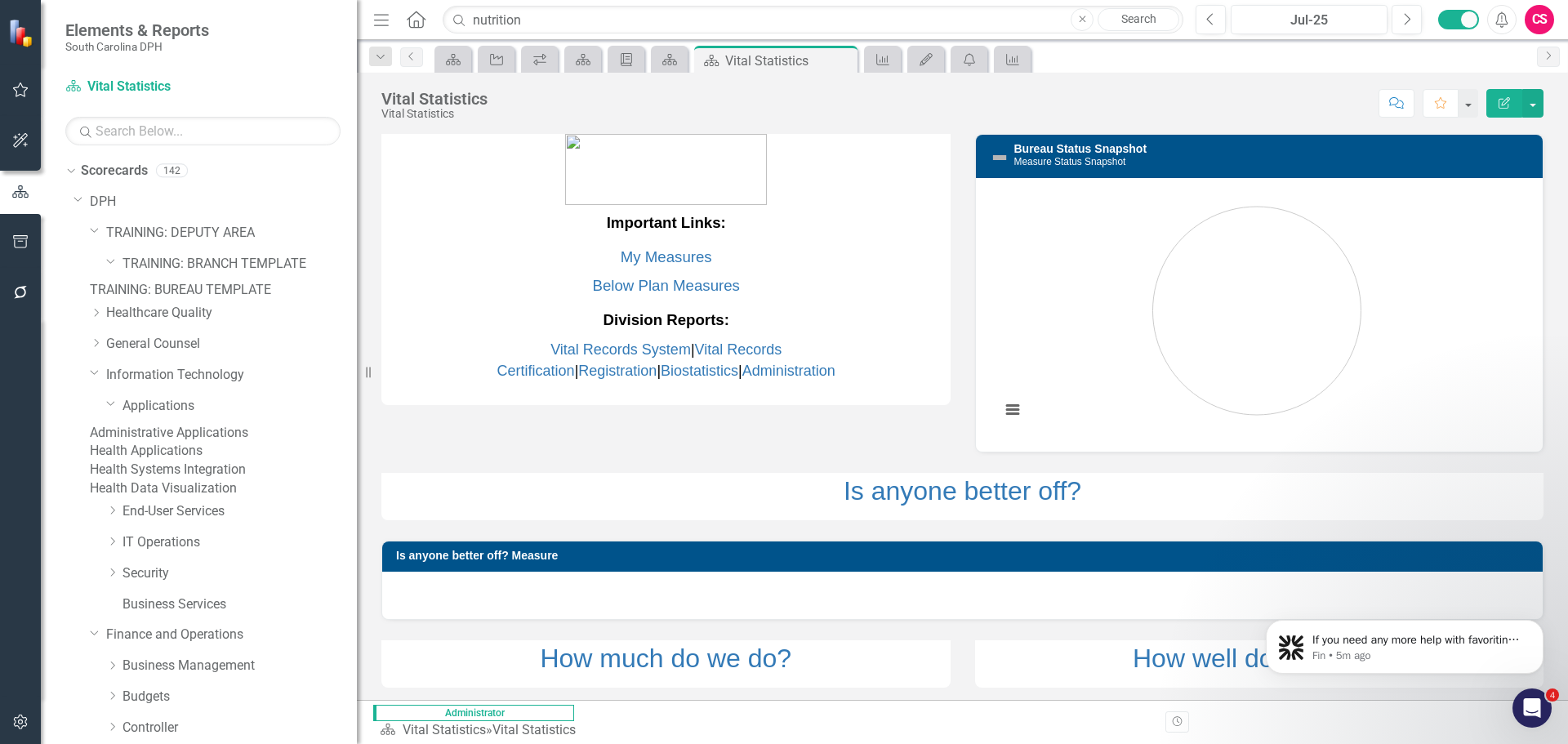 click on "Resize" at bounding box center [363, 372] 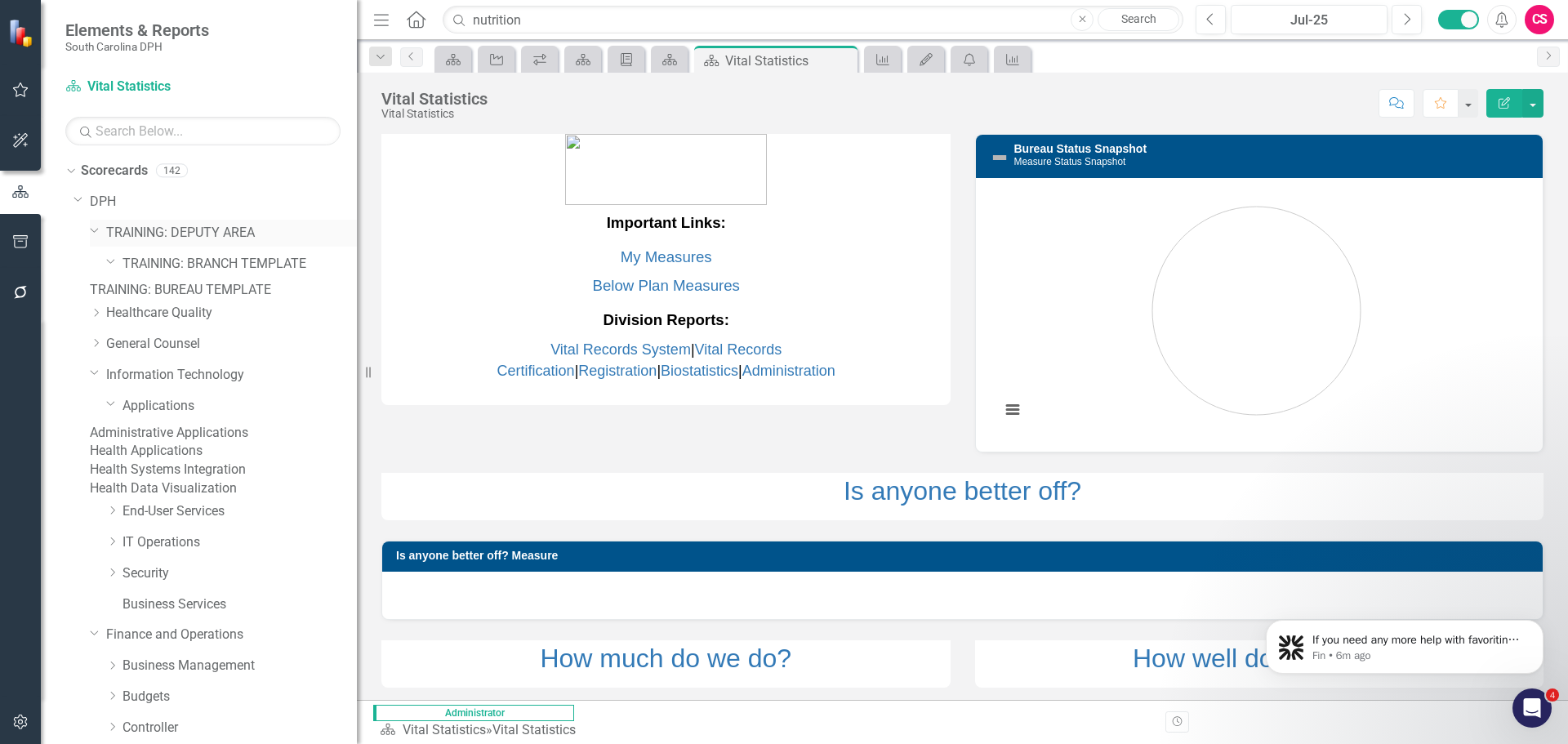 click on "Dropdown" 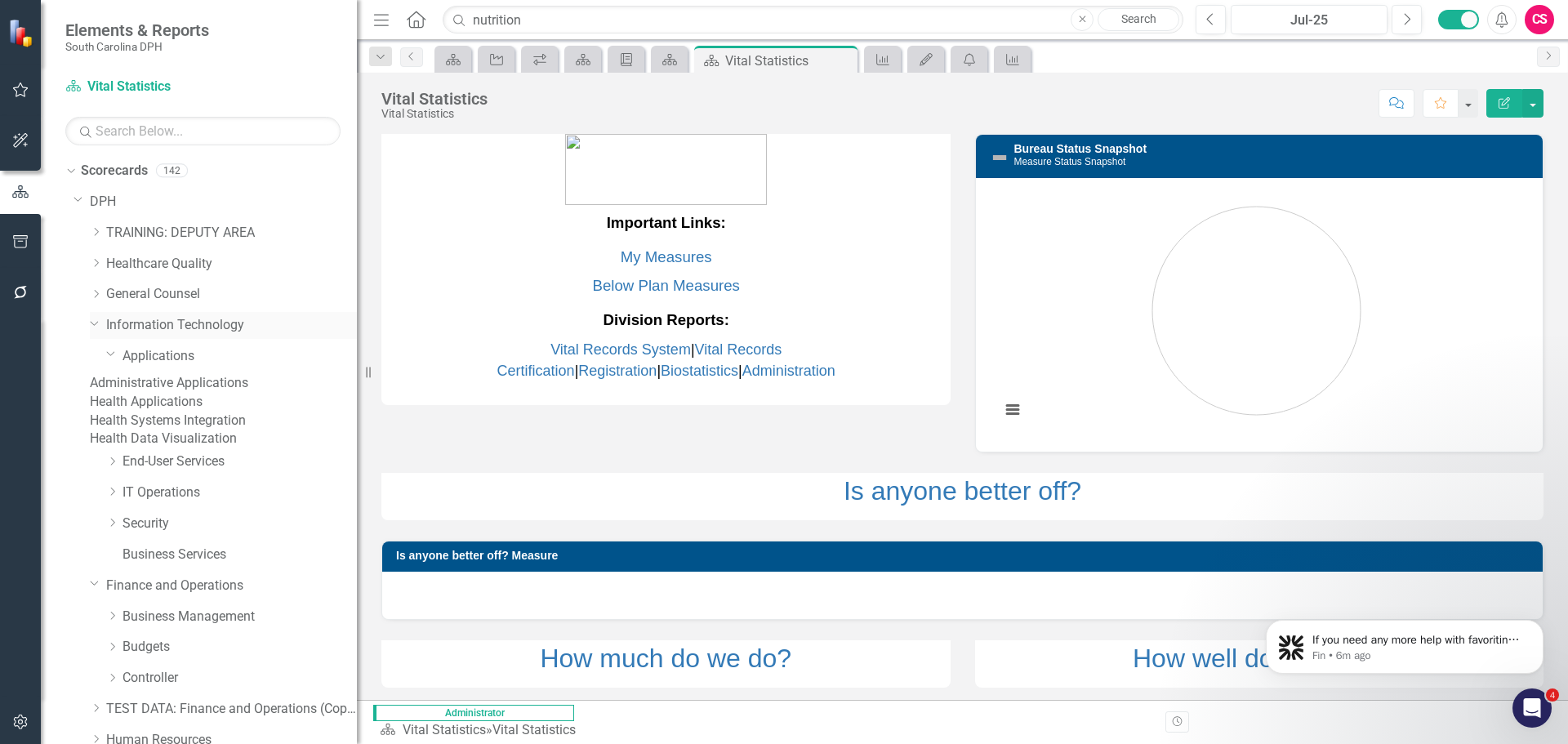 click 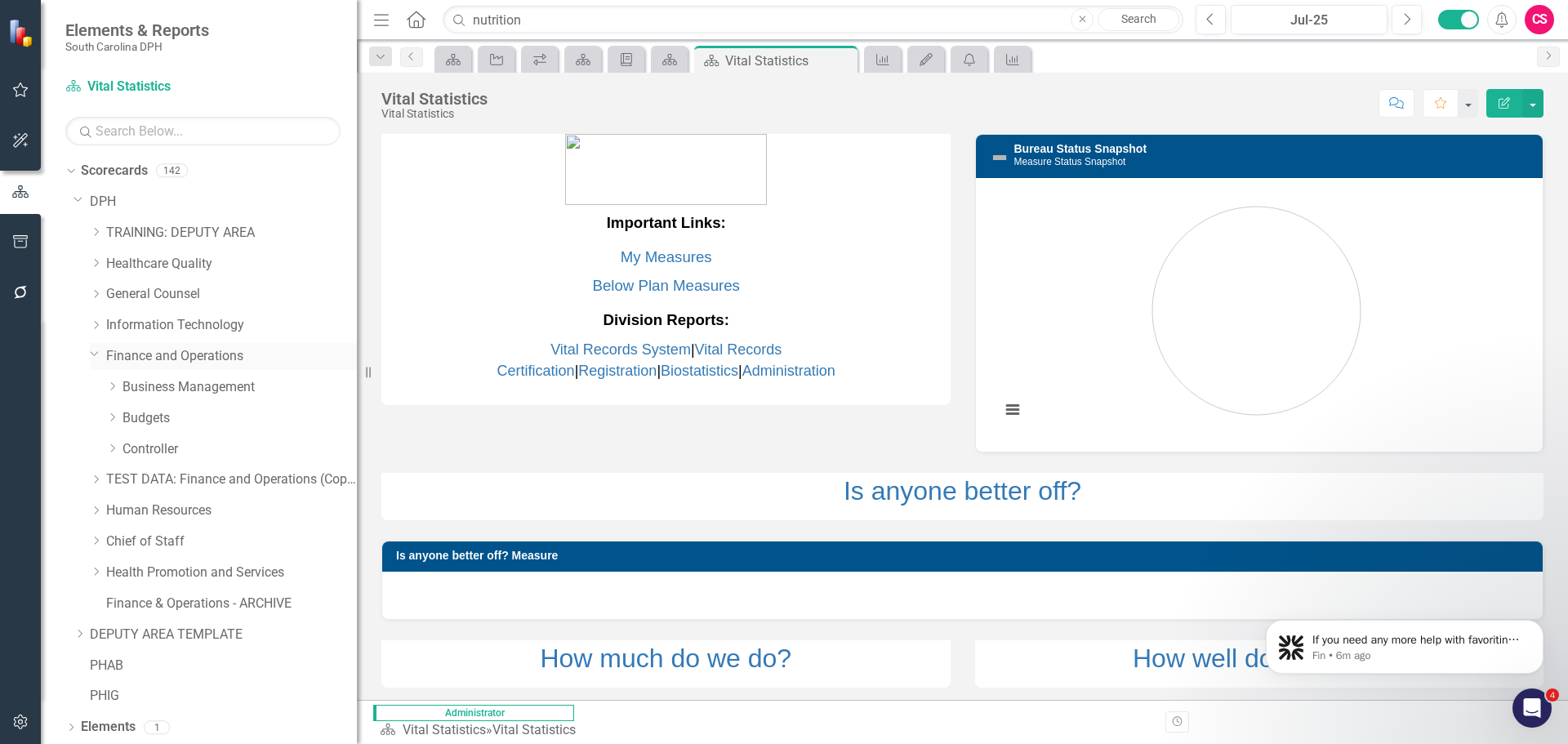 click on "Dropdown" 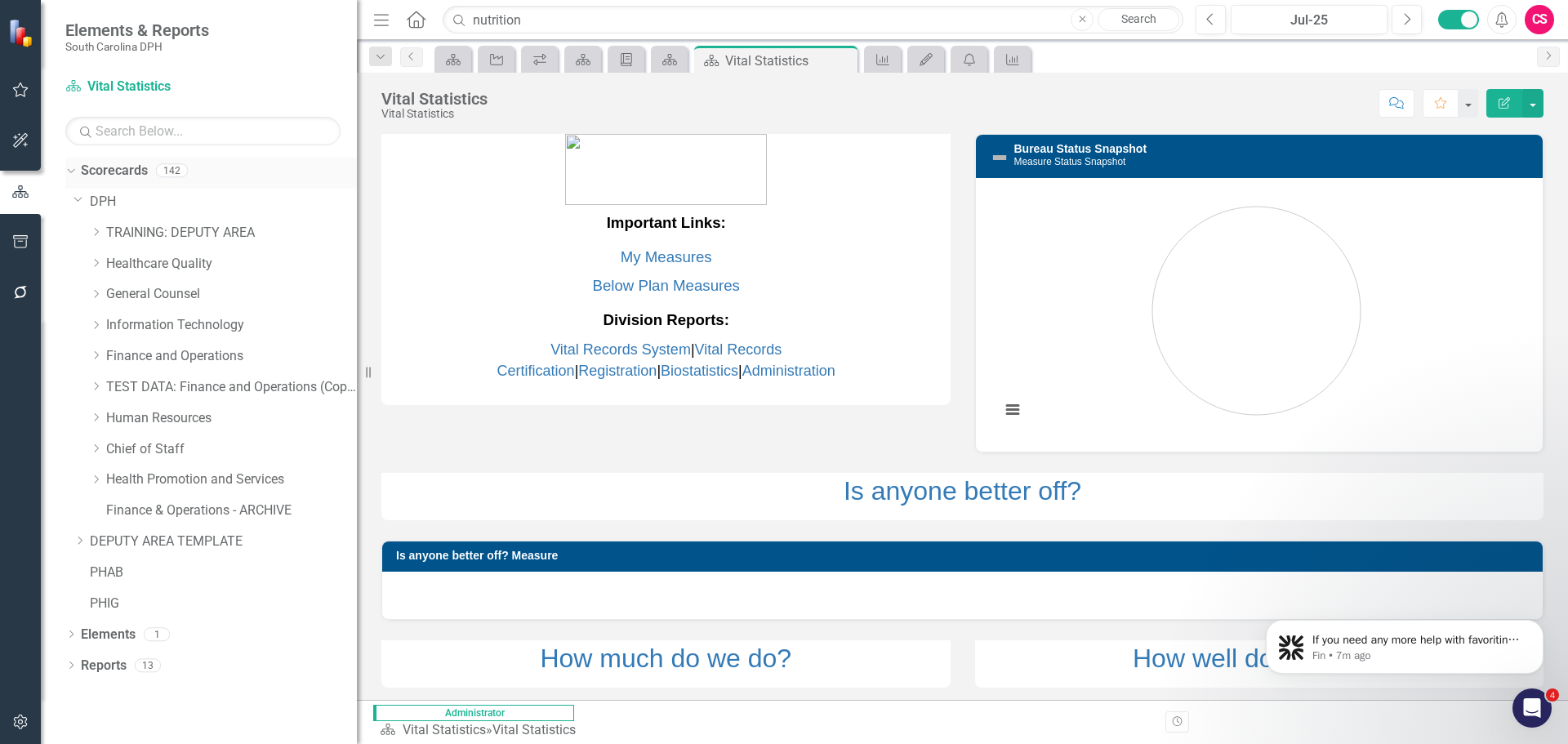 click on "Dropdown" 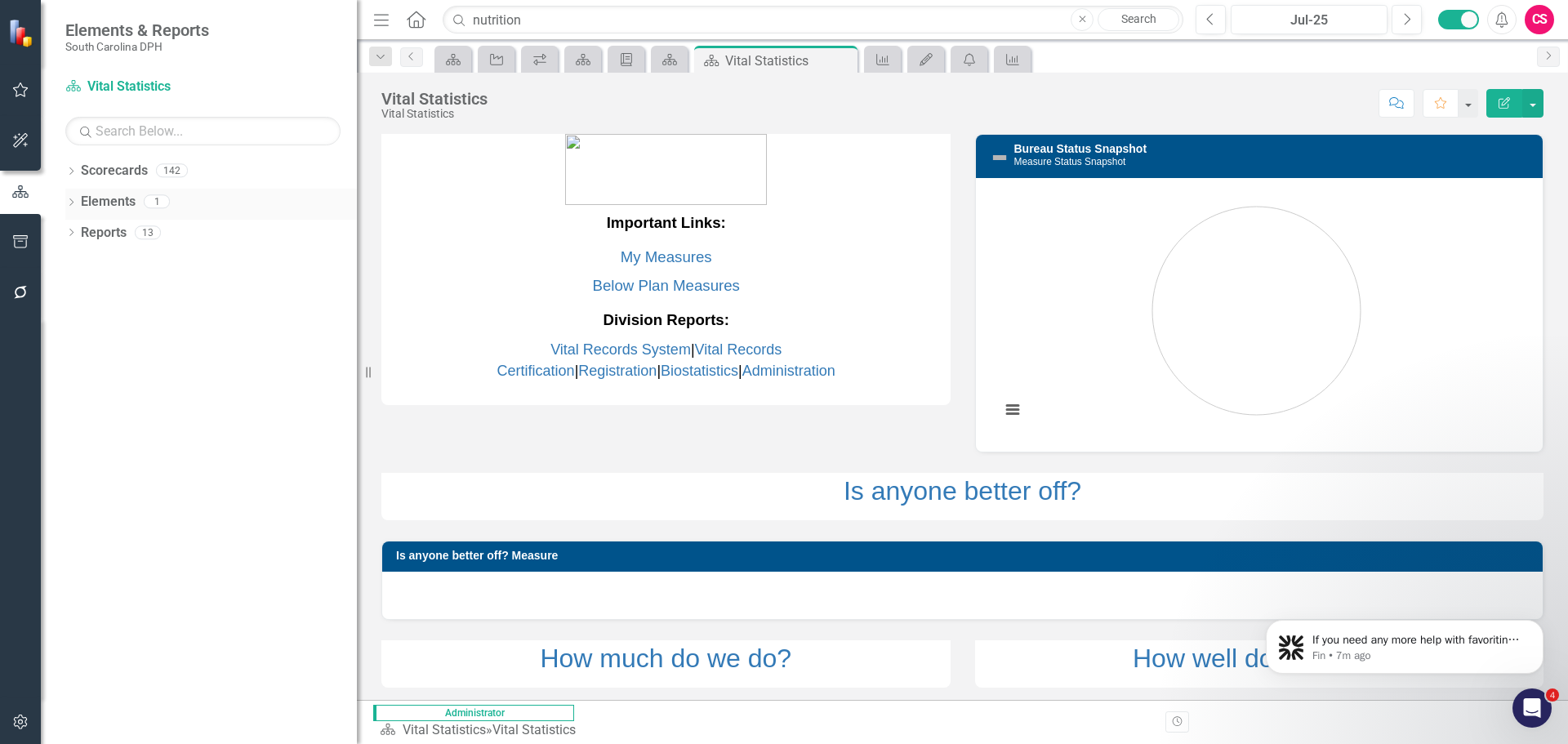 click on "Dropdown" 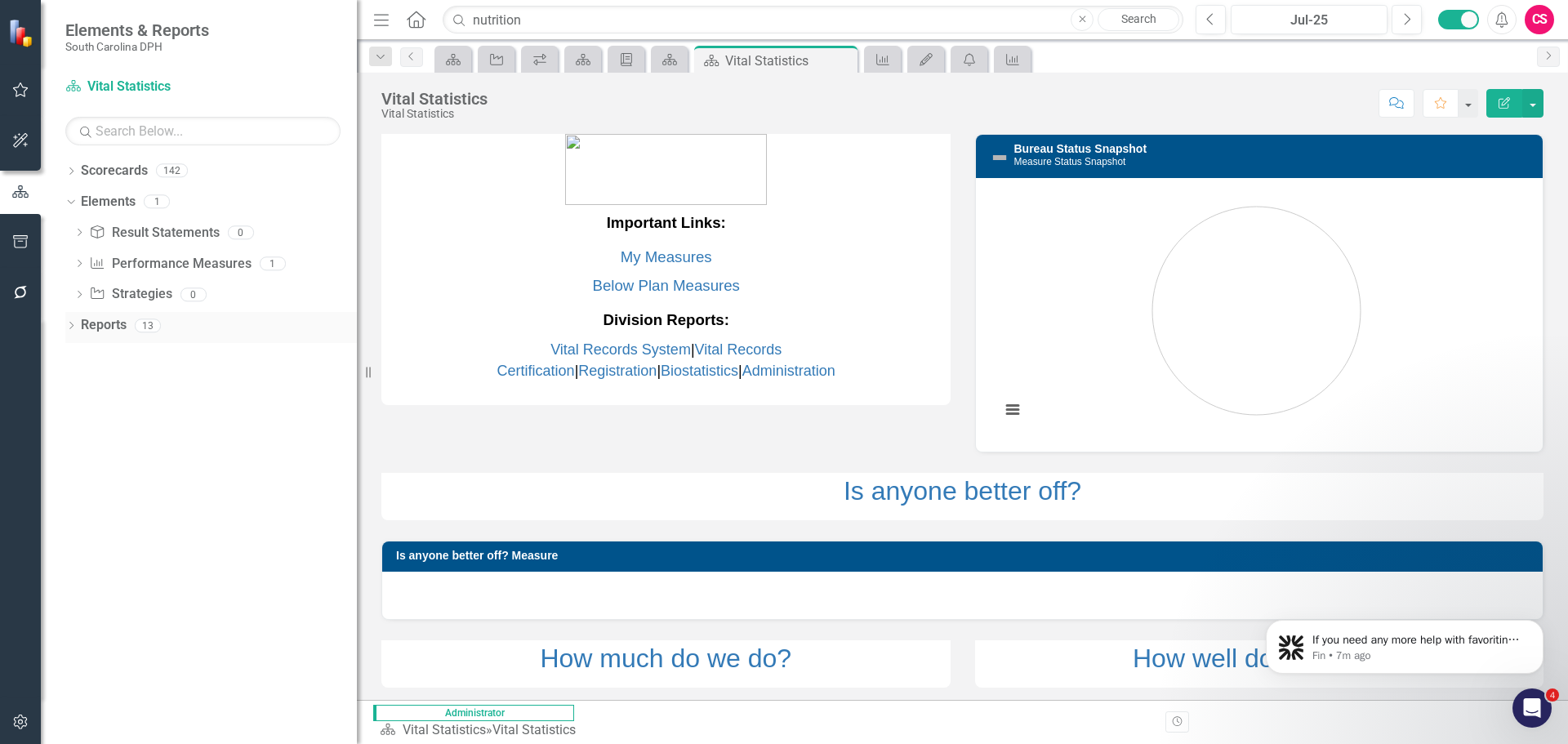 click on "Dropdown Reports 13" at bounding box center (211, 327) 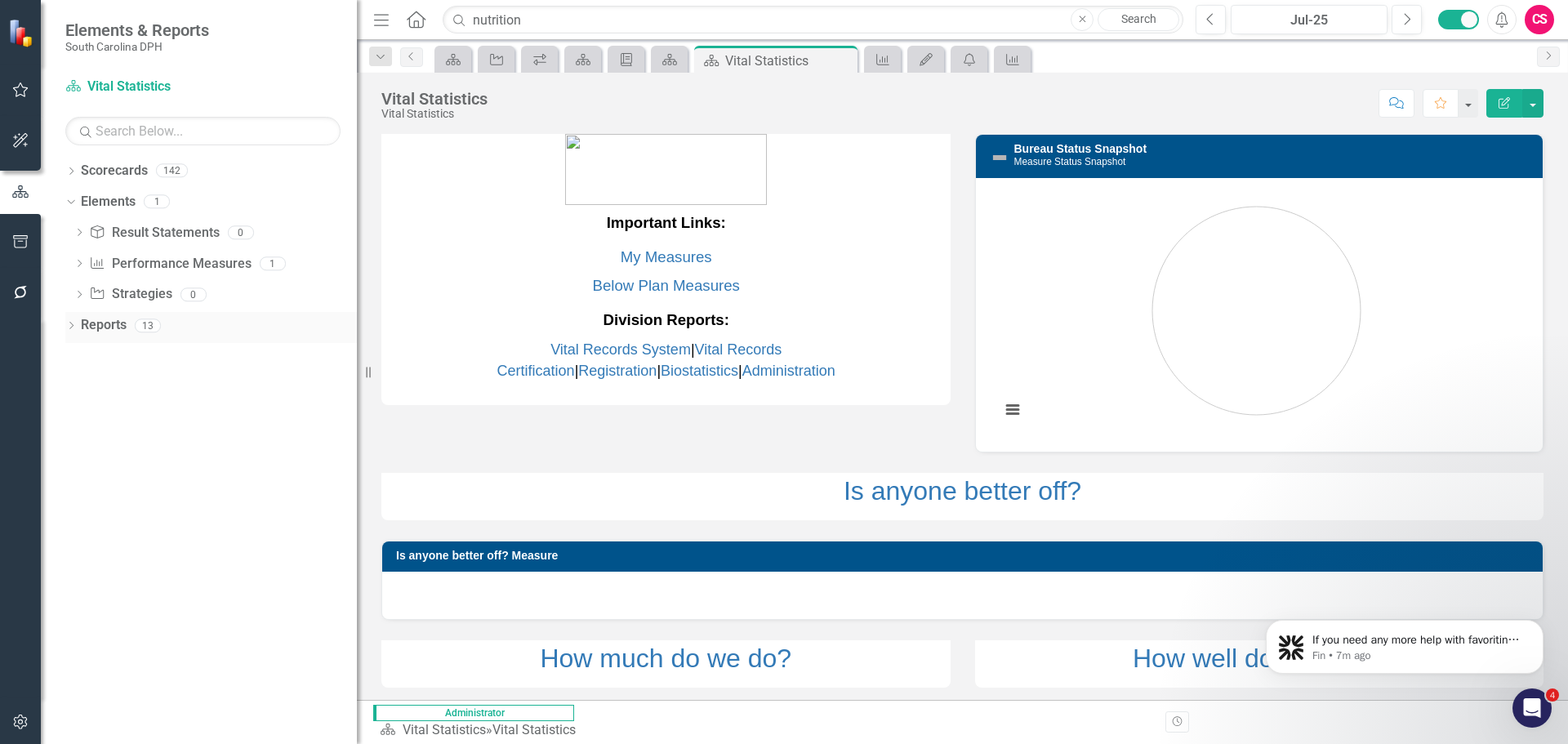 click on "Dropdown" 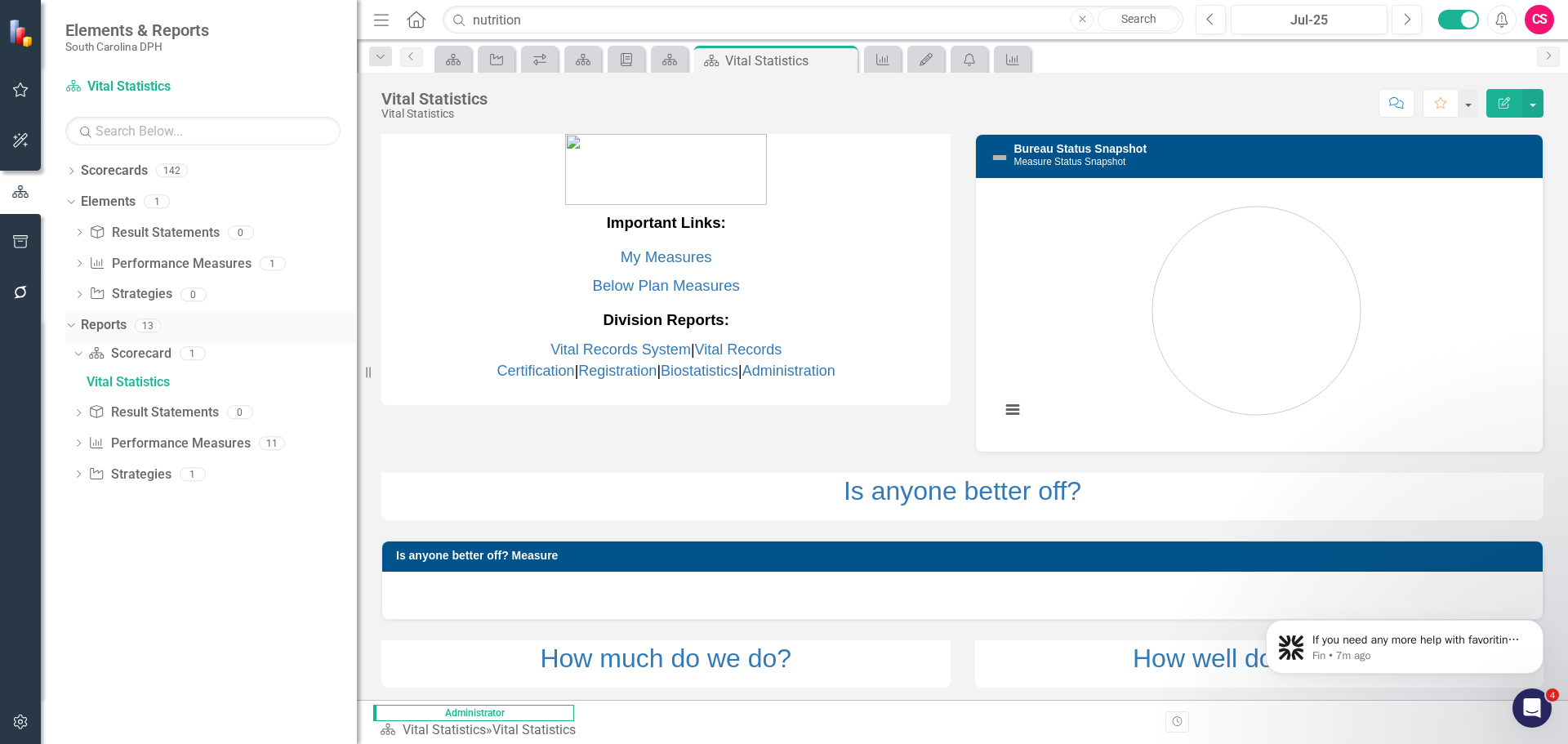click 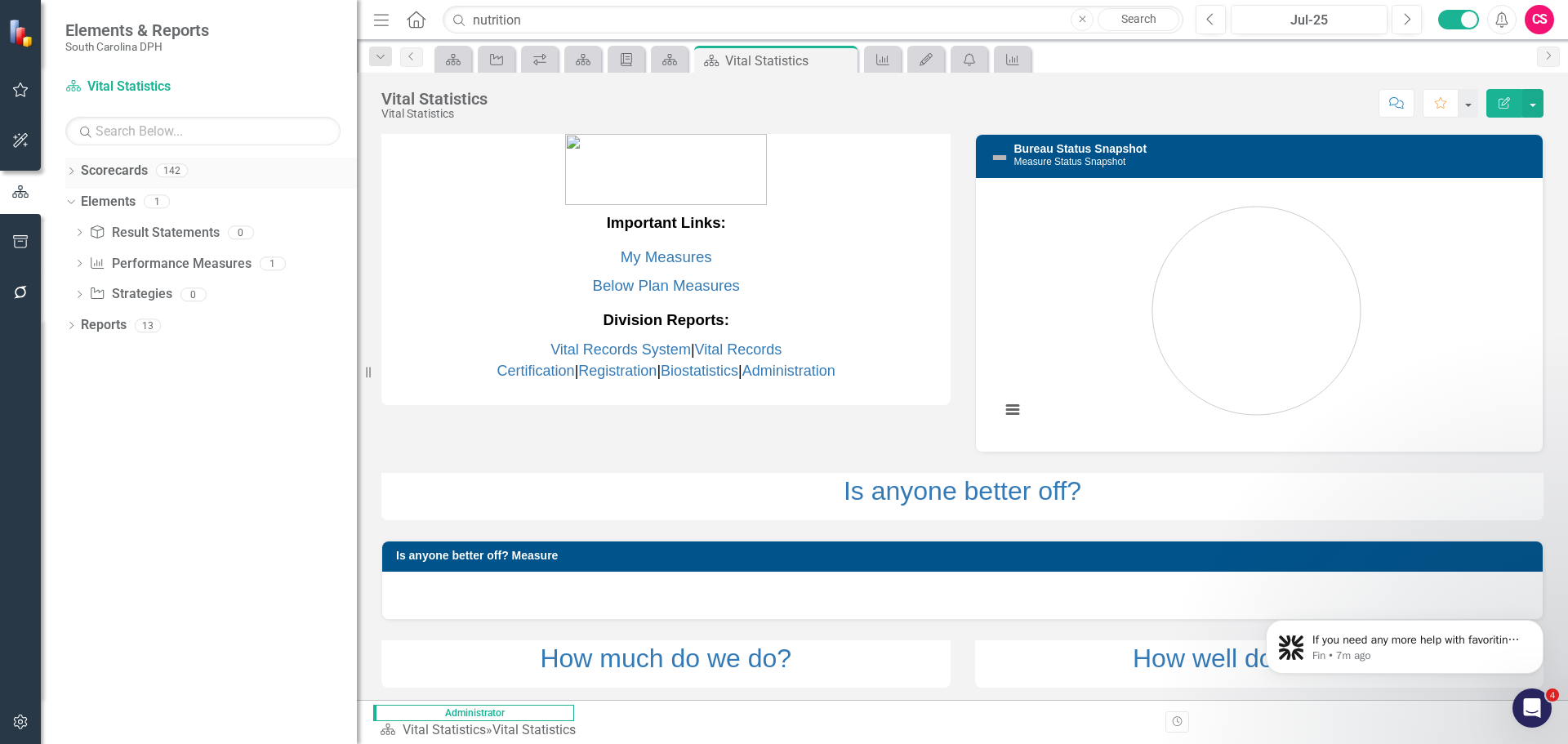 click on "Dropdown" at bounding box center (71, 172) 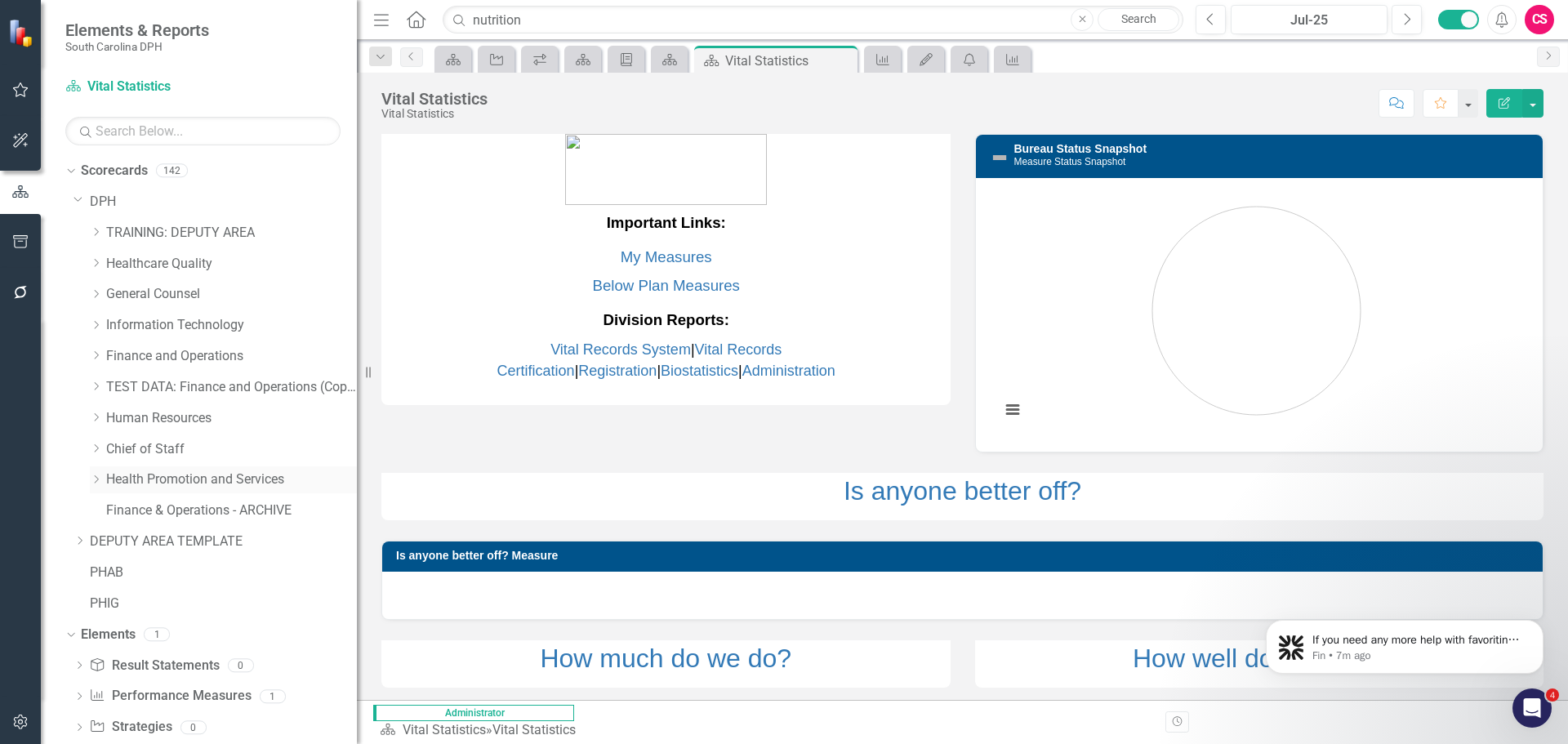 click on "Dropdown" 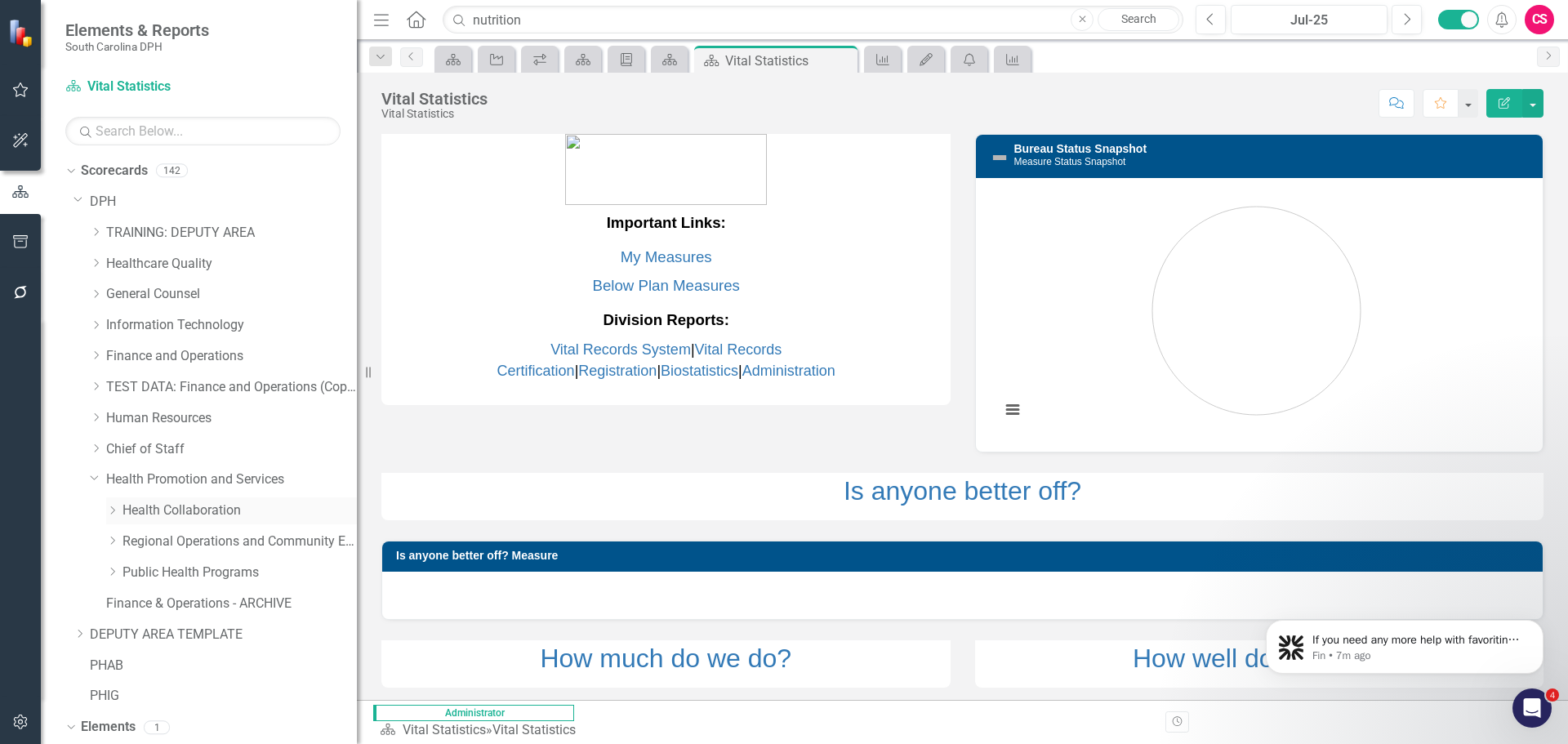 click on "Dropdown" 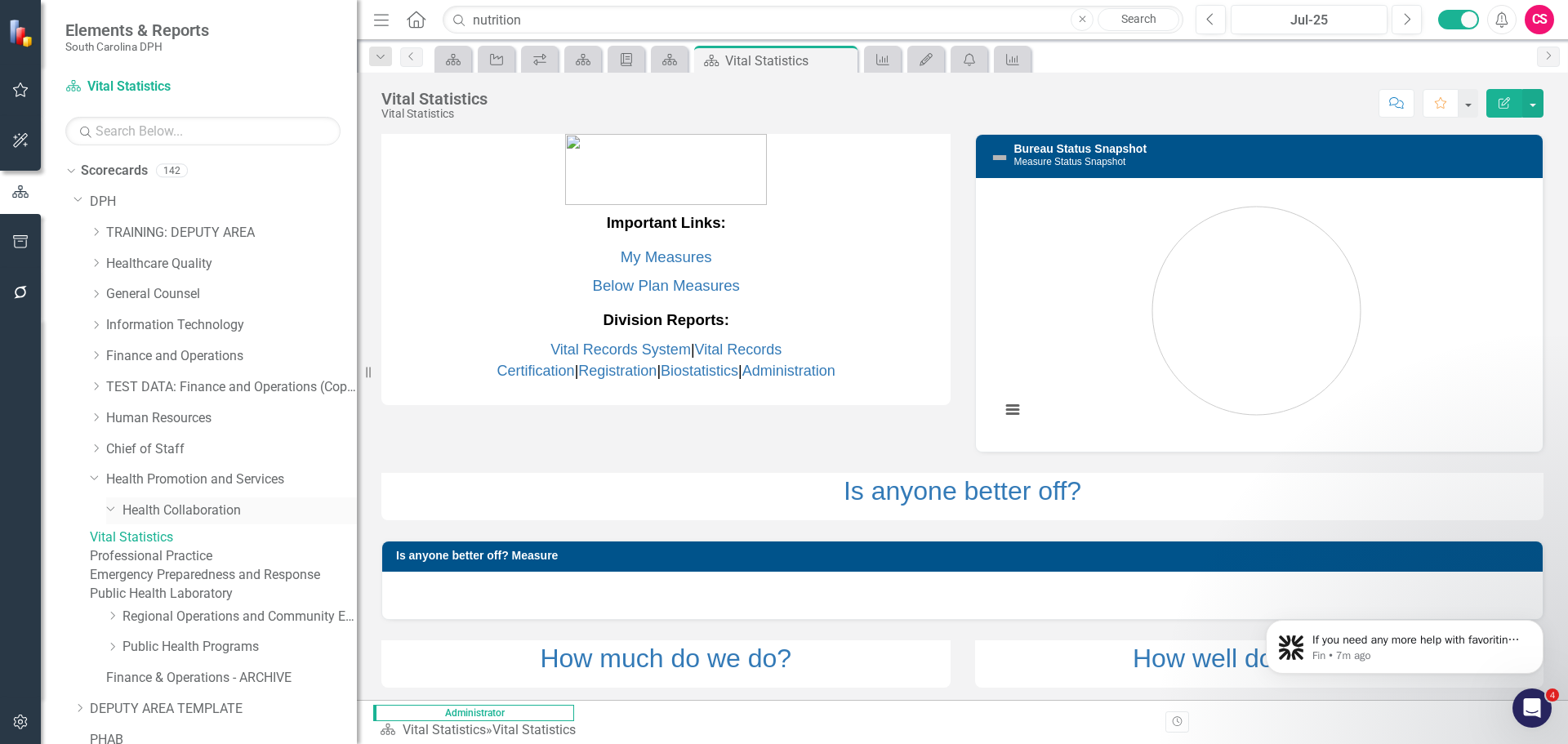 click on "Dropdown" 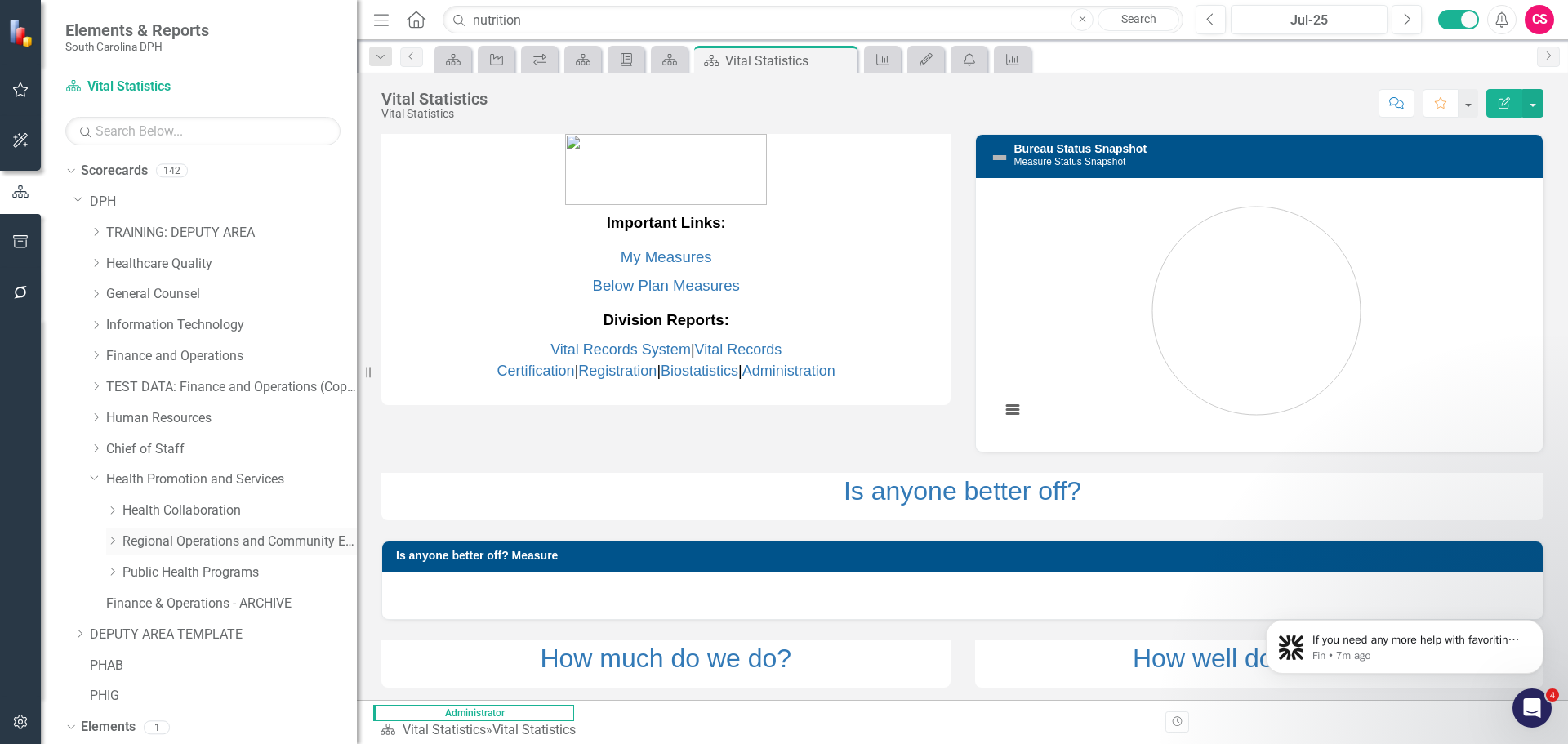 click on "Dropdown" 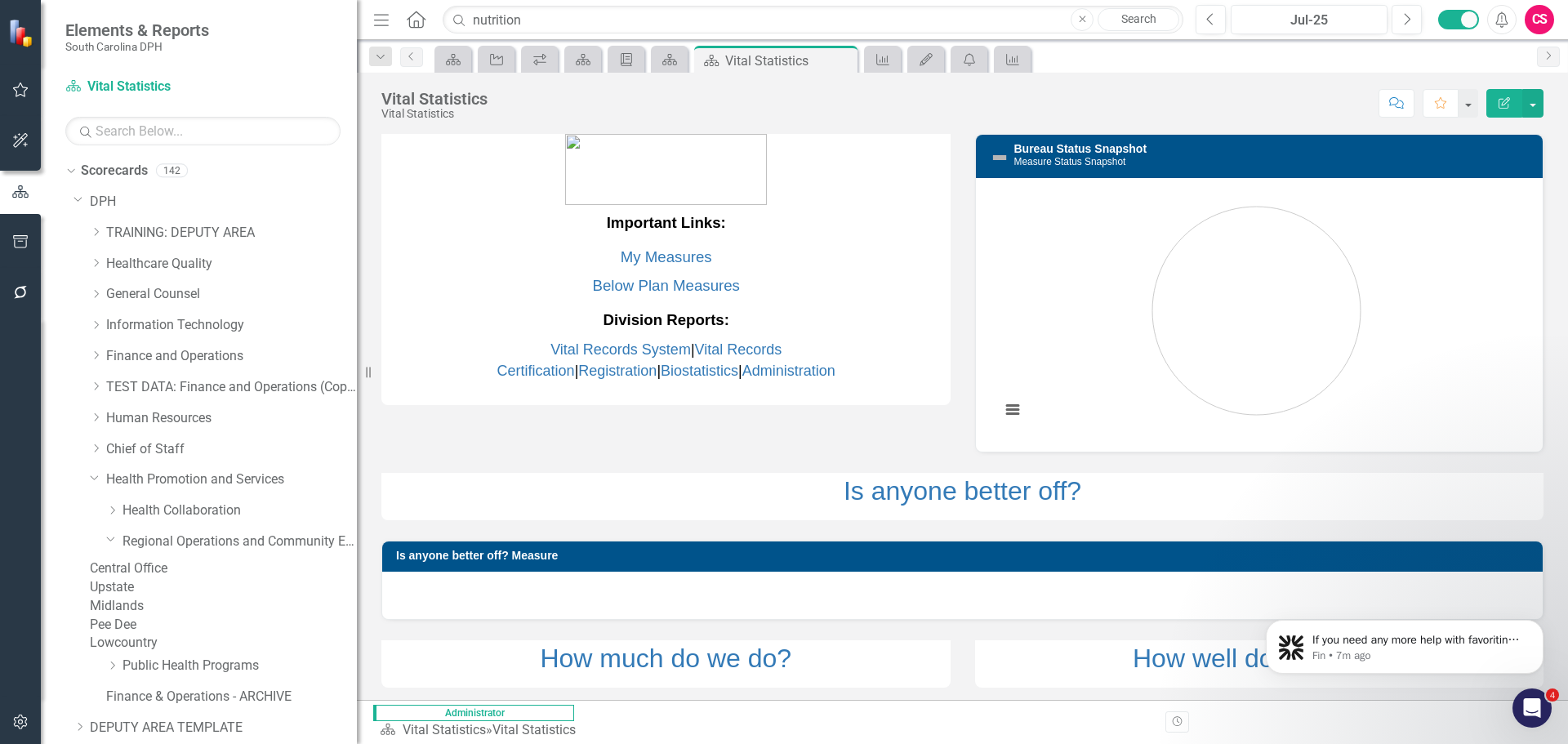 click on "Pee Dee" at bounding box center [223, 625] 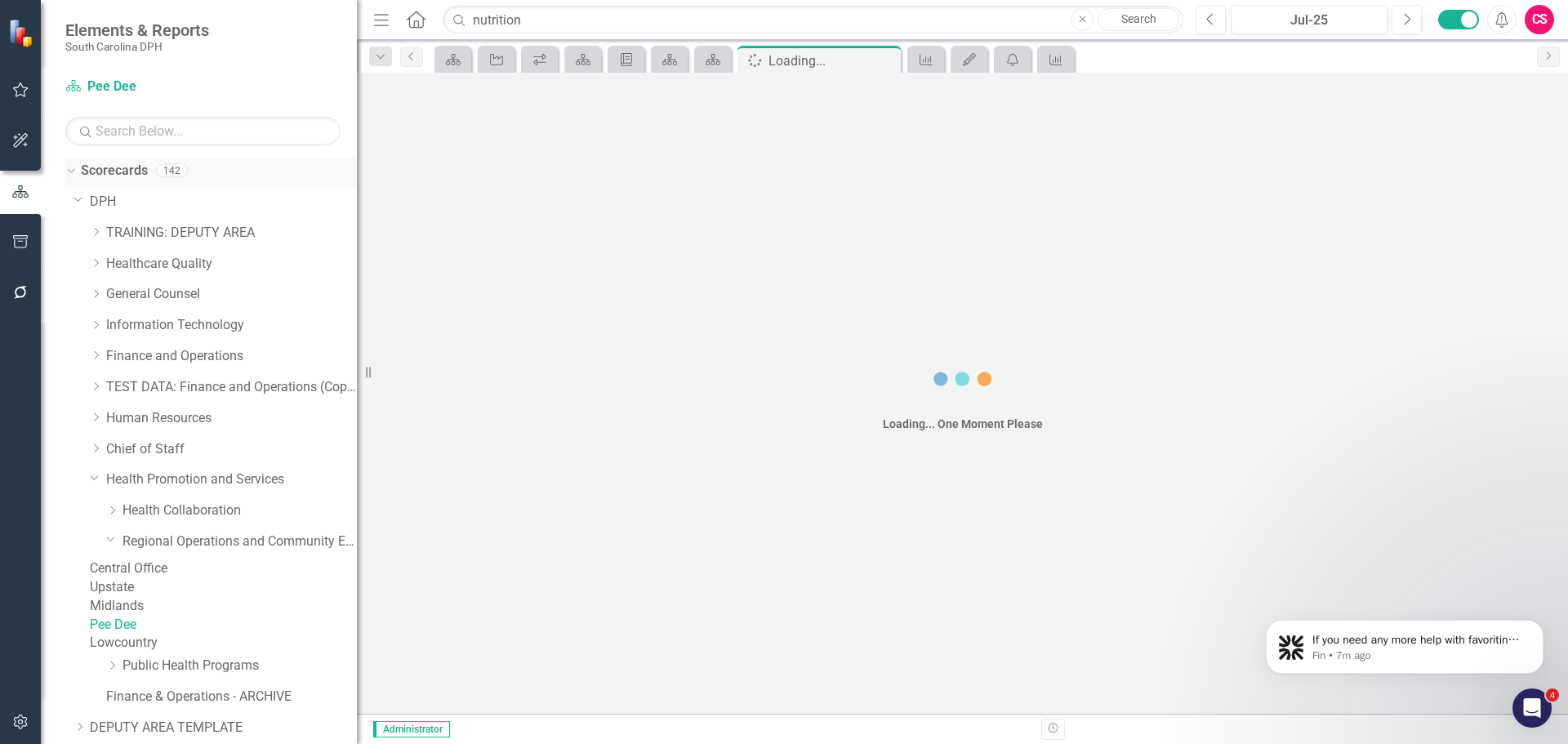 click on "Dropdown" 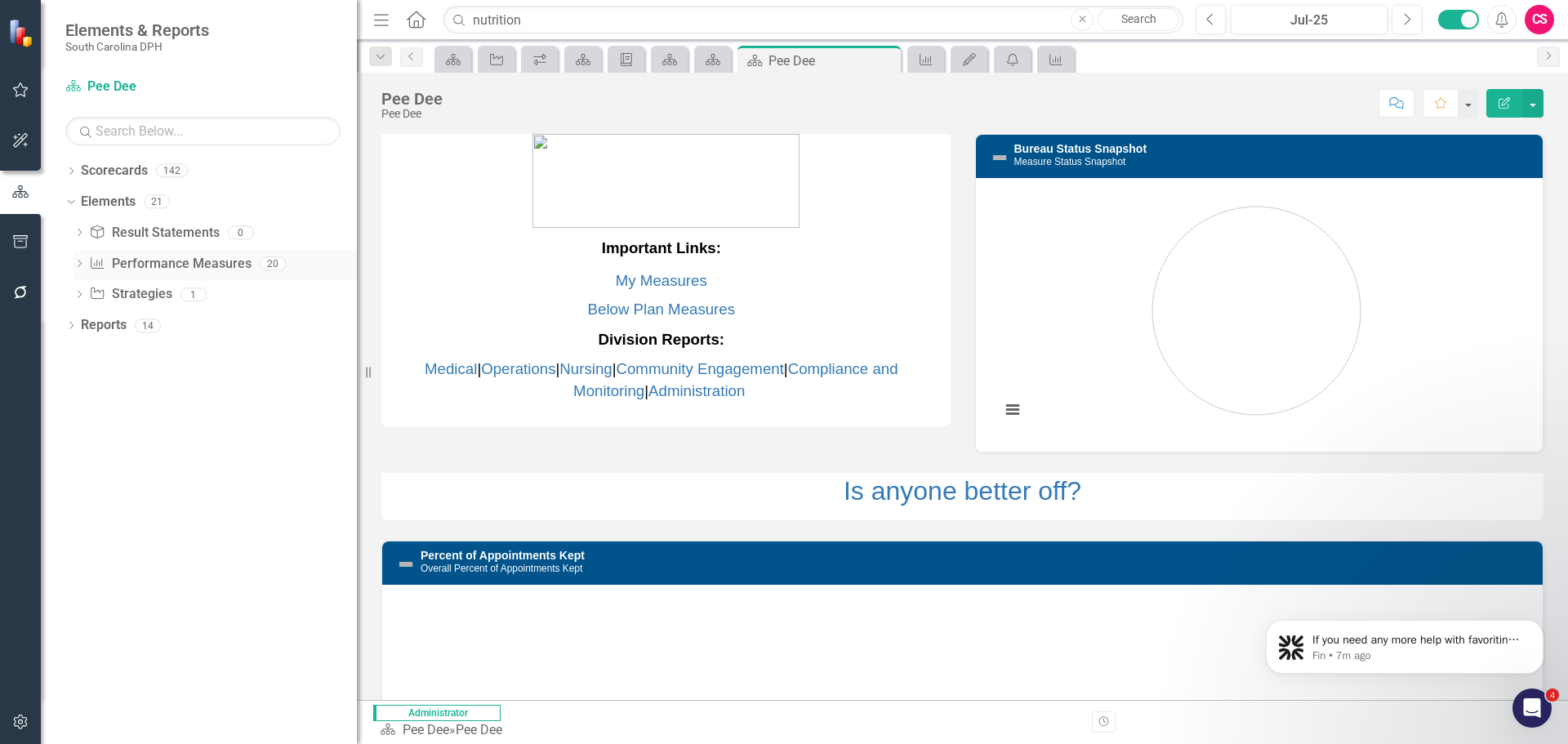 click on "Dropdown" 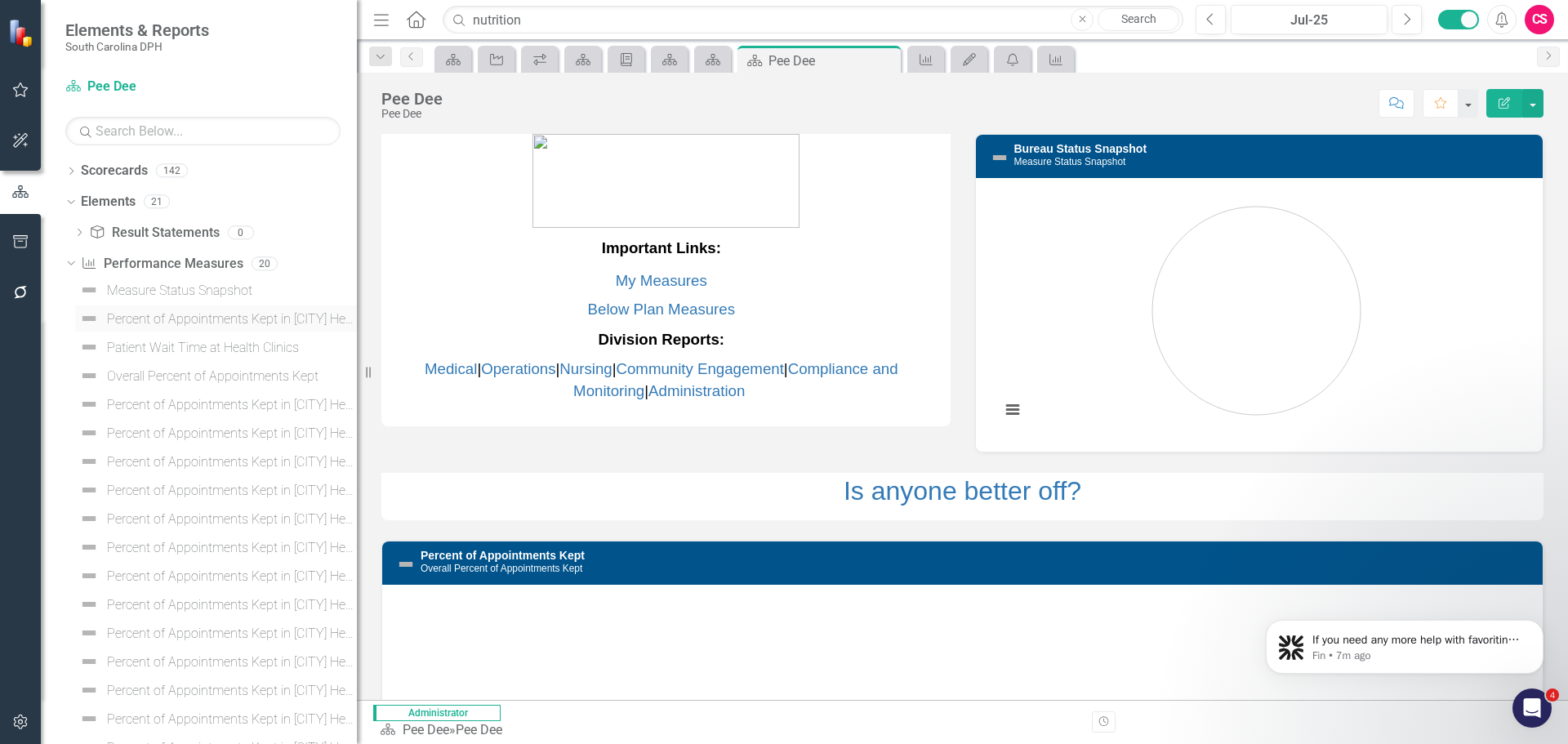 click on "Percent of Appointments Kept in Chesterfield Health Clinic" at bounding box center [232, 319] 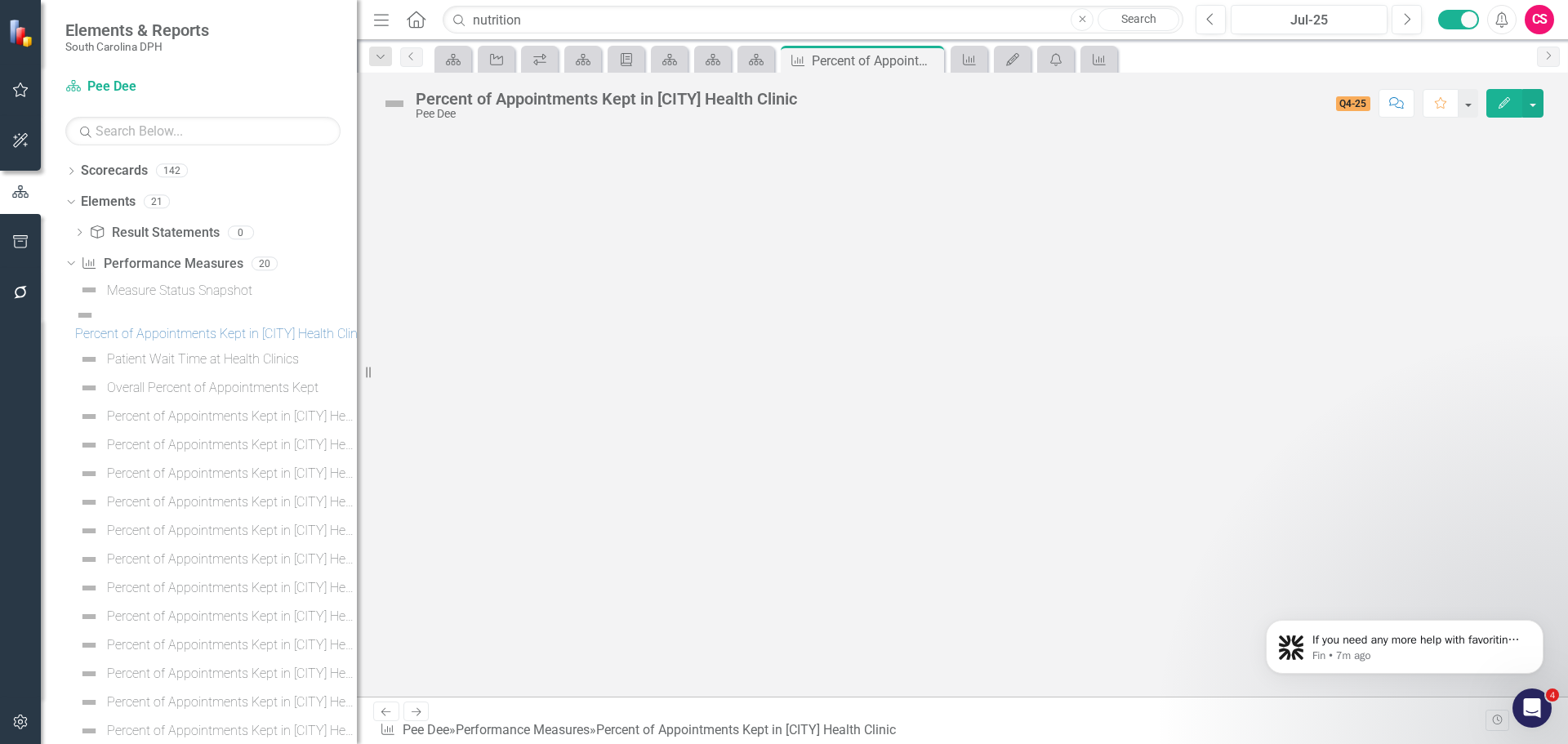 click at bounding box center [962, 415] 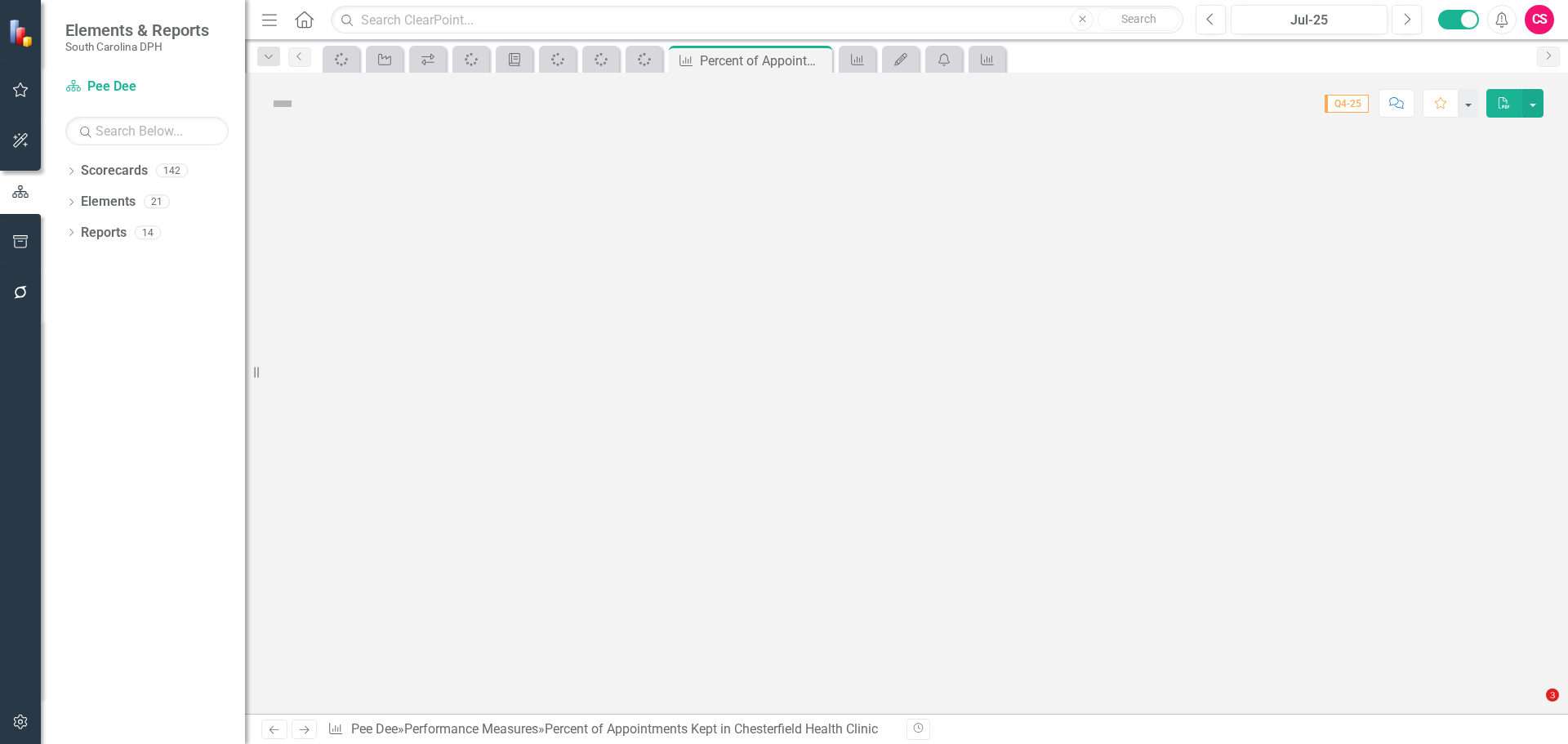 scroll, scrollTop: 0, scrollLeft: 0, axis: both 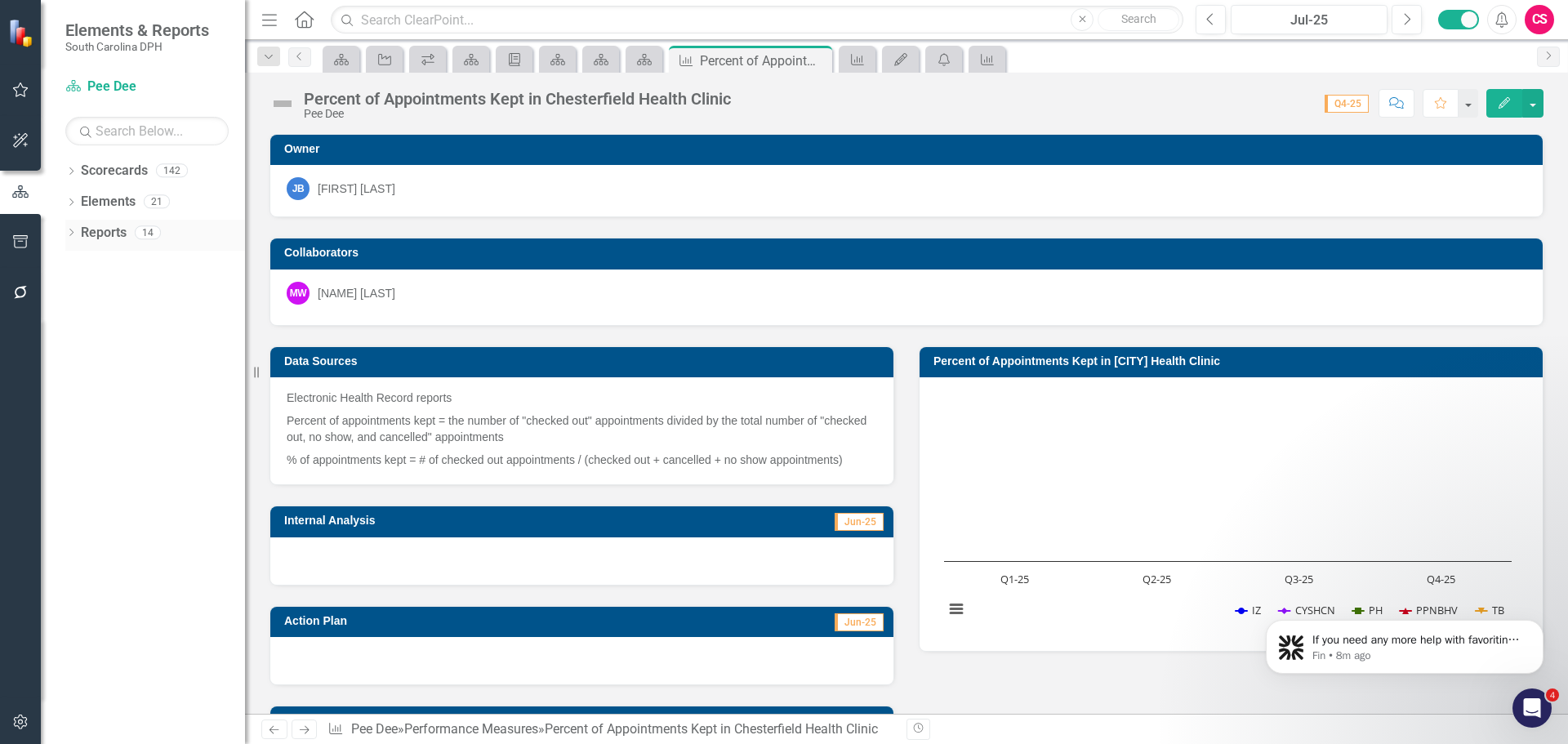 click on "Dropdown" 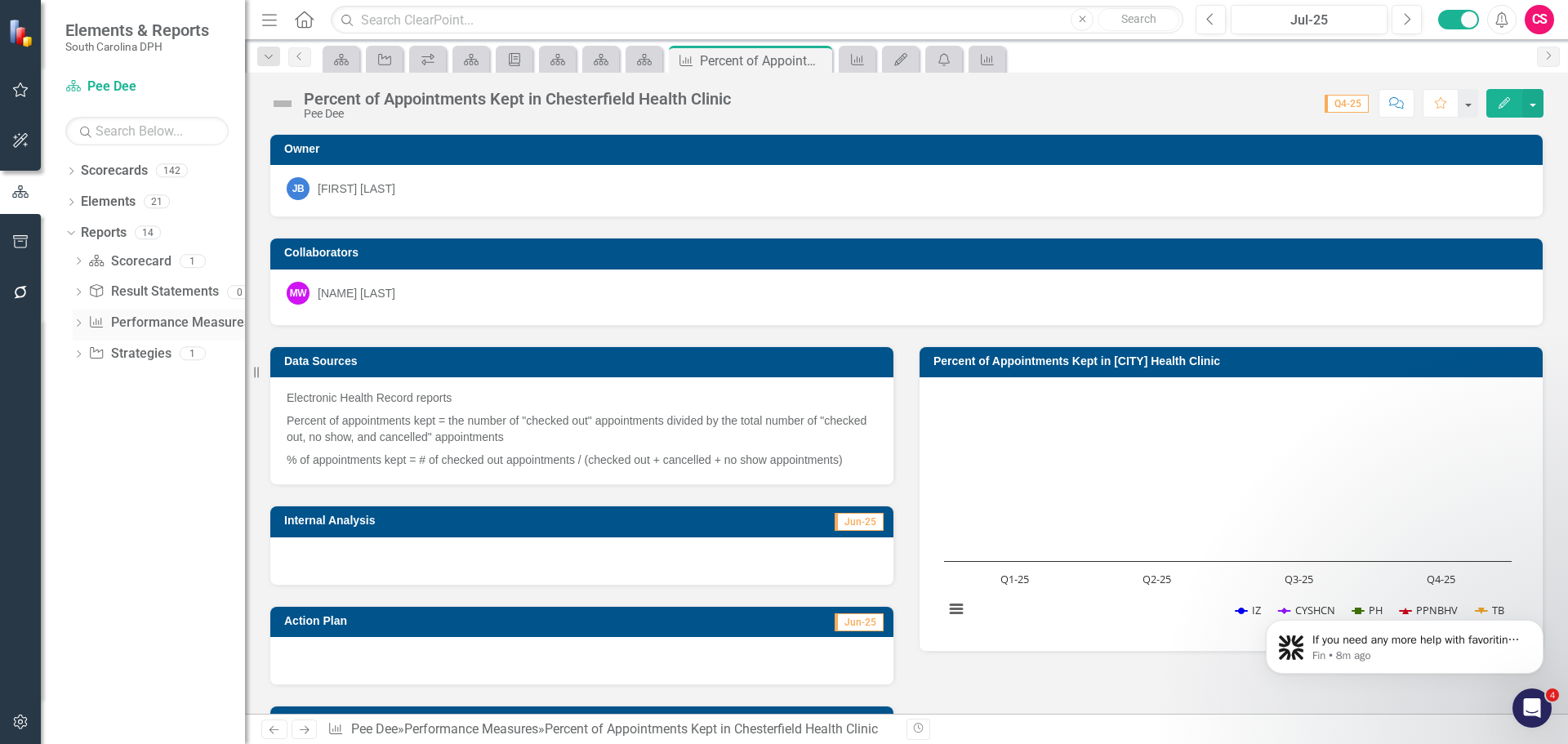 click on "Dropdown" 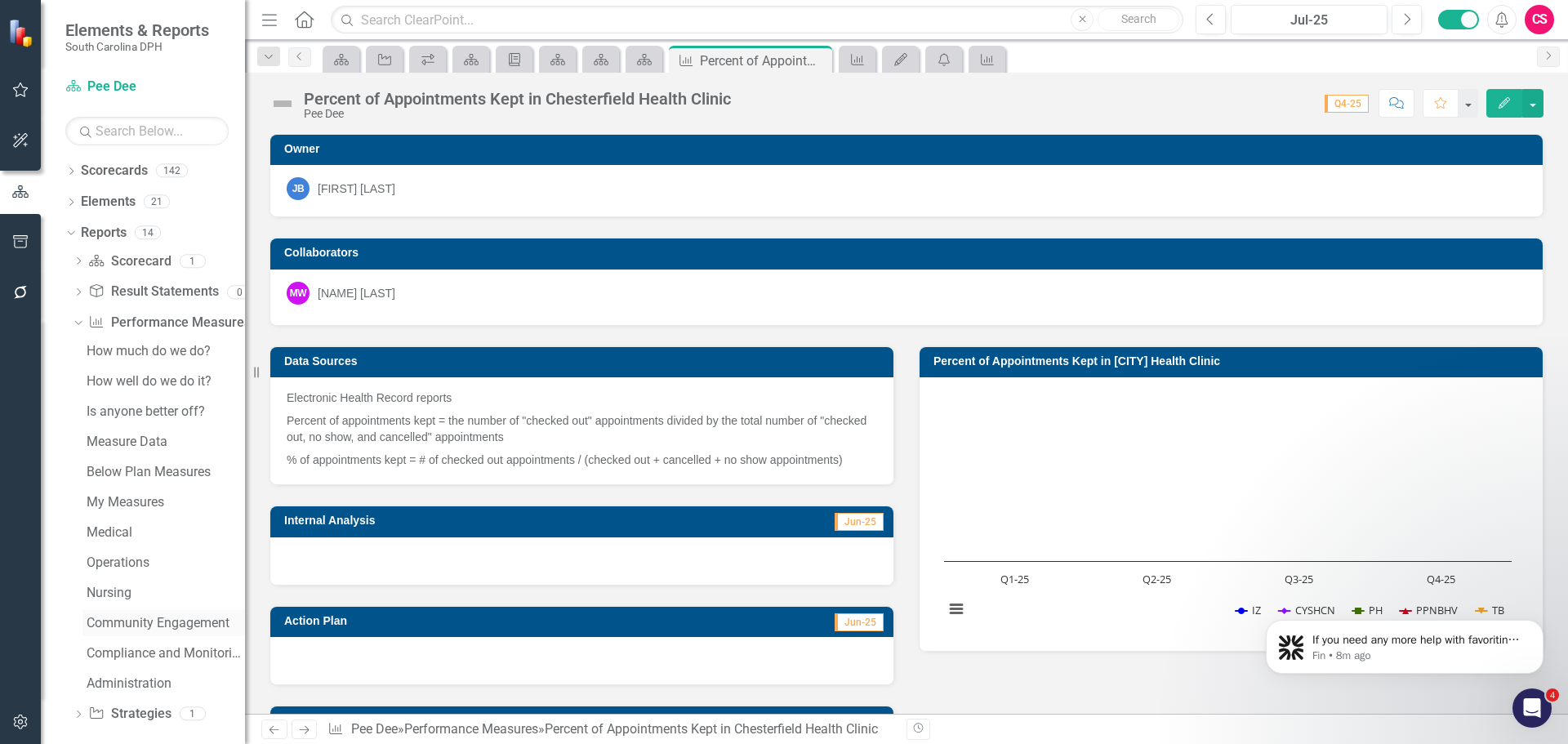 click on "Community Engagement" at bounding box center [166, 623] 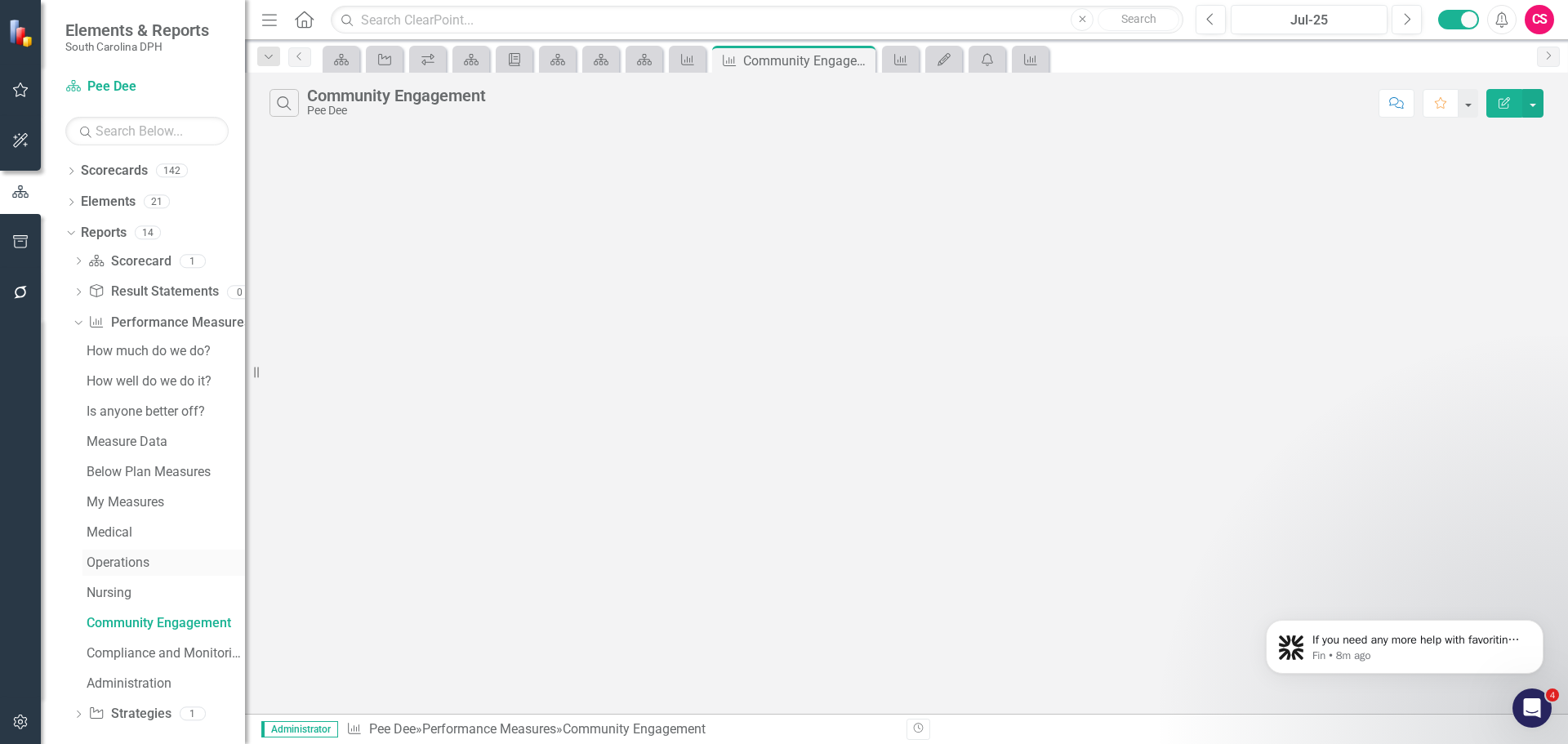 click on "Operations" at bounding box center (166, 563) 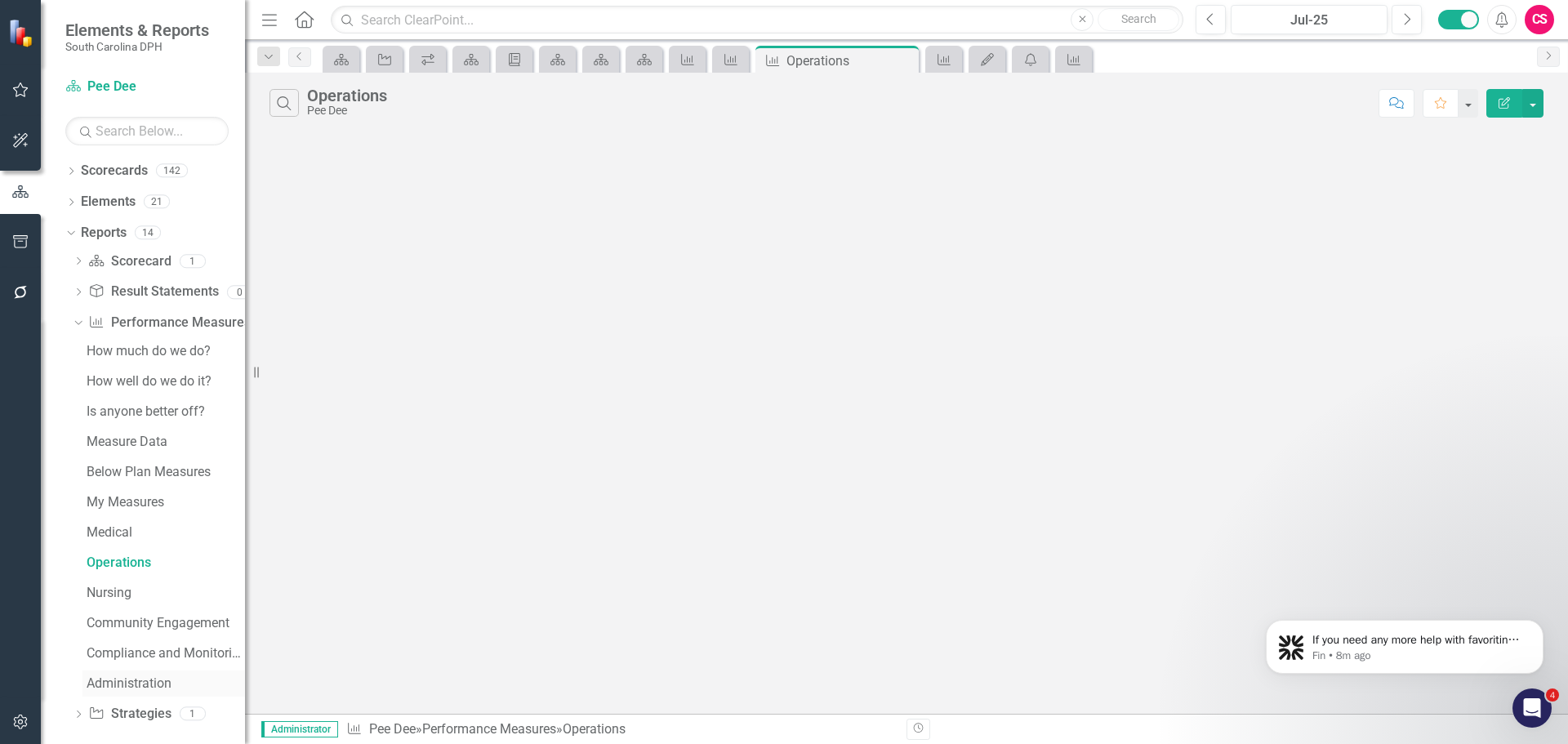 click on "Administration" at bounding box center [166, 684] 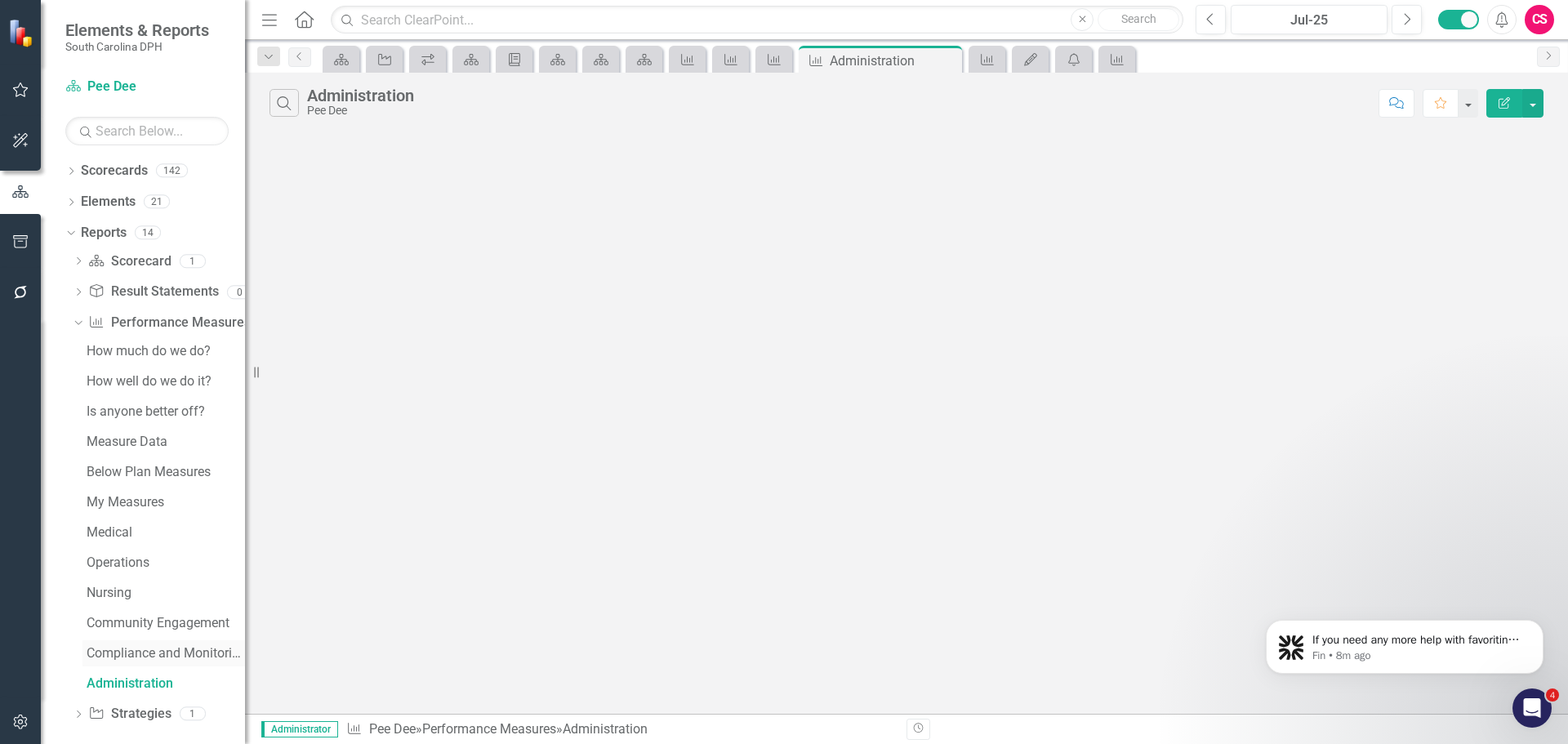click on "Compliance and Monitoring" at bounding box center [166, 653] 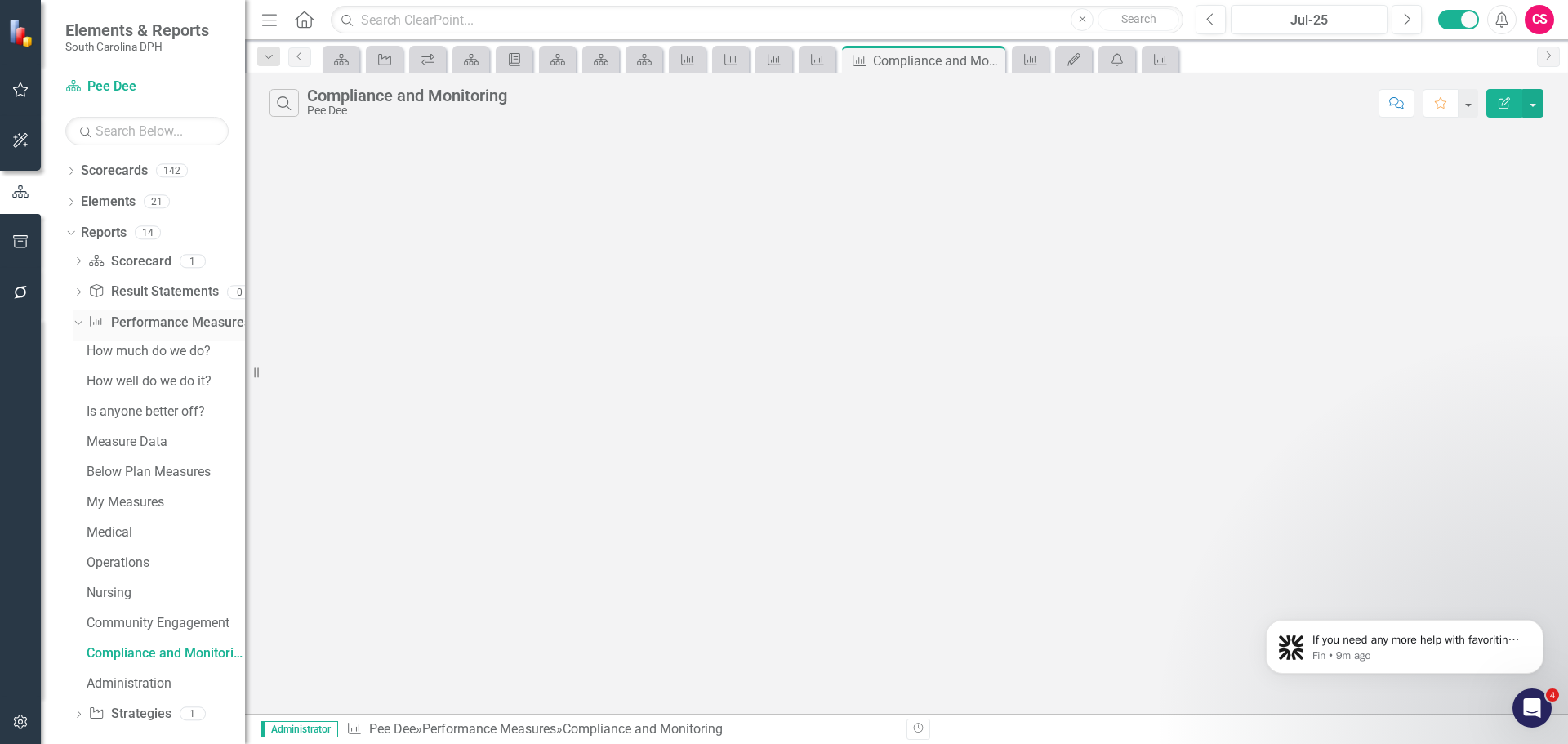 click on "Dropdown" 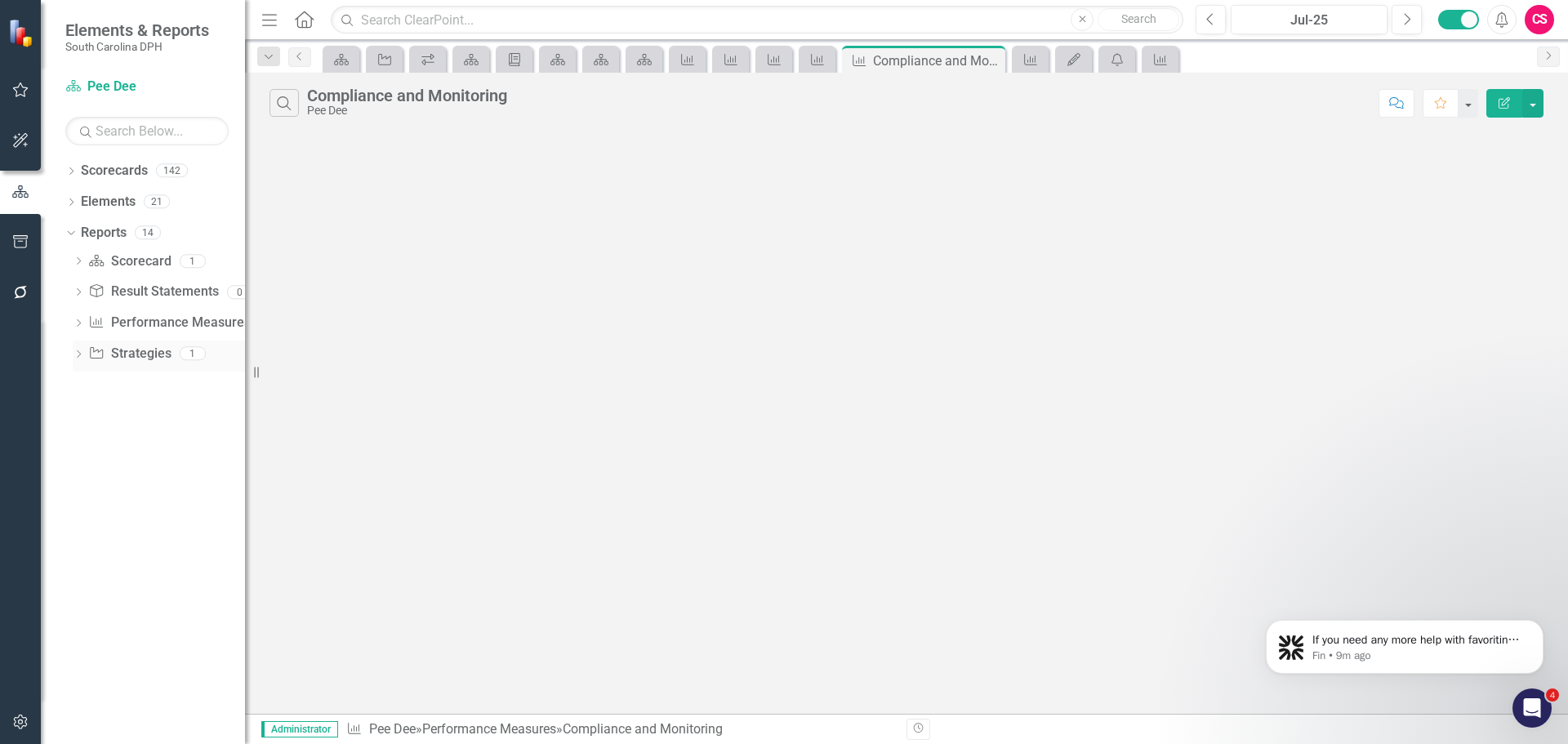 click on "Dropdown" 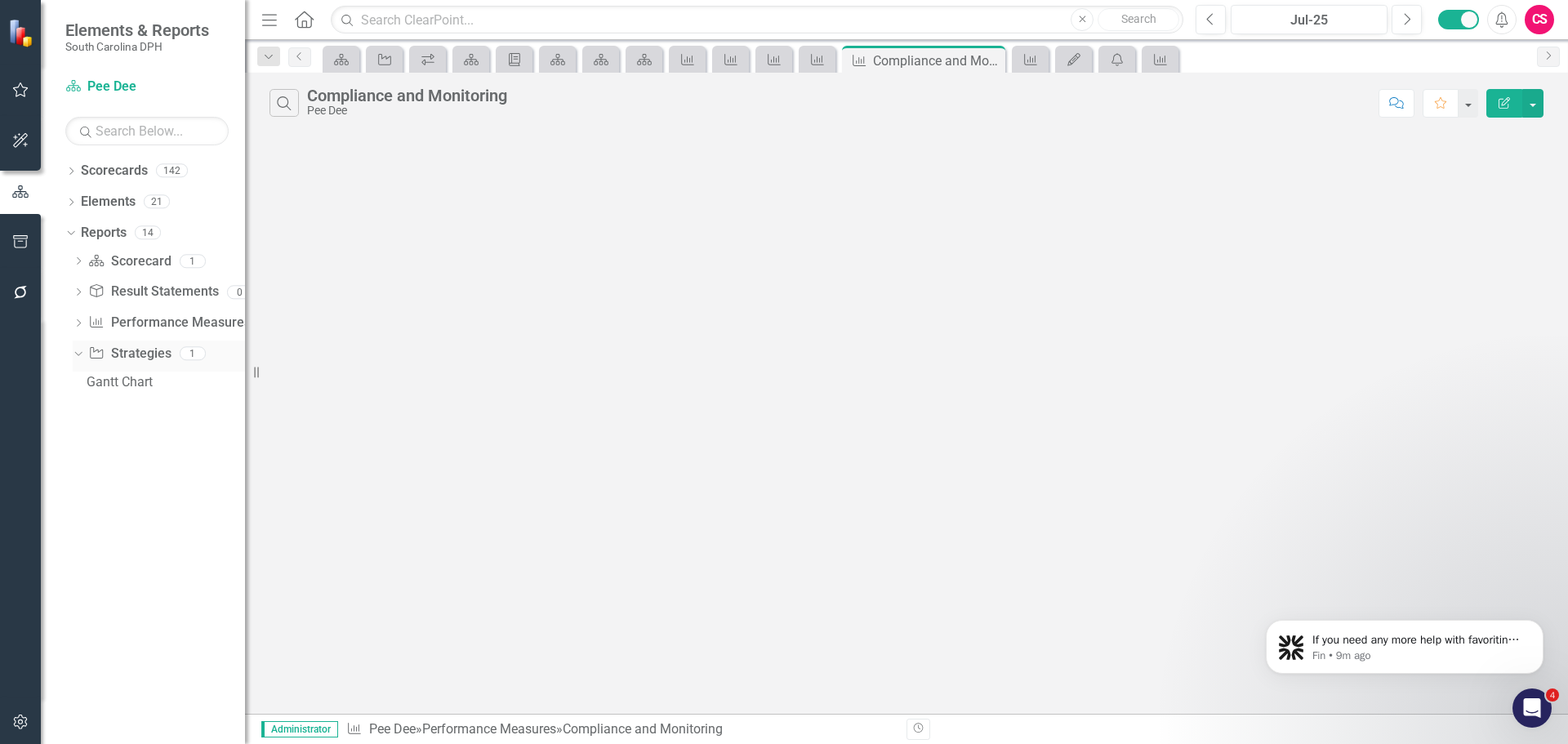 click on "Dropdown" at bounding box center (78, 356) 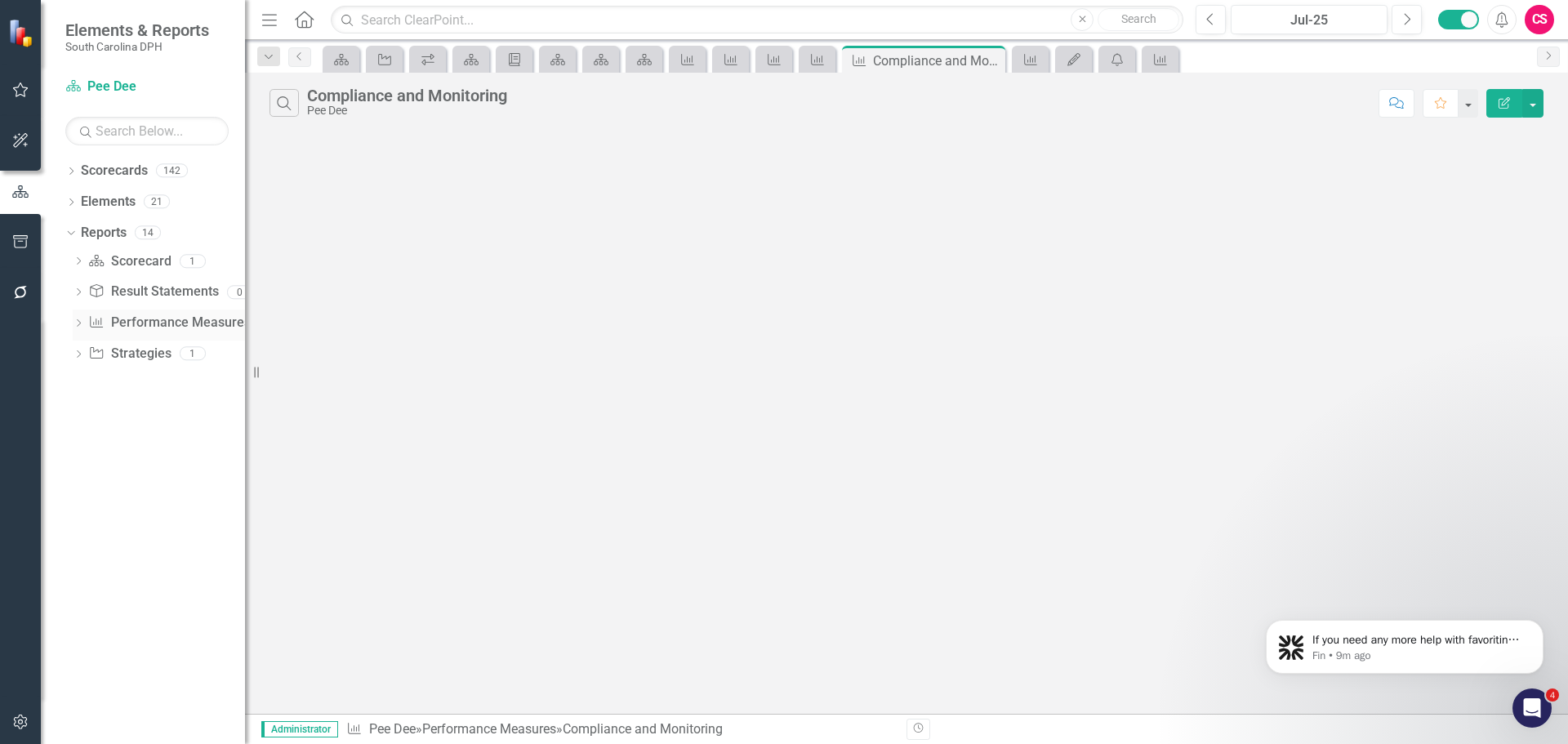 click on "Dropdown" 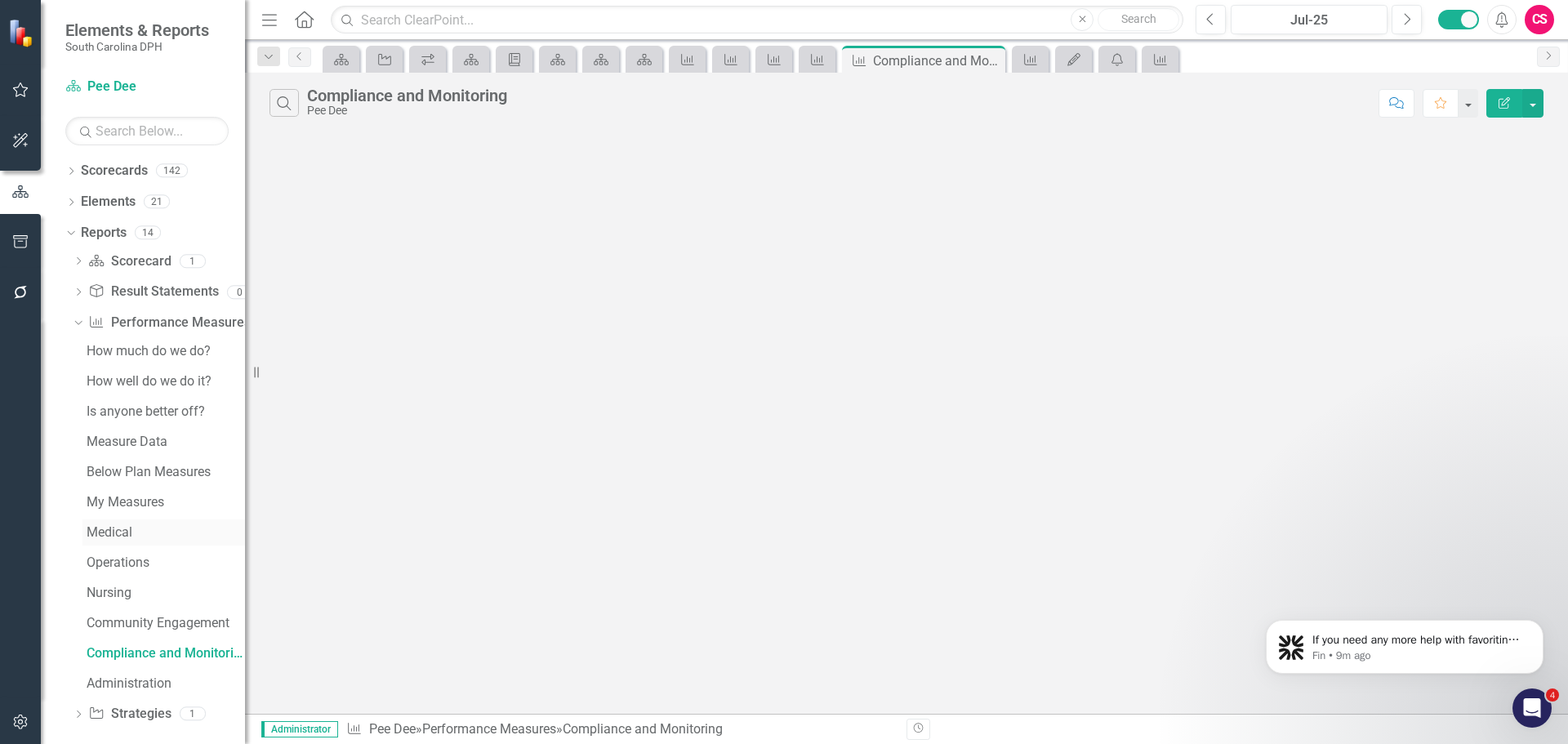 click on "Medical" at bounding box center [166, 532] 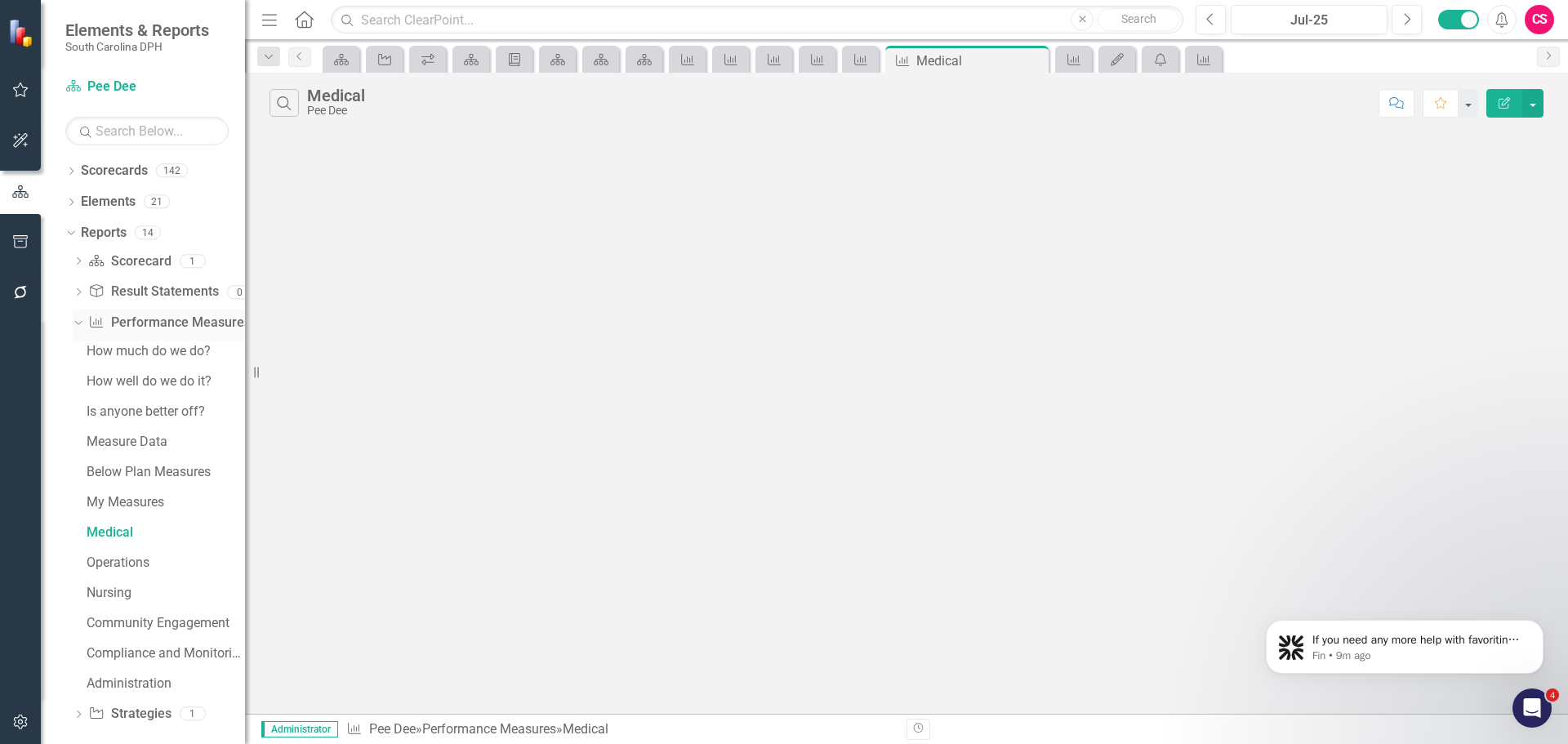 click on "Dropdown" 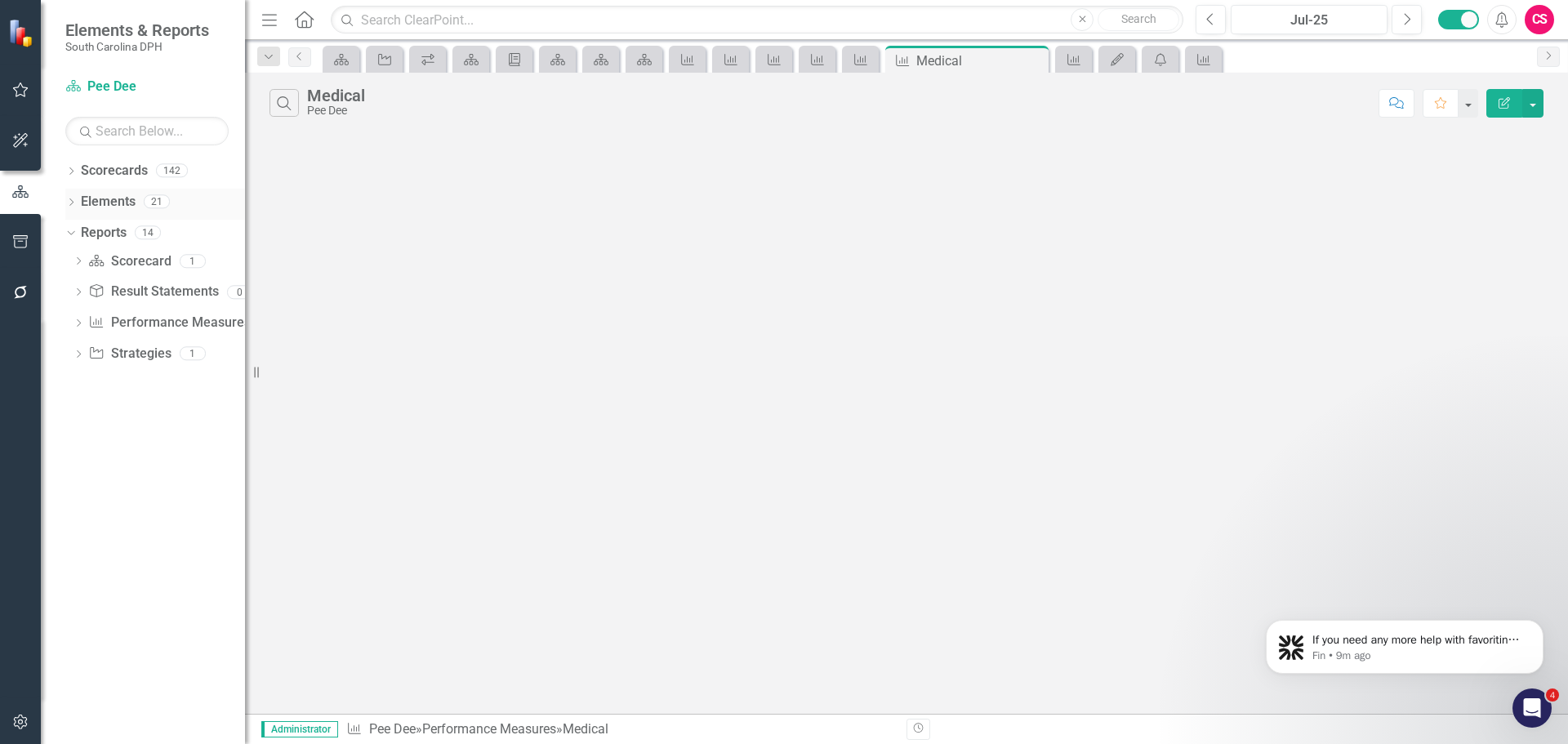 click on "Dropdown" 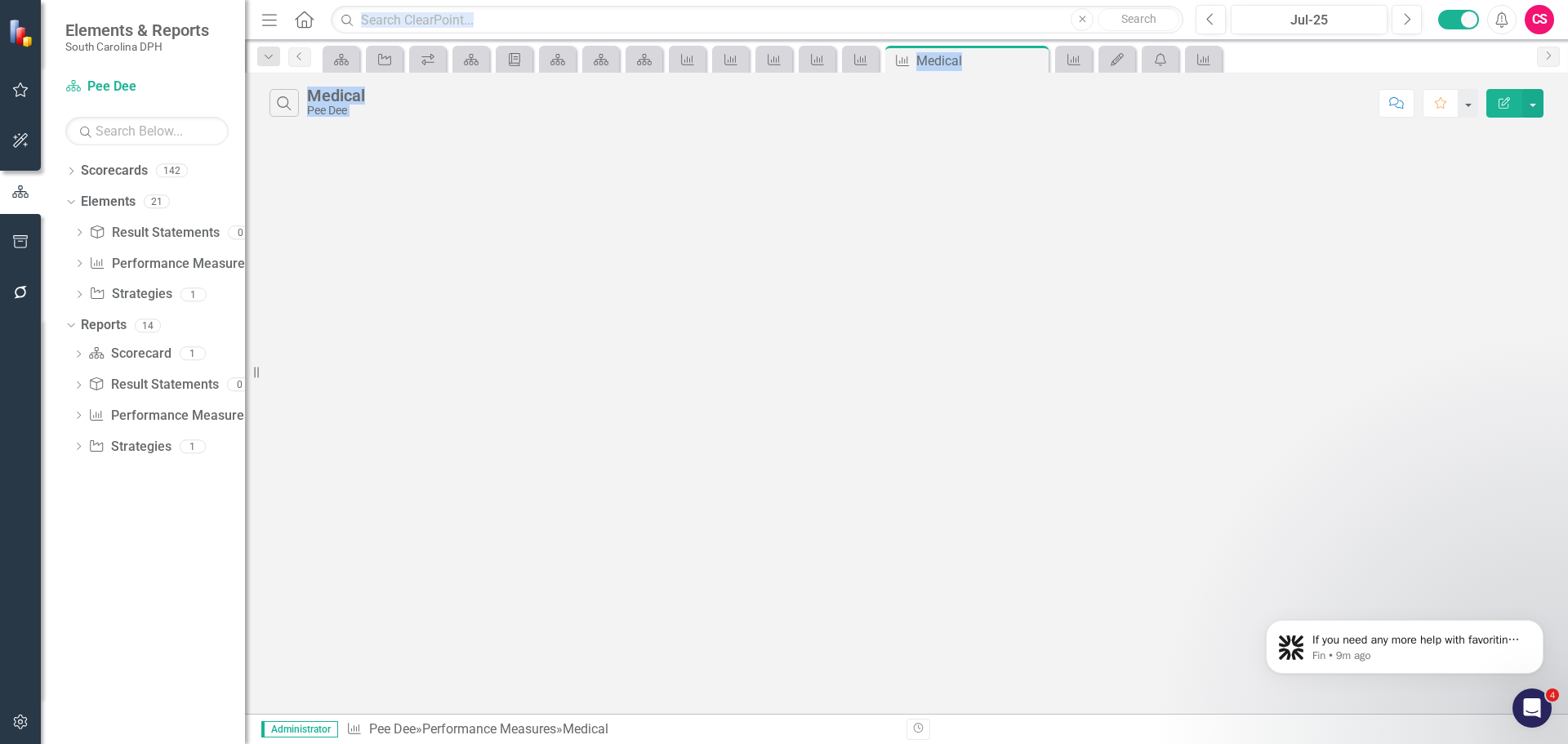 click on "Elements & Reports [STATE] DPH Scorecard Pee Dee Search Dropdown Scorecards 142 Dropdown DPH Dropdown TRAINING: DEPUTY AREA Dropdown TRAINING:  BRANCH TEMPLATE TRAINING:  BUREAU TEMPLATE Dropdown Healthcare Quality Dropdown Drug Control Regulatory Compliance Prescription Monitoring Registration and Operations Dropdown Hospitals, Community Services, and Emergency Management Hospitals and Professionals Community Services Emergency Medical Services Dropdown Nursing Home and Medical Services Nursing Home Fire and Life Safety Medical Services Dropdown Operations Support Administrative Support Training and Quality Management Health Facilities Construction Dropdown Public Information and Regulatory Affairs Public Information Regulatory Affairs Dropdown General Counsel Administration General Counsel Healthcare Quality General Counsel Health Promotion & Services General Counsel Internal Audits Dropdown Information Technology Dropdown Applications Administrative Applications Health Applications Dropdown Budgets" at bounding box center (784, 372) 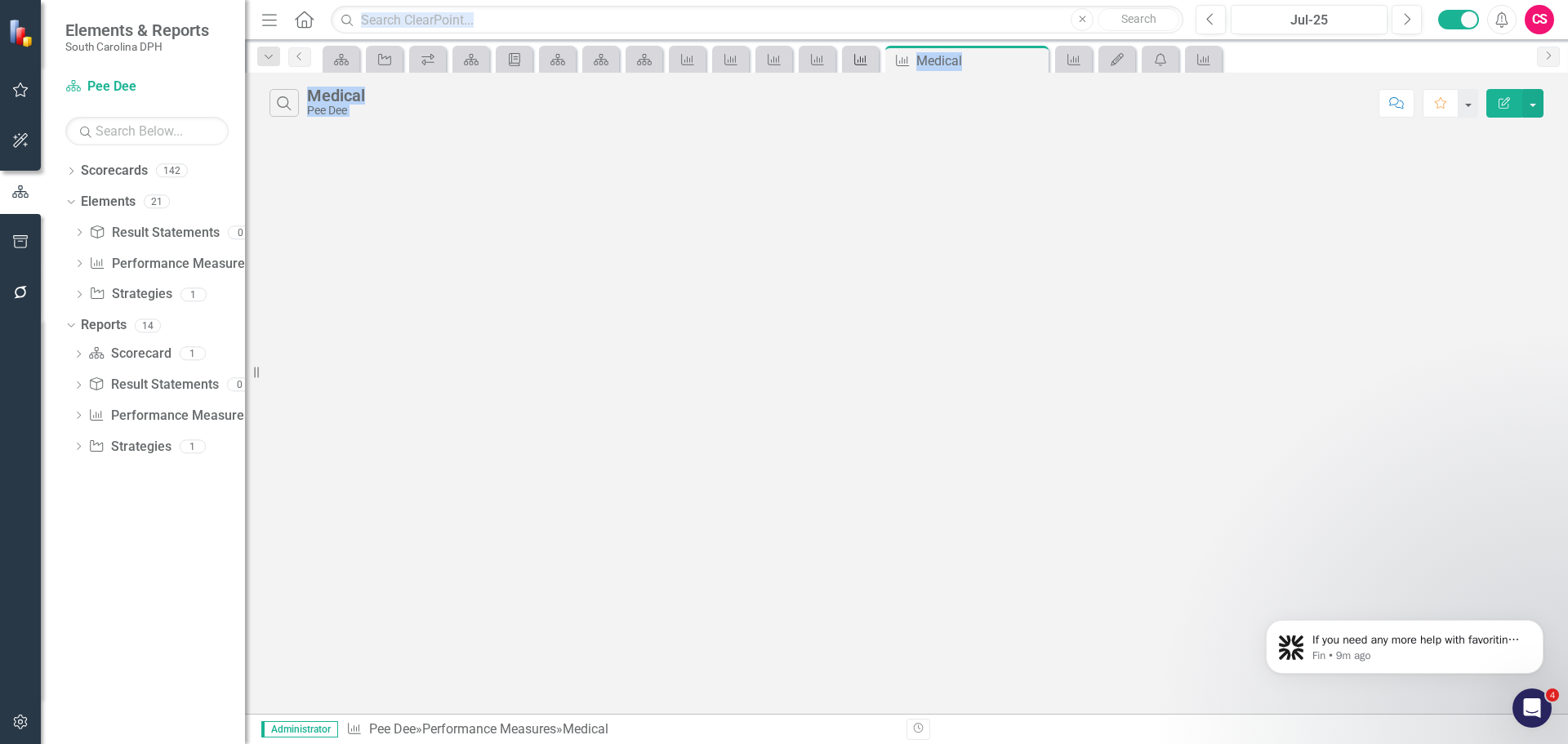 click on "Performance Measure" at bounding box center [858, 59] 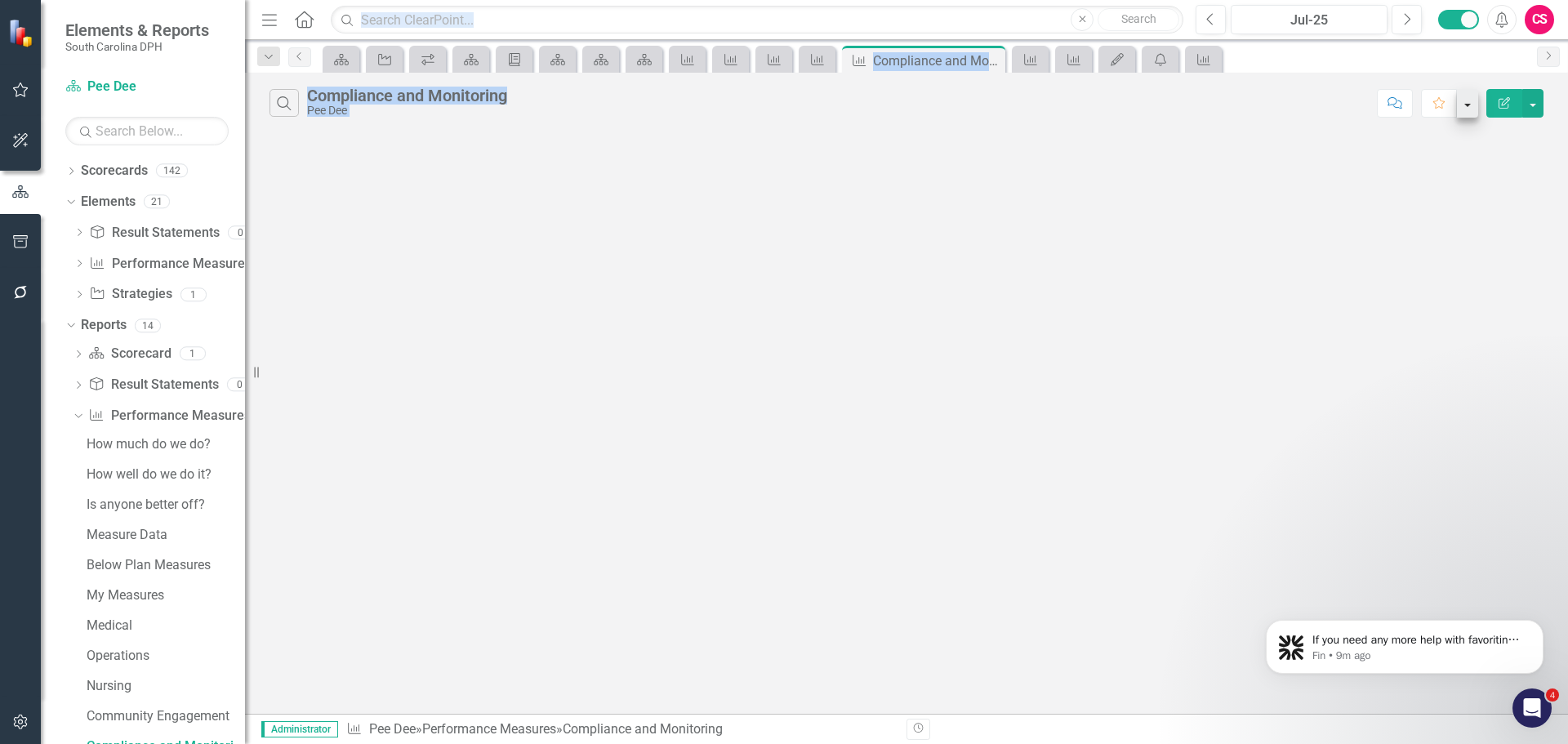 scroll, scrollTop: 16, scrollLeft: 0, axis: vertical 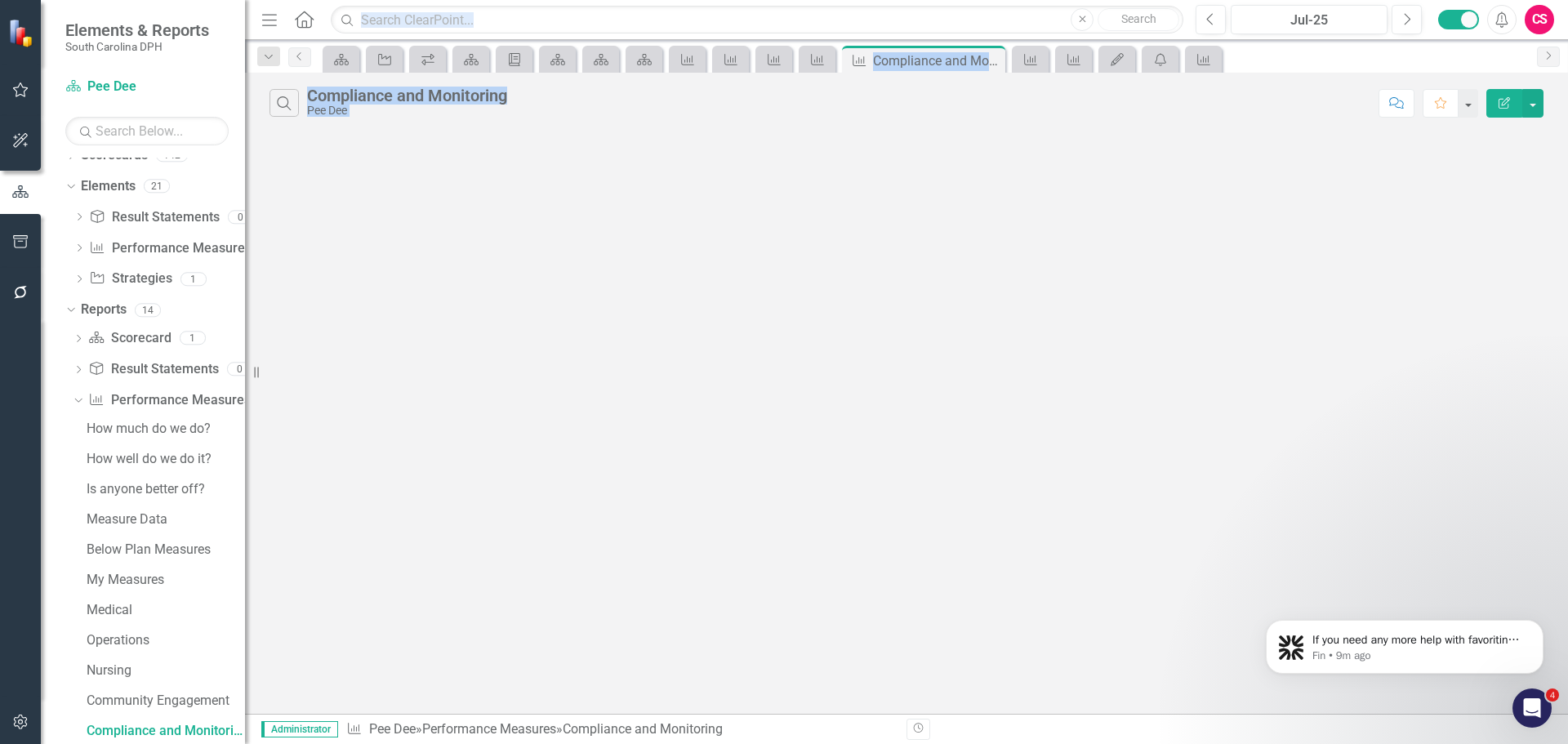 click on "Edit Report" at bounding box center [1504, 103] 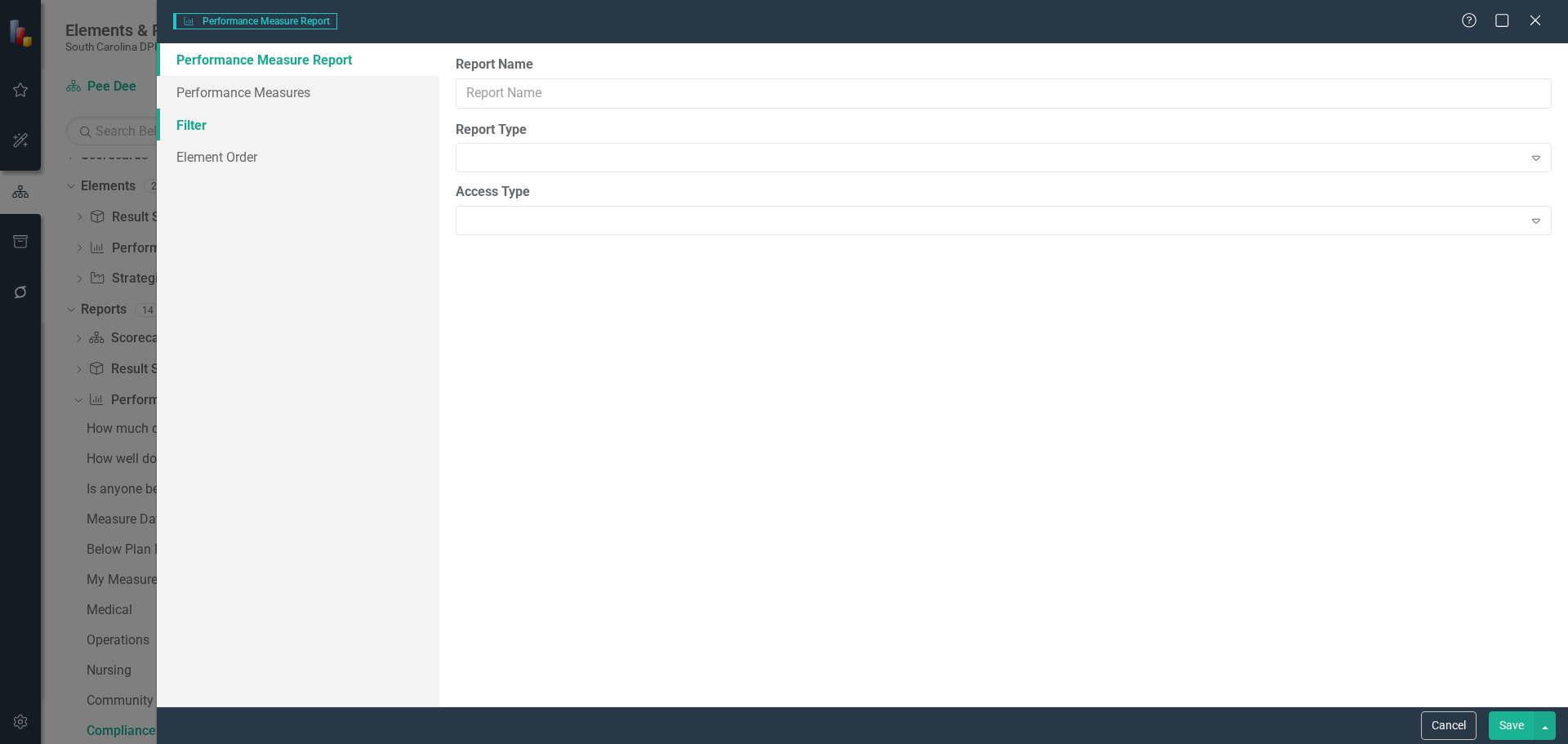 type on "Compliance and Monitoring" 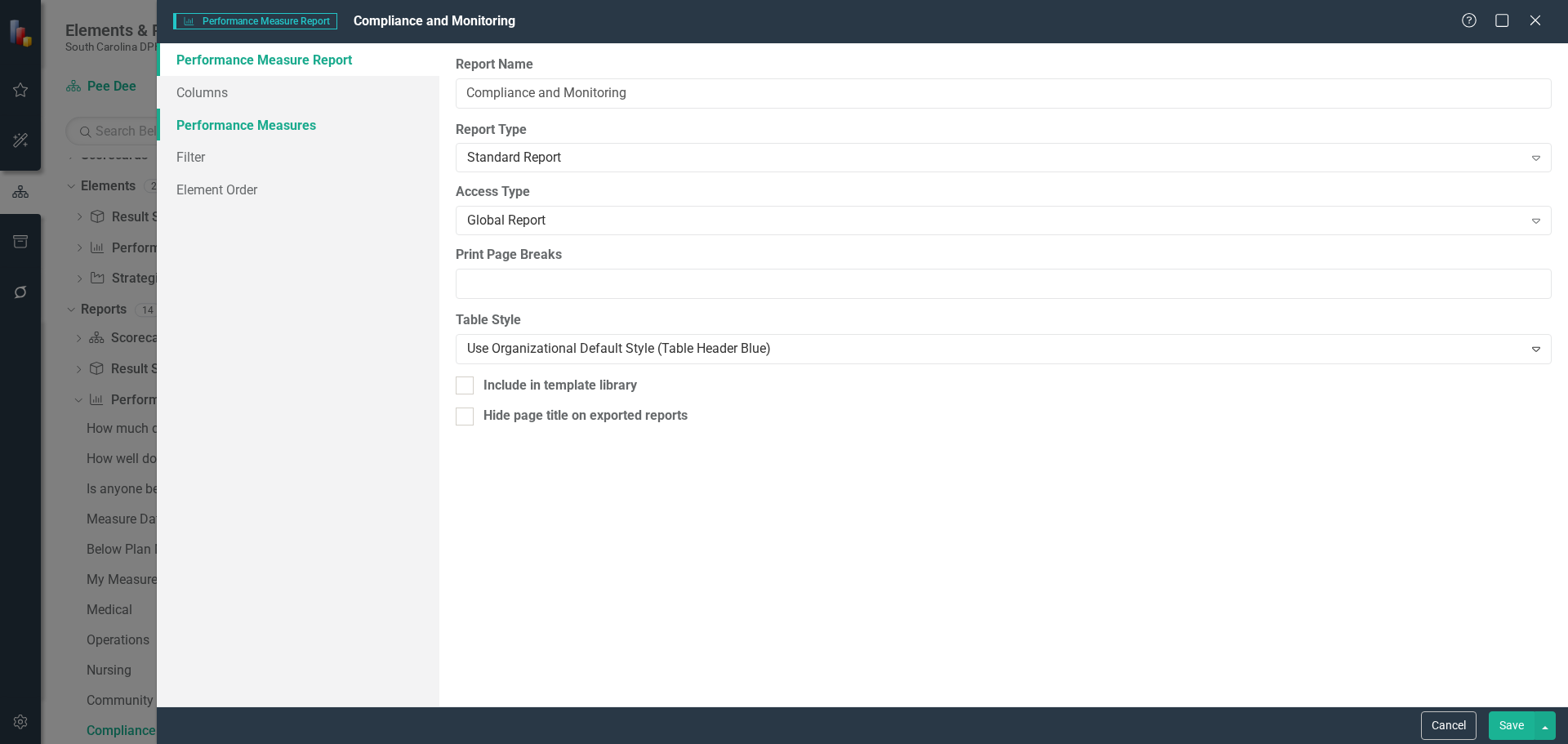 click on "Performance Measures" at bounding box center (298, 125) 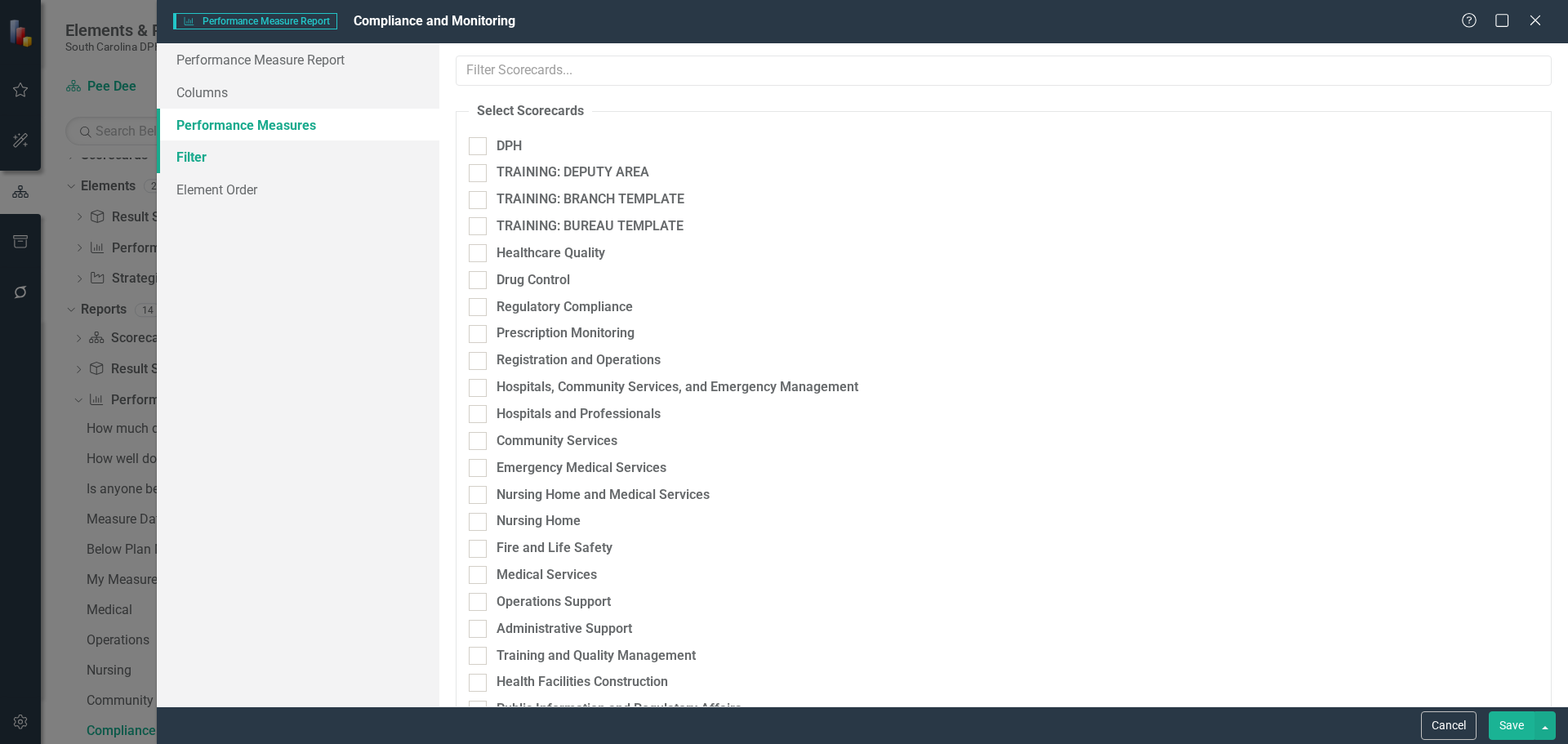 click on "Filter" at bounding box center (298, 157) 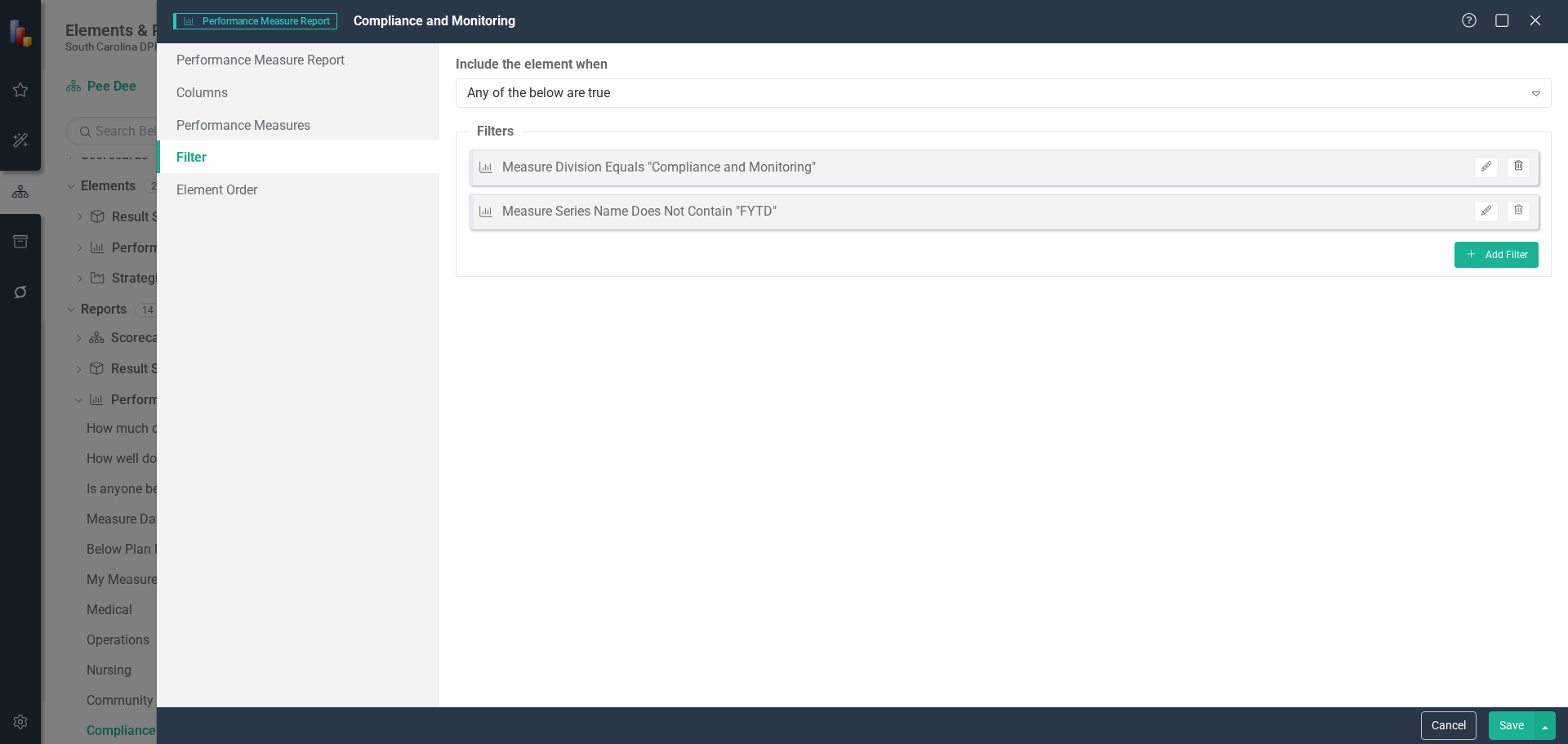 click on "Trash" at bounding box center [1518, 167] 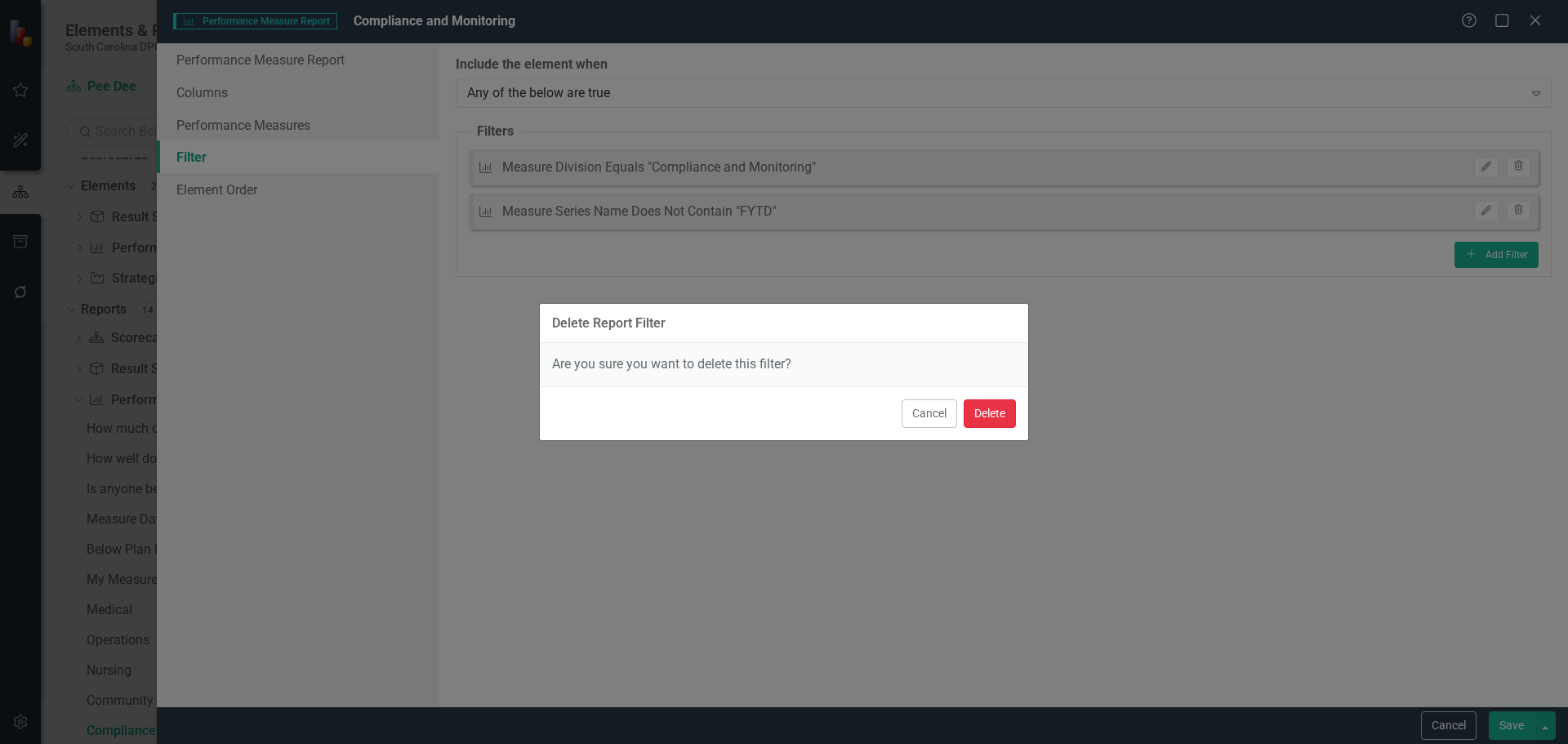 click on "Delete" at bounding box center (990, 413) 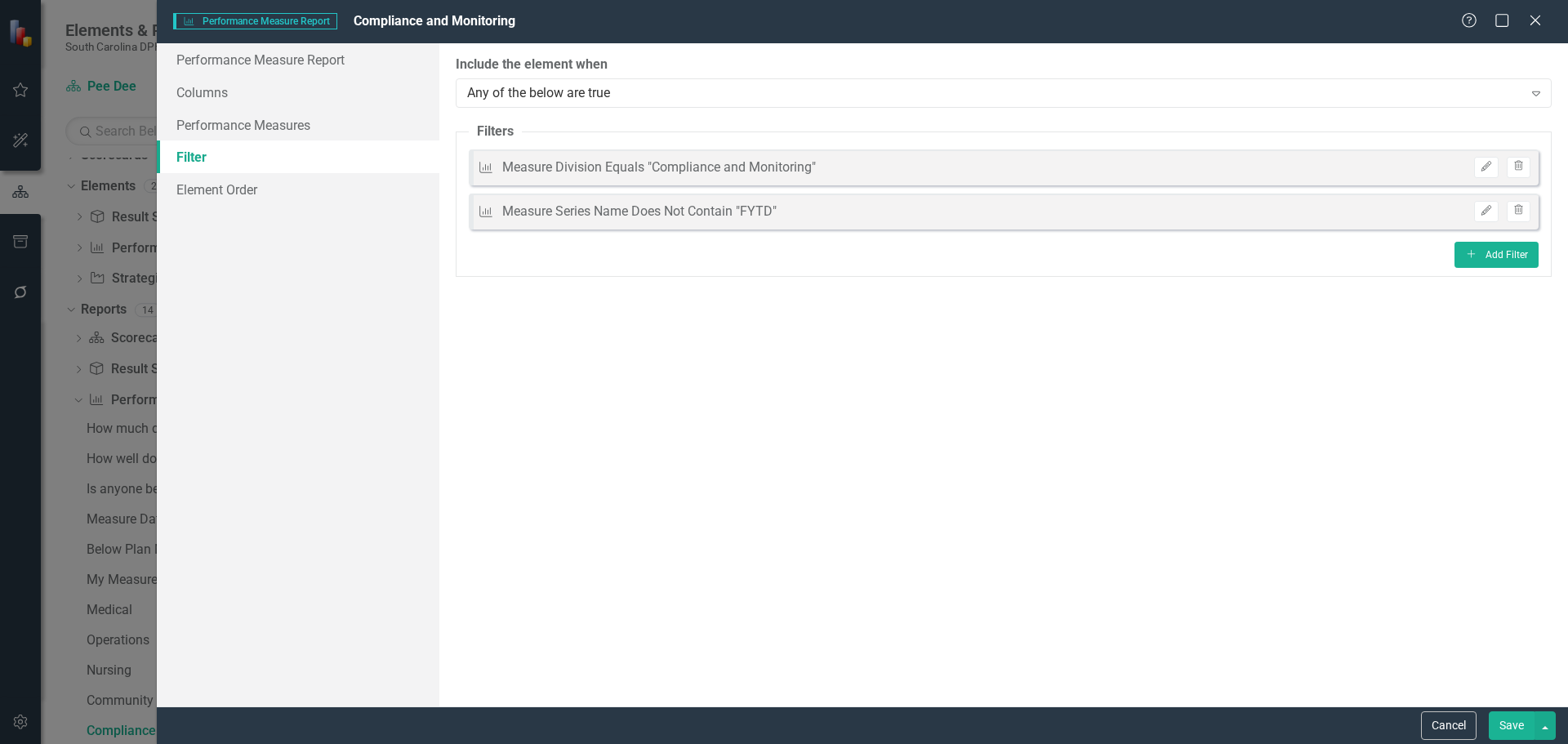 click on "ClearPoint Can Do More! How ClearPoint Can Help Close Enterprise  or  Professional  plan customers can use report filtering to create highly customized reports that show exactly the elements you need.  Please contact   support@clearpointstrategy.com   for more information or to upgrade your account View Plans Learn More Instead of selecting elements by scorecard, you can filter your reports down to exactly the elements that you would like to include by adding criterion below. This will allow you to create very customized reports that show exactly the elements you need.   Learn more in the ClearPoint Support Center. Close Help Include the element when Any of the below are true Expand Filters Performance Measure Measure Division Equals "Compliance and Monitoring" Edit Trash Measure Series Measure Series Name Does Not Contain "FYTD" Edit Trash Add Add Filter" at bounding box center (1004, 375) 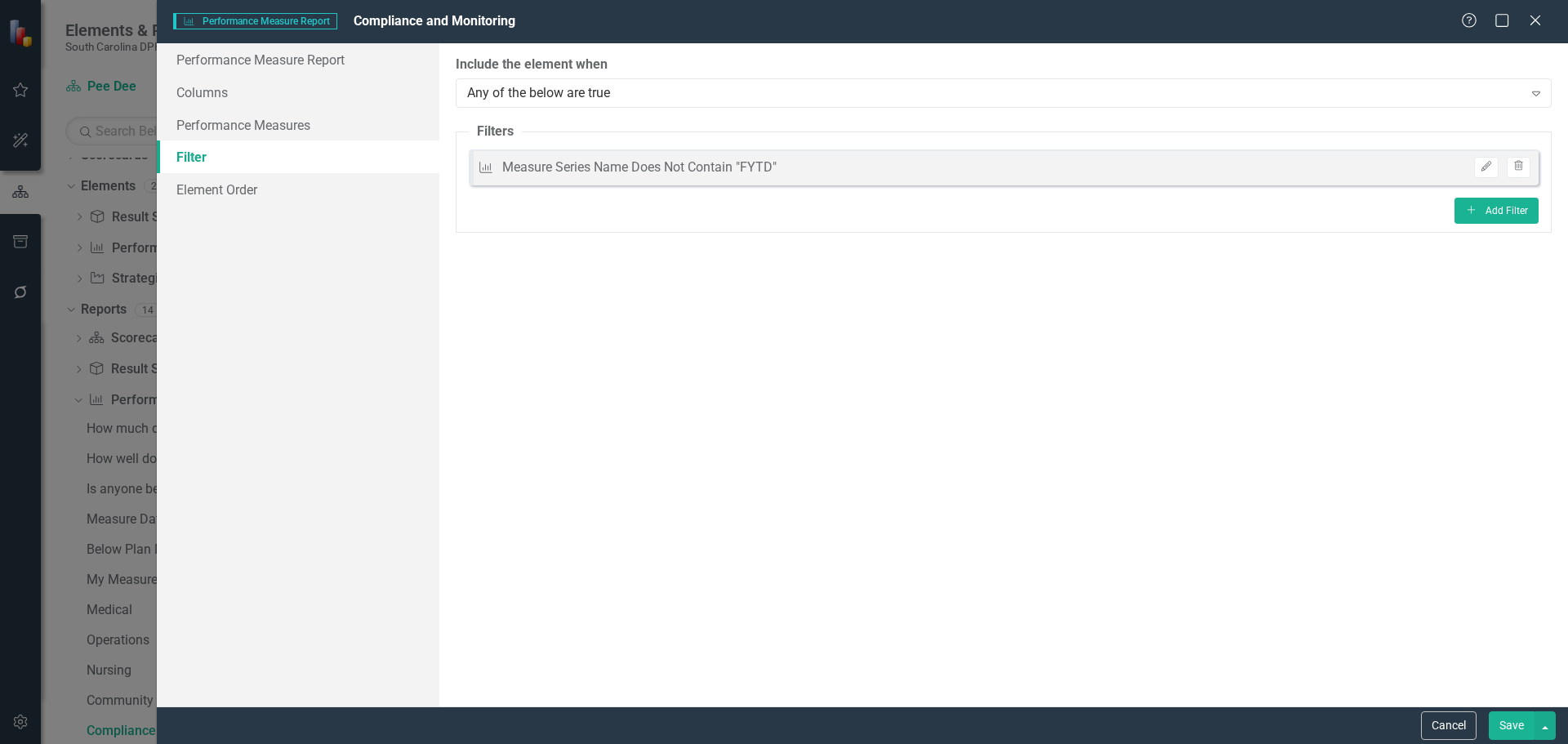 click on "Save" at bounding box center (1512, 725) 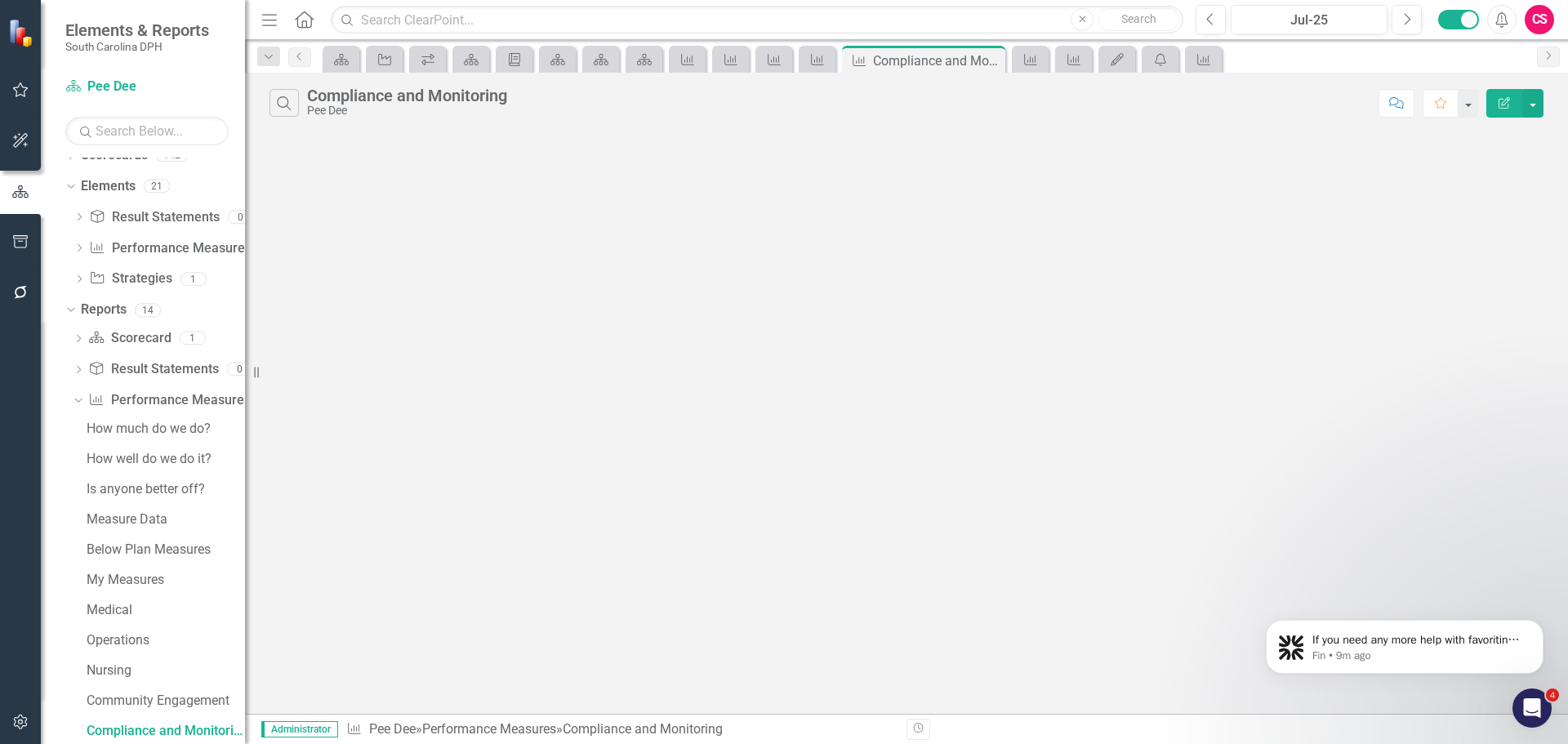click on "Edit Report" at bounding box center [1504, 103] 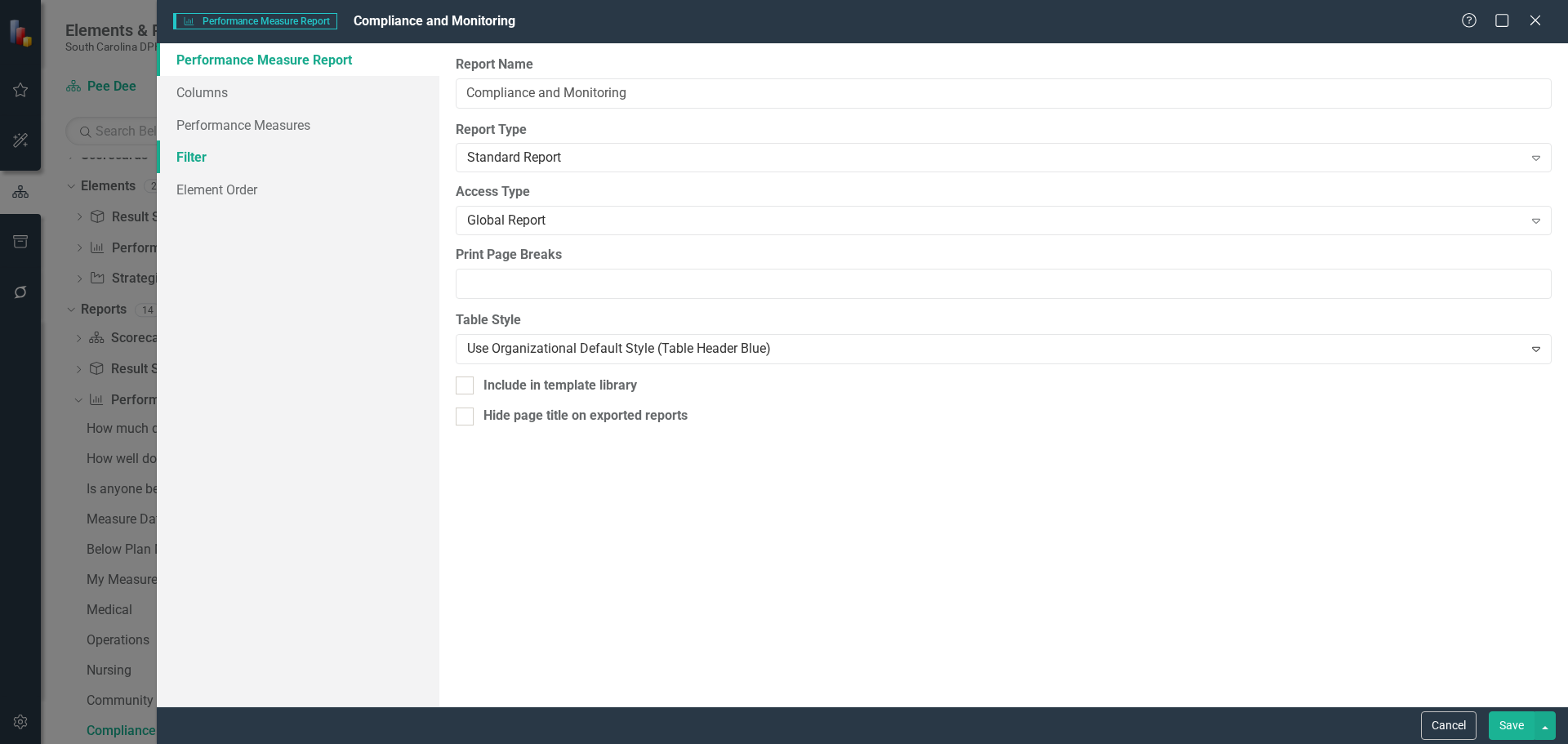 click on "Filter" at bounding box center (298, 157) 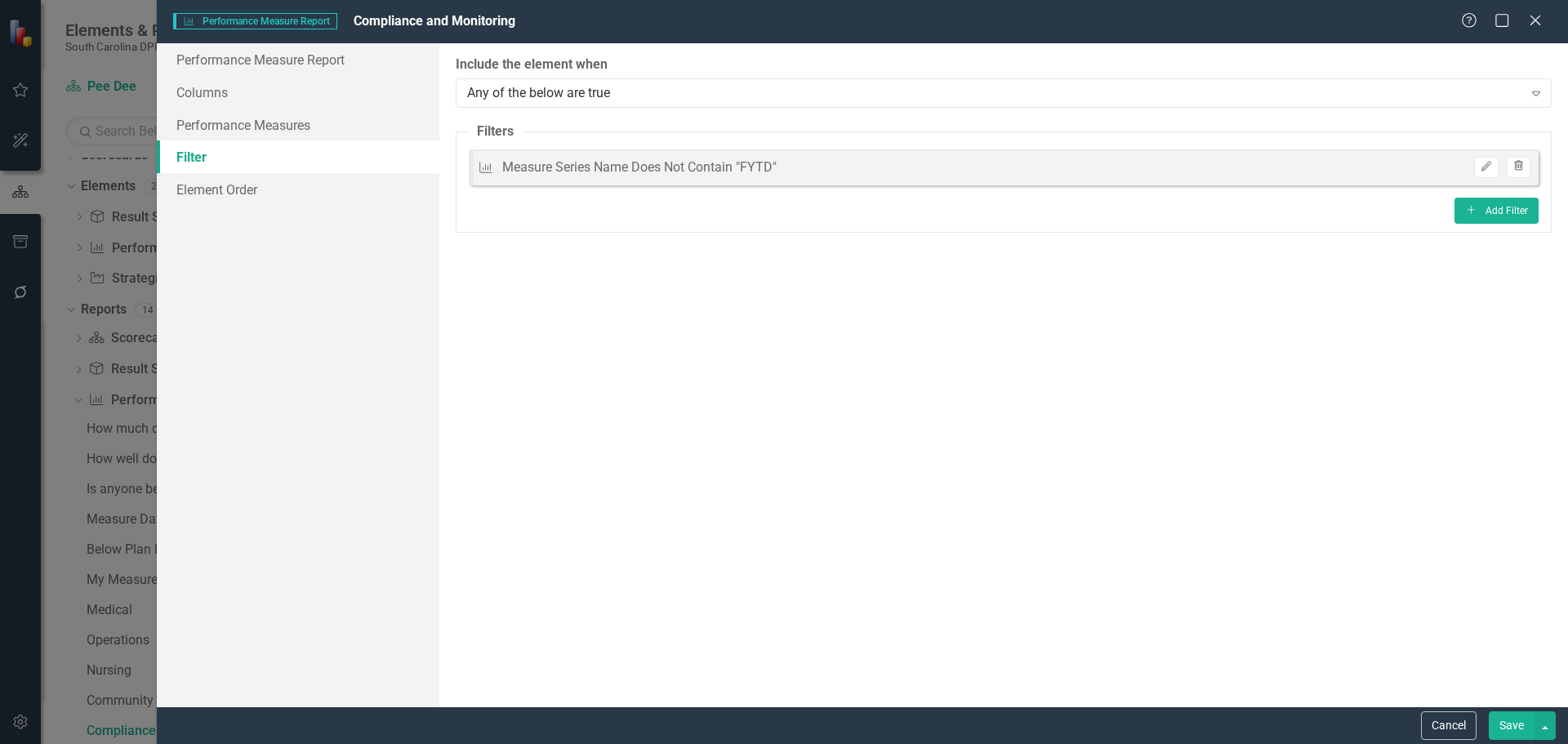 click on "Trash" 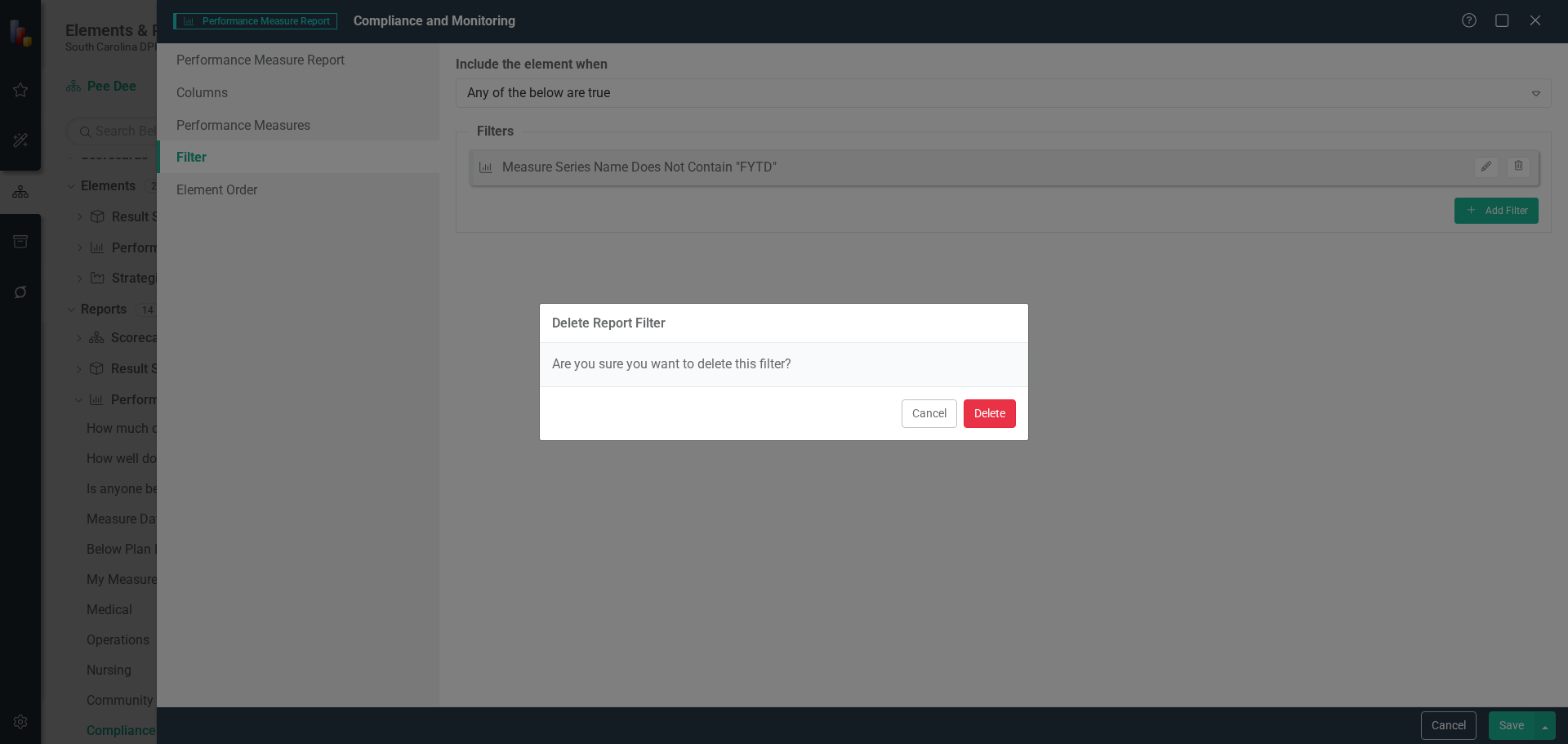 click on "Delete" at bounding box center [990, 413] 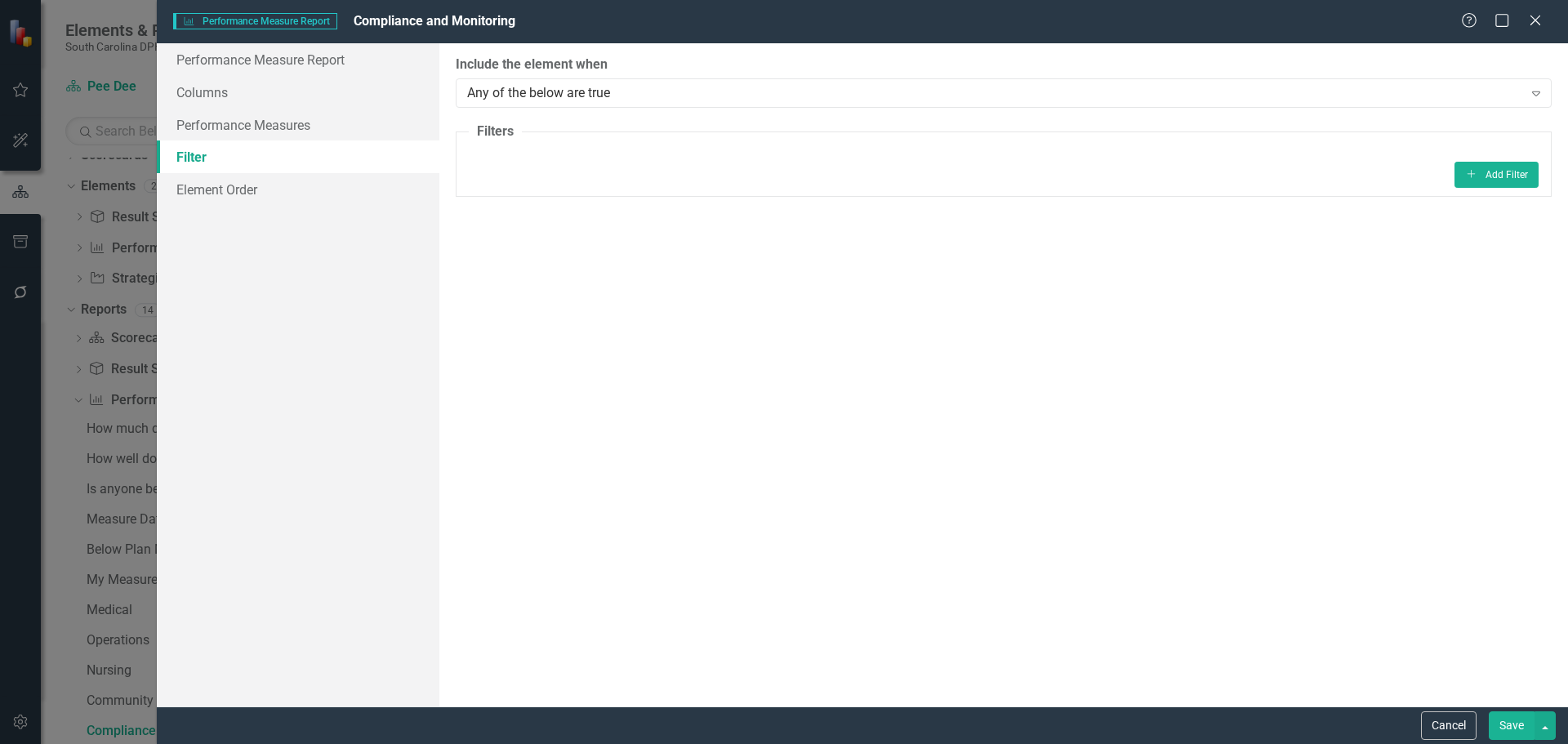 click on "Save" at bounding box center [1512, 725] 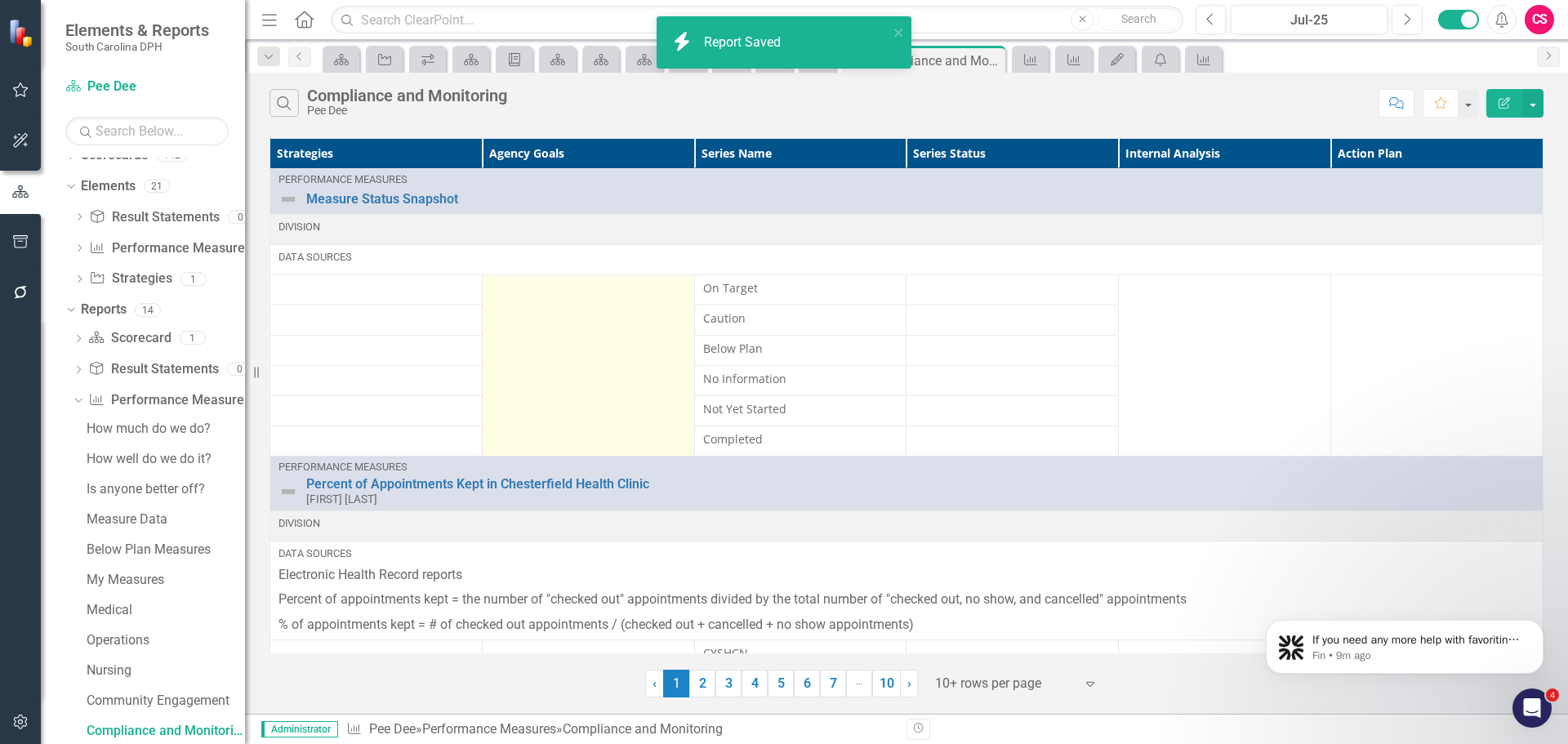 scroll, scrollTop: 138, scrollLeft: 0, axis: vertical 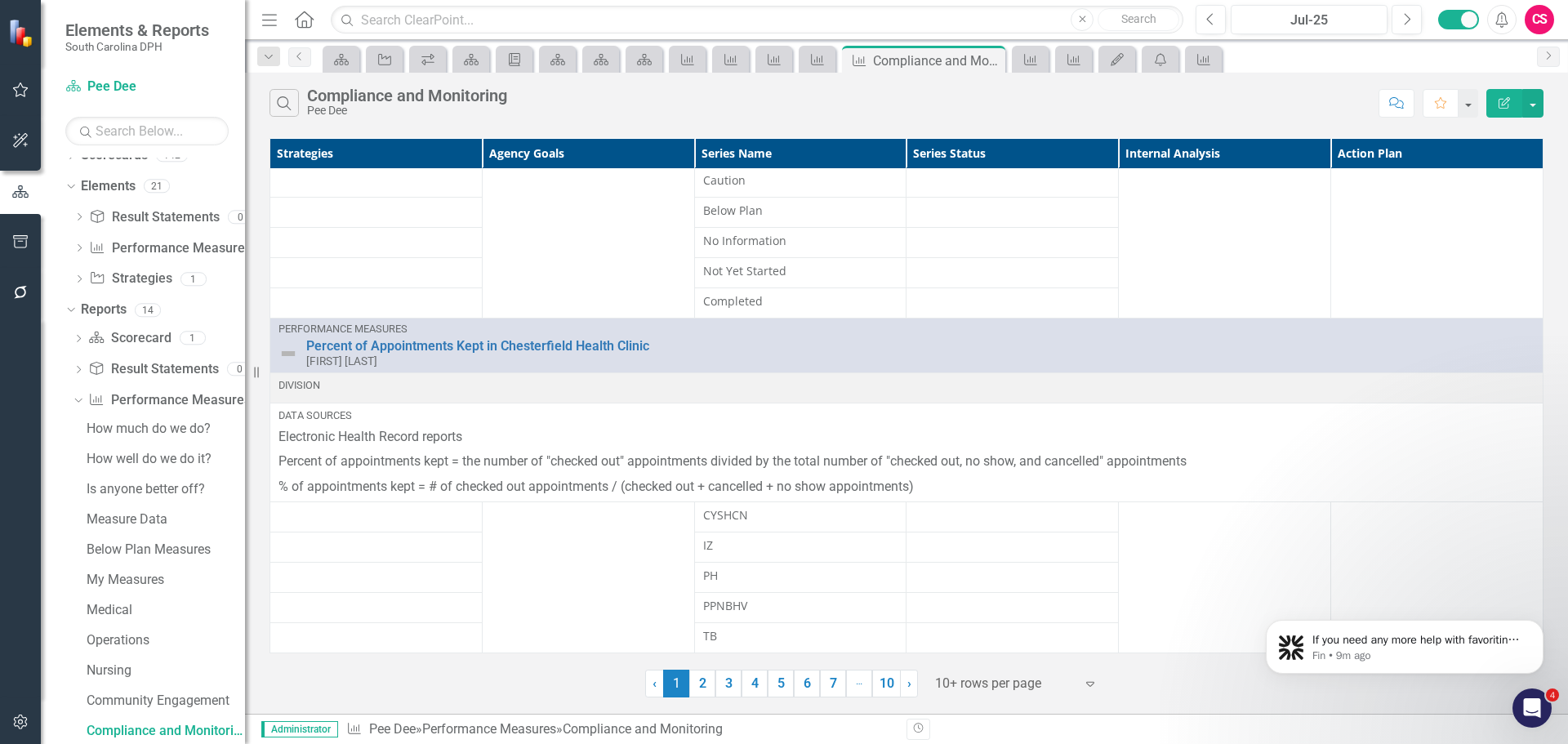 click at bounding box center (1004, 684) 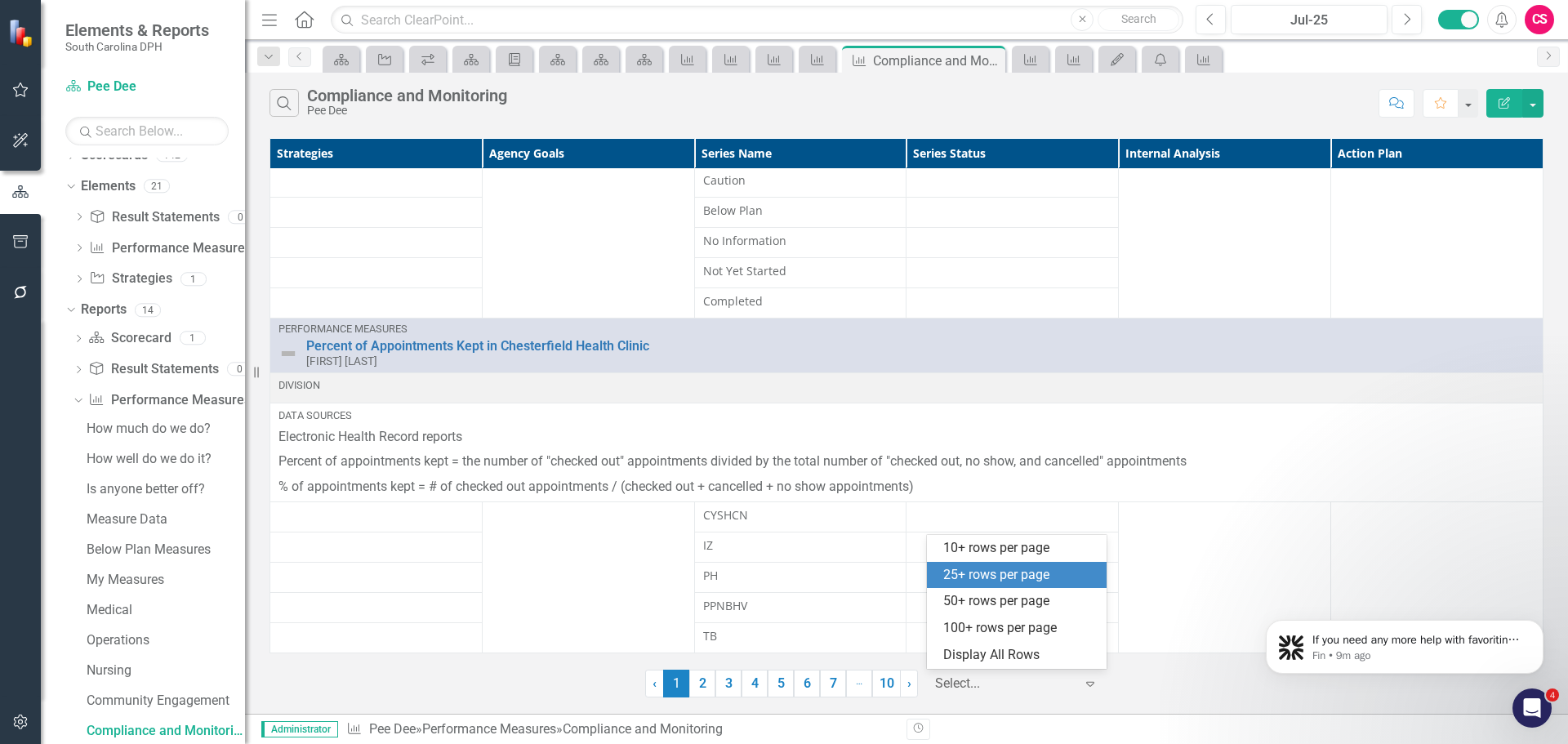 click on "25+ rows per page" at bounding box center [1020, 575] 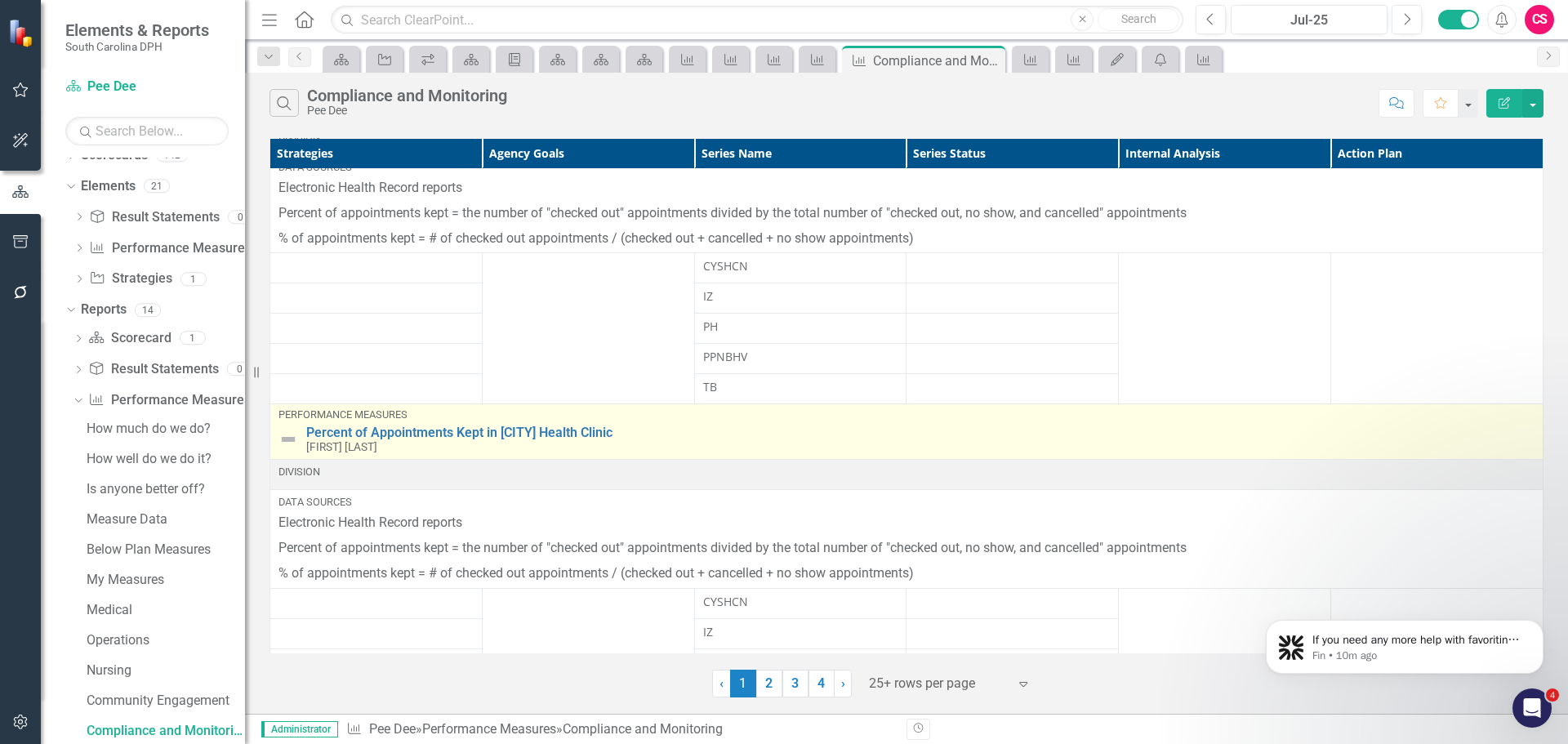 scroll, scrollTop: 1075, scrollLeft: 0, axis: vertical 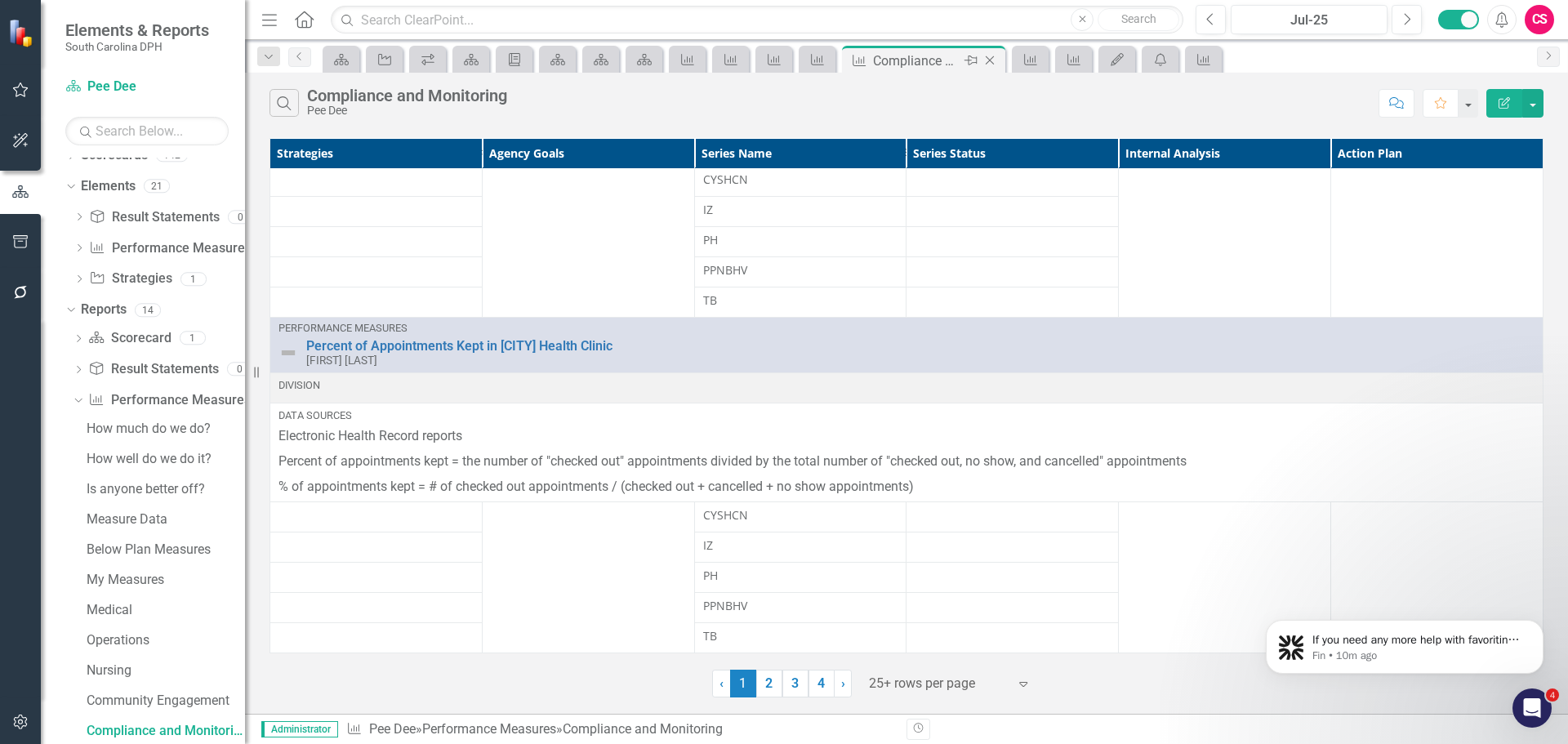 click on "Pin" 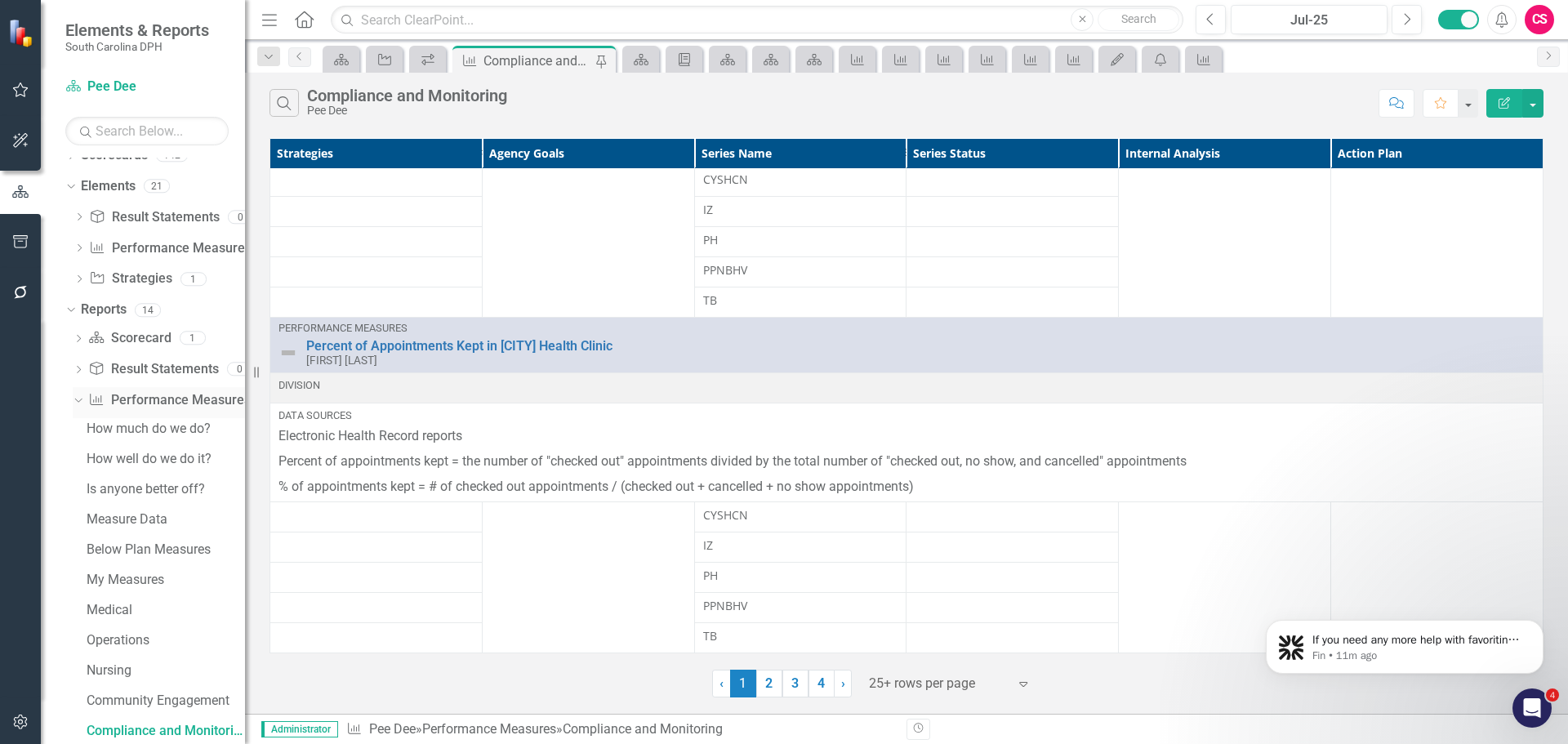 click on "Dropdown" 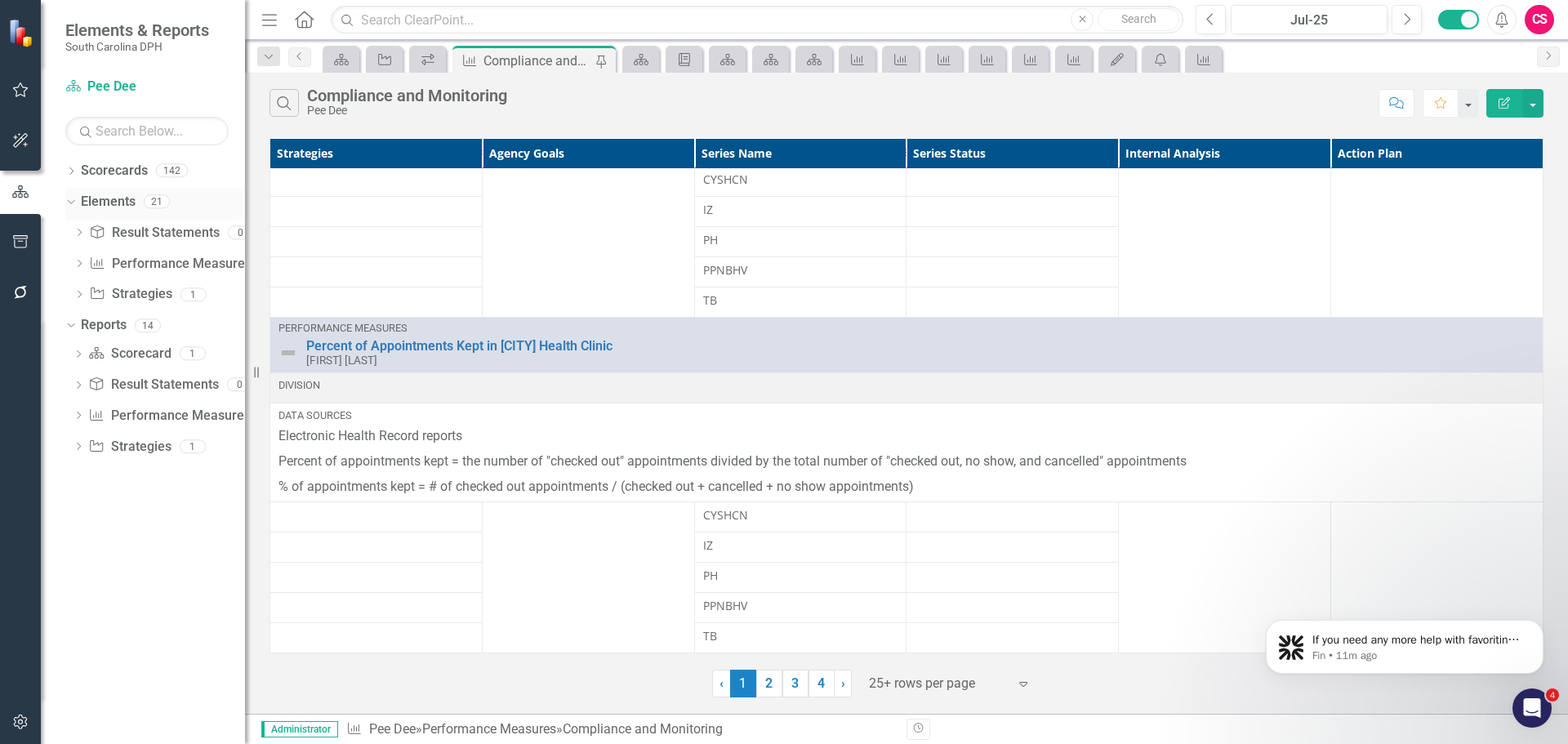 scroll, scrollTop: 0, scrollLeft: 0, axis: both 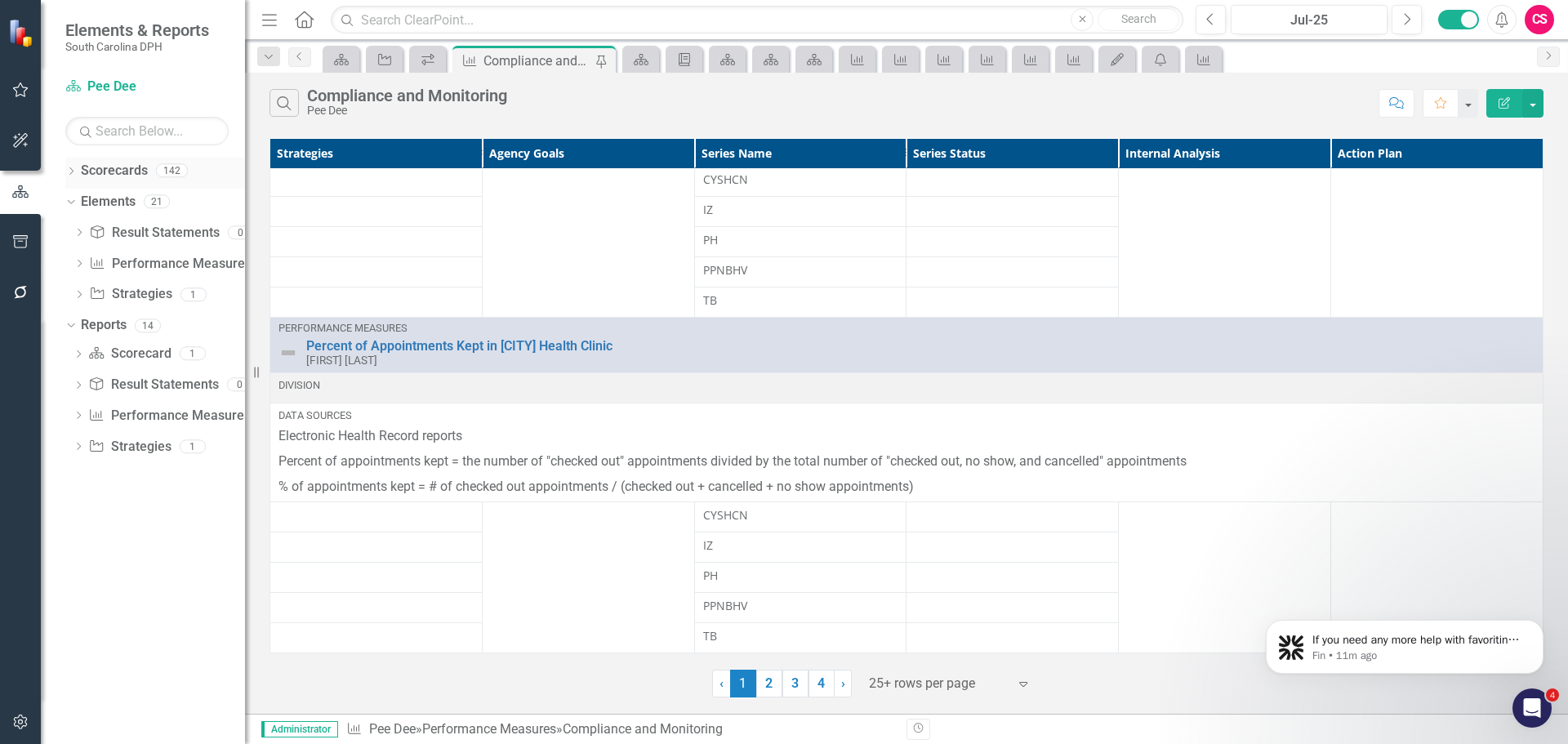 drag, startPoint x: 72, startPoint y: 198, endPoint x: 77, endPoint y: 185, distance: 13.928388 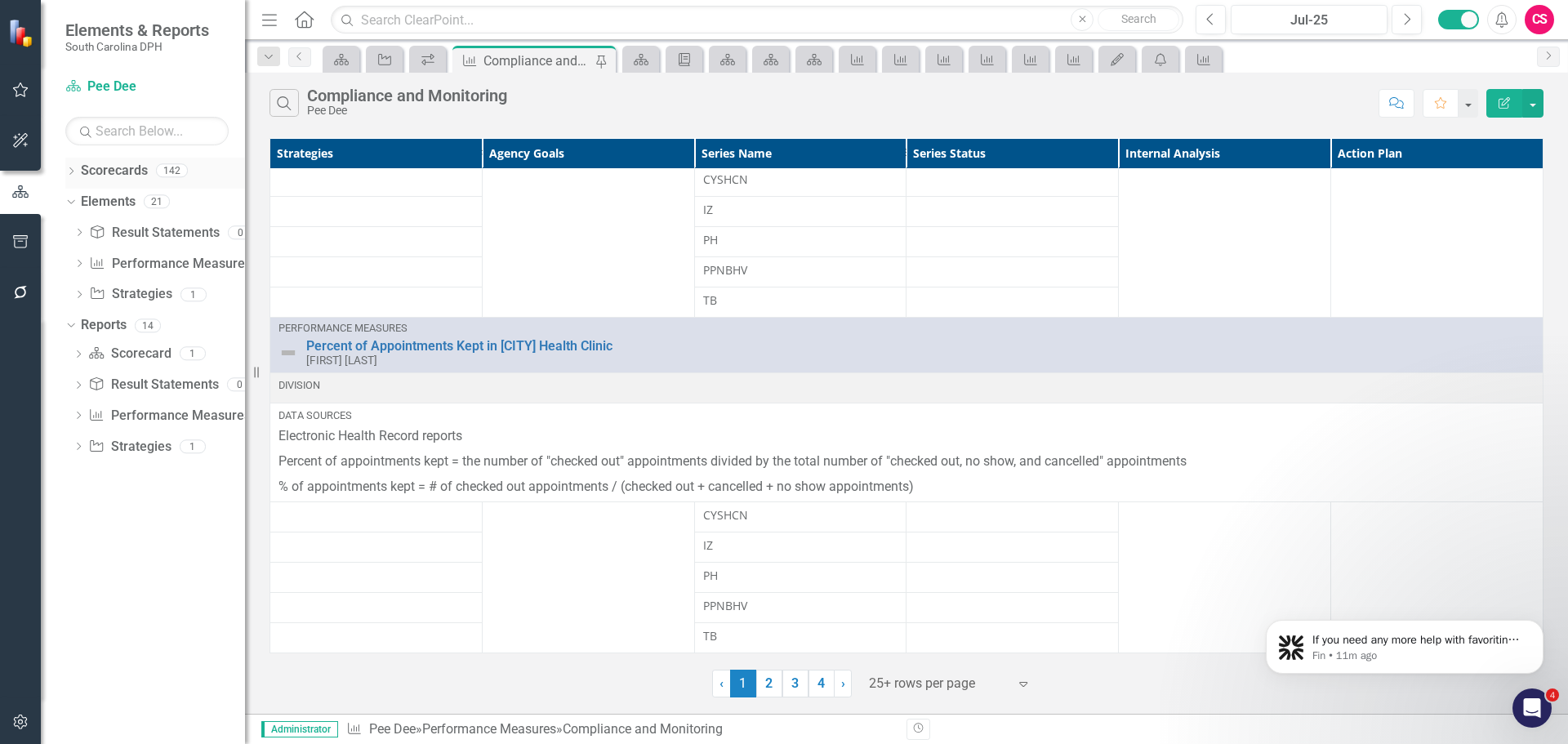 click on "Dropdown" 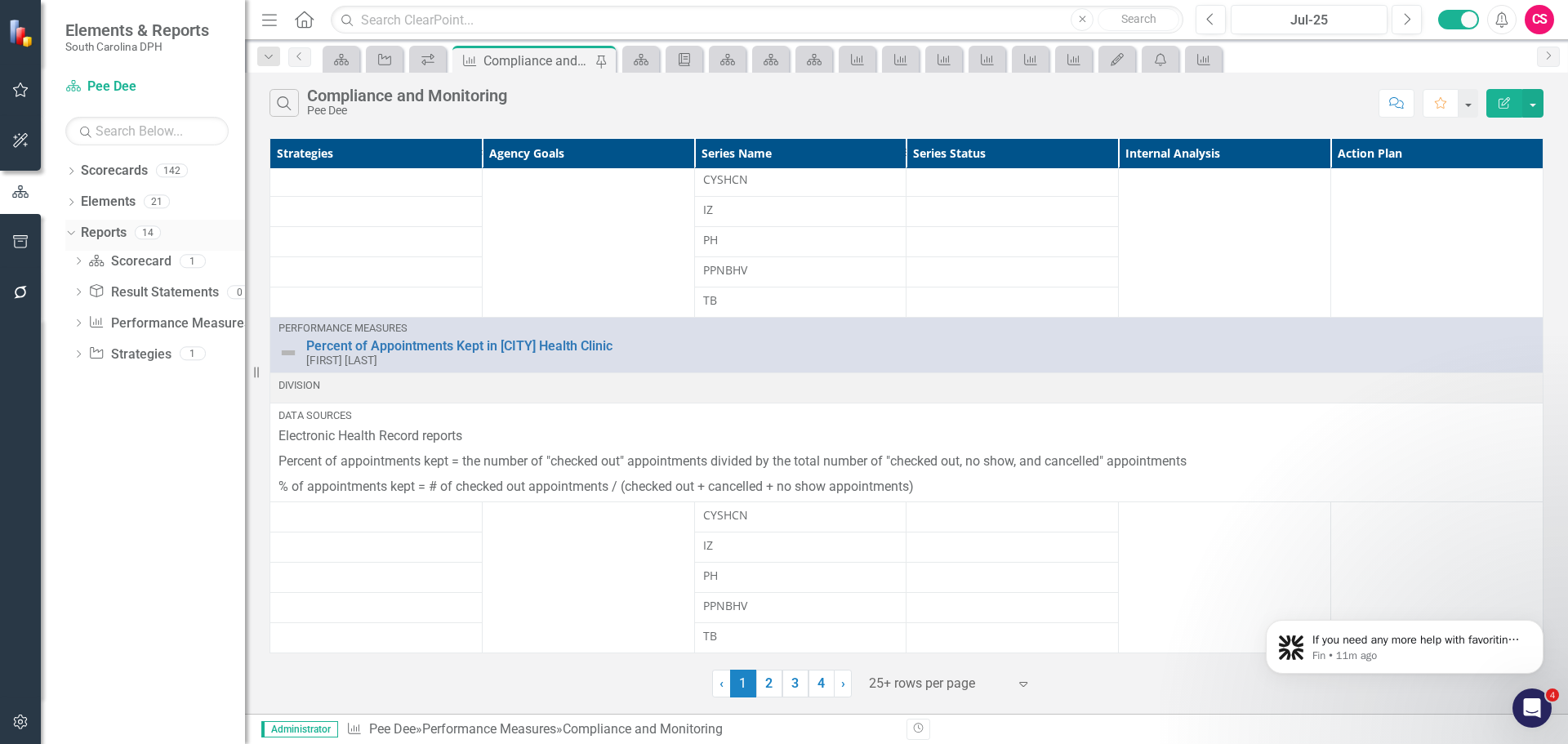 click on "Dropdown" 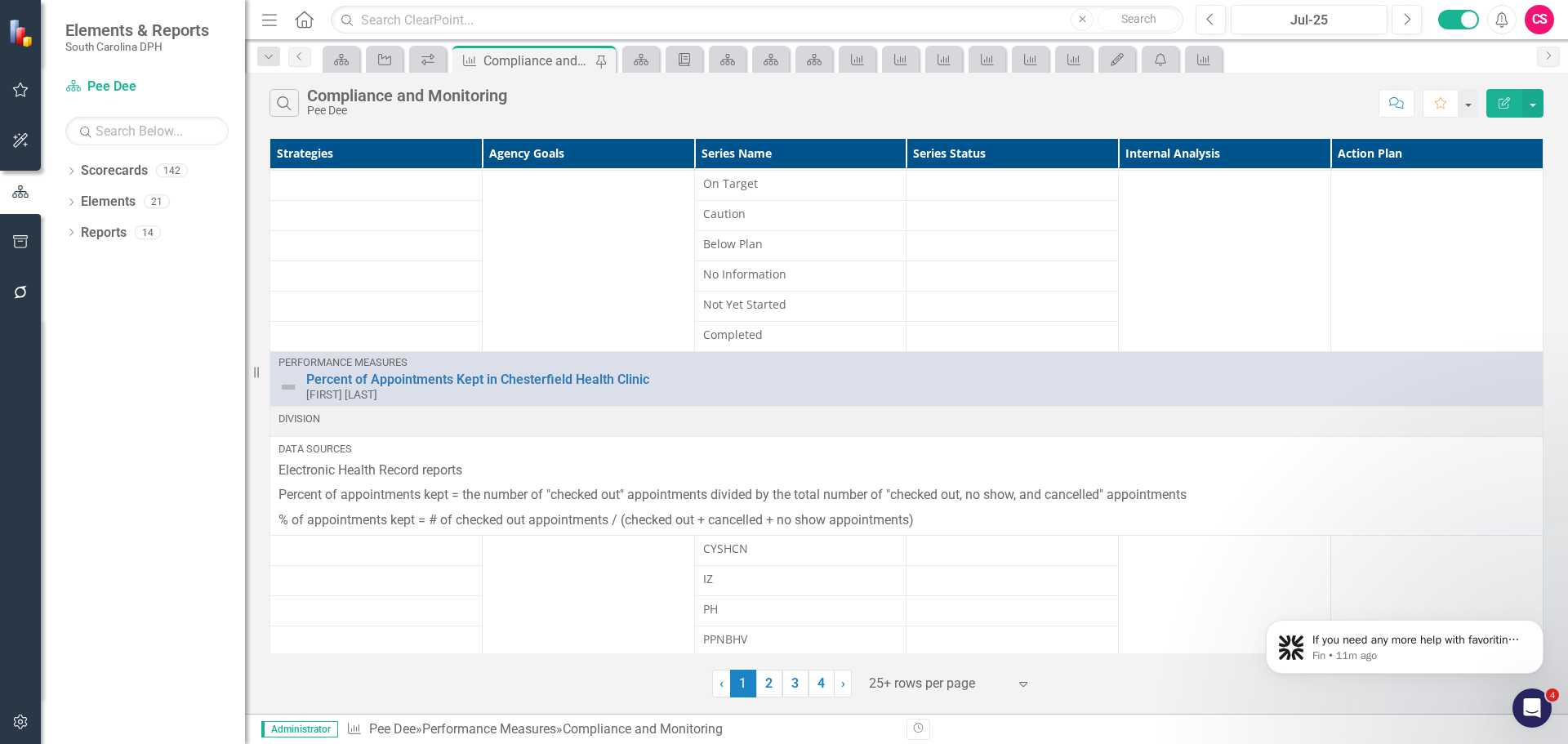 scroll, scrollTop: 0, scrollLeft: 0, axis: both 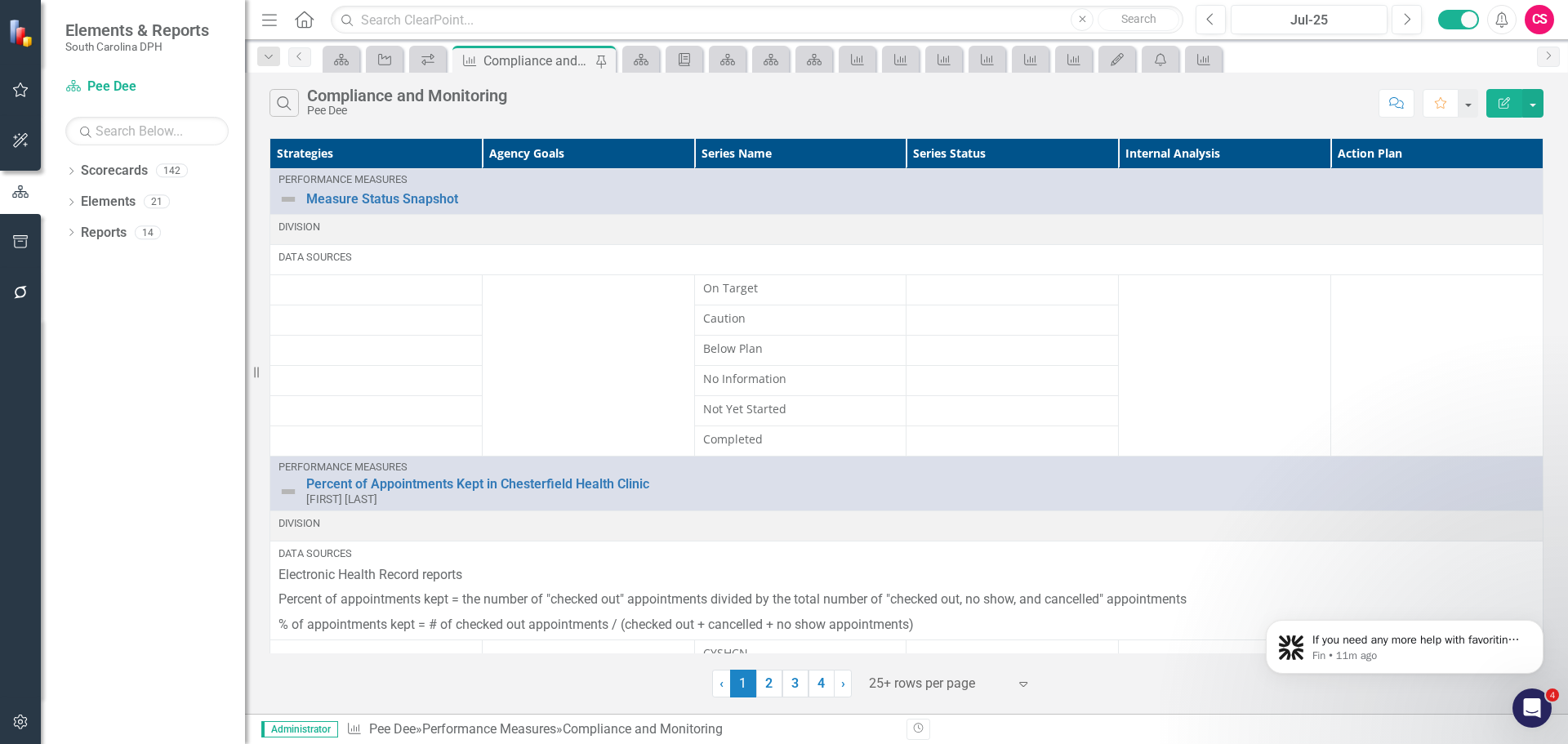 click on "Home" 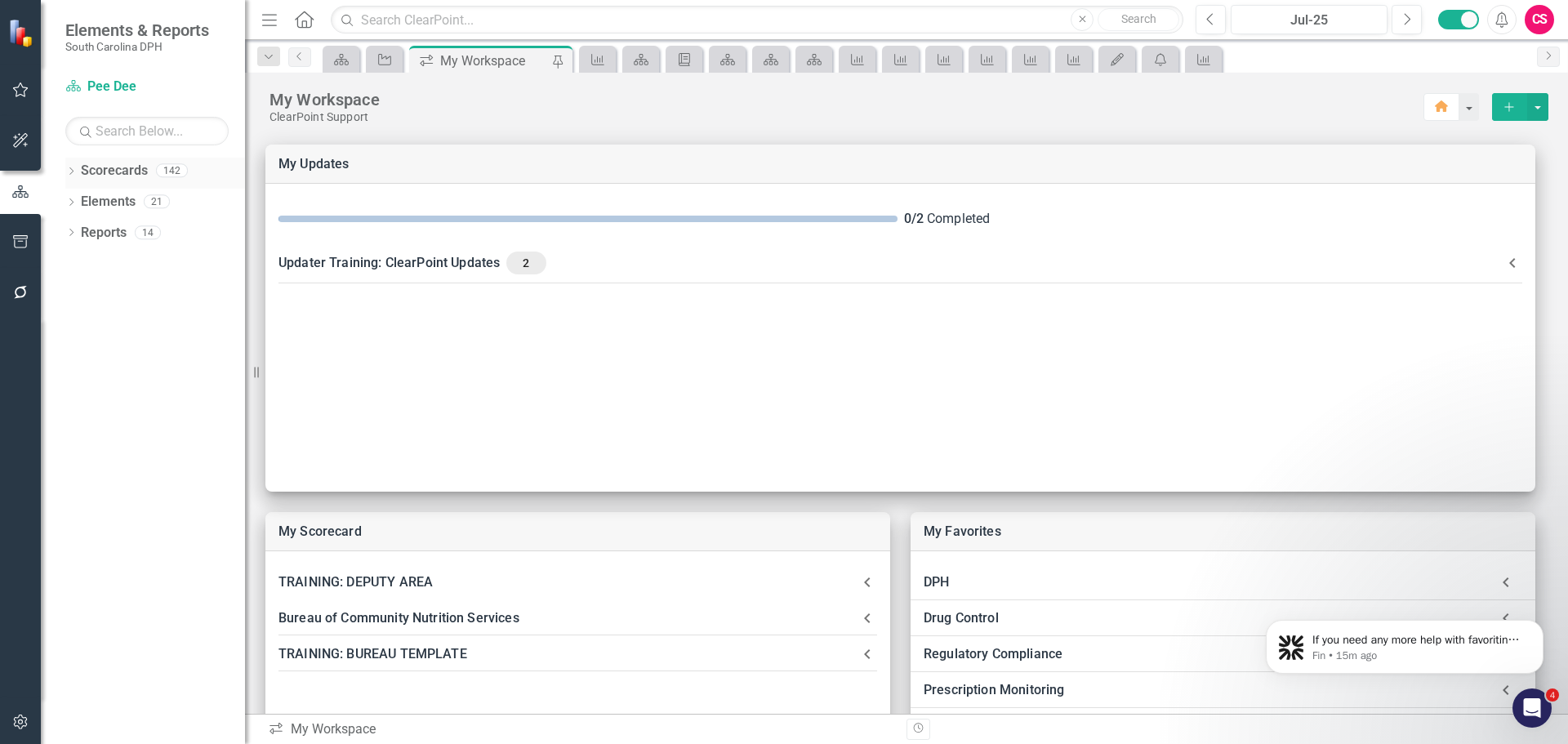 click on "Dropdown" 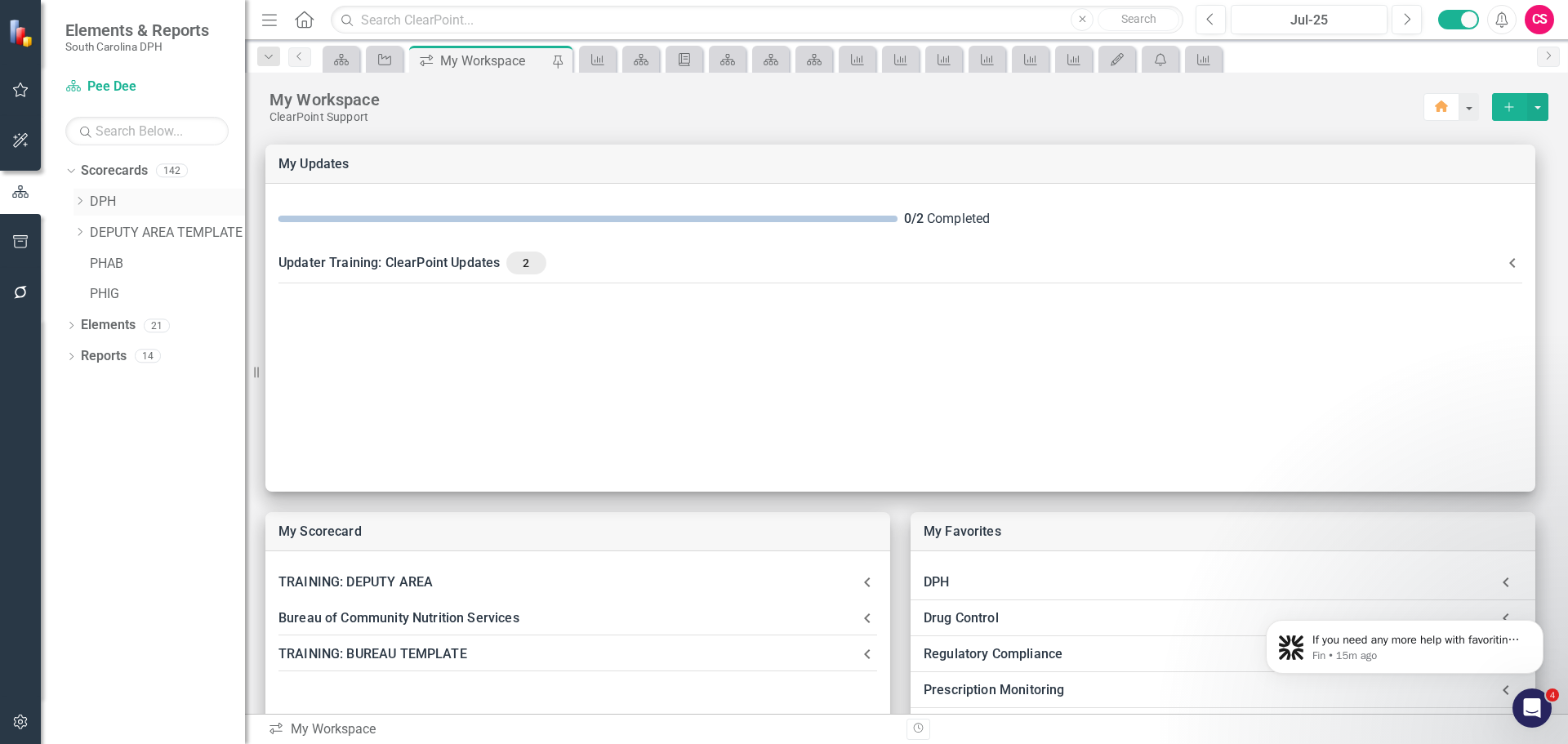 drag, startPoint x: 79, startPoint y: 192, endPoint x: 79, endPoint y: 201, distance: 9 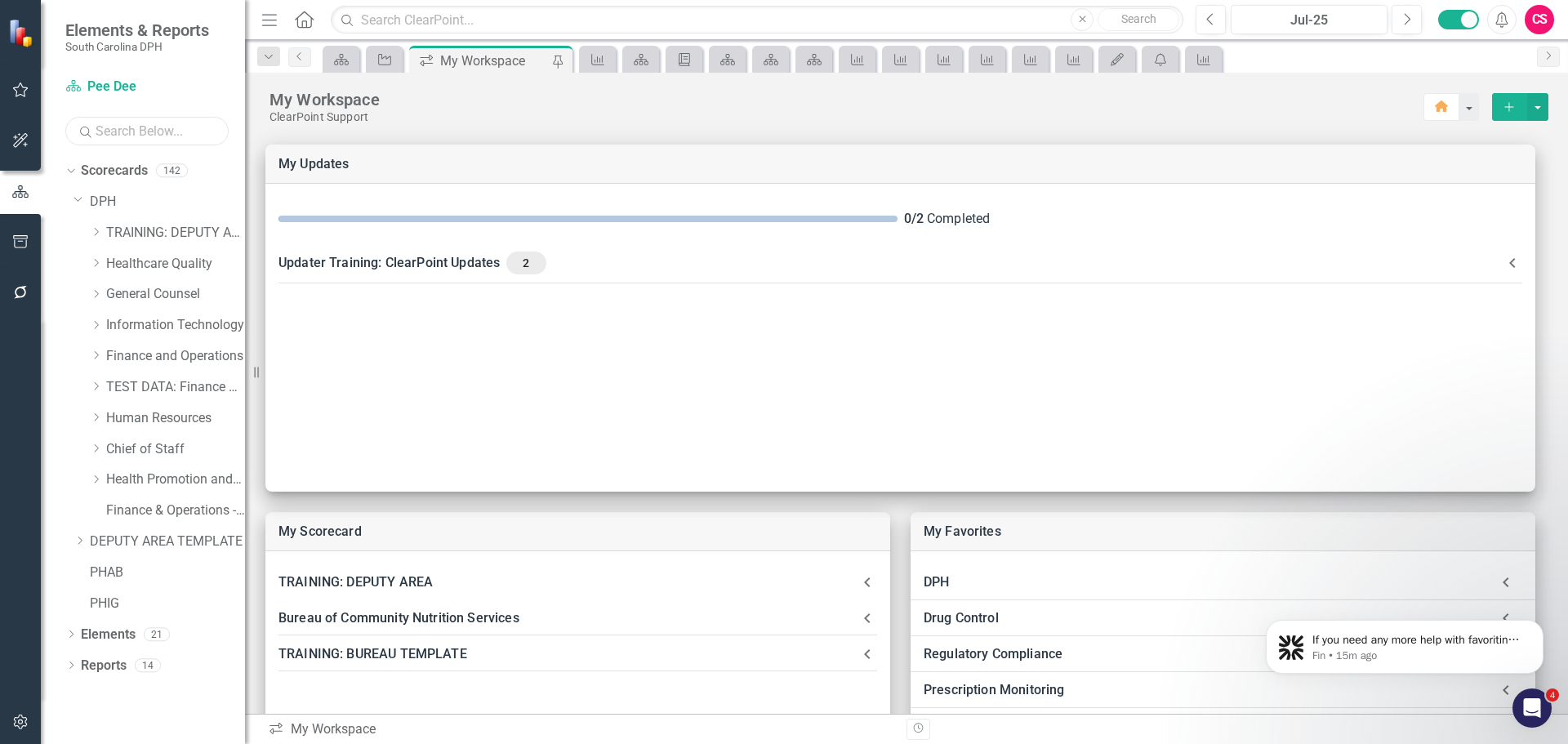 click at bounding box center [147, 131] 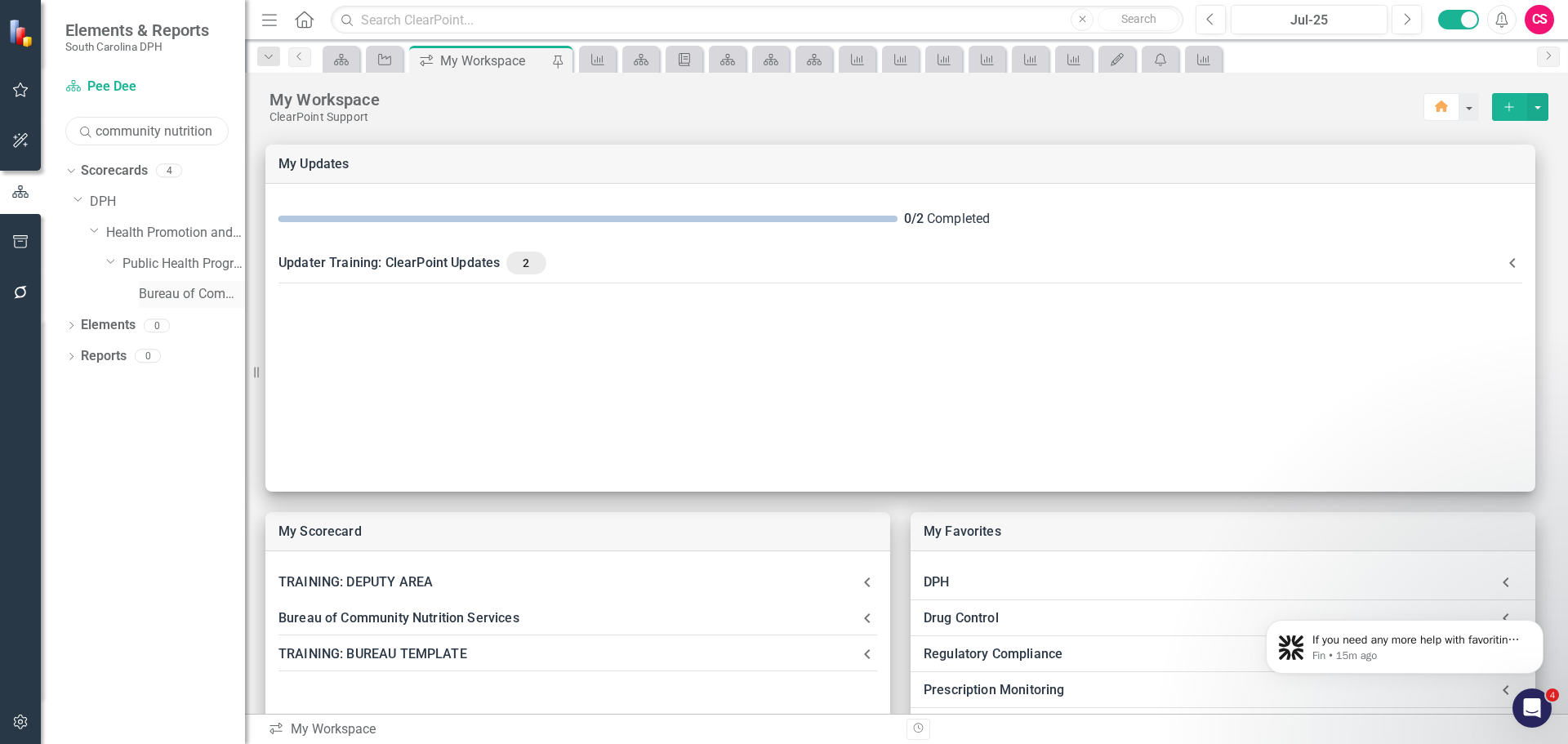 type on "community nutrition" 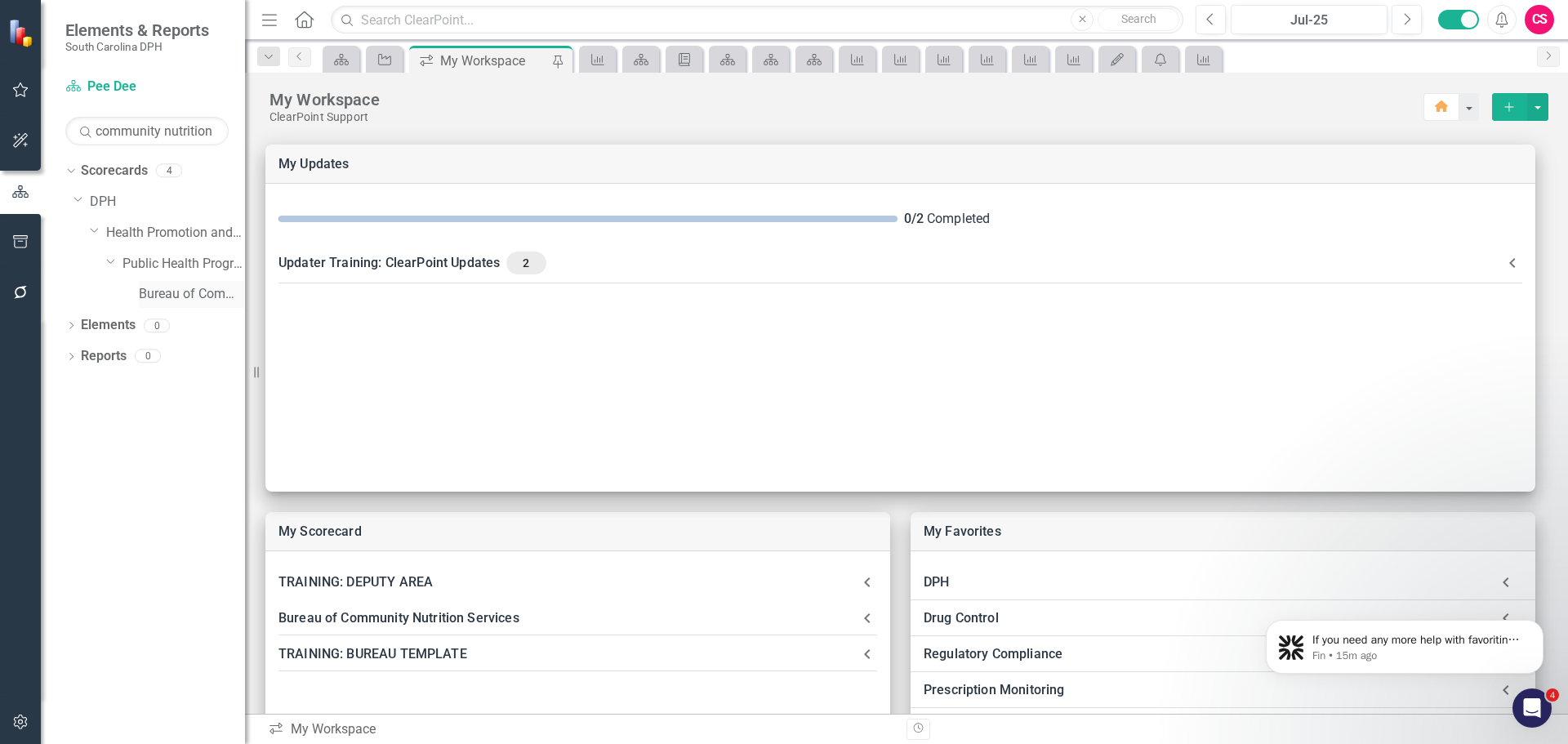 click on "Bureau of Community Nutrition Services" at bounding box center [192, 294] 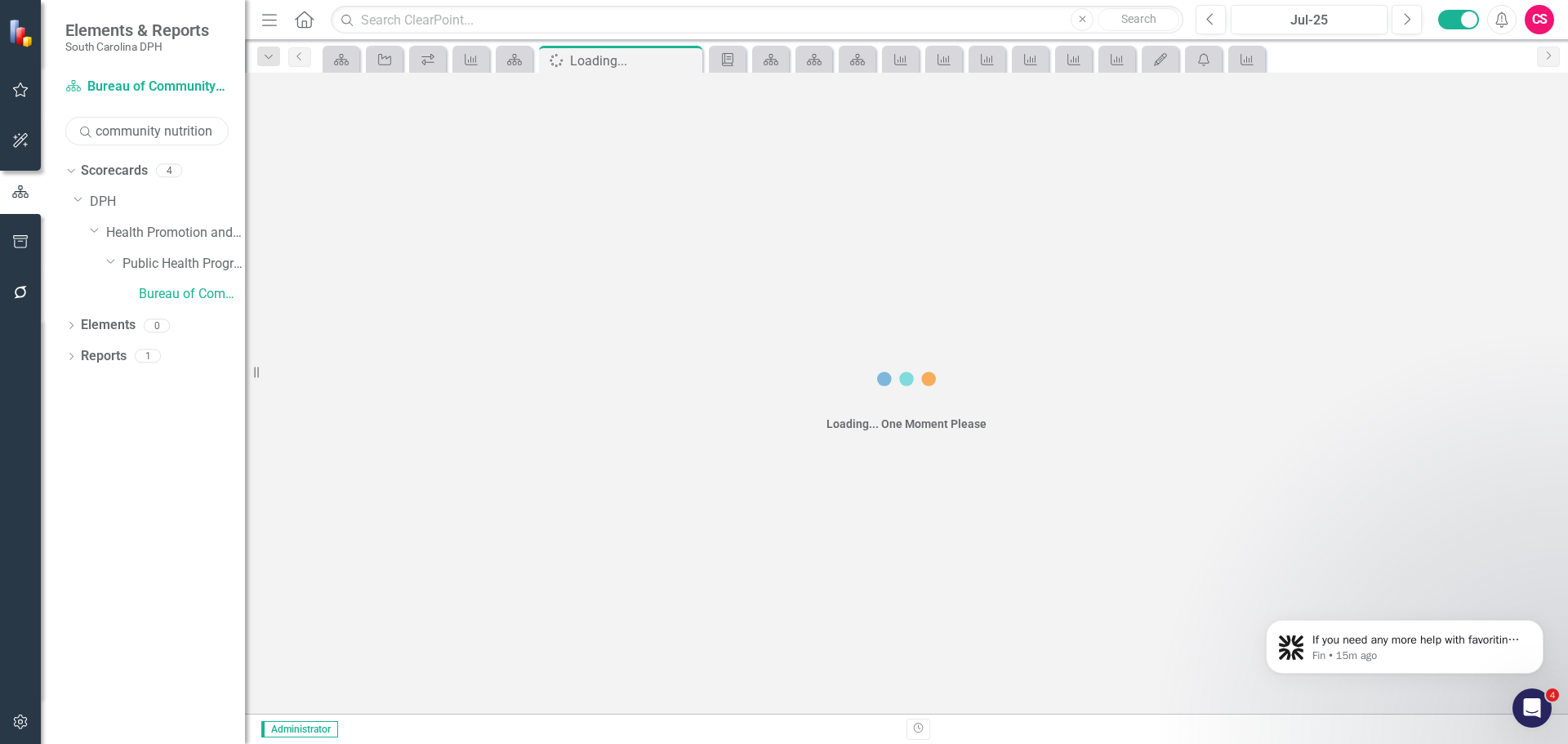 click on "community nutrition" at bounding box center [147, 131] 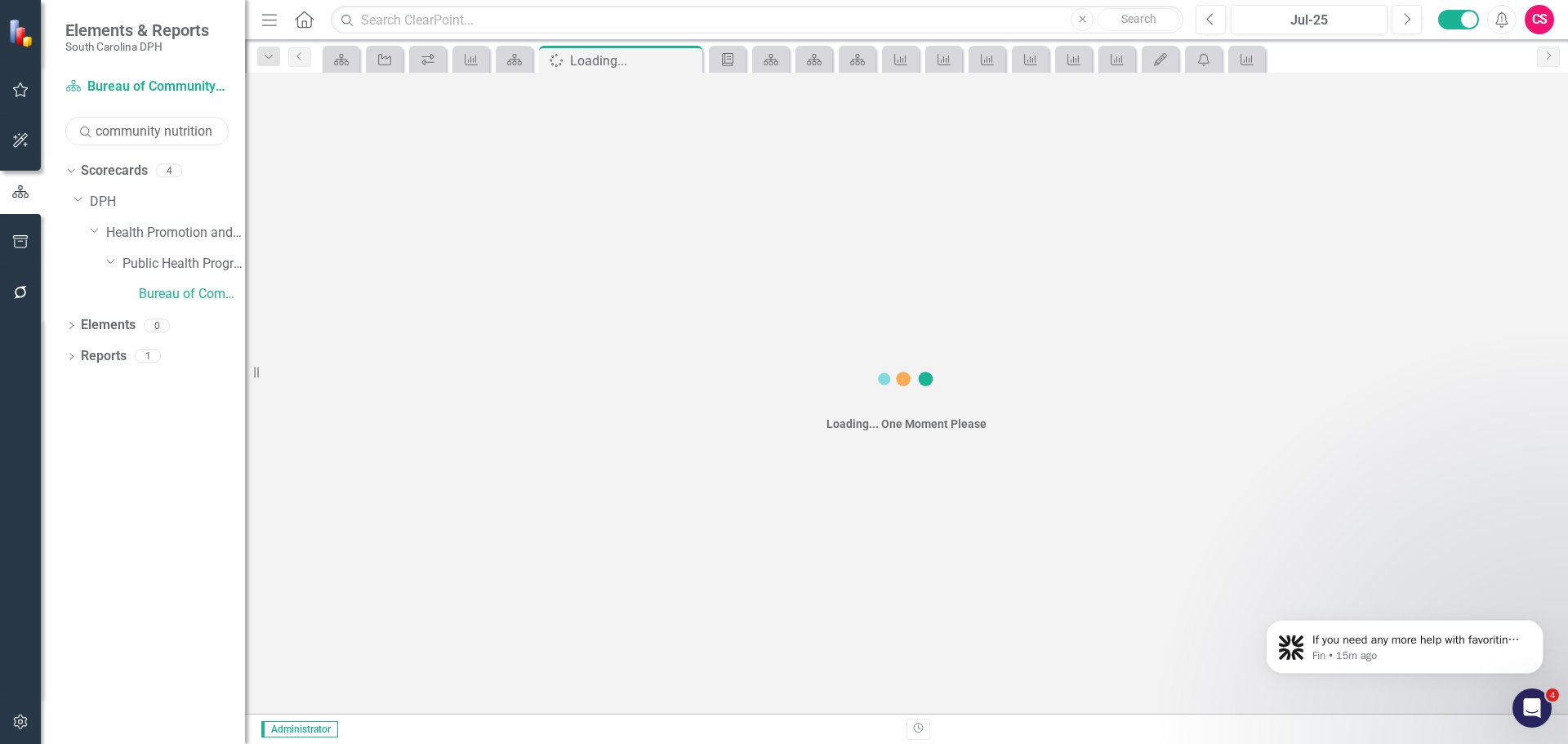 click on "community nutrition" at bounding box center (147, 131) 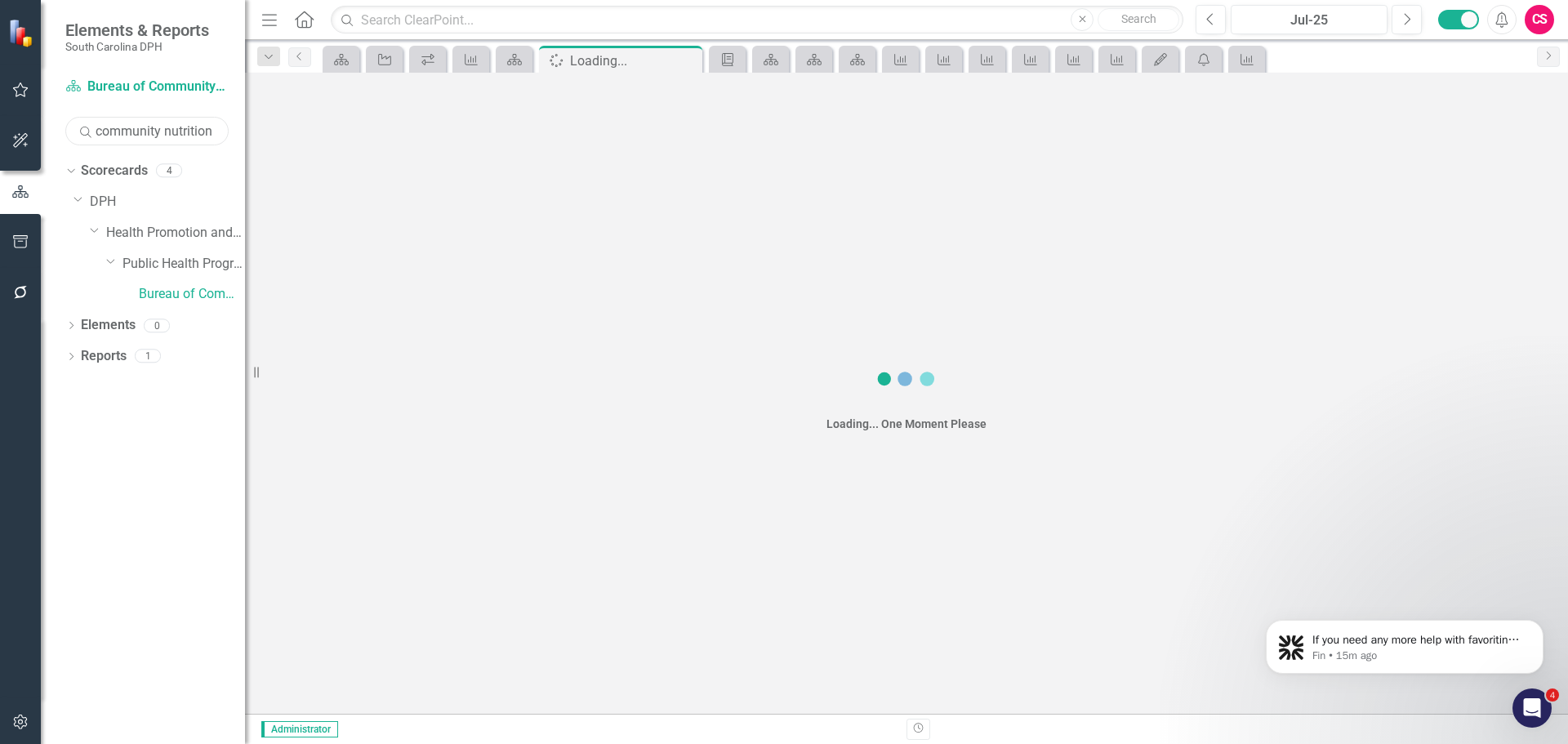click on "community nutrition" at bounding box center [147, 131] 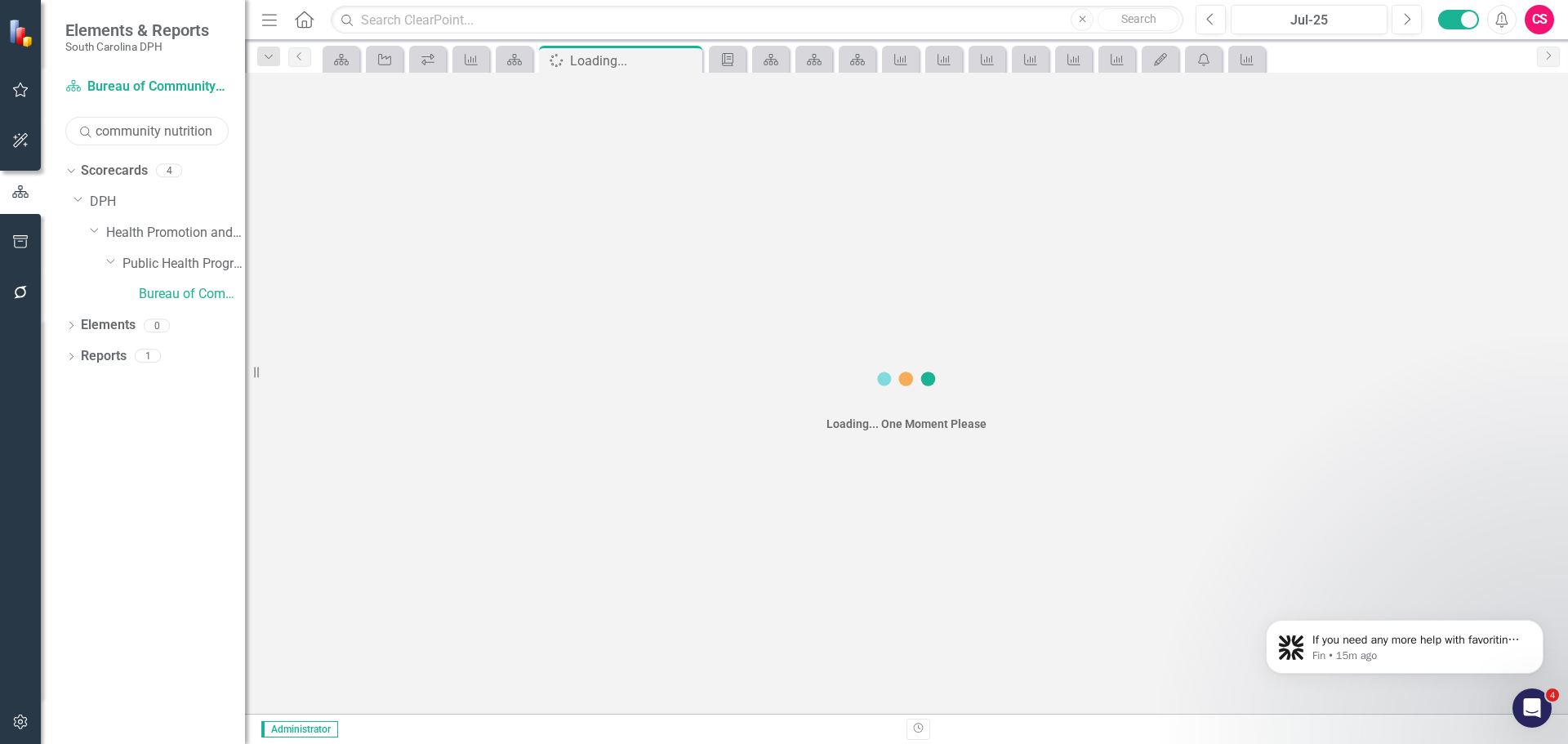 drag, startPoint x: 153, startPoint y: 128, endPoint x: 150, endPoint y: 115, distance: 13.34166 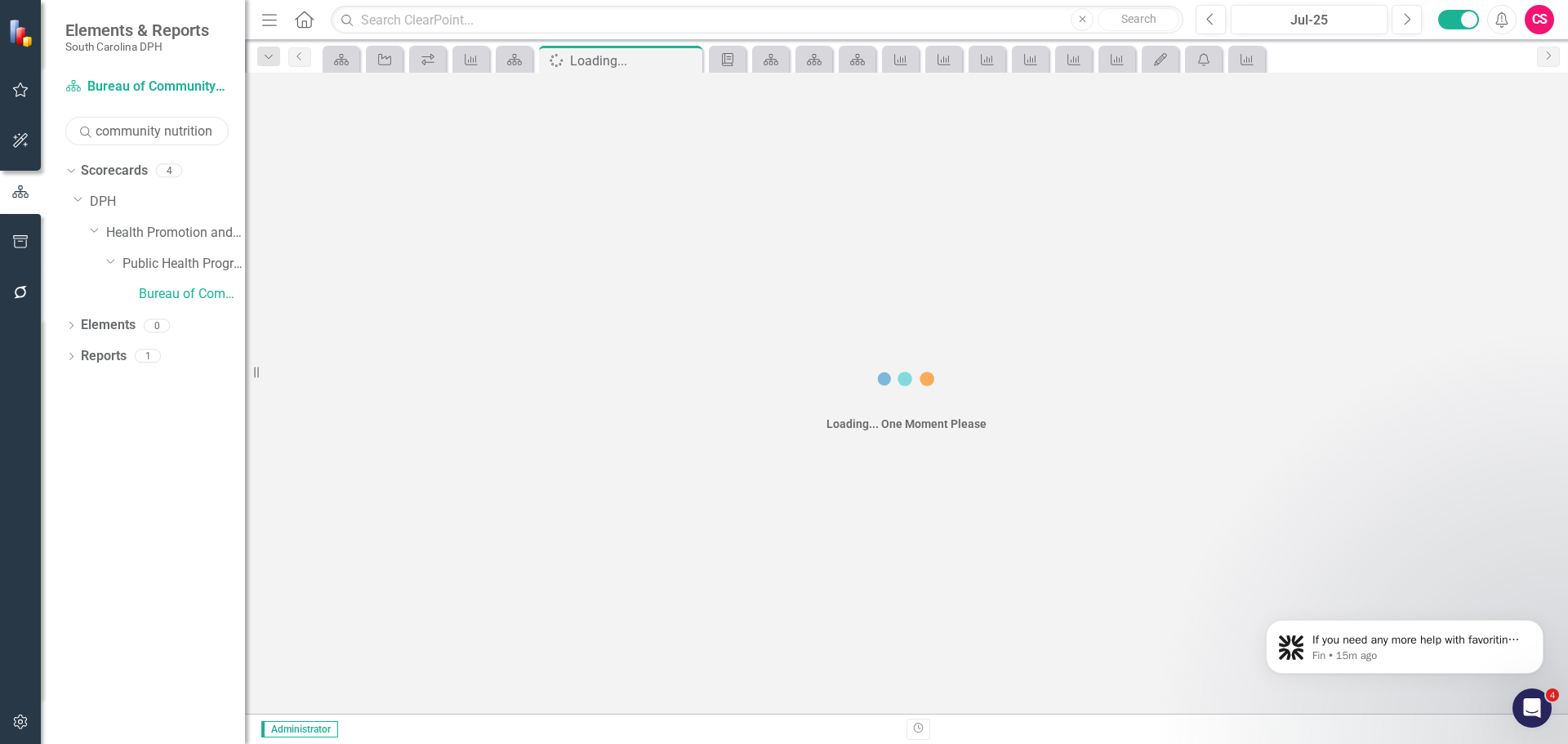 click on "community nutrition" at bounding box center (147, 131) 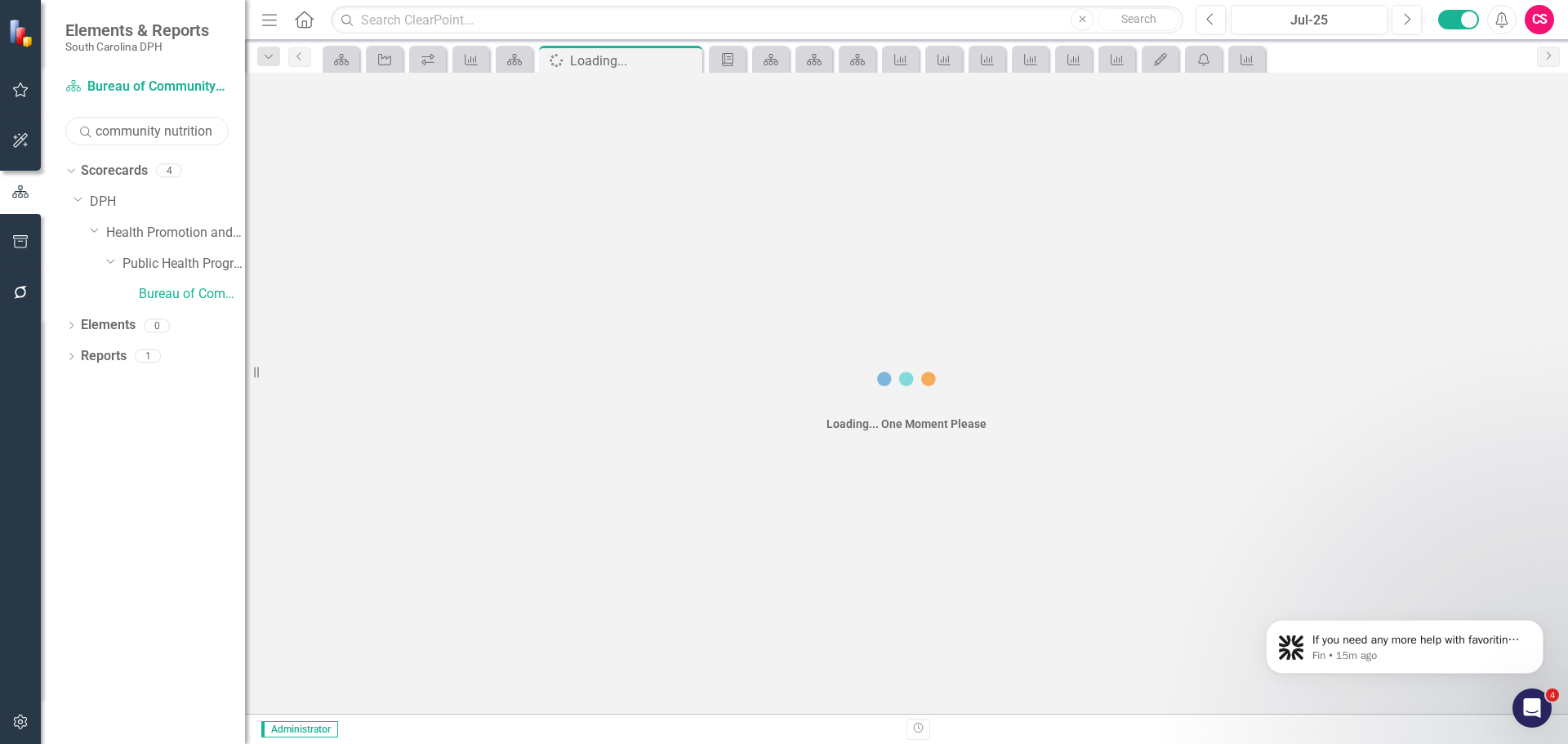 click on "community nutrition" at bounding box center (147, 131) 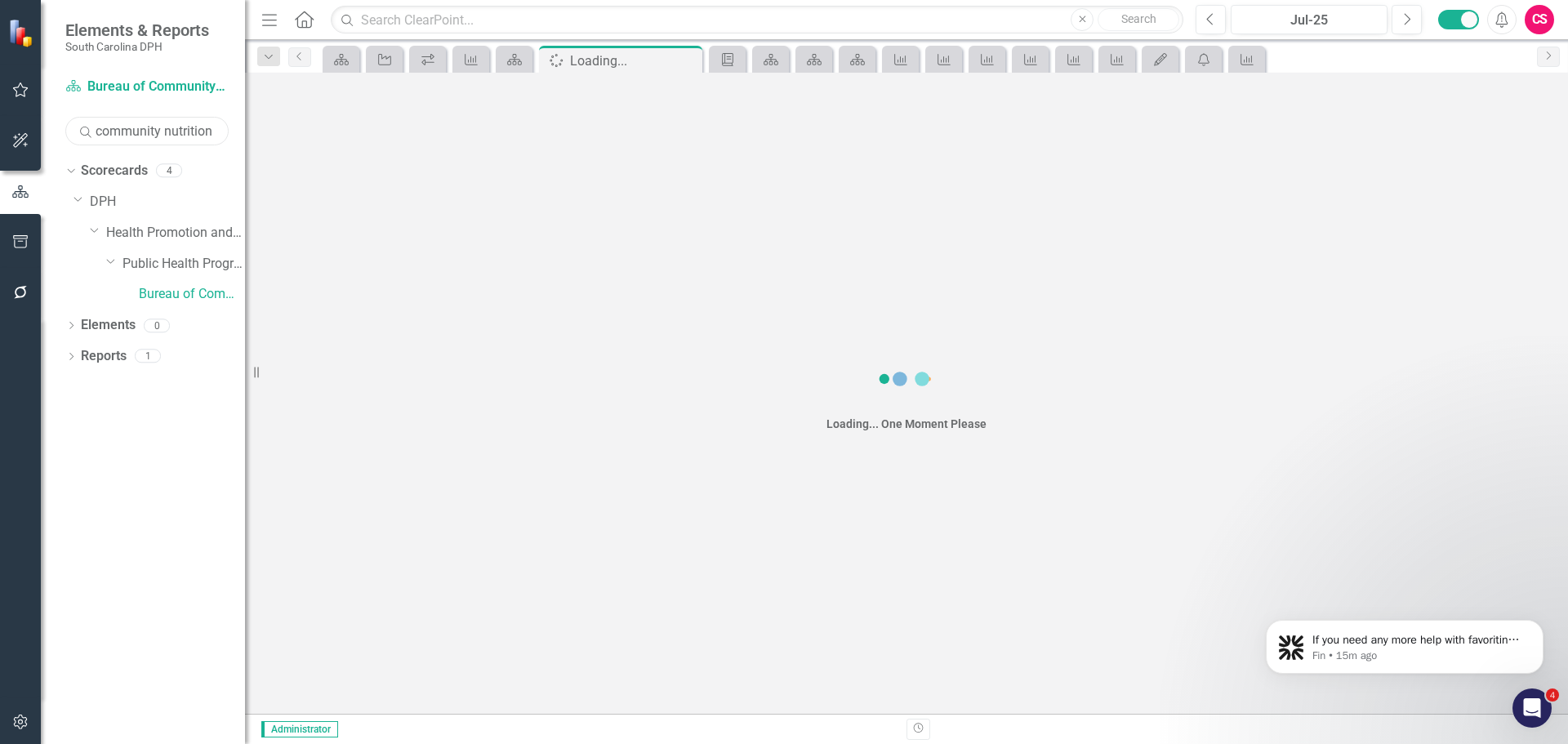 click on "community nutrition" at bounding box center (147, 131) 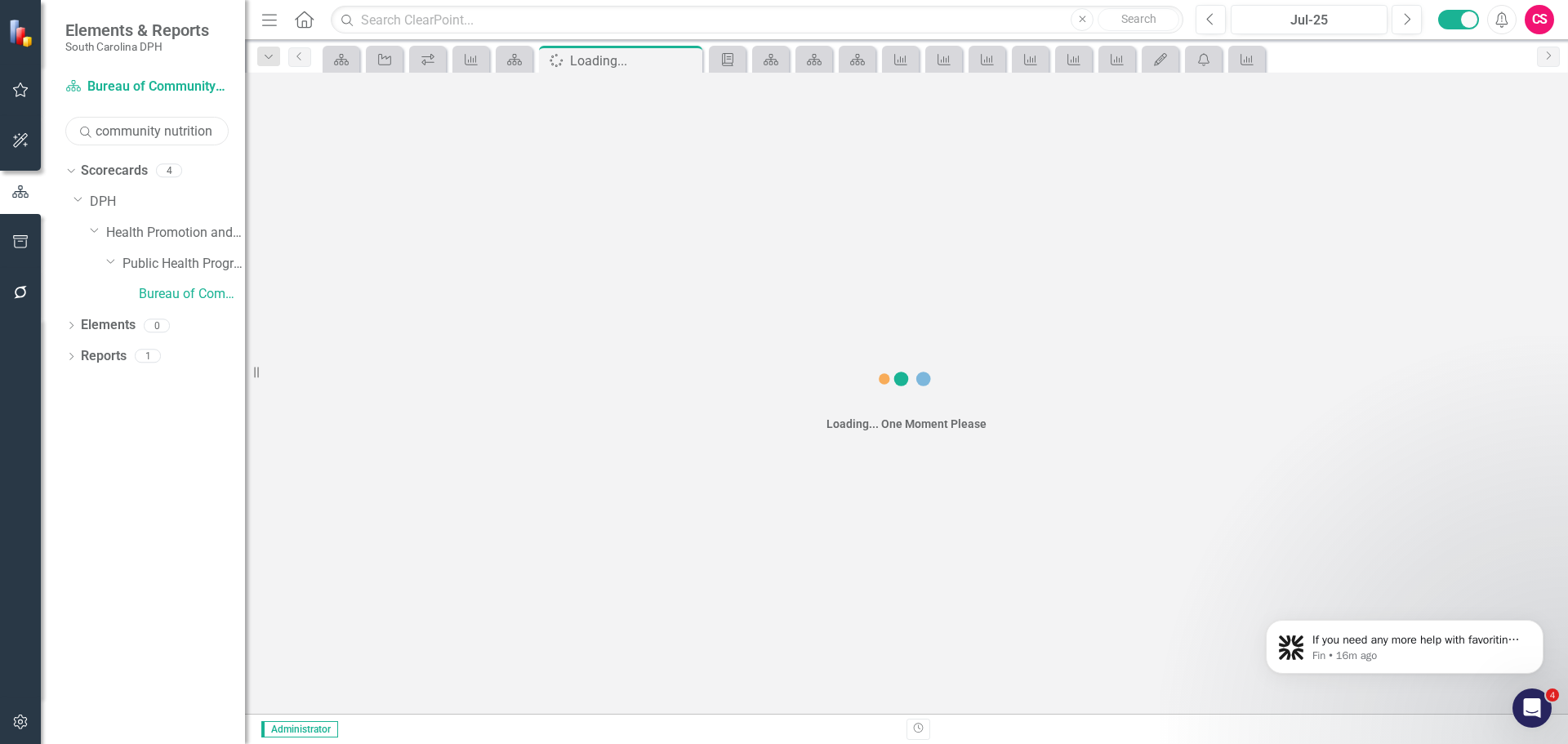 click on "community nutrition" at bounding box center [147, 131] 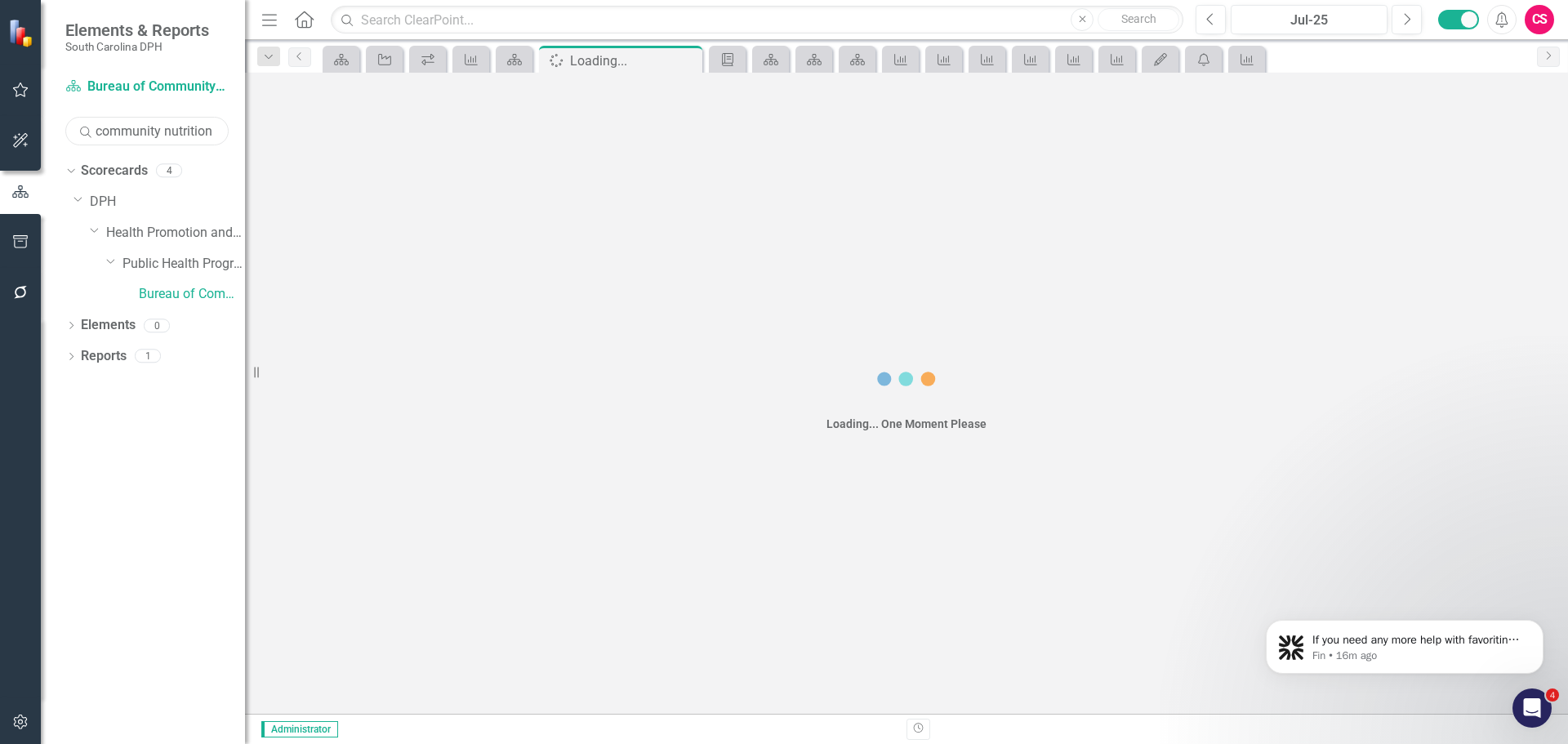click on "community nutrition" at bounding box center [147, 131] 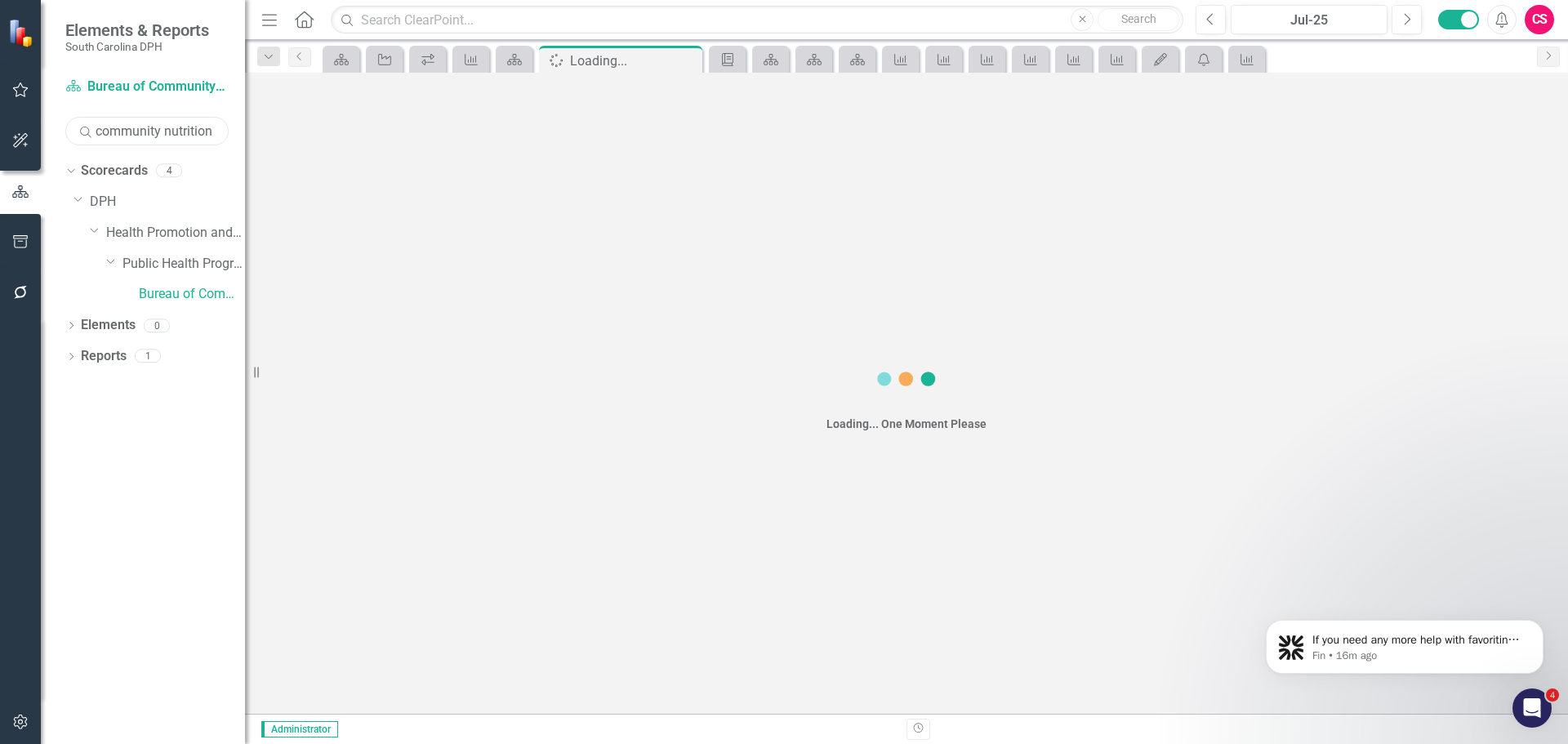 click on "community nutrition" at bounding box center (147, 131) 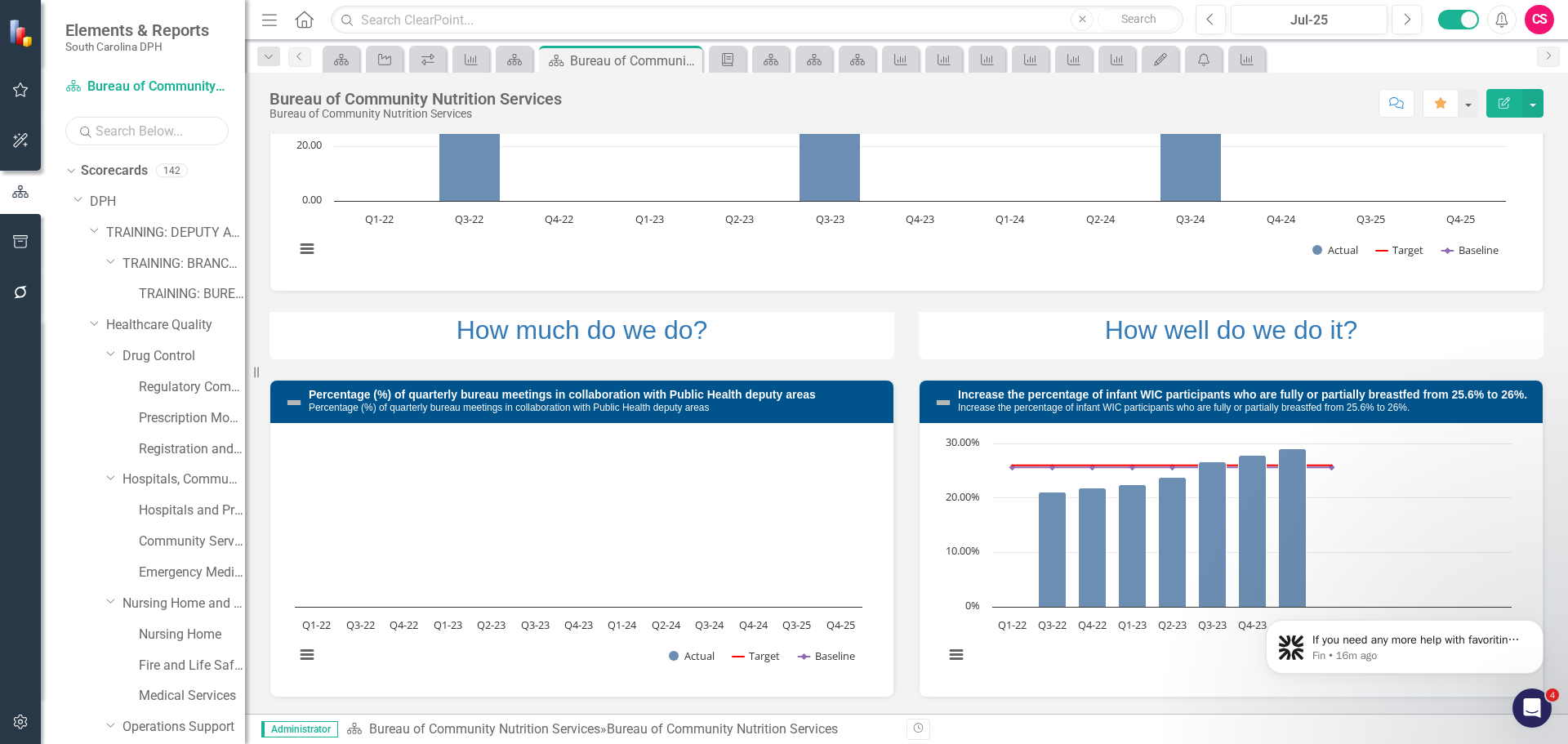 scroll, scrollTop: 0, scrollLeft: 0, axis: both 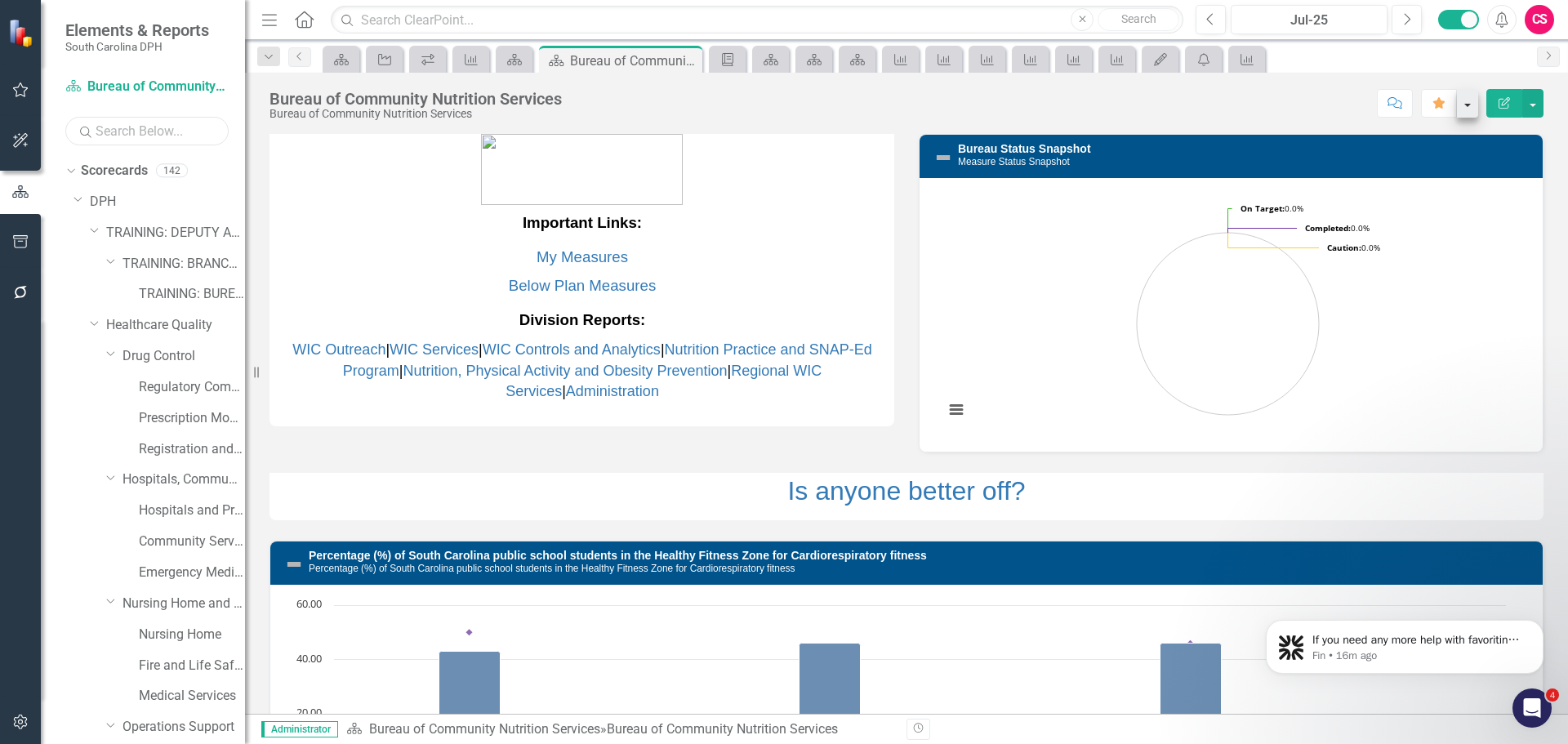 type 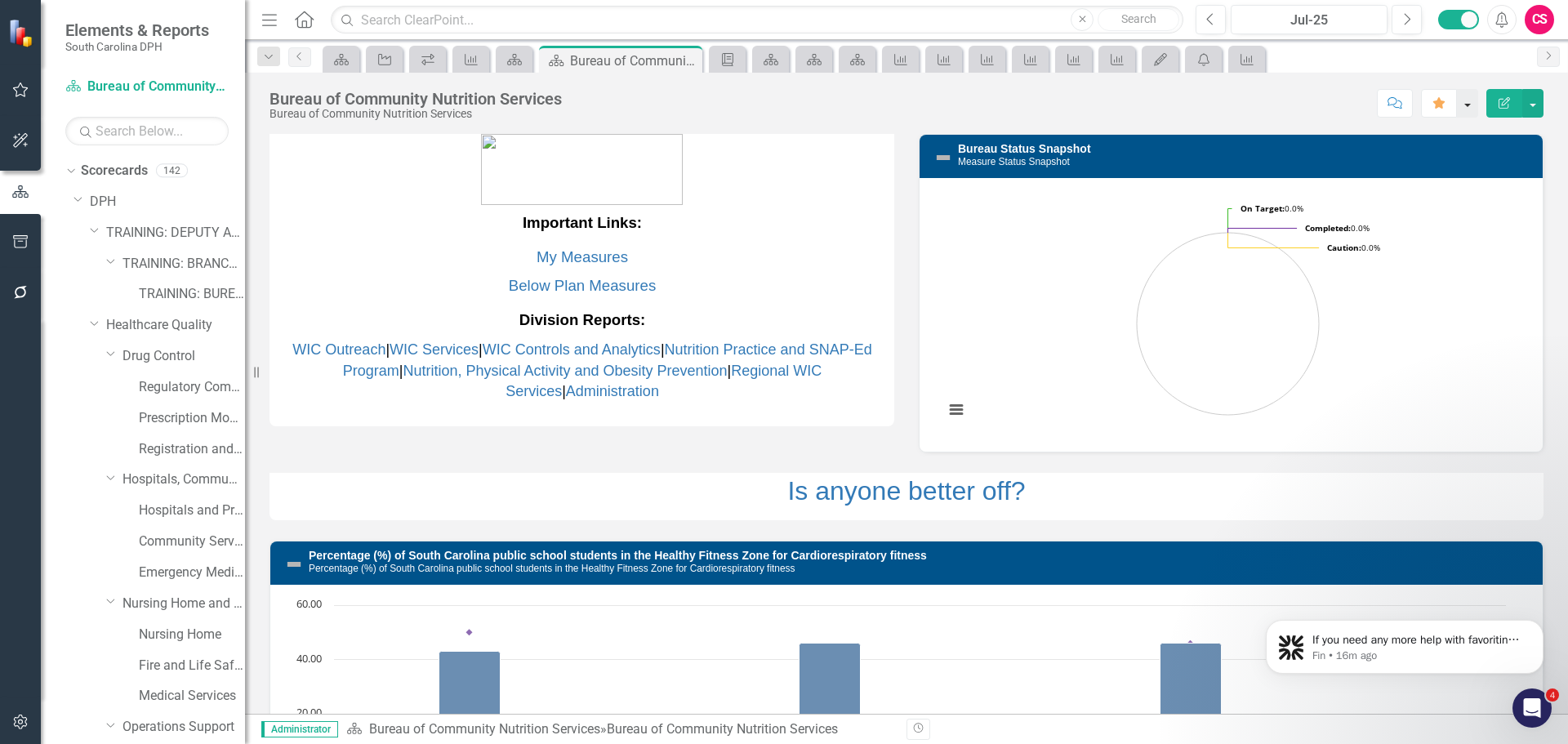 click at bounding box center [1468, 103] 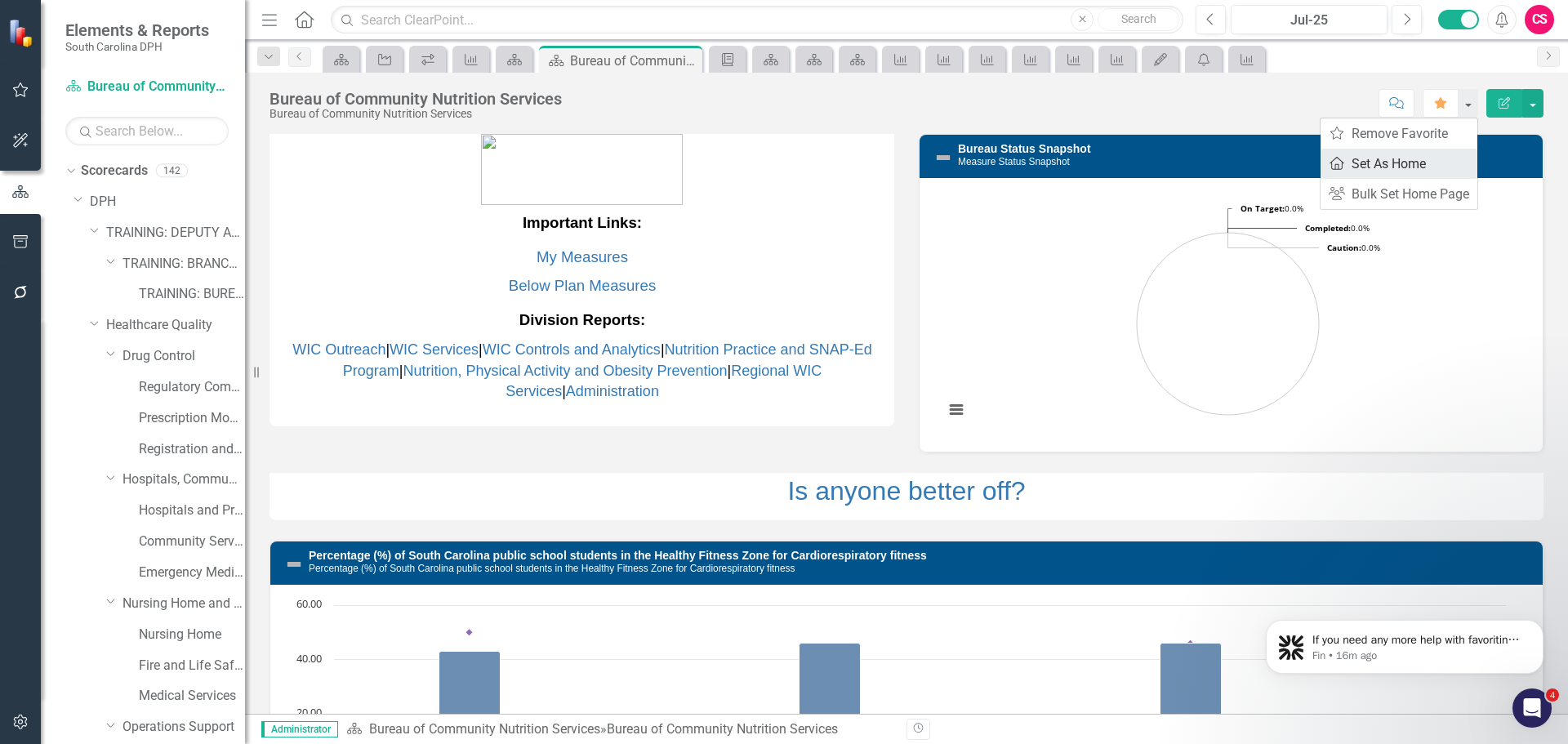click on "Home Set As Home" at bounding box center (1399, 163) 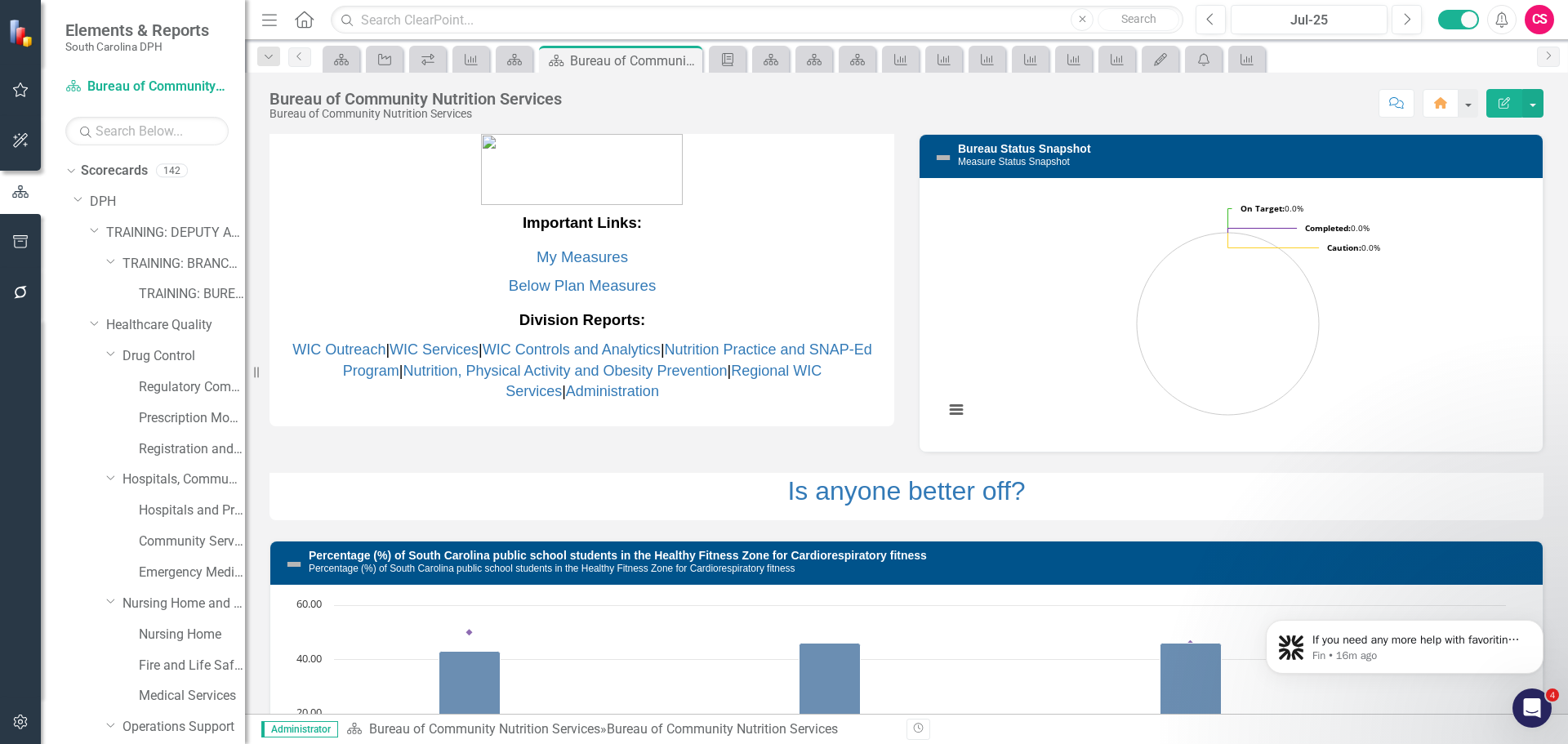 click on "Home" at bounding box center (305, 20) 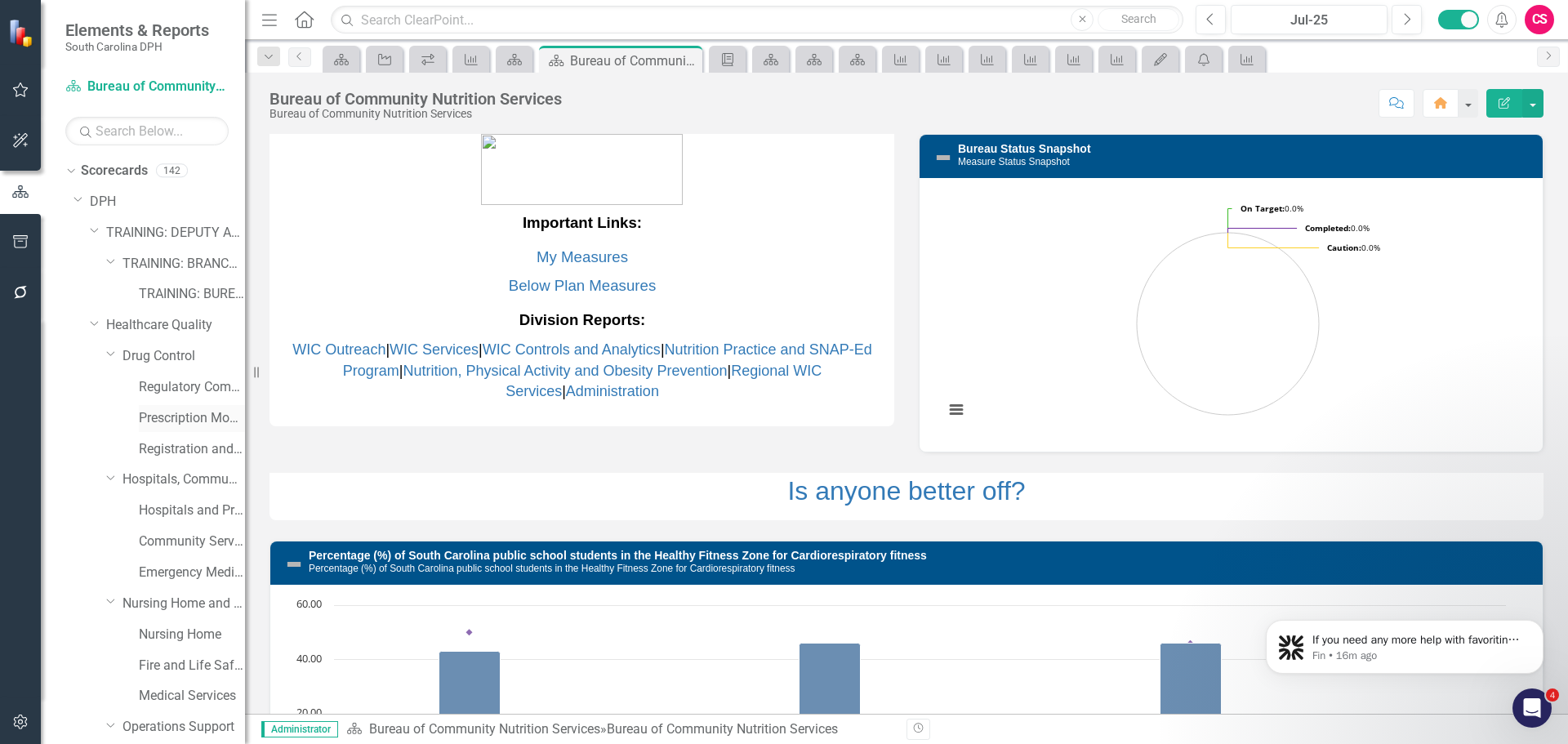 click on "Prescription Monitoring" at bounding box center [192, 418] 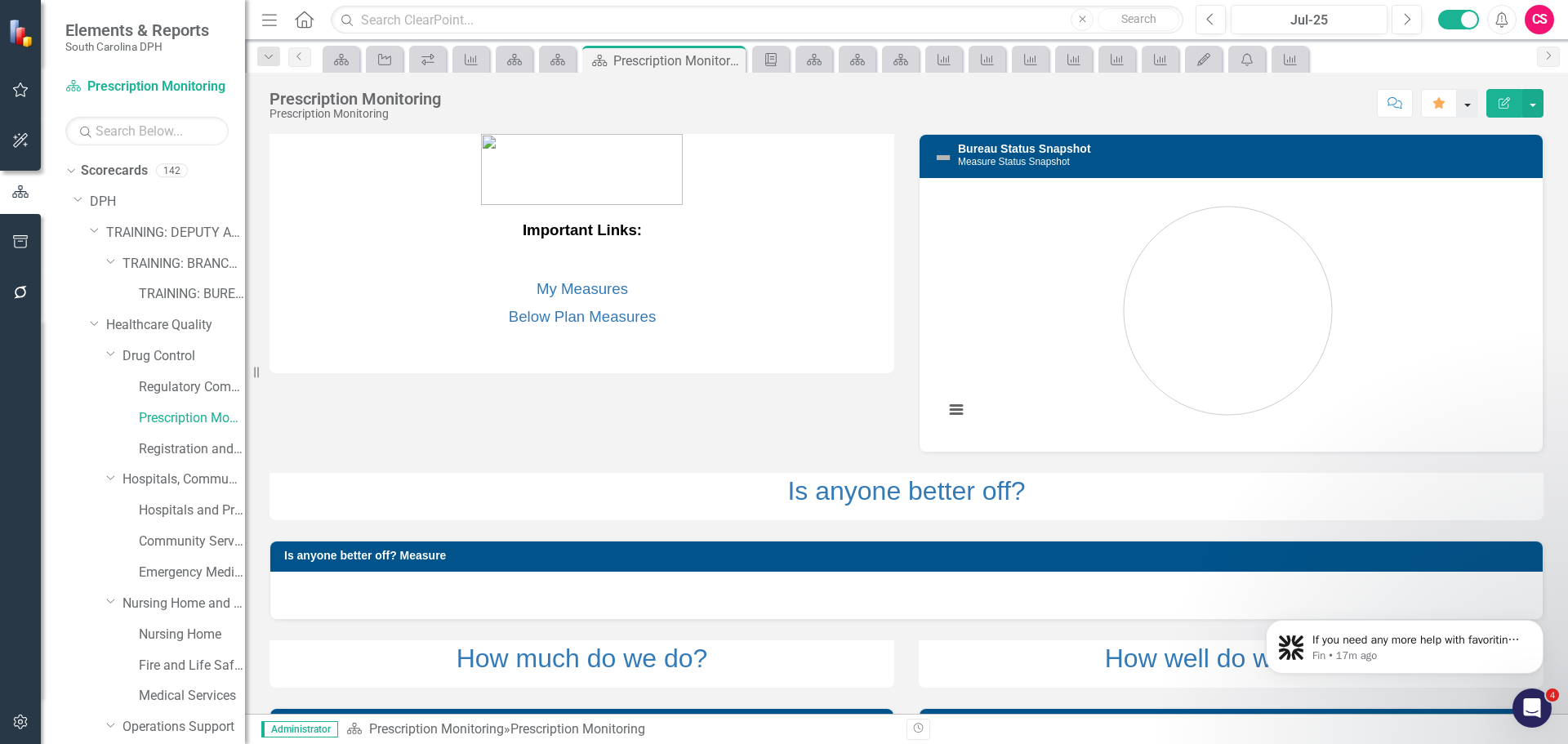 click at bounding box center [1468, 103] 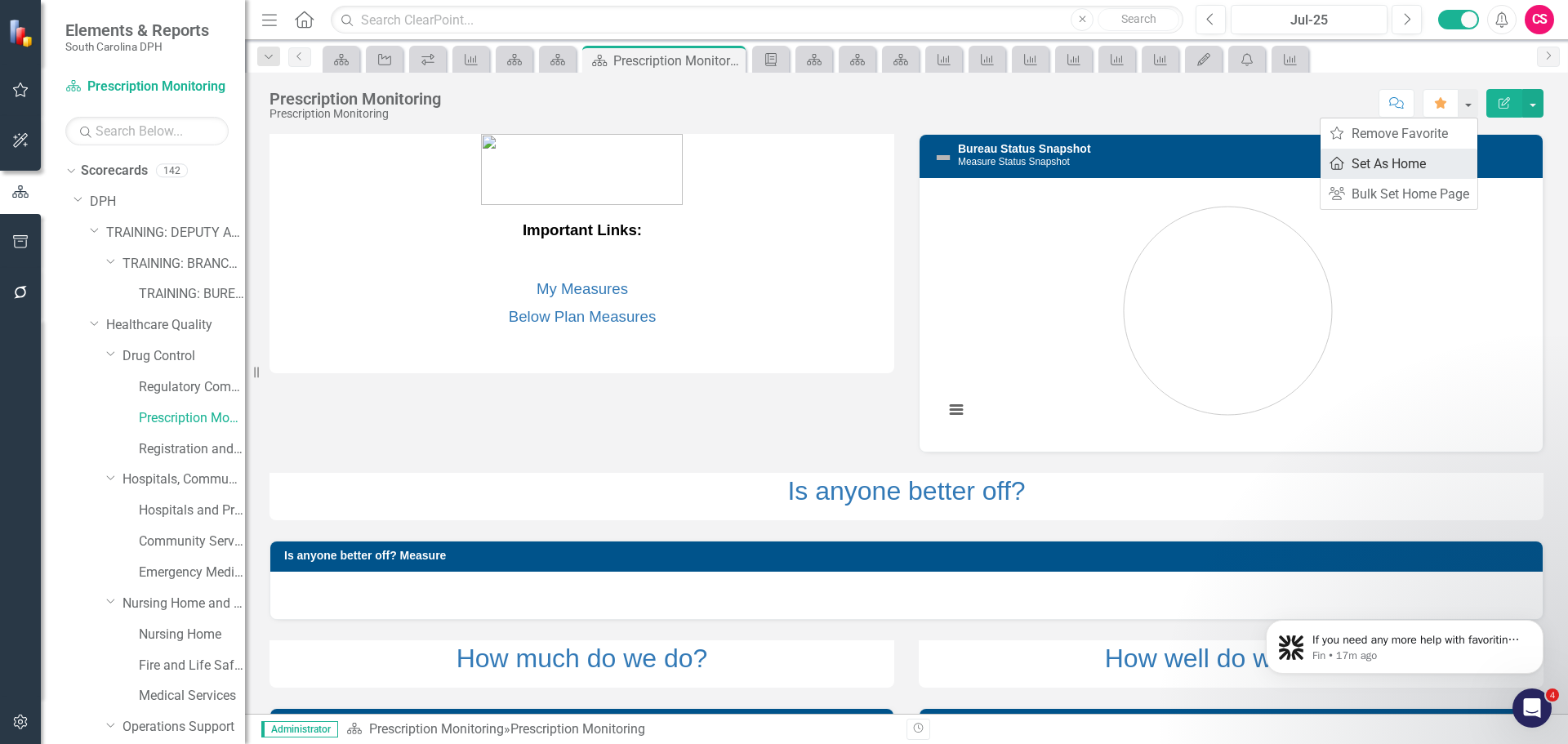 click on "Home Set As Home" at bounding box center (1399, 163) 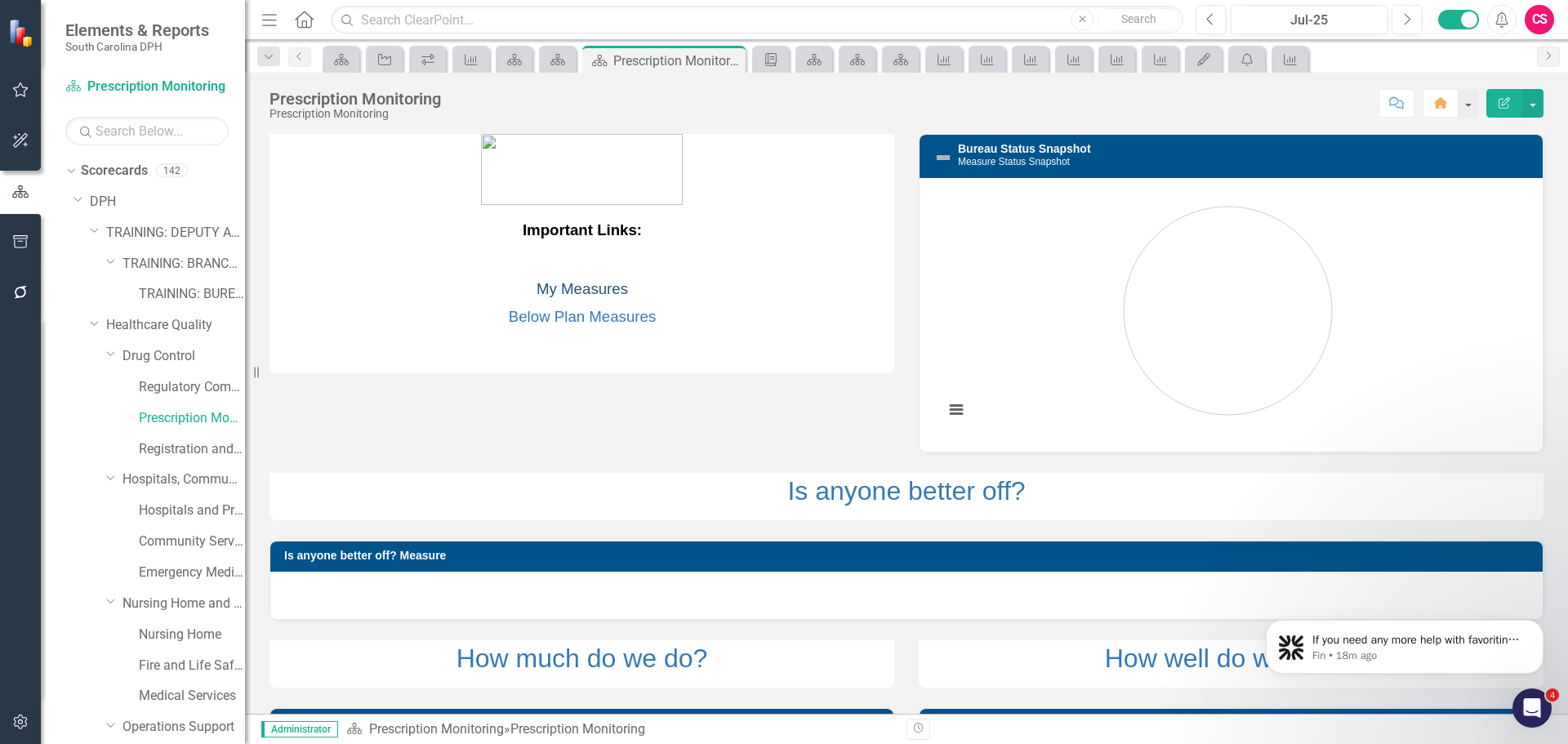 click on "My Measures" at bounding box center (582, 288) 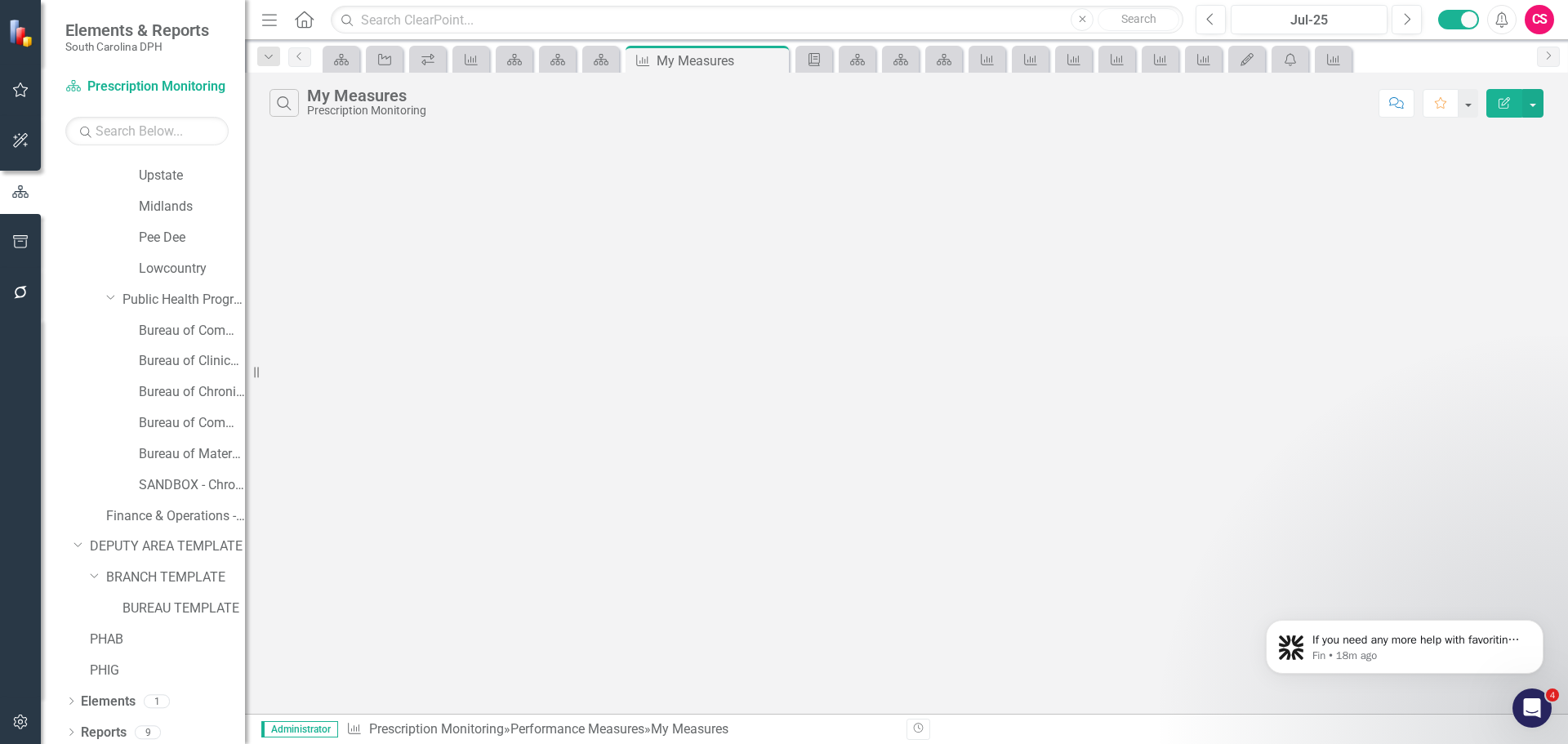 scroll, scrollTop: 3895, scrollLeft: 0, axis: vertical 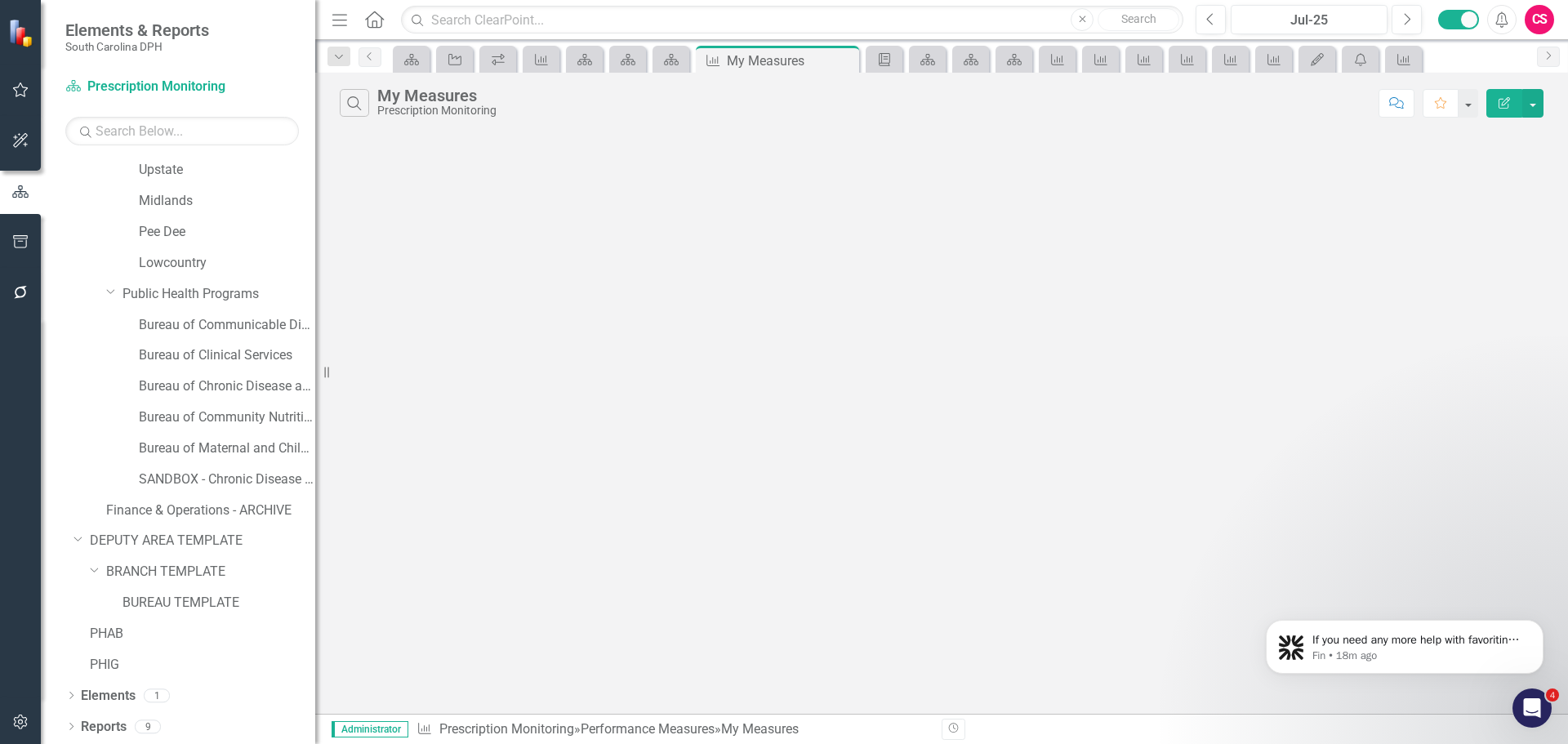 drag, startPoint x: 251, startPoint y: 368, endPoint x: 328, endPoint y: 361, distance: 77.31753 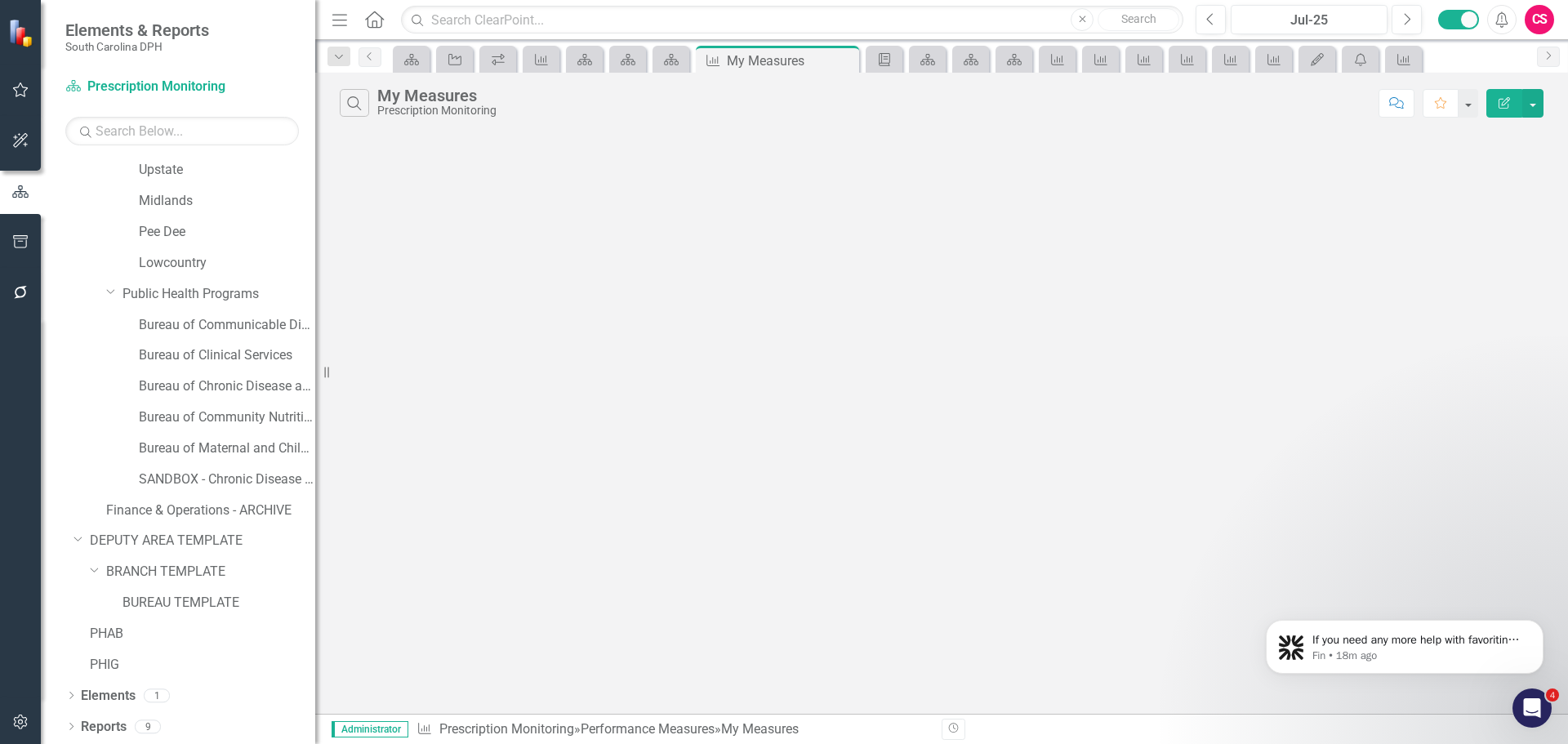 click on "Resize" at bounding box center (322, 372) 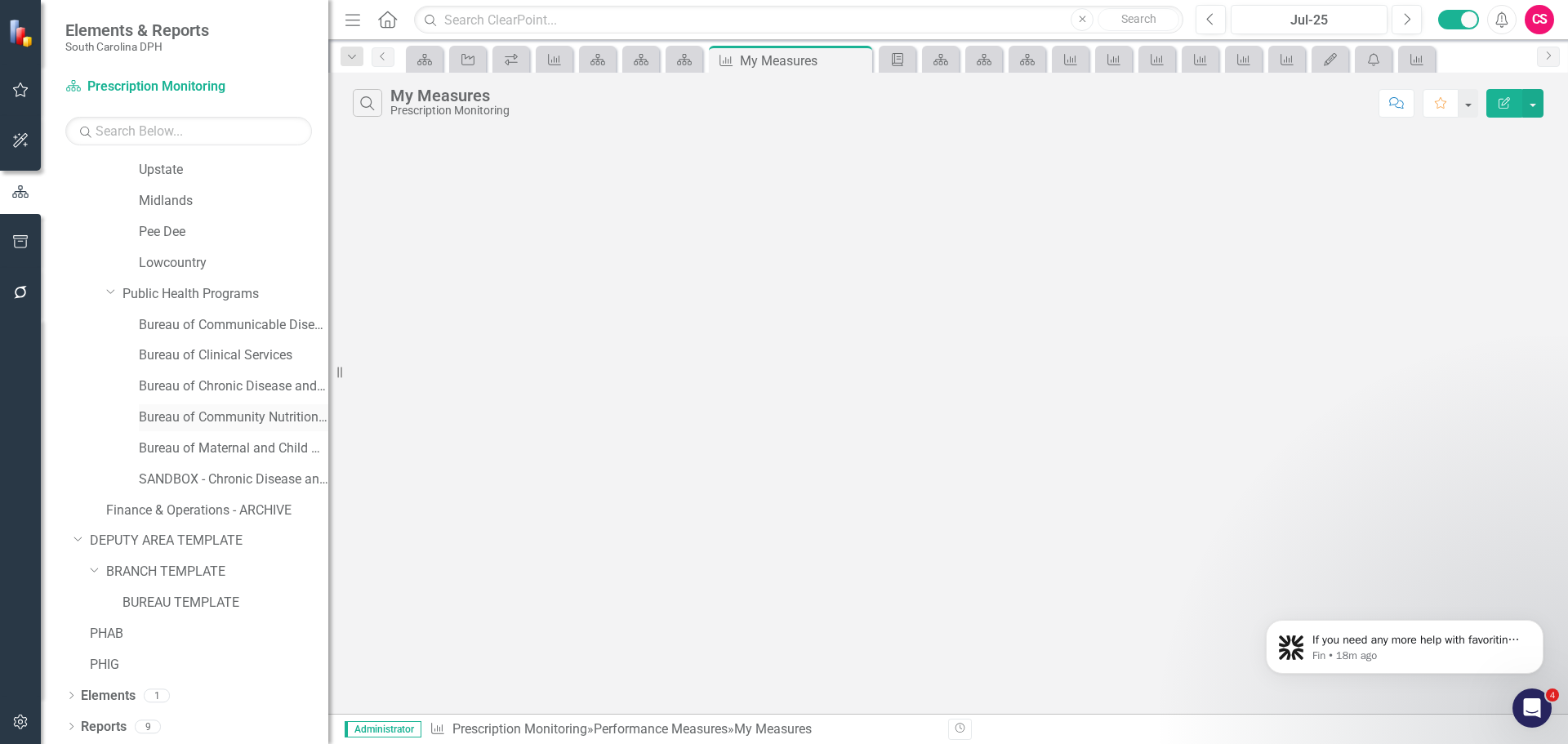 click on "Bureau of Community Nutrition Services" at bounding box center [234, 417] 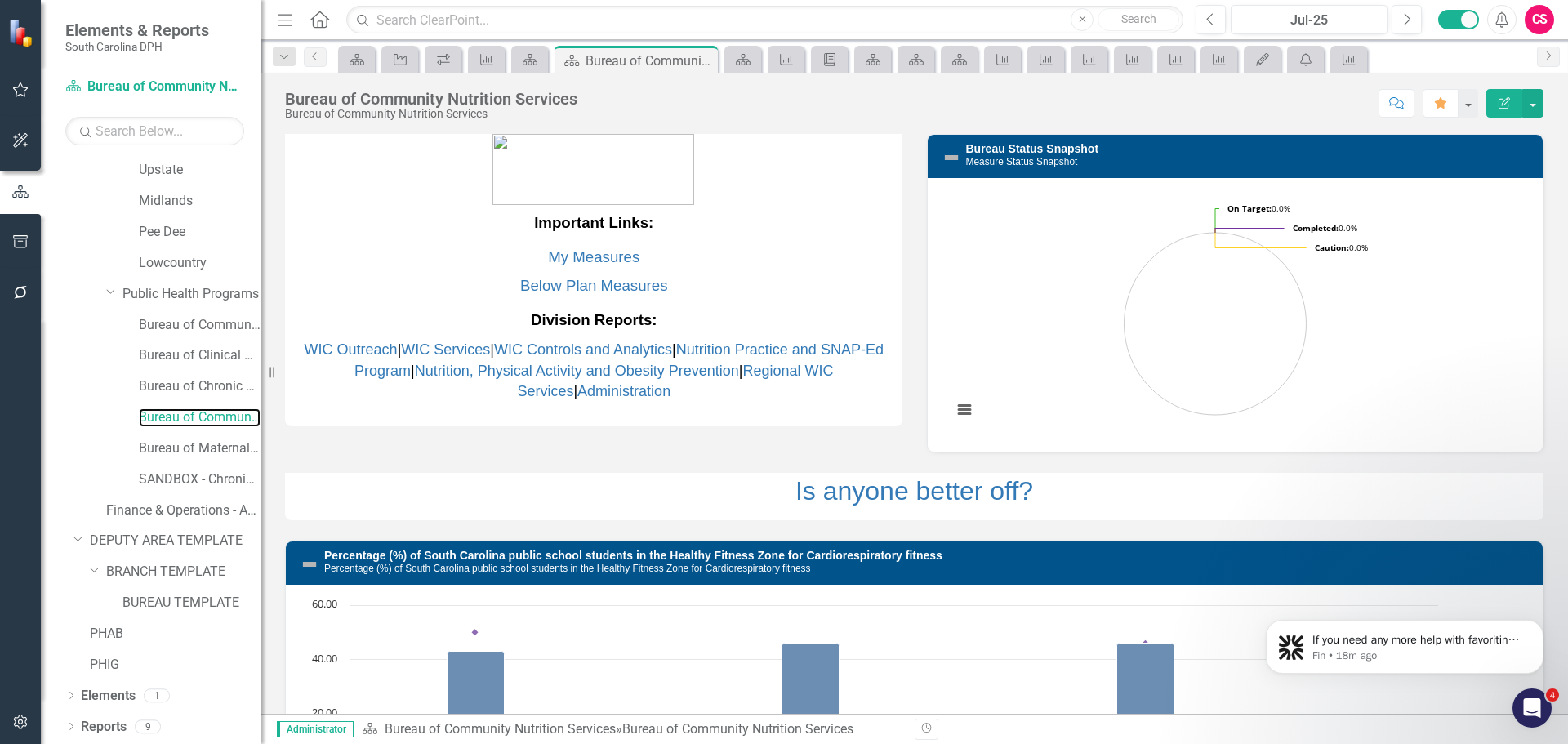 drag, startPoint x: 336, startPoint y: 364, endPoint x: 566, endPoint y: 295, distance: 240.12705 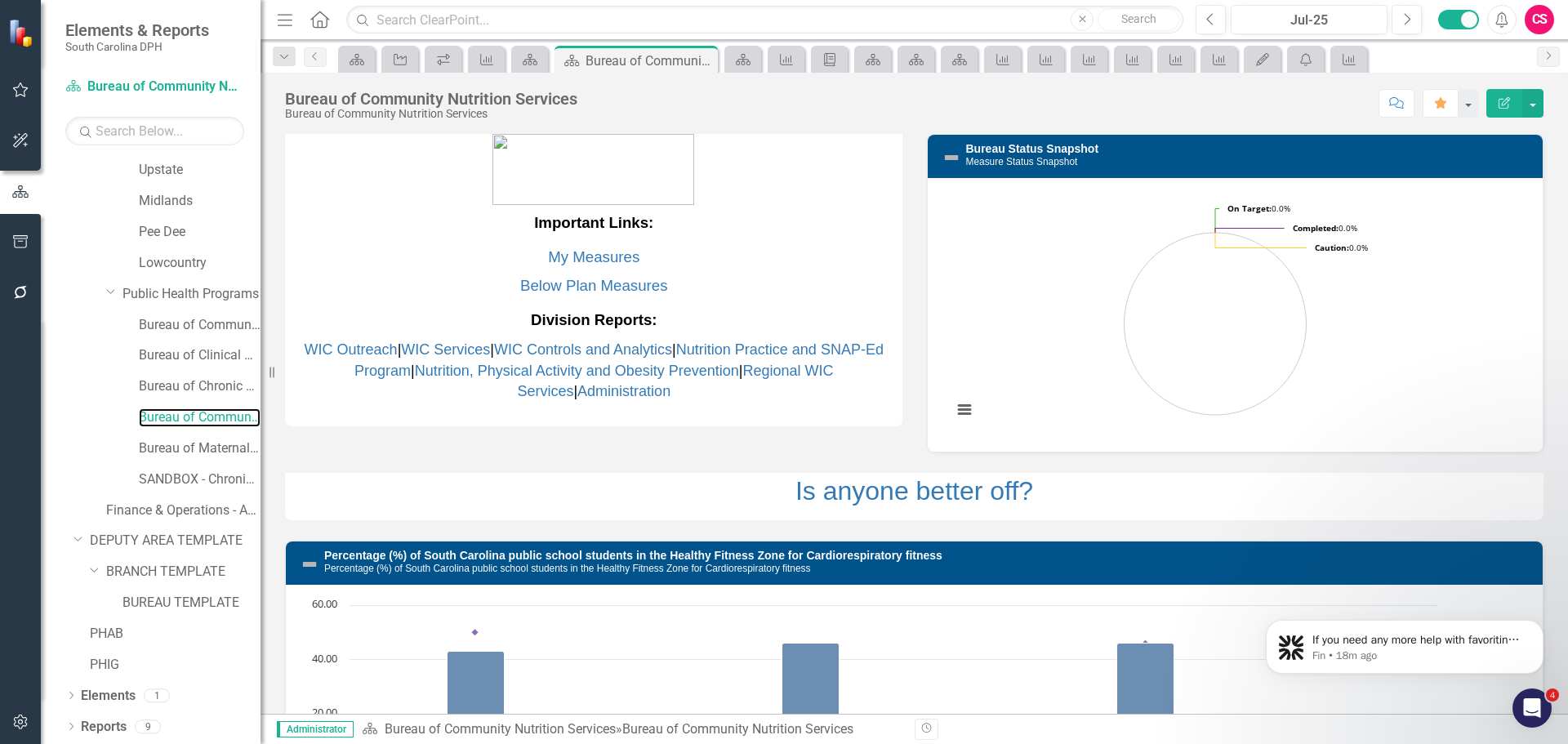 click on "Resize" at bounding box center (267, 372) 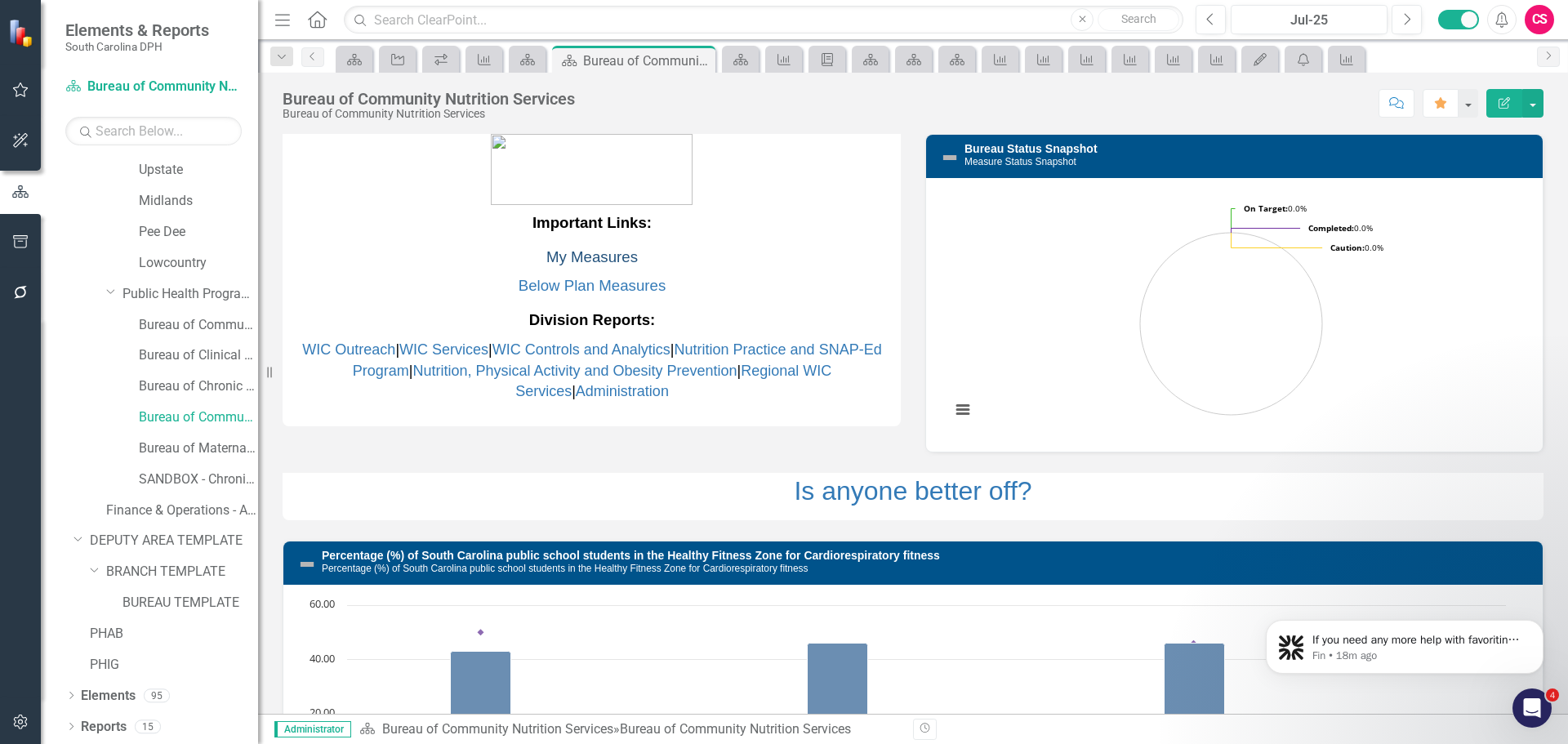 click on "My Measures" at bounding box center (592, 256) 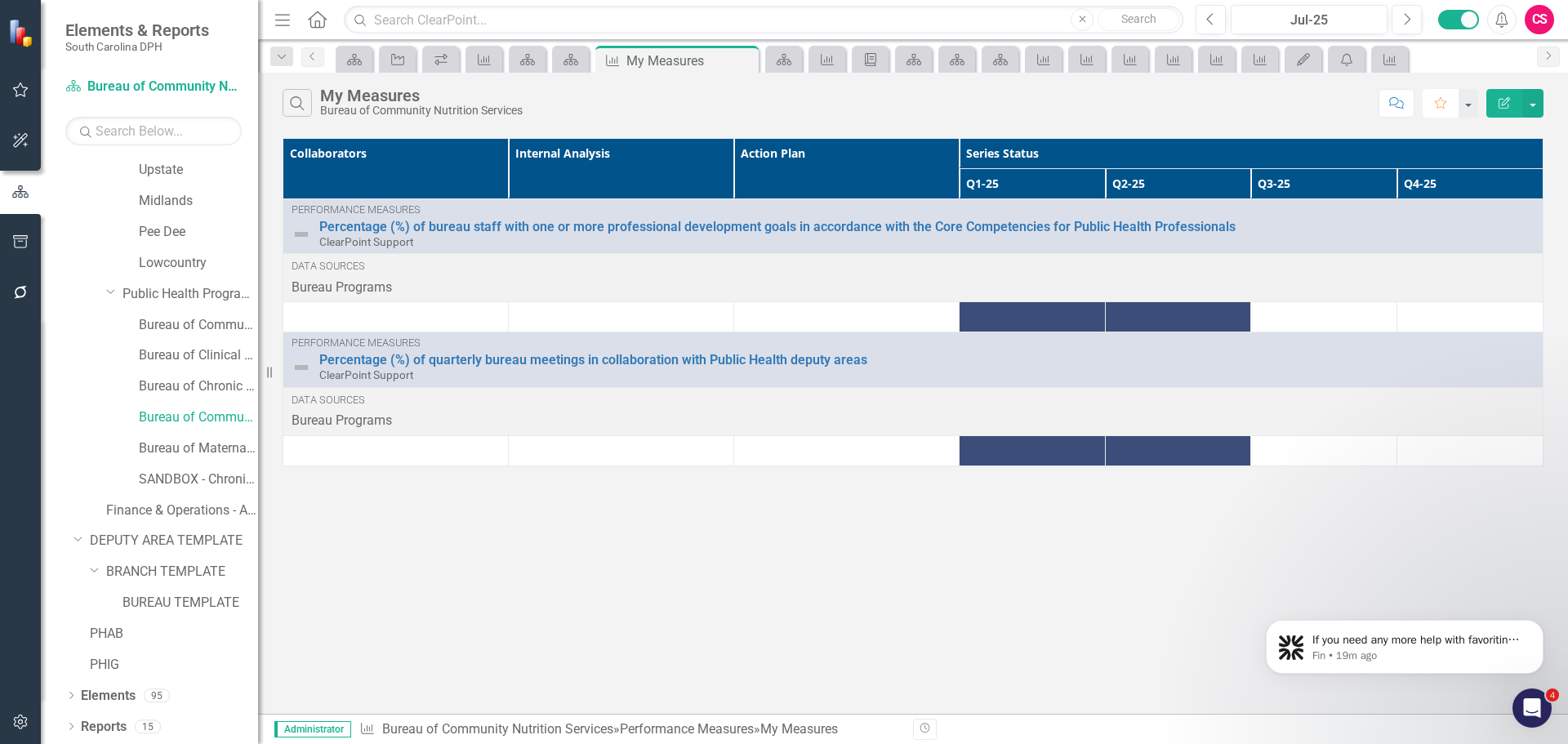 drag, startPoint x: 1444, startPoint y: 96, endPoint x: 1444, endPoint y: 87, distance: 9 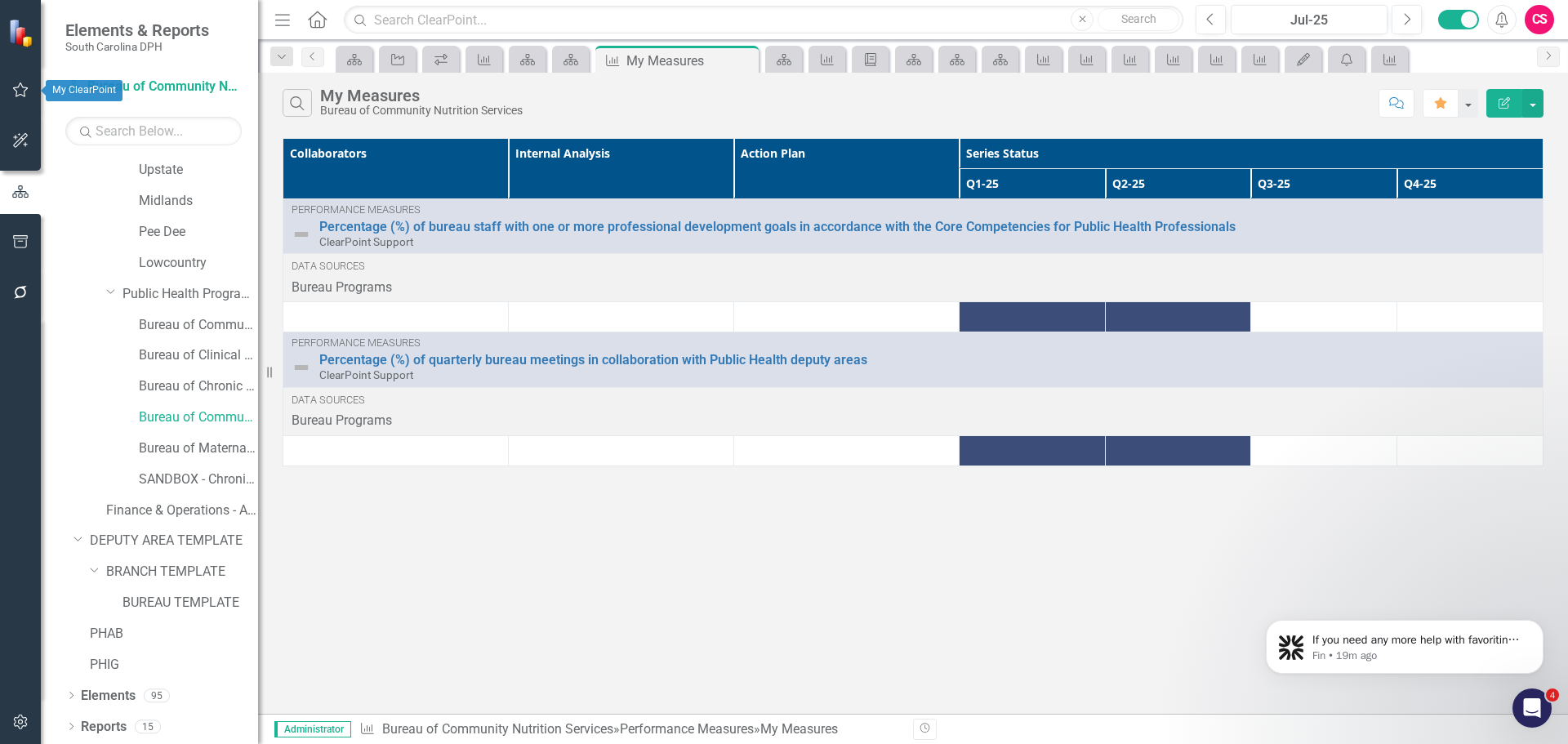 click 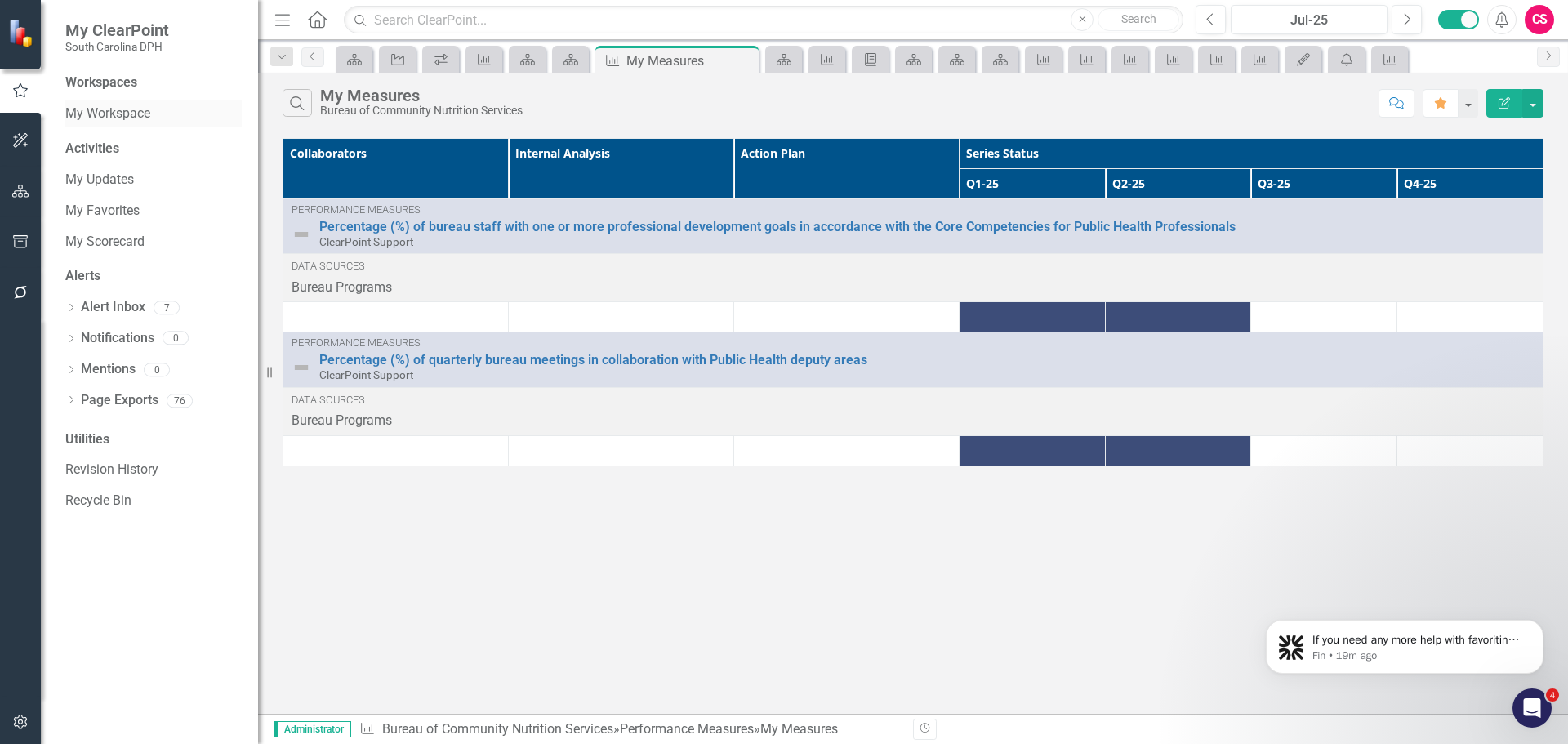 click on "My Workspace" at bounding box center [154, 114] 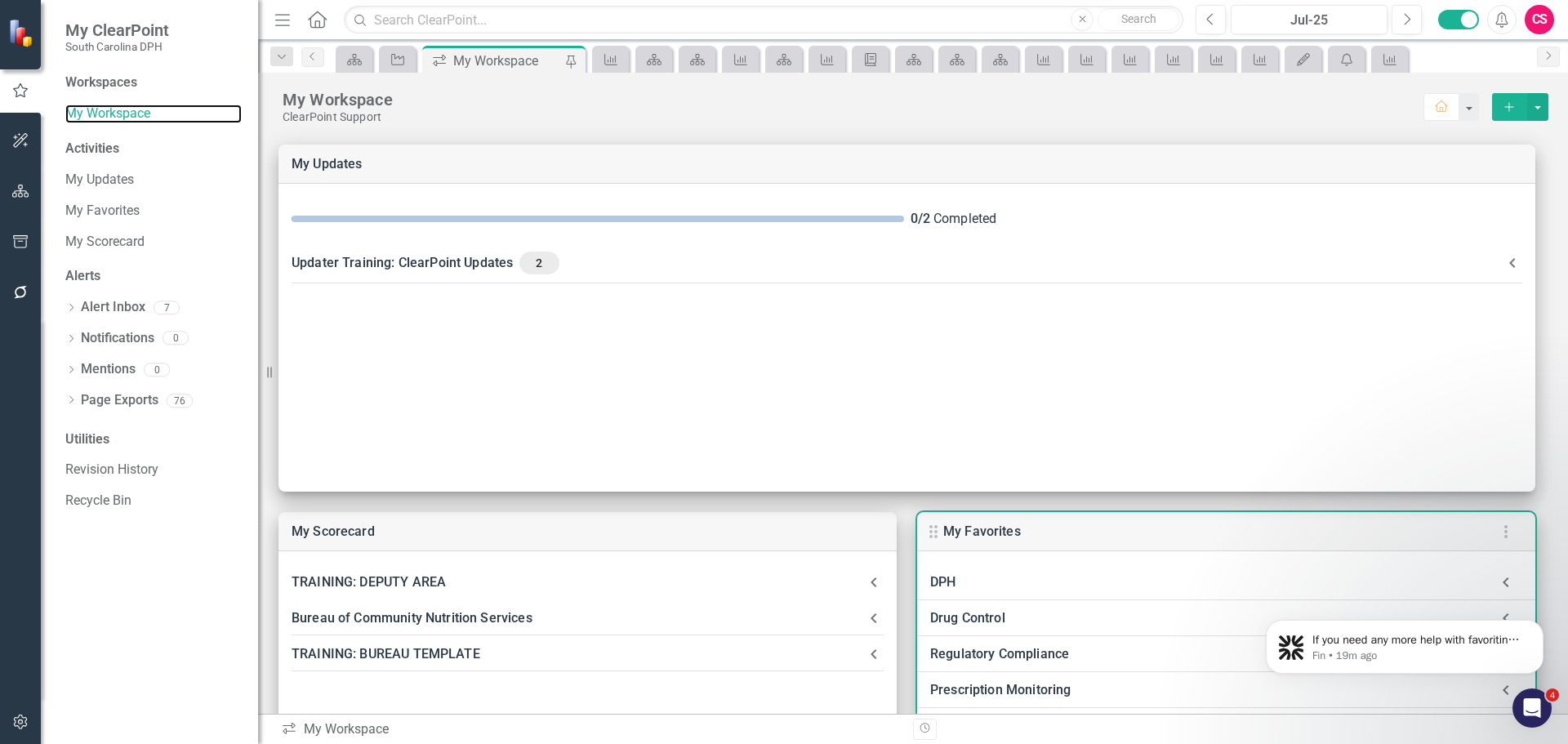 scroll, scrollTop: 386, scrollLeft: 0, axis: vertical 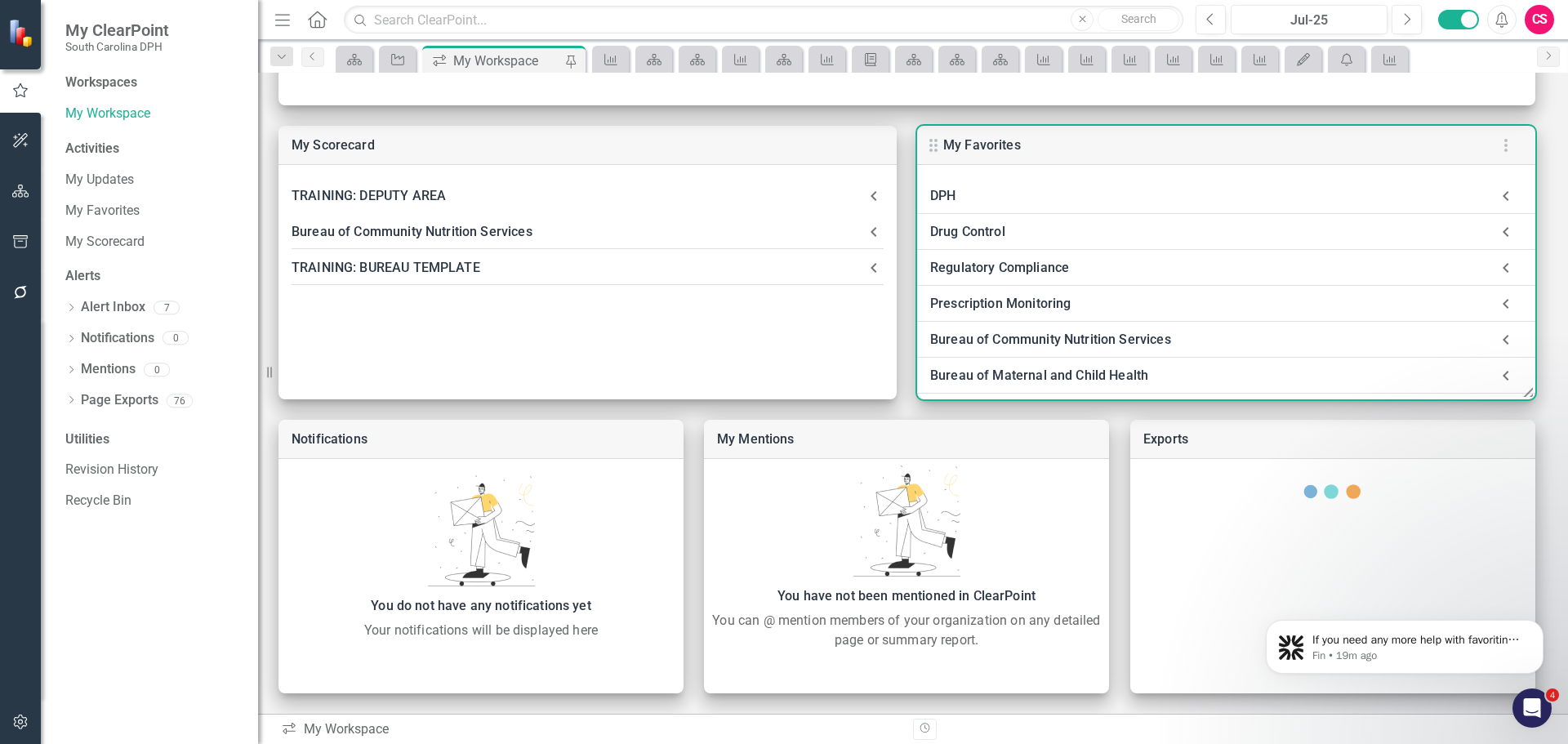 click on "Bureau of Community Nutrition Services" at bounding box center (1209, 340) 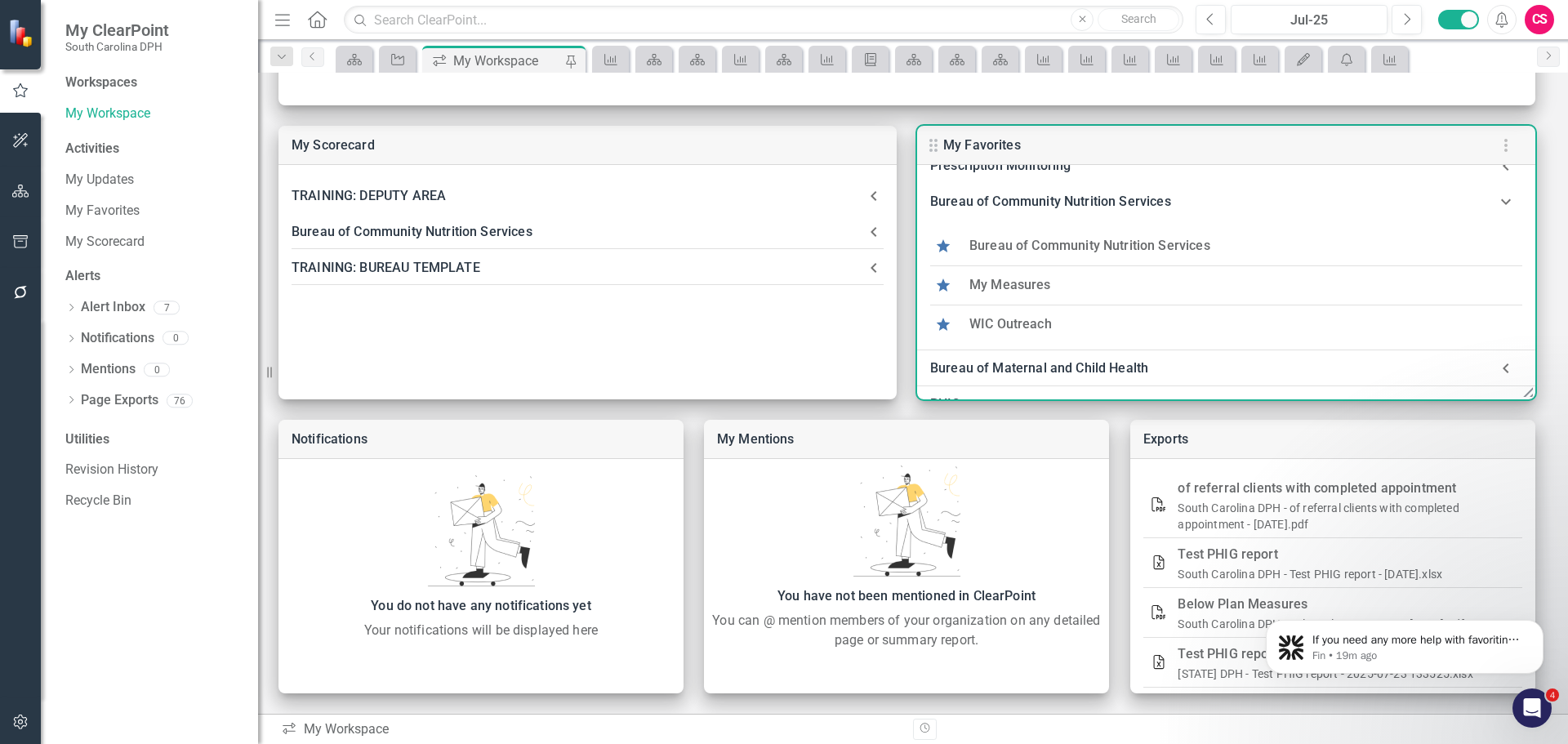 scroll, scrollTop: 163, scrollLeft: 0, axis: vertical 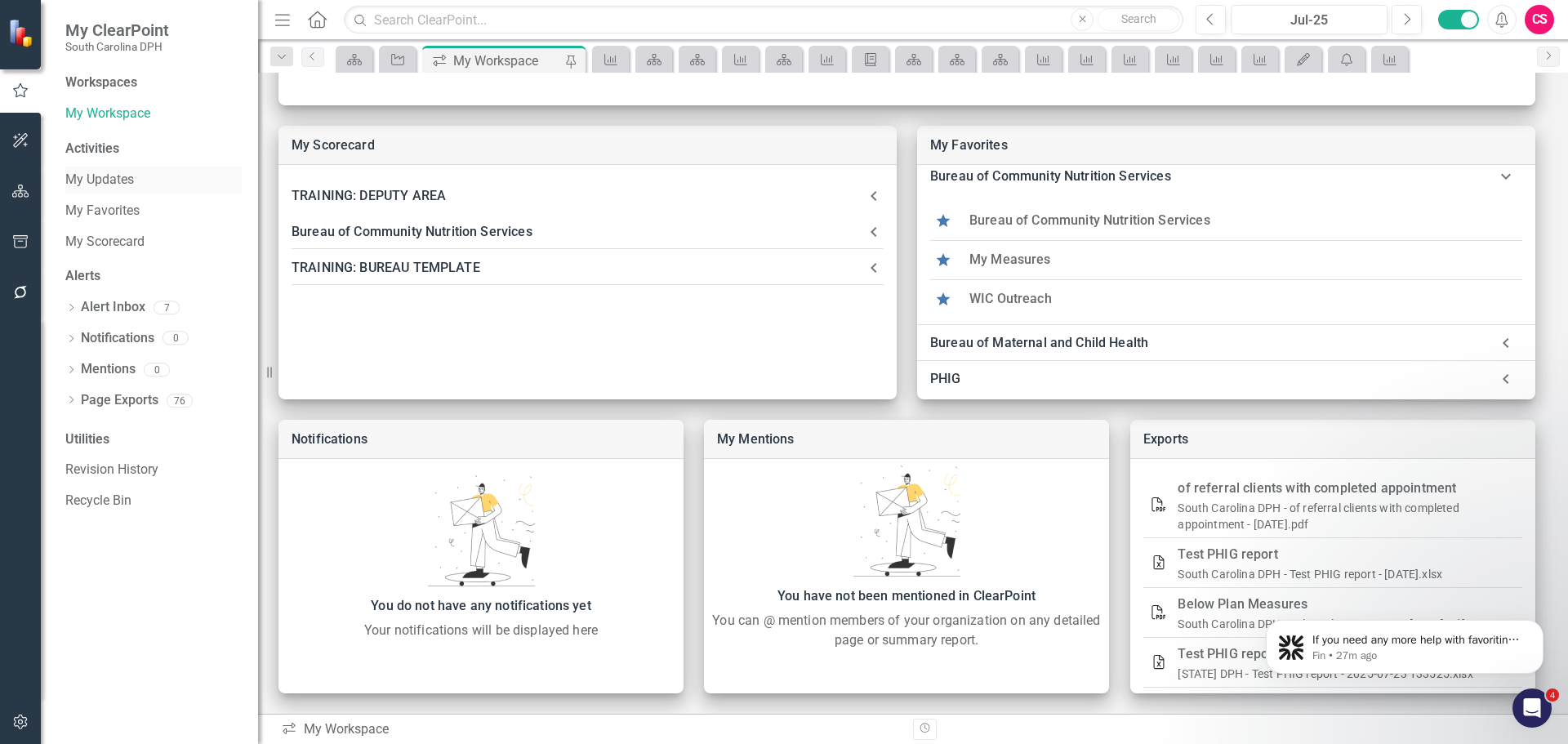 click on "My Updates" at bounding box center [154, 180] 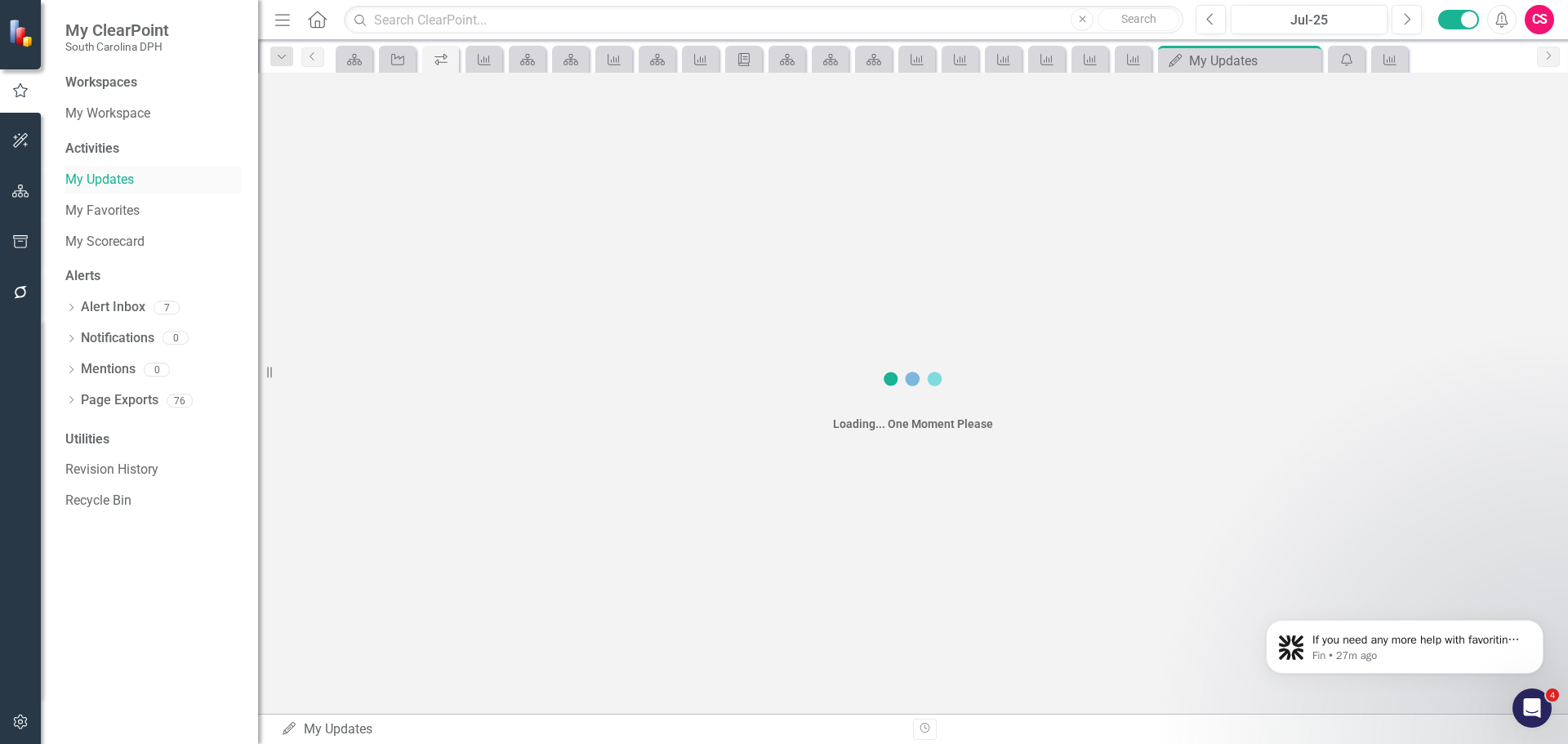 scroll, scrollTop: 0, scrollLeft: 0, axis: both 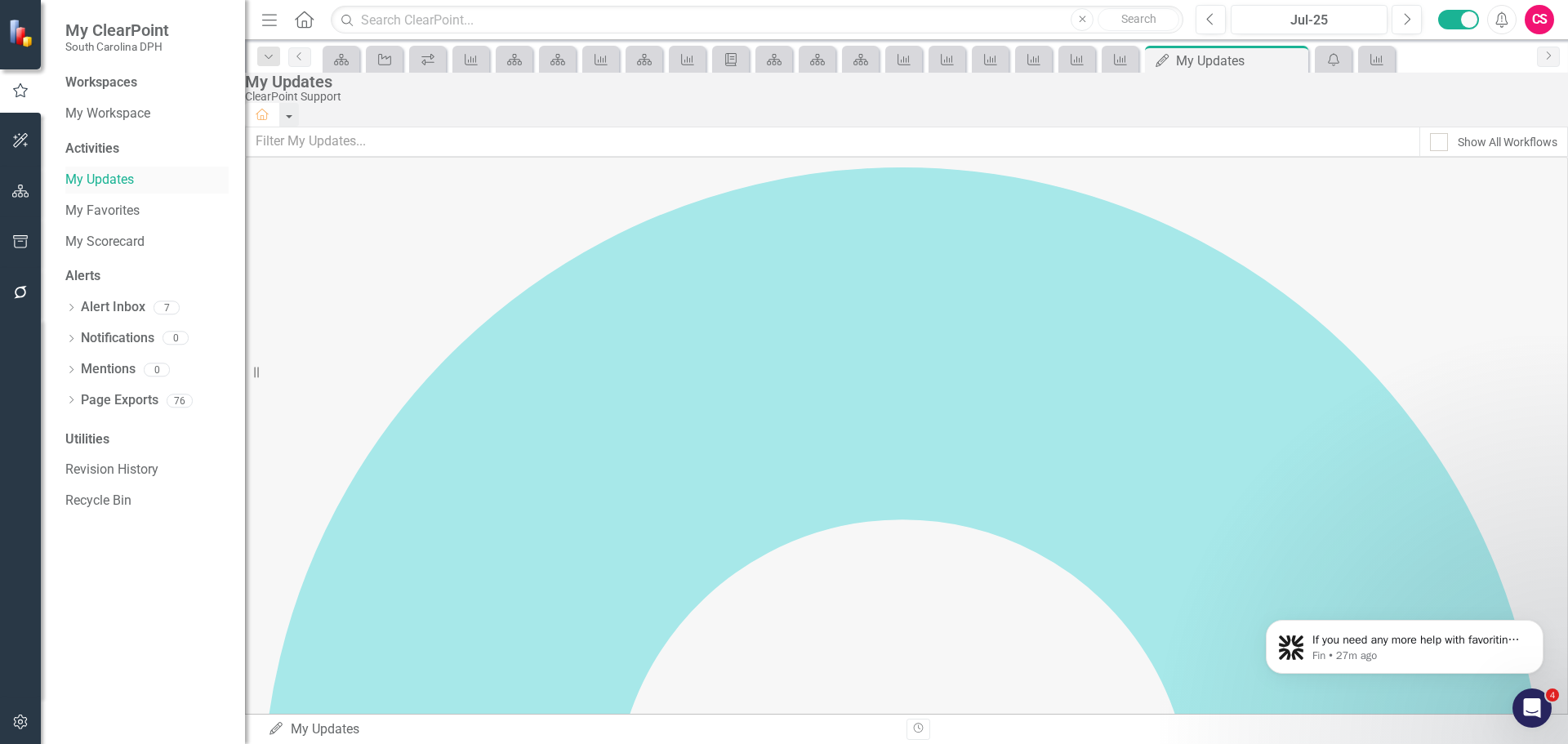 drag, startPoint x: 222, startPoint y: 185, endPoint x: 185, endPoint y: 185, distance: 37 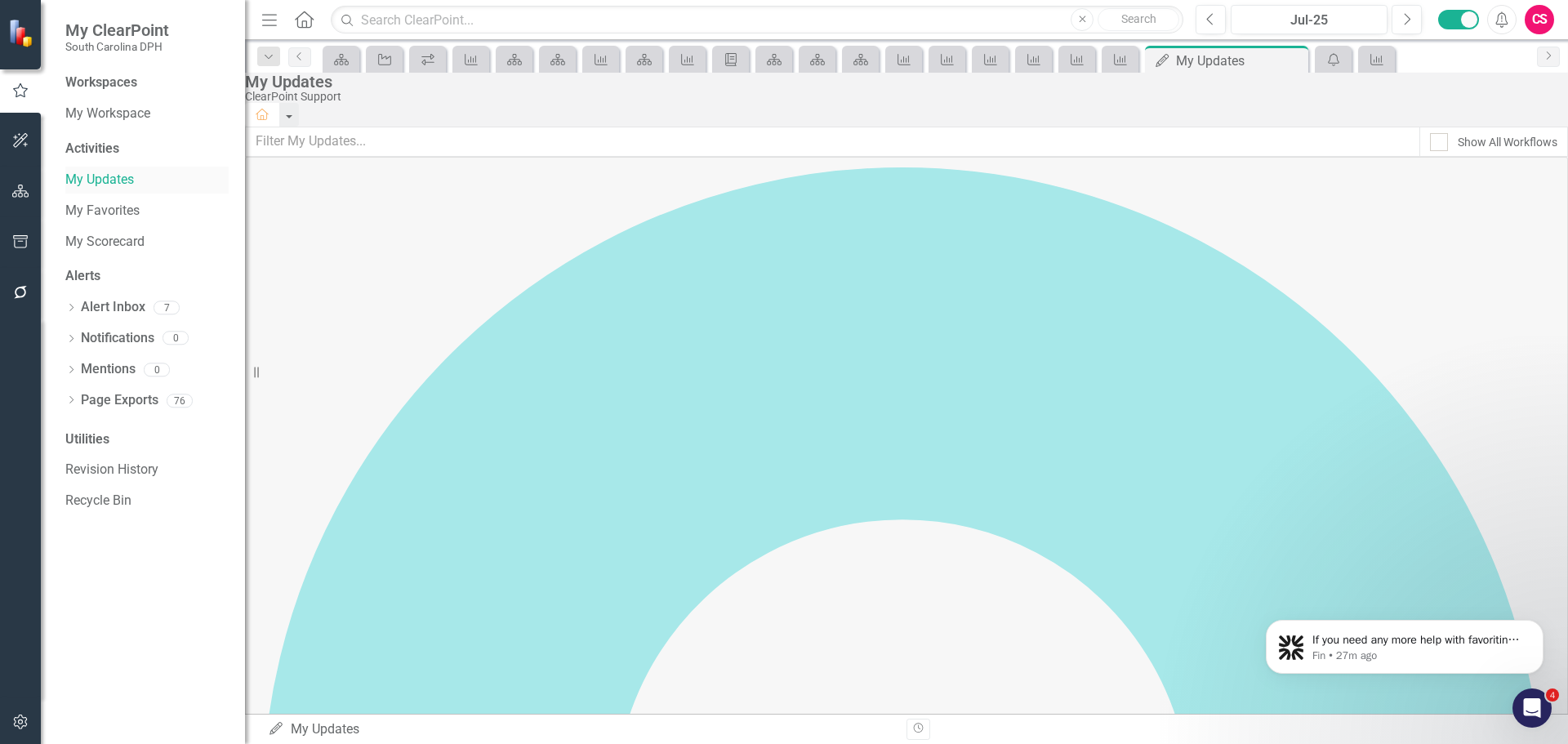 click on "My ClearPoint South Carolina DPH Workspaces My Workspace Activities My Updates My Favorites My Scorecard Alerts Dropdown Alert Inbox 7 HTML   PHIG Report - Last 6 Months Export Complete Excel   Measure Export Completed: Default View HTML   PHIG Report - Last 6 Months Export Complete Dropdown Notifications 0 Dropdown Mentions 0 No Mentions Available Dropdown Page Exports 76 PDF   of referral clients with completed appointment Excel   Test PHIG report PDF   Below Plan Measures Utilities Revision History Recycle Bin Resize" at bounding box center [122, 372] 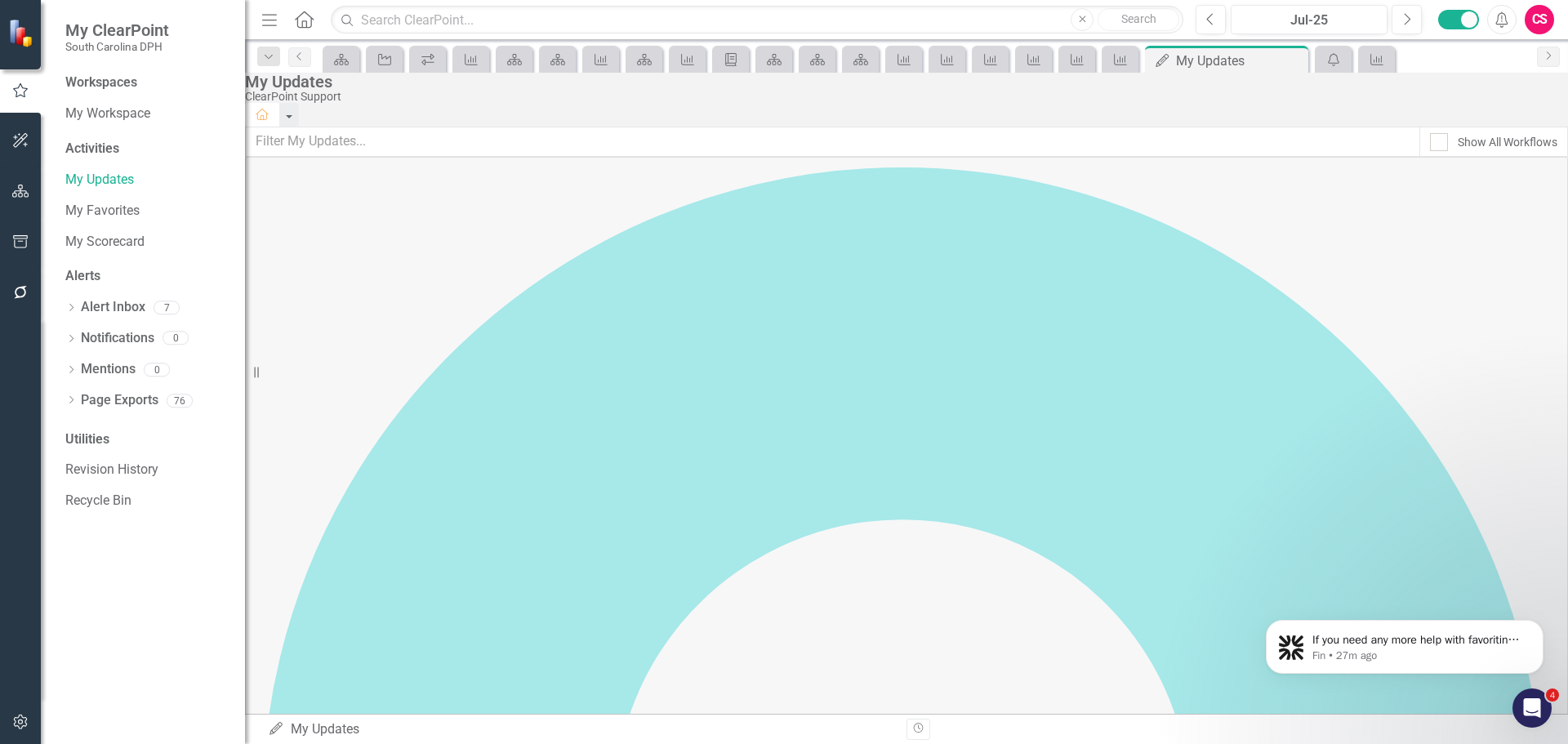 drag, startPoint x: 307, startPoint y: 200, endPoint x: 547, endPoint y: 193, distance: 240.10206 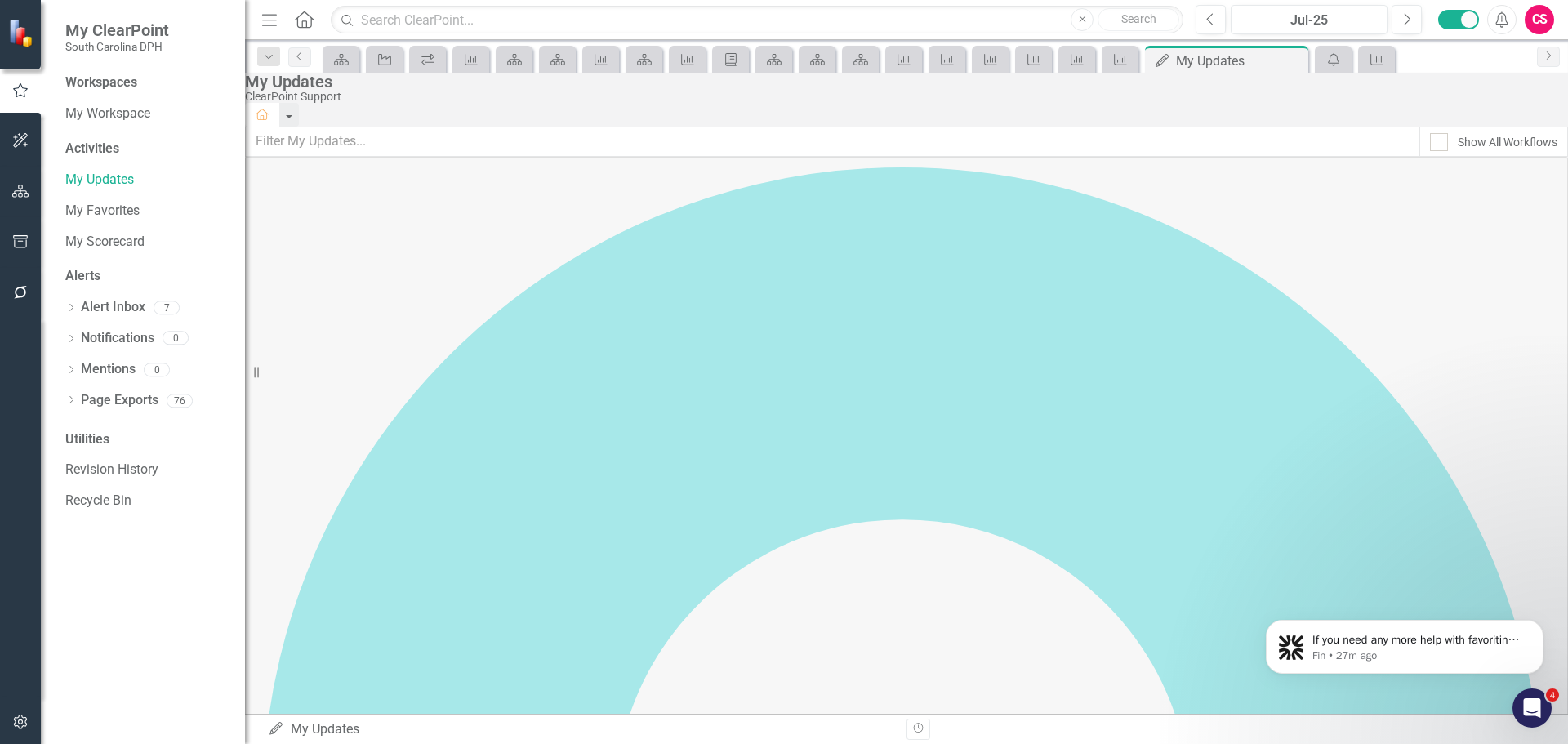 click on "Updater Training: ClearPoint Updates 7/8/25 - 9/30/25 Q4-25 0 of 2 Tasks Completed Expanded" at bounding box center [906, 835] 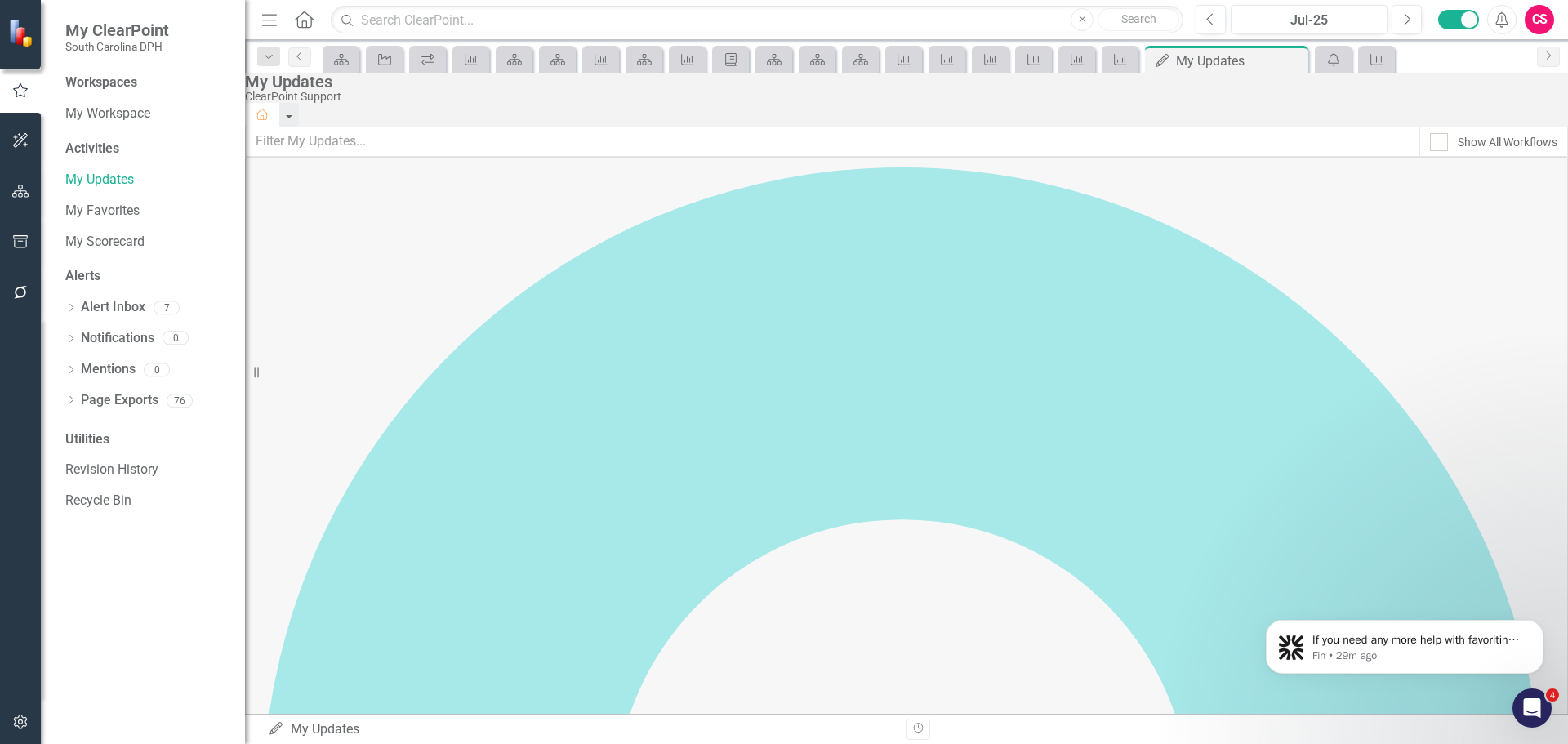 drag, startPoint x: 305, startPoint y: 236, endPoint x: 1035, endPoint y: 422, distance: 753.3233 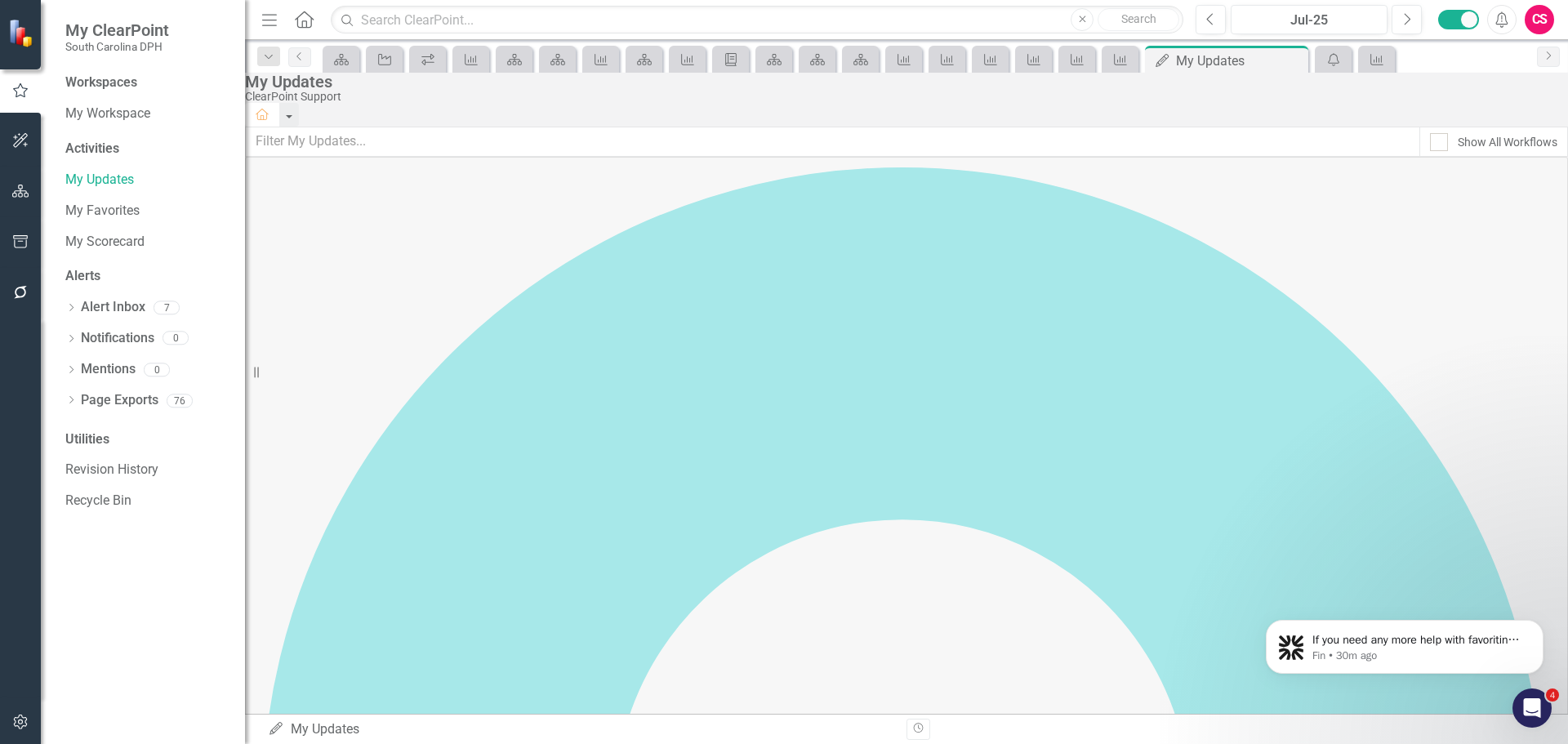 click on "support article" at bounding box center (314, 1692) 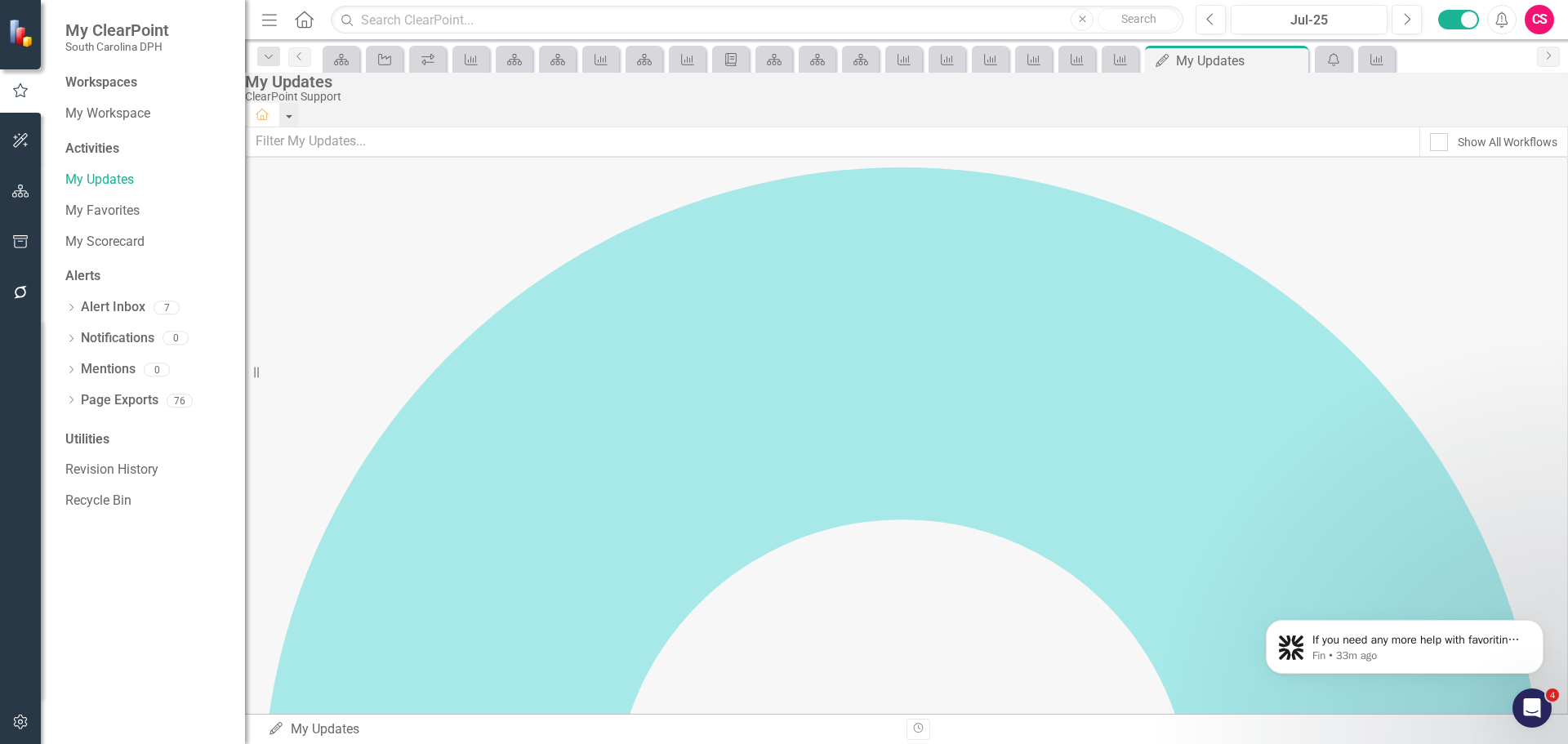 click 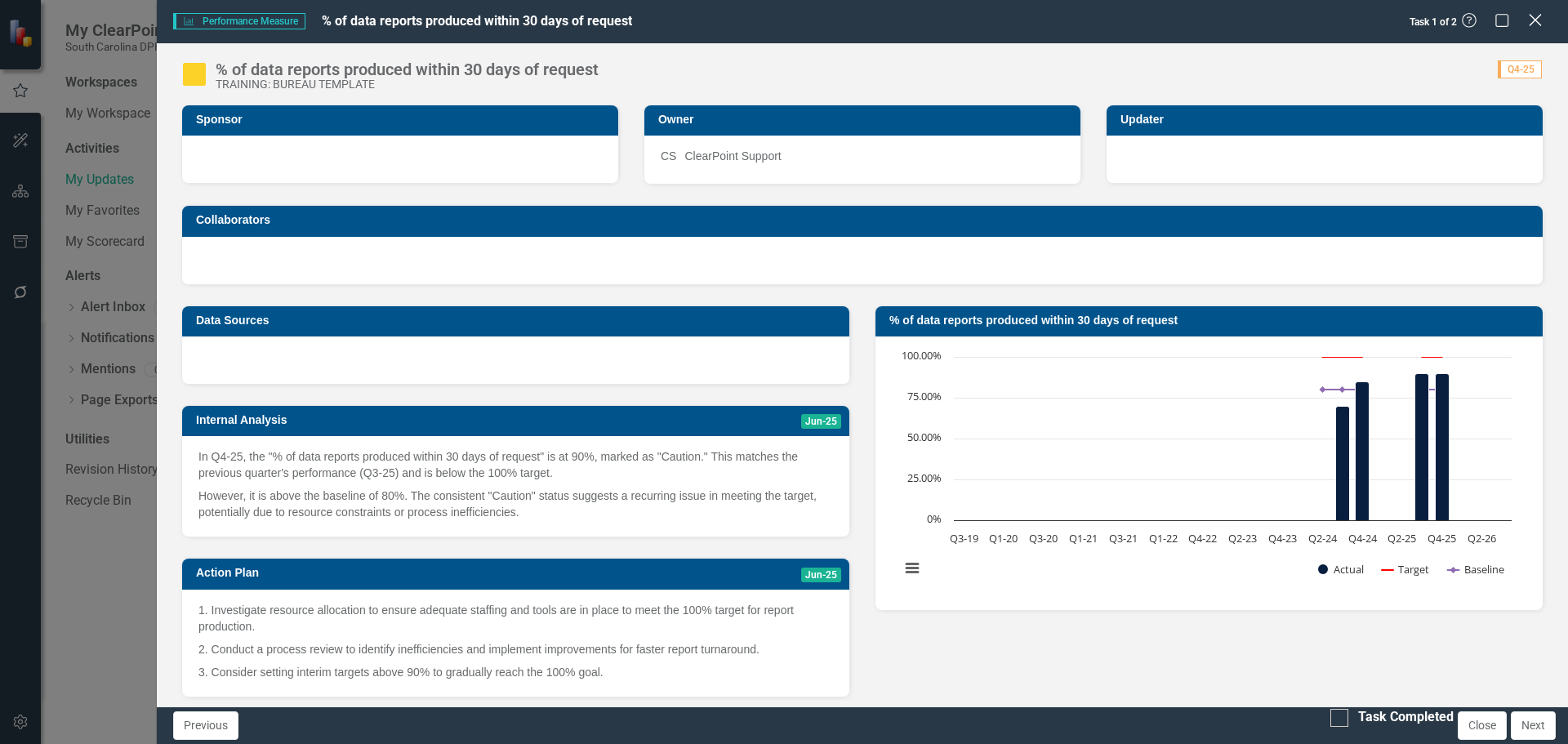 click on "Close" 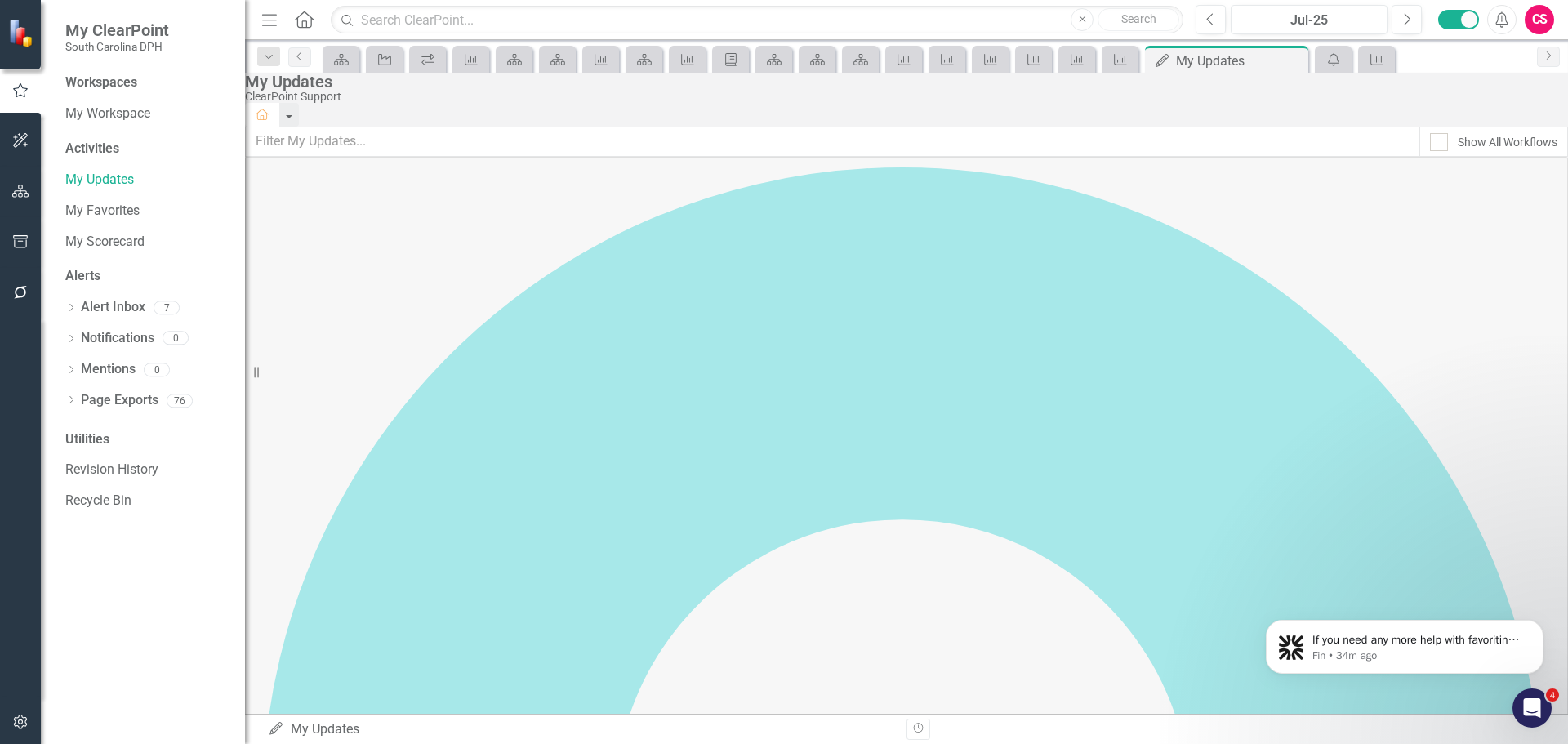 click 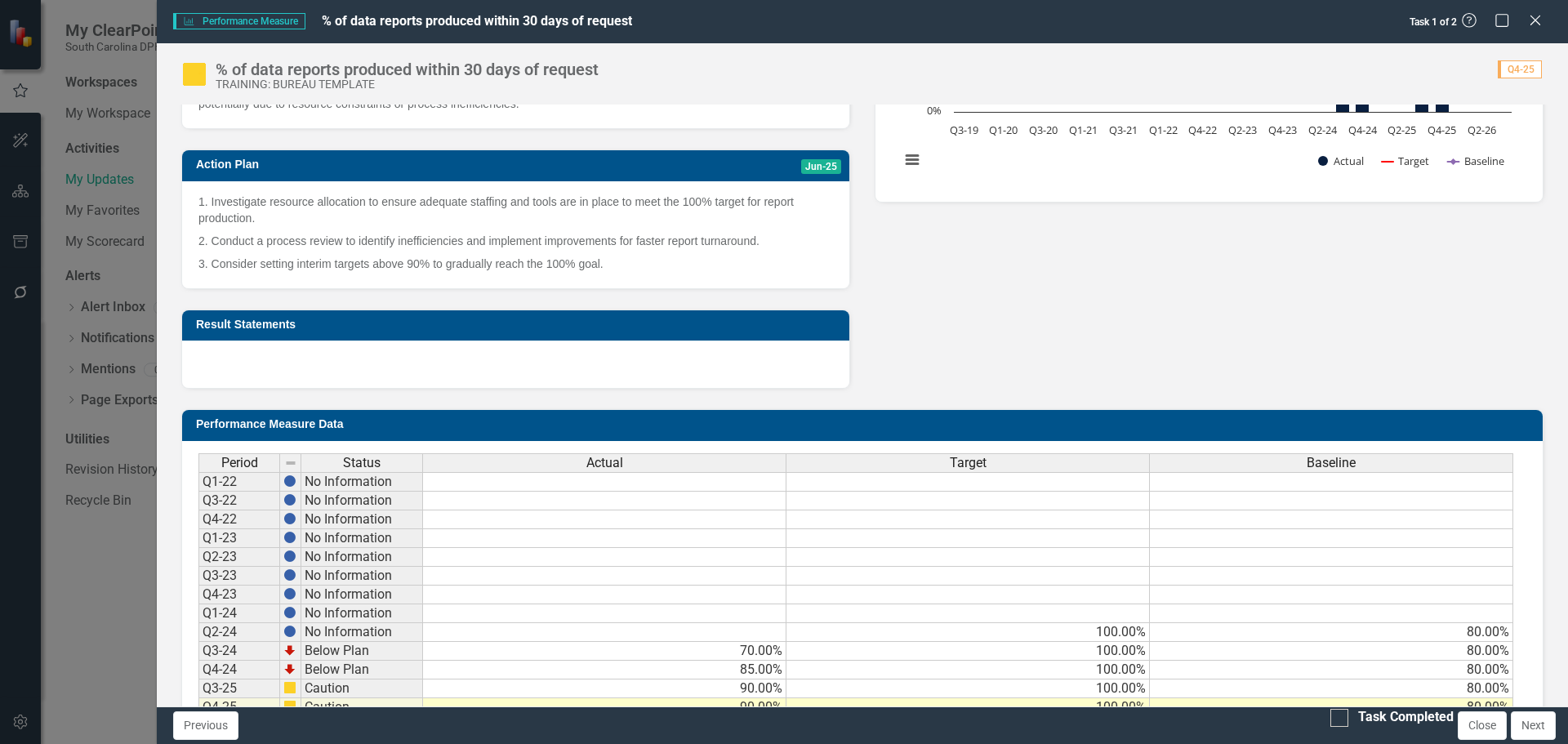 scroll, scrollTop: 665, scrollLeft: 0, axis: vertical 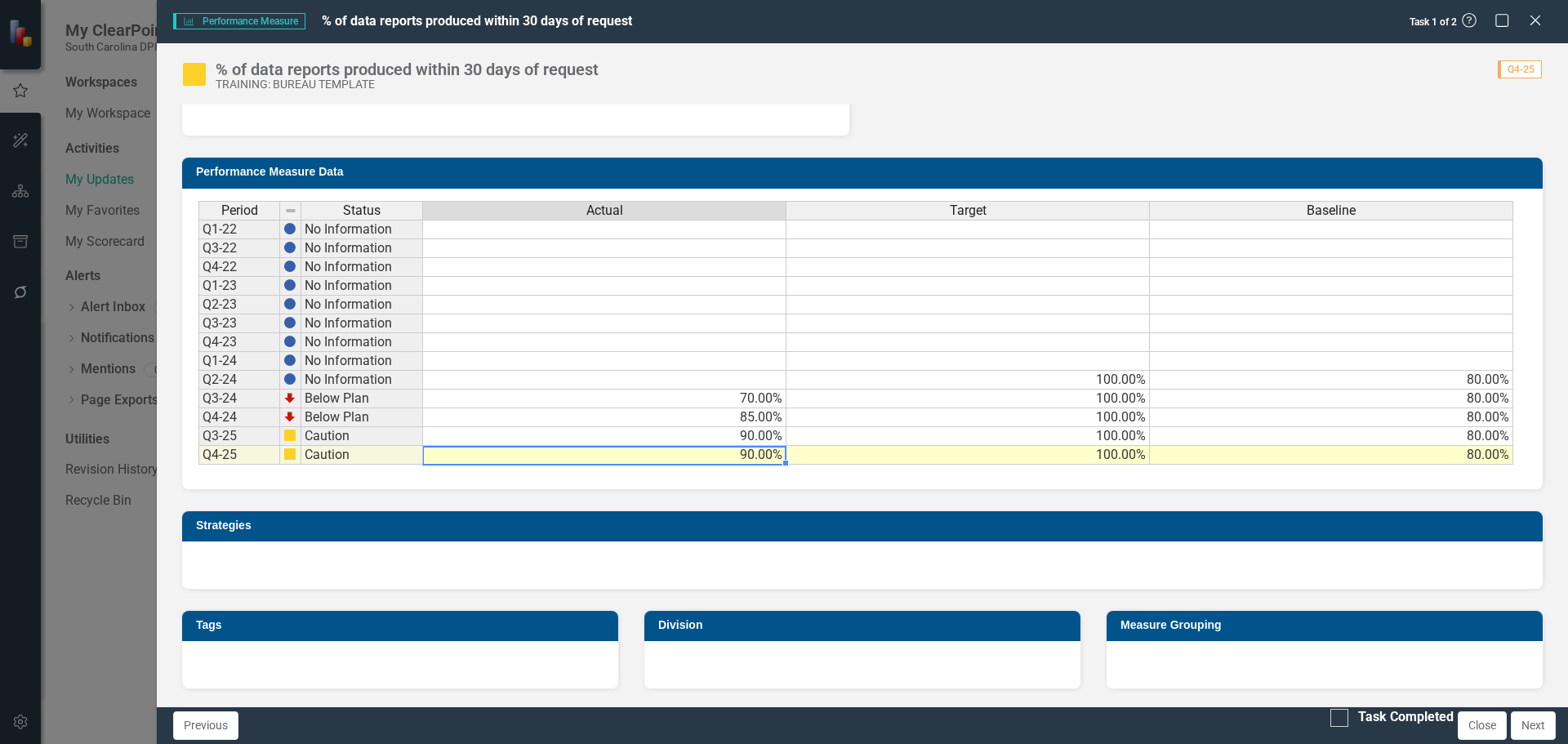 click on "90.00%" at bounding box center (604, 455) 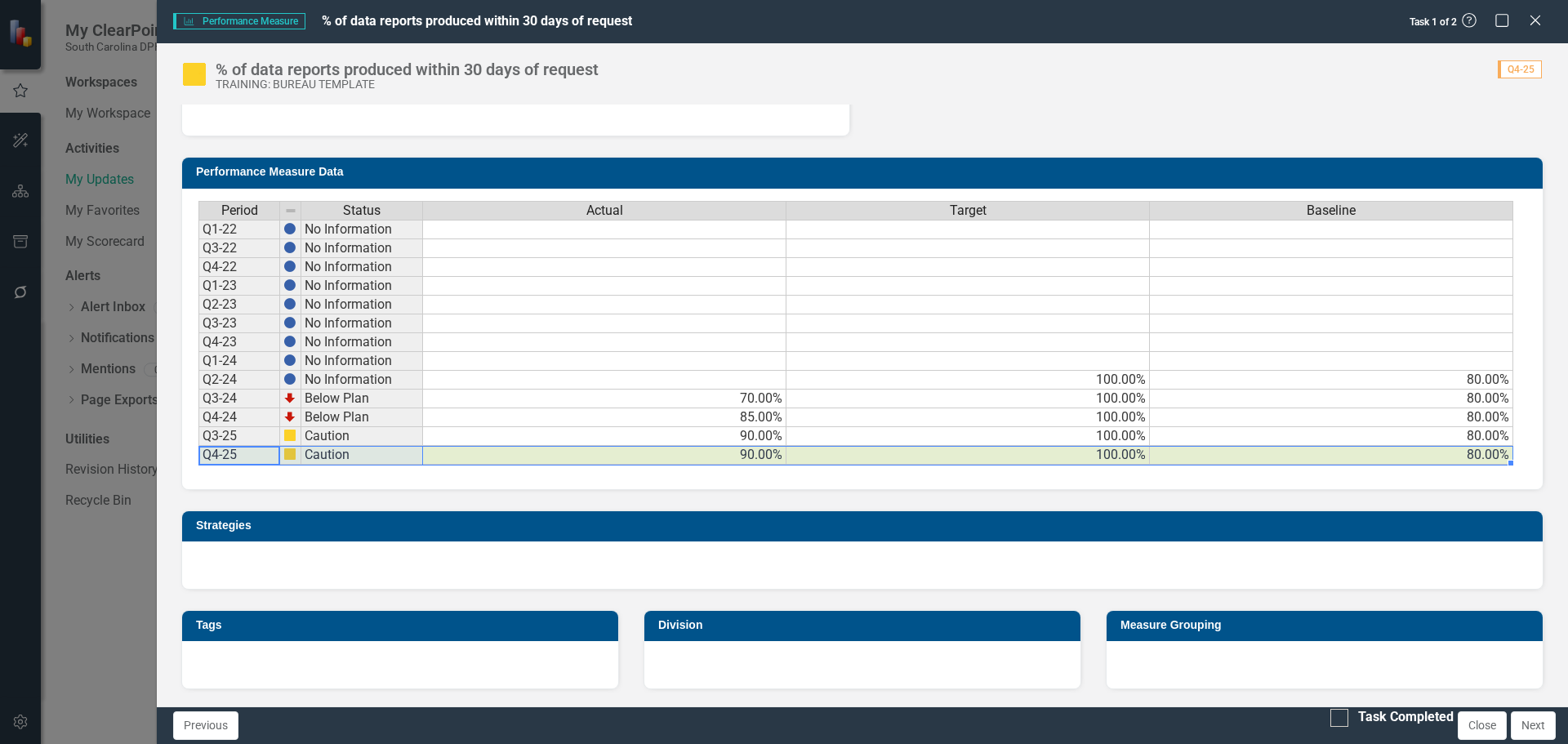 drag, startPoint x: 200, startPoint y: 450, endPoint x: 1510, endPoint y: 455, distance: 1310.0095 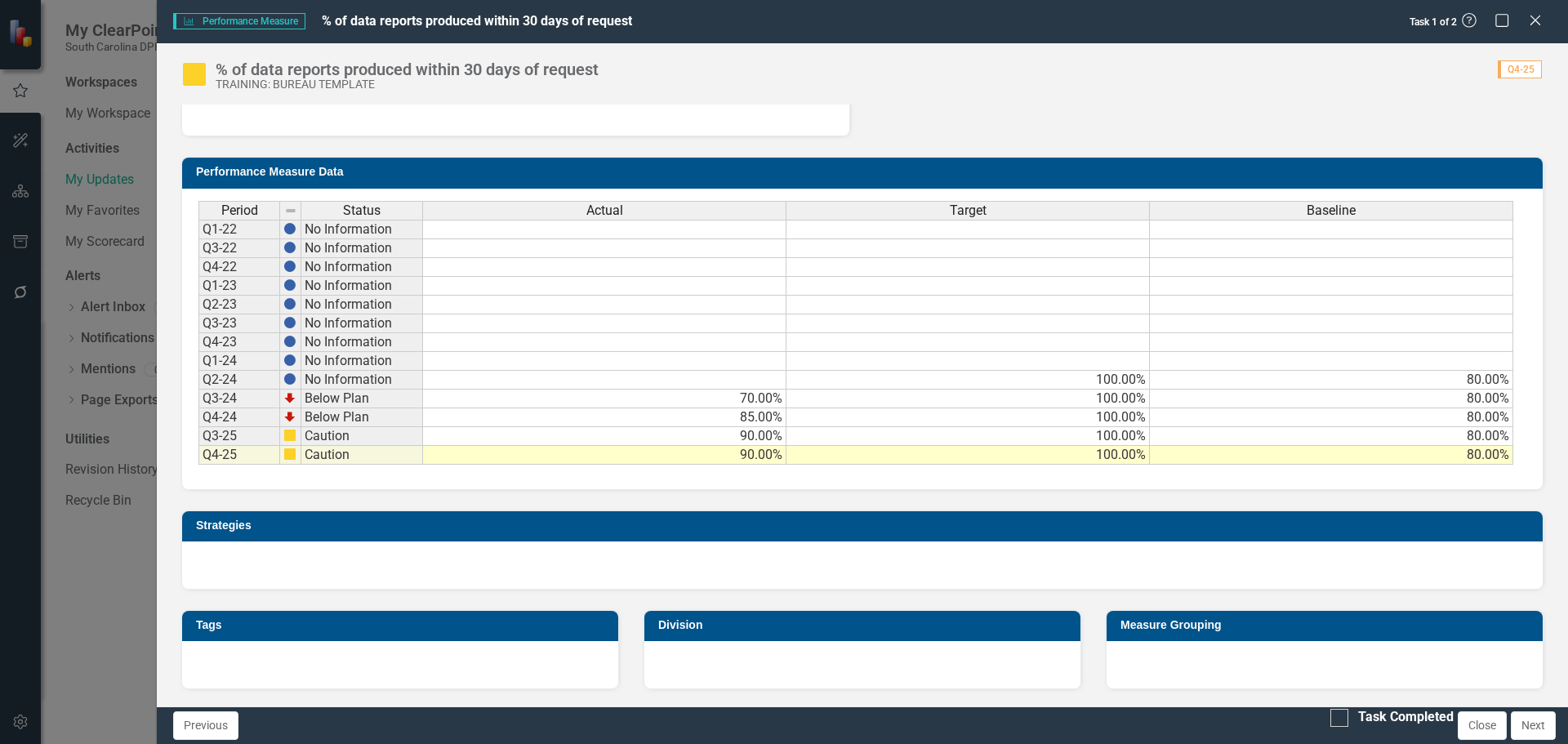 click on "Strategies" at bounding box center [865, 525] 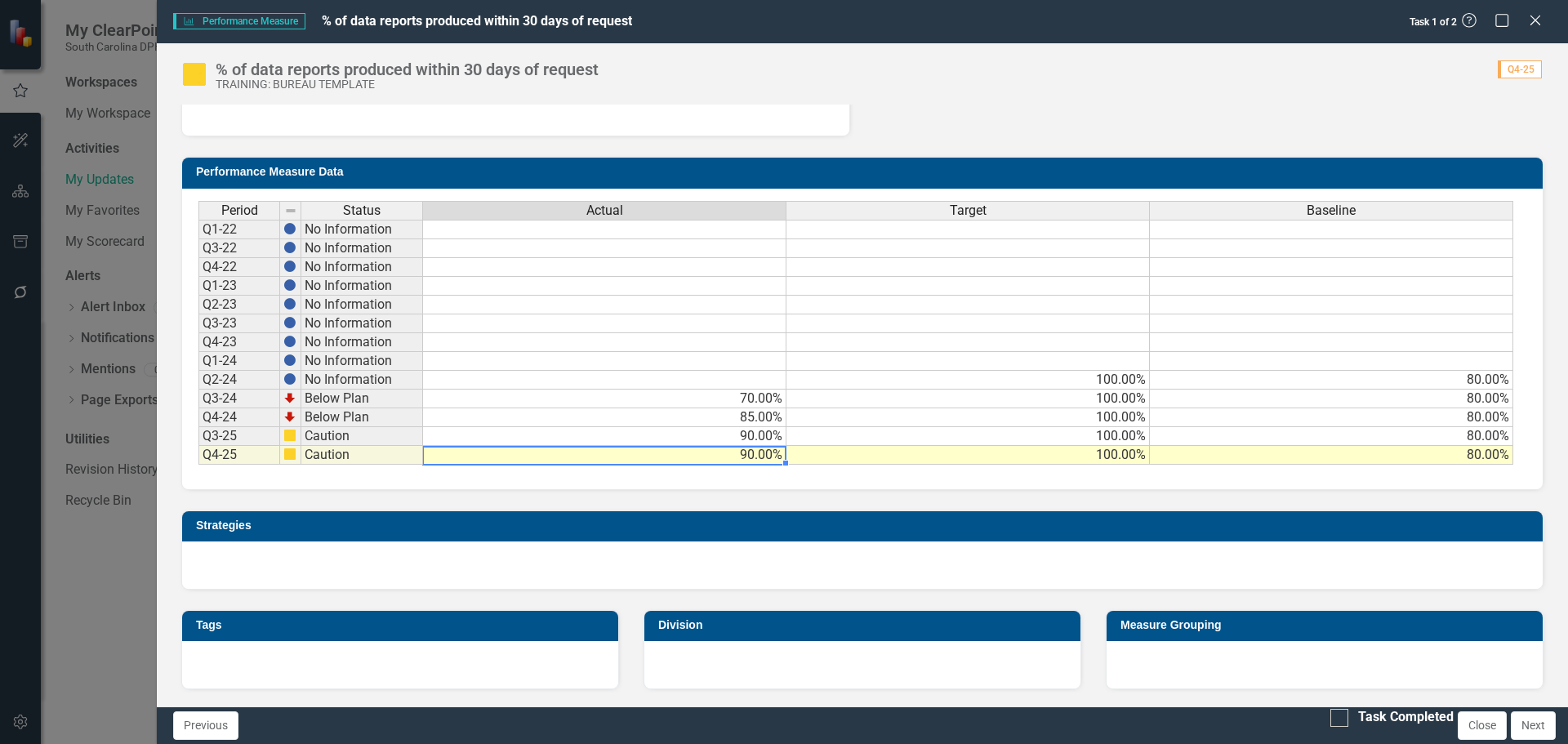 click on "90.00%" at bounding box center [604, 455] 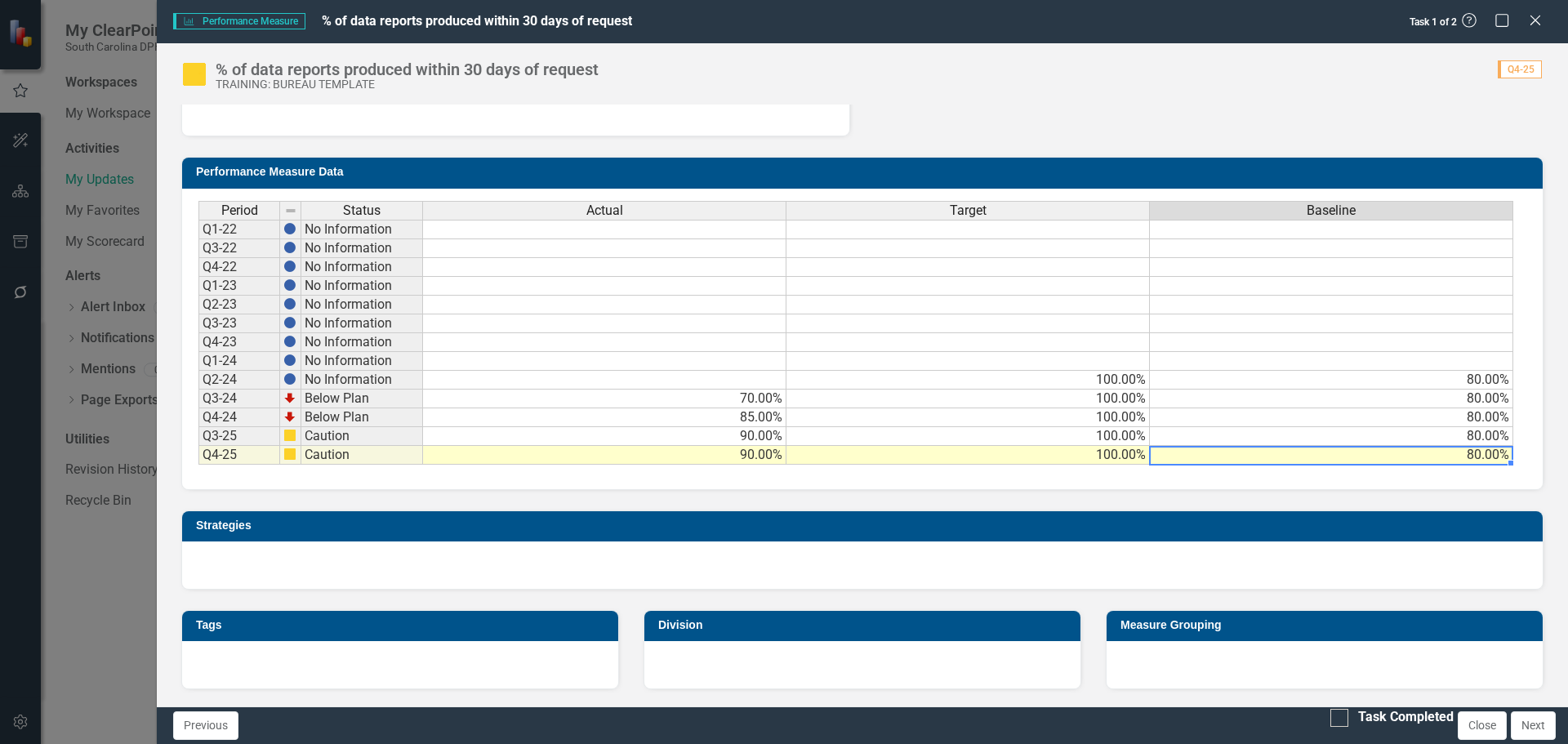 click on "80.00%" at bounding box center (1331, 455) 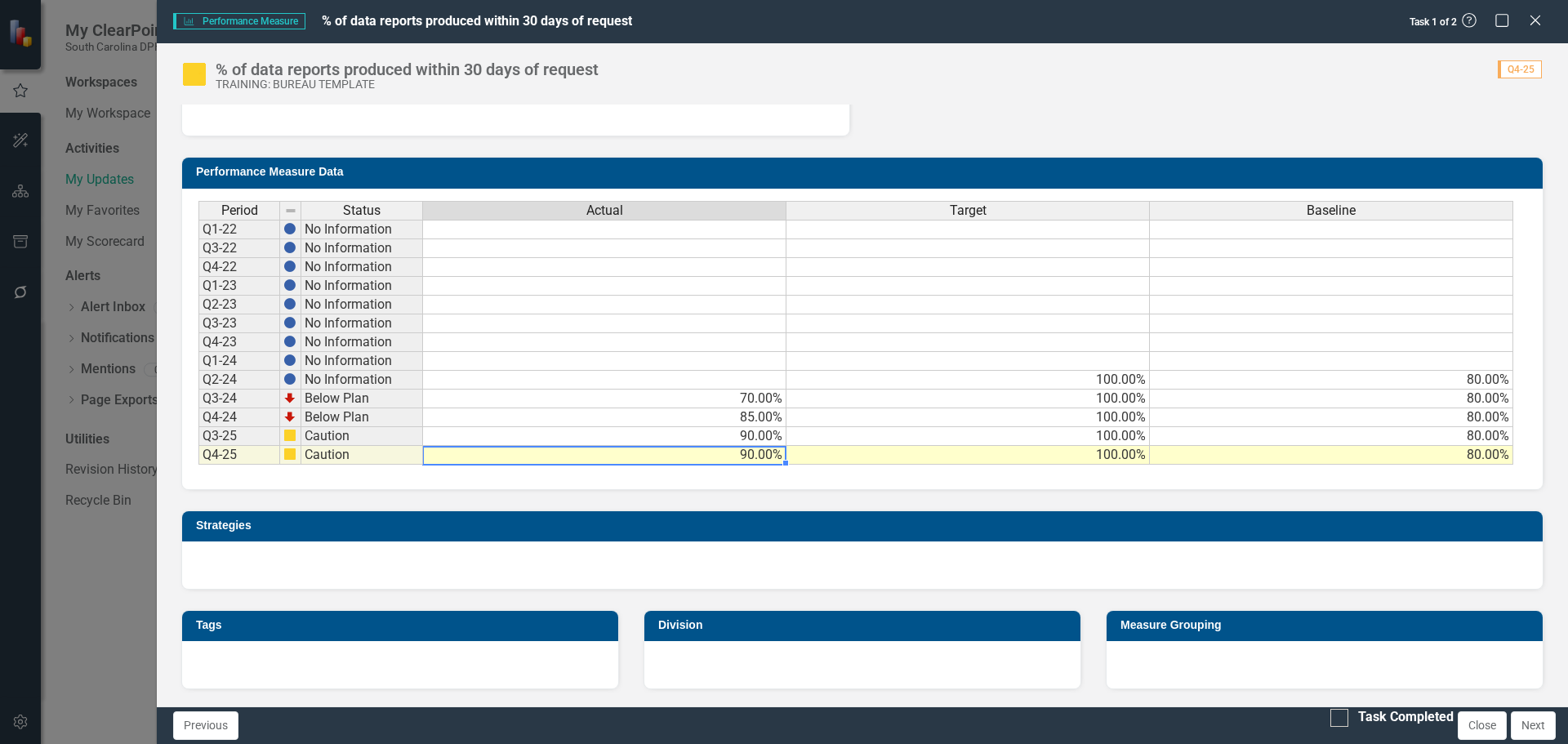 click on "100.00%" at bounding box center [968, 455] 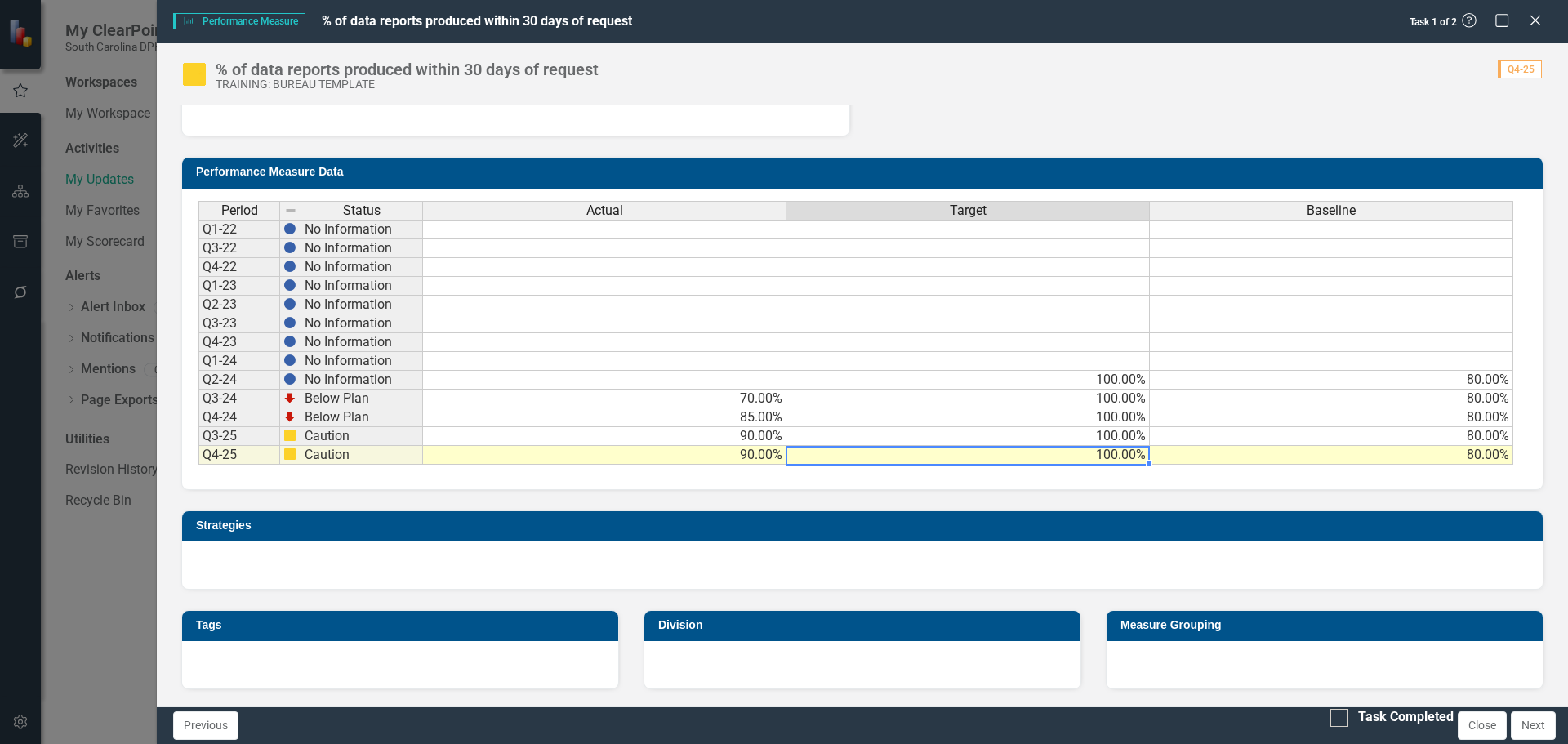 click on "Period Status Actual Target Baseline" at bounding box center [856, 212] 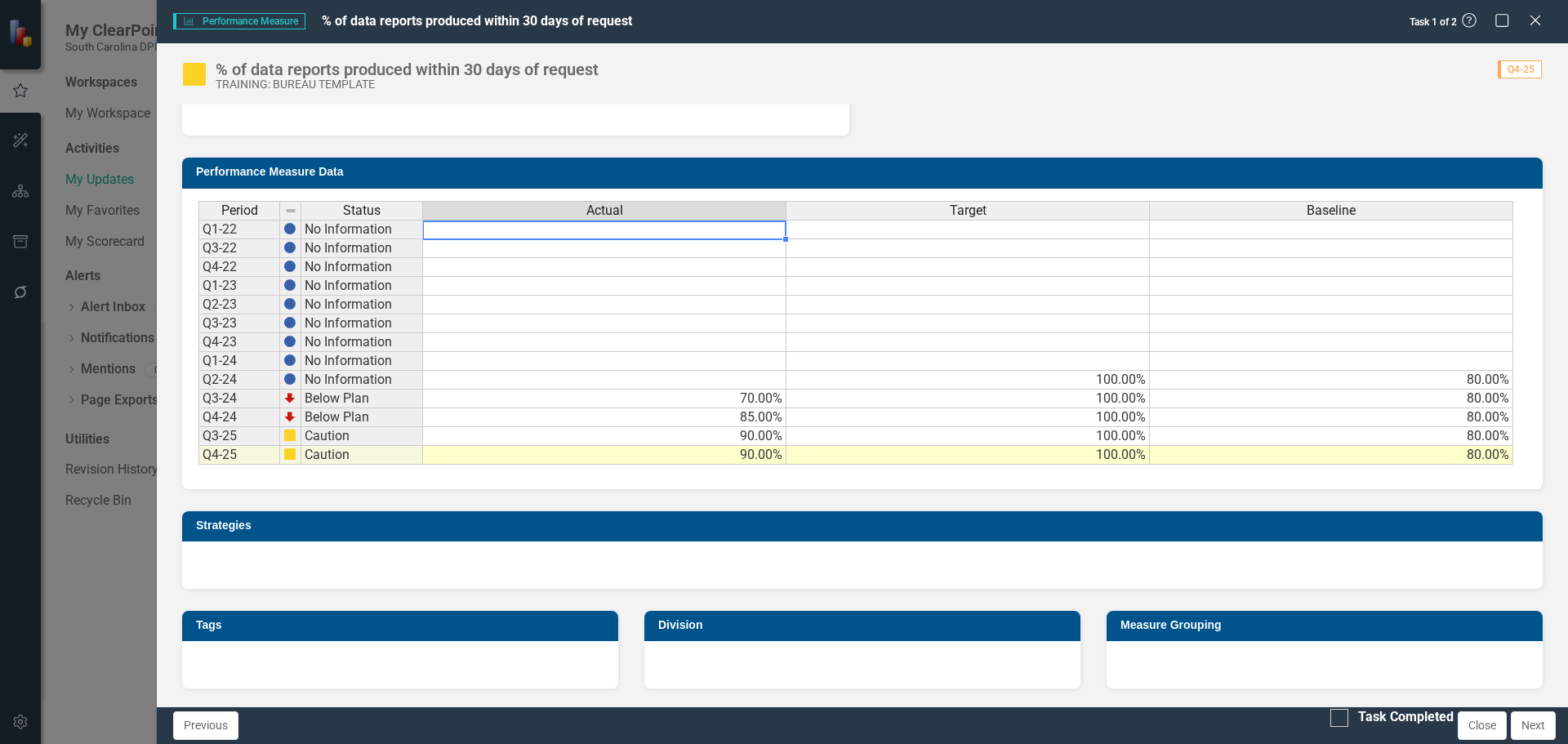 click on "Period Status Actual Target Baseline Q1-22 No Information Q3-22 No Information Q4-22 No Information Q1-23 No Information Q2-23 No Information Q3-23 No Information Q4-23 No Information Q1-24 No Information Q2-24 No Information 100.00% 80.00% Q3-24 Below Plan 70.00% 100.00% 80.00% Q4-24 Below Plan 85.00% 100.00% 80.00% Q3-25 Caution 90.00% 100.00% 80.00% Q4-25 Caution 90.00% 100.00% 80.00%" at bounding box center [198, 332] 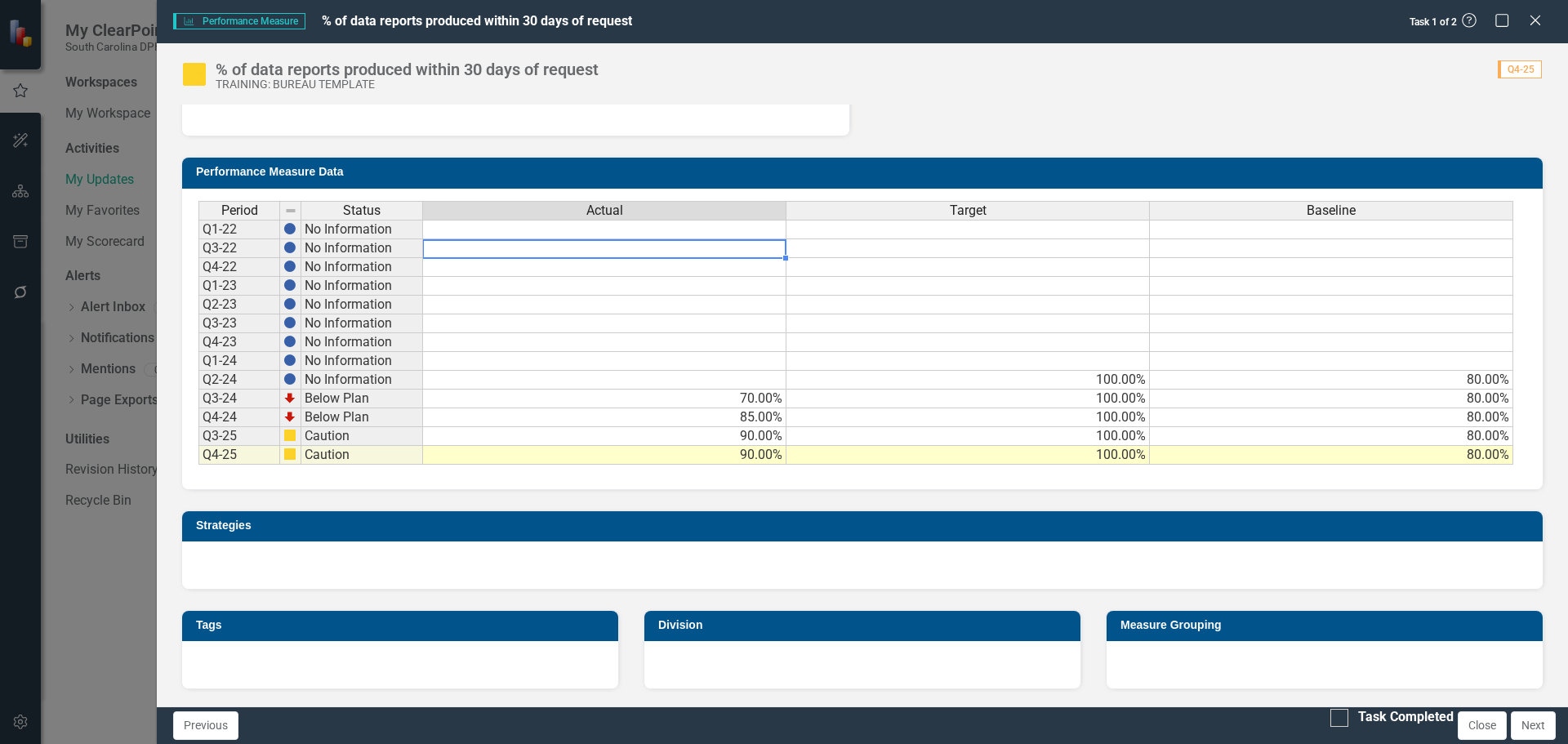 click at bounding box center (604, 286) 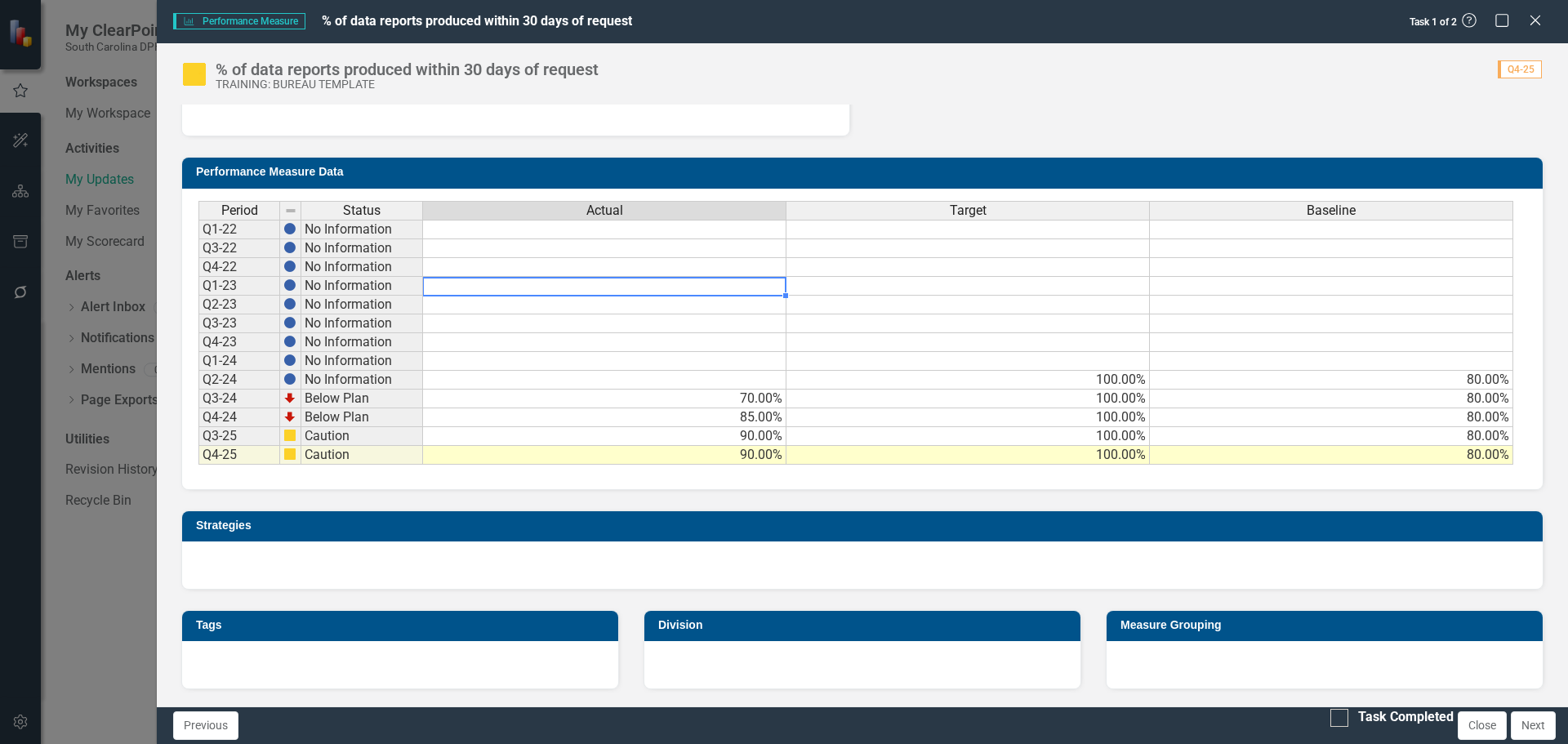 click on "70.00%" at bounding box center [604, 399] 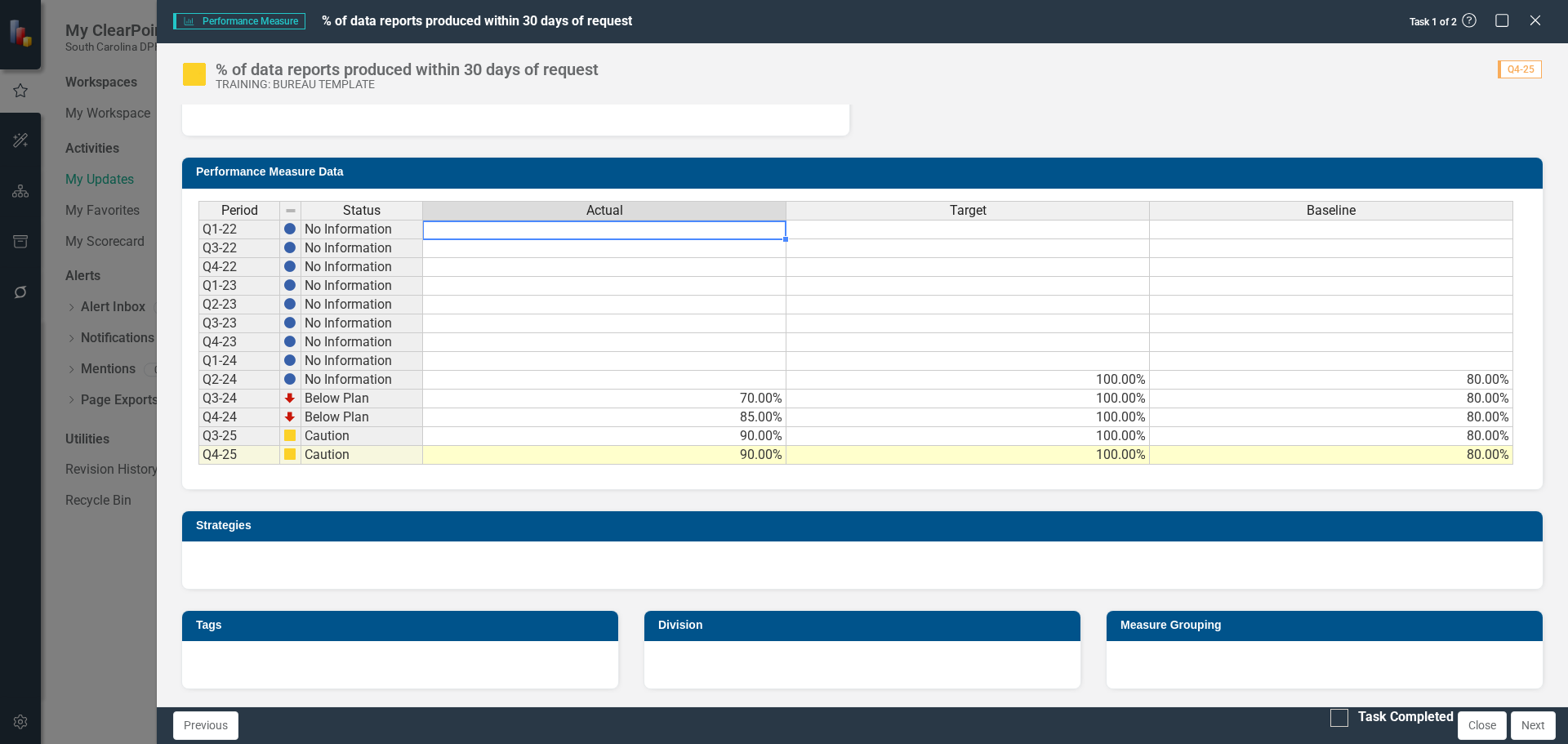 click at bounding box center [604, 229] 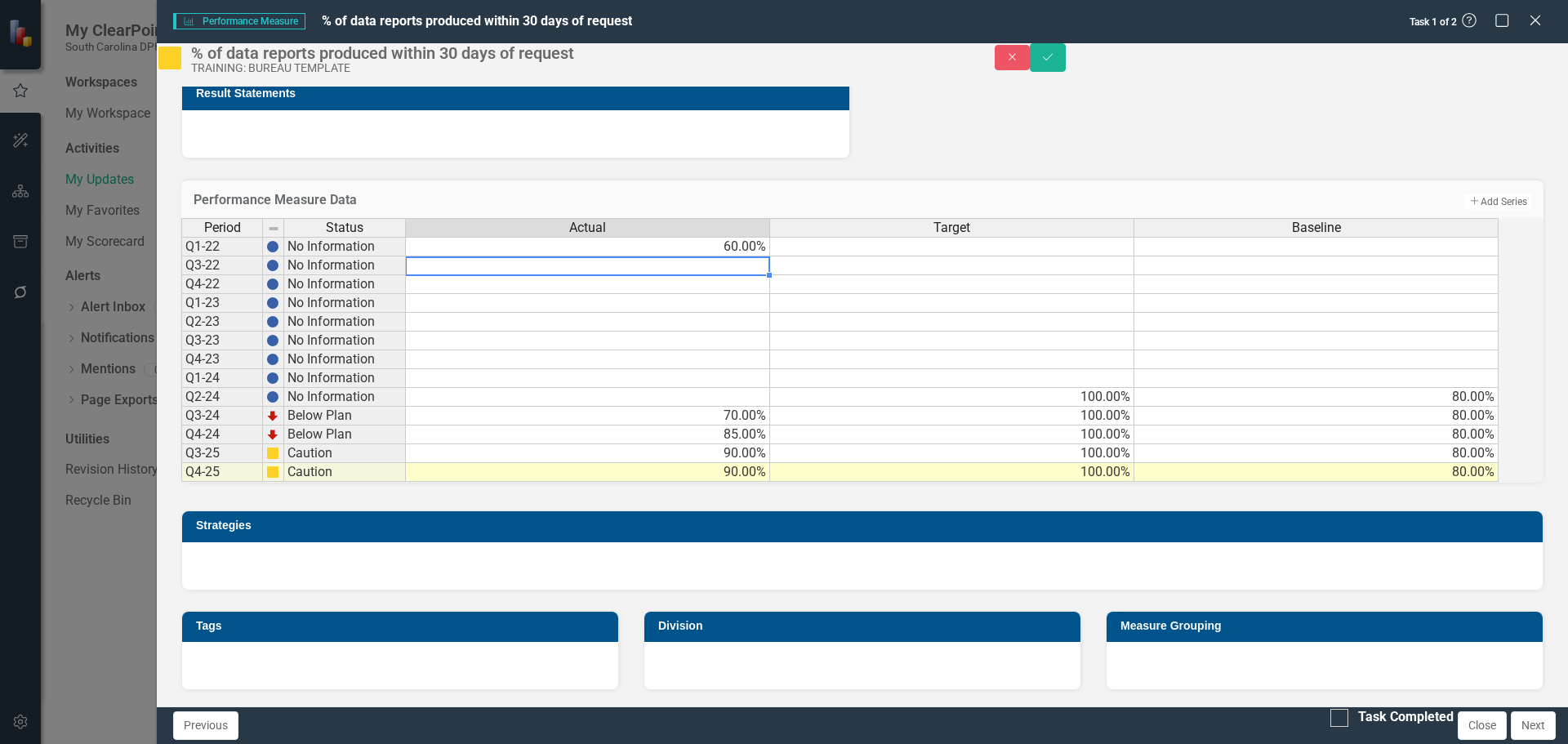 type on "65" 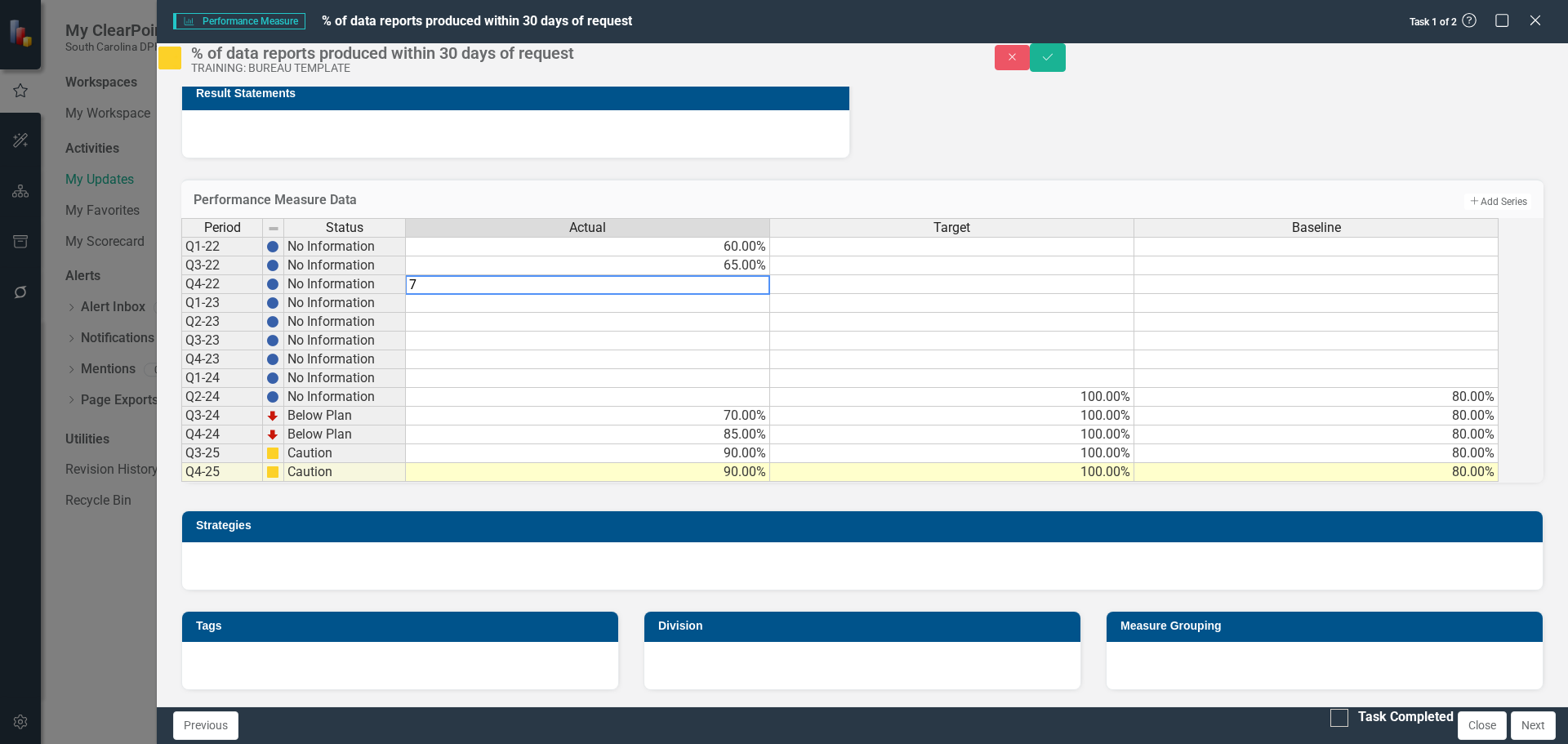 type on "70" 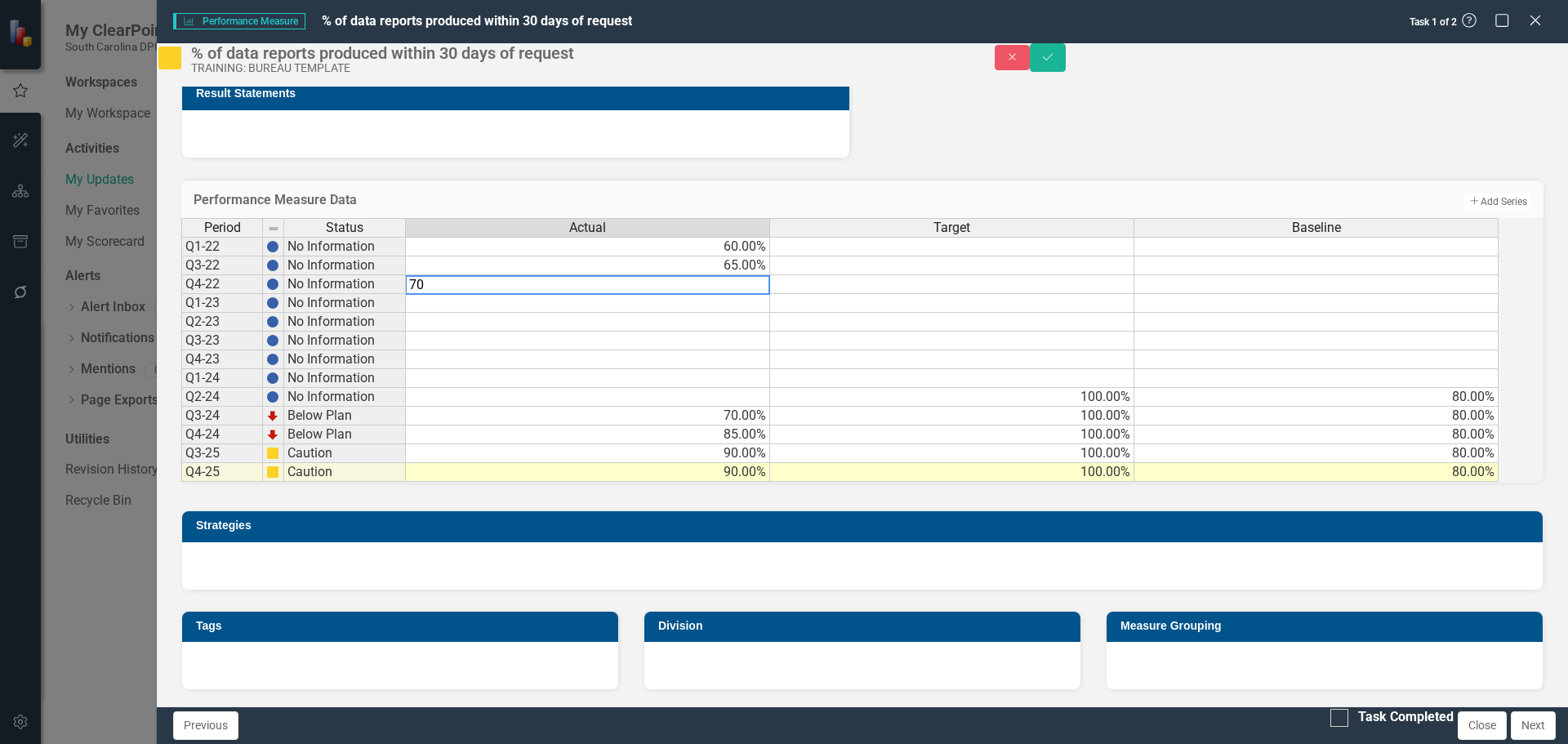 type 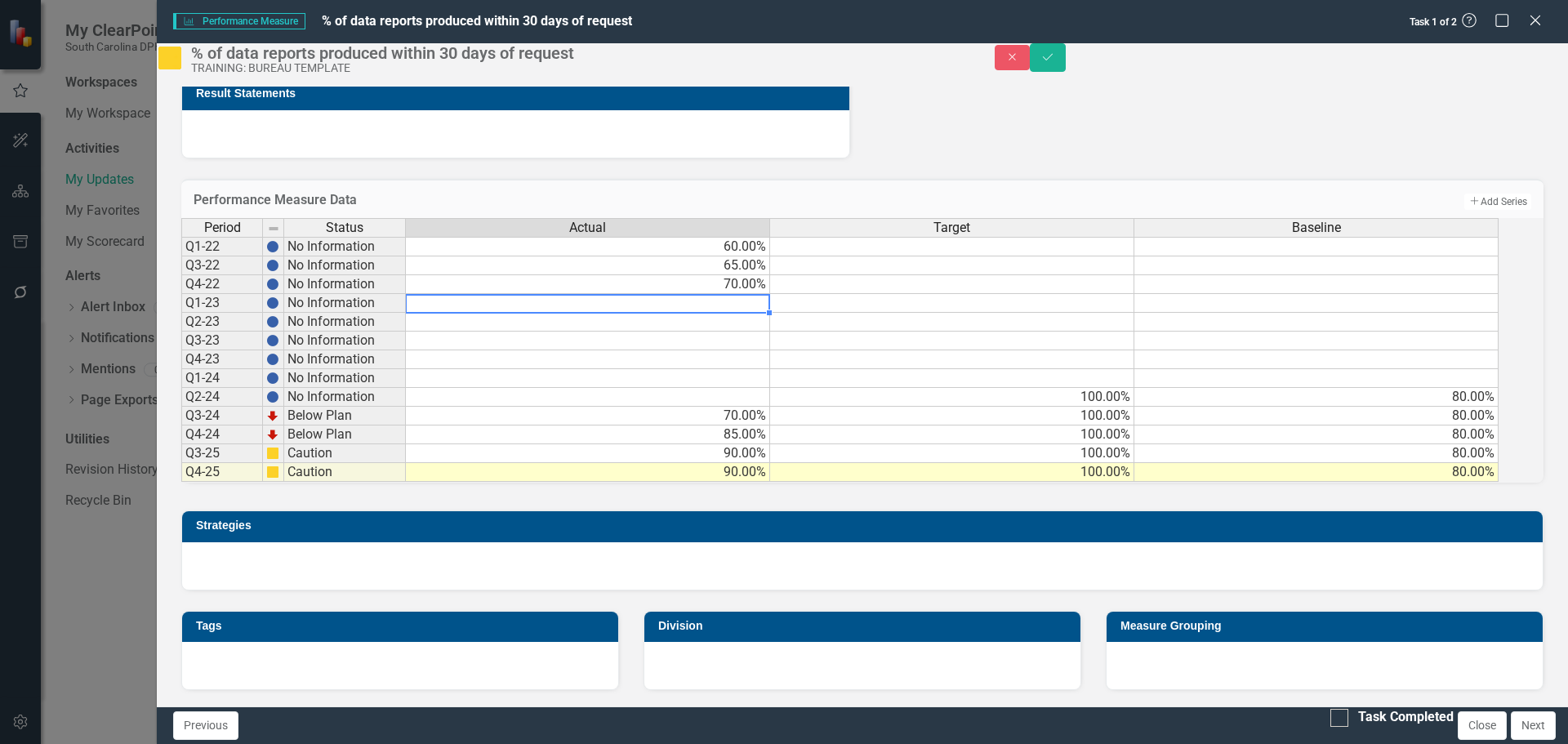 click on "Target" at bounding box center (951, 228) 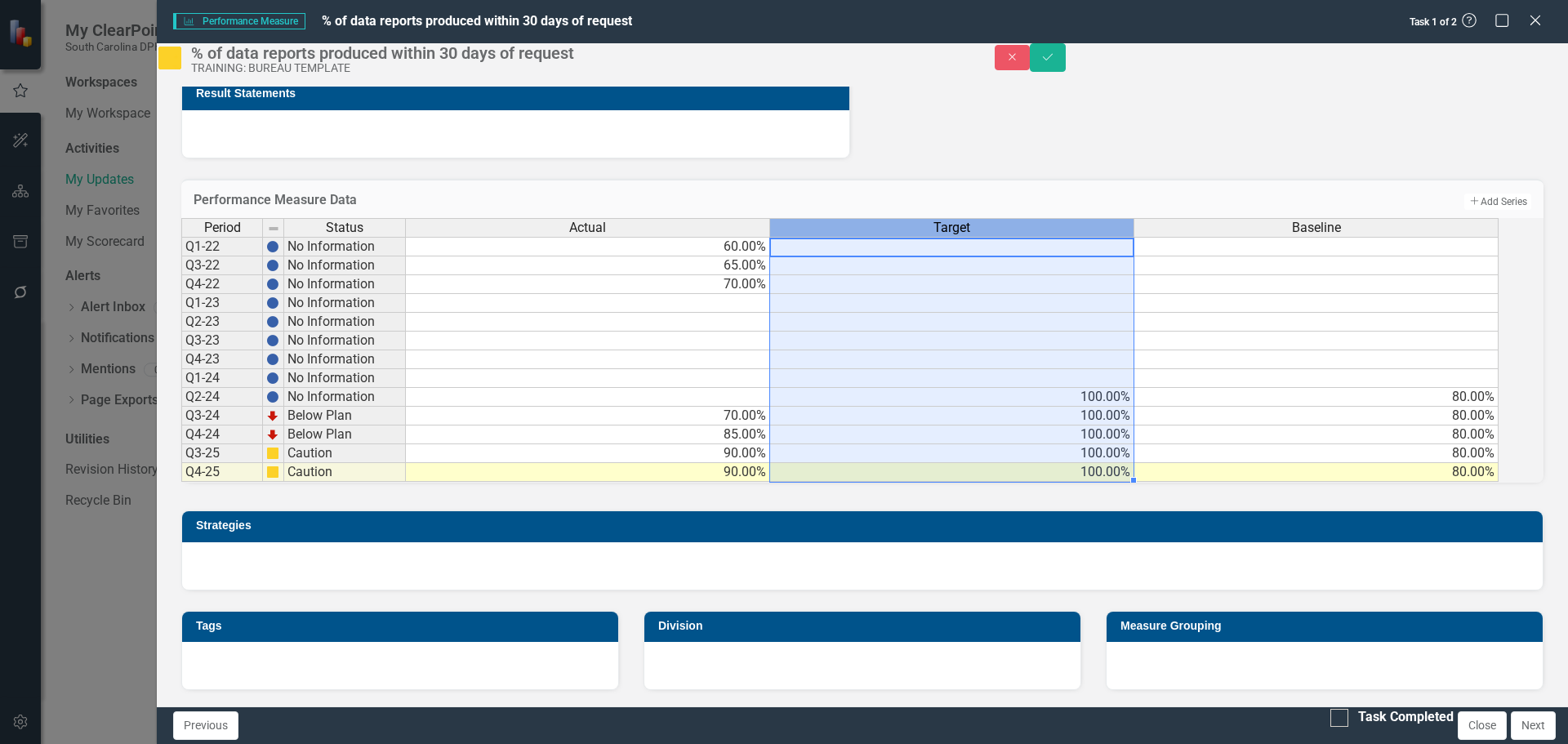 click on "Period Status Actual Target Baseline Q1-22 No Information 60.00% Q3-22 No Information 65.00% Q4-22 No Information 70.00% Q1-23 No Information Q2-23 No Information Q3-23 No Information Q4-23 No Information Q1-24 No Information Q2-24 No Information 100.00% 80.00% Q3-24 Below Plan 70.00% 100.00% 80.00% Q4-24 Below Plan 85.00% 100.00% 80.00% Q3-25 Caution 90.00% 100.00% 80.00% Q4-25 Caution 90.00% 100.00% 80.00%" at bounding box center [181, 350] 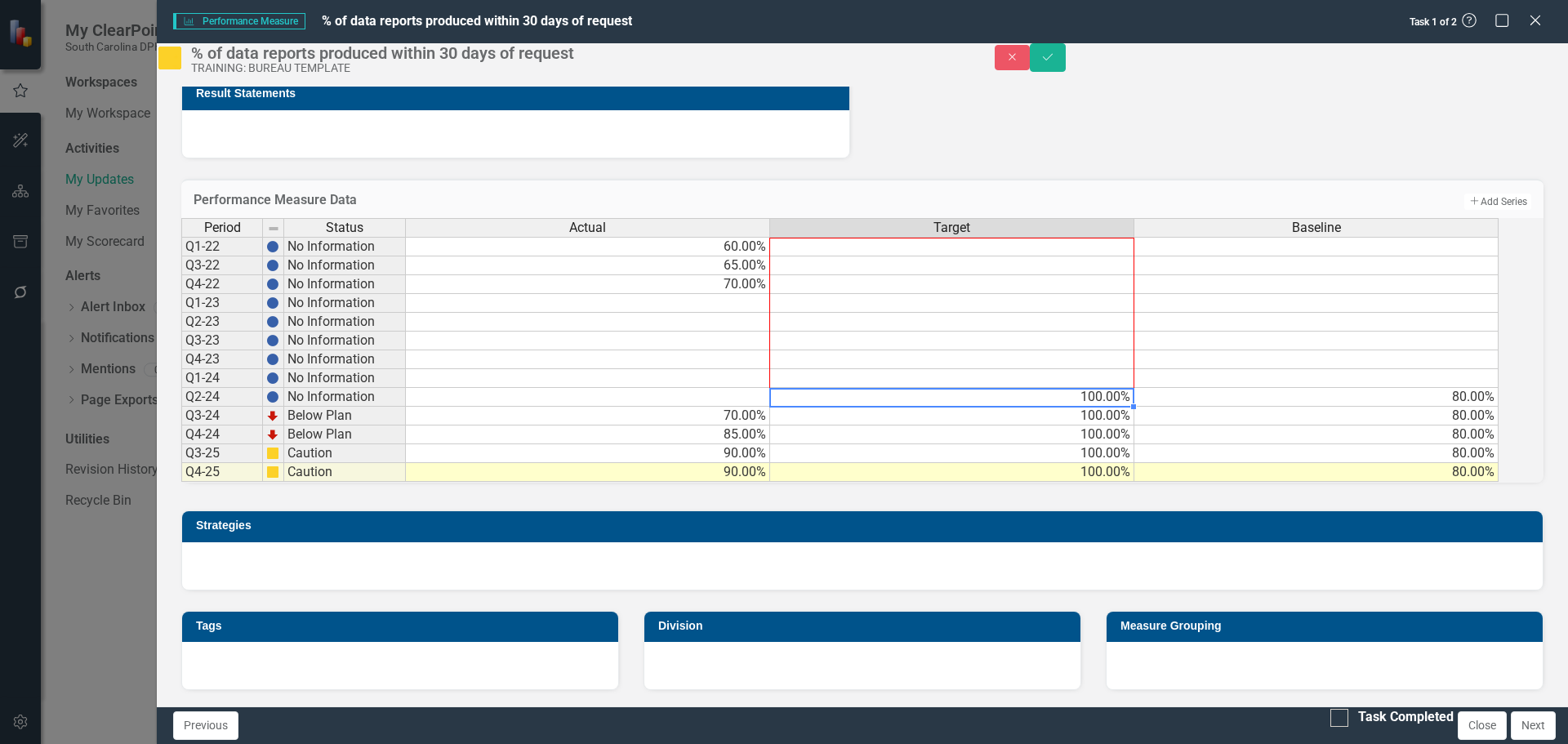 drag, startPoint x: 1148, startPoint y: 399, endPoint x: 1136, endPoint y: 239, distance: 160.44937 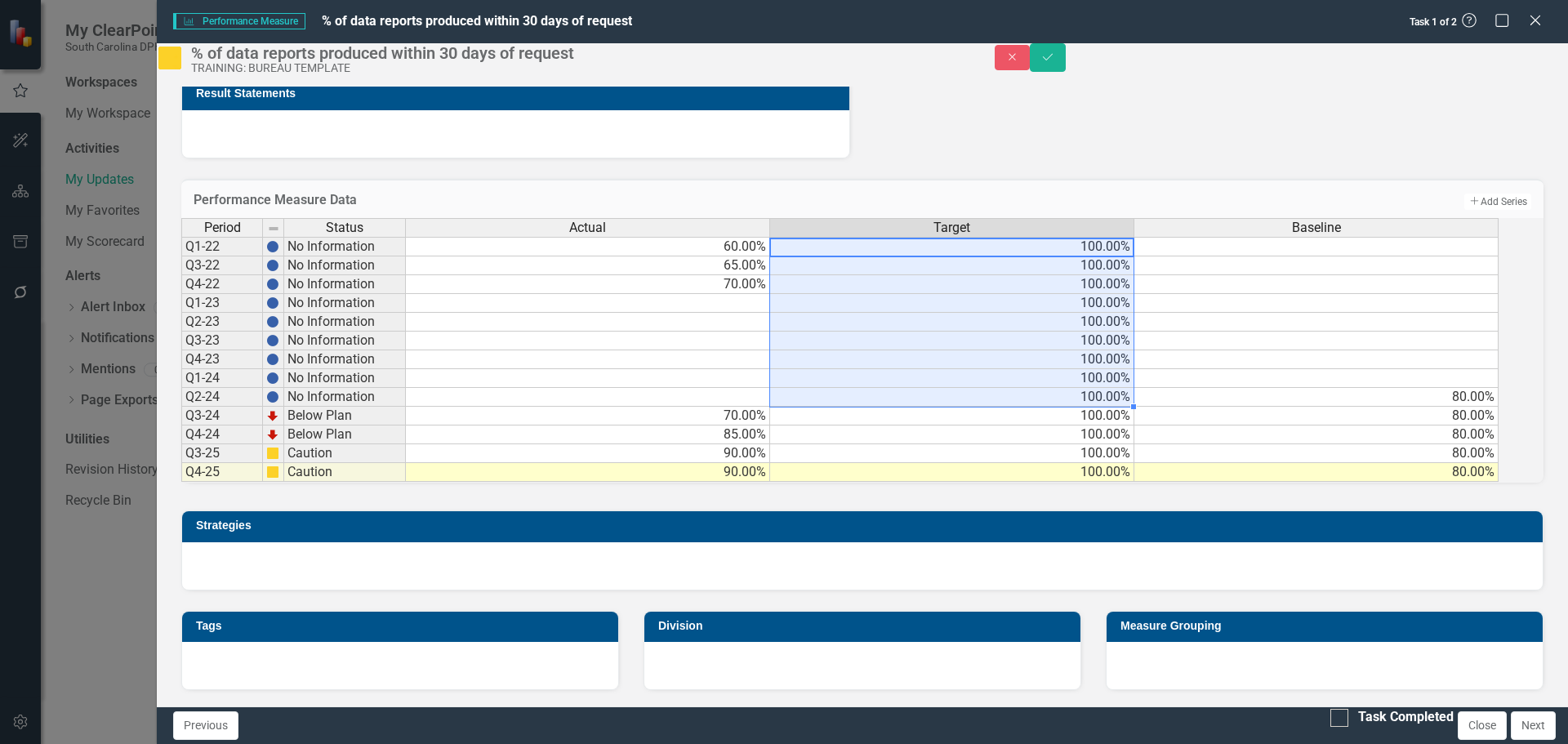 click on "100.00%" at bounding box center [952, 397] 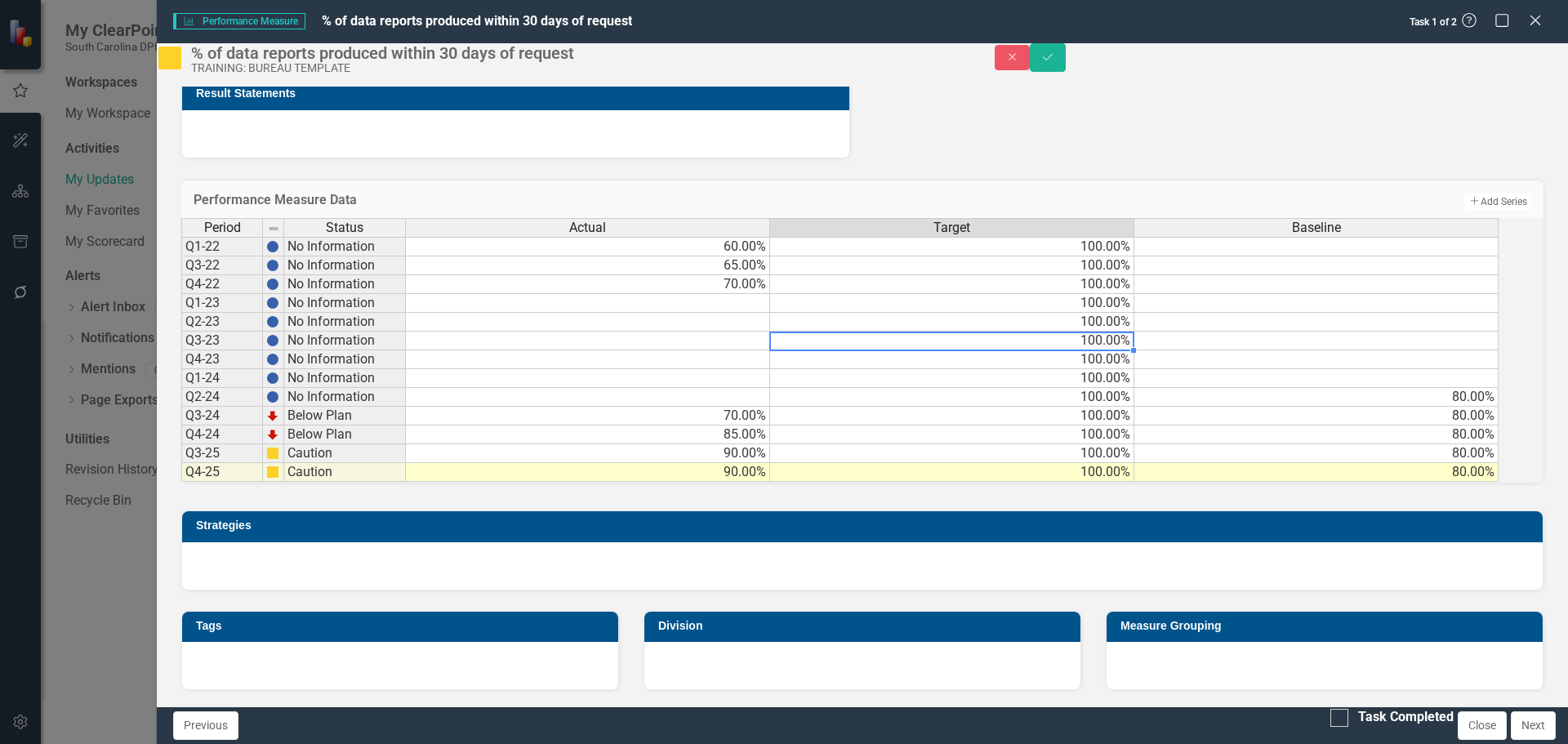 click on "100.00%" at bounding box center (952, 341) 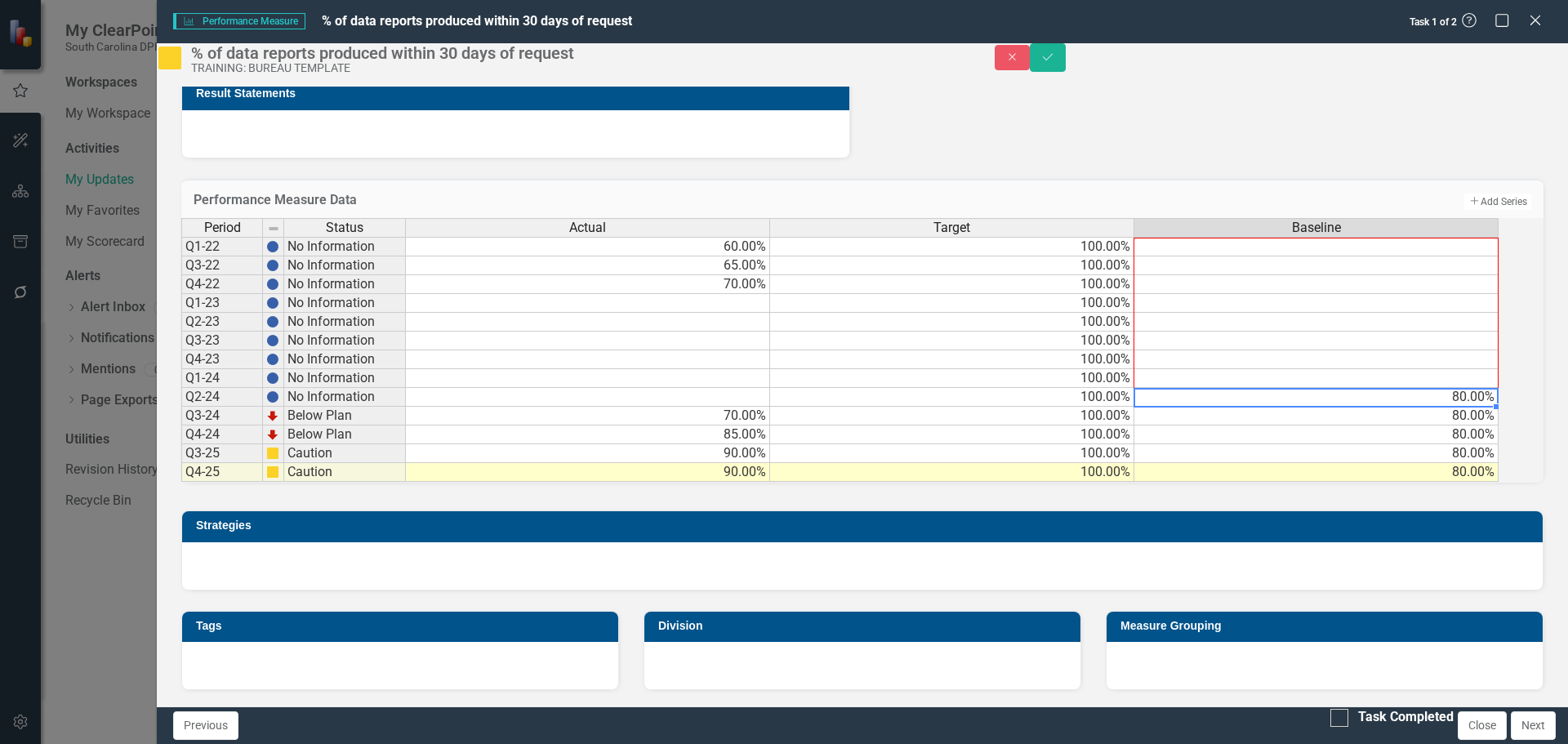 drag, startPoint x: 1512, startPoint y: 388, endPoint x: 1481, endPoint y: 231, distance: 160.03125 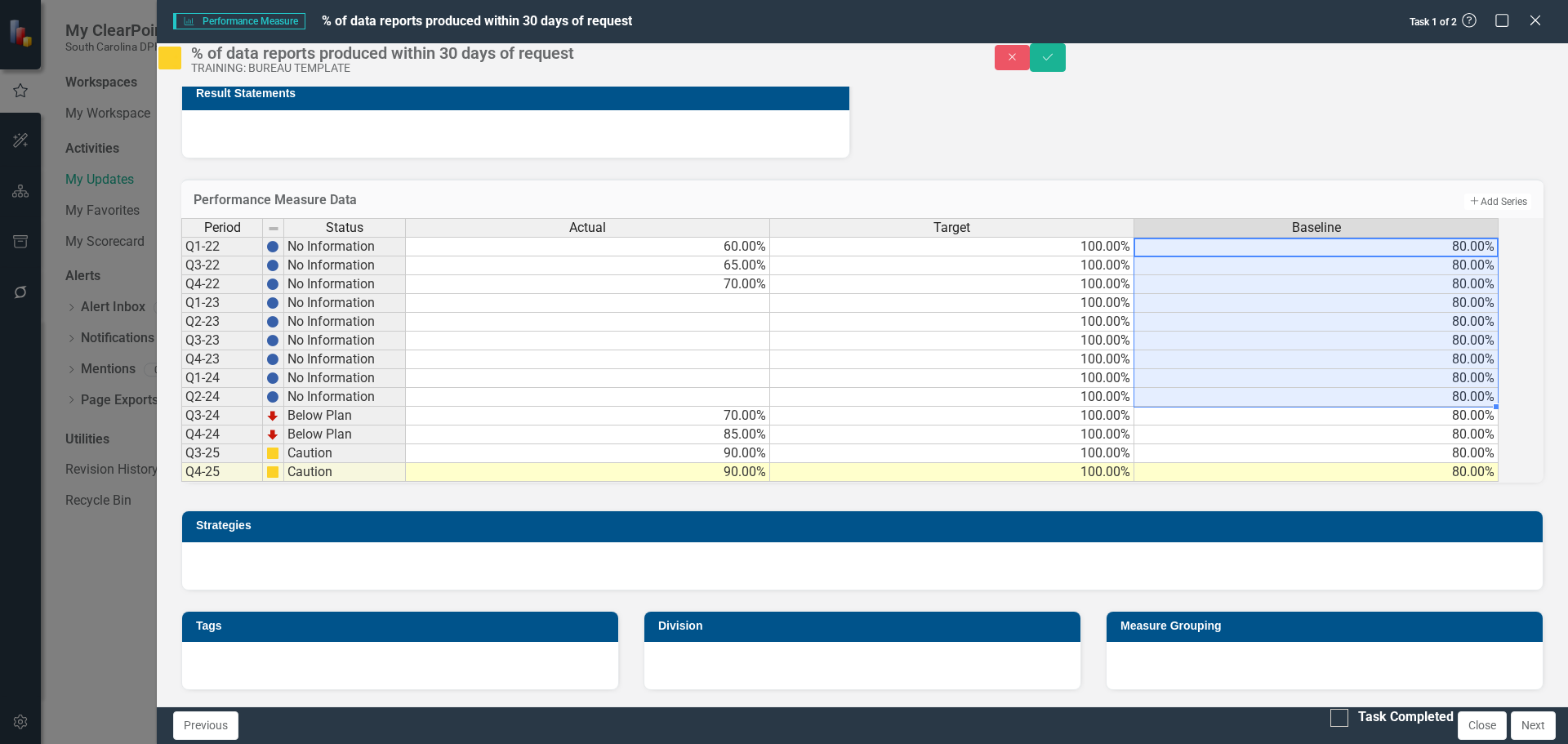 click on "70.00%" at bounding box center (588, 284) 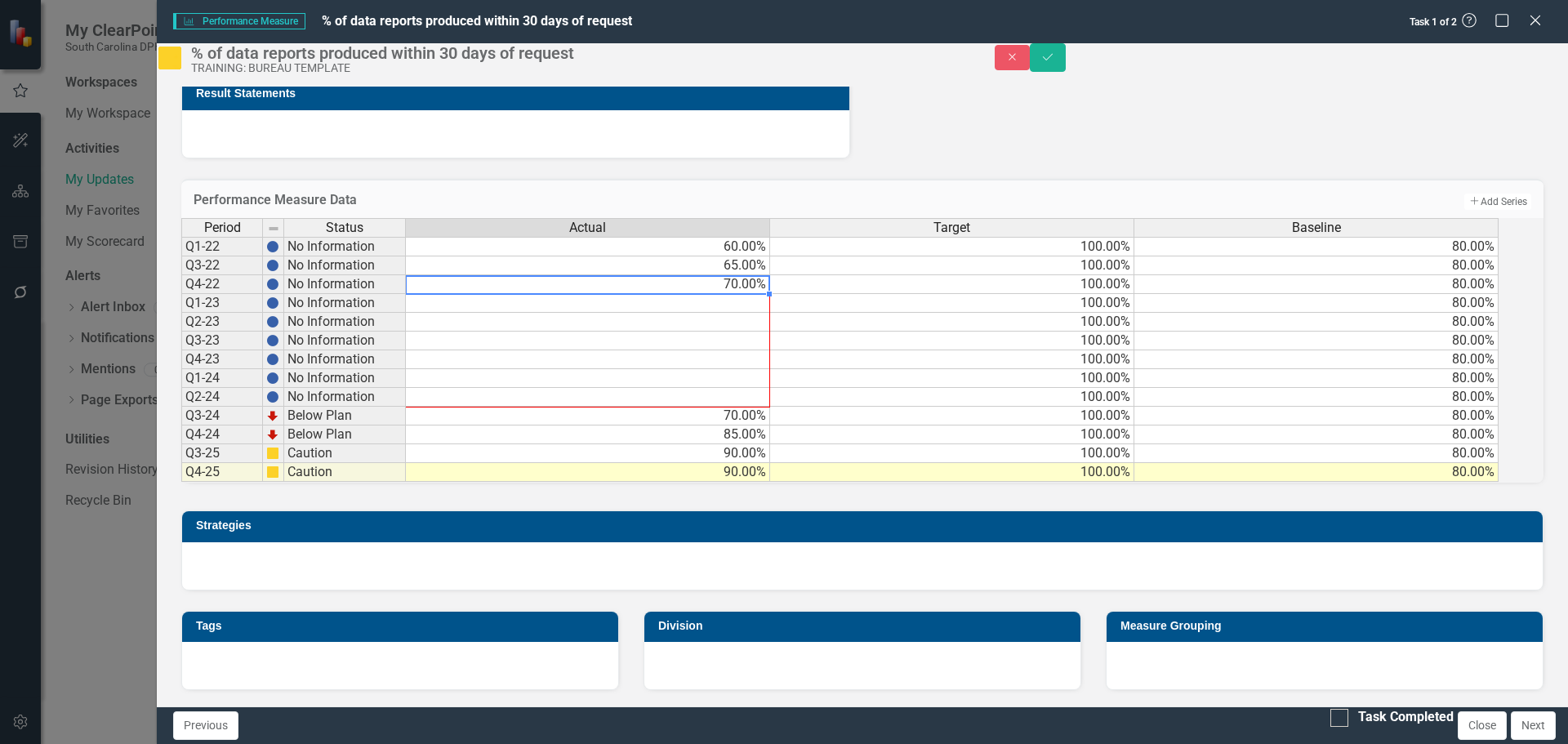 drag, startPoint x: 784, startPoint y: 285, endPoint x: 773, endPoint y: 398, distance: 113.53414 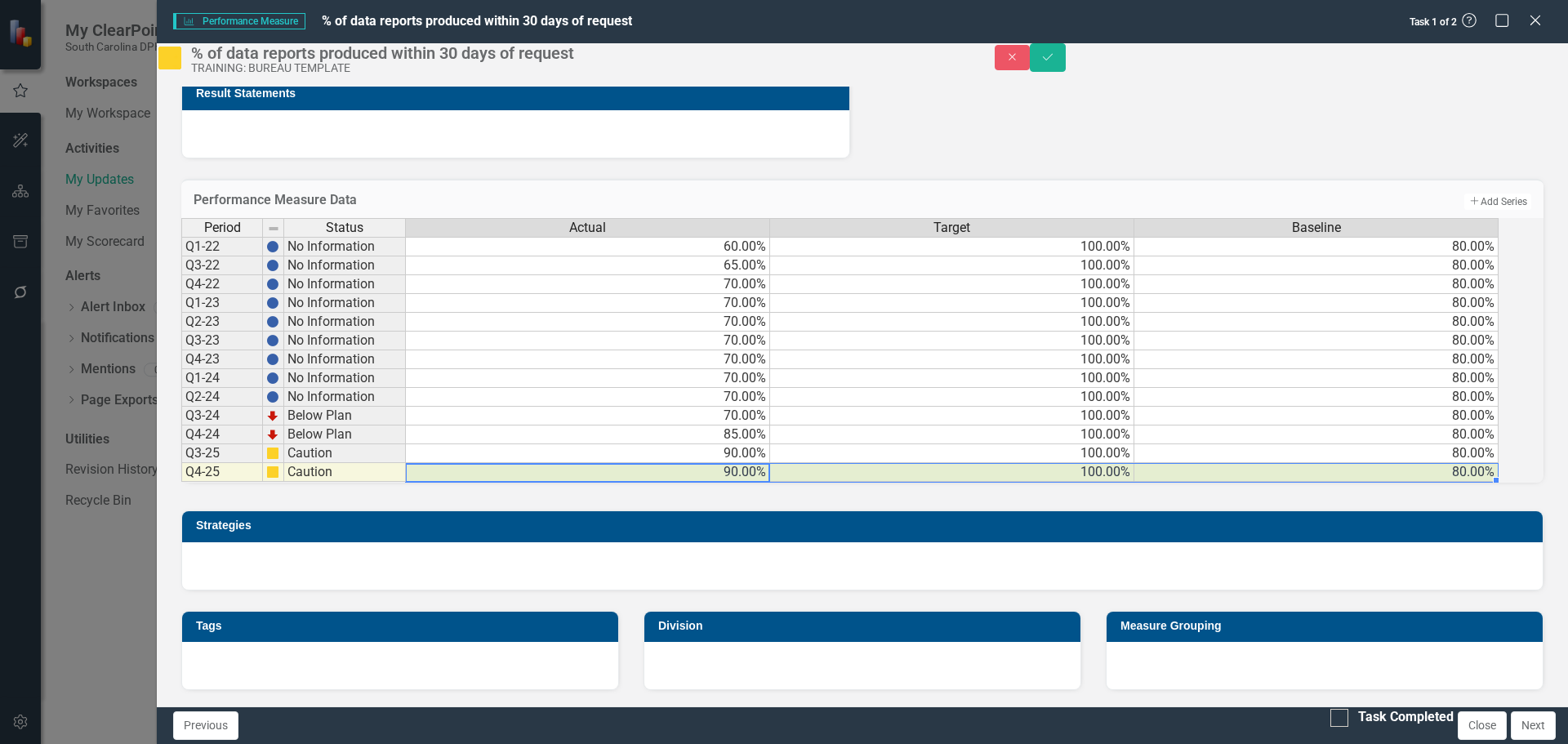 drag, startPoint x: 746, startPoint y: 461, endPoint x: 1325, endPoint y: 459, distance: 579.00345 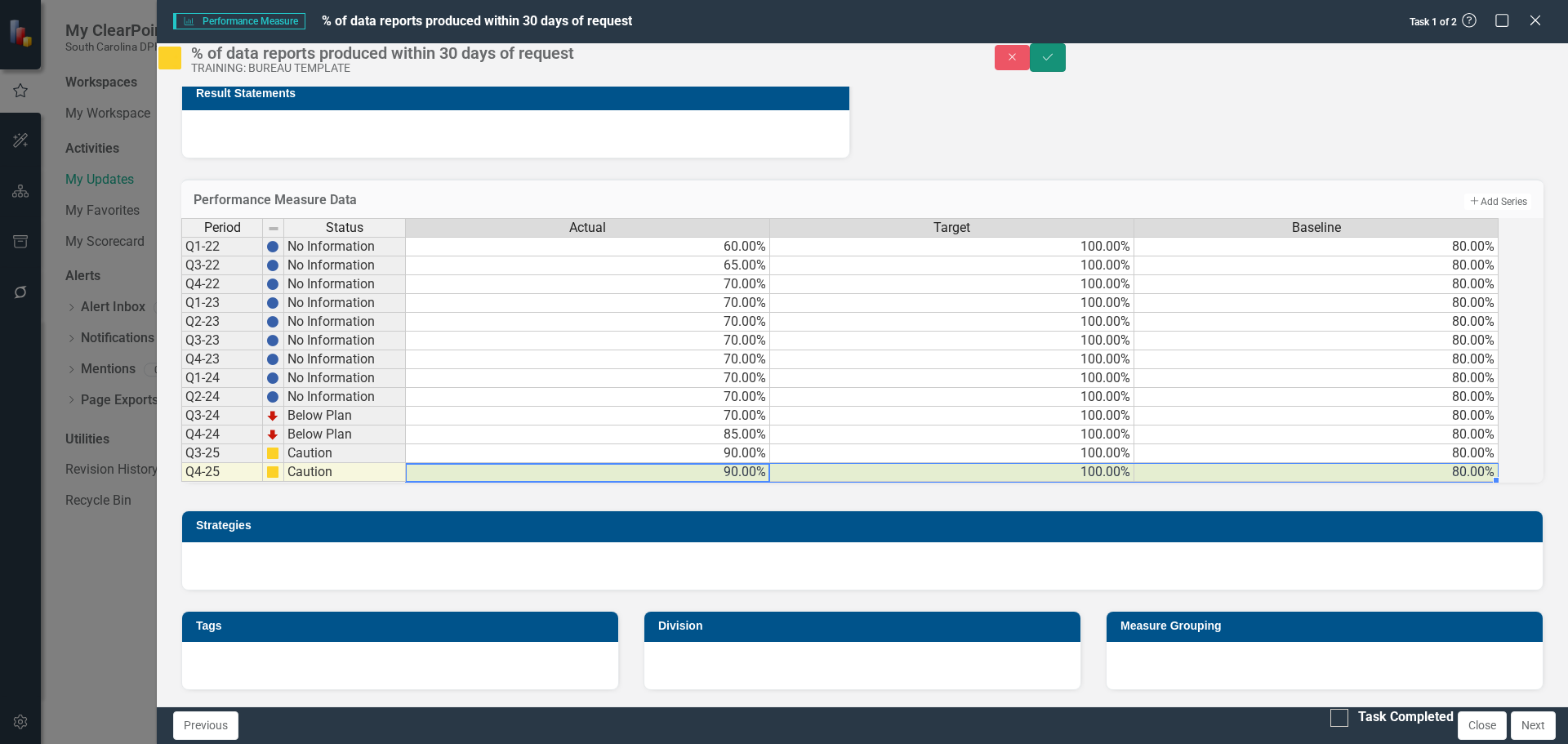 click on "Save" at bounding box center (1048, 57) 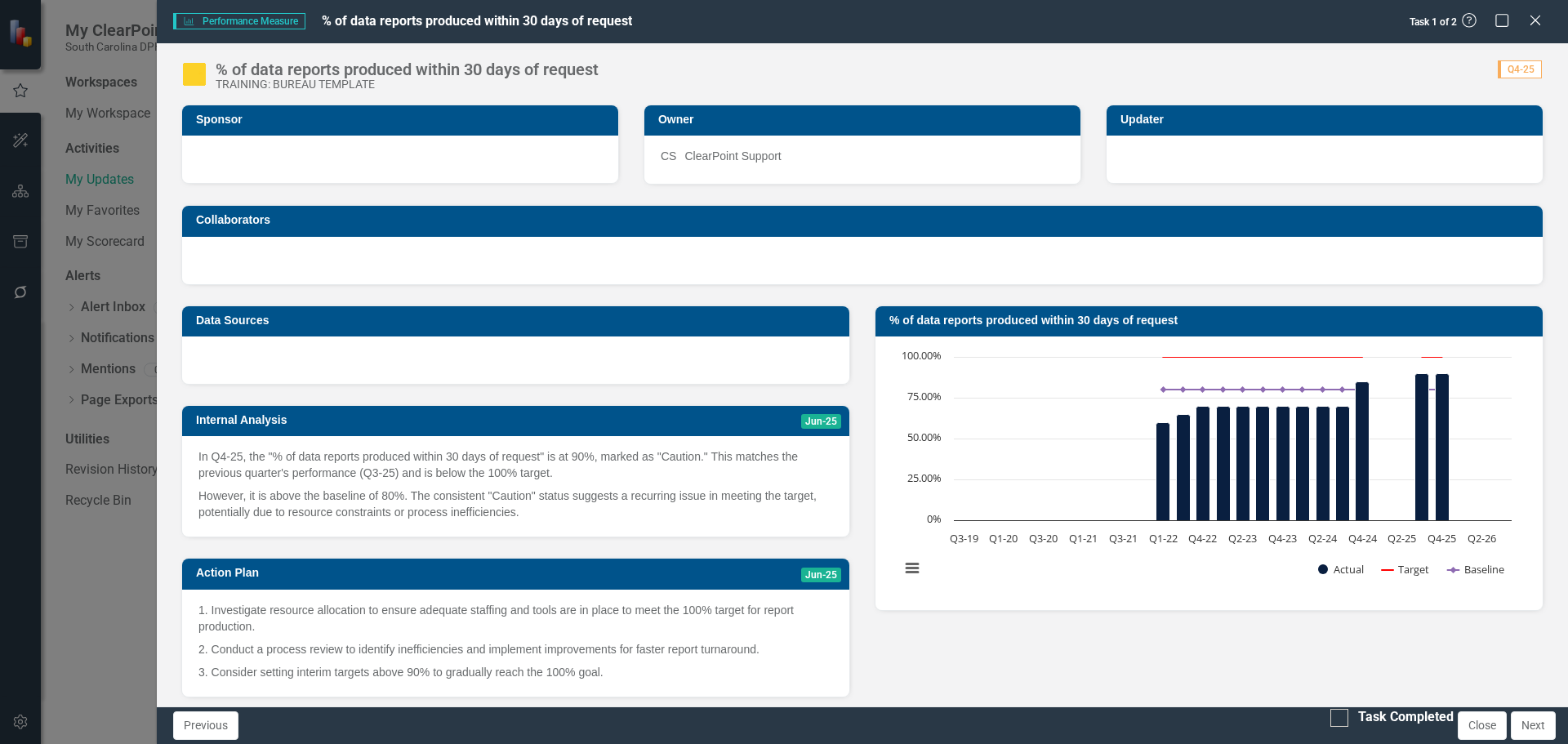 scroll, scrollTop: 129, scrollLeft: 0, axis: vertical 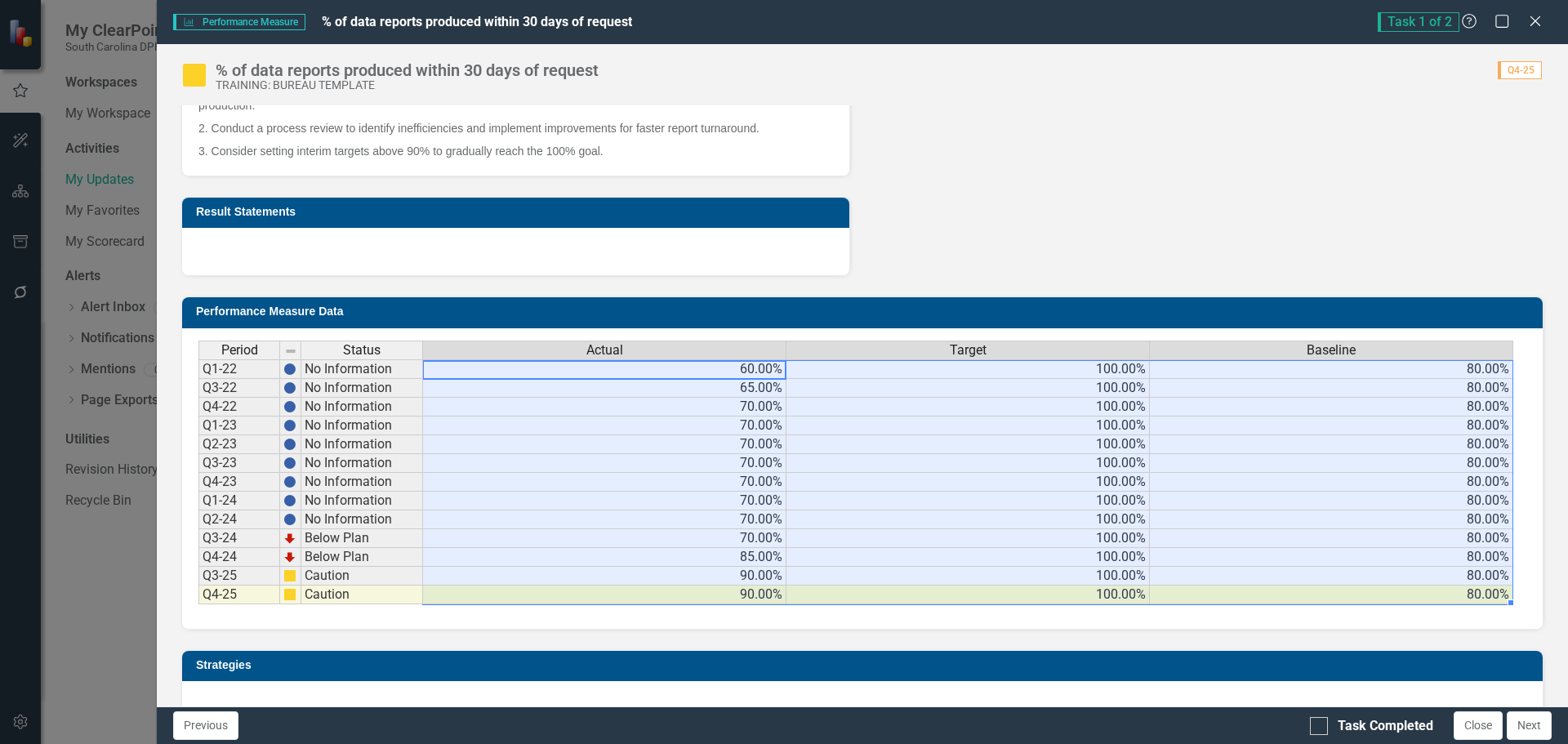 drag, startPoint x: 666, startPoint y: 372, endPoint x: 1385, endPoint y: 613, distance: 758.3152 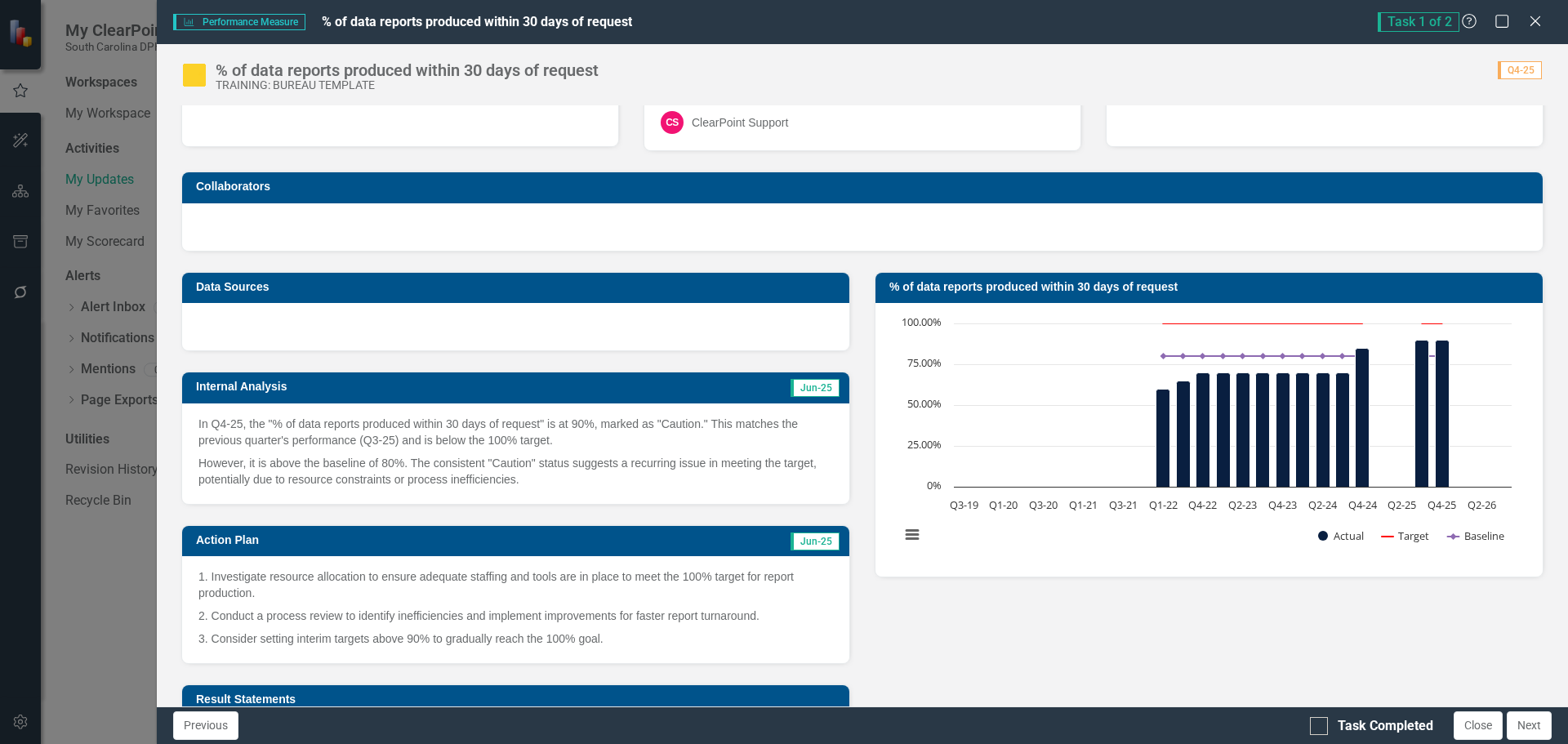 scroll, scrollTop: 0, scrollLeft: 0, axis: both 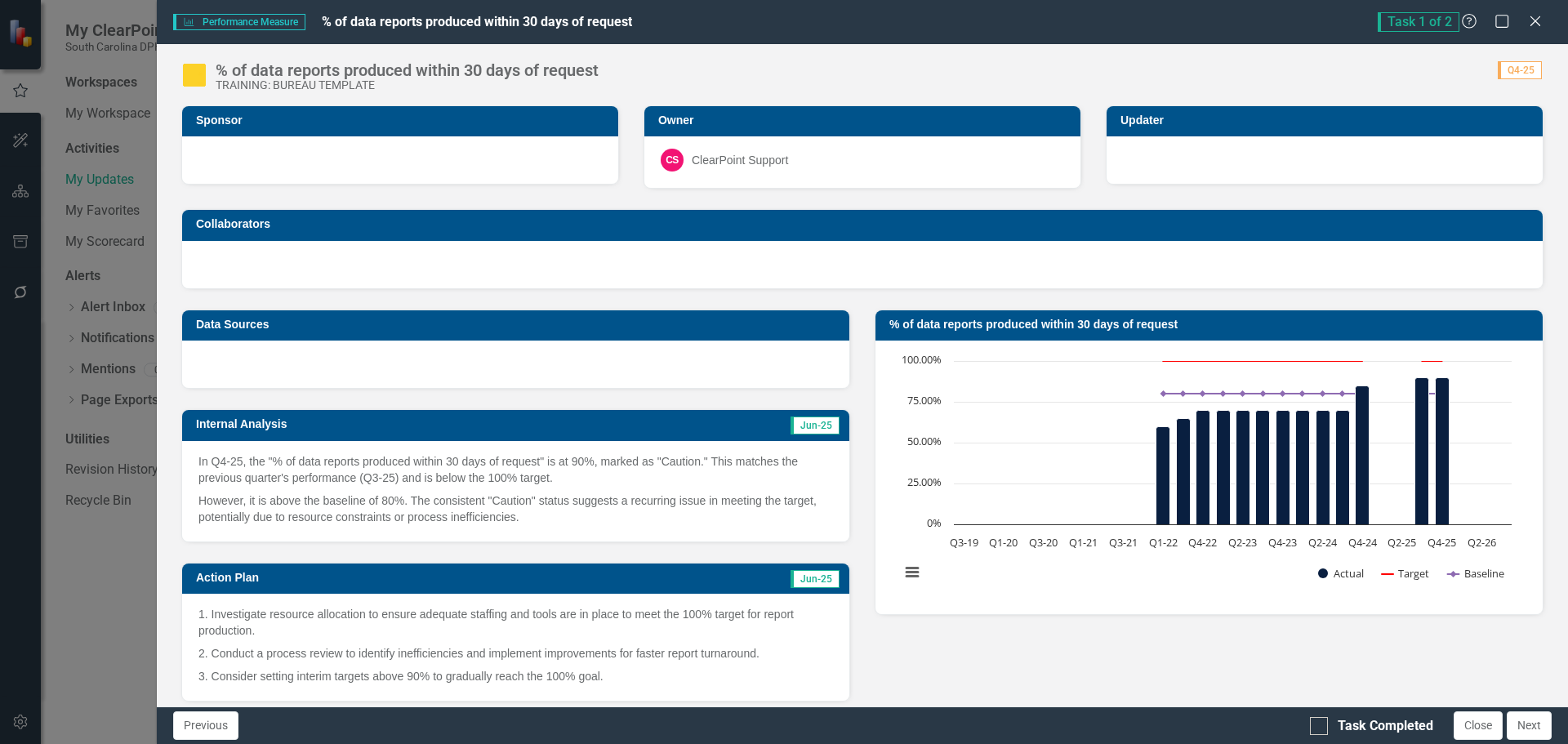 click at bounding box center (194, 75) 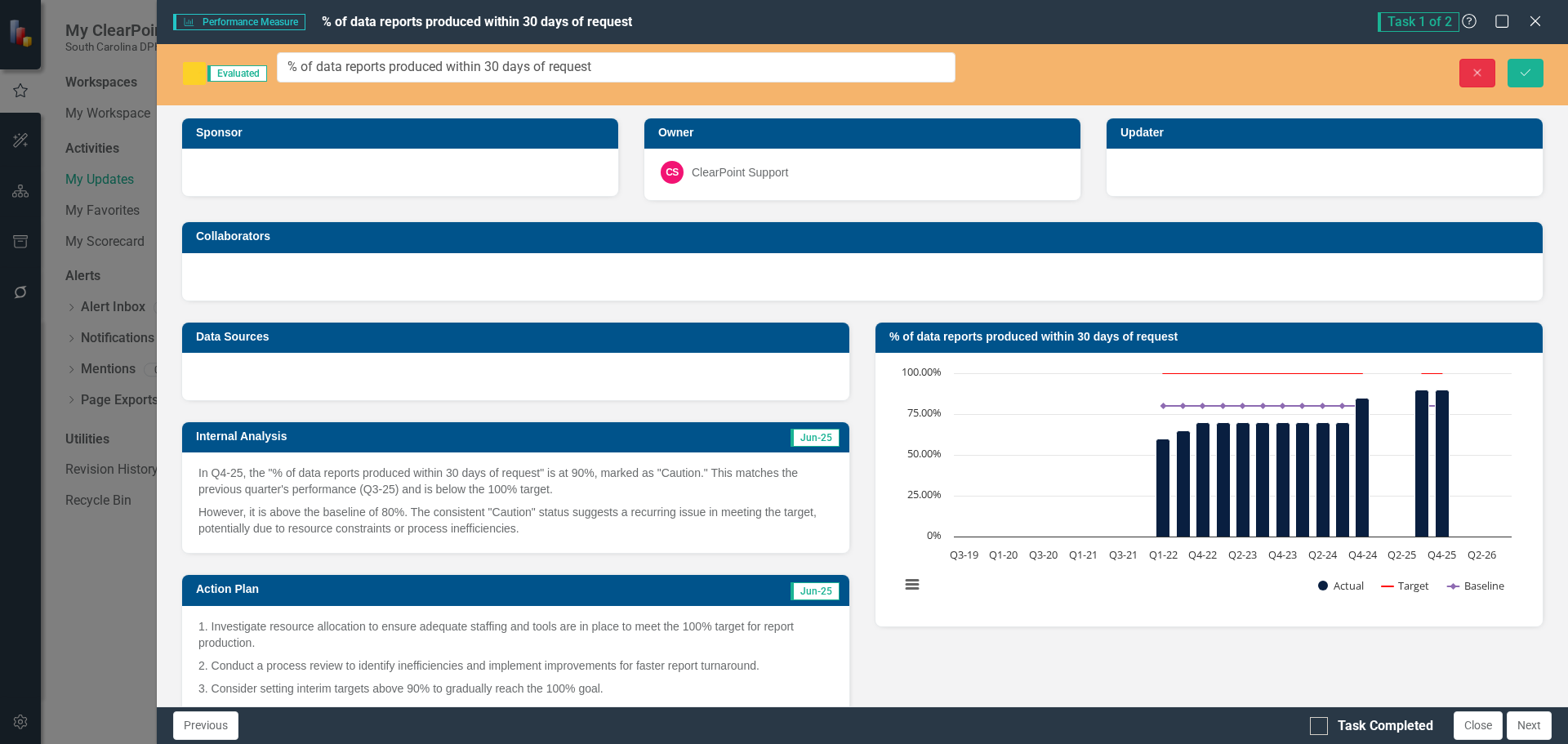 click on "Close" 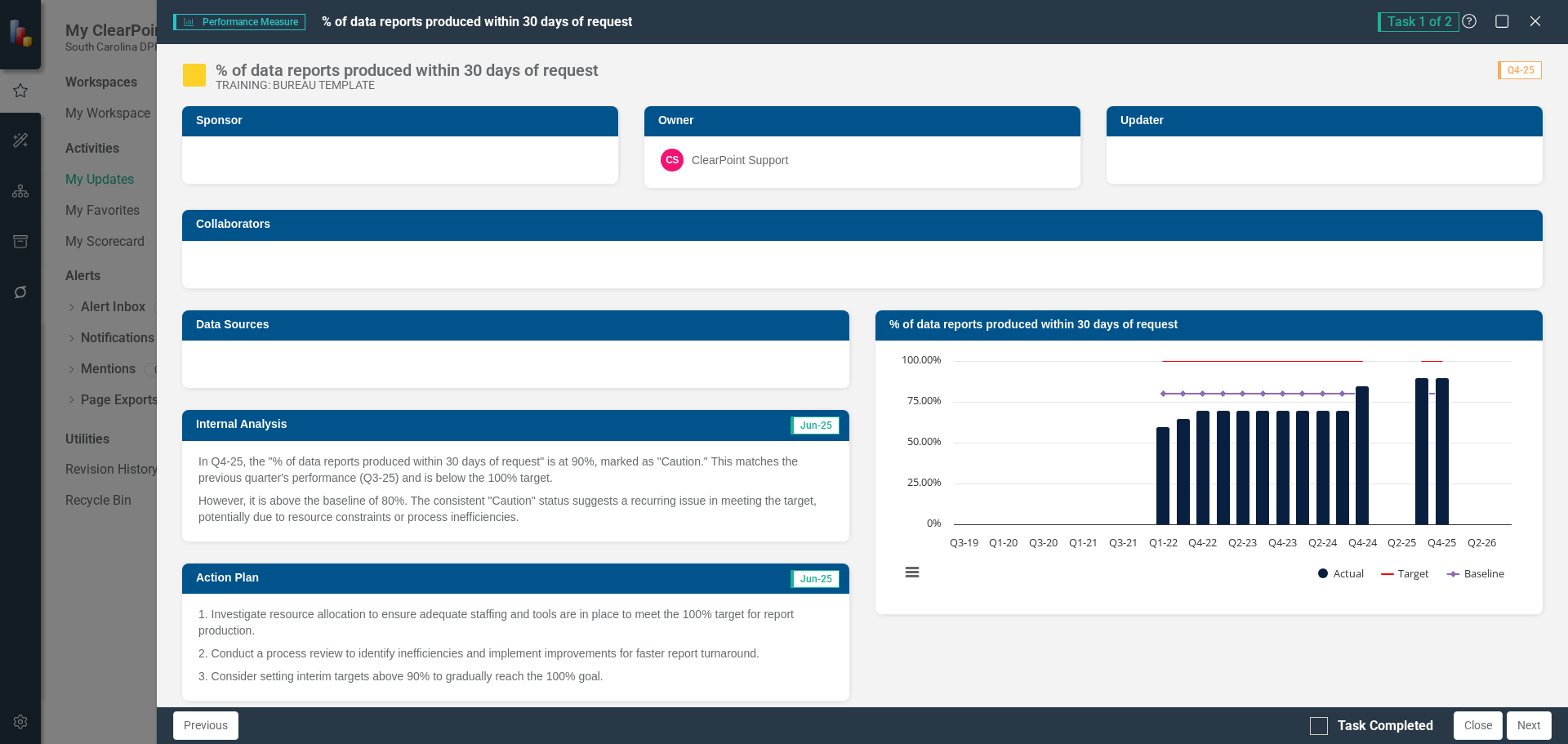 click on "However, it is above the baseline of 80%. The consistent "Caution" status suggests a recurring issue in meeting the target, potentially due to resource constraints or process inefficiencies." at bounding box center (515, 507) 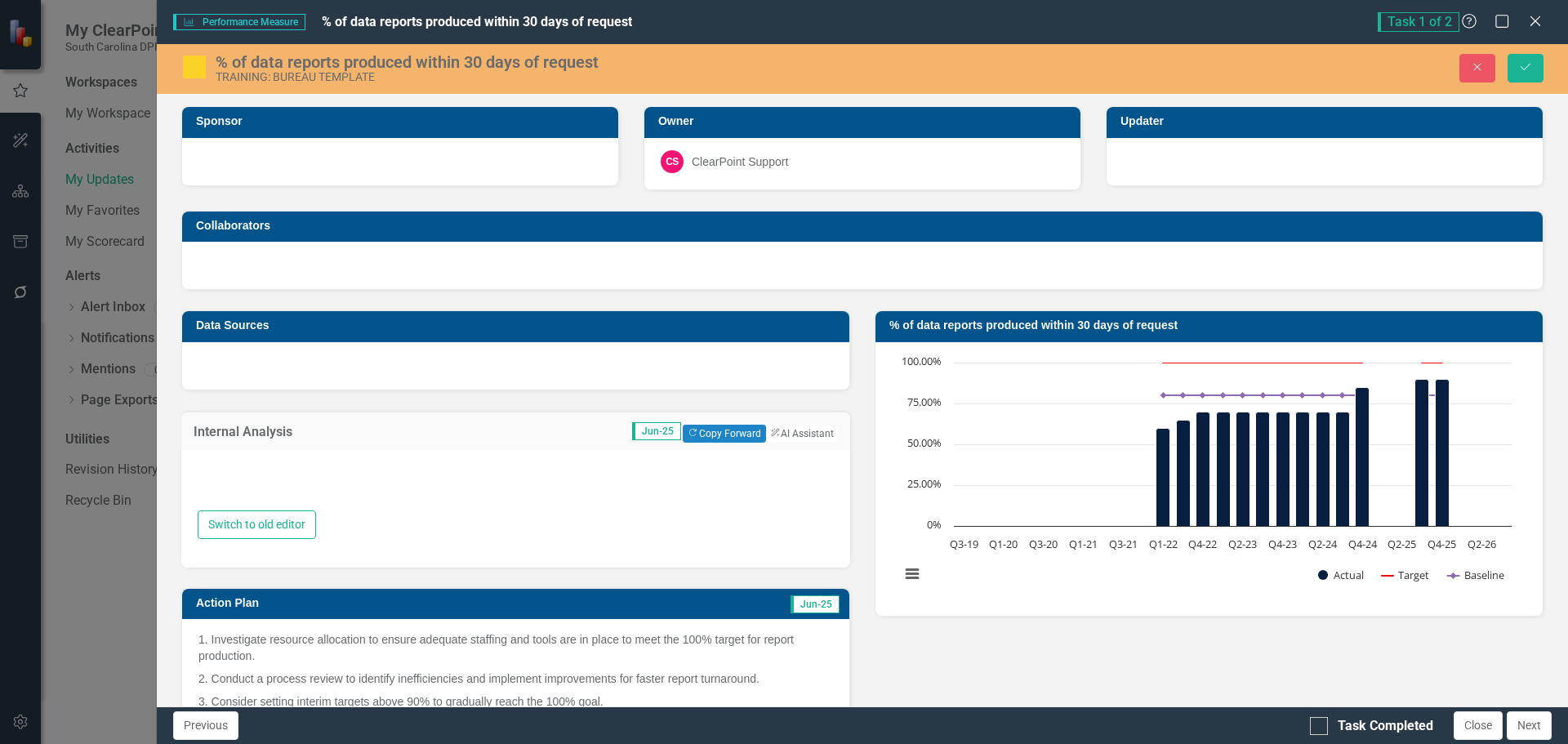 scroll, scrollTop: 163, scrollLeft: 0, axis: vertical 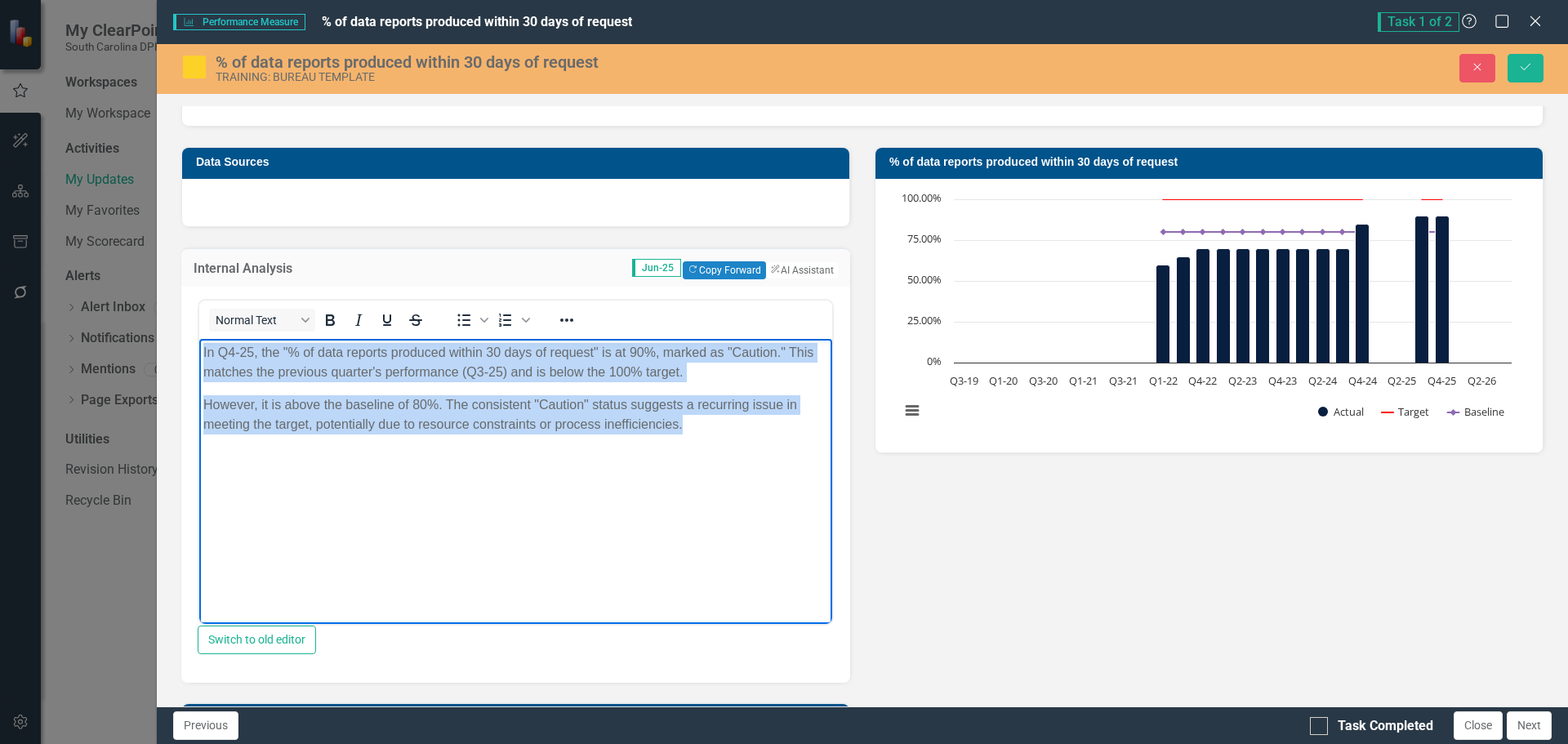 drag, startPoint x: 171, startPoint y: 332, endPoint x: -35, endPoint y: 220, distance: 234.47814 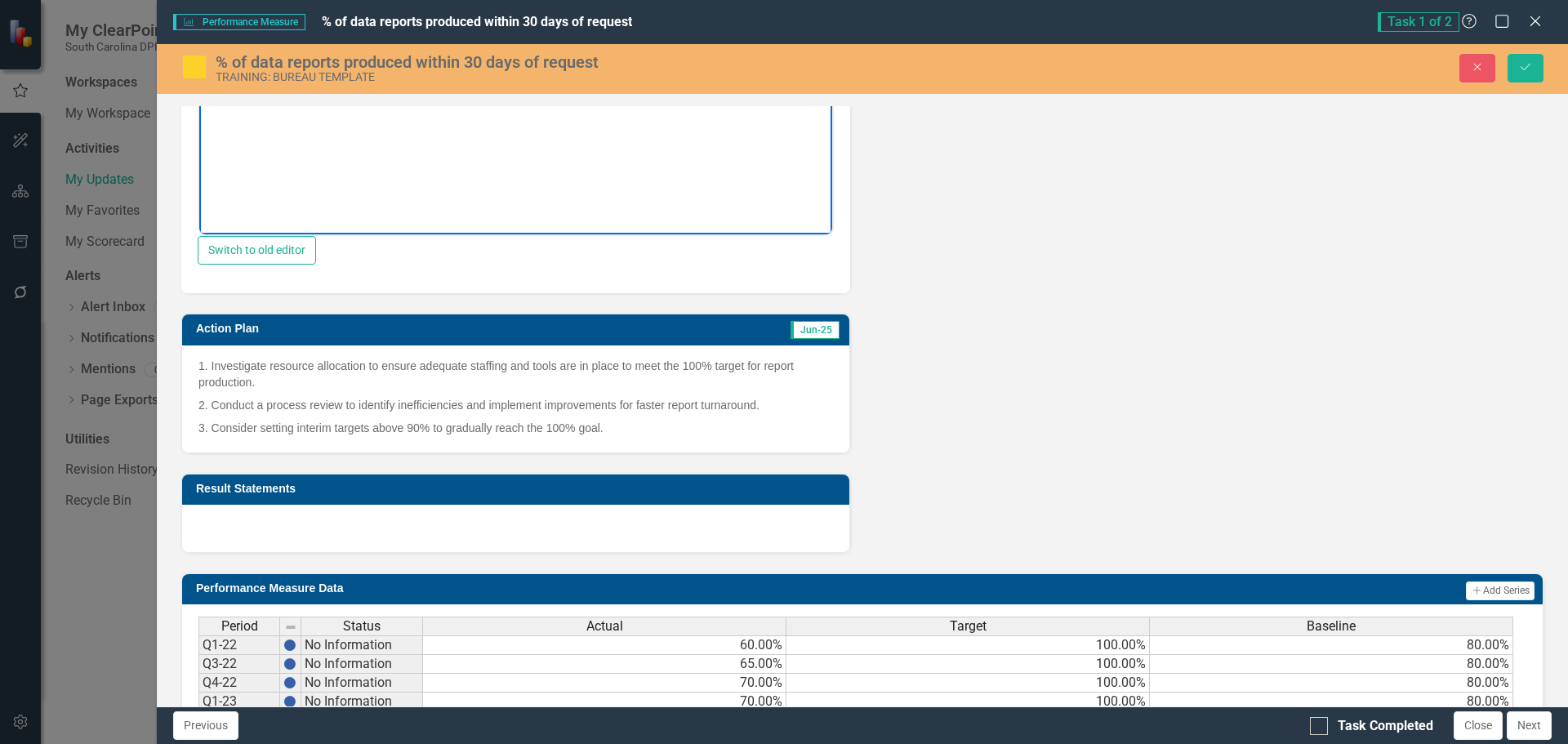 scroll, scrollTop: 572, scrollLeft: 0, axis: vertical 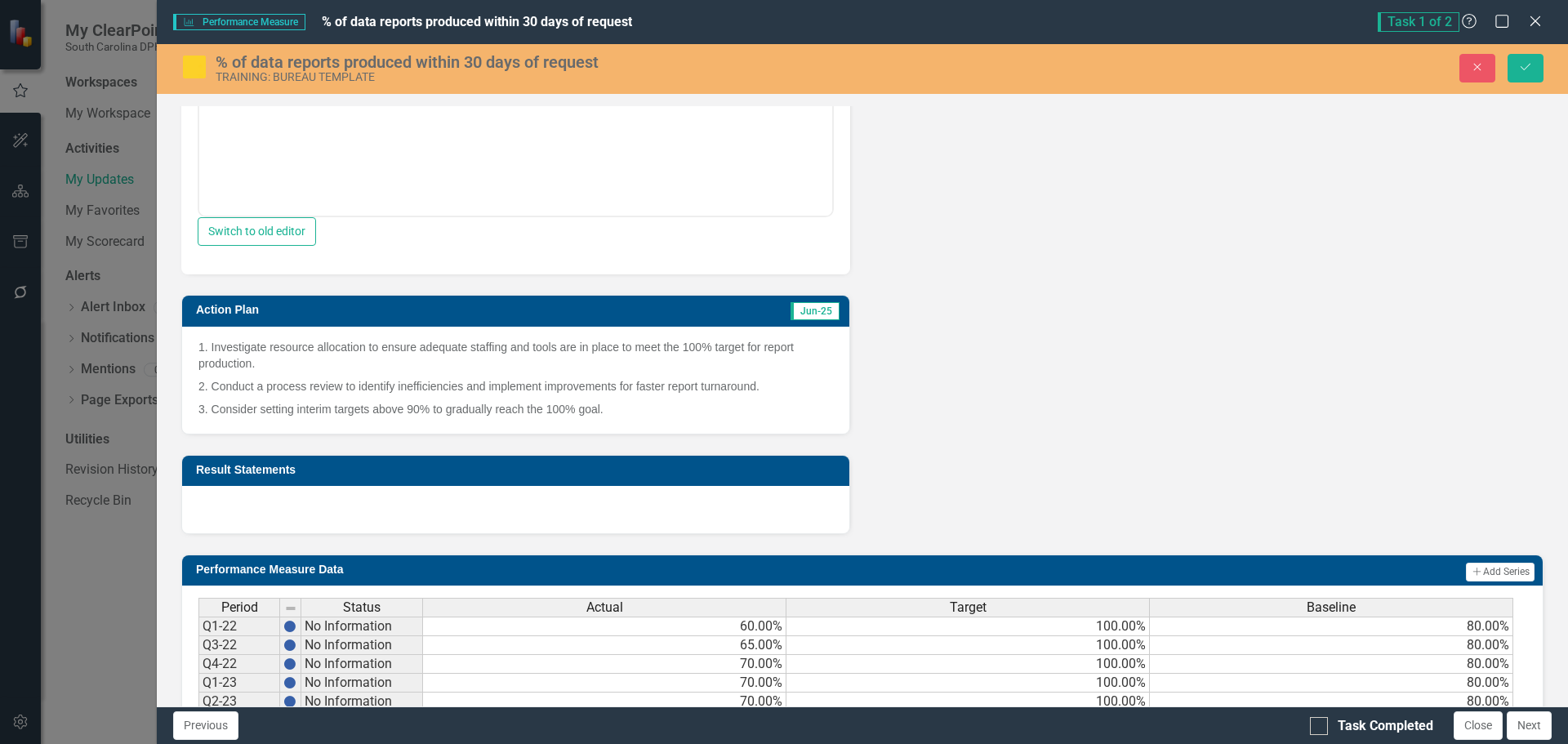 click on "2. Conduct a process review to identify inefficiencies and implement improvements for faster report turnaround." at bounding box center (515, 386) 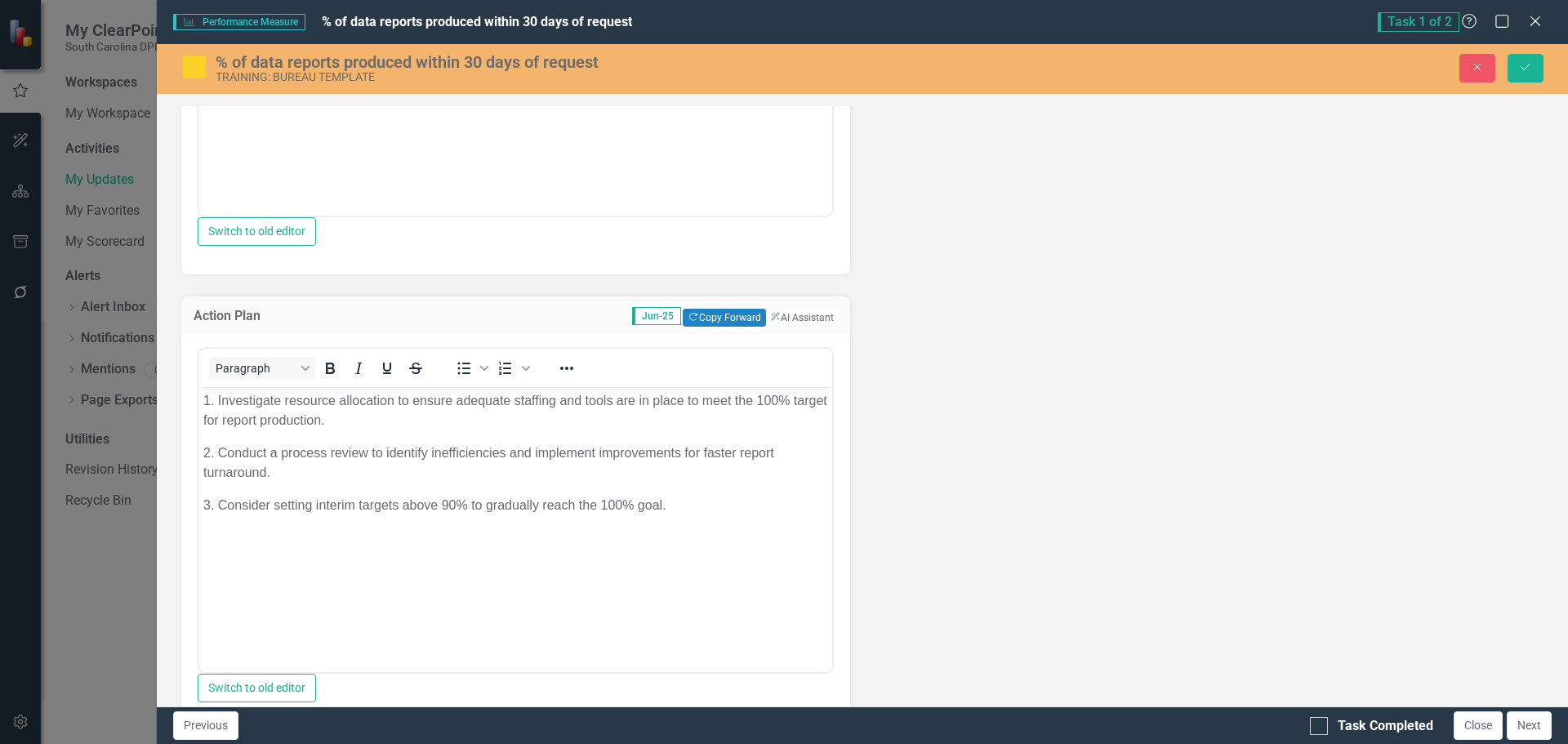 scroll, scrollTop: 0, scrollLeft: 0, axis: both 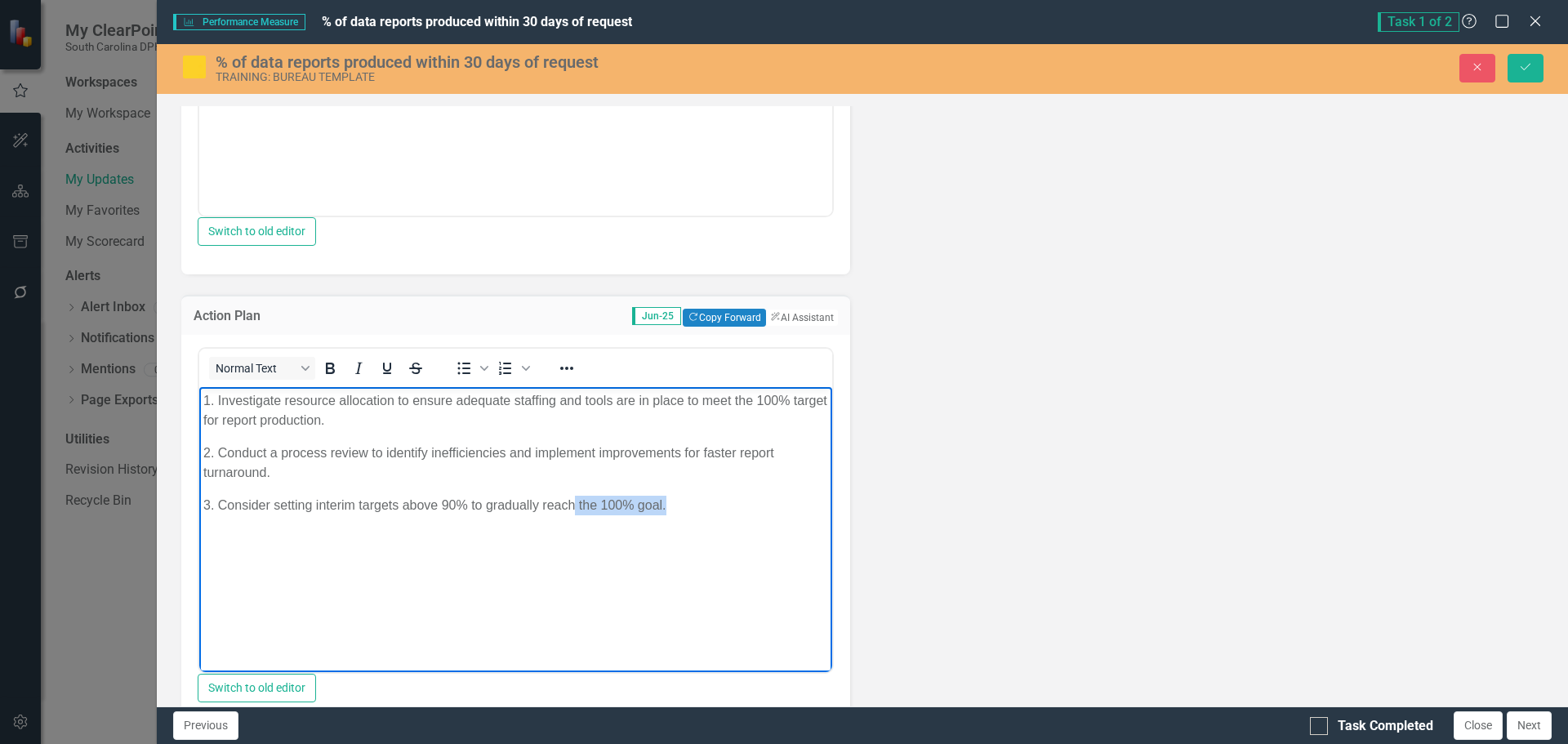 drag, startPoint x: 574, startPoint y: 487, endPoint x: -4, endPoint y: 340, distance: 596.4 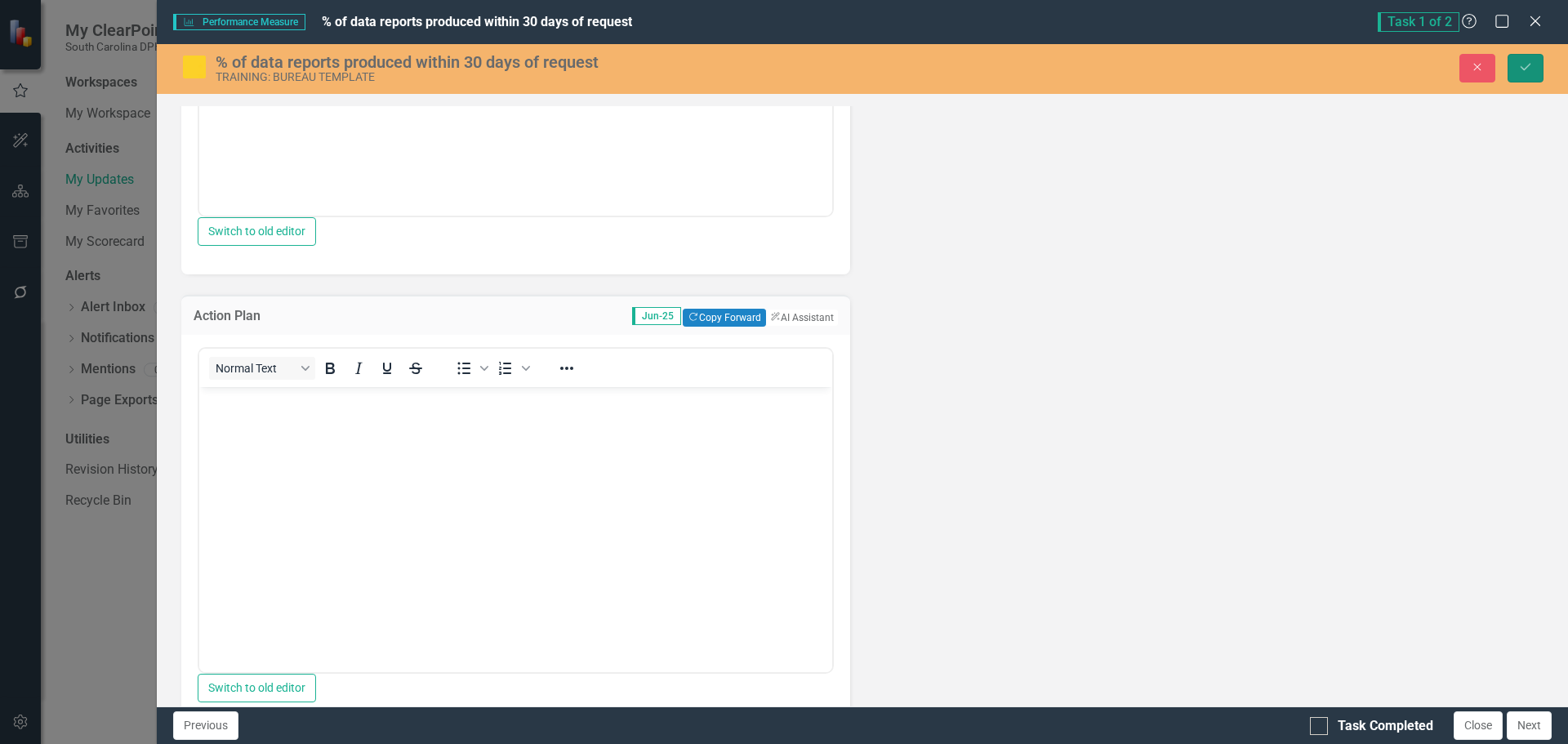 click on "Save" 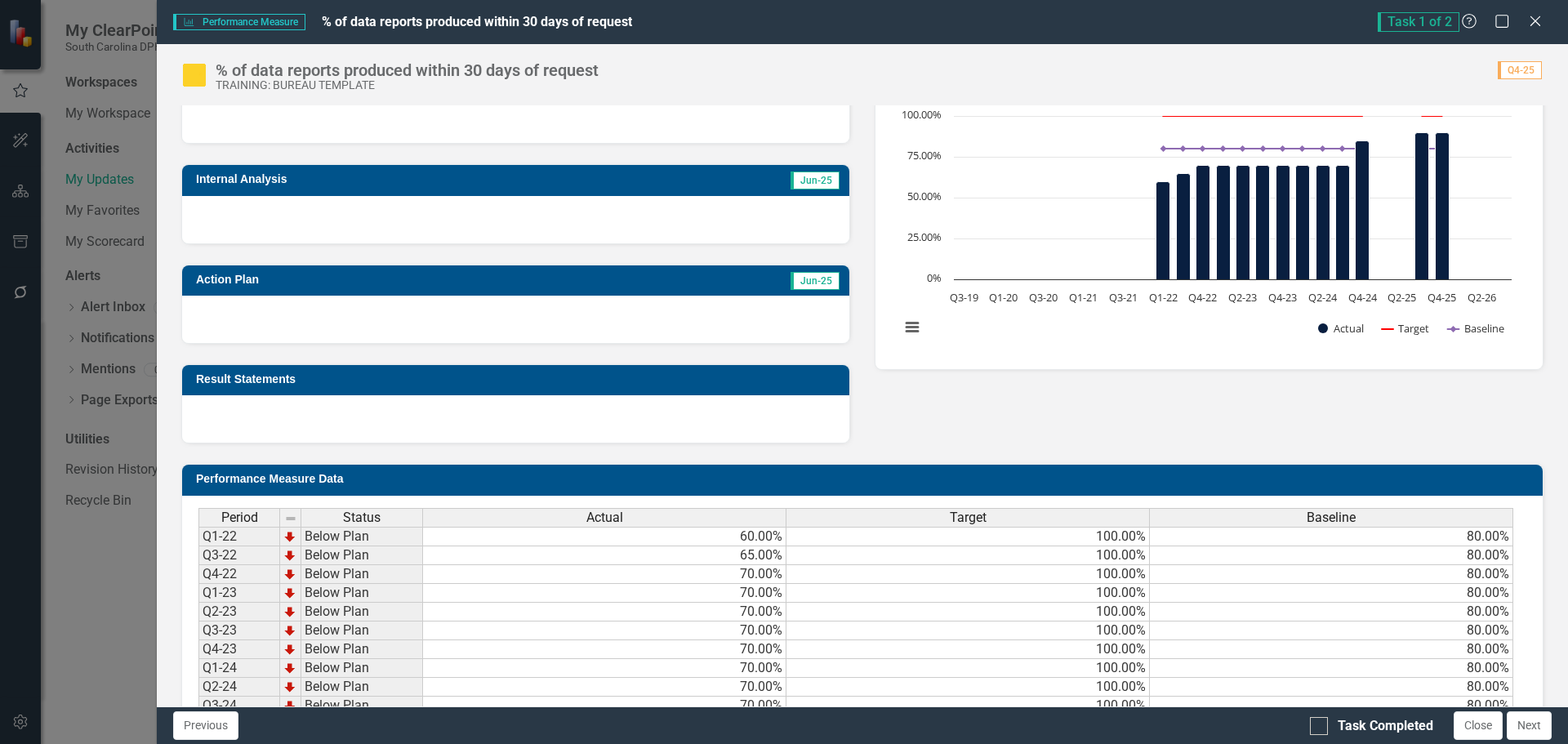 scroll, scrollTop: 163, scrollLeft: 0, axis: vertical 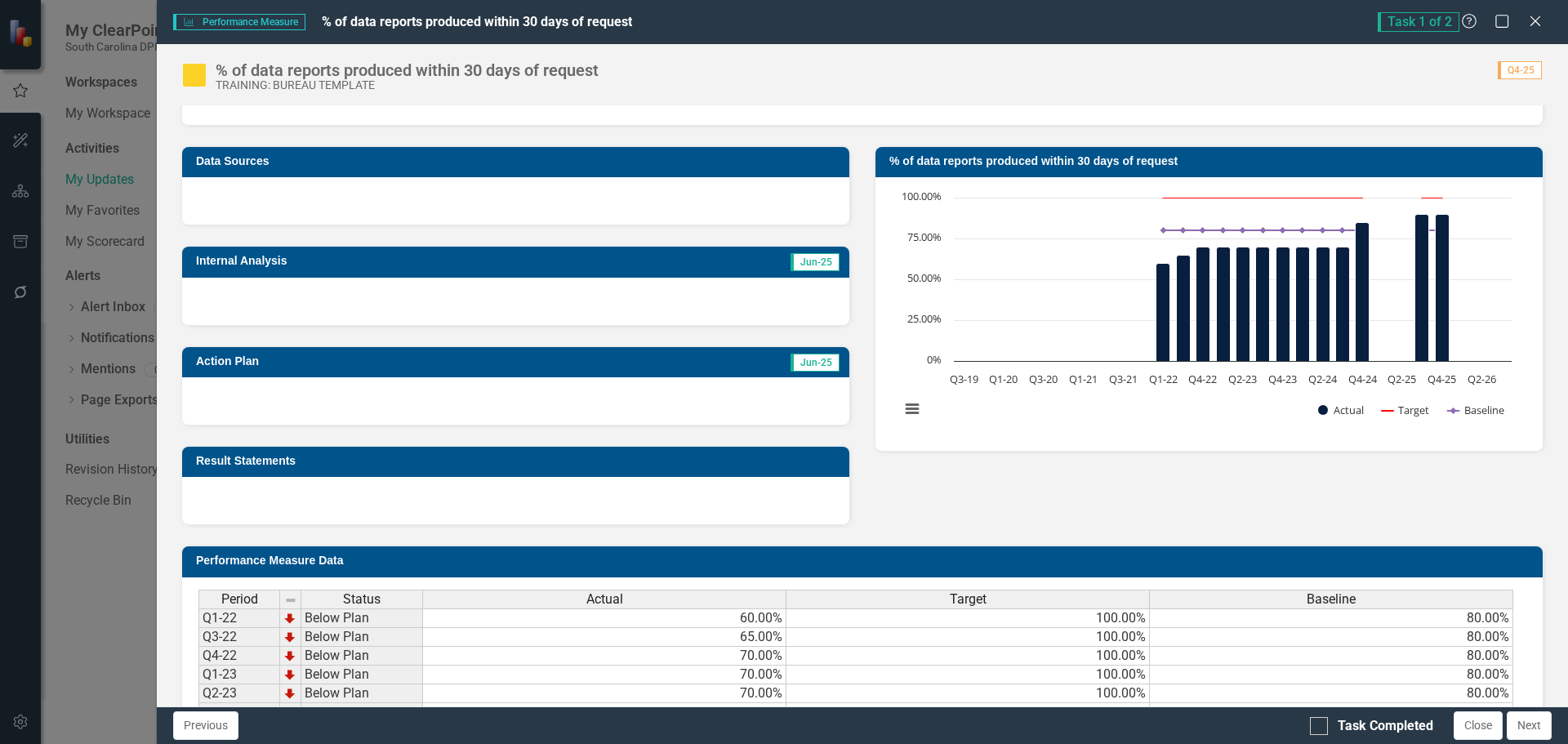 click at bounding box center (515, 301) 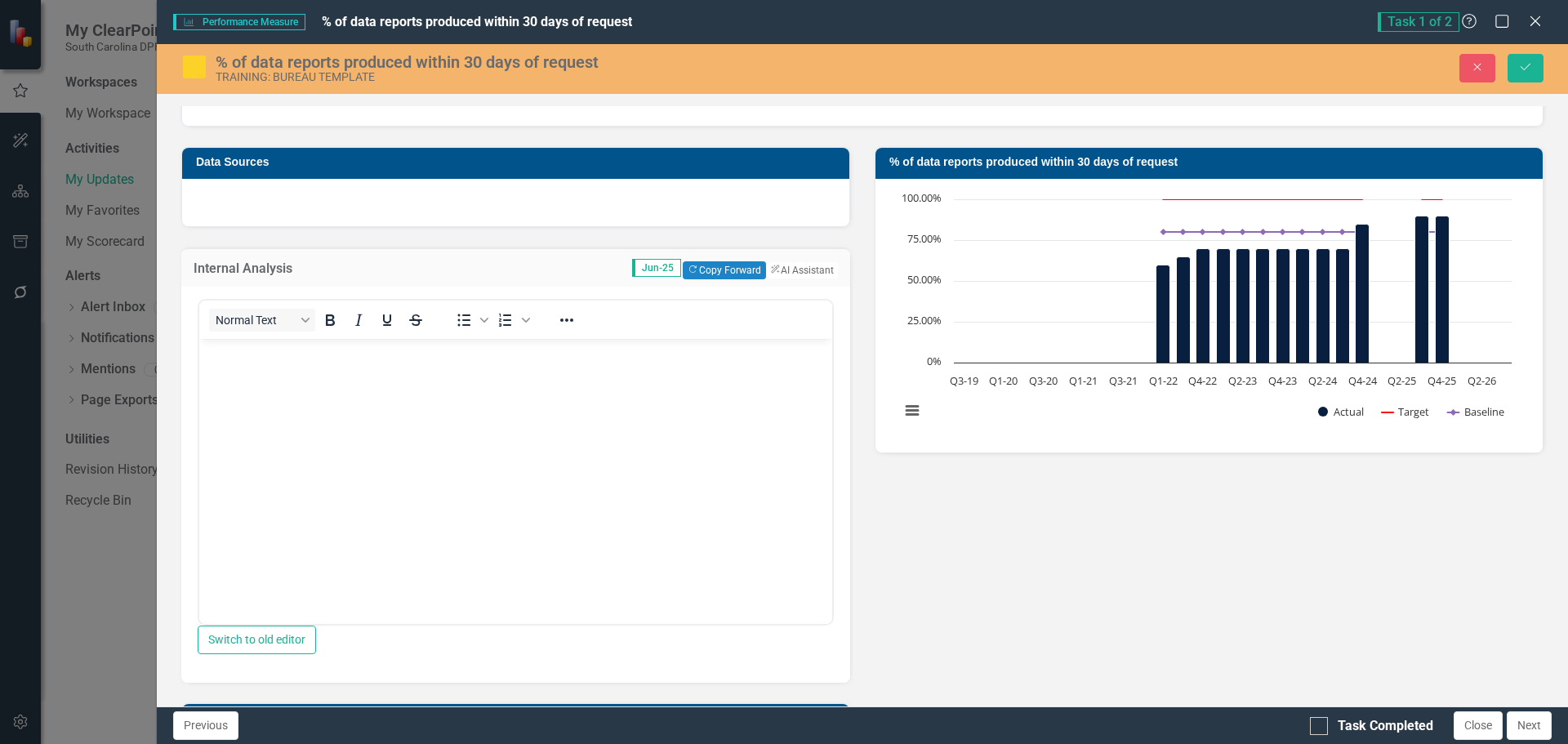 scroll, scrollTop: 0, scrollLeft: 0, axis: both 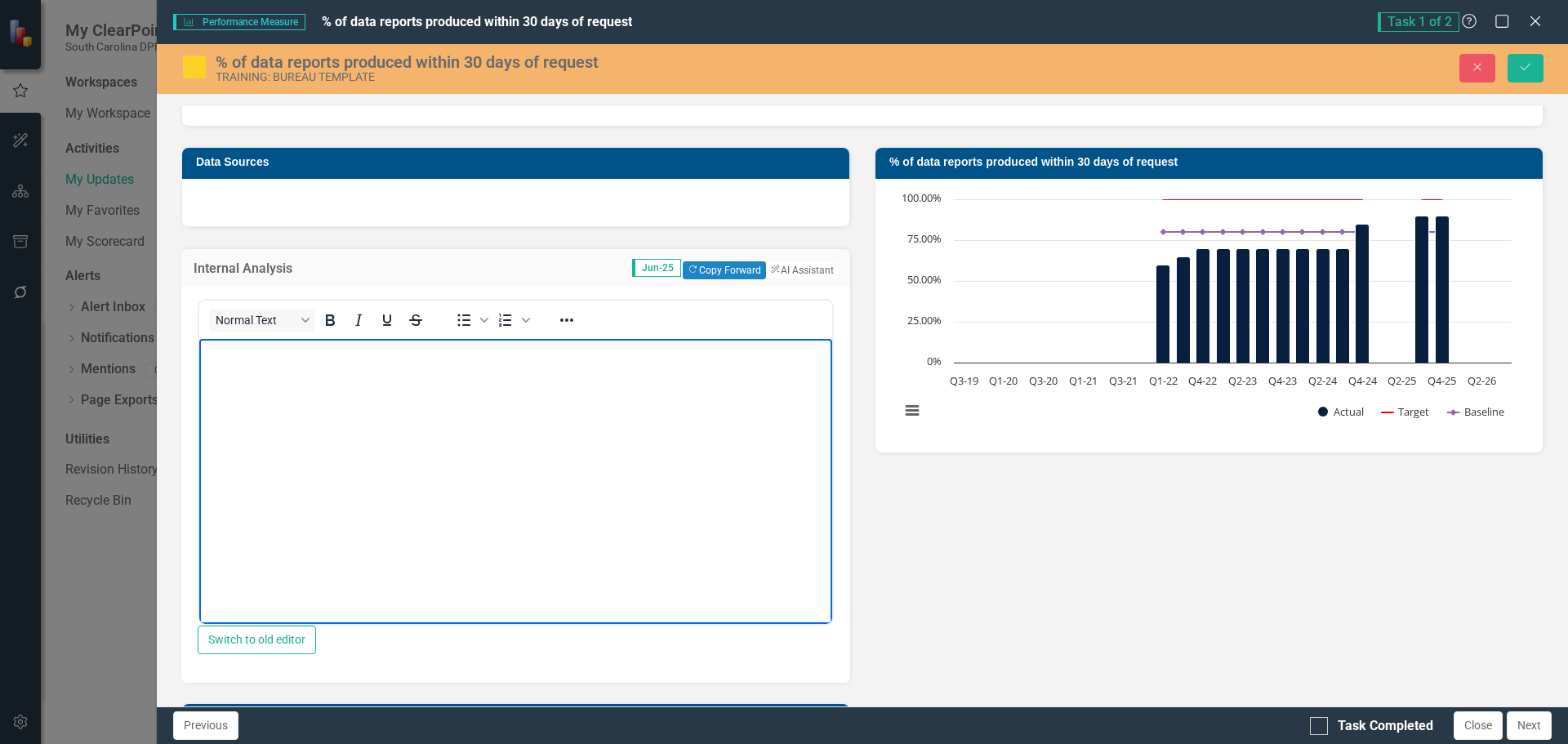 click at bounding box center [515, 461] 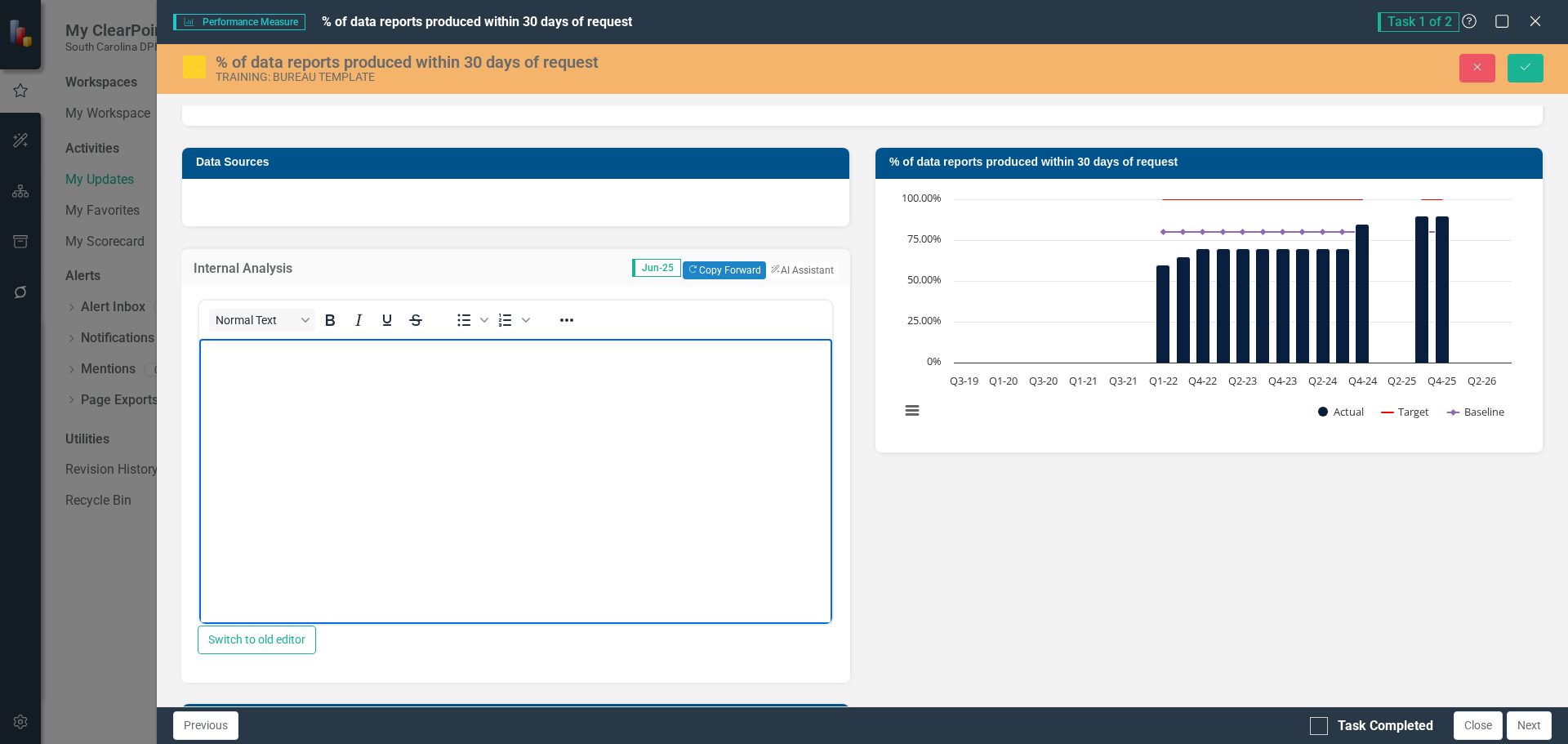 type 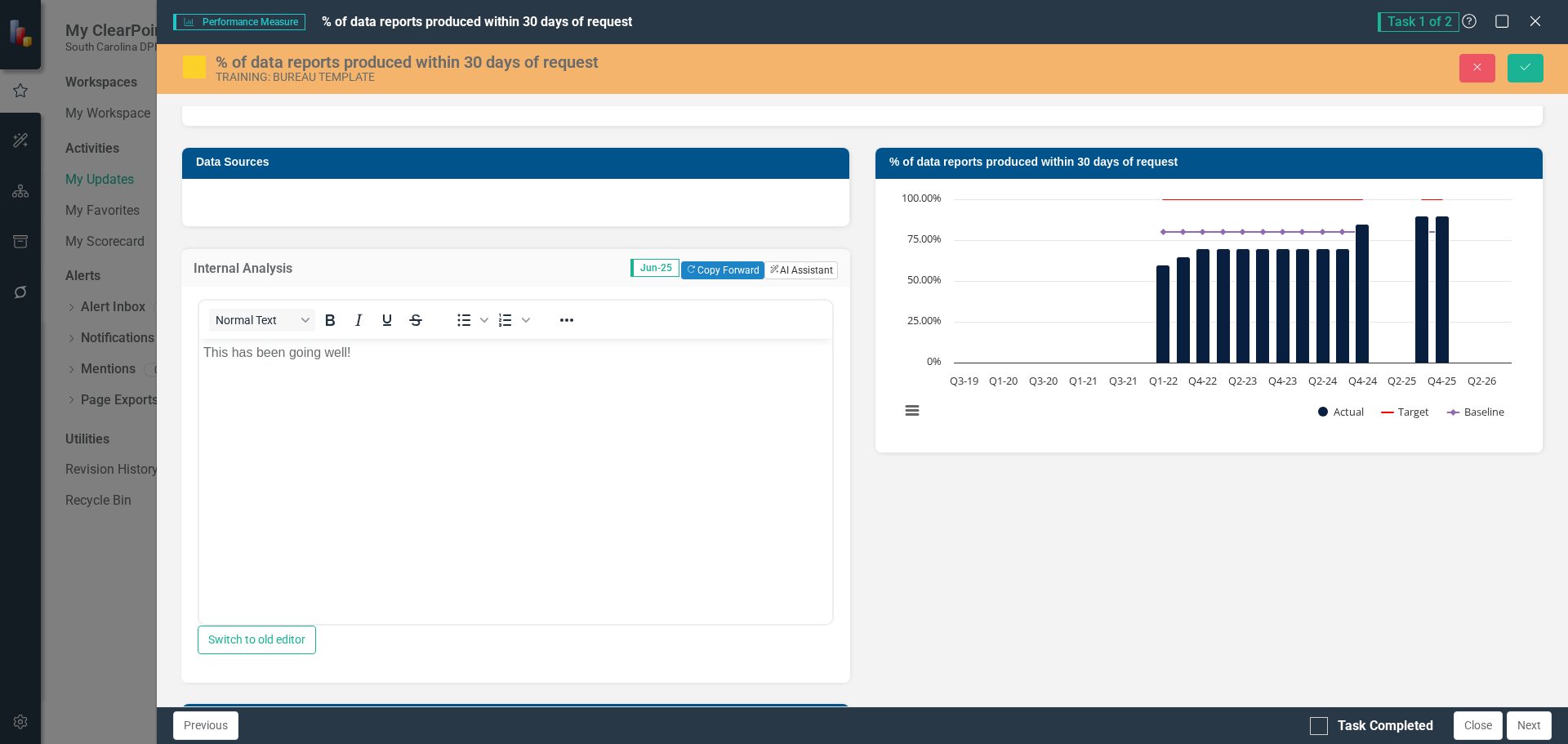 click on "ClearPoint AI  AI Assistant" at bounding box center [801, 270] 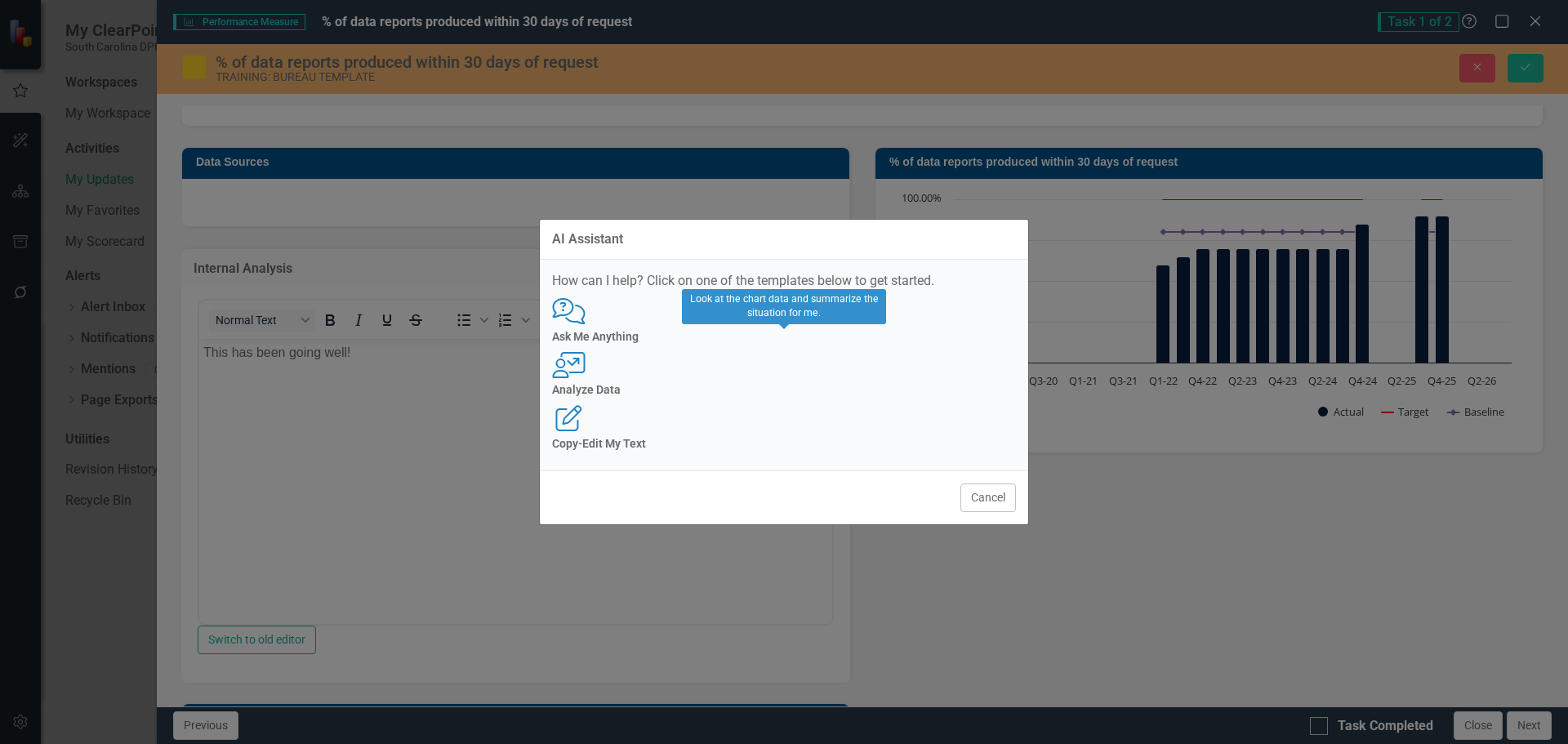 click on "Analyze Data" at bounding box center [784, 390] 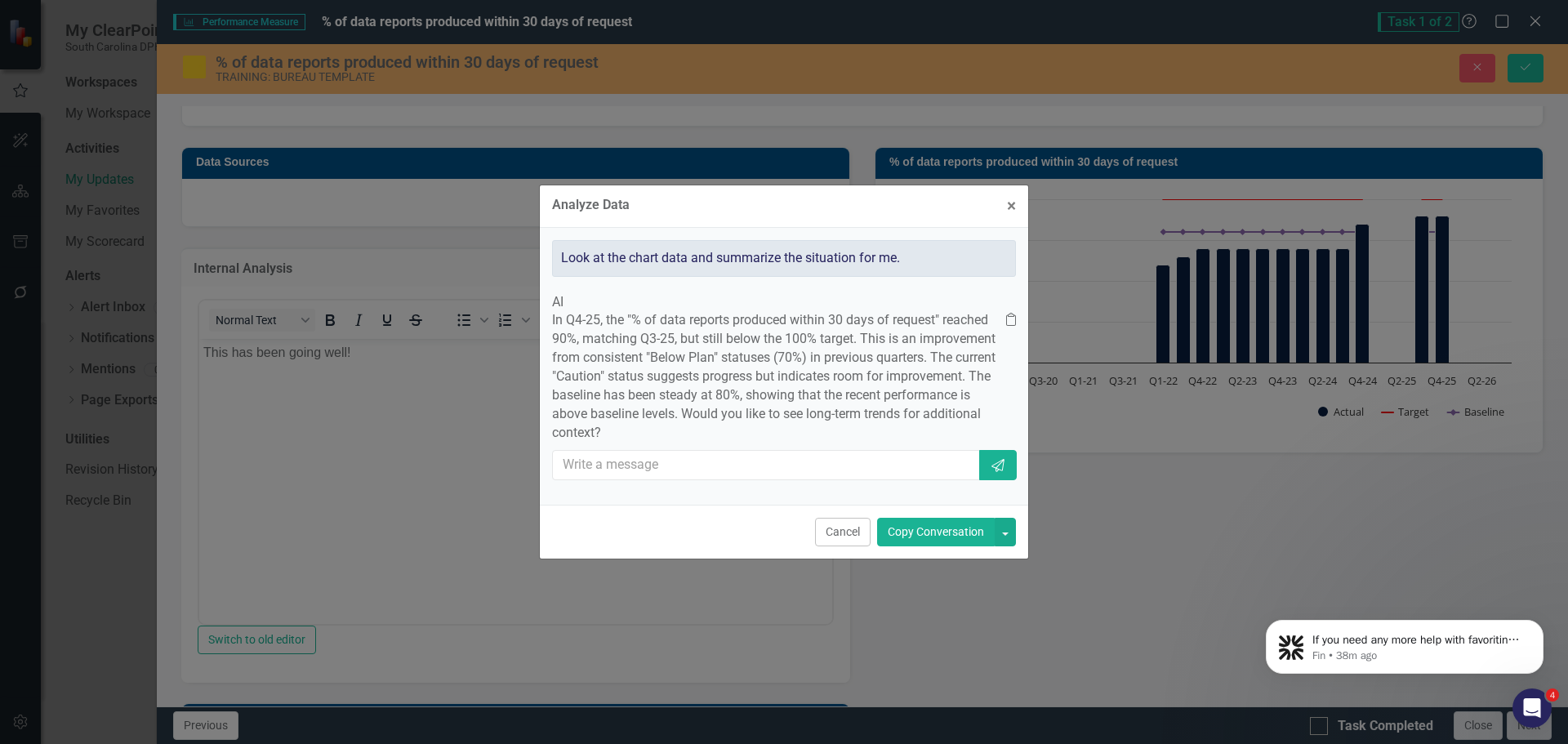 click 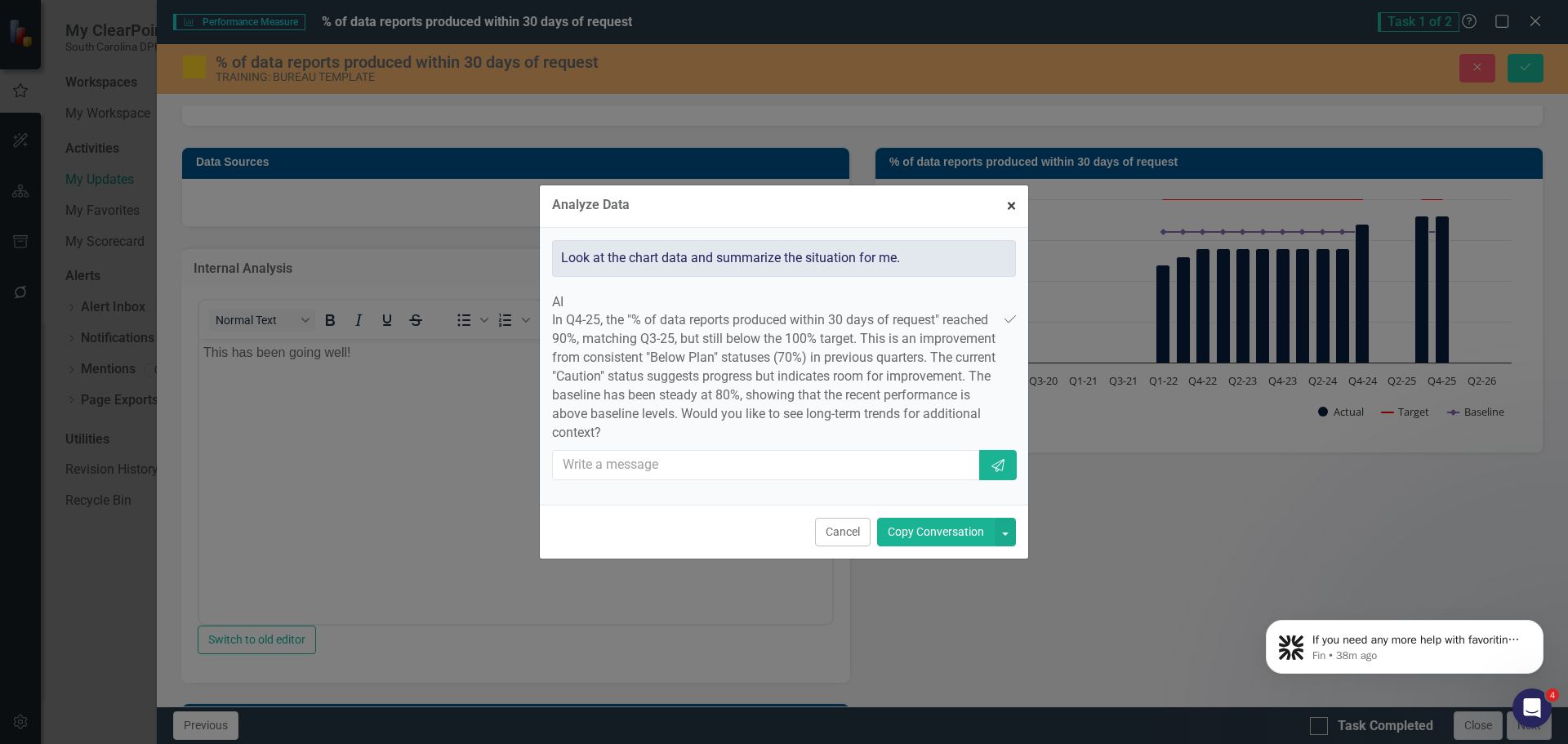 click on "×" at bounding box center [1011, 206] 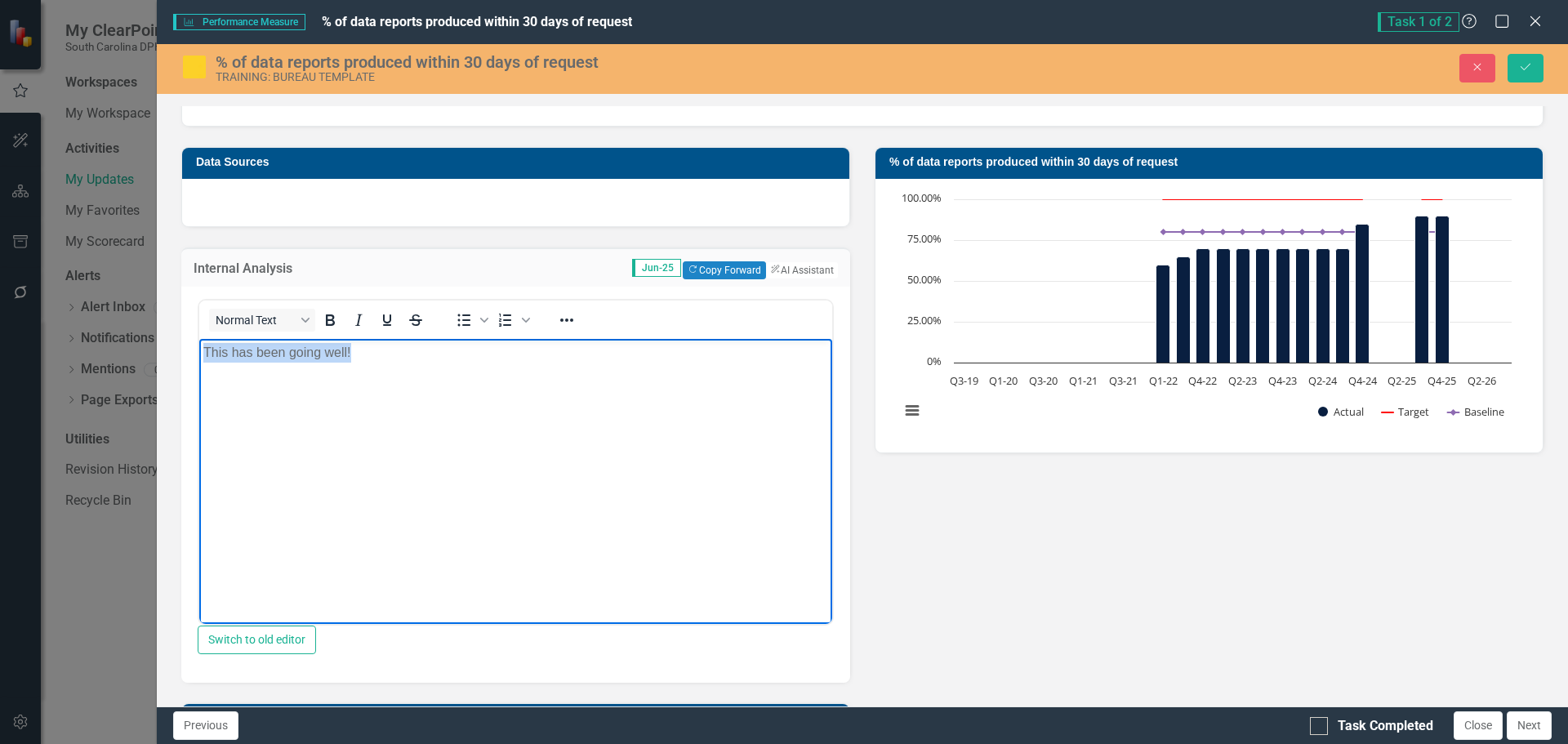 drag, startPoint x: 538, startPoint y: 406, endPoint x: 35, endPoint y: 363, distance: 504.8346 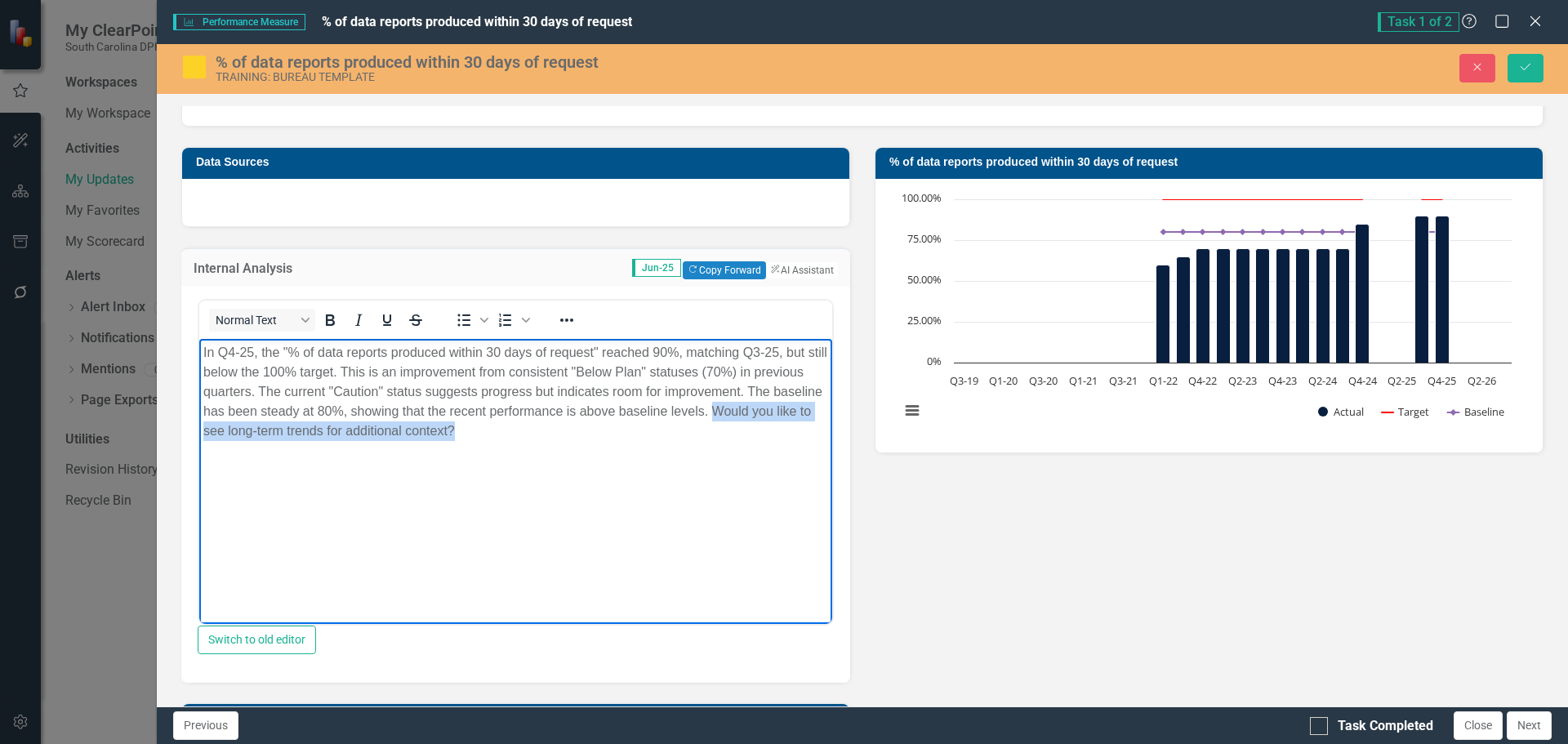drag, startPoint x: 555, startPoint y: 427, endPoint x: 349, endPoint y: 800, distance: 426.10445 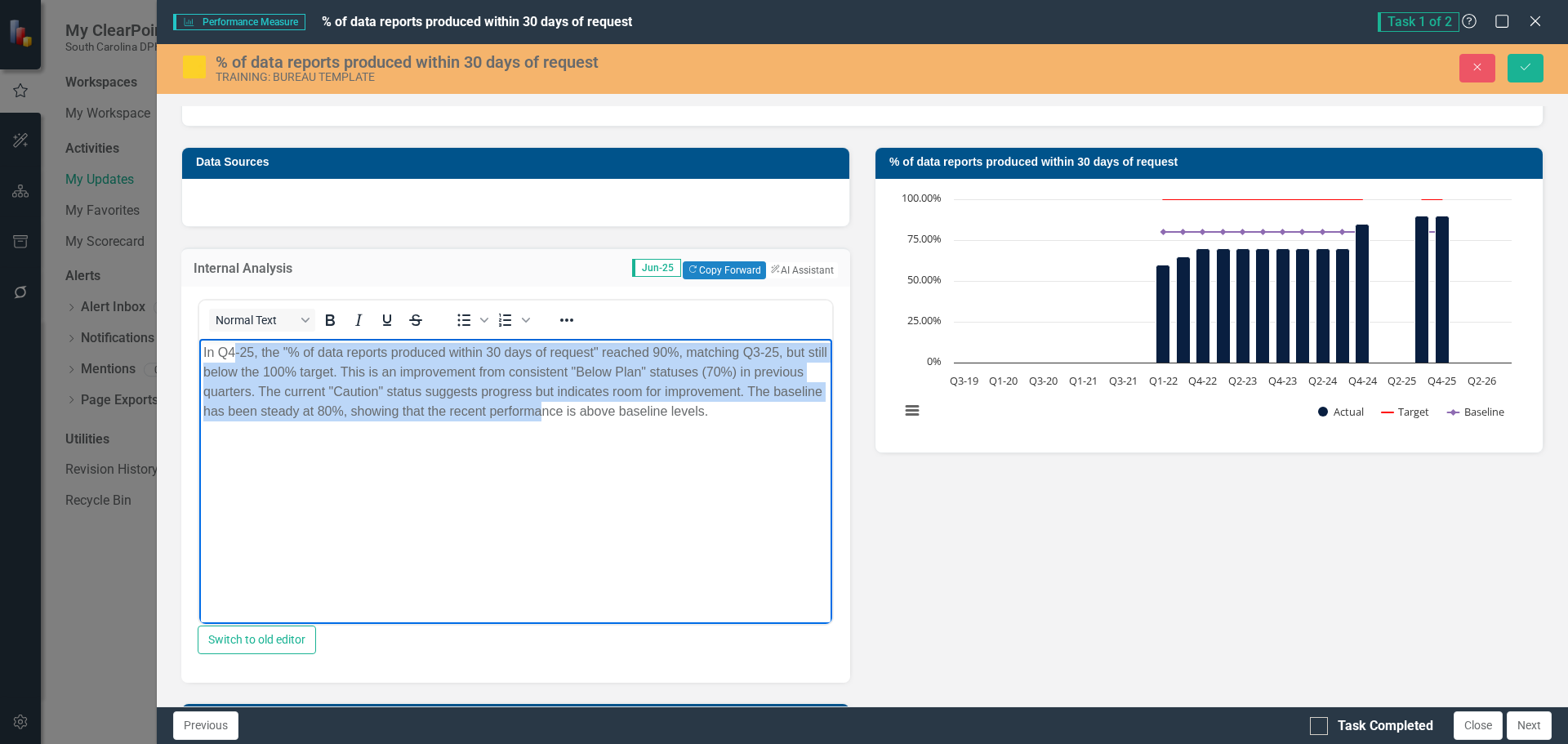 drag, startPoint x: 233, startPoint y: 357, endPoint x: 620, endPoint y: 454, distance: 398.97118 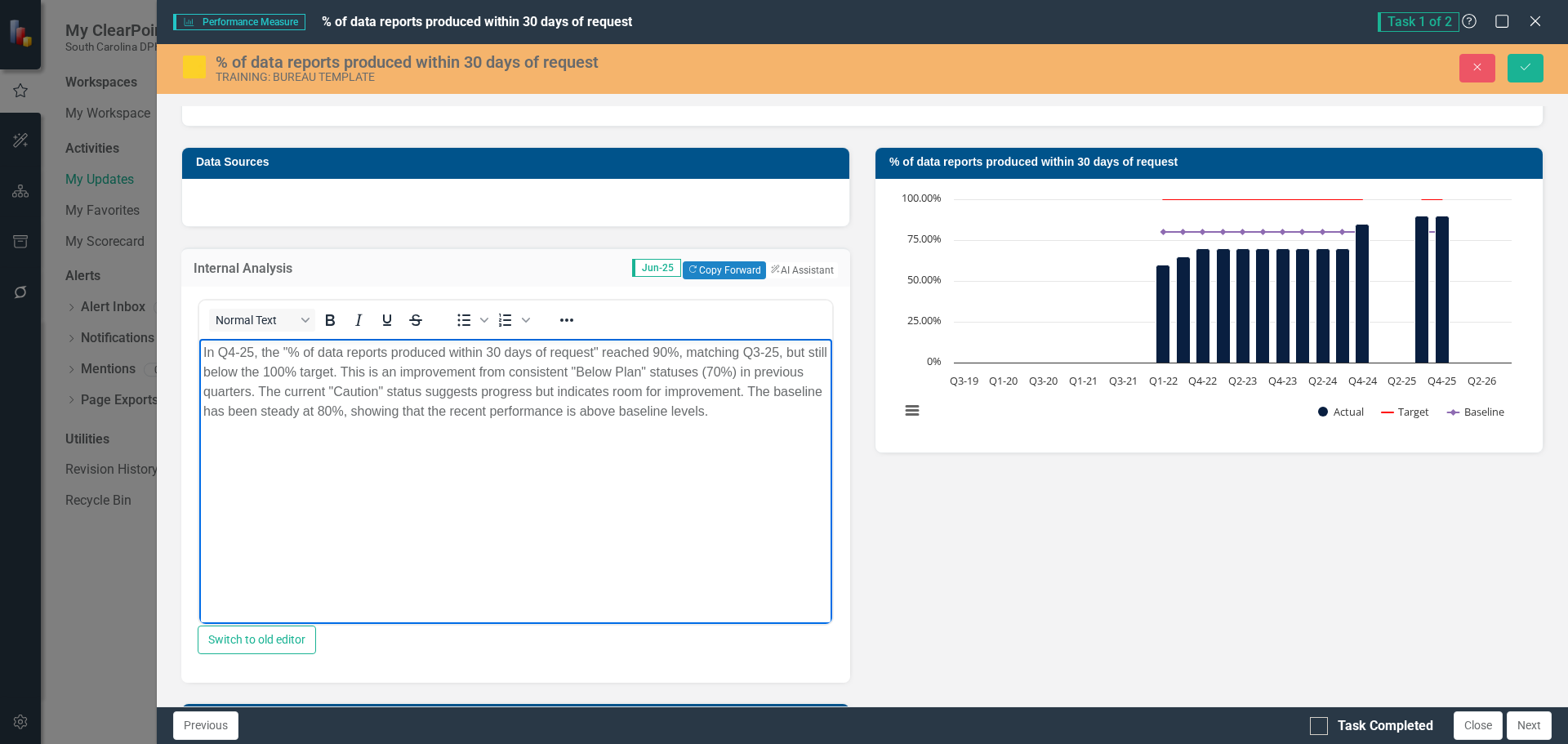 click on "In Q4-25, the "% of data reports produced within 30 days of request" reached 90%, matching Q3-25, but still below the 100% target. This is an improvement from consistent "Below Plan" statuses (70%) in previous quarters. The current "Caution" status suggests progress but indicates room for improvement. The baseline has been steady at 80%, showing that the recent performance is above baseline levels." at bounding box center (515, 461) 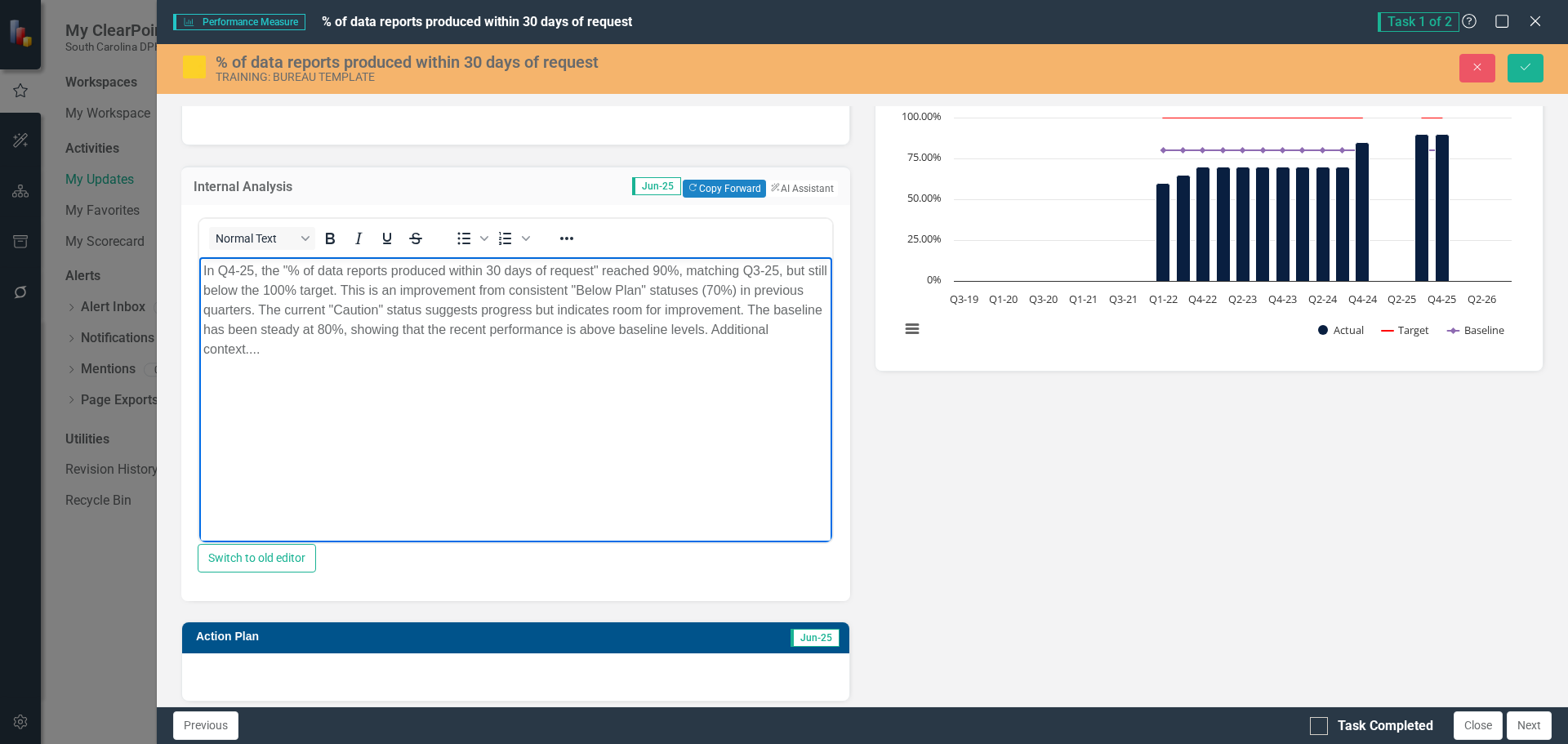 scroll, scrollTop: 408, scrollLeft: 0, axis: vertical 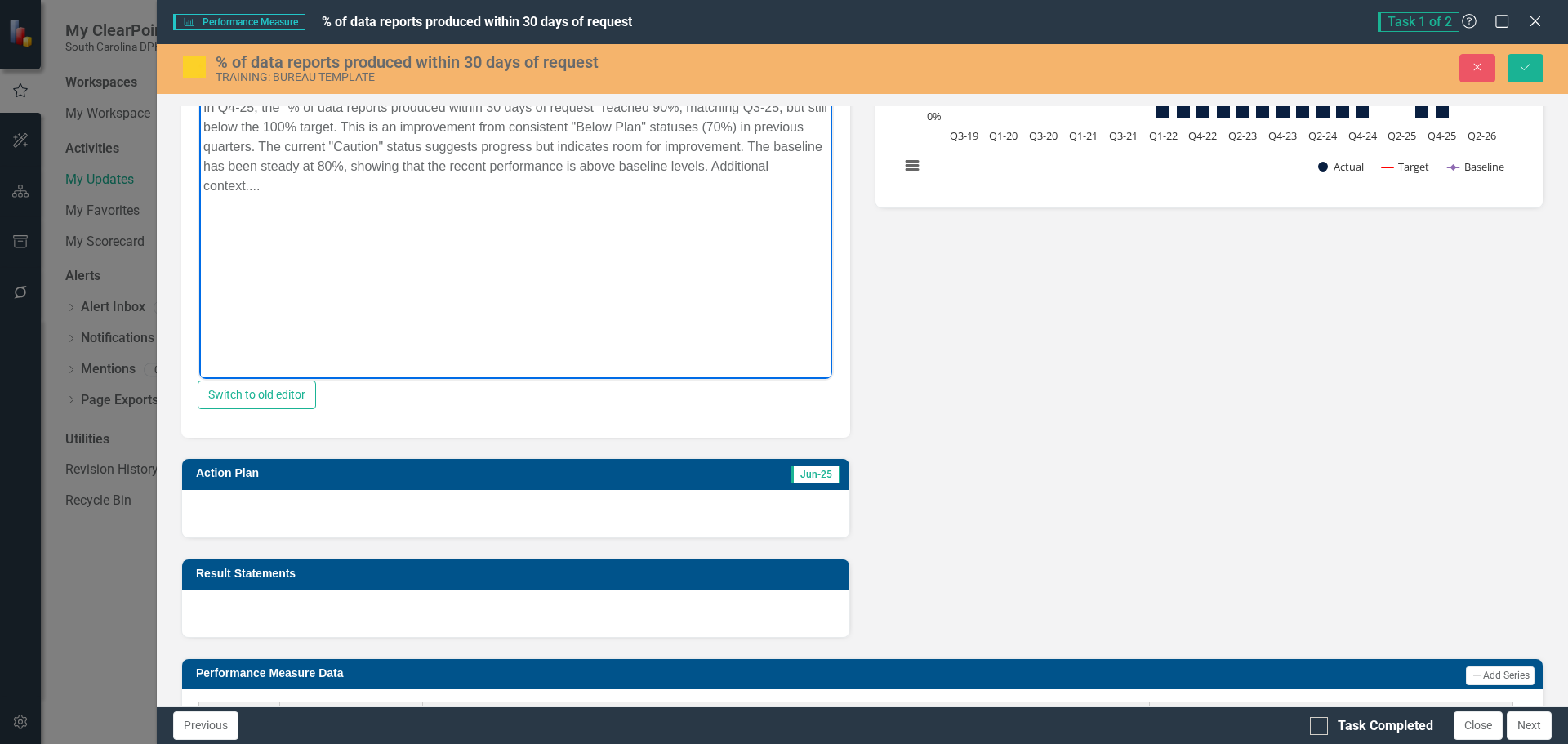 click at bounding box center (515, 514) 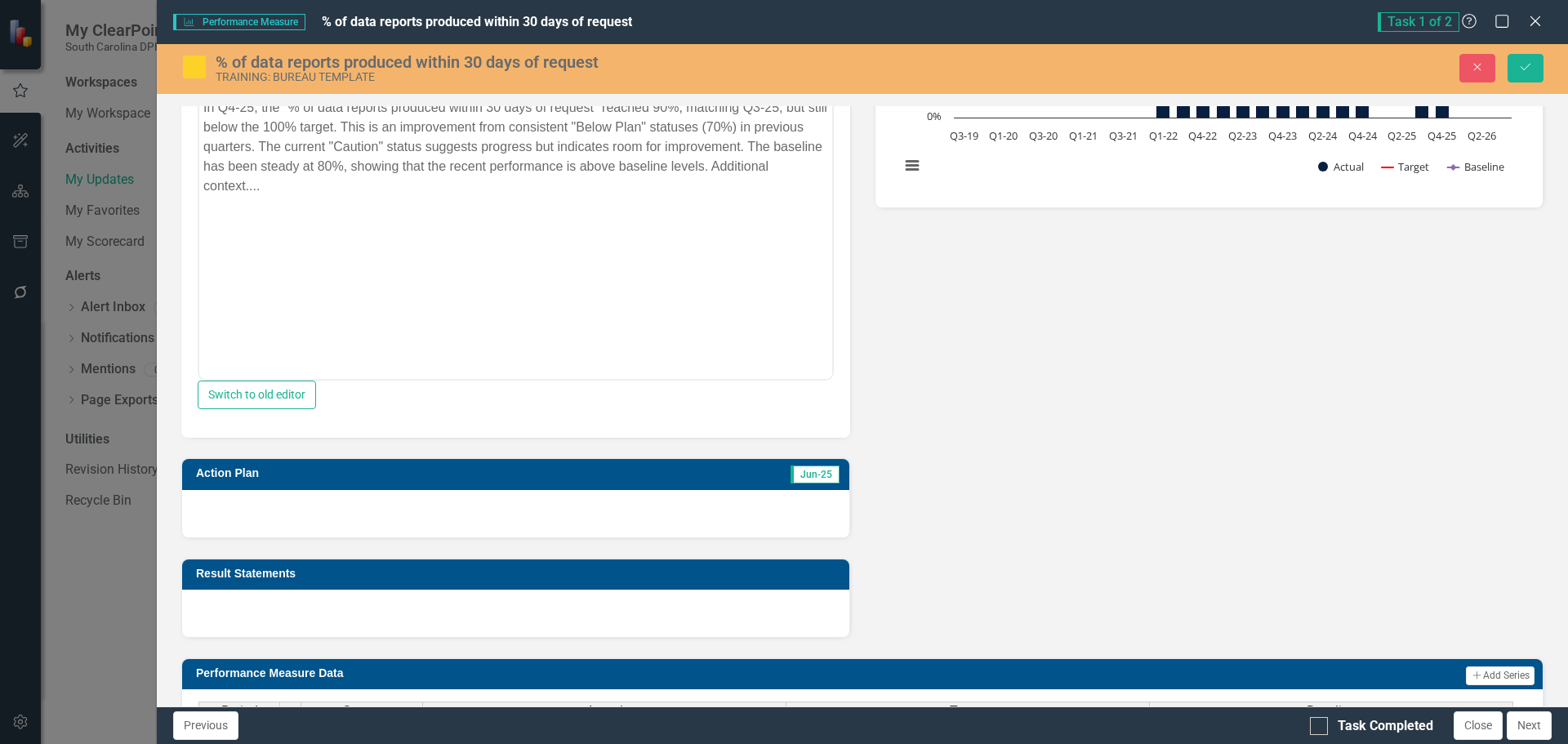 click at bounding box center (515, 514) 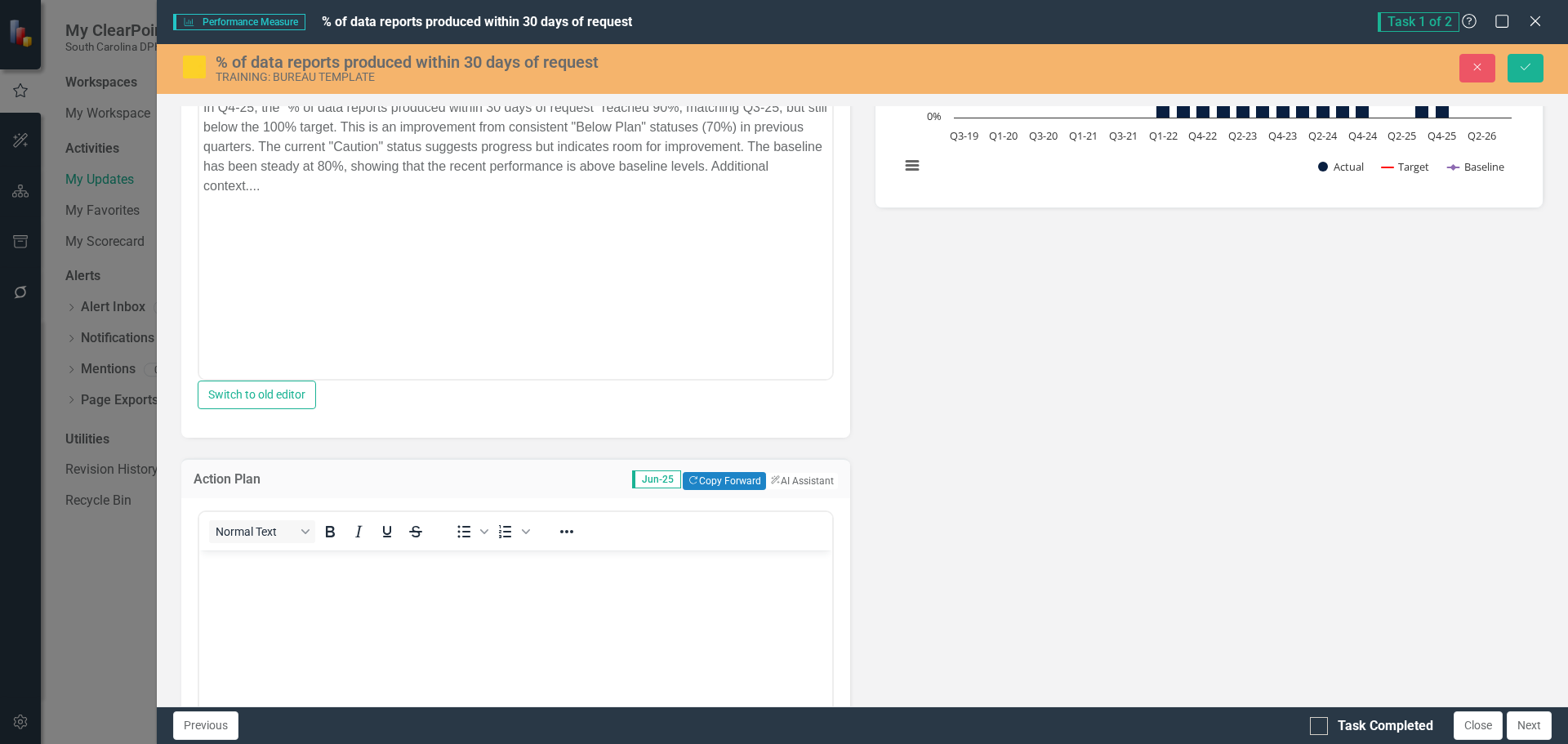 scroll, scrollTop: 0, scrollLeft: 0, axis: both 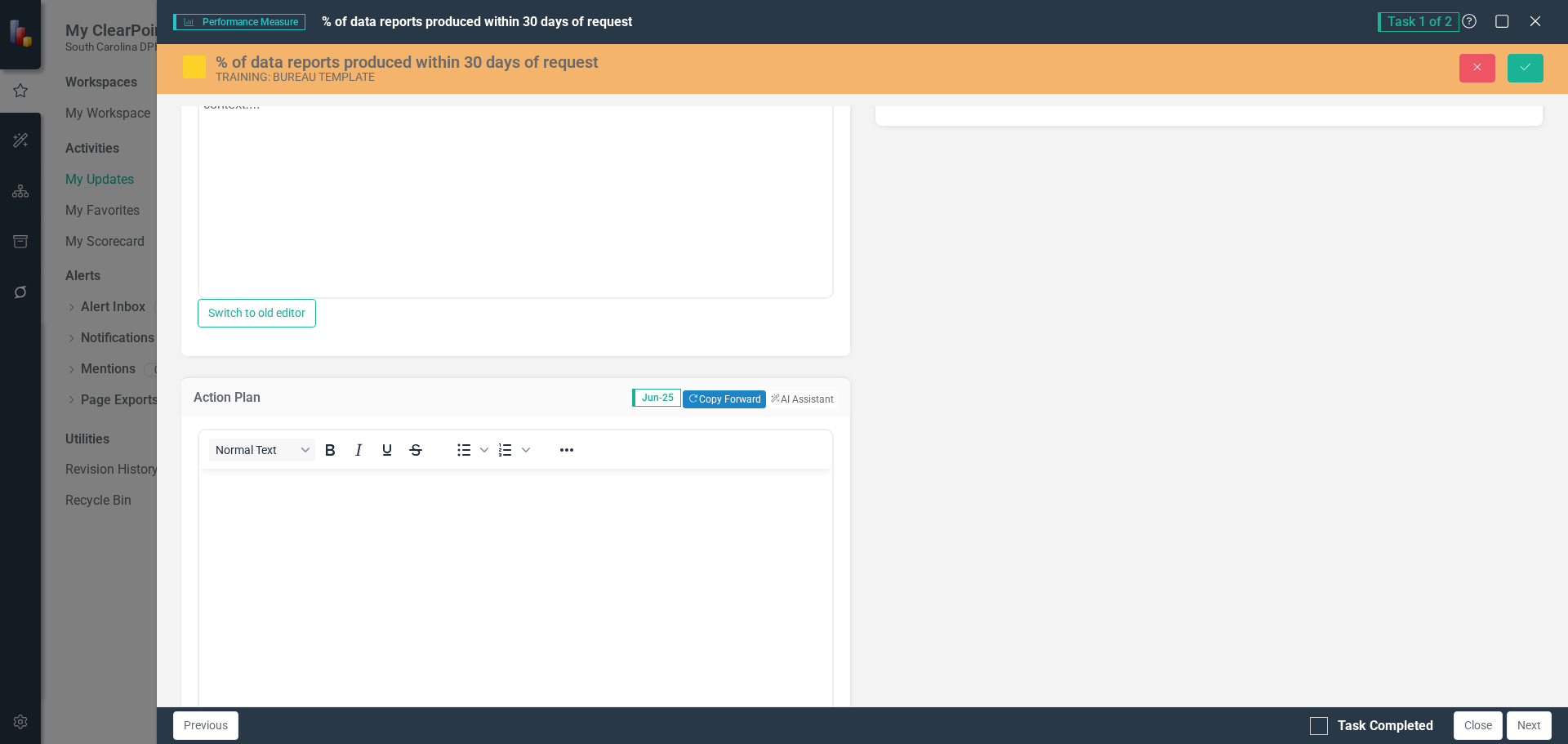 click at bounding box center (515, 590) 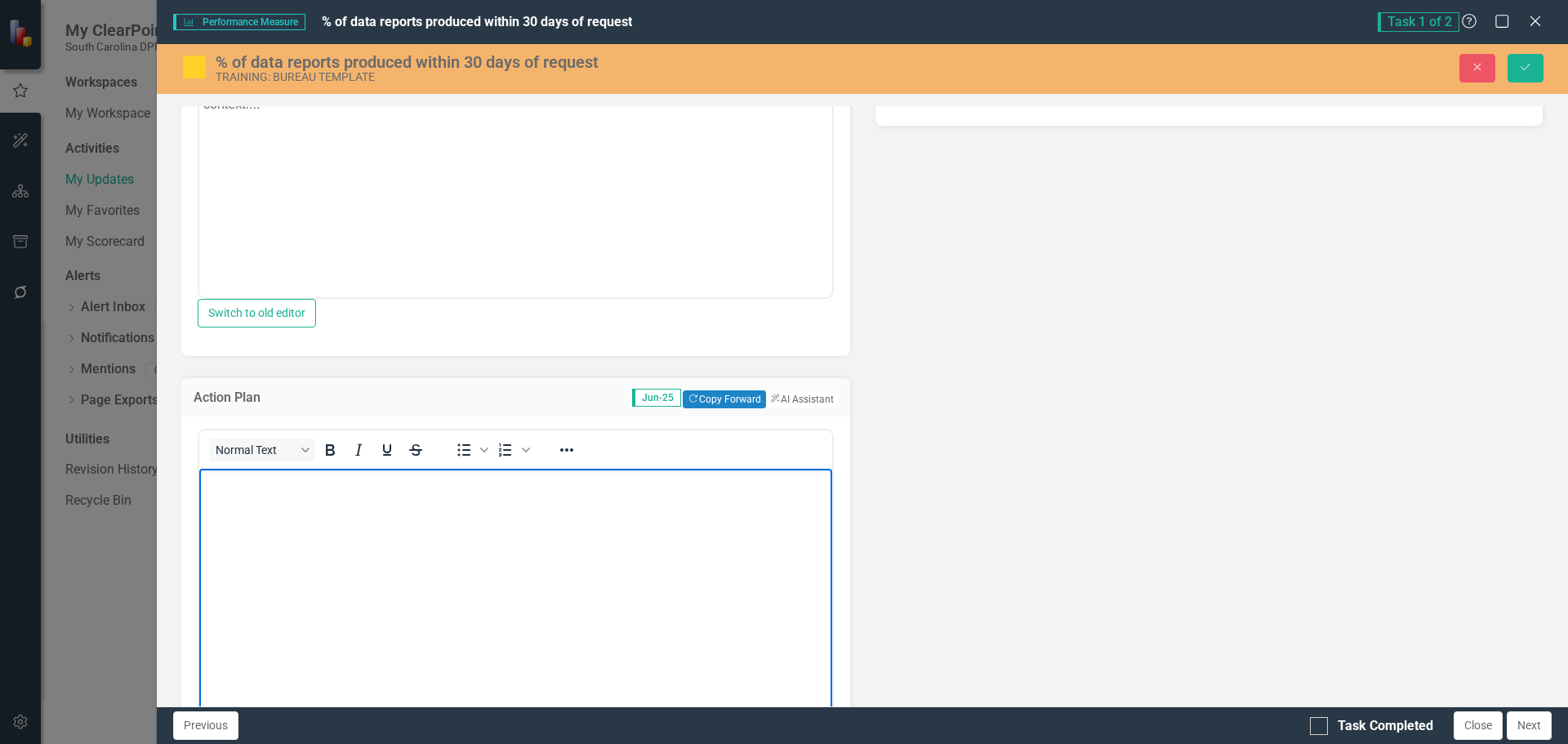 type 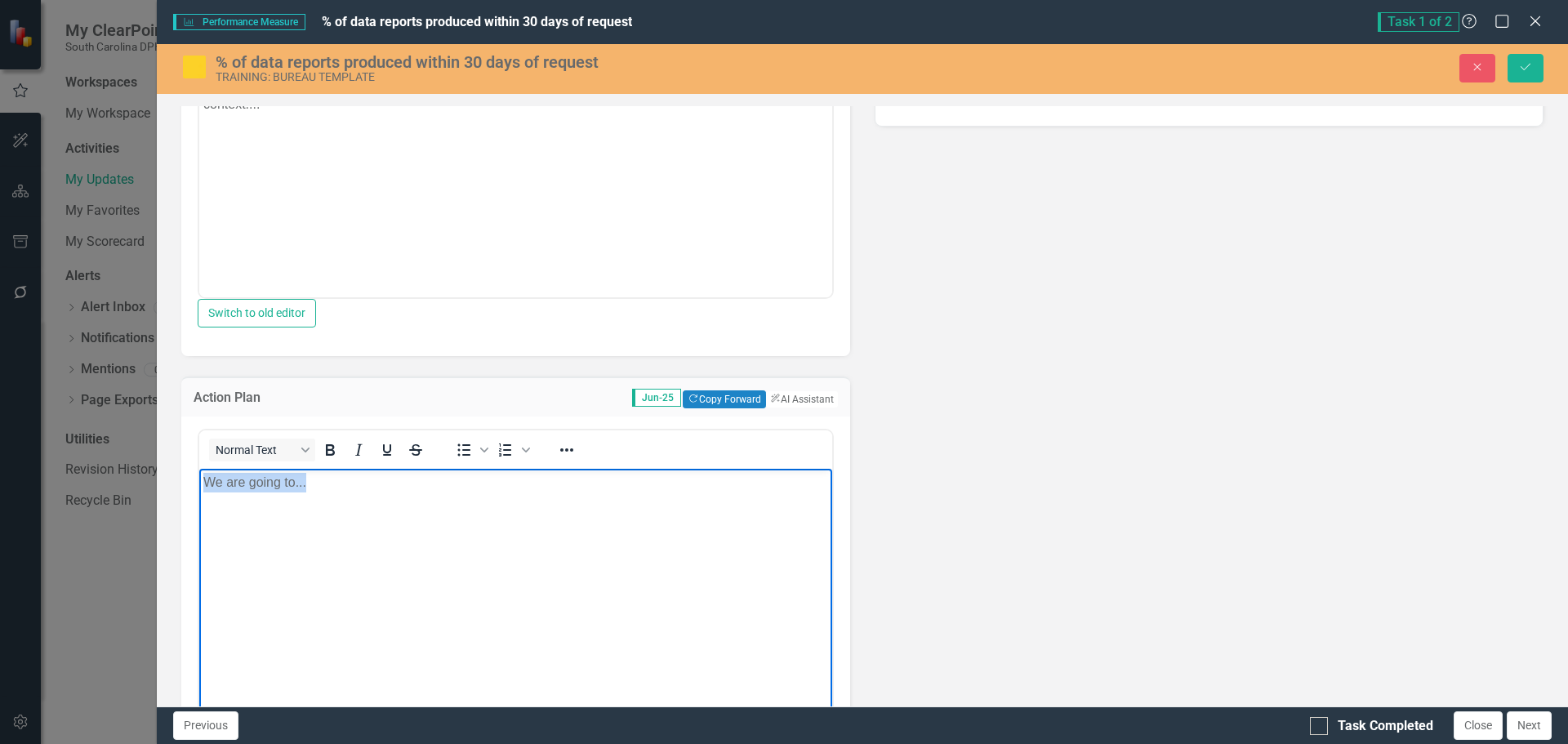 drag, startPoint x: 343, startPoint y: 484, endPoint x: 368, endPoint y: 971, distance: 487.64126 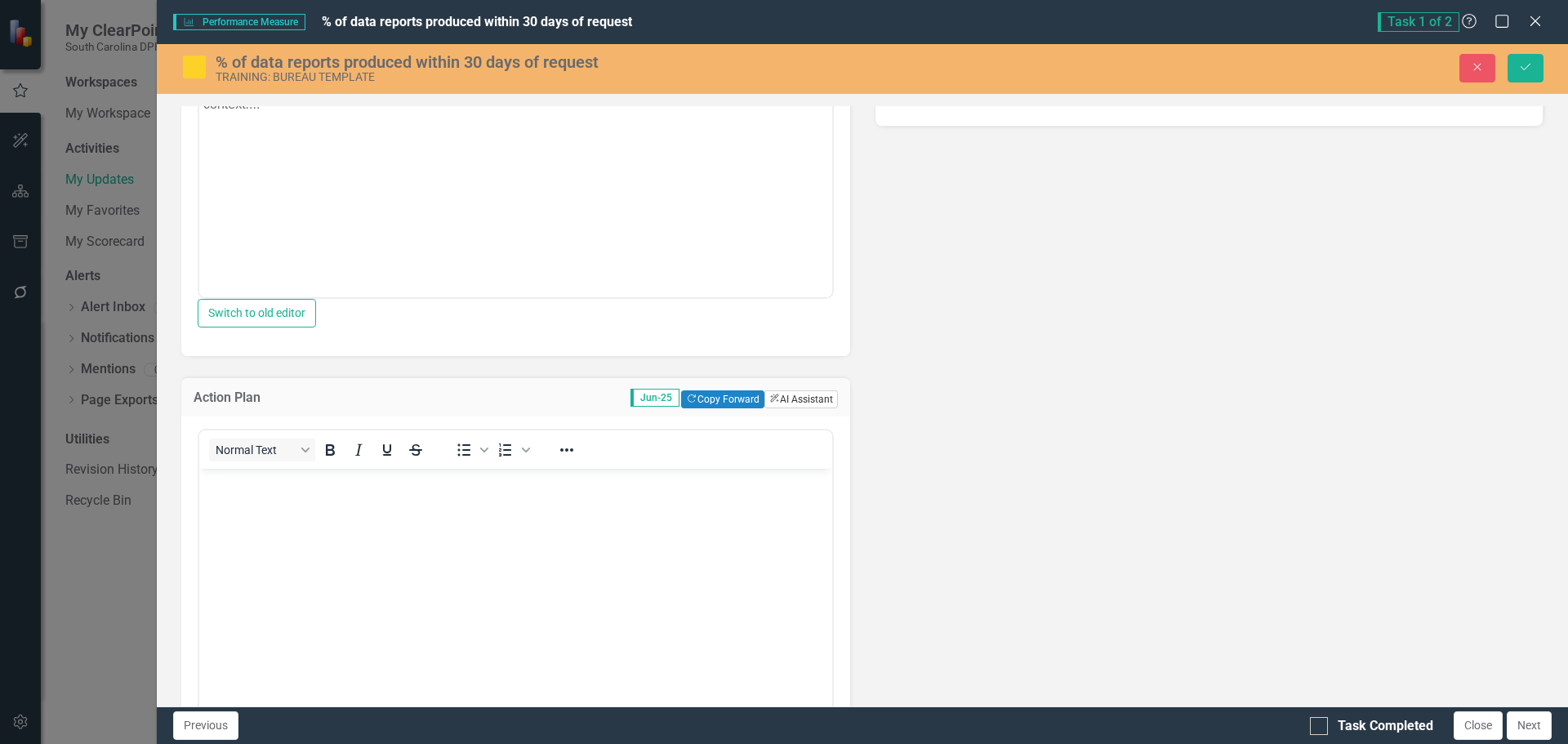 click on "ClearPoint AI  AI Assistant" at bounding box center [801, 399] 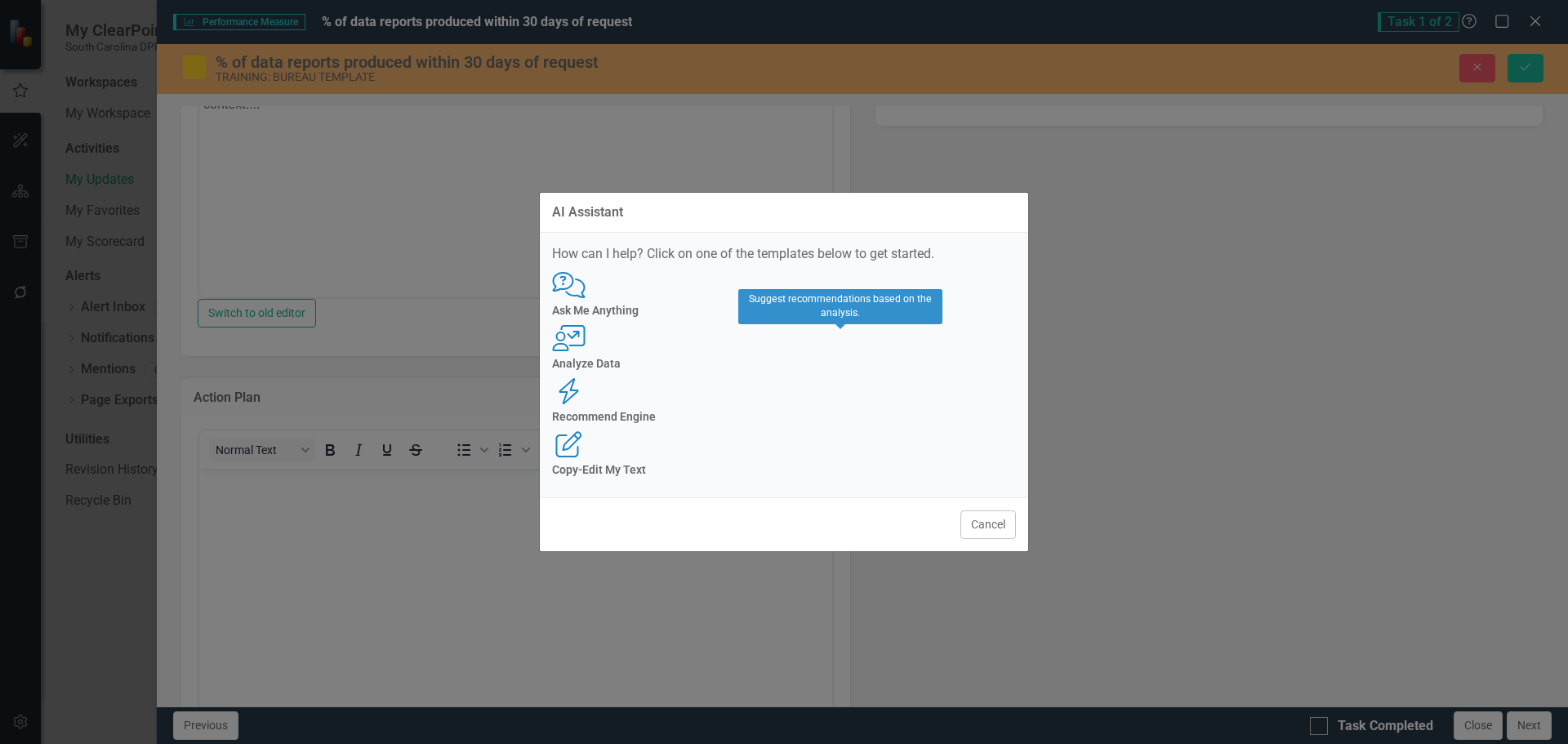 click on "Recommend Engine" at bounding box center (784, 417) 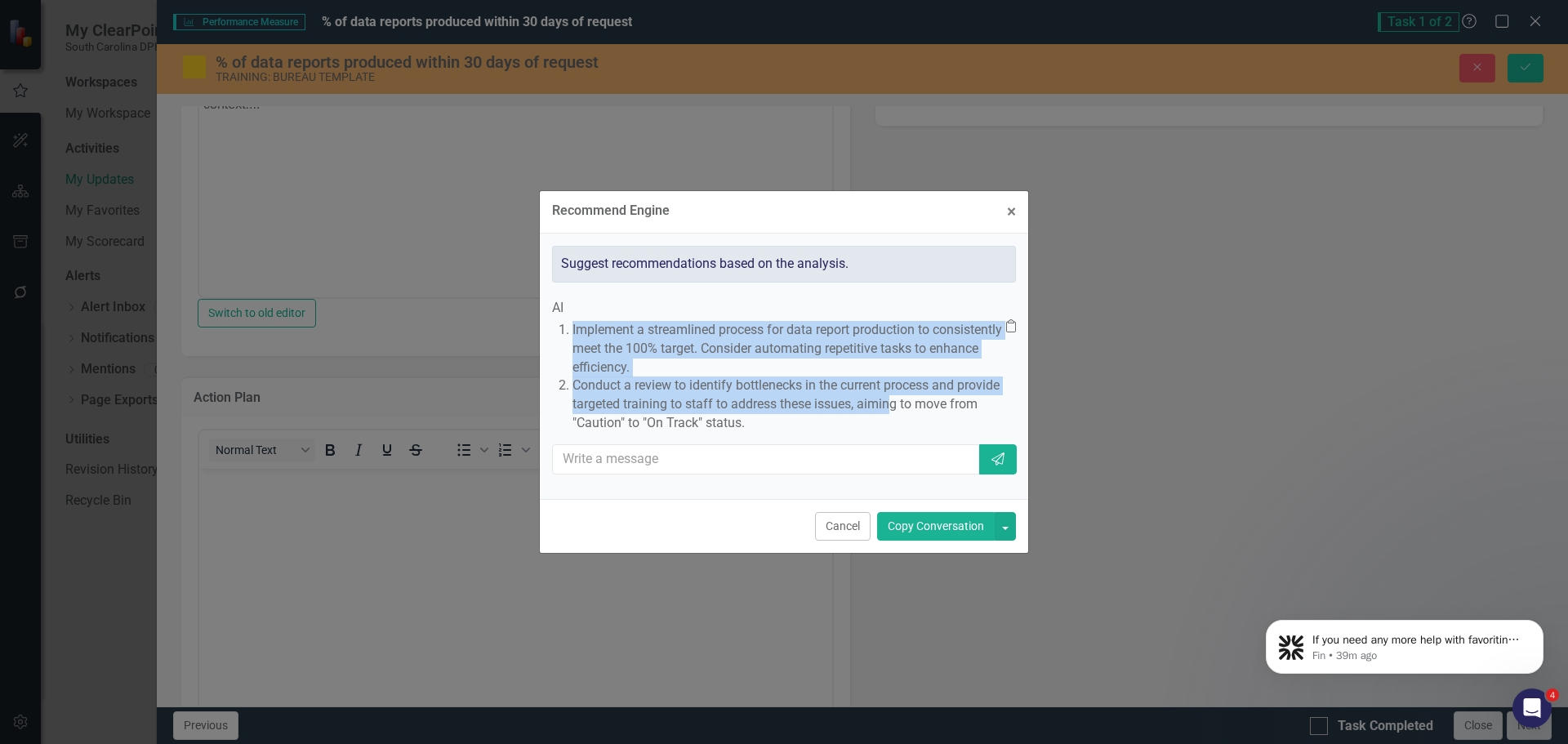 drag, startPoint x: 608, startPoint y: 312, endPoint x: 735, endPoint y: 408, distance: 159 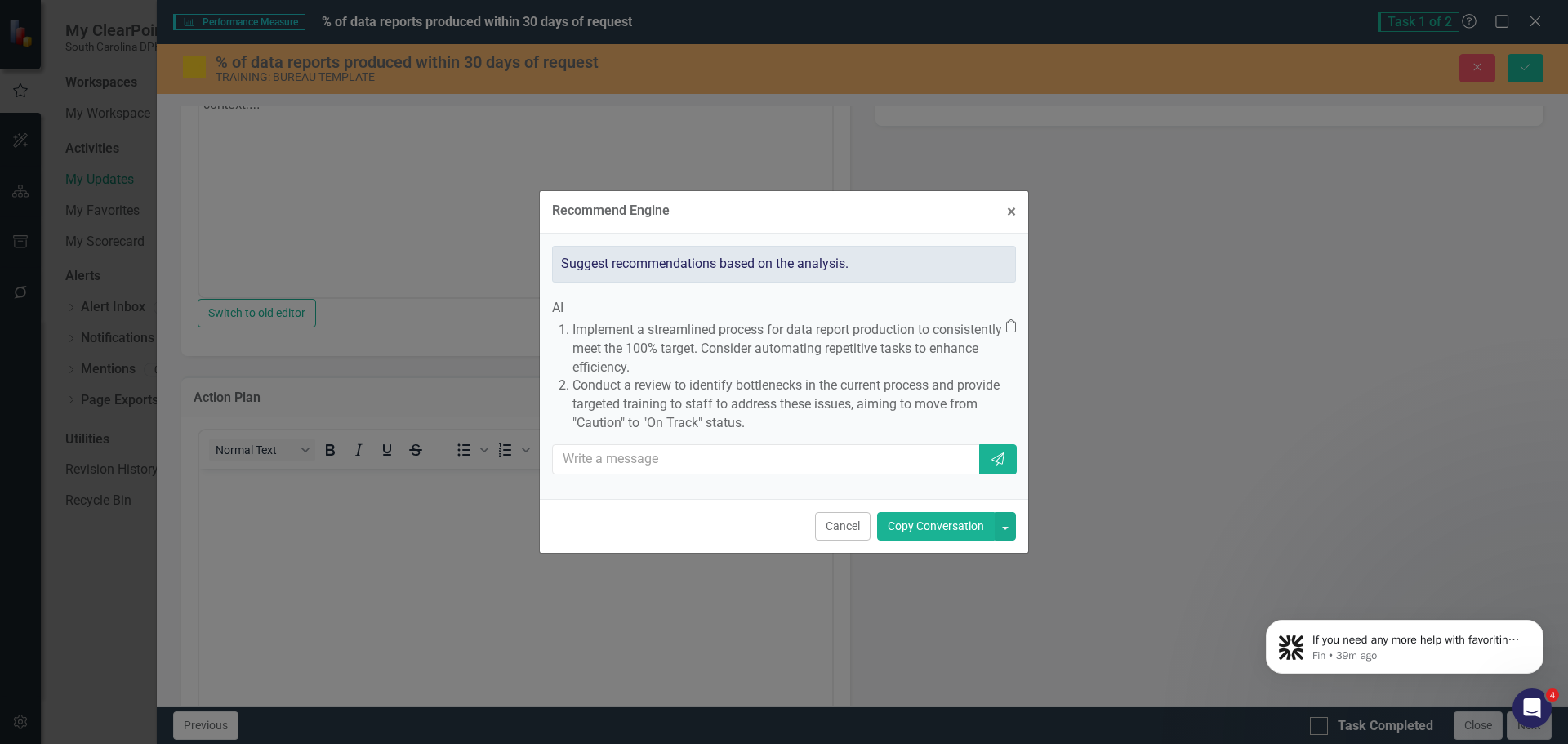 click on "Conduct a review to identify bottlenecks in the current process and provide targeted training to staff to address these issues, aiming to move from "Caution" to "On Track" status." at bounding box center [789, 404] 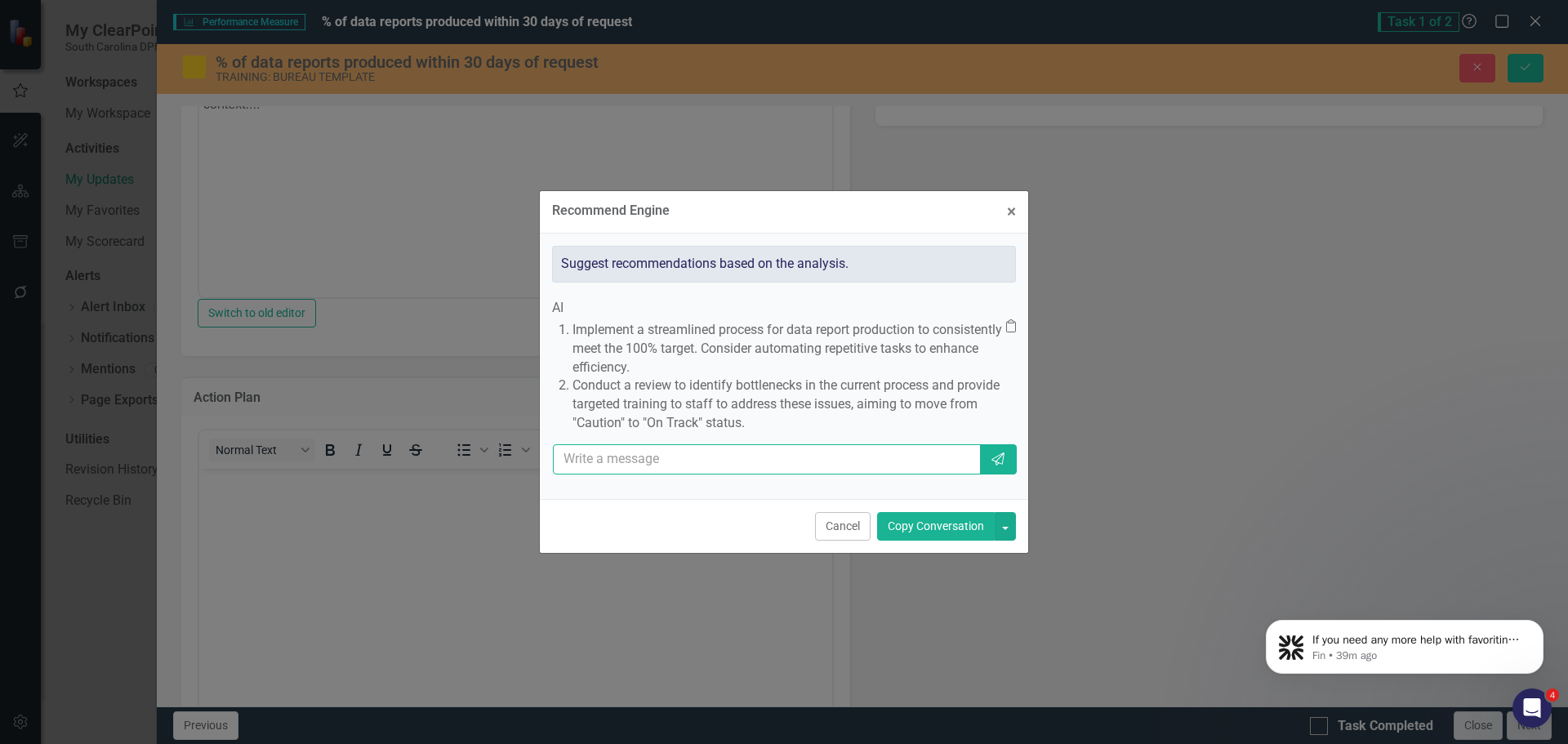 click at bounding box center [767, 459] 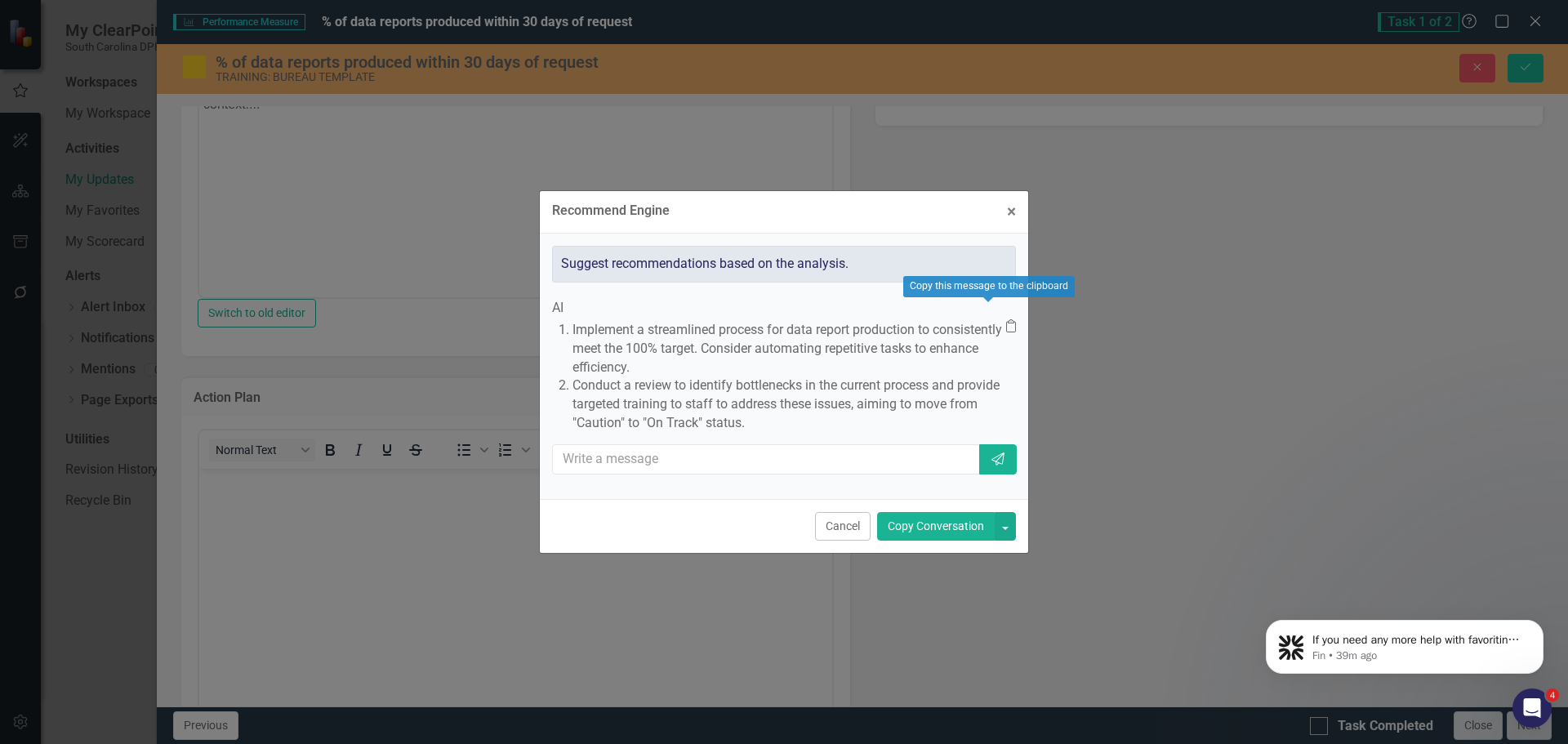 click on "Clipboard" 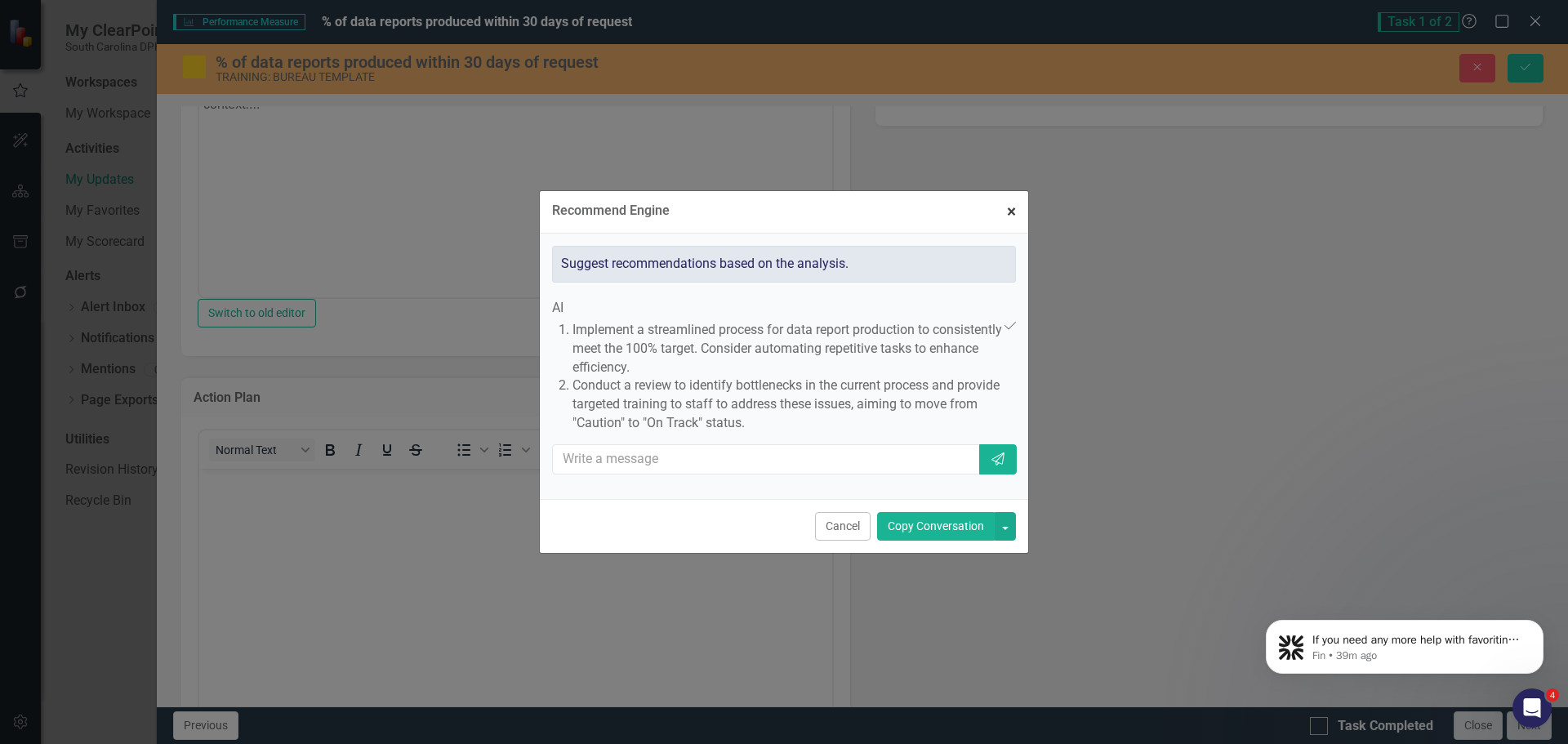 click on "× Close" at bounding box center [1011, 212] 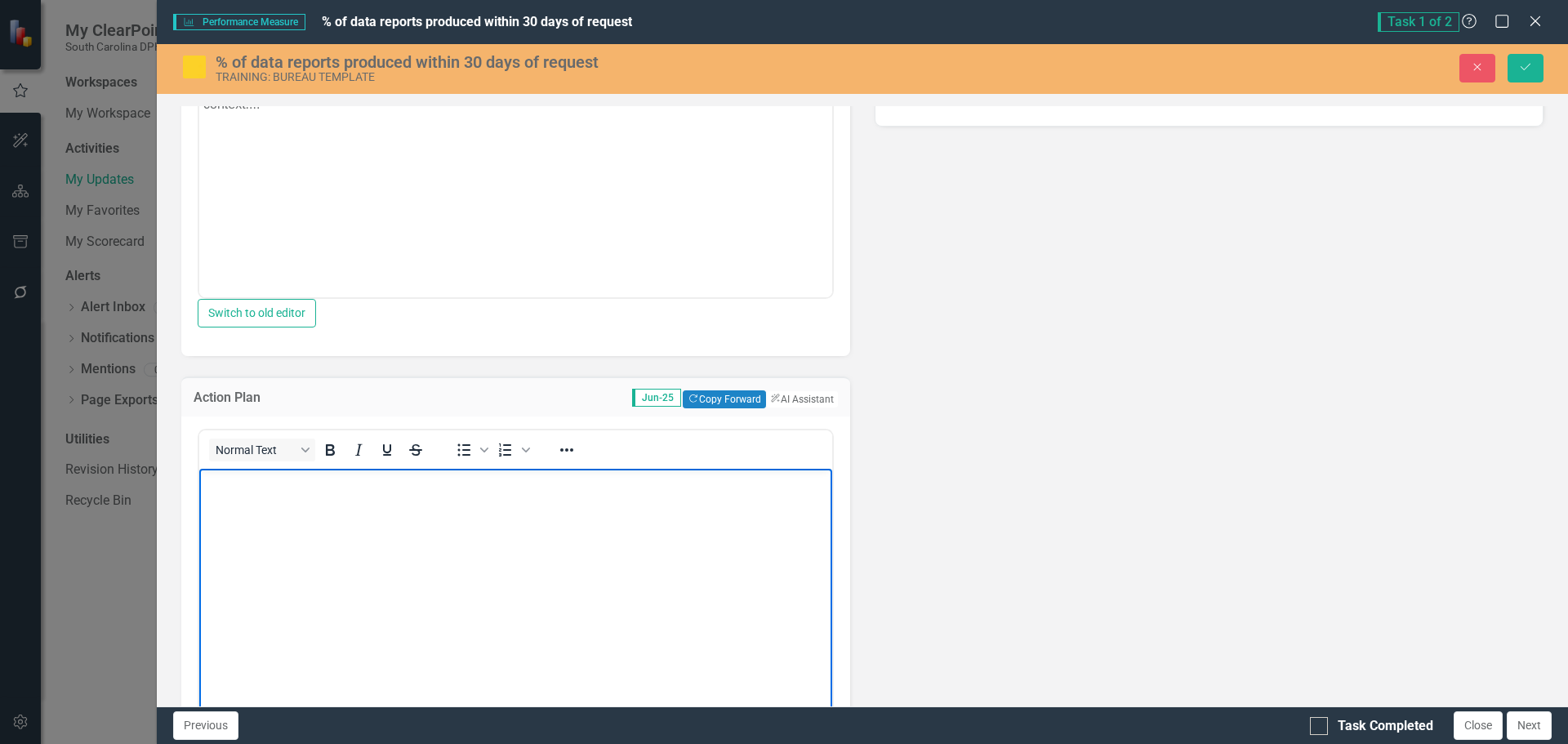 click at bounding box center (515, 590) 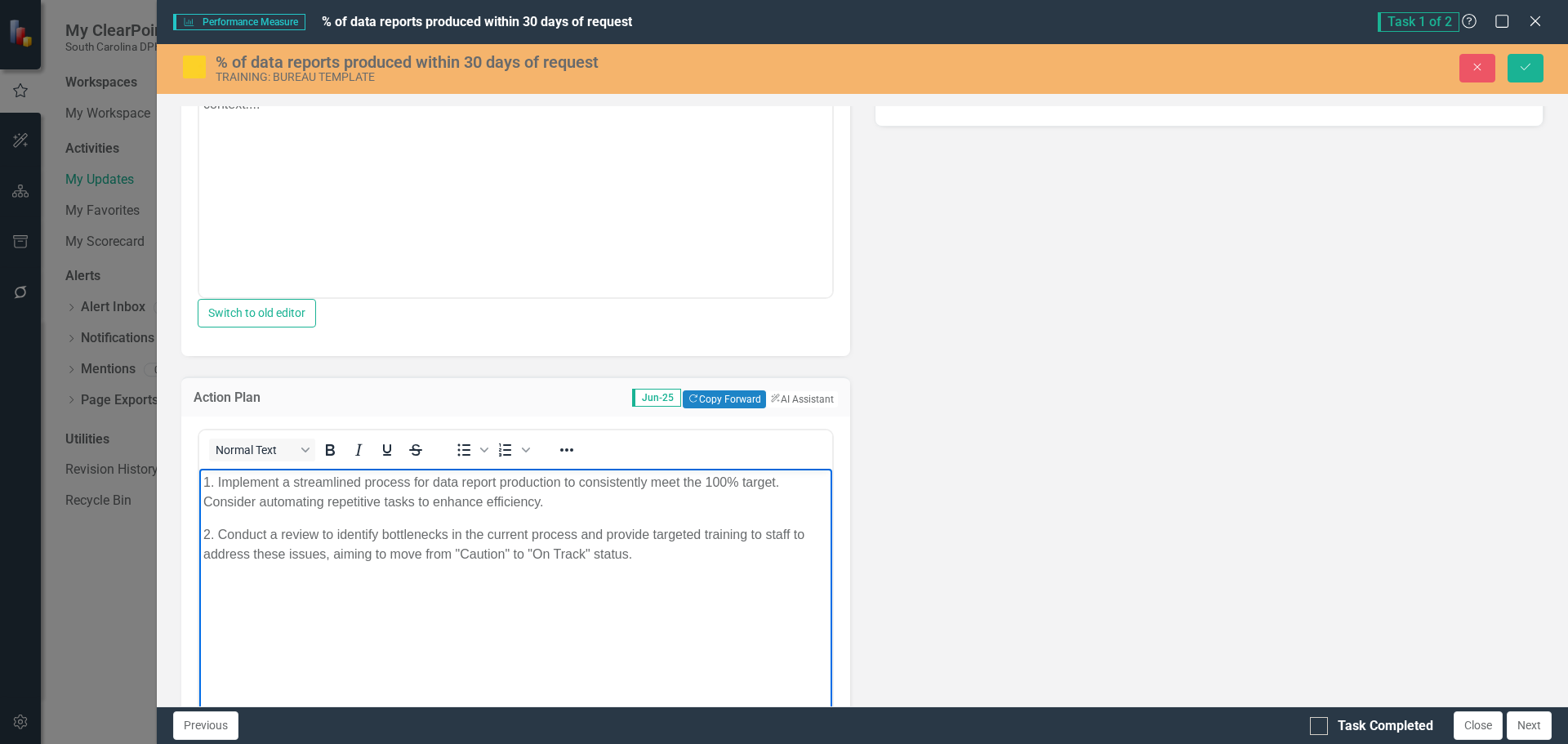 click on "1. Implement a streamlined process for data report production to consistently meet the 100% target. Consider automating repetitive tasks to enhance efficiency." at bounding box center (515, 492) 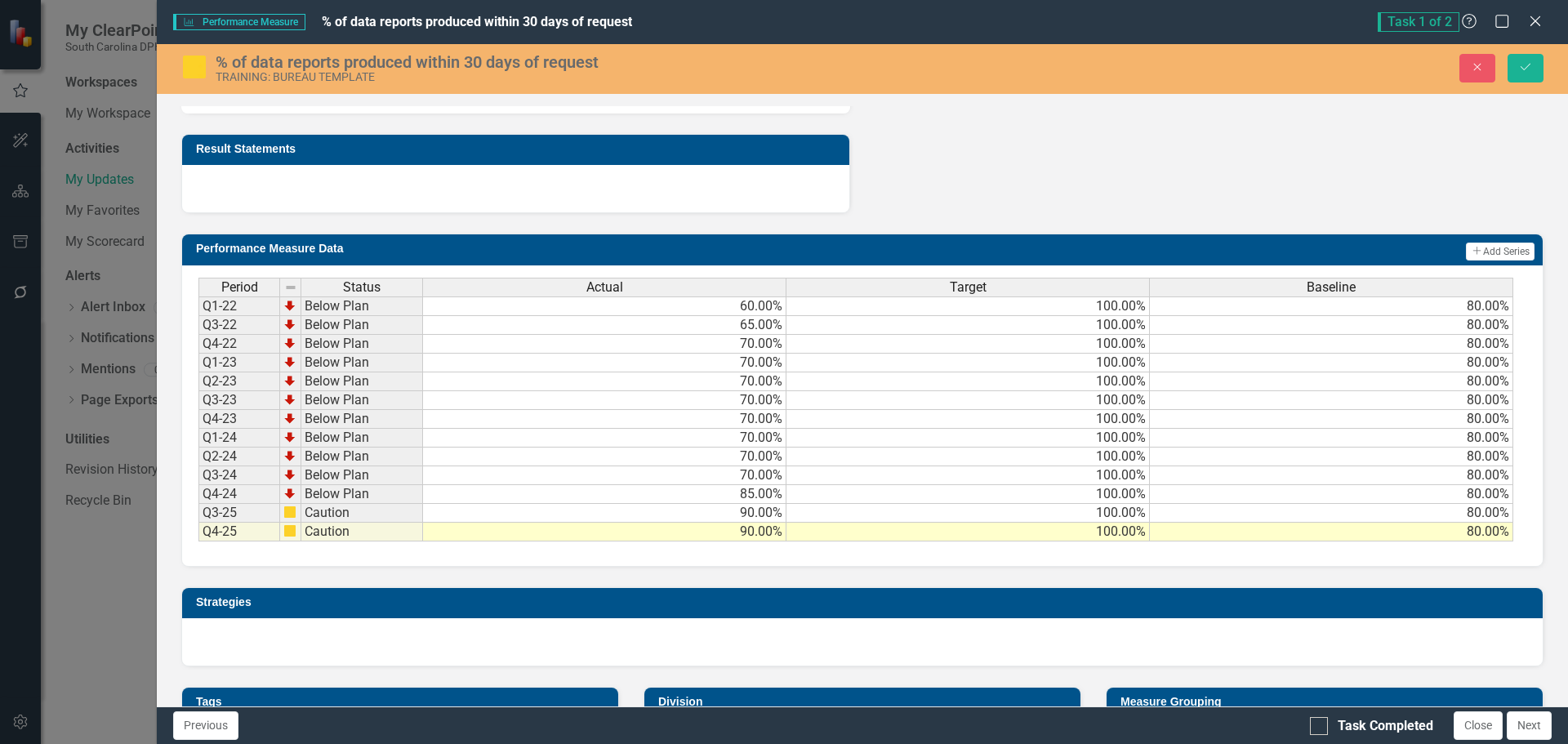scroll, scrollTop: 1282, scrollLeft: 0, axis: vertical 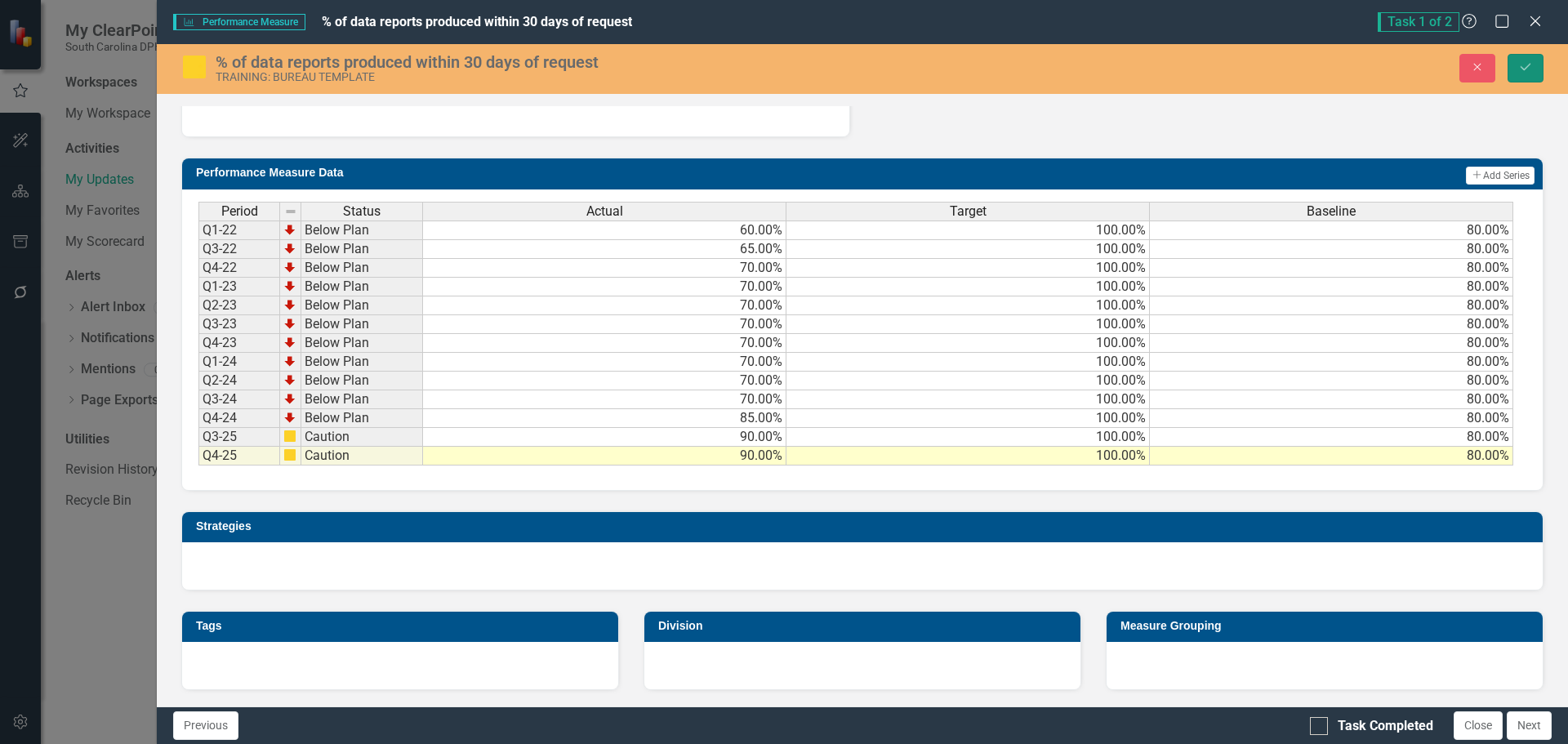click on "Save" at bounding box center (1526, 68) 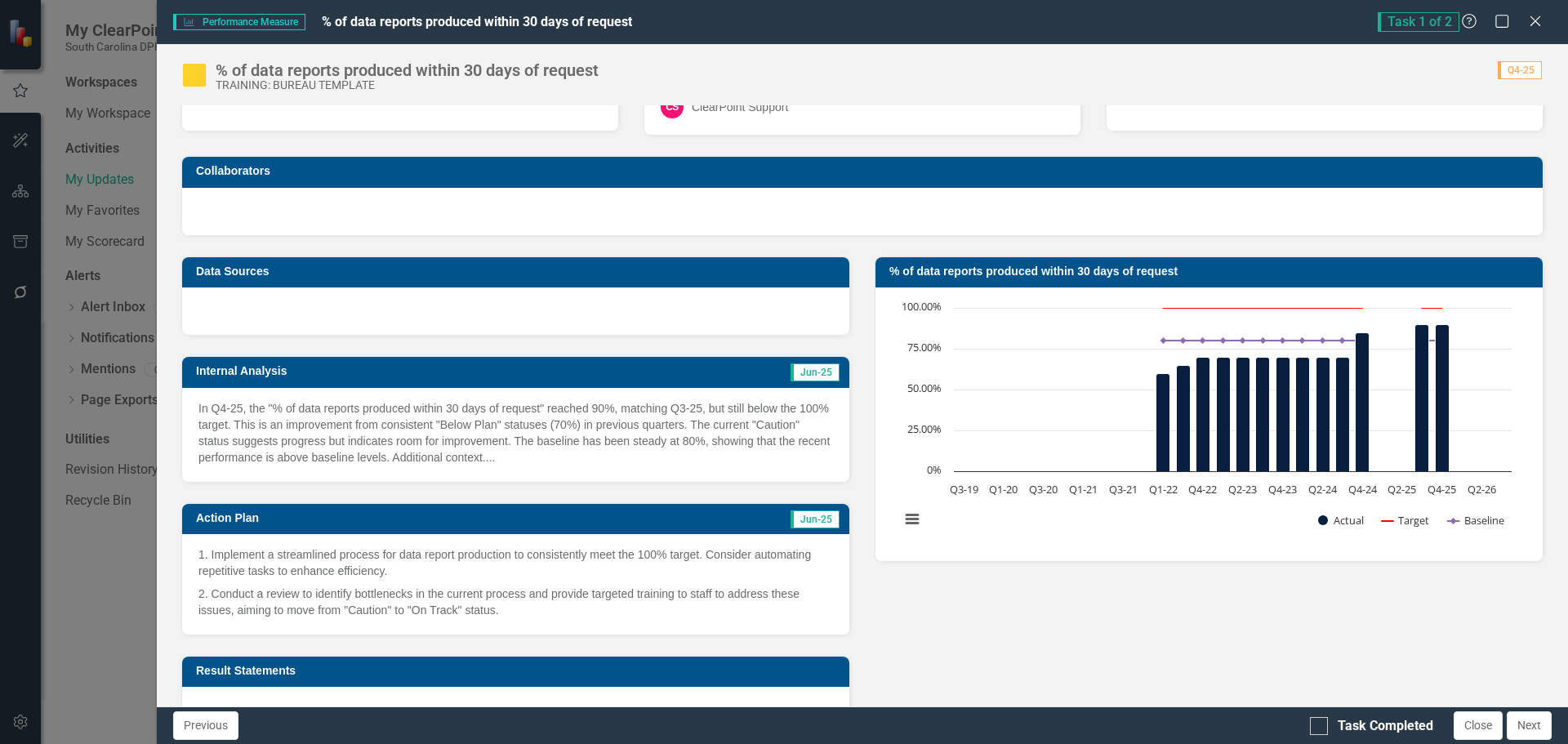 scroll, scrollTop: 279, scrollLeft: 0, axis: vertical 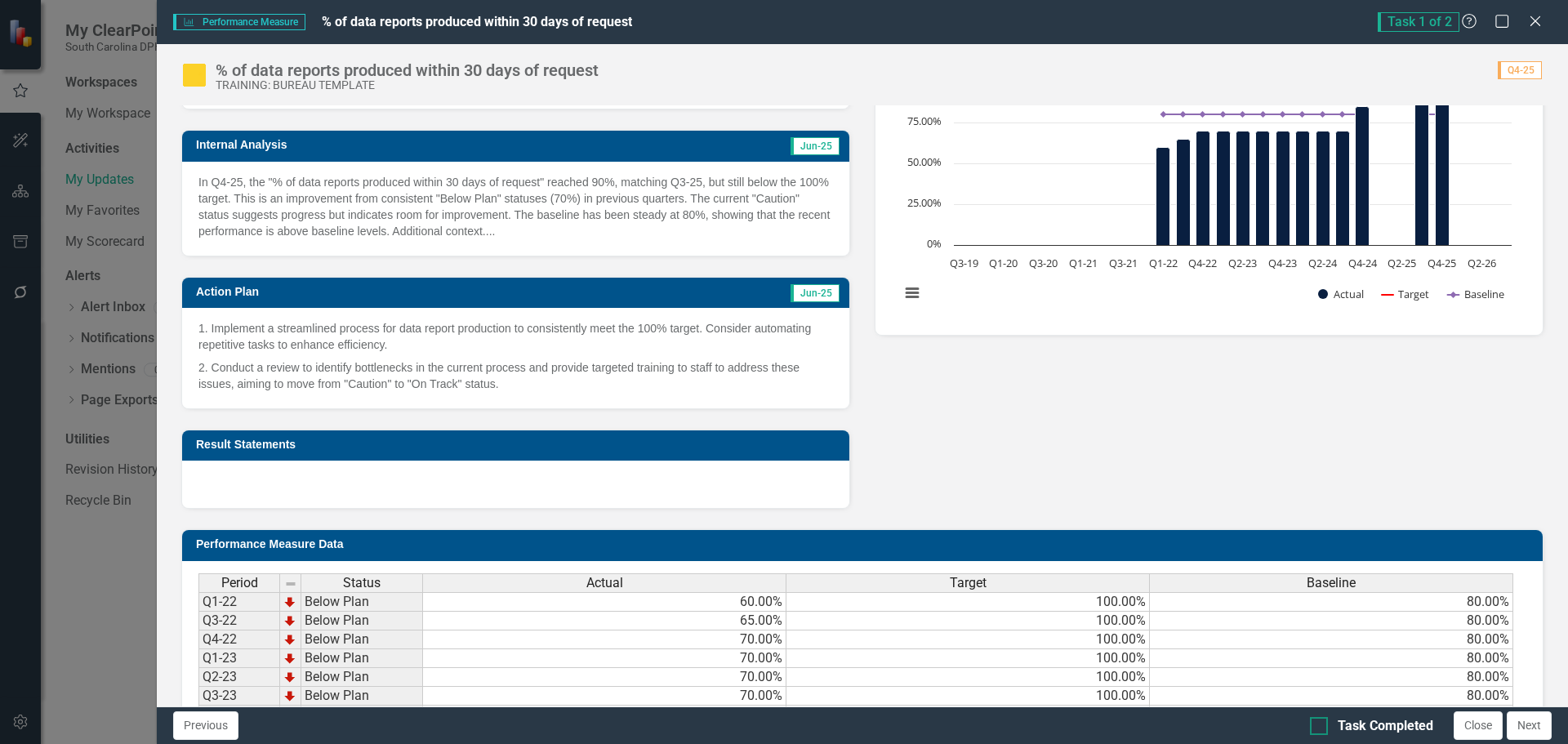 click on "Task Completed" at bounding box center (1385, 726) 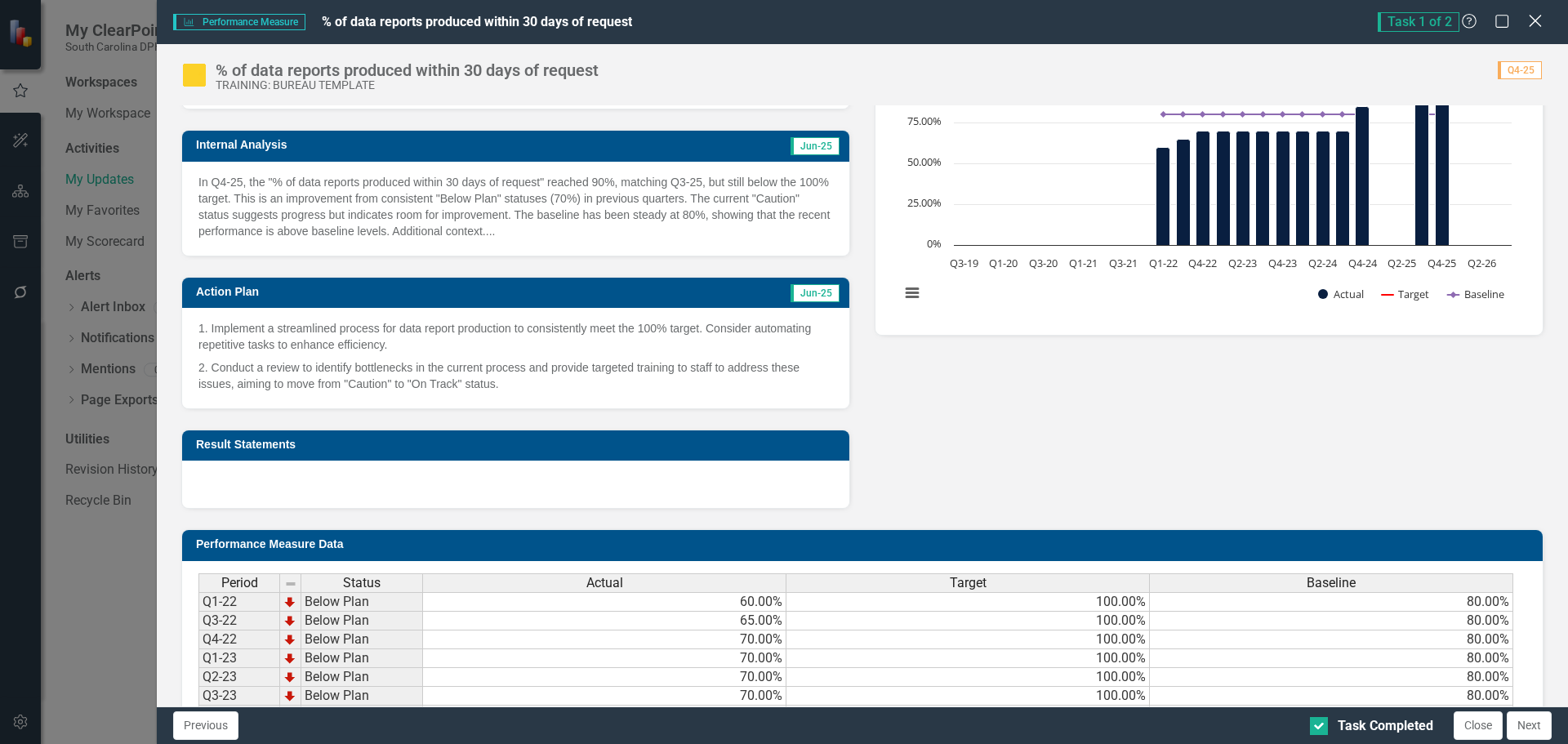 click on "Close" 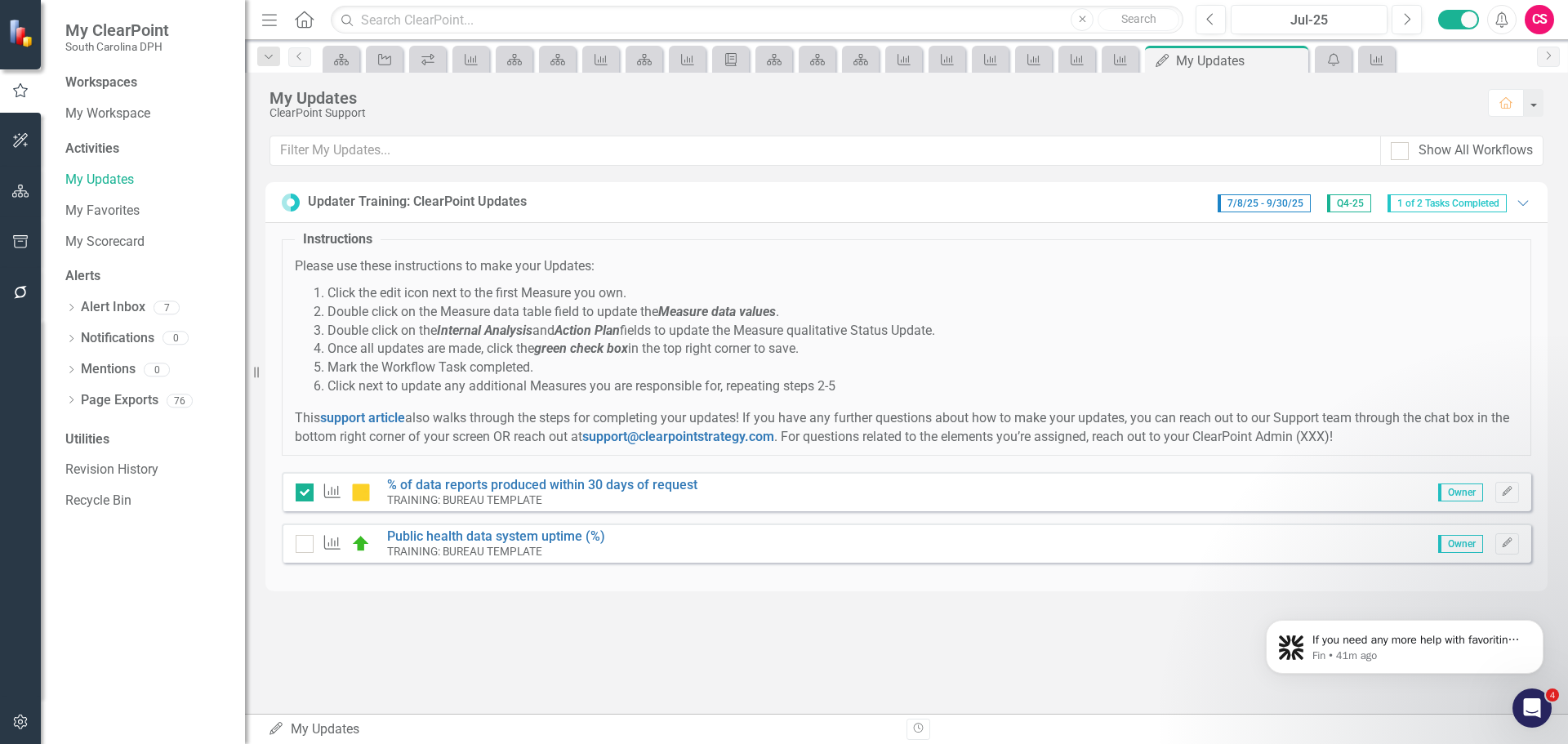 checkbox on "true" 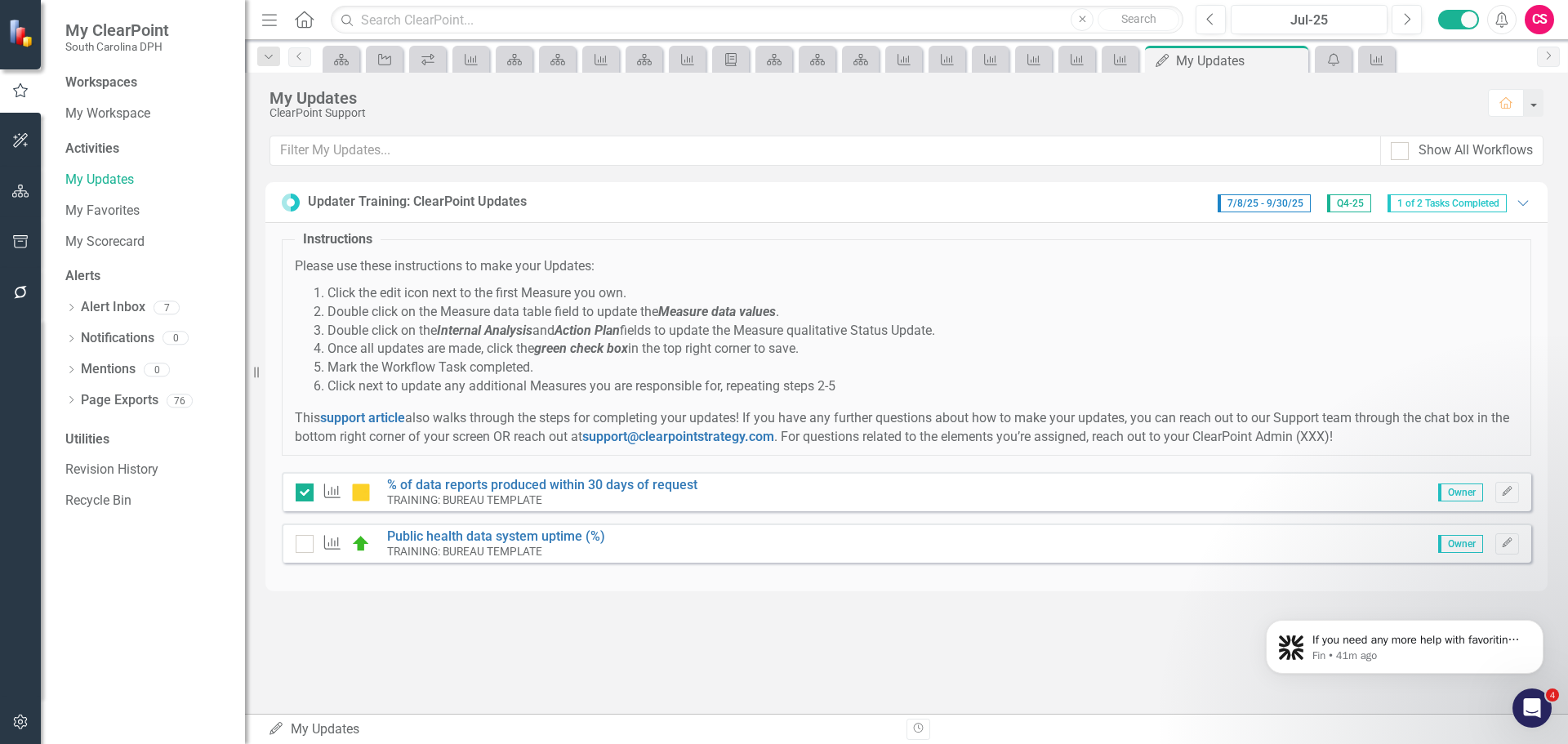 click on "My Updates ClearPoint Support Home Show All Workflows Updater Training: ClearPoint Updates 7/8/25 - 9/30/25 Q4-25 1 of 2 Tasks Completed Expanded Instructions Please use these instructions to make your Updates:
Click the edit icon next to the first Measure you own.
Double click on the Measure data table field to update the  Measure data values .
Double click on the  Internal Analysis  and  Action Plan  fields to update the Measure qualitative Status Update.
Once all updates are made, click the  green check box  in the top right corner to save.
Mark the Workflow Task completed.
Click next to update any additional Measures you are responsible for, repeating steps 2-5
This  support article  also walks through the steps for completing your updates! If you have any further questions about how to make your updates, you can reach out to our Support team through the chat box in the bottom right corner of your screen OR reach out at  support@clearpointstrategy.com Performance Measure Owner Edit" at bounding box center [906, 393] 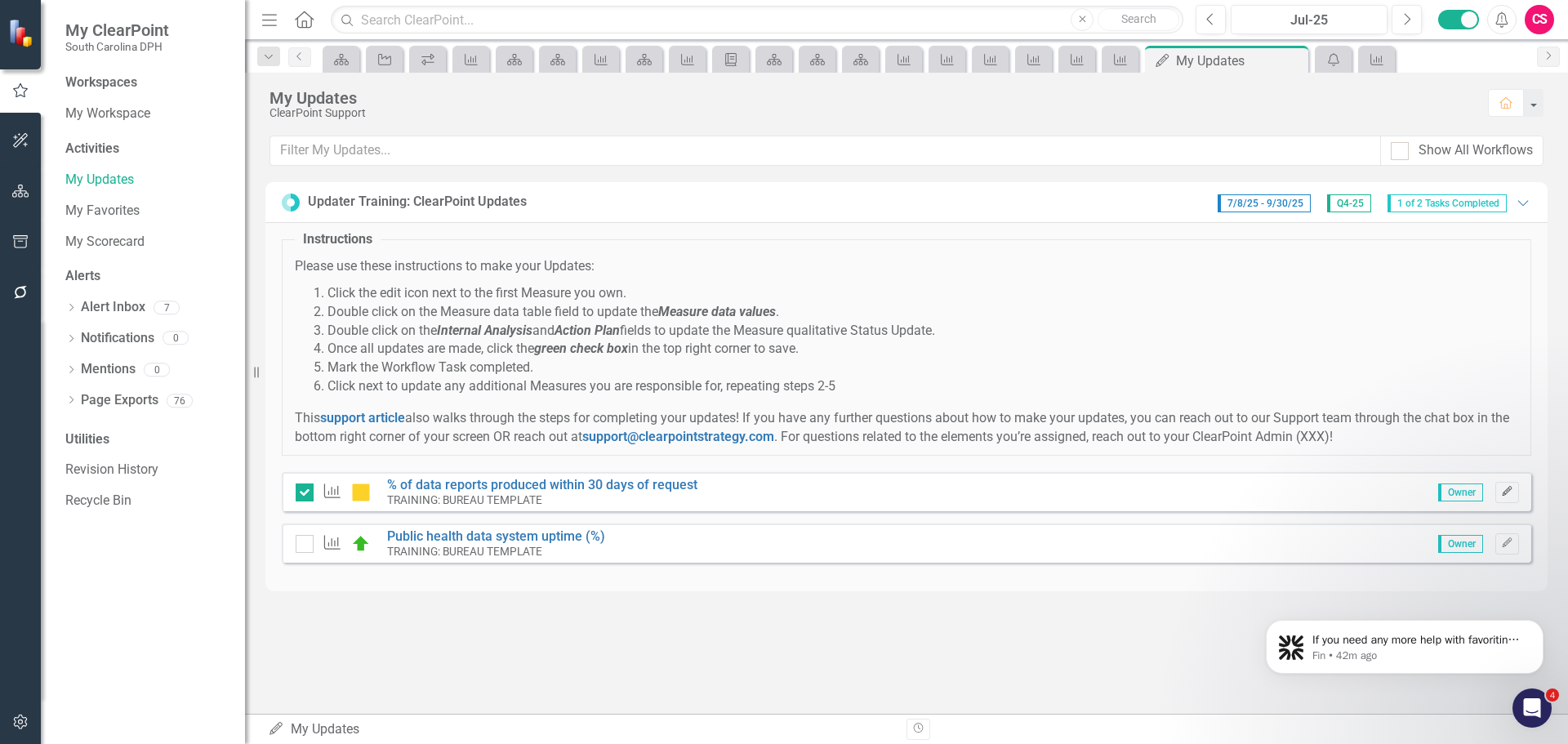 click on "Edit" 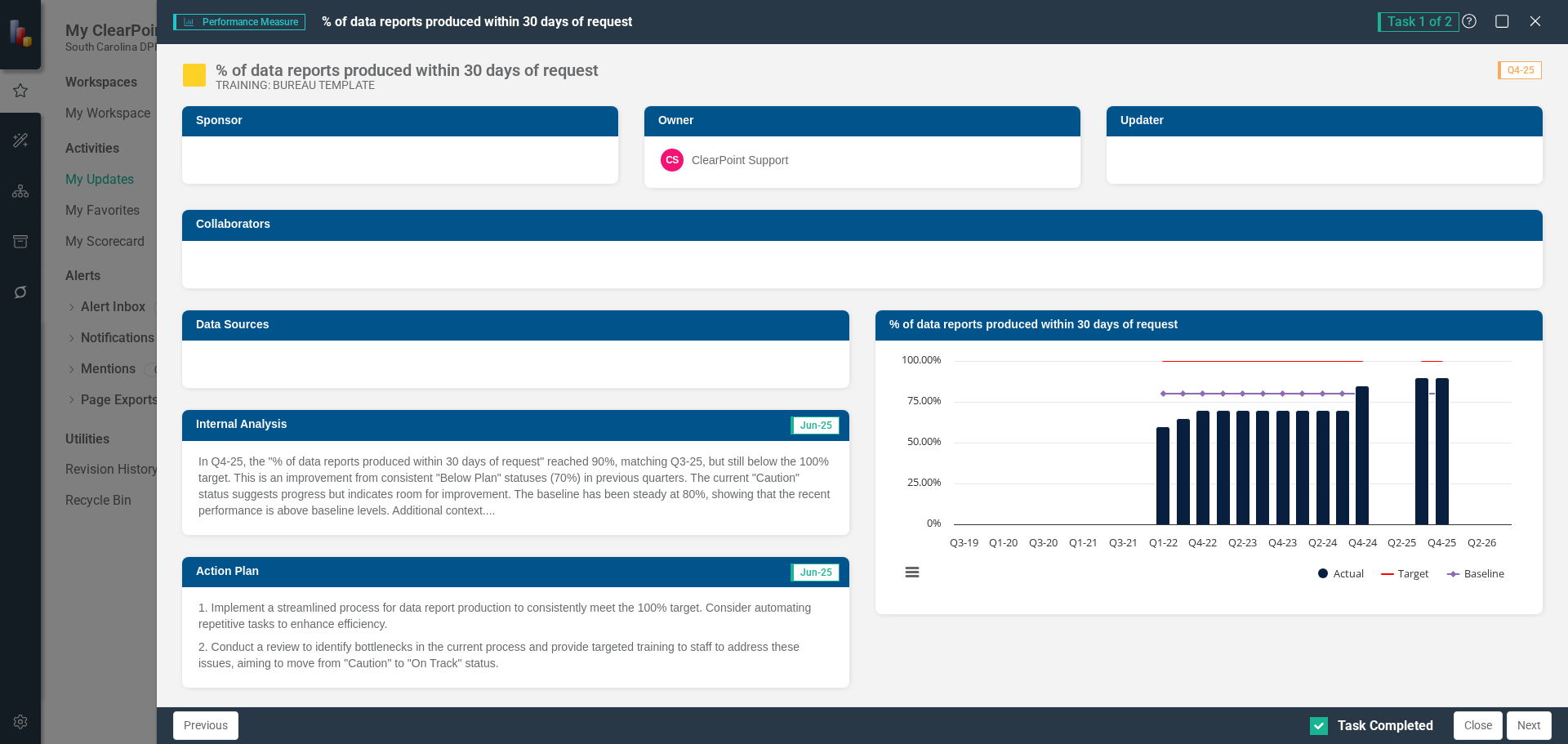 click on "In Q4-25, the "% of data reports produced within 30 days of request" reached 90%, matching Q3-25, but still below the 100% target. This is an improvement from consistent "Below Plan" statuses (70%) in previous quarters. The current "Caution" status suggests progress but indicates room for improvement. The baseline has been steady at 80%, showing that the recent performance is above baseline levels. Additional context...." at bounding box center (515, 486) 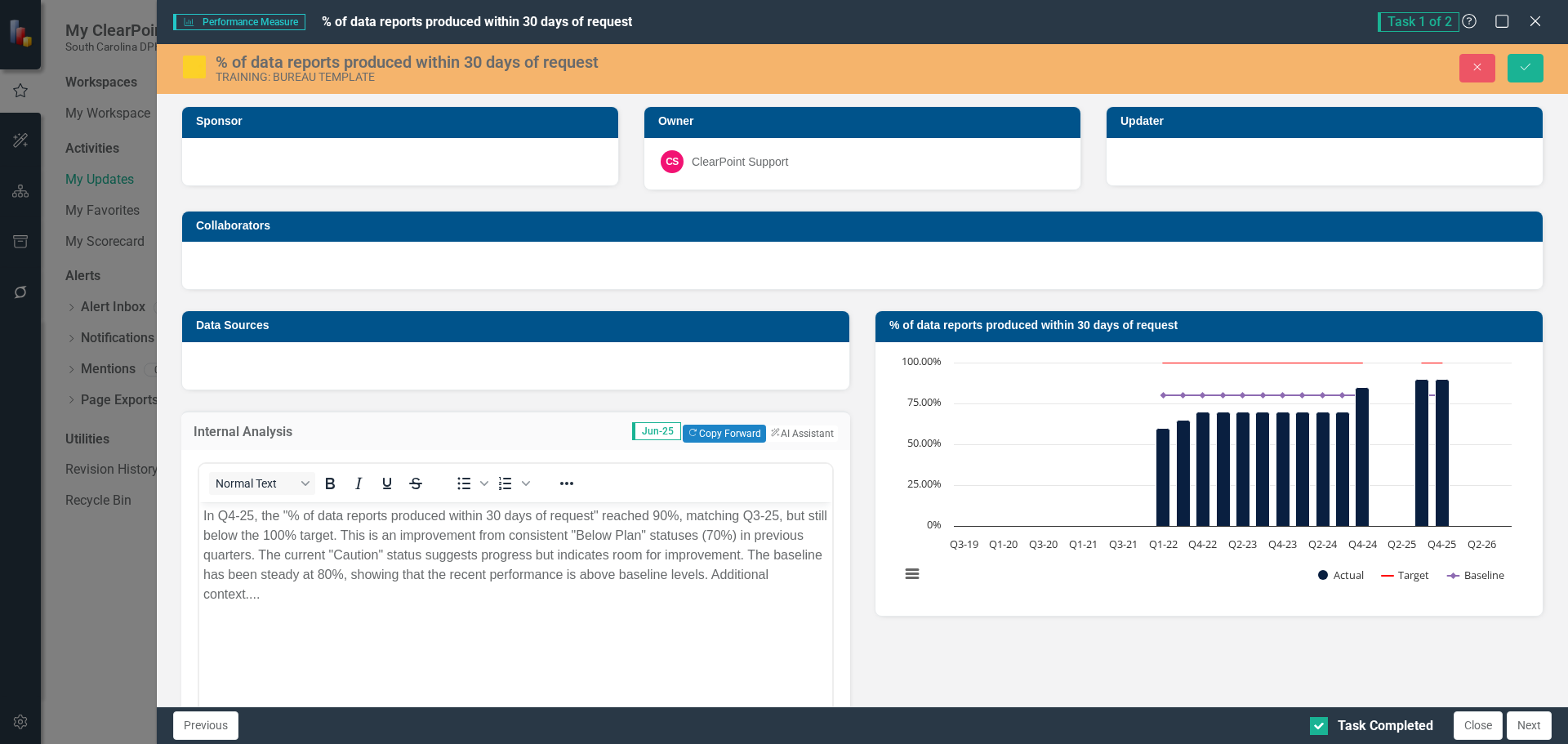 scroll, scrollTop: 0, scrollLeft: 0, axis: both 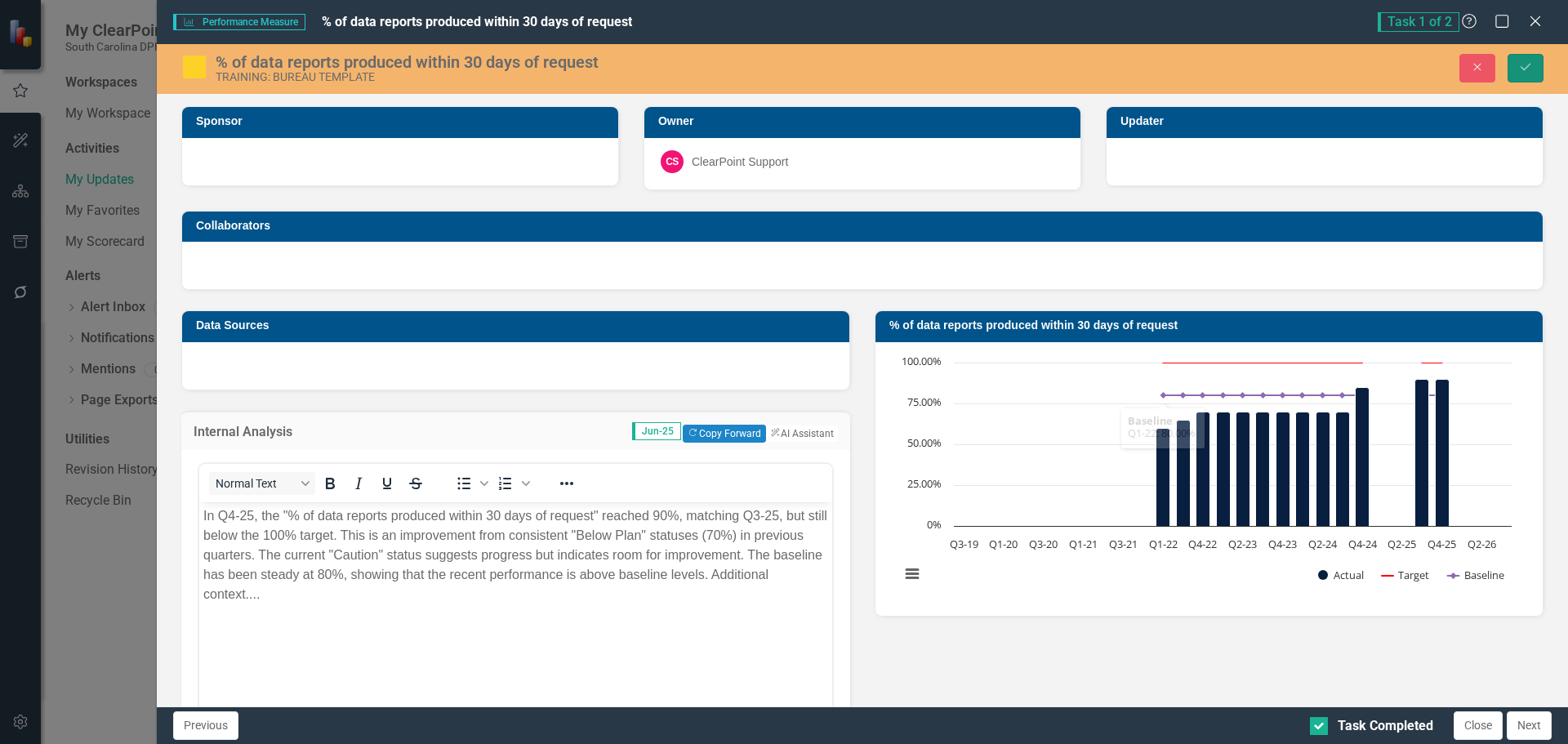 click on "Save" at bounding box center [1526, 68] 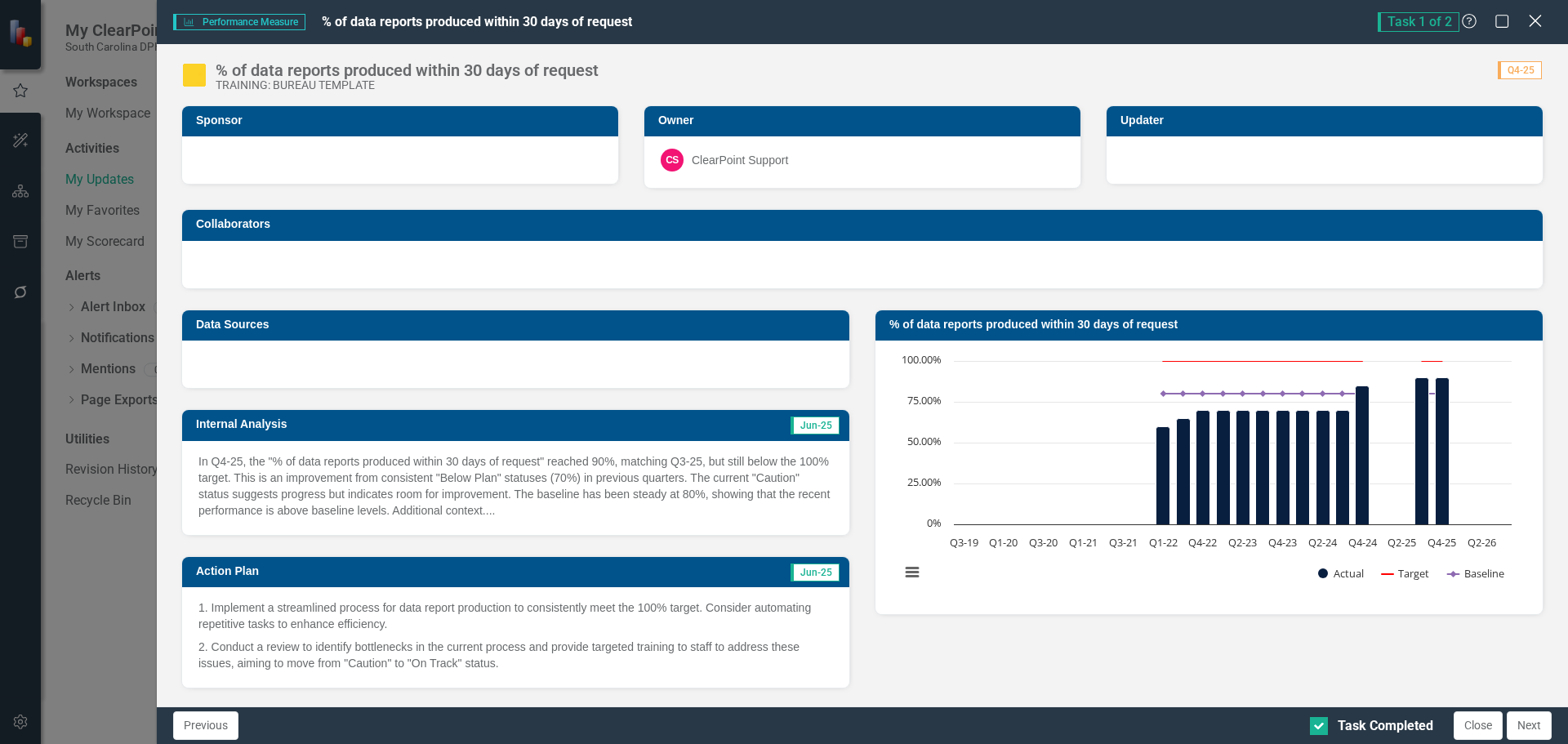 click on "Close" 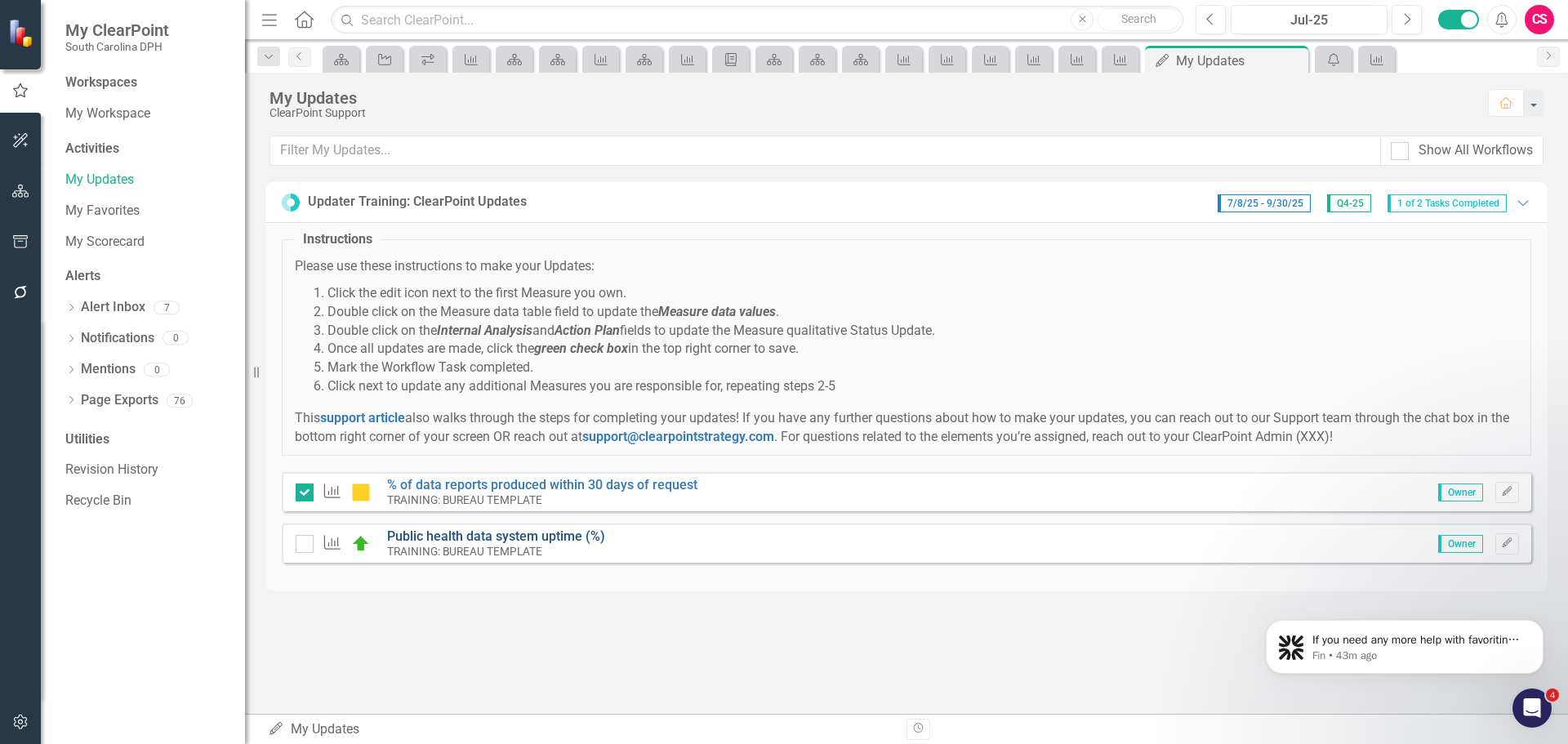 click on "Public health data system uptime (%)" at bounding box center (496, 536) 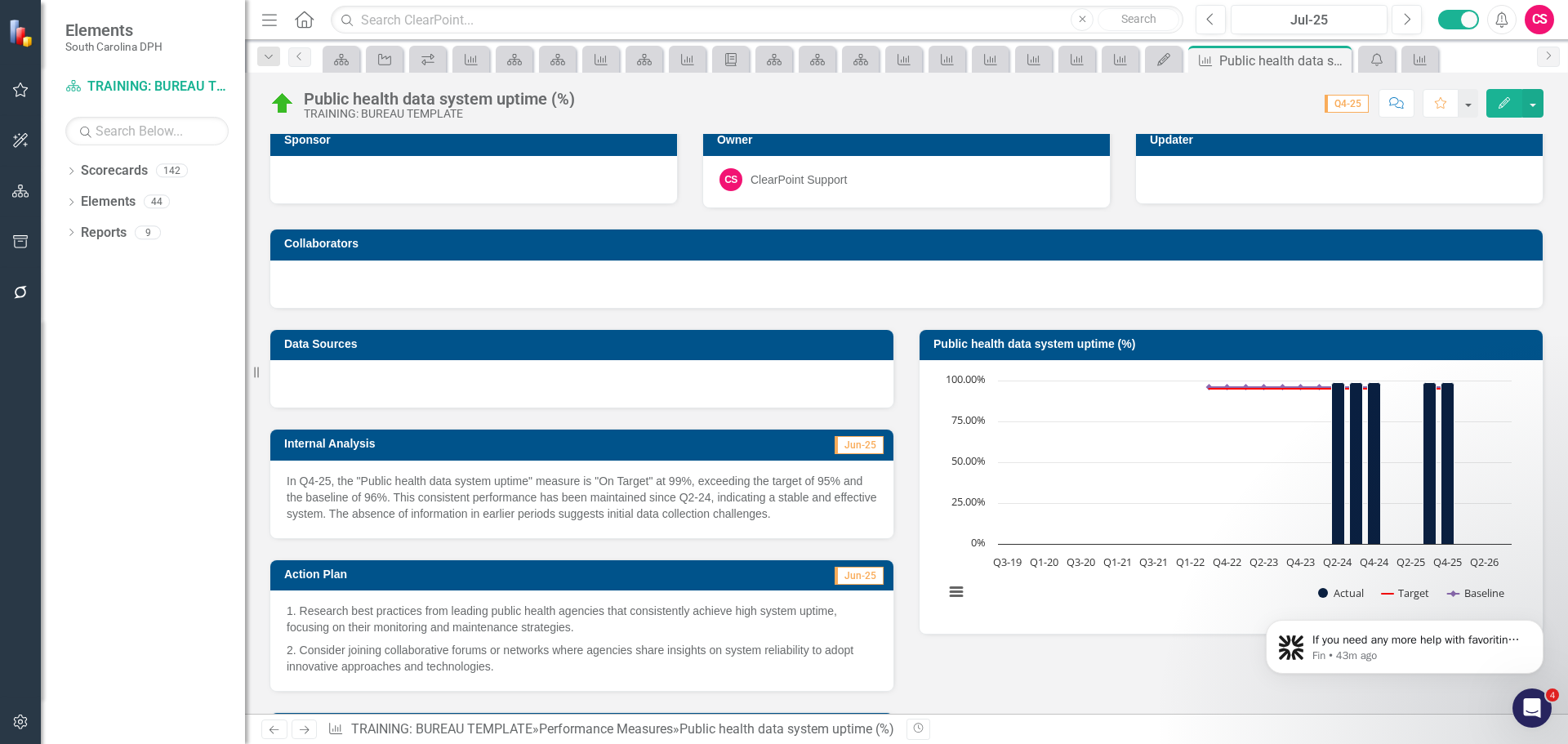 scroll, scrollTop: 0, scrollLeft: 0, axis: both 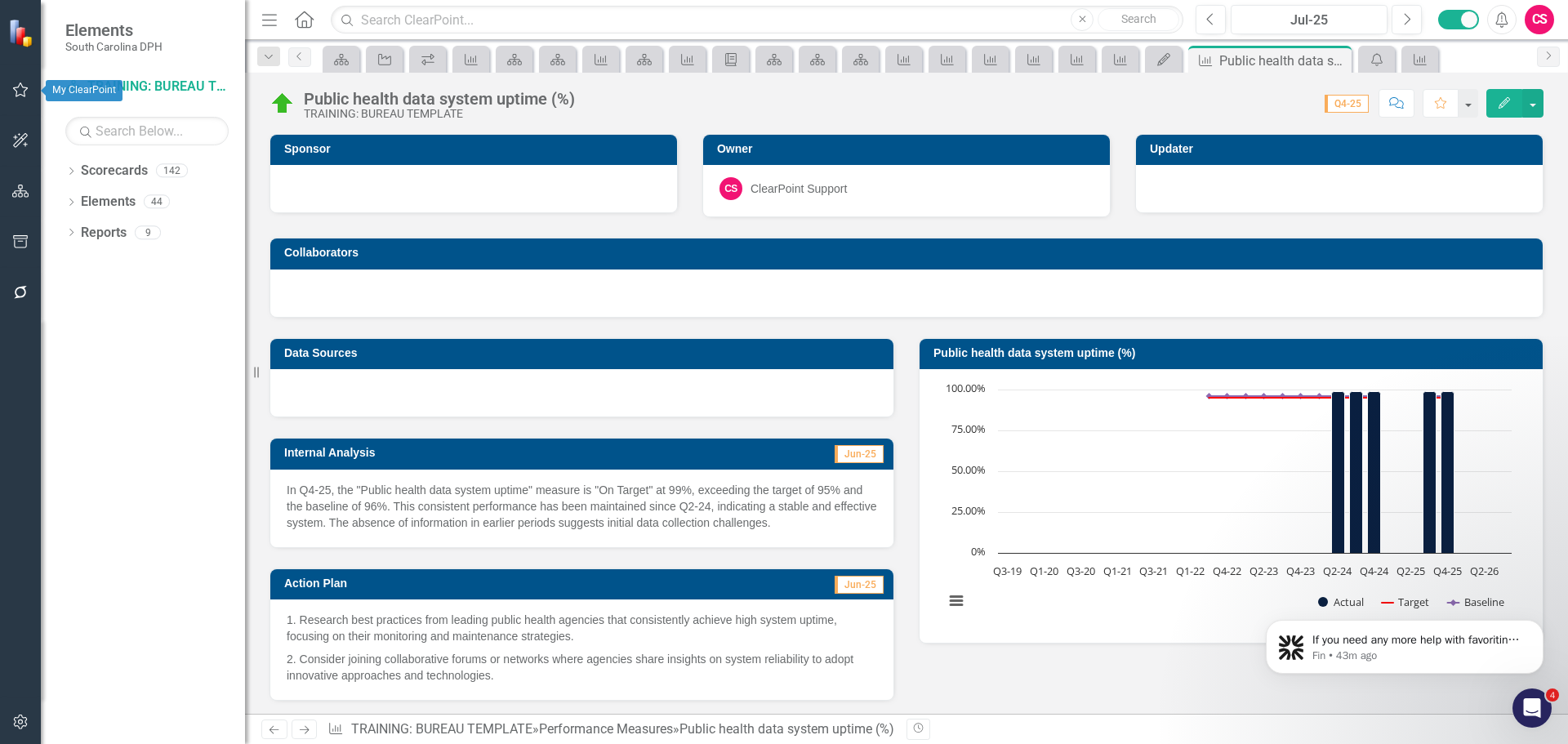 click 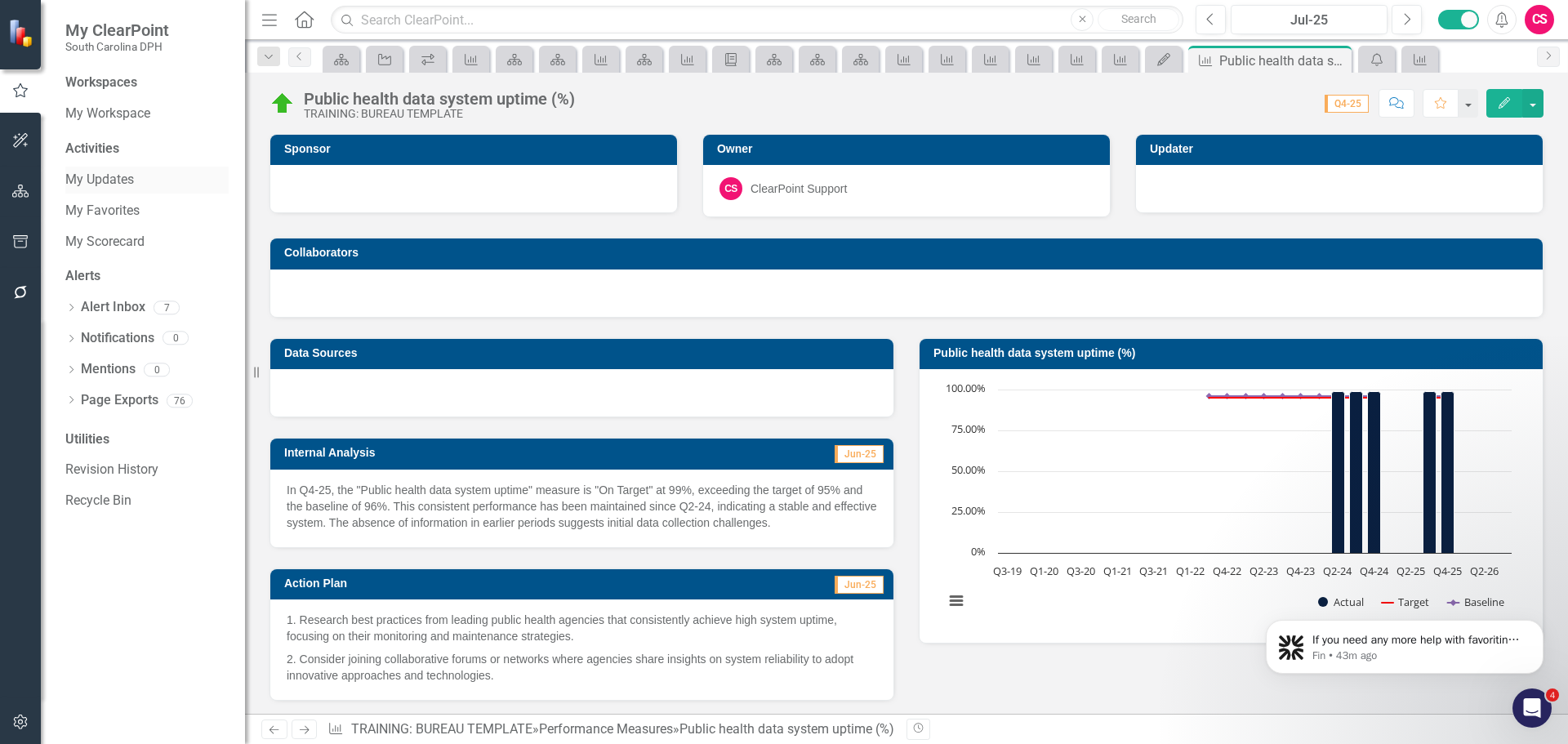 click on "My Updates" at bounding box center [147, 180] 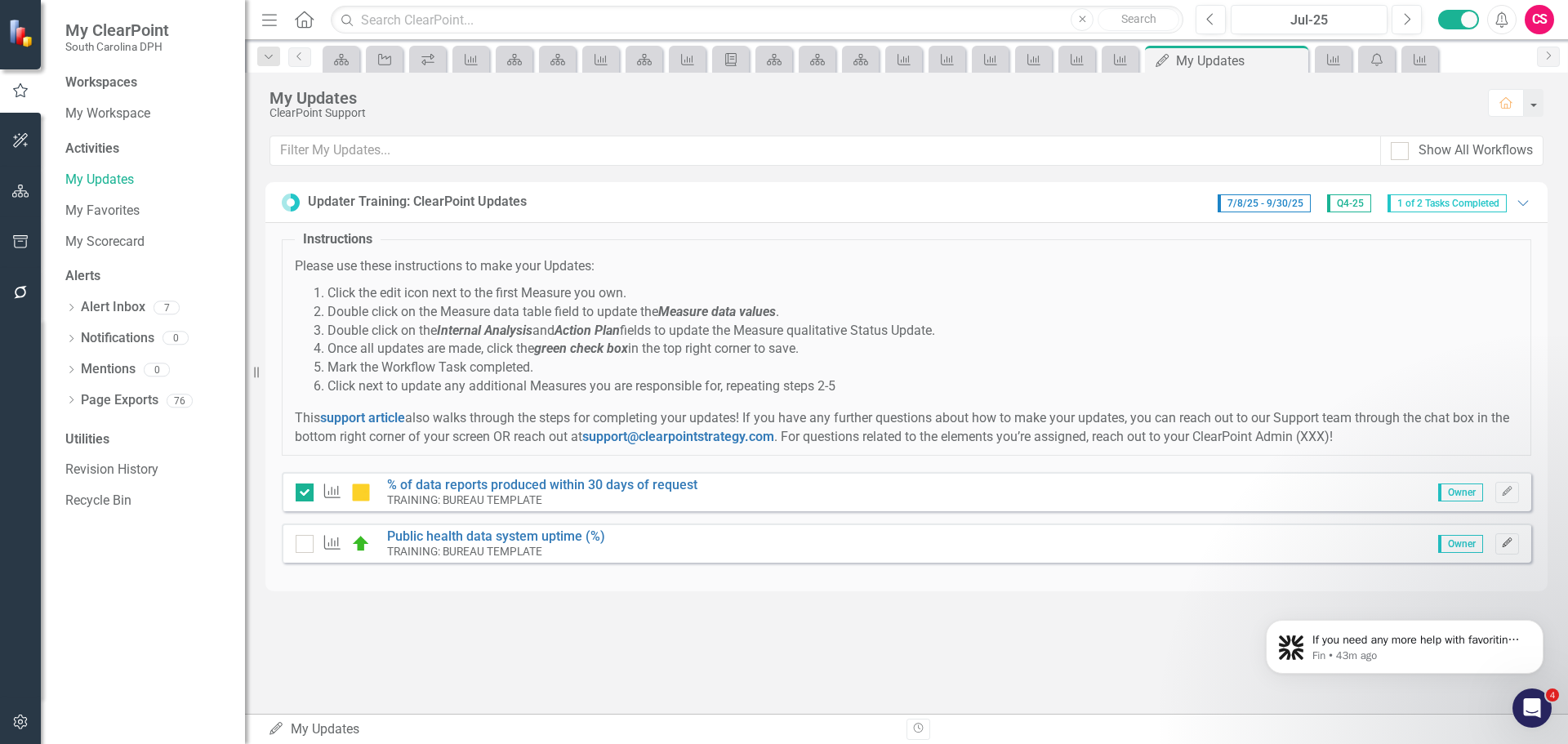 click on "Edit" 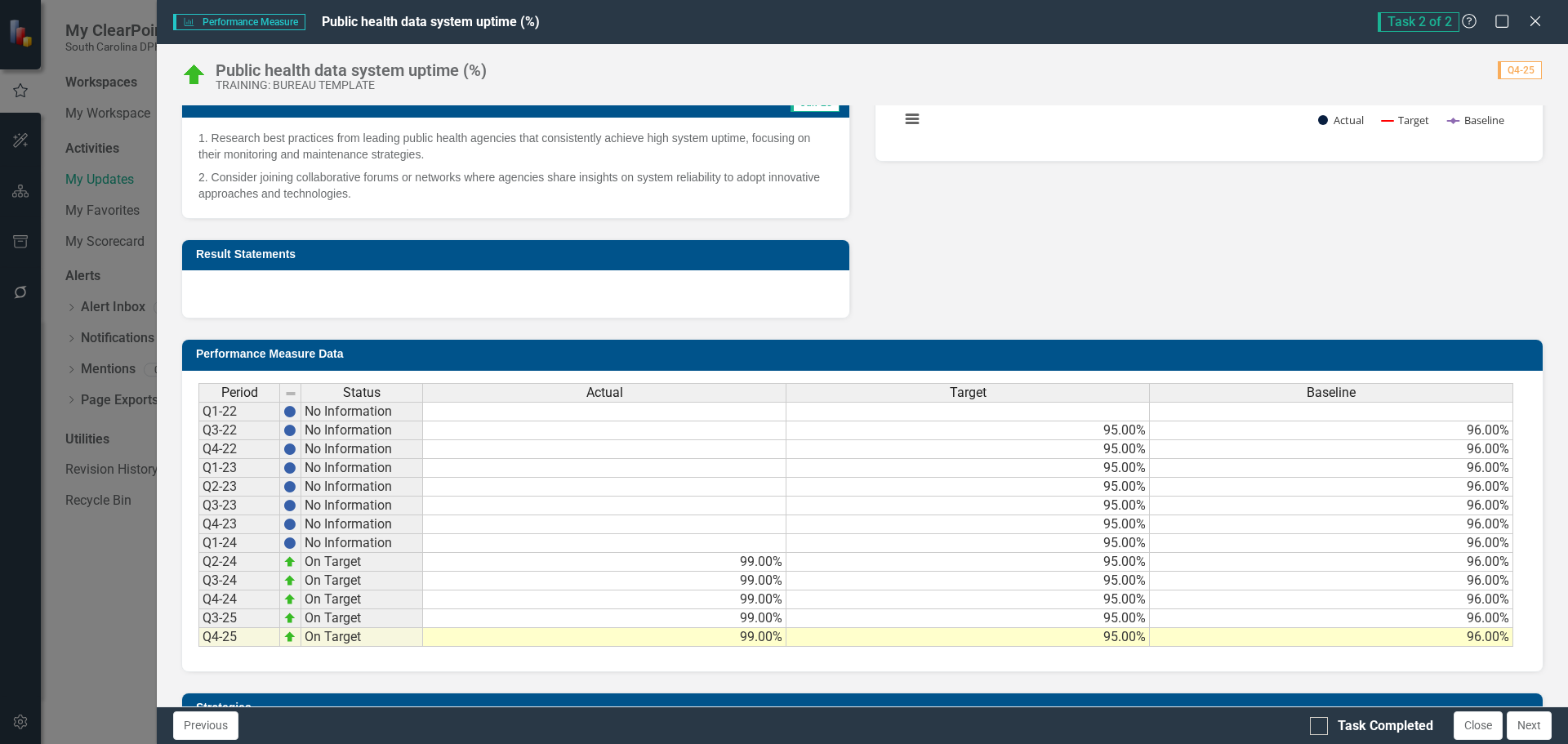 scroll, scrollTop: 635, scrollLeft: 0, axis: vertical 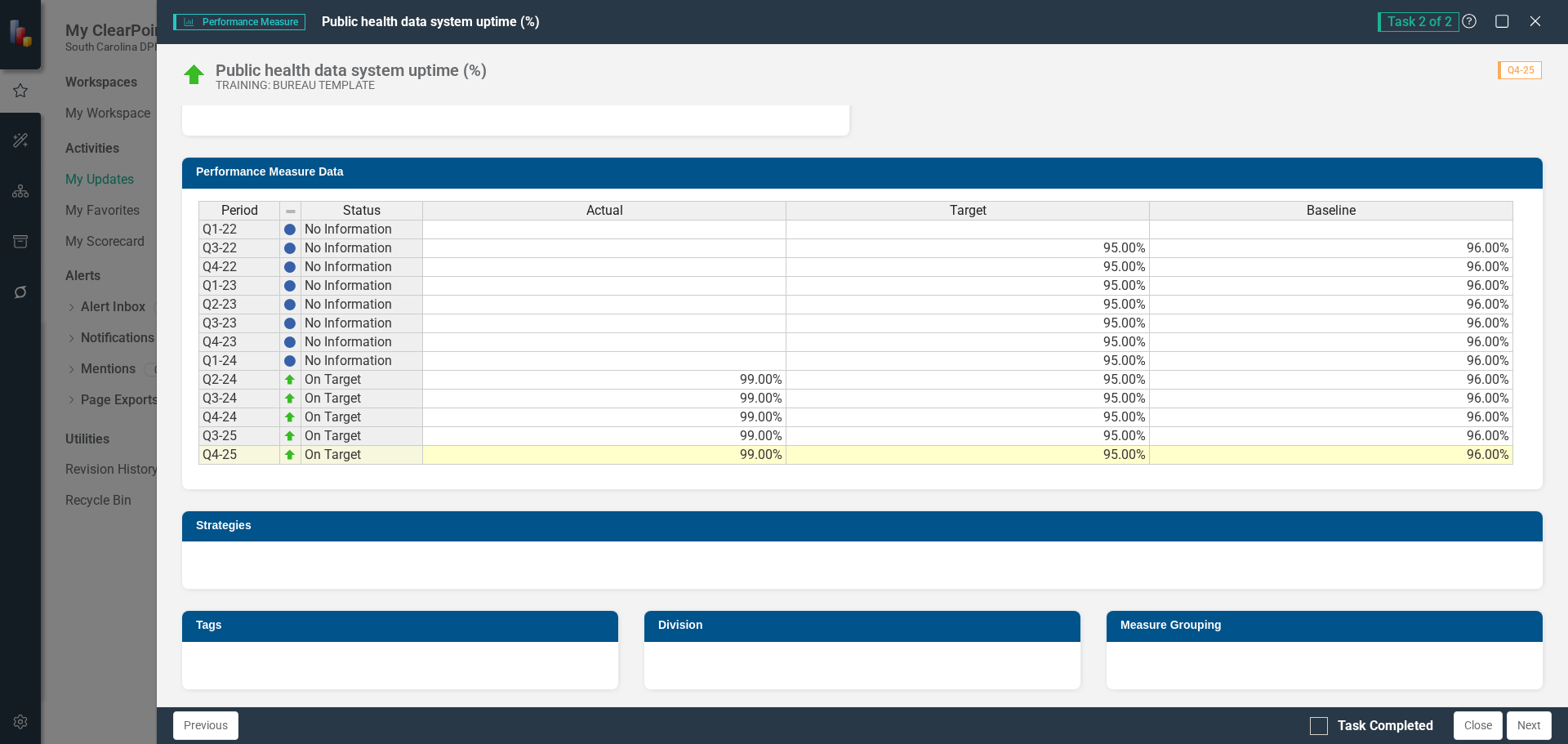 click at bounding box center [604, 286] 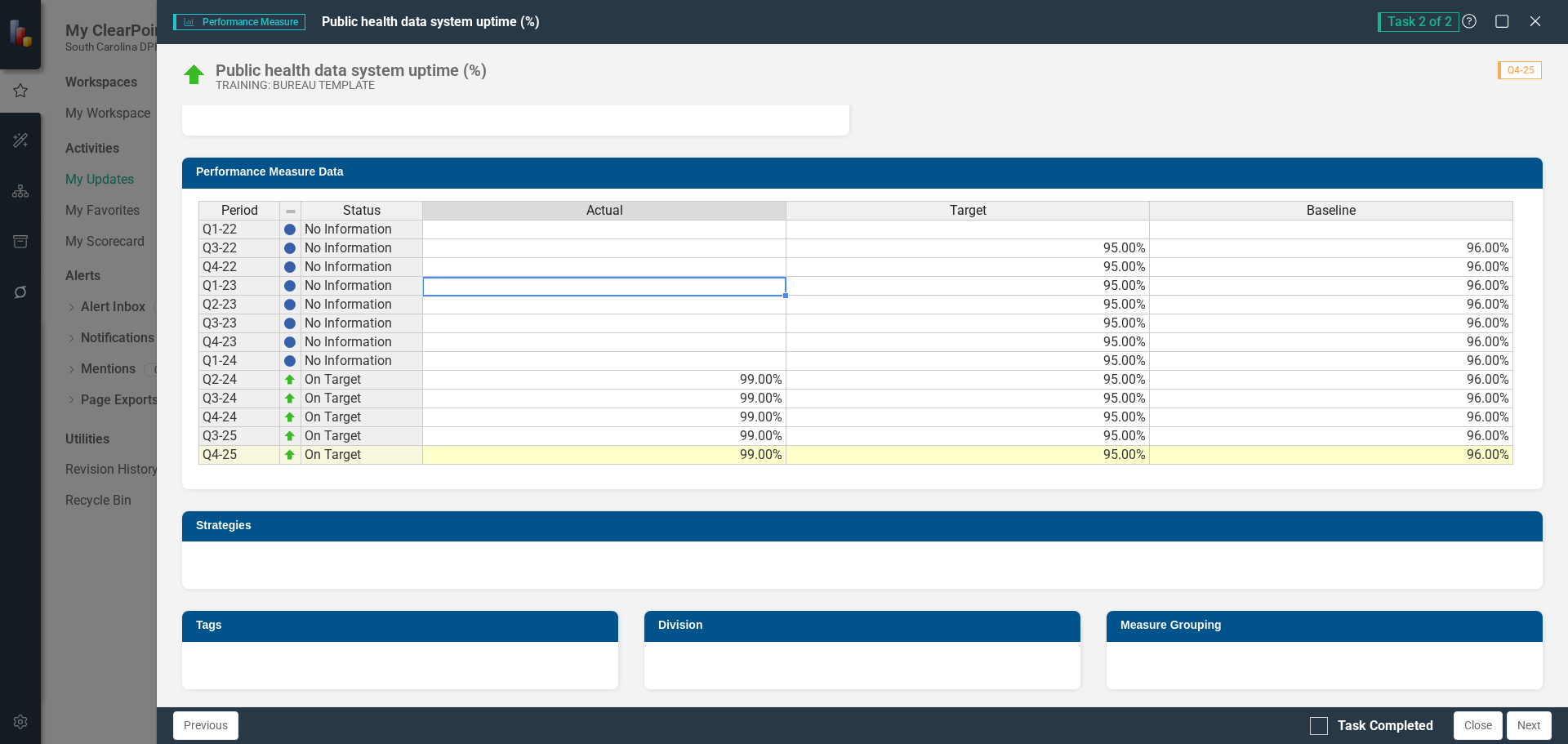 click at bounding box center [604, 361] 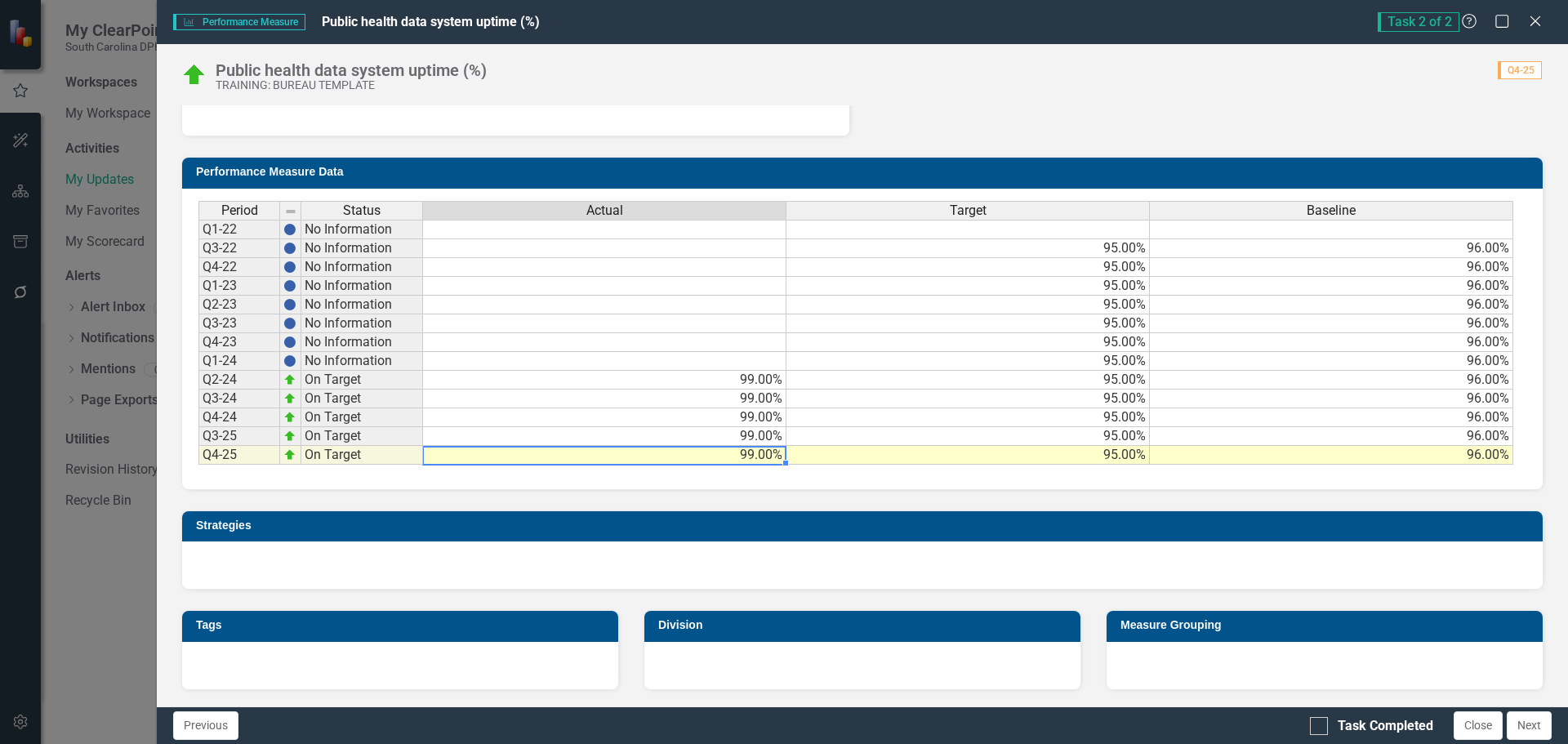 click on "99.00%" at bounding box center [604, 455] 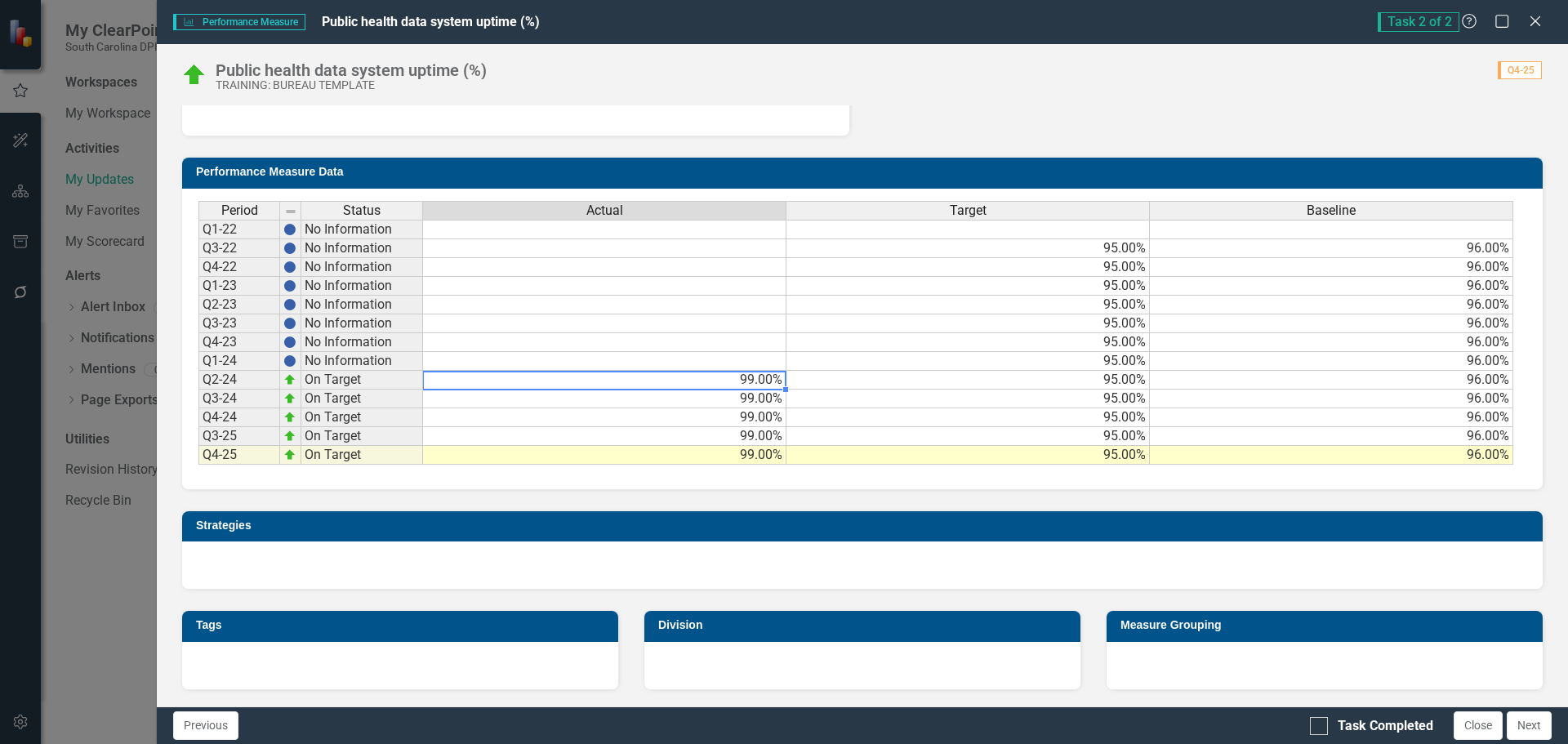 click on "99.00%" at bounding box center (604, 380) 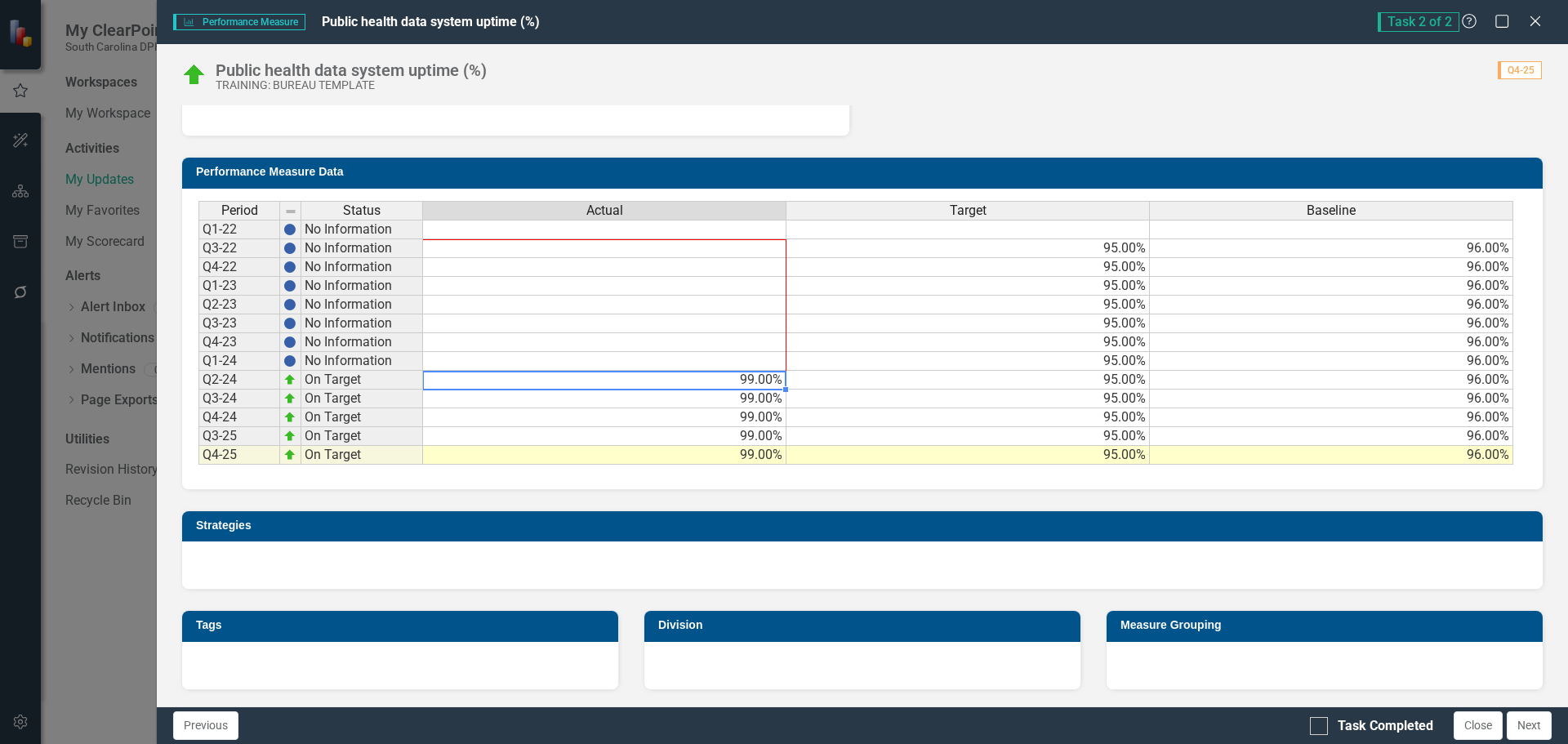 drag, startPoint x: 785, startPoint y: 391, endPoint x: 763, endPoint y: 254, distance: 138.7552 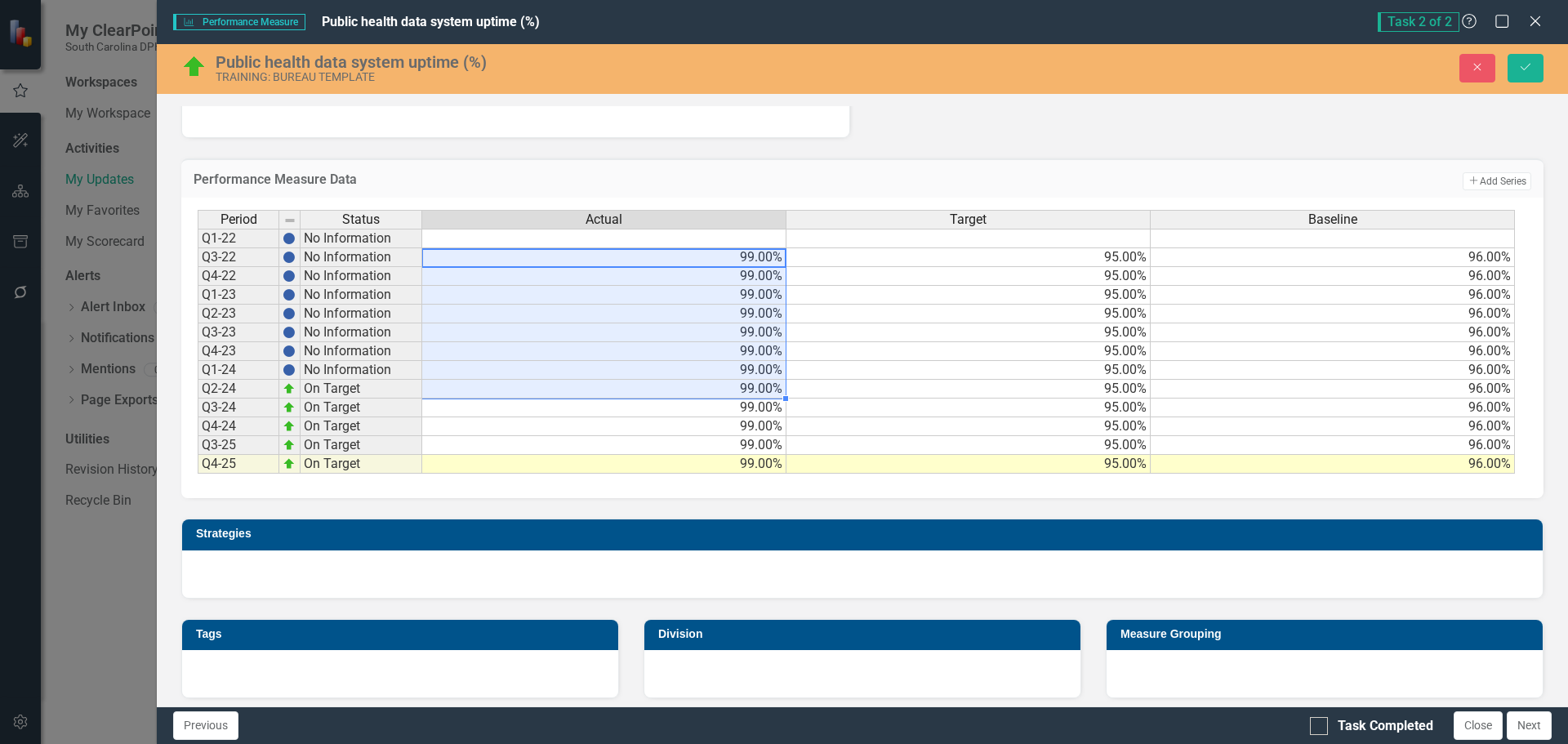 click on "99.00%" at bounding box center (604, 257) 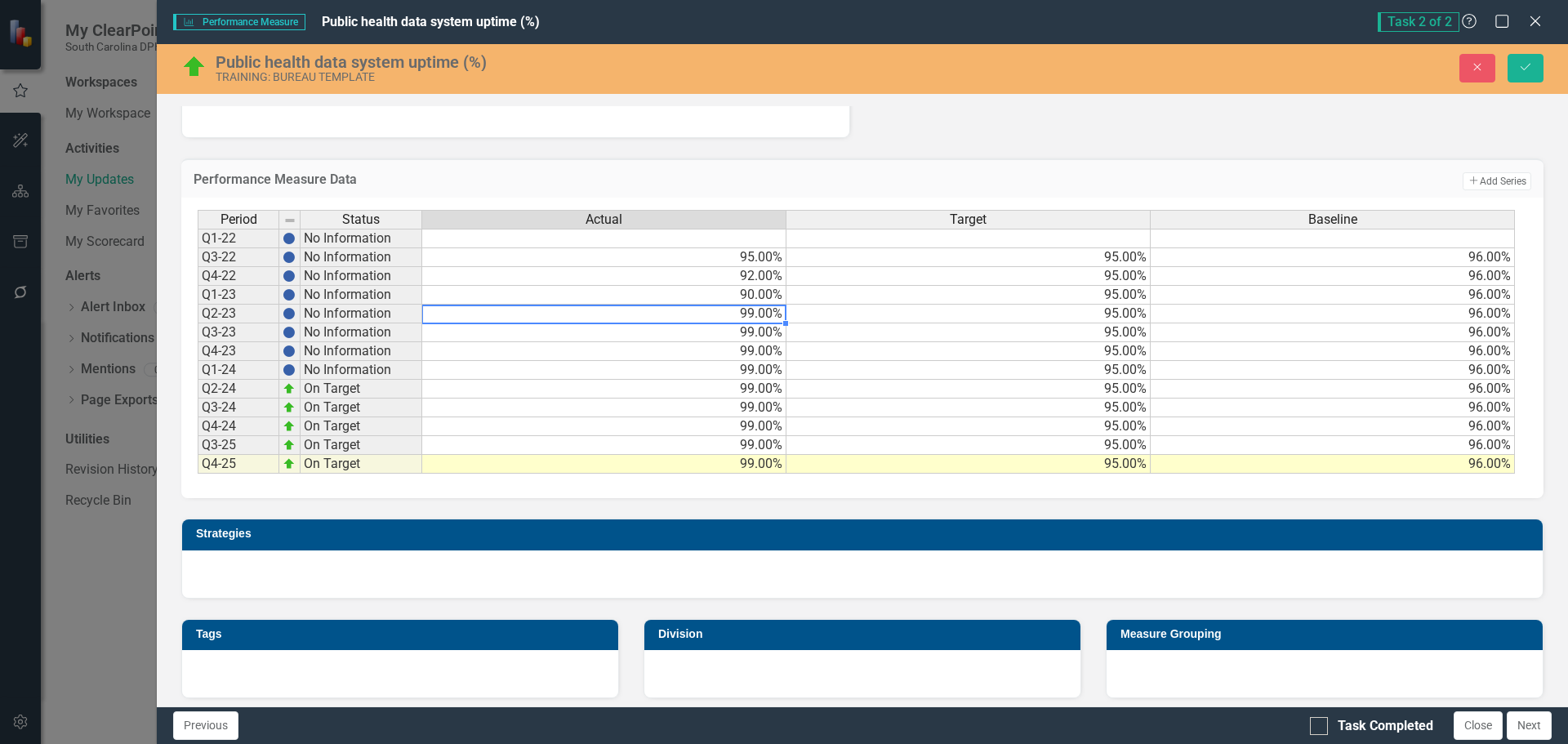 type on "1" 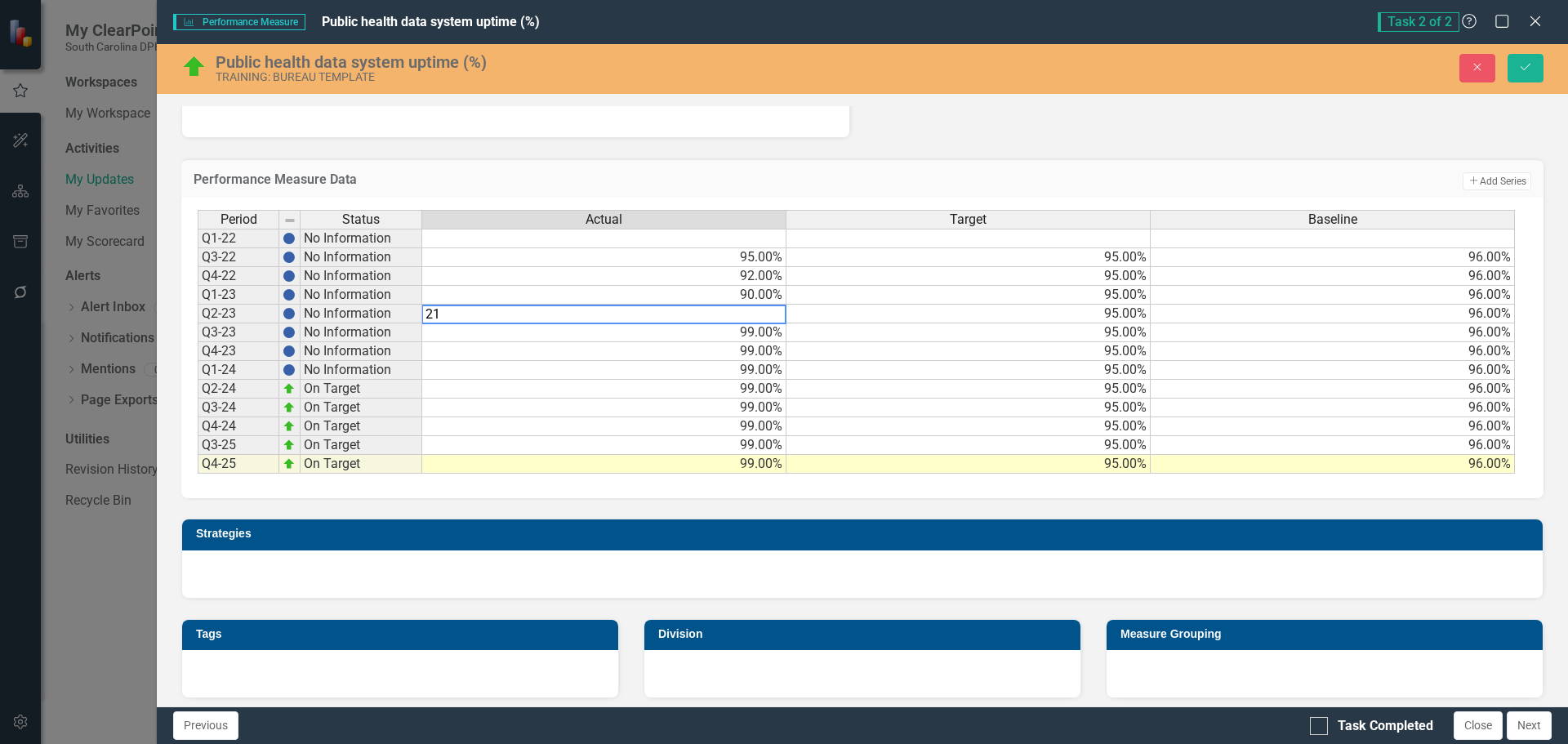 type on "2" 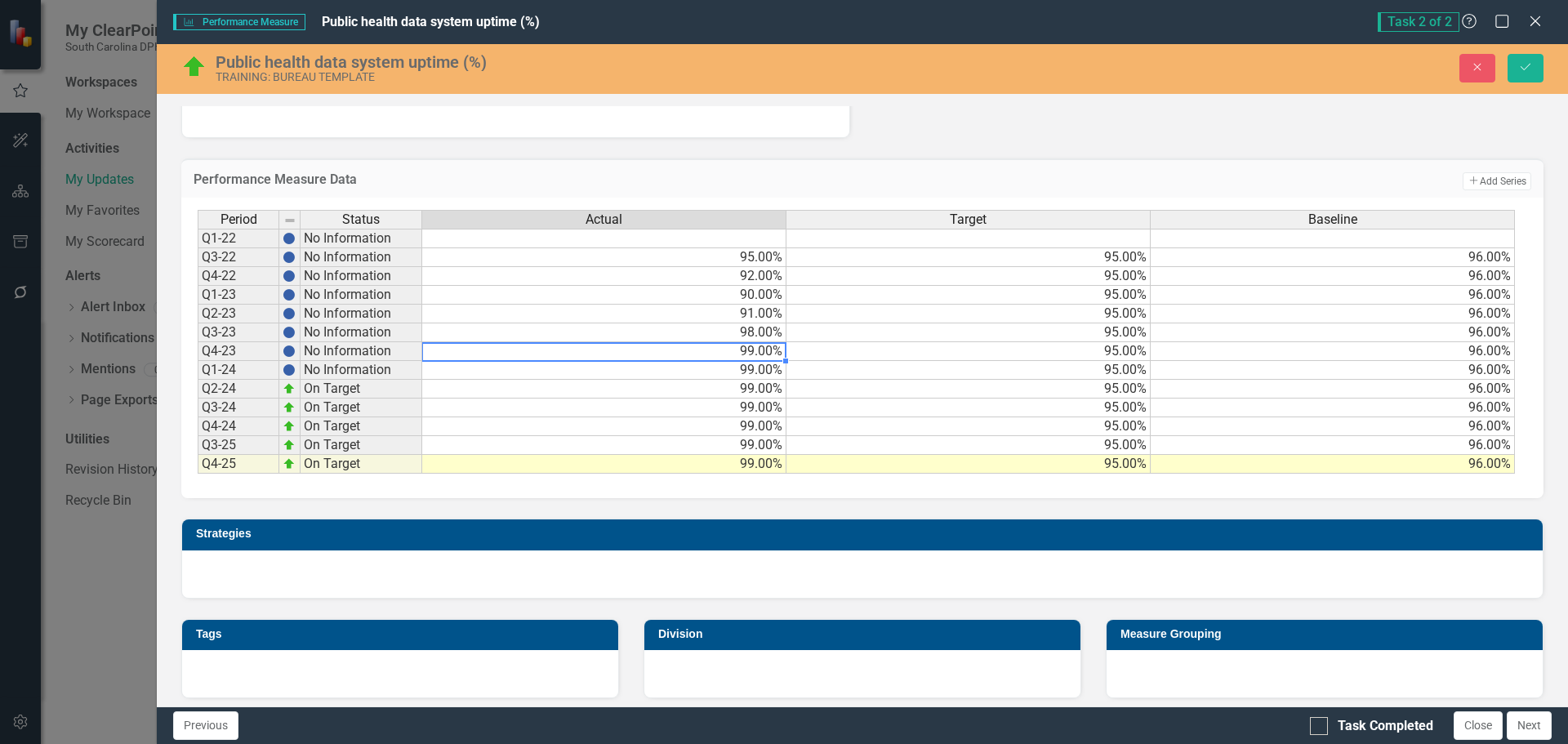 type on "99" 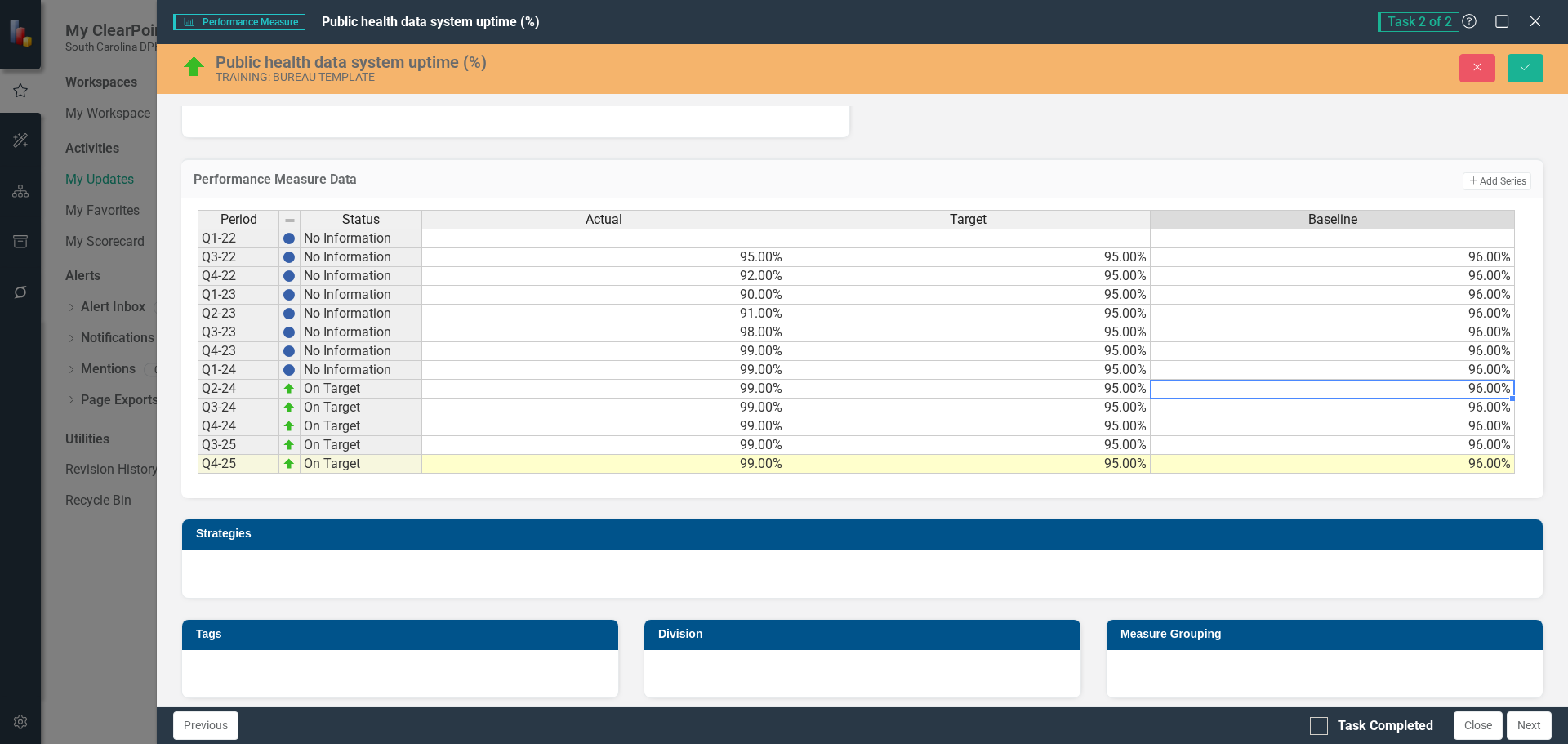 click on "96.00%" at bounding box center (1333, 389) 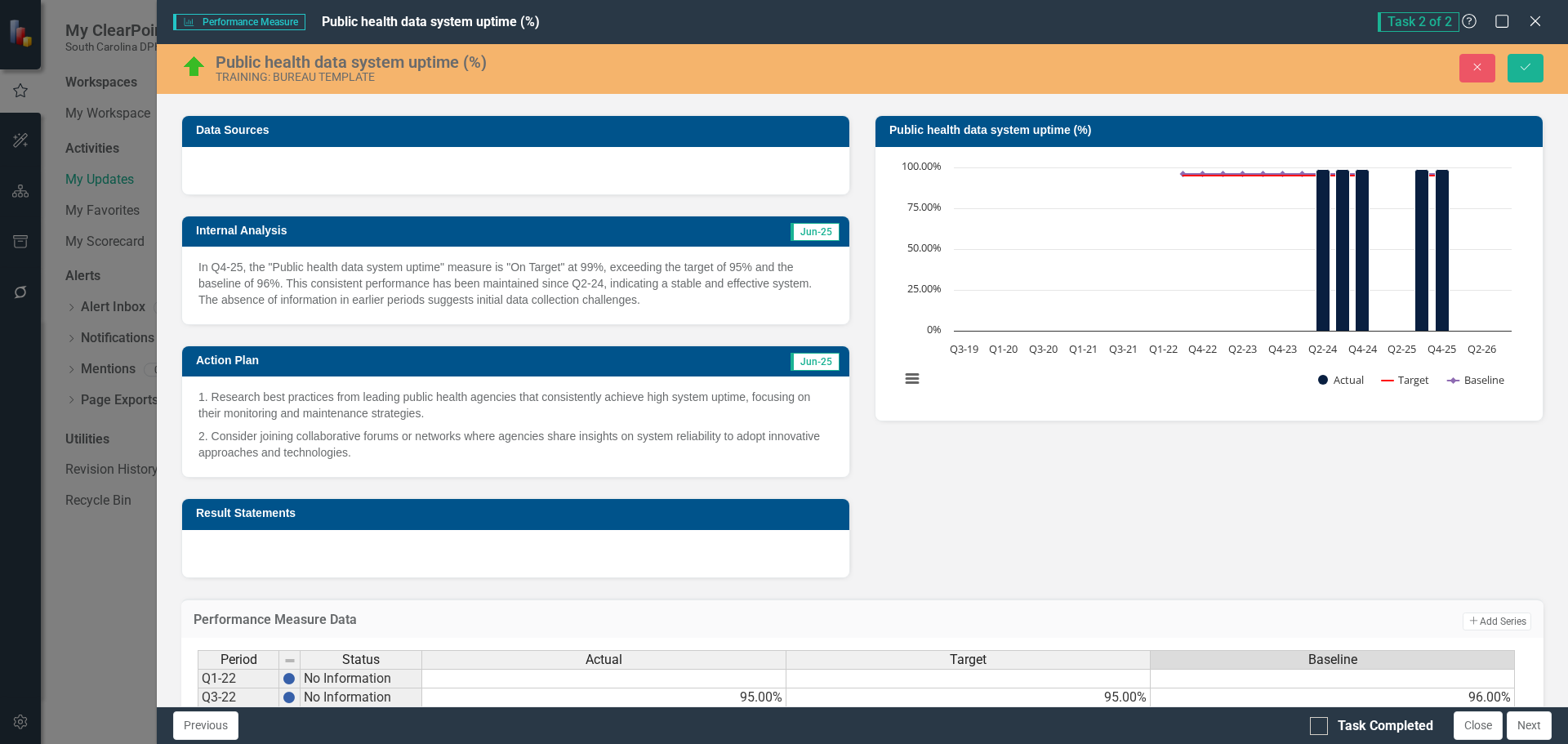 scroll, scrollTop: 207, scrollLeft: 0, axis: vertical 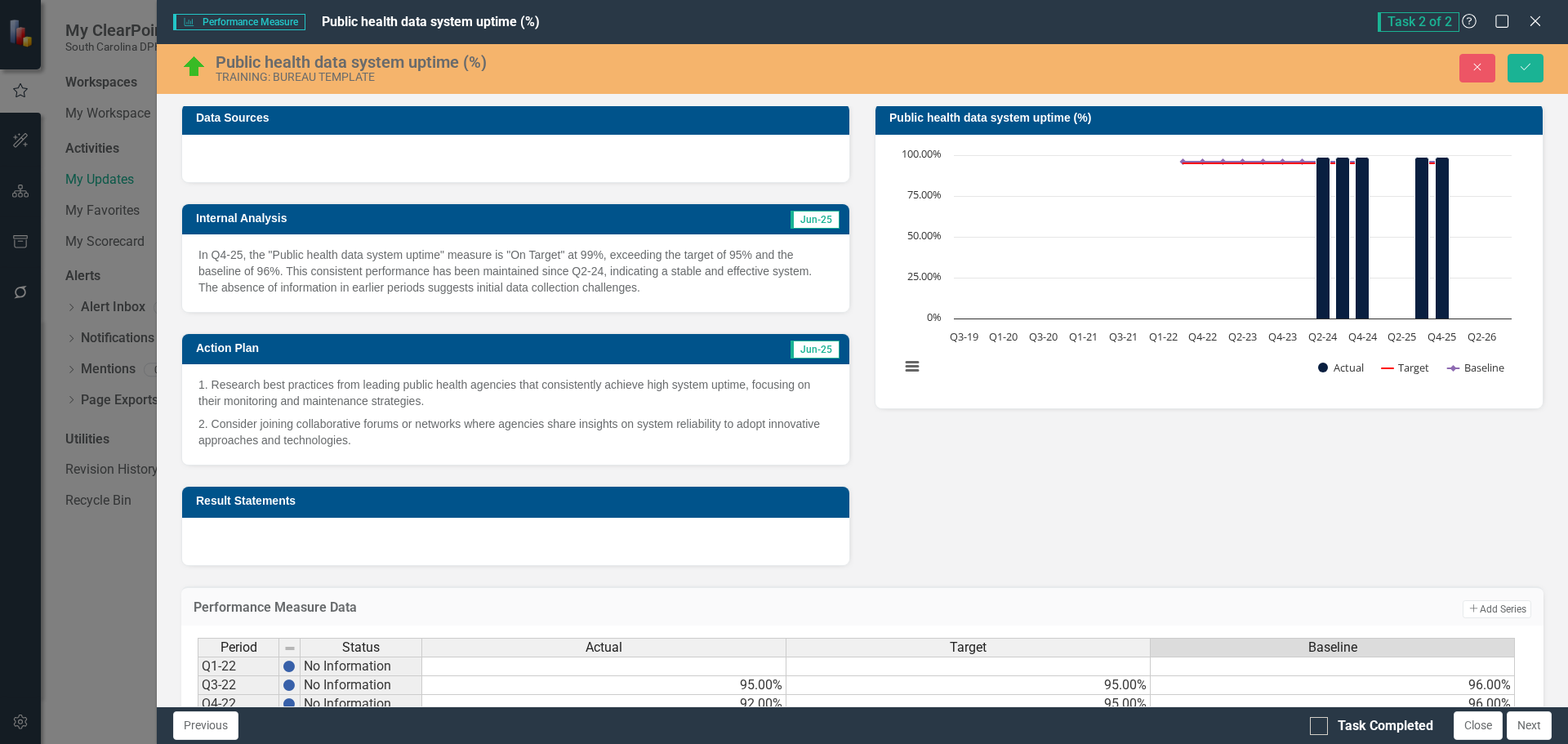 click on "In Q4-25, the "Public health data system uptime" measure is "On Target" at 99%, exceeding the target of 95% and the baseline of 96%. This consistent performance has been maintained since Q2-24, indicating a stable and effective system. The absence of information in earlier periods suggests initial data collection challenges." at bounding box center (515, 271) 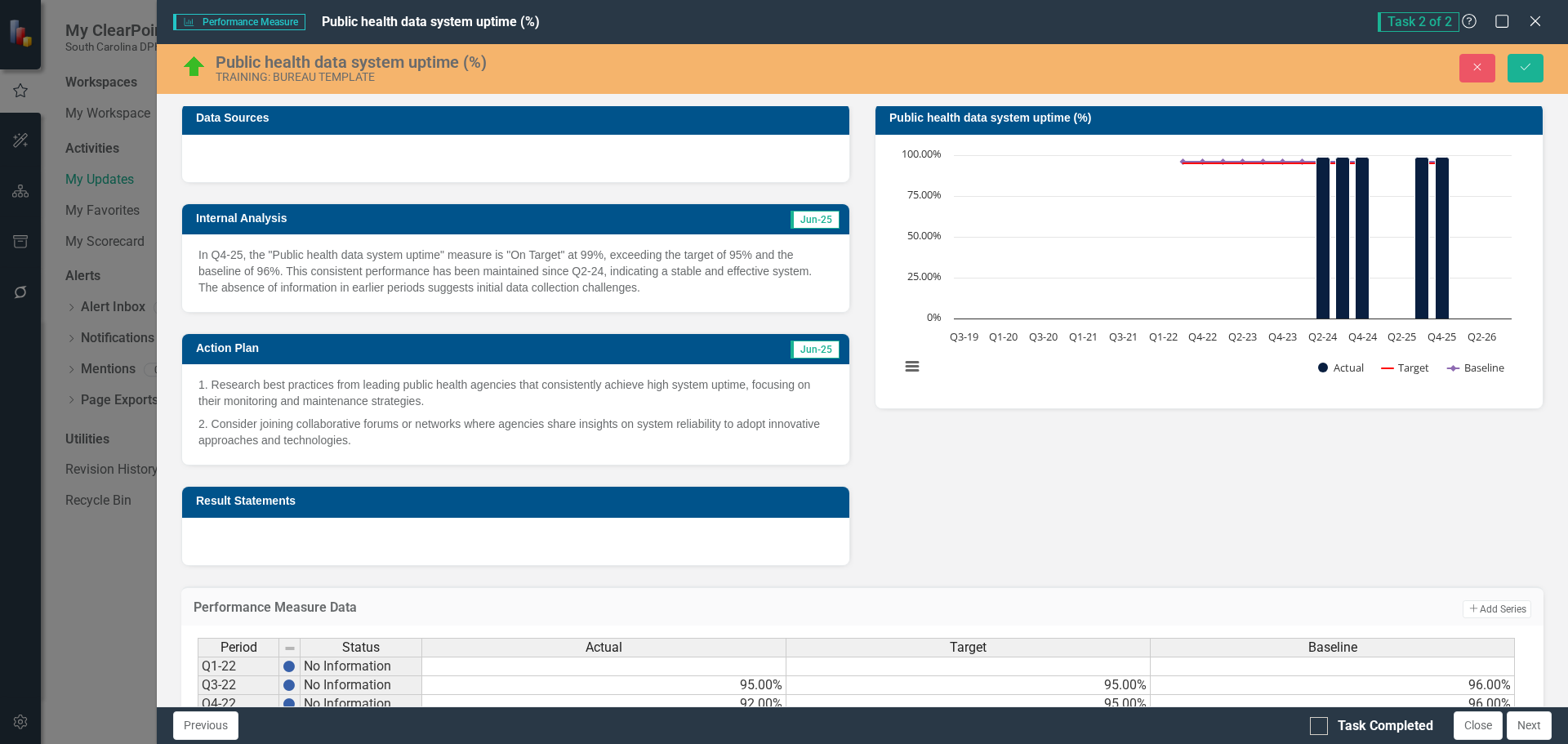 click on "In Q4-25, the "Public health data system uptime" measure is "On Target" at 99%, exceeding the target of 95% and the baseline of 96%. This consistent performance has been maintained since Q2-24, indicating a stable and effective system. The absence of information in earlier periods suggests initial data collection challenges." at bounding box center [515, 271] 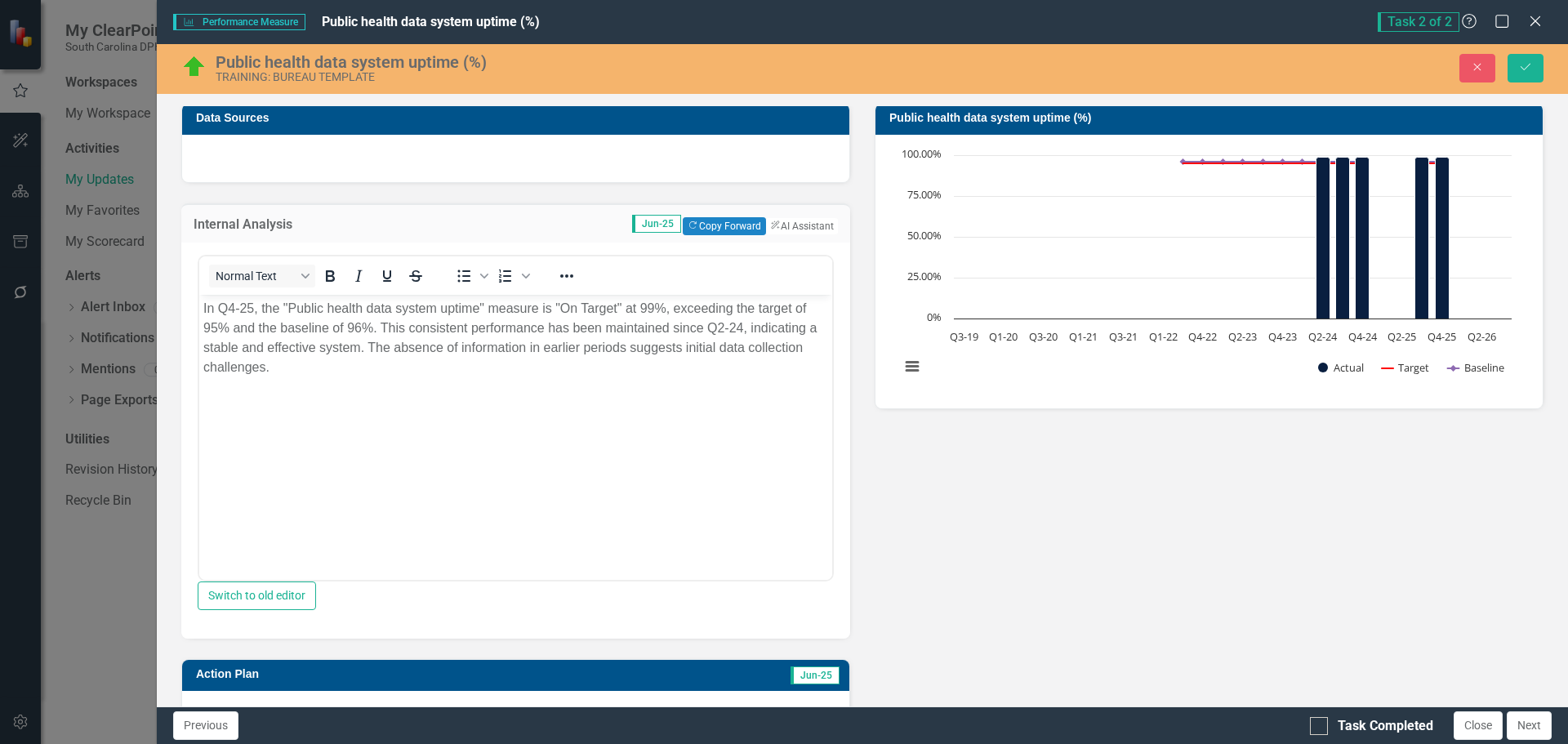 scroll, scrollTop: 0, scrollLeft: 0, axis: both 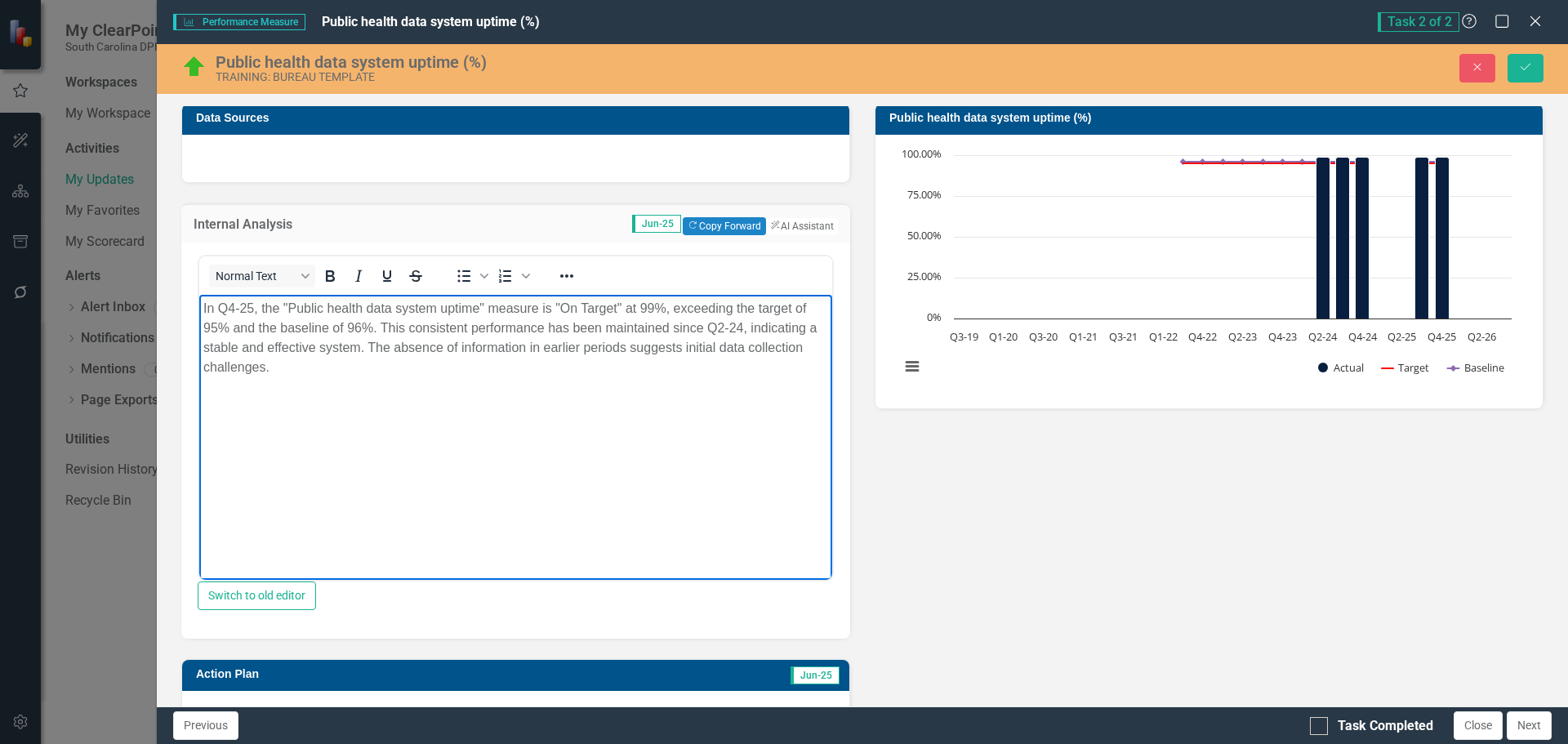 click on "In Q4-25, the "Public health data system uptime" measure is "On Target" at 99%, exceeding the target of 95% and the baseline of 96%. This consistent performance has been maintained since Q2-24, indicating a stable and effective system. The absence of information in earlier periods suggests initial data collection challenges." at bounding box center [515, 417] 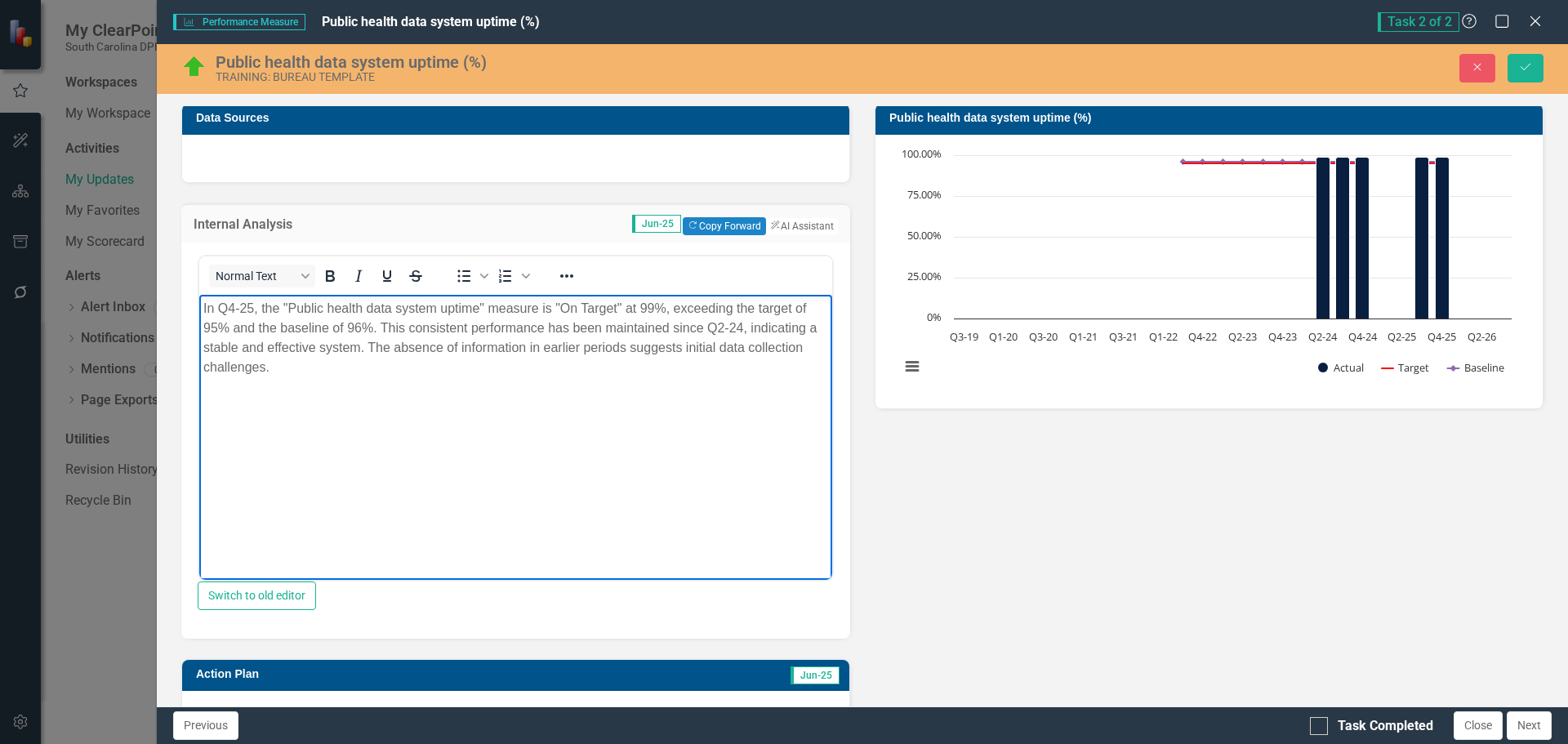 type 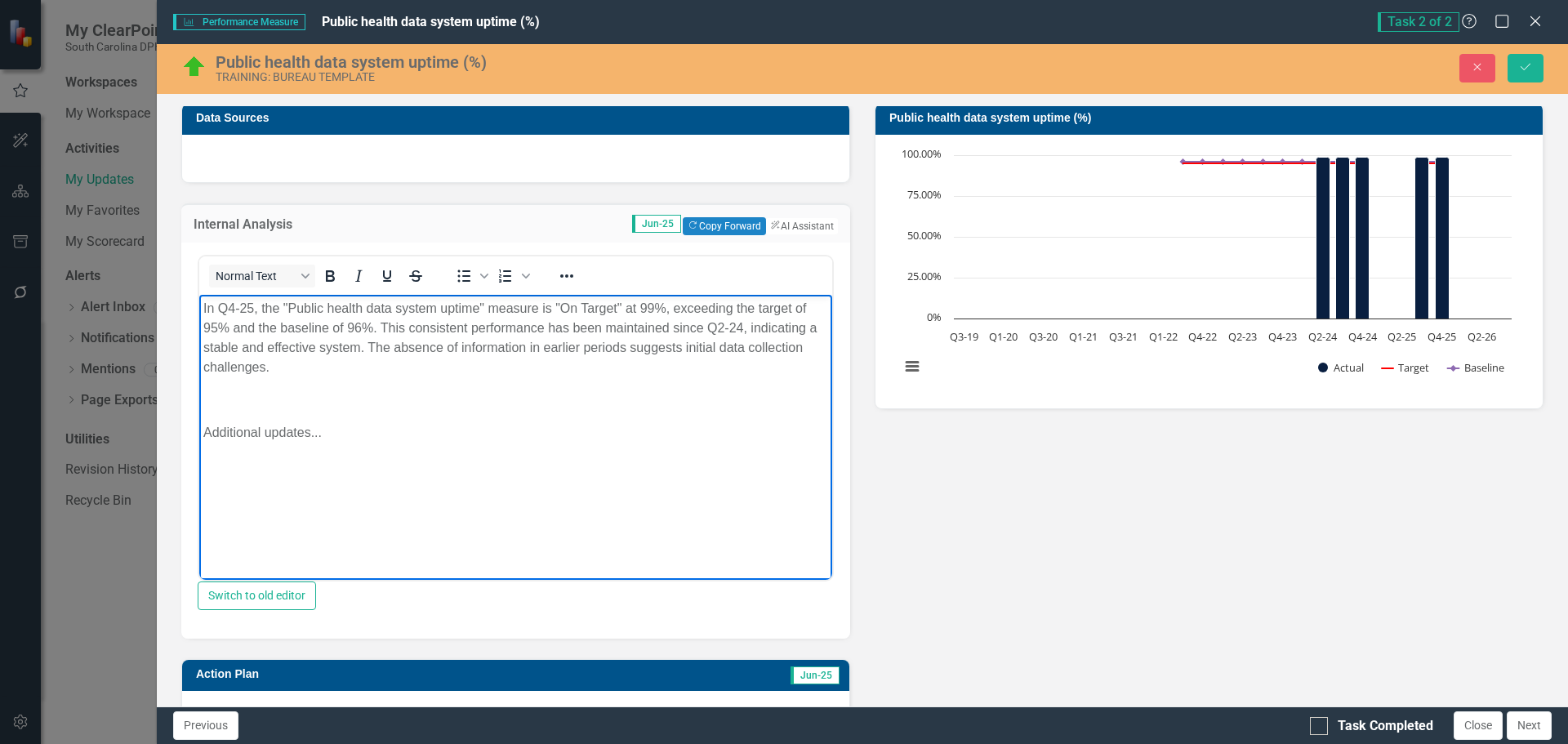click on "Additional updates..." at bounding box center (515, 433) 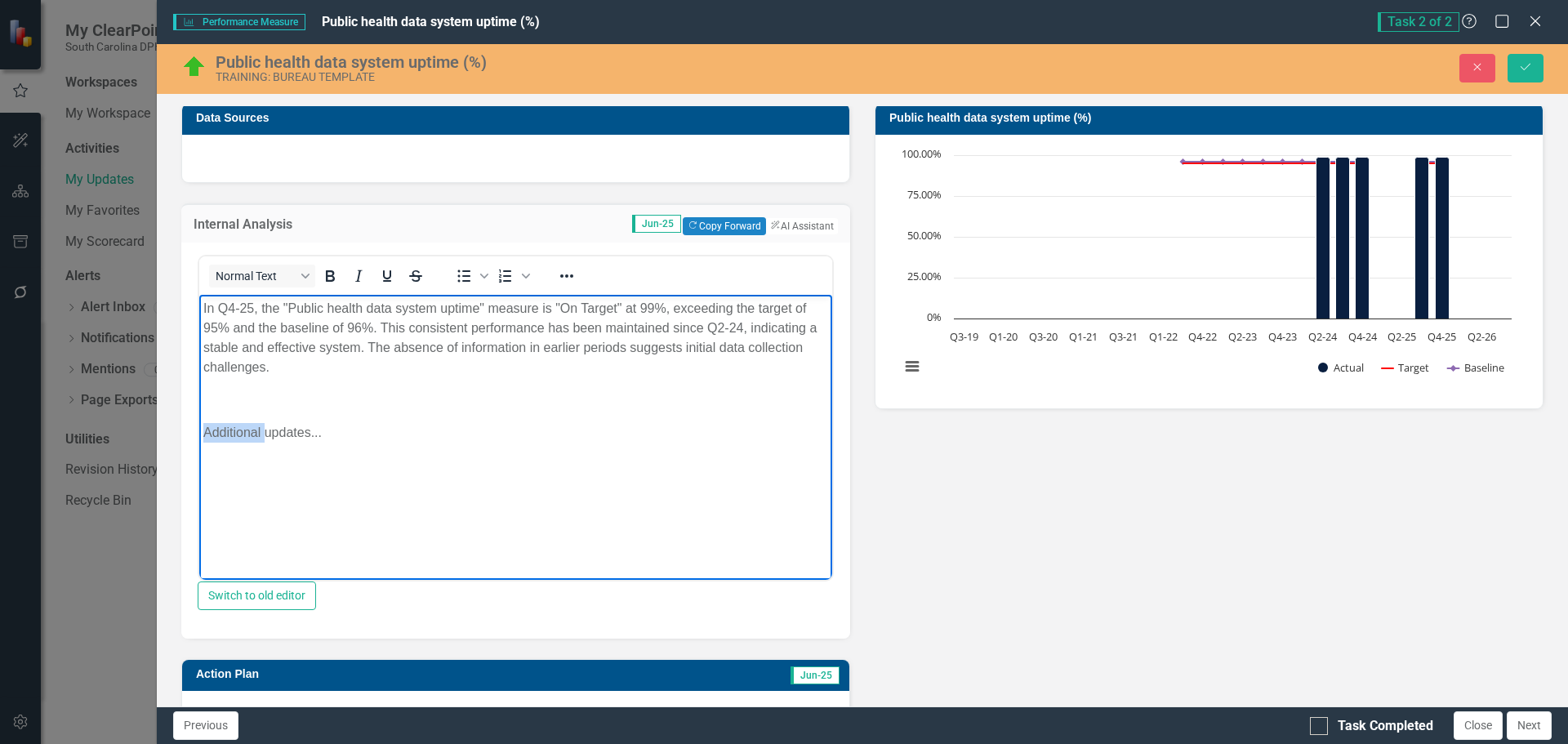 click on "Additional updates..." at bounding box center (515, 433) 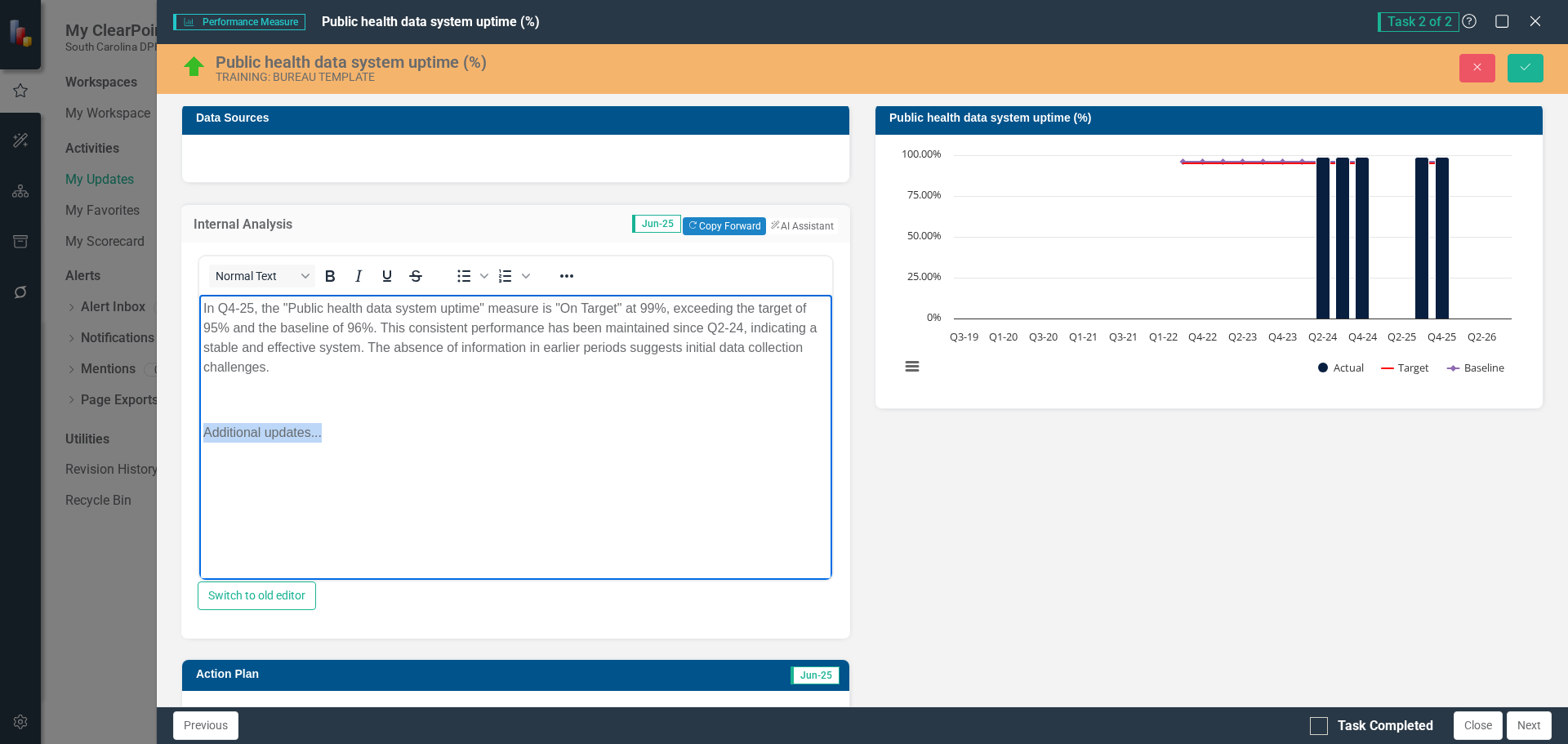 click on "Additional updates..." at bounding box center [515, 433] 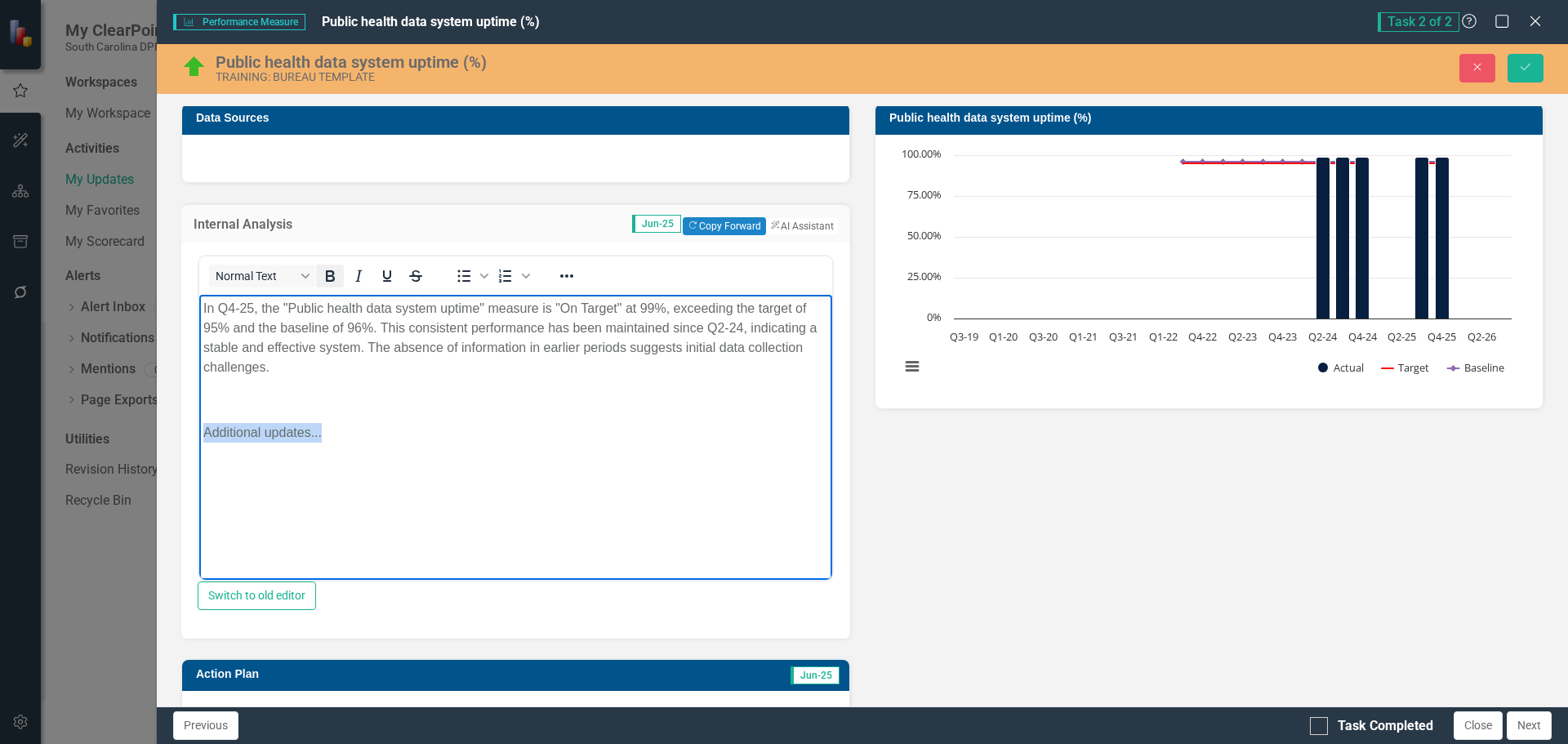 click 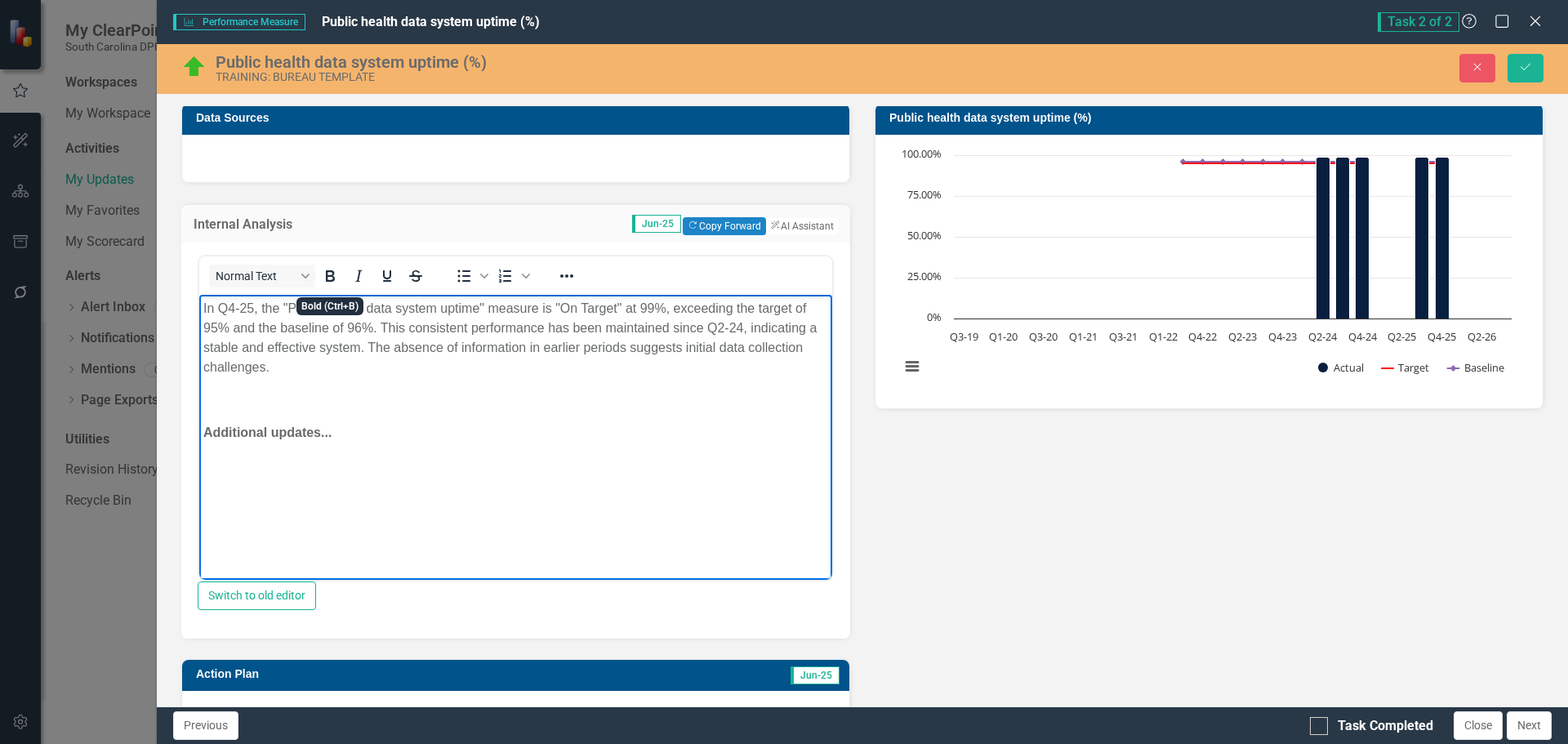 click on "In Q4-25, the "Public health data system uptime" measure is "On Target" at 99%, exceeding the target of 95% and the baseline of 96%. This consistent performance has been maintained since Q2-24, indicating a stable and effective system. The absence of information in earlier periods suggests initial data collection challenges. Additional updates..." at bounding box center [515, 417] 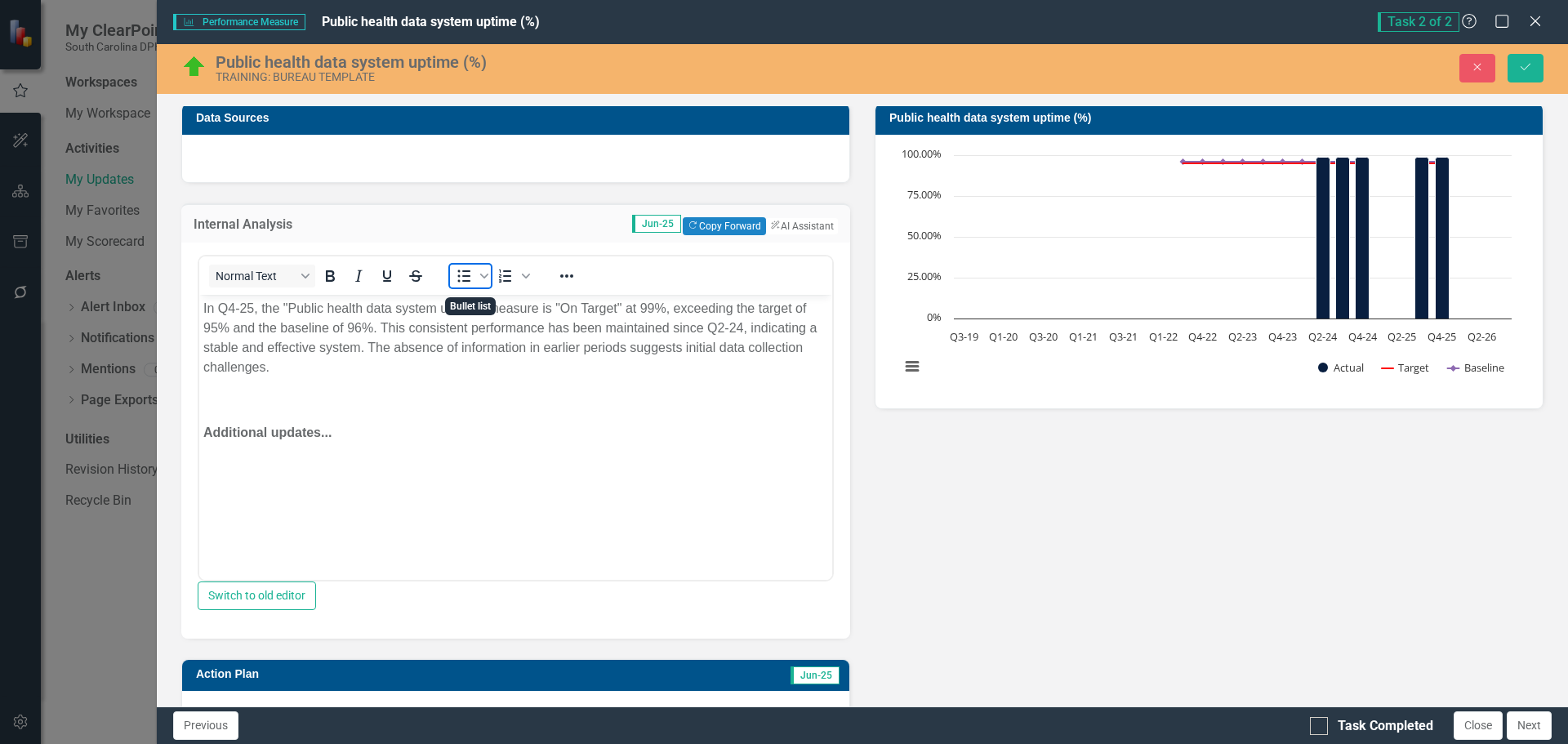 click 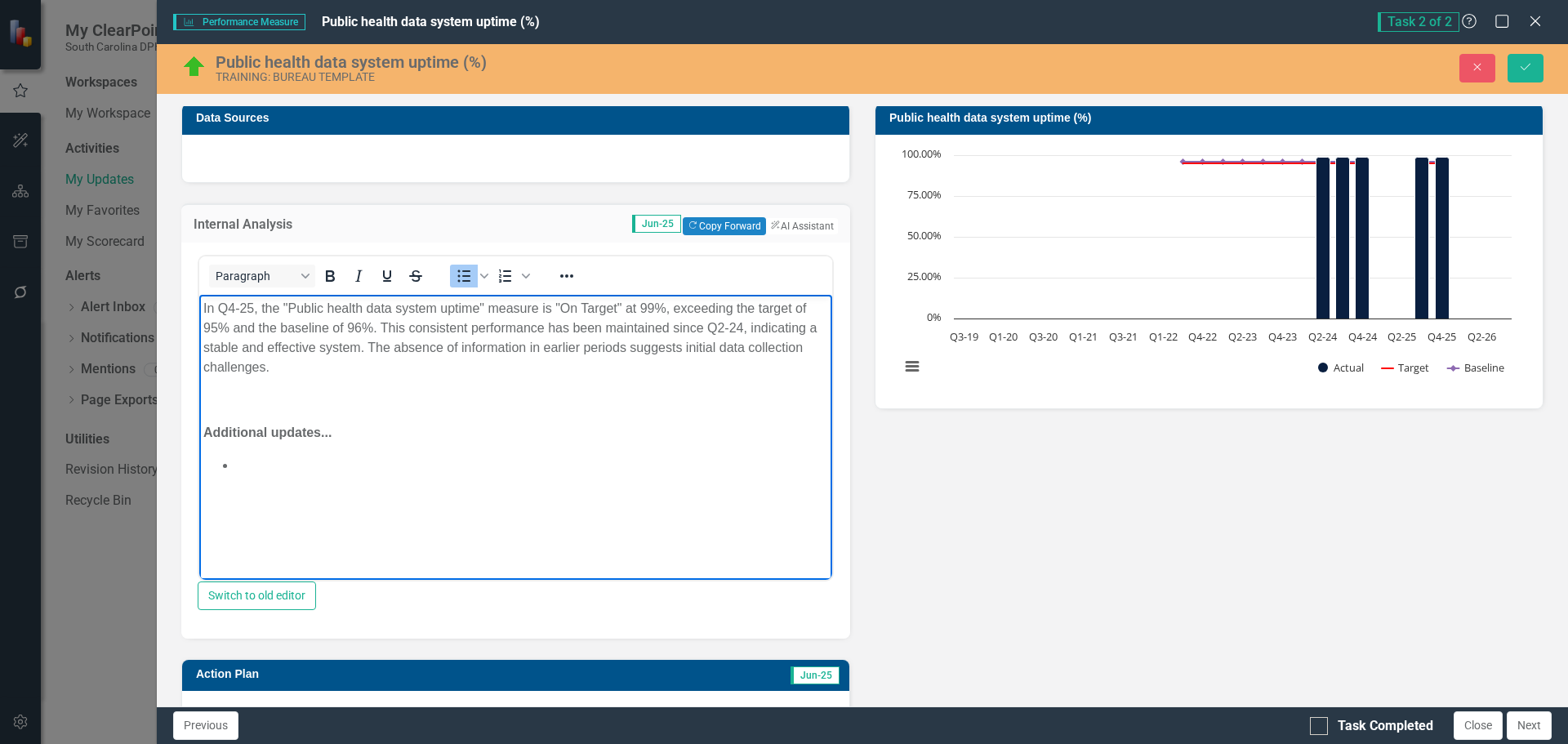 click on "In Q4-25, the "Public health data system uptime" measure is "On Target" at 99%, exceeding the target of 95% and the baseline of 96%. This consistent performance has been maintained since Q2-24, indicating a stable and effective system. The absence of information in earlier periods suggests initial data collection challenges. Additional updates..." at bounding box center [515, 417] 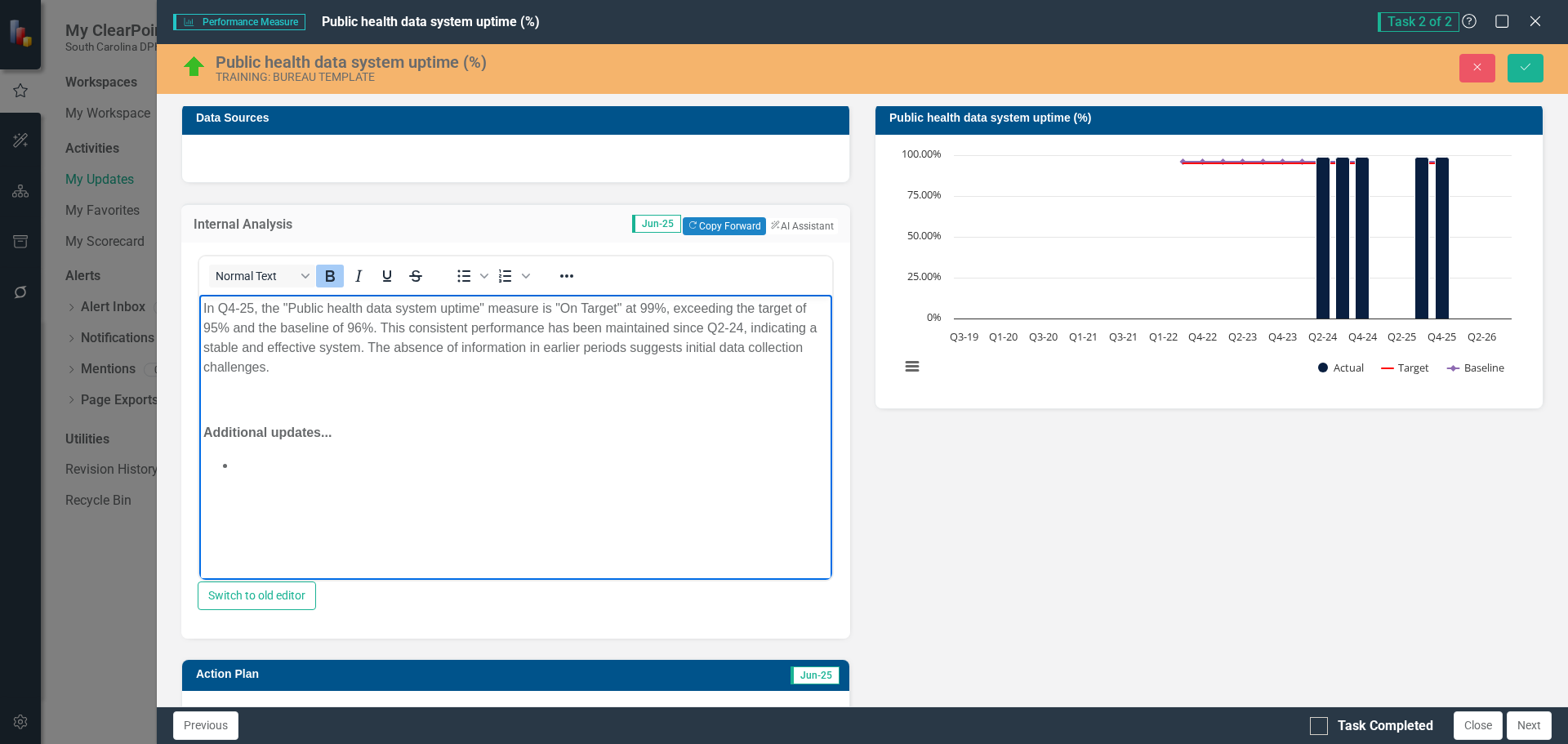 click on "In Q4-25, the "Public health data system uptime" measure is "On Target" at 99%, exceeding the target of 95% and the baseline of 96%. This consistent performance has been maintained since Q2-24, indicating a stable and effective system. The absence of information in earlier periods suggests initial data collection challenges. Additional updates..." at bounding box center (515, 417) 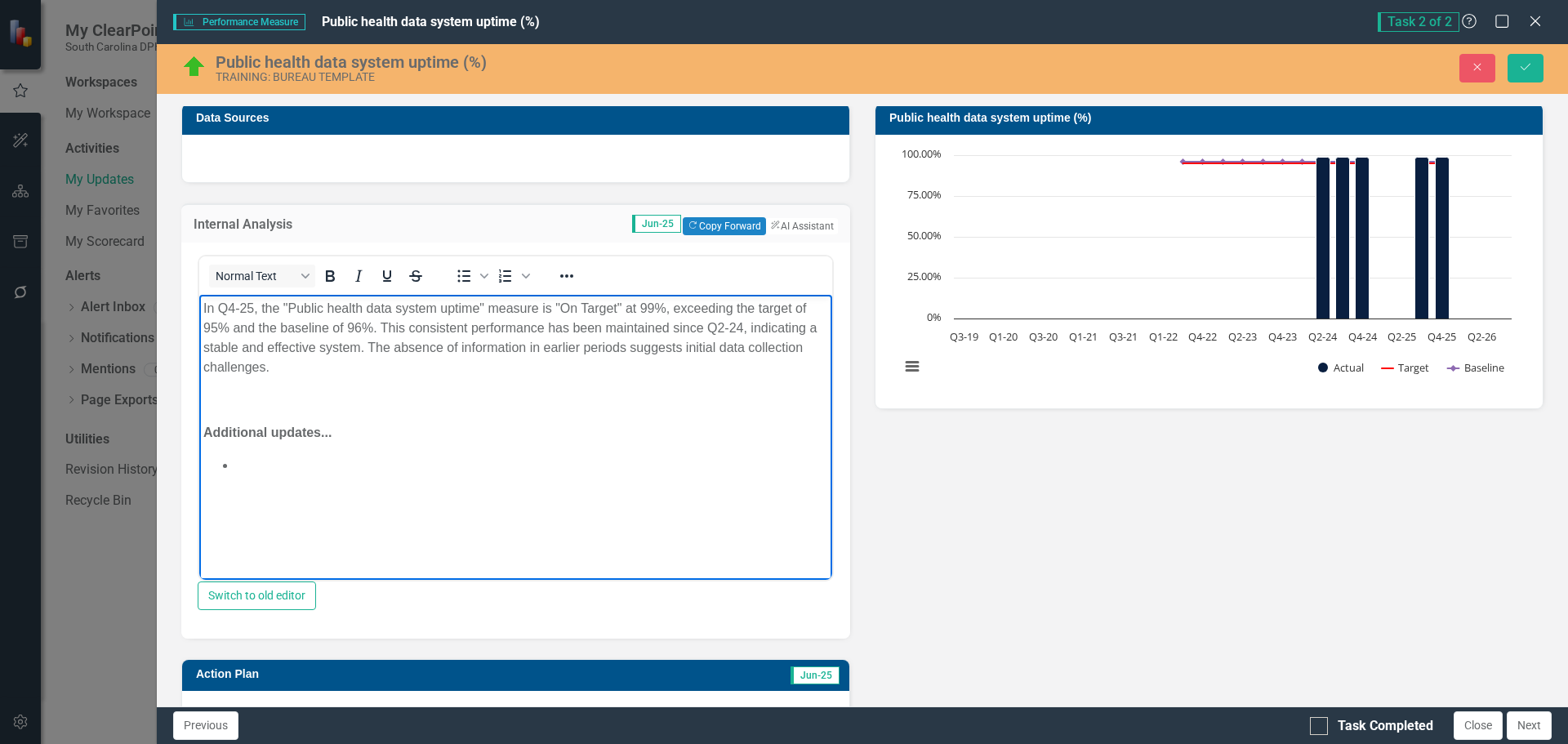 click at bounding box center (515, 400) 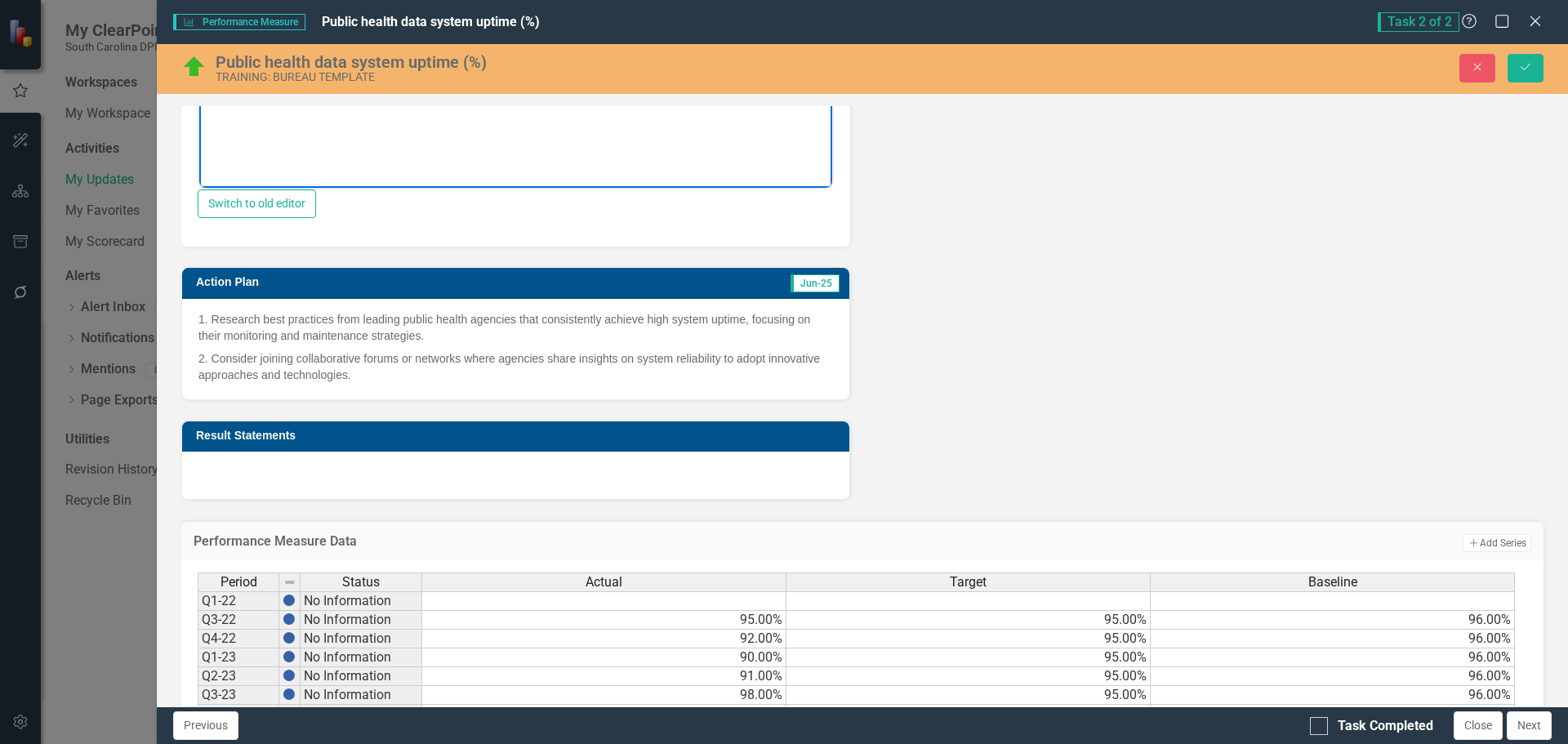 scroll, scrollTop: 600, scrollLeft: 0, axis: vertical 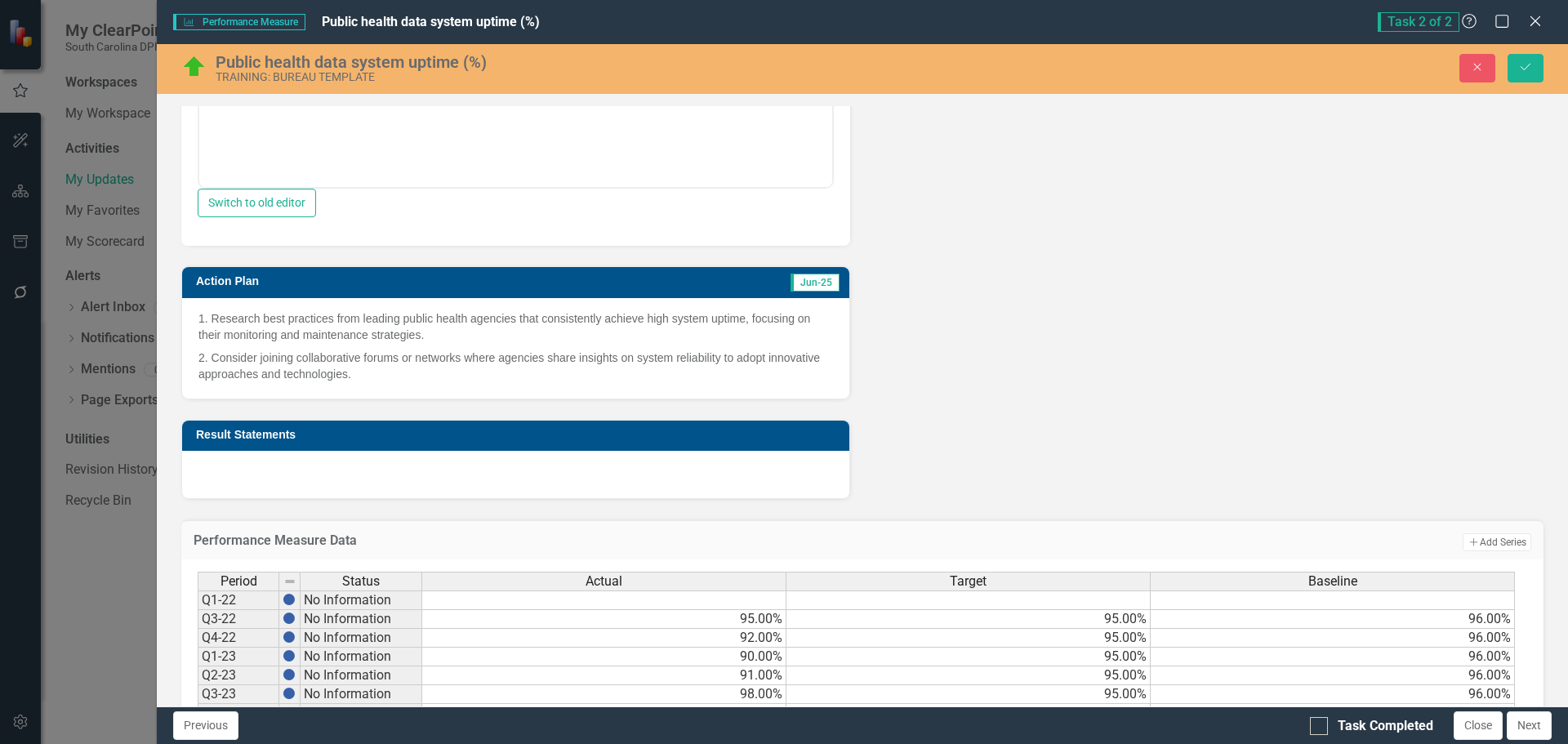 click on "1. Research best practices from leading public health agencies that consistently achieve high system uptime, focusing on their monitoring and maintenance strategies.
2. Consider joining collaborative forums or networks where agencies share insights on system reliability to adopt innovative approaches and technologies." at bounding box center (515, 348) 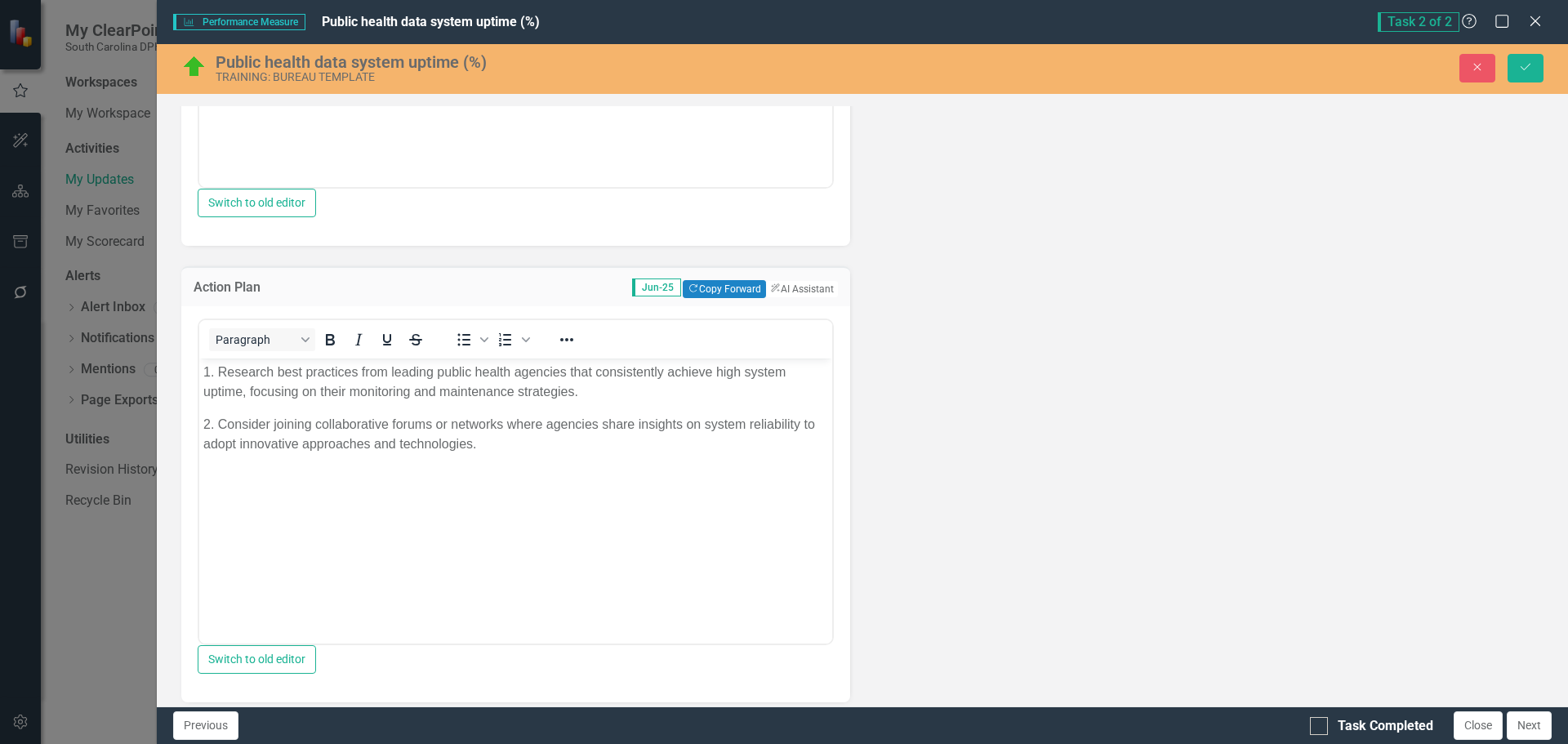 scroll, scrollTop: 0, scrollLeft: 0, axis: both 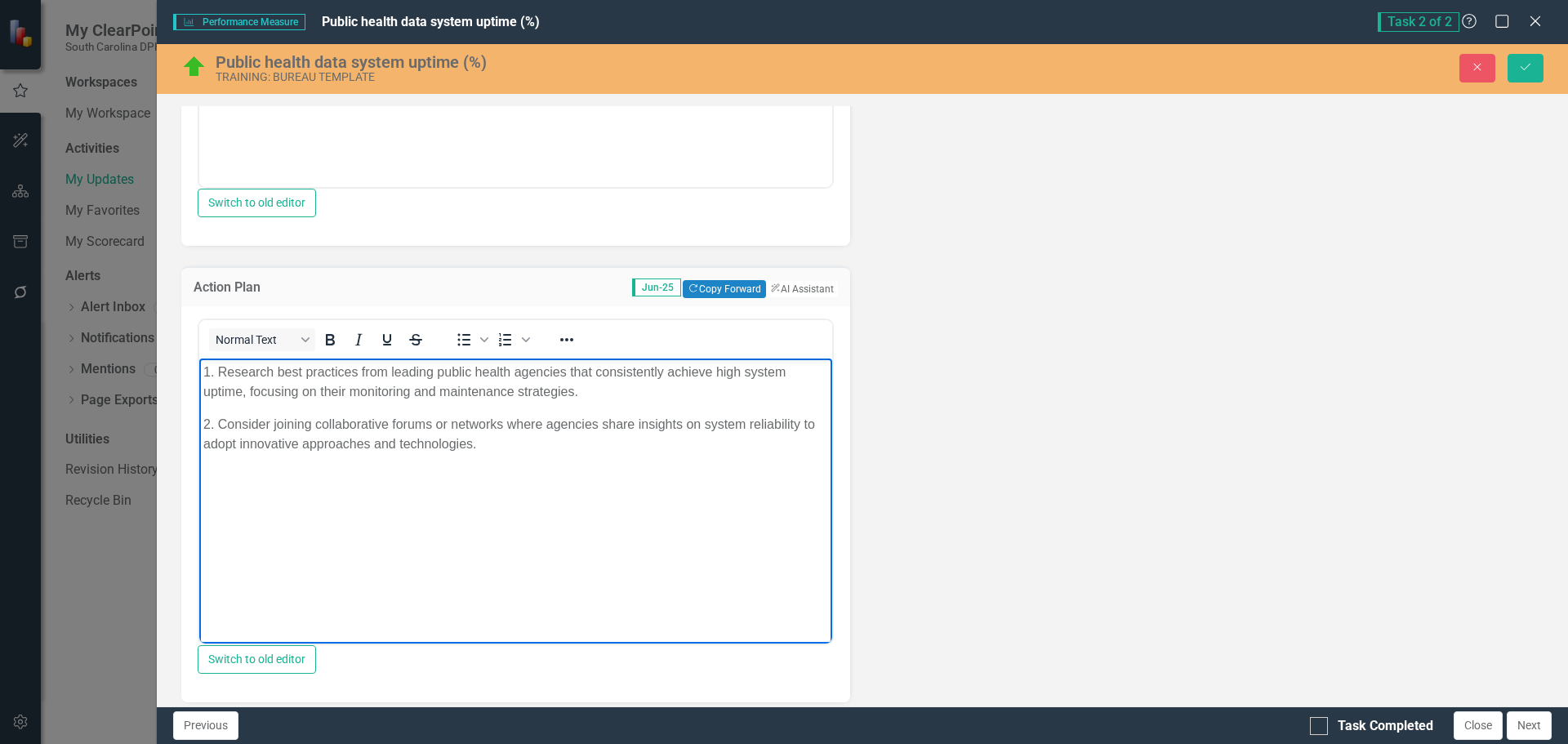 click on "2. Consider joining collaborative forums or networks where agencies share insights on system reliability to adopt innovative approaches and technologies." at bounding box center [515, 434] 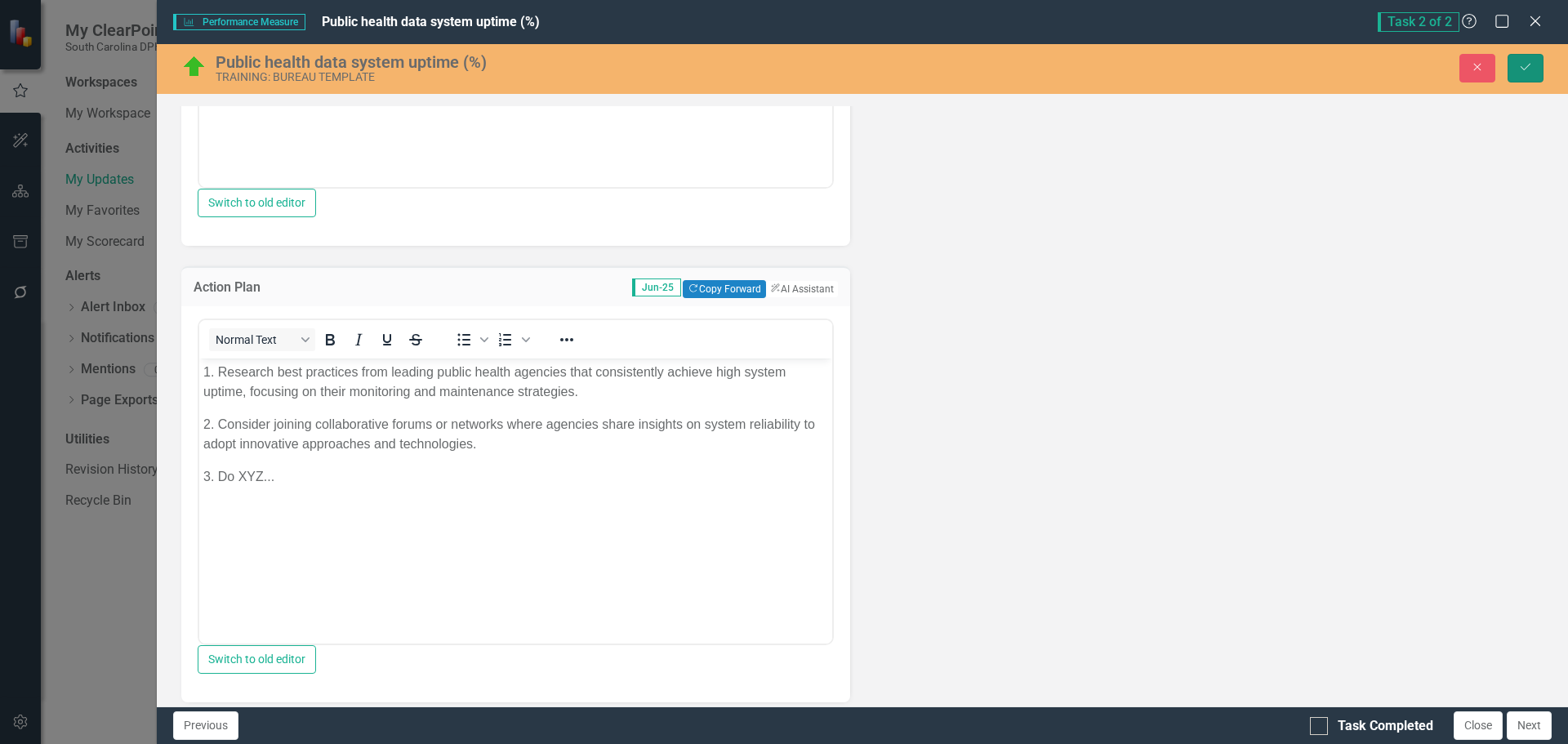 click on "Save" 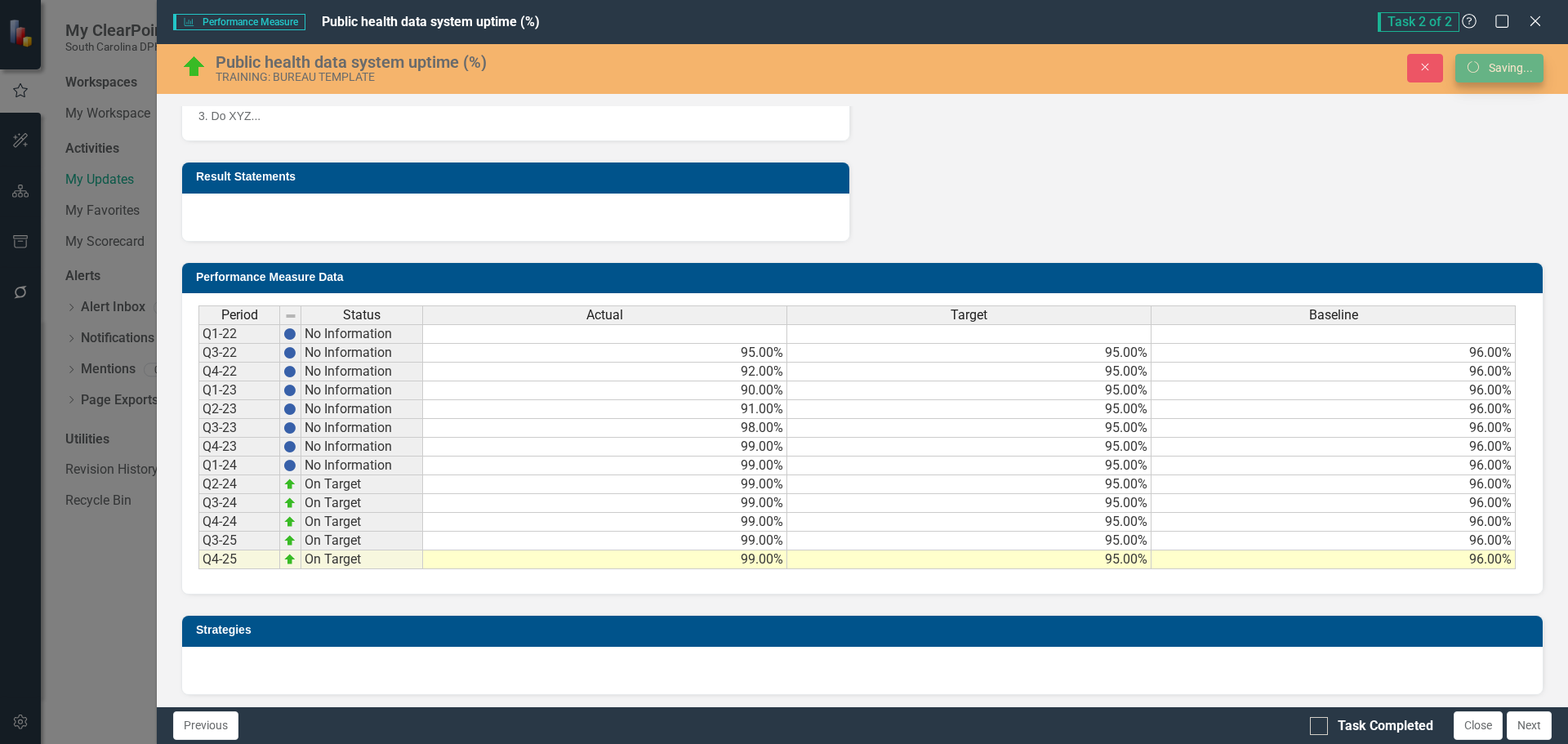 scroll, scrollTop: 592, scrollLeft: 0, axis: vertical 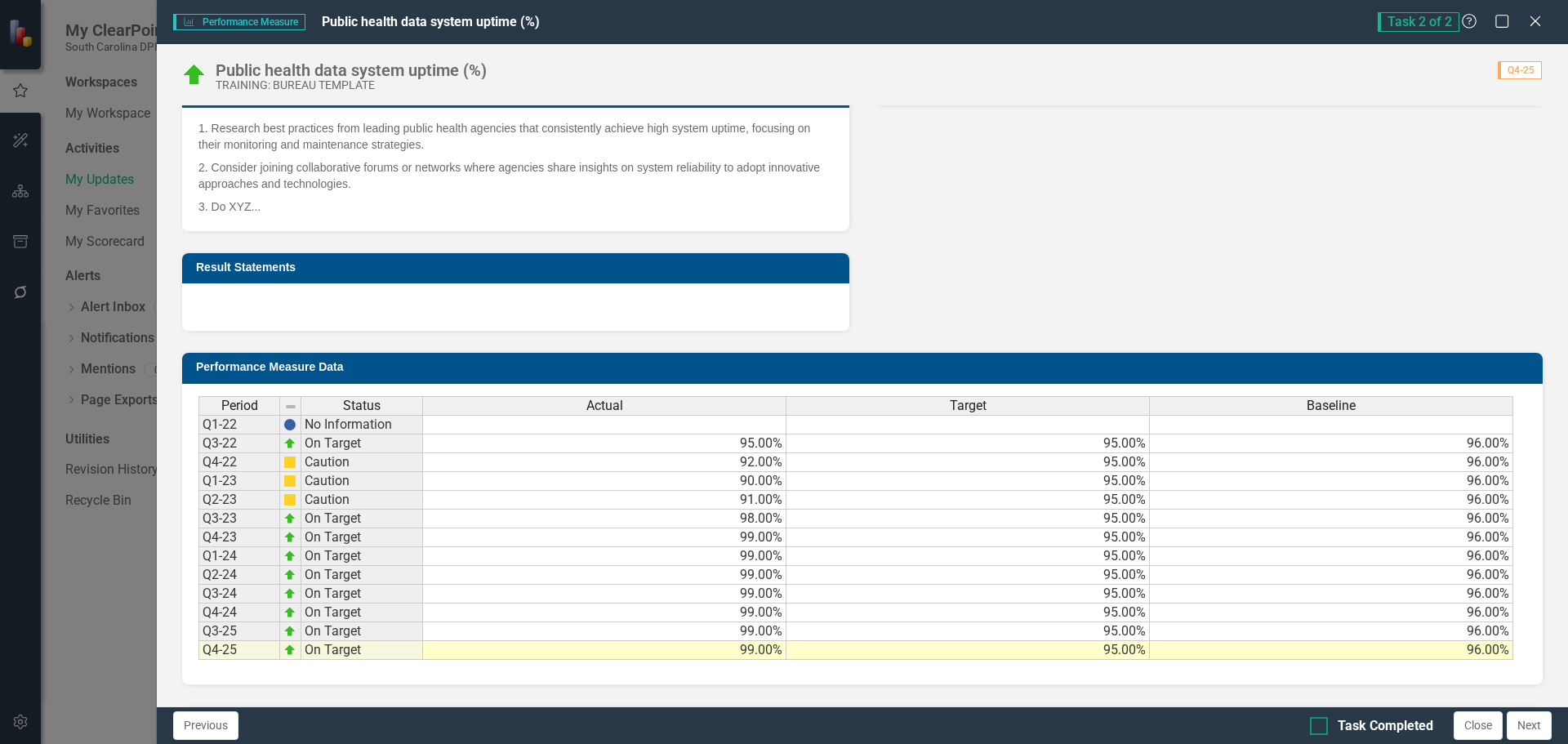 click on "Task Completed" at bounding box center [1315, 722] 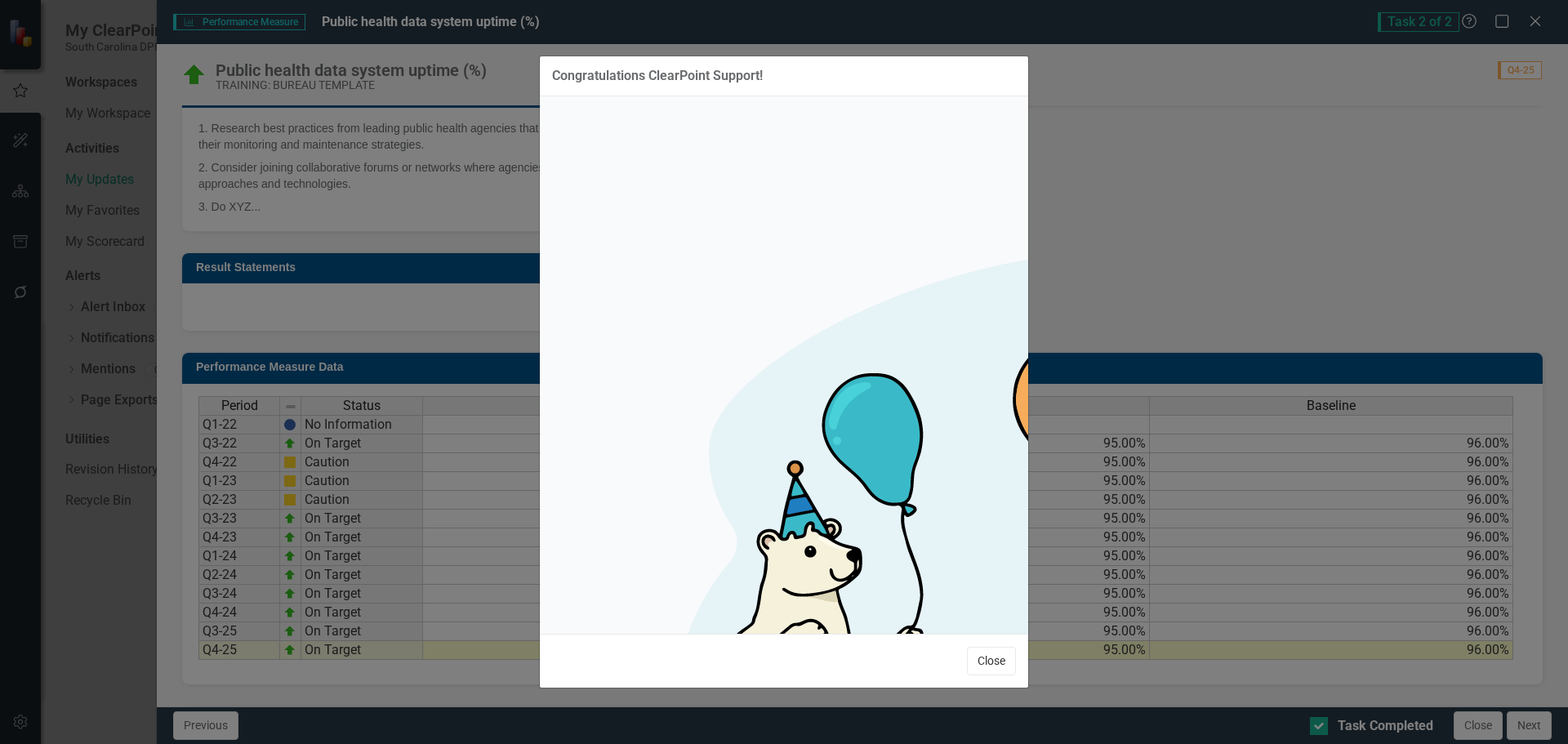 click on "Close" at bounding box center (991, 661) 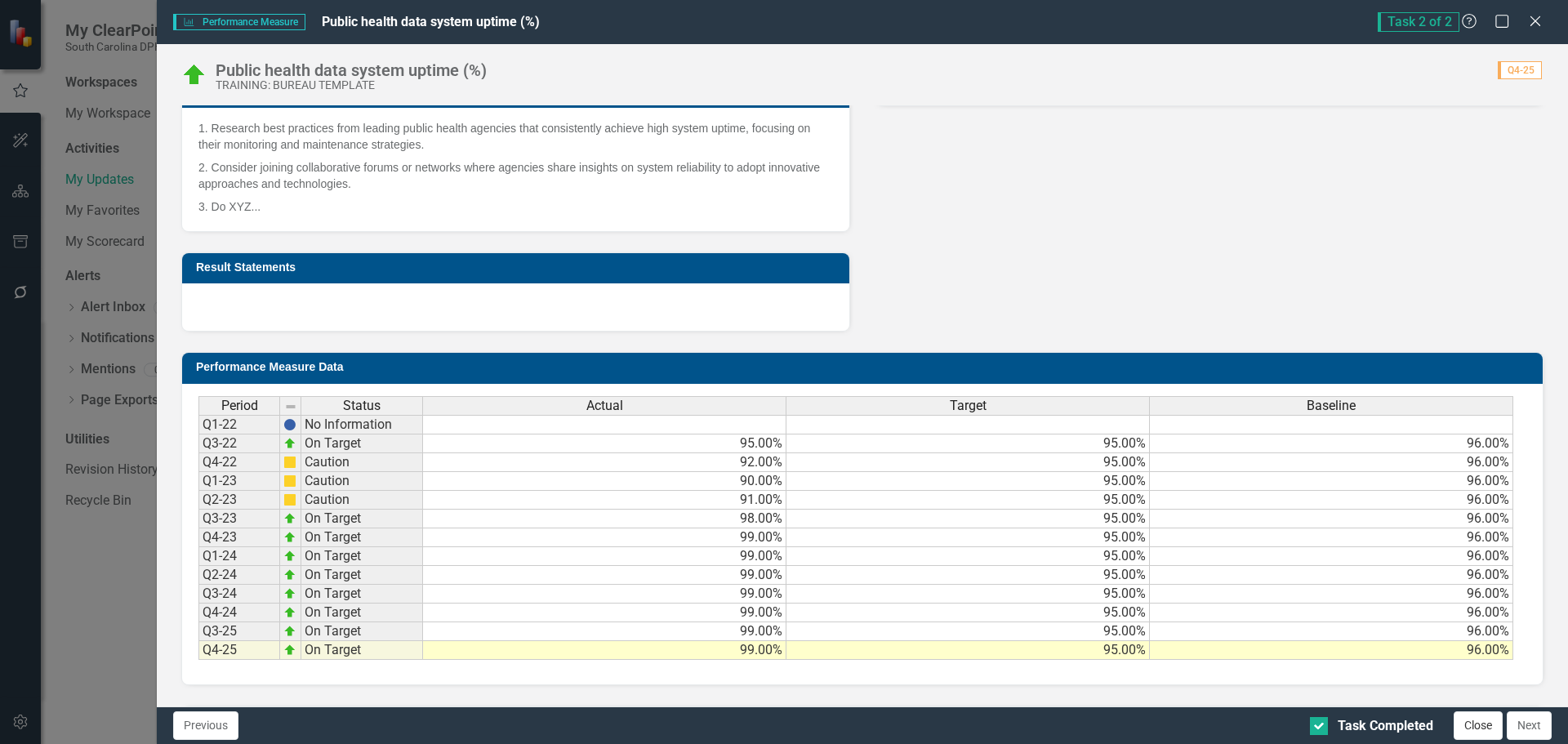 click on "Close" at bounding box center [1478, 725] 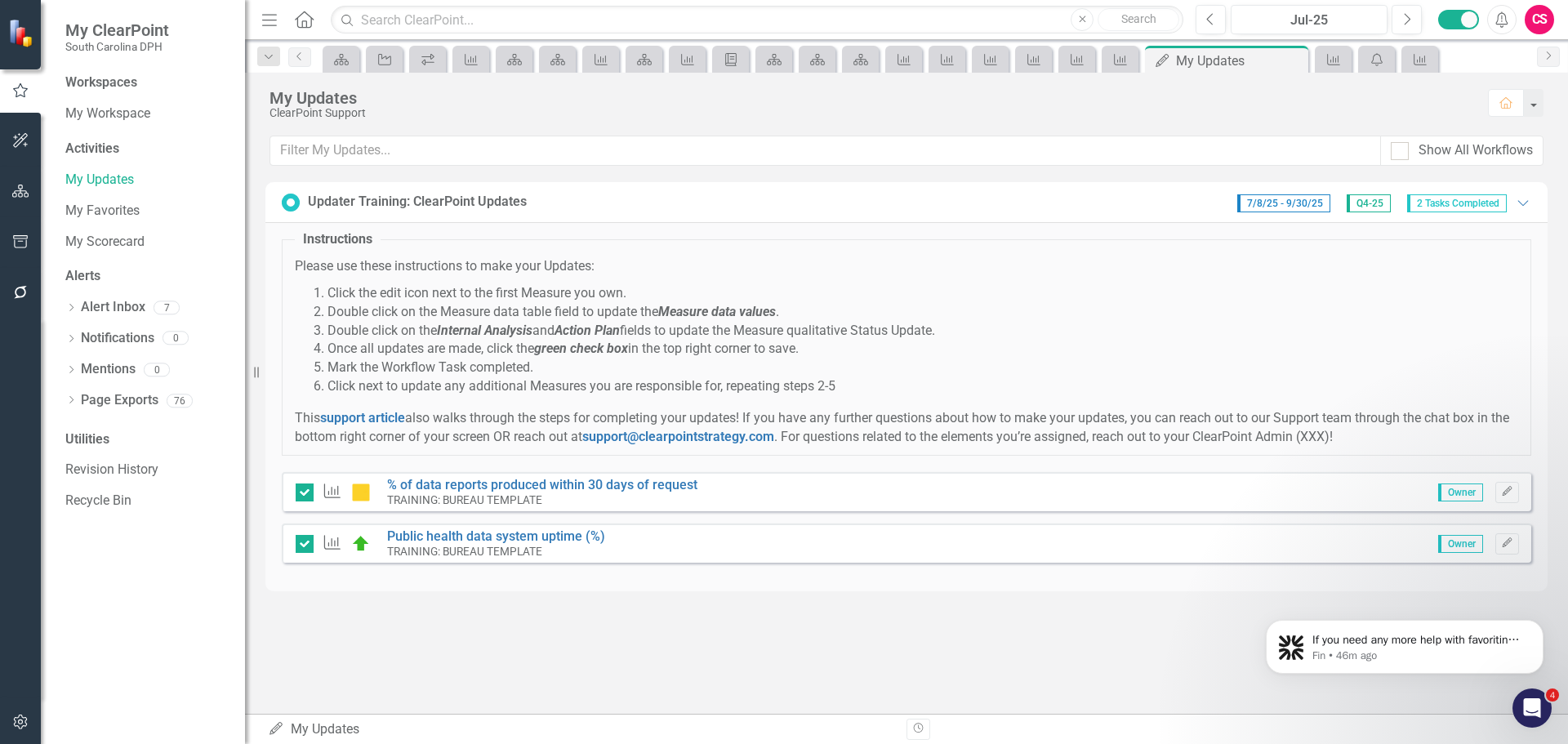checkbox on "true" 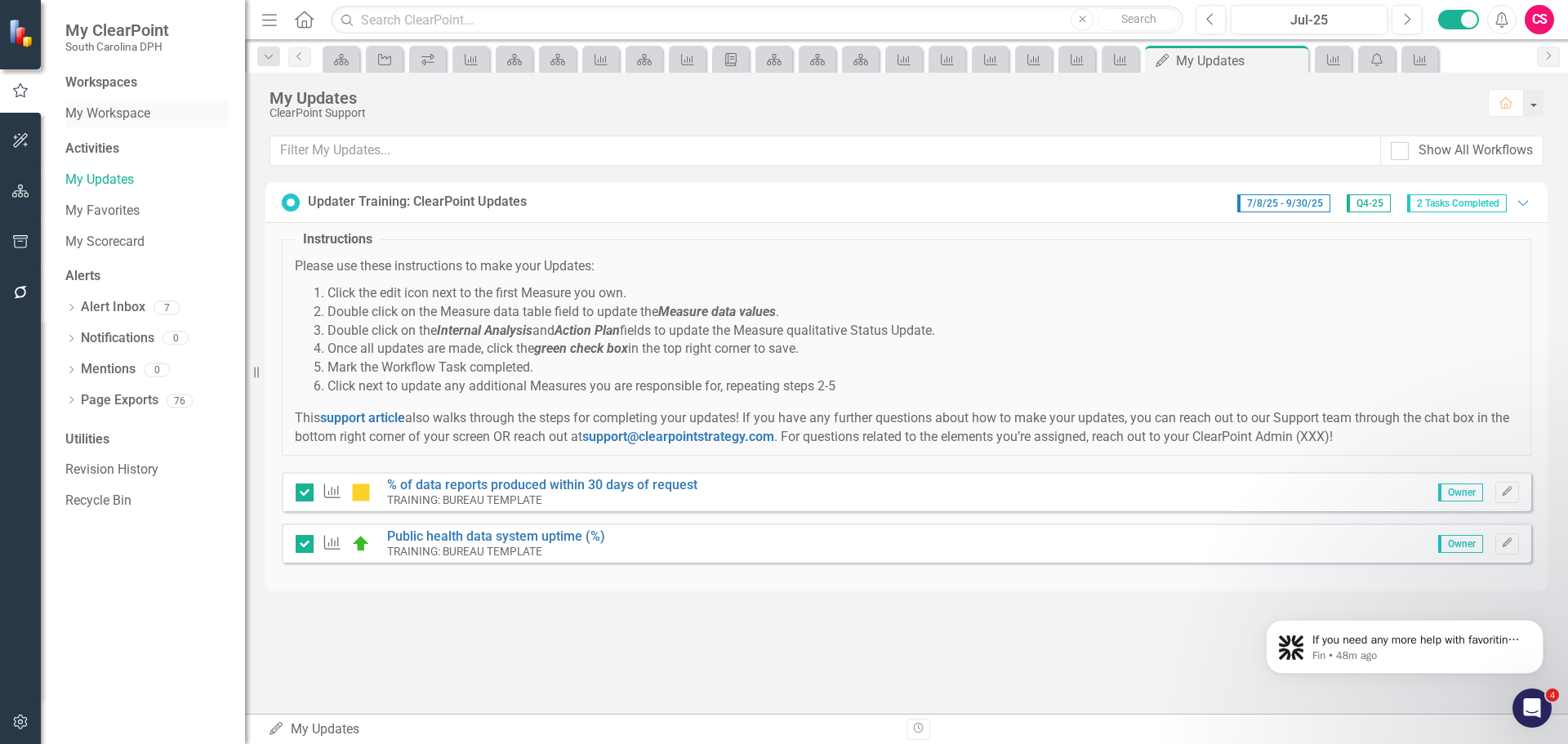 click on "My Workspace" at bounding box center [147, 114] 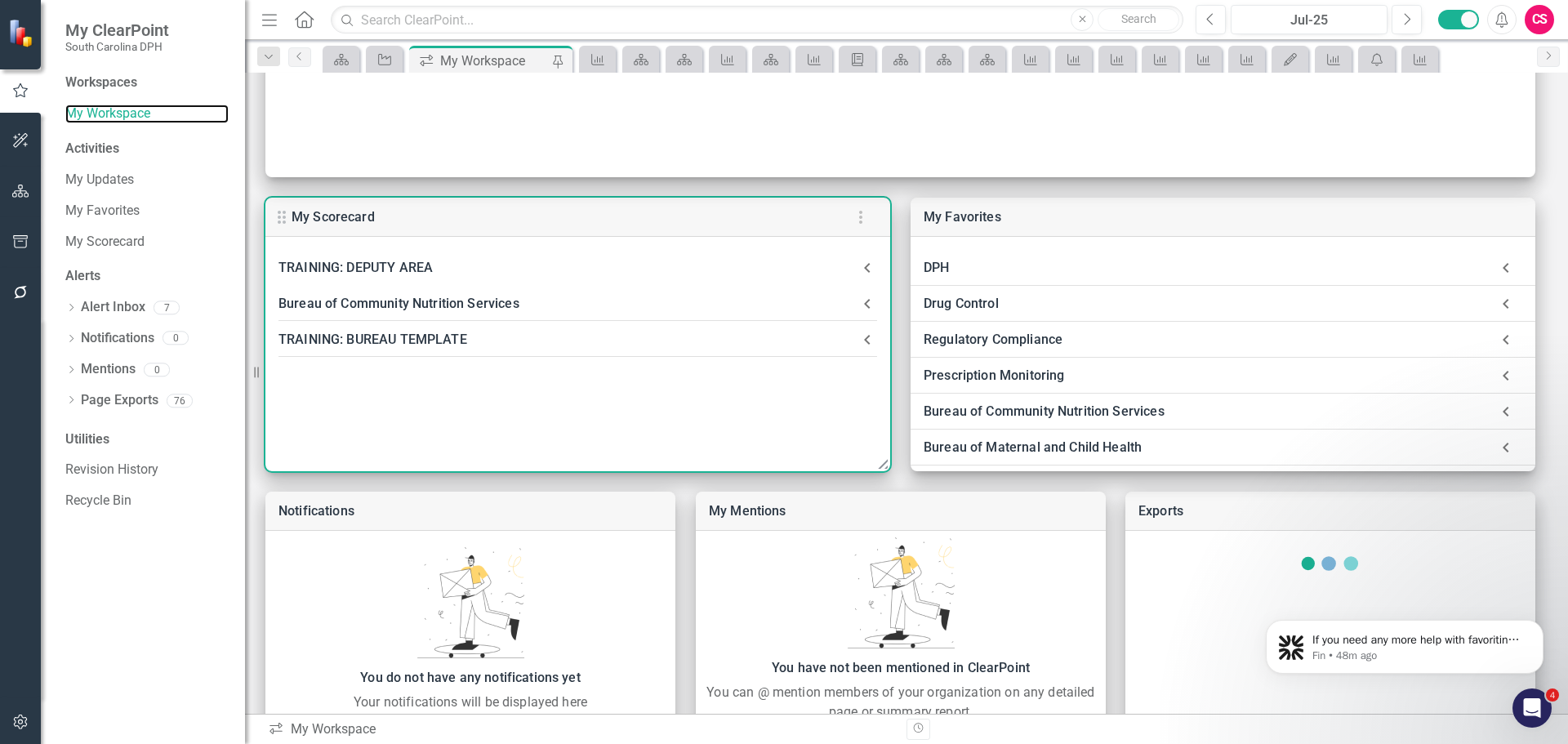 scroll, scrollTop: 327, scrollLeft: 0, axis: vertical 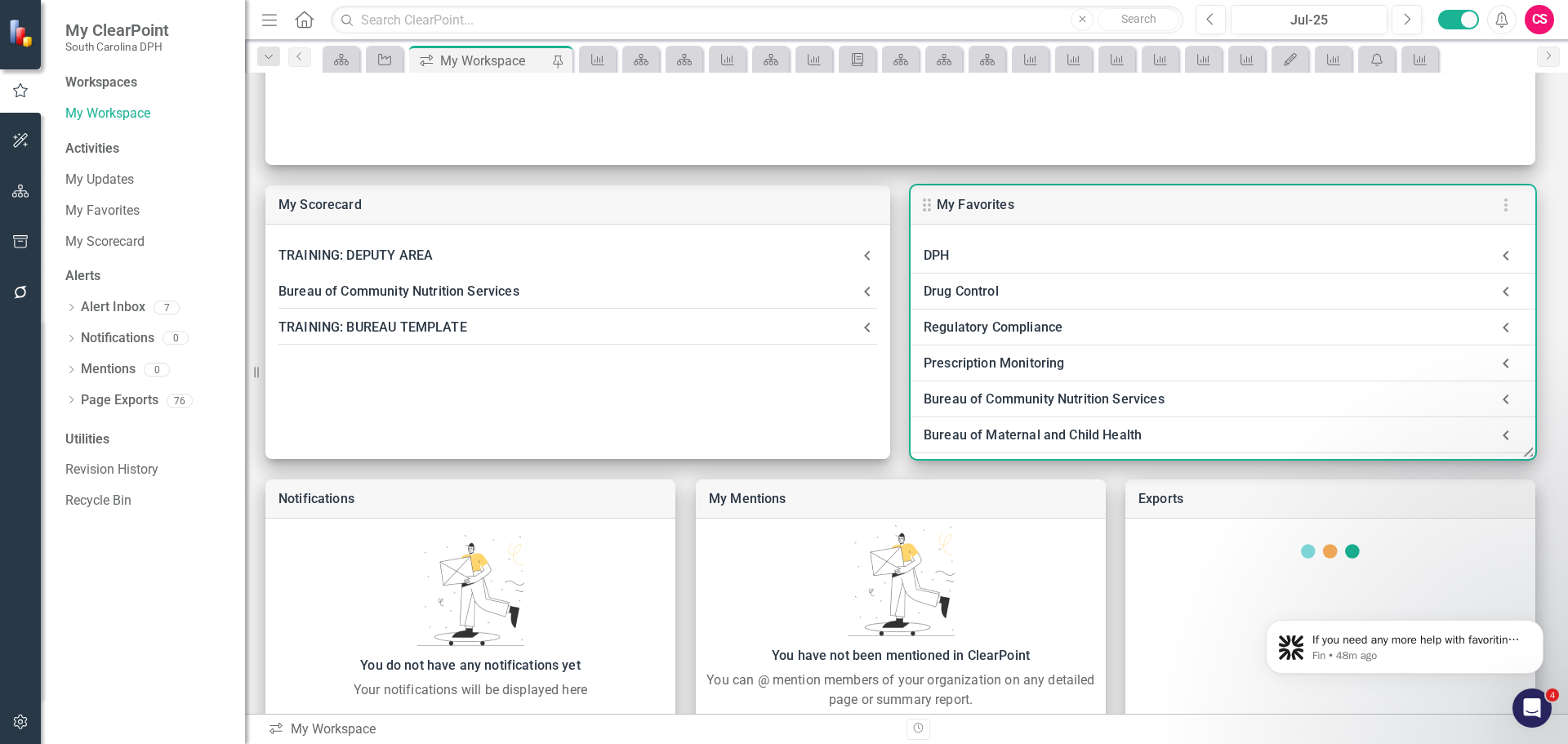 click 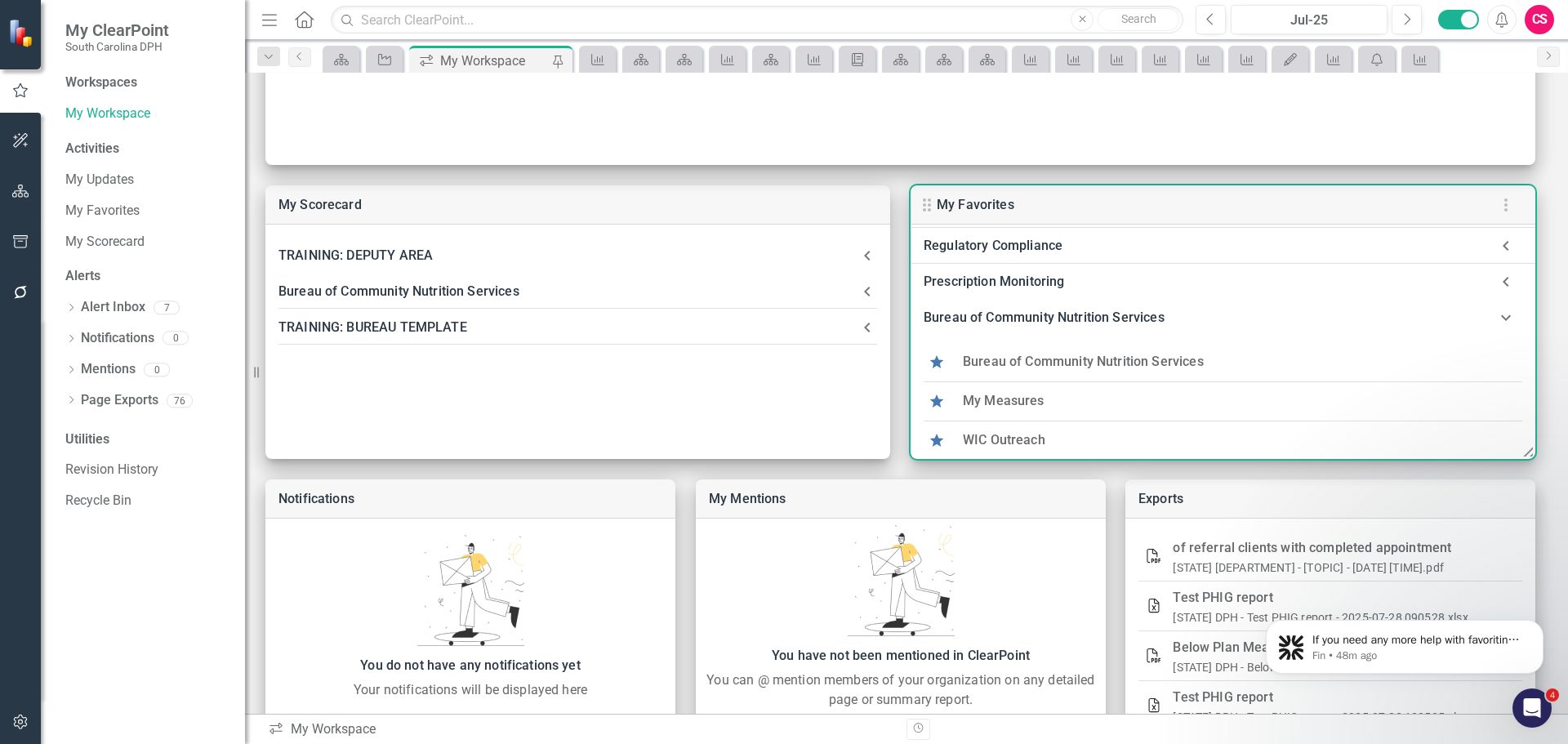 scroll, scrollTop: 163, scrollLeft: 0, axis: vertical 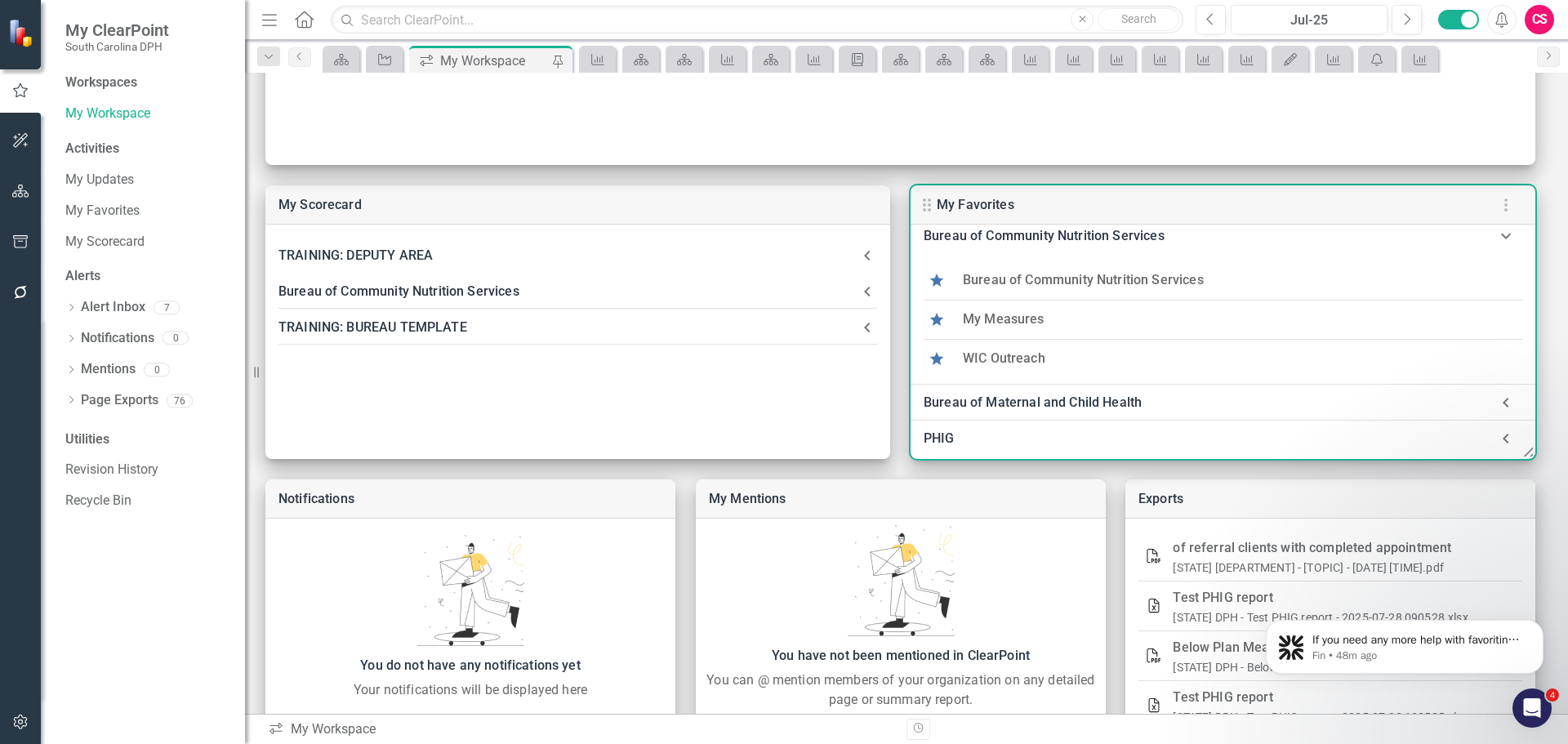 click on "WIC Outreach" at bounding box center [1004, 358] 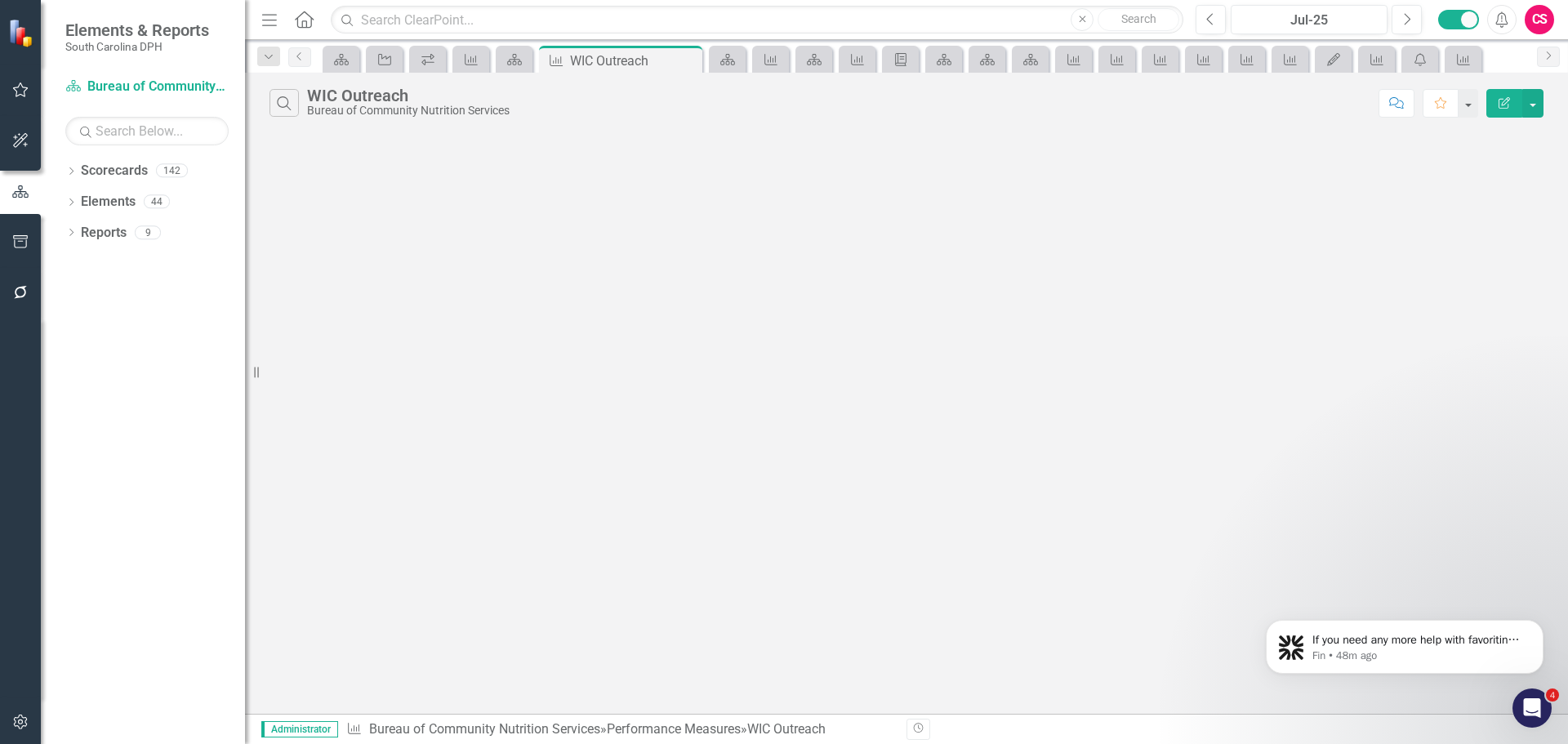 scroll, scrollTop: 0, scrollLeft: 0, axis: both 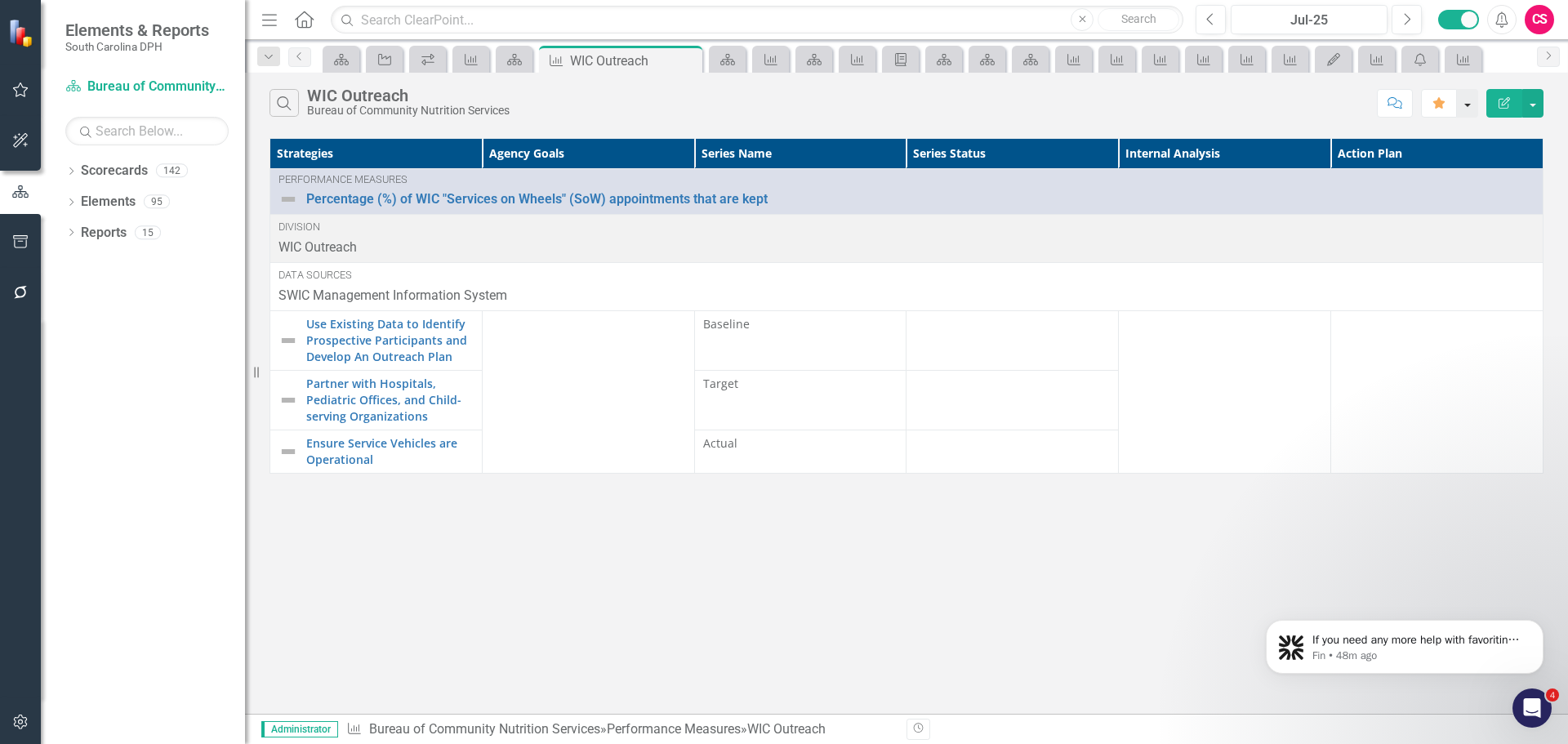 click at bounding box center [1468, 103] 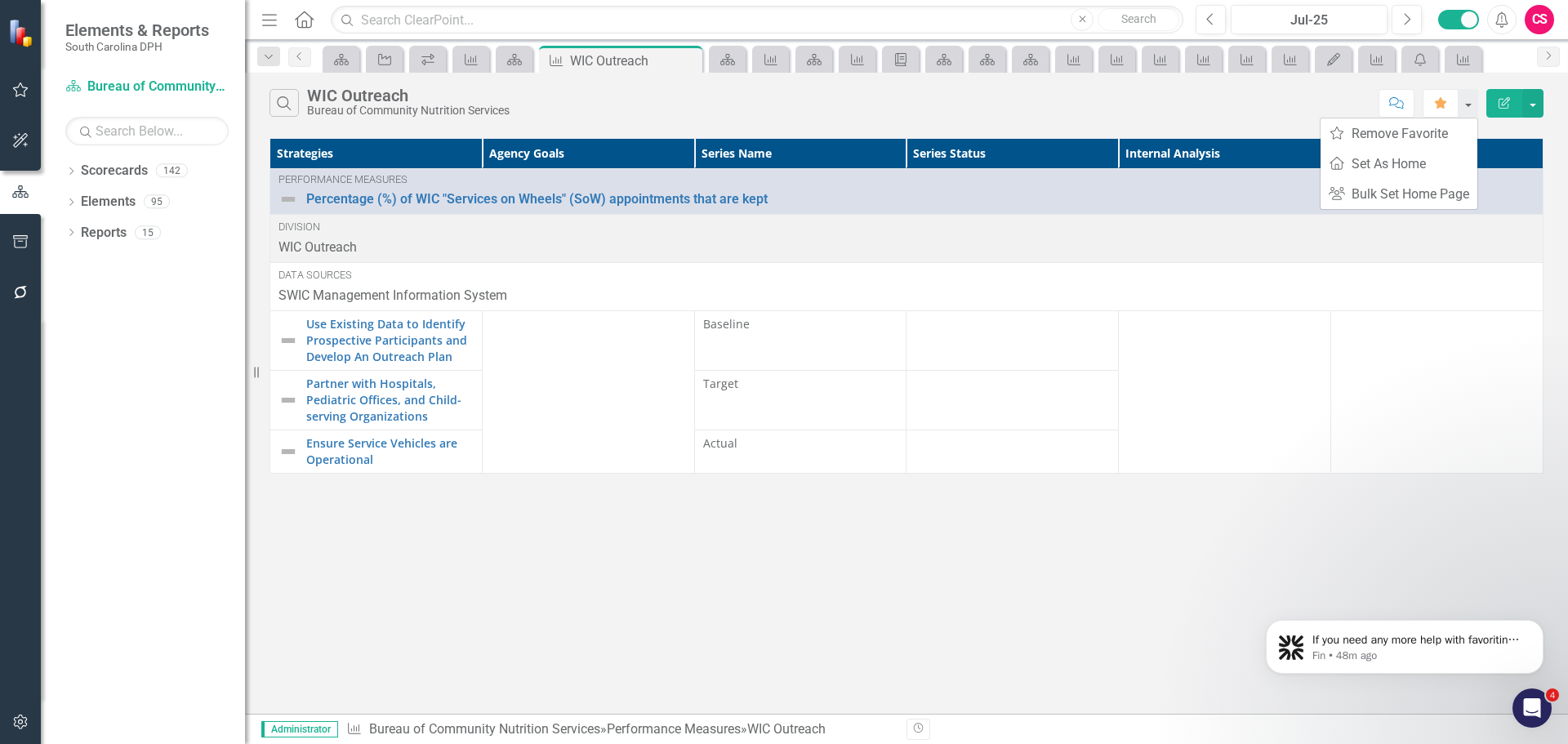 click on "Search WIC Outreach Bureau of Community Nutrition Services" at bounding box center (820, 103) 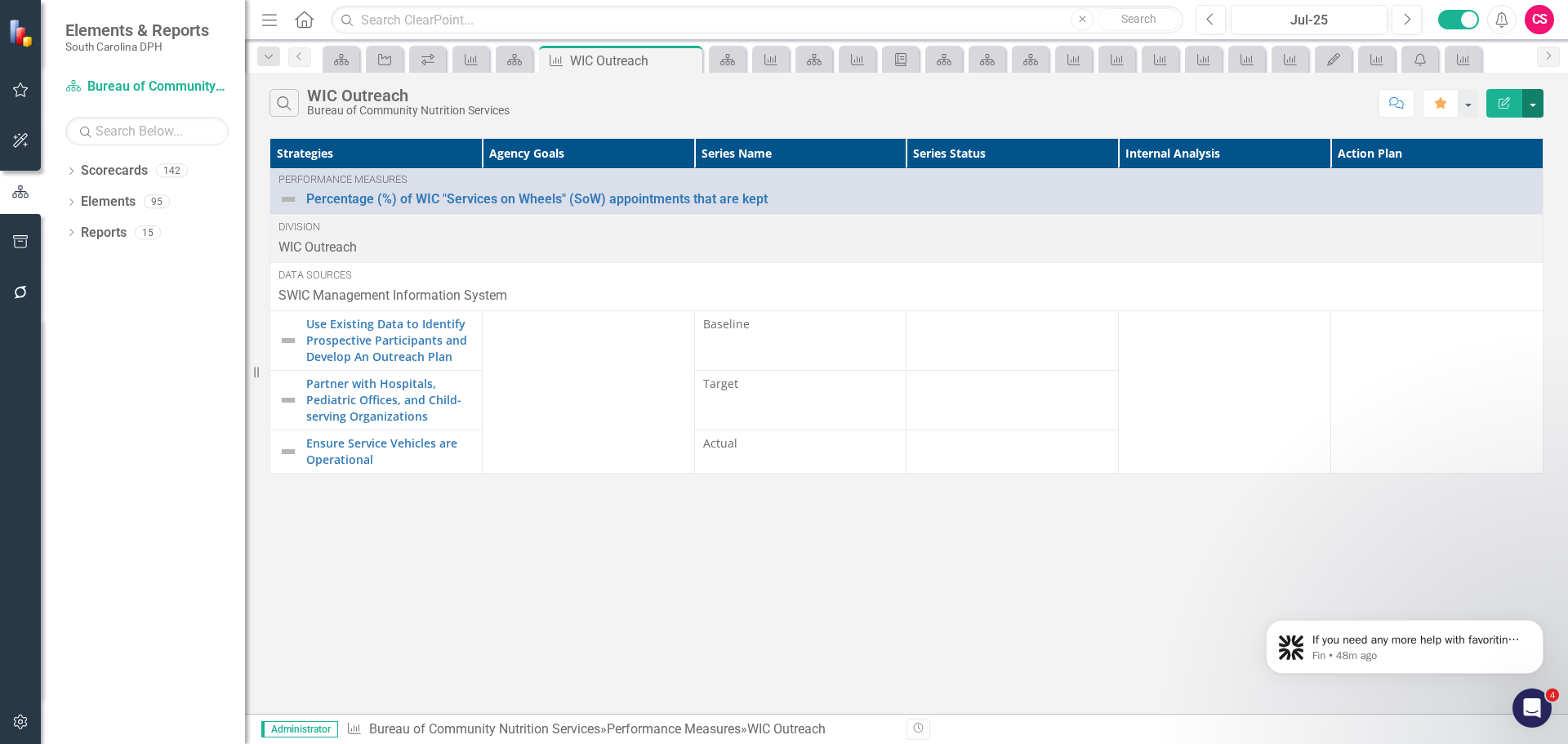 click at bounding box center [1533, 103] 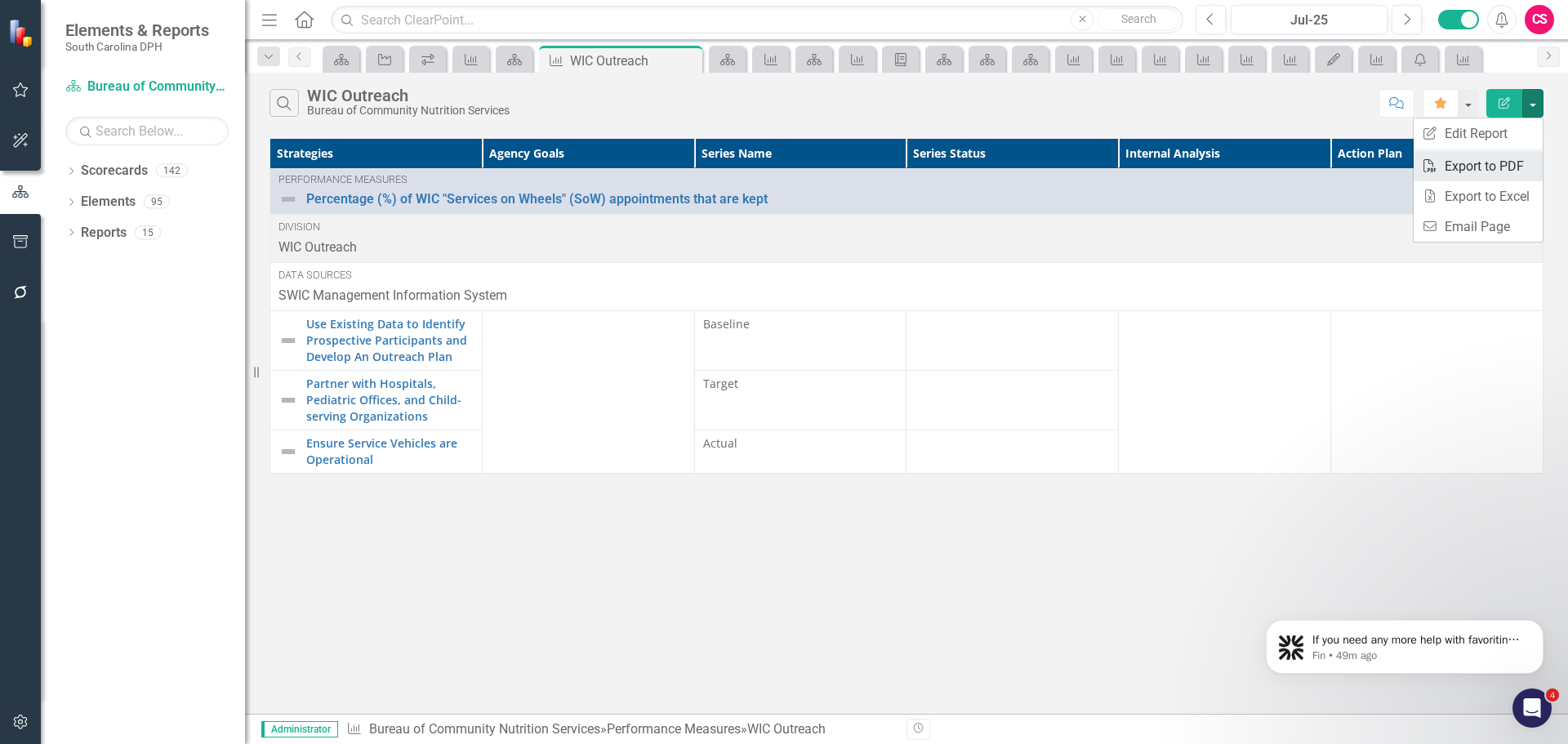 click on "PDF Export to PDF" at bounding box center [1478, 166] 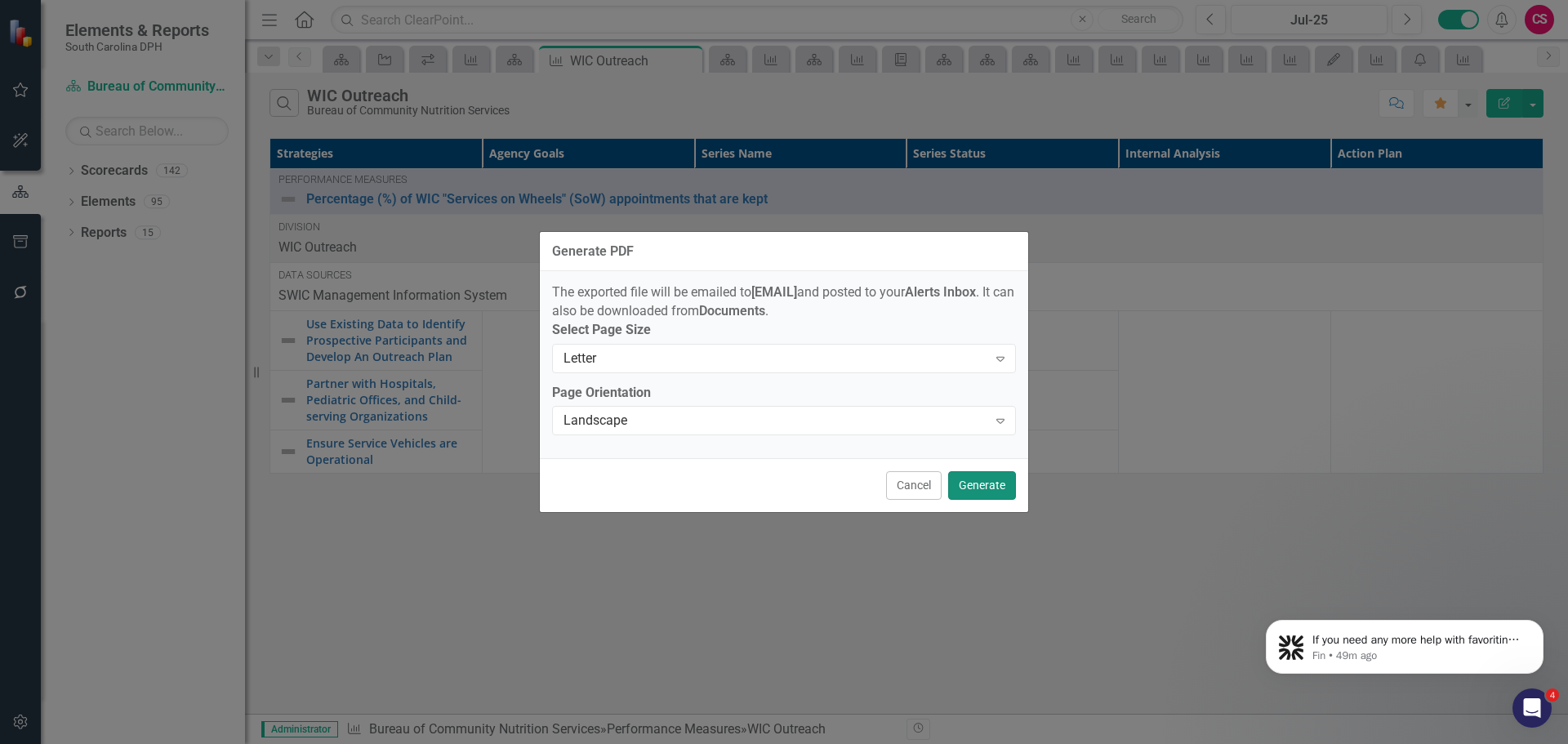 click on "Generate" at bounding box center [982, 485] 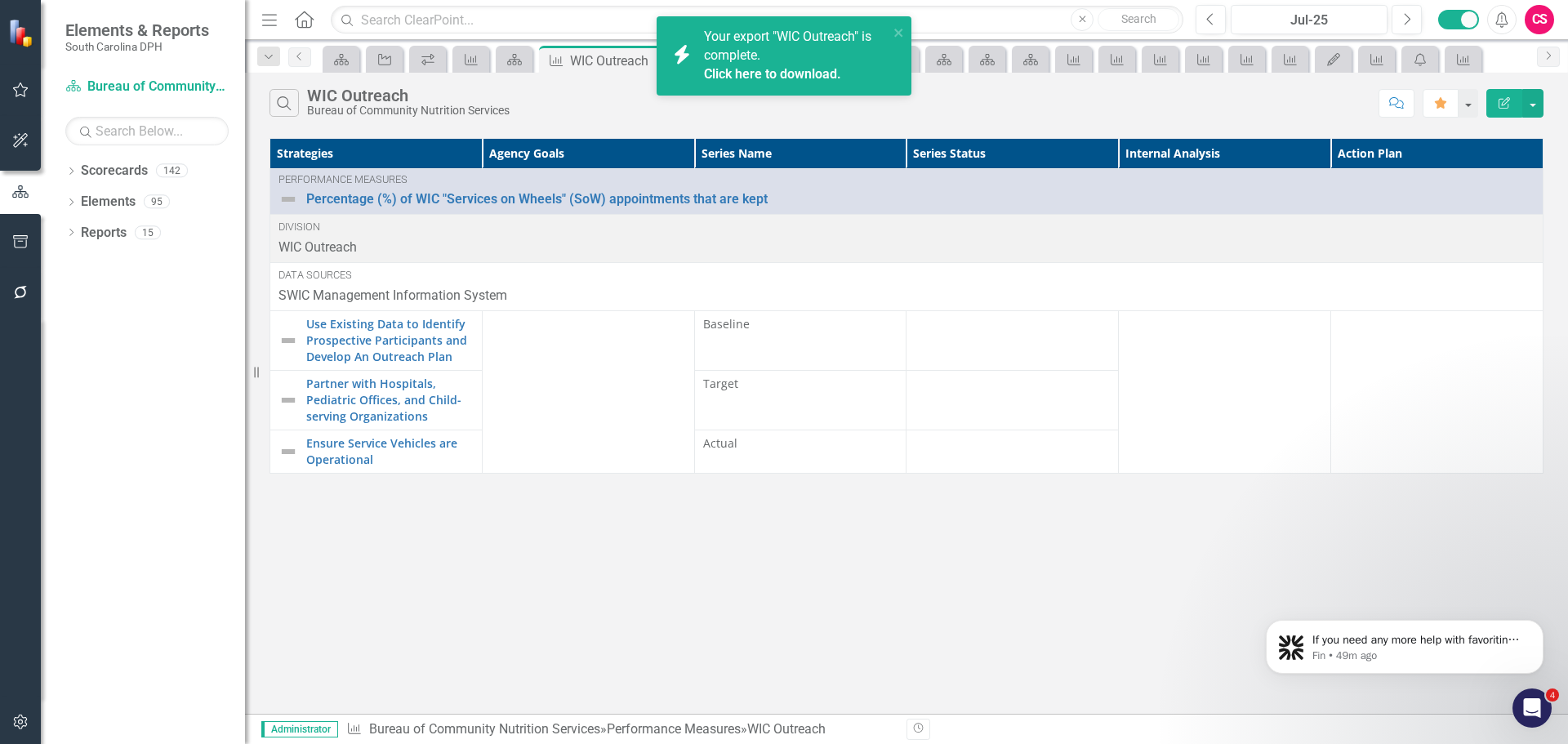 click on "Alerts" 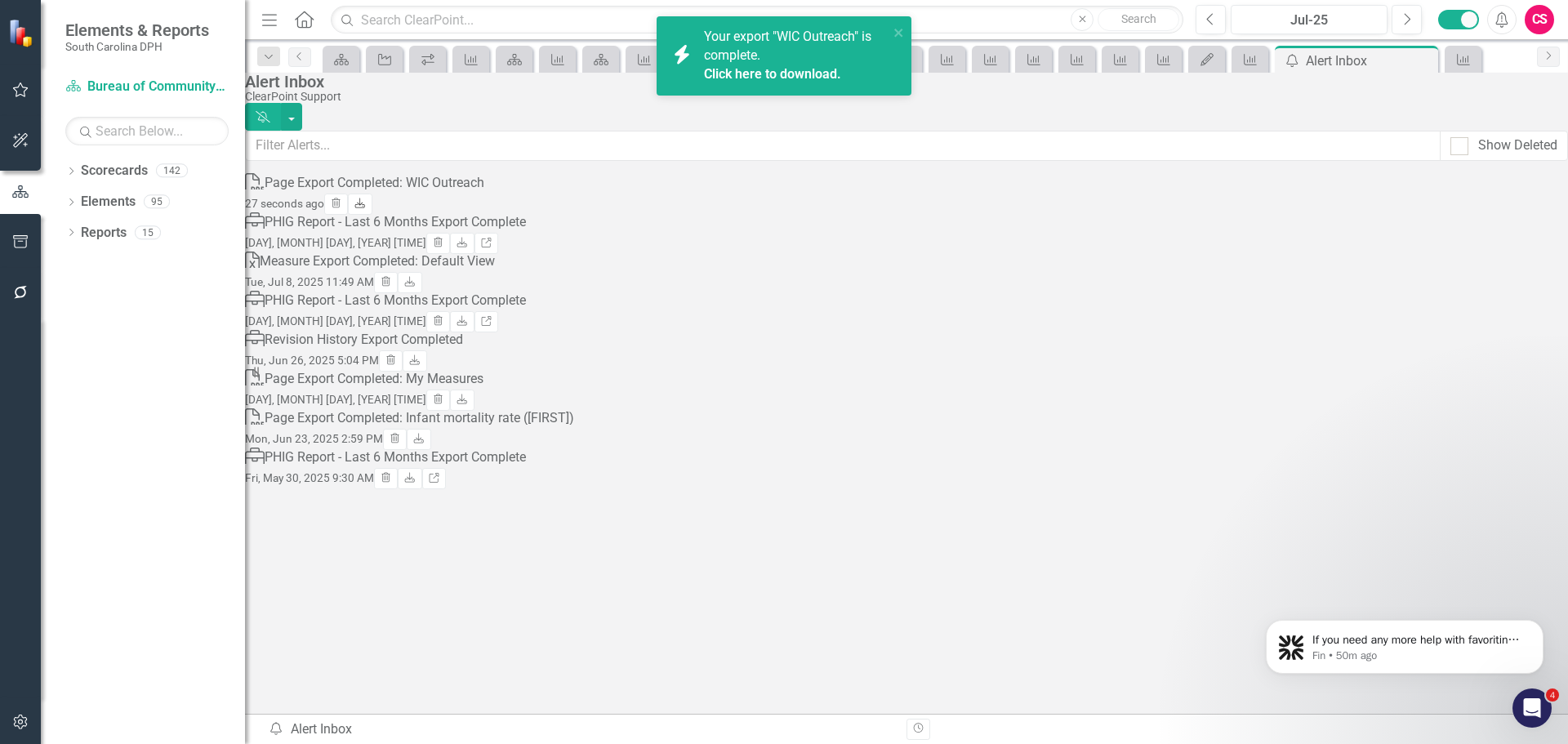 click on "Download" at bounding box center [359, 204] 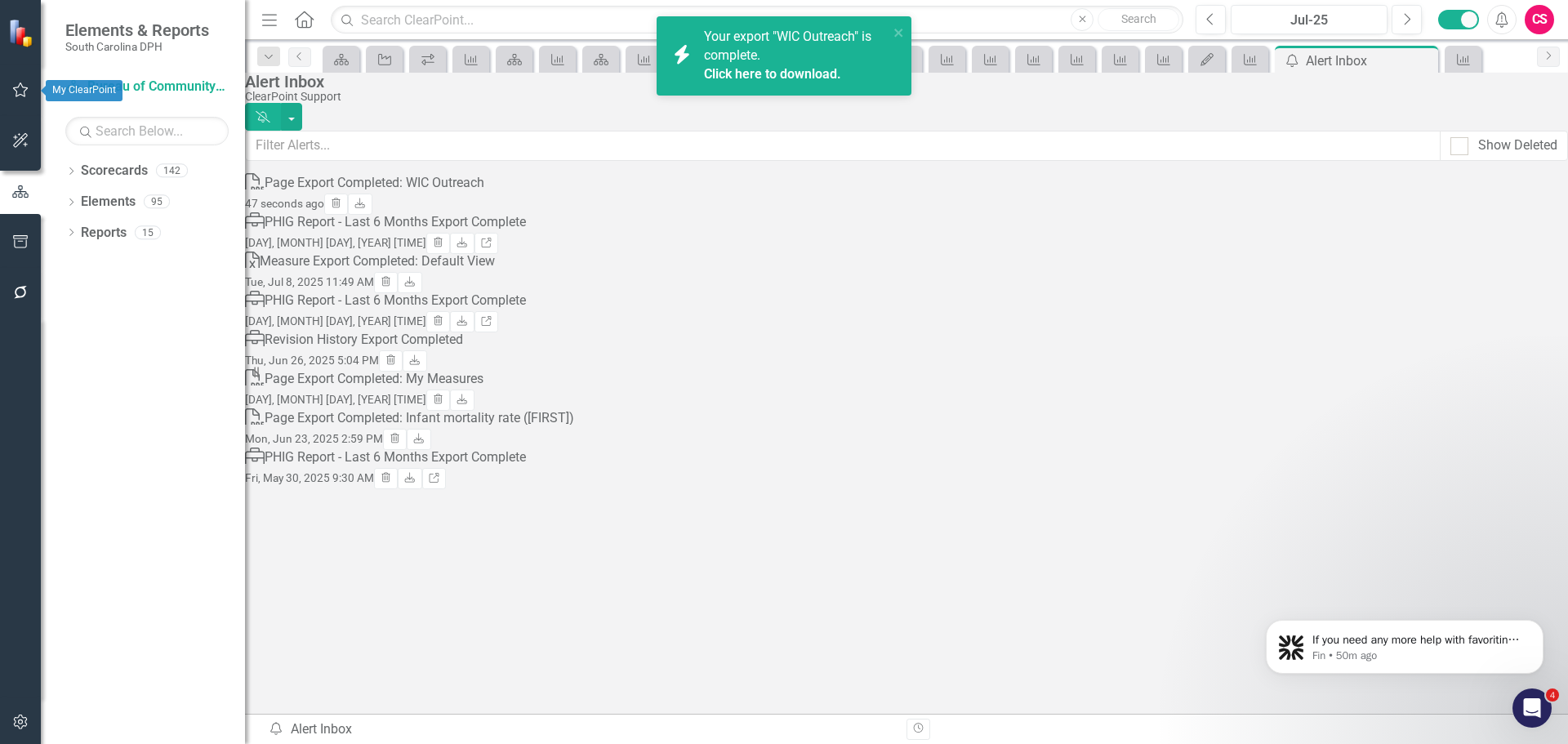 click 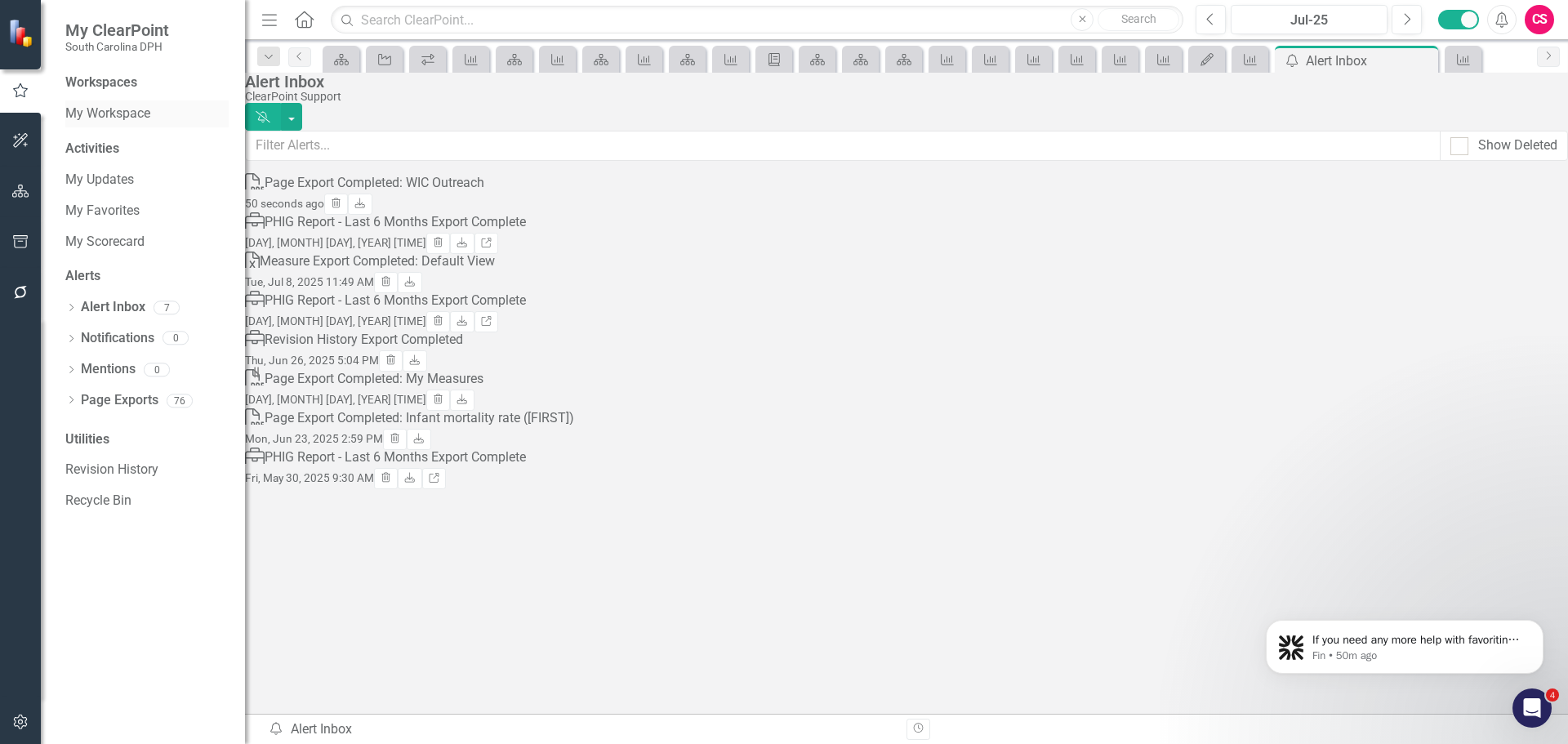 click on "My Workspace" at bounding box center [147, 114] 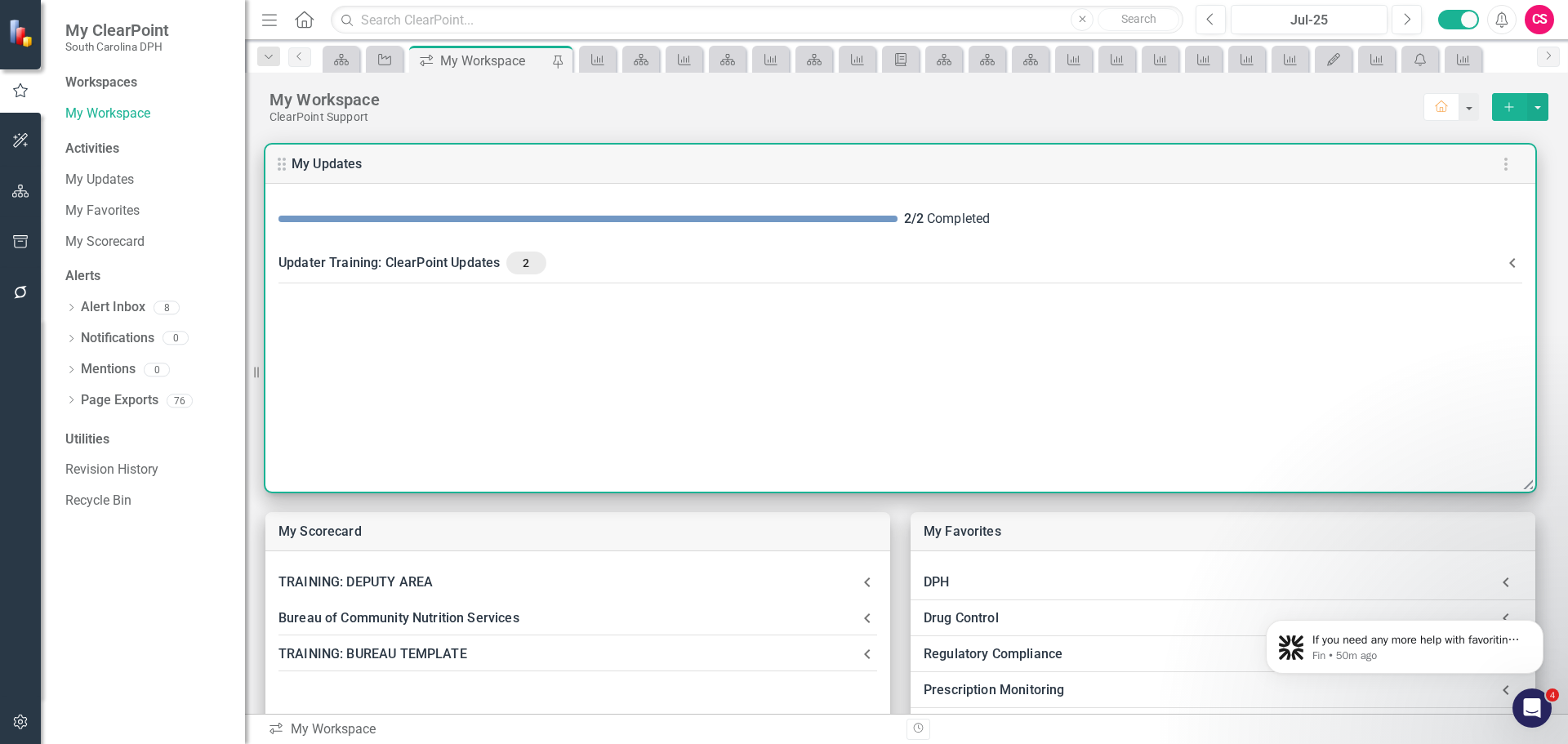 click on "Updater Training: ClearPoint Updates 2" at bounding box center [890, 263] 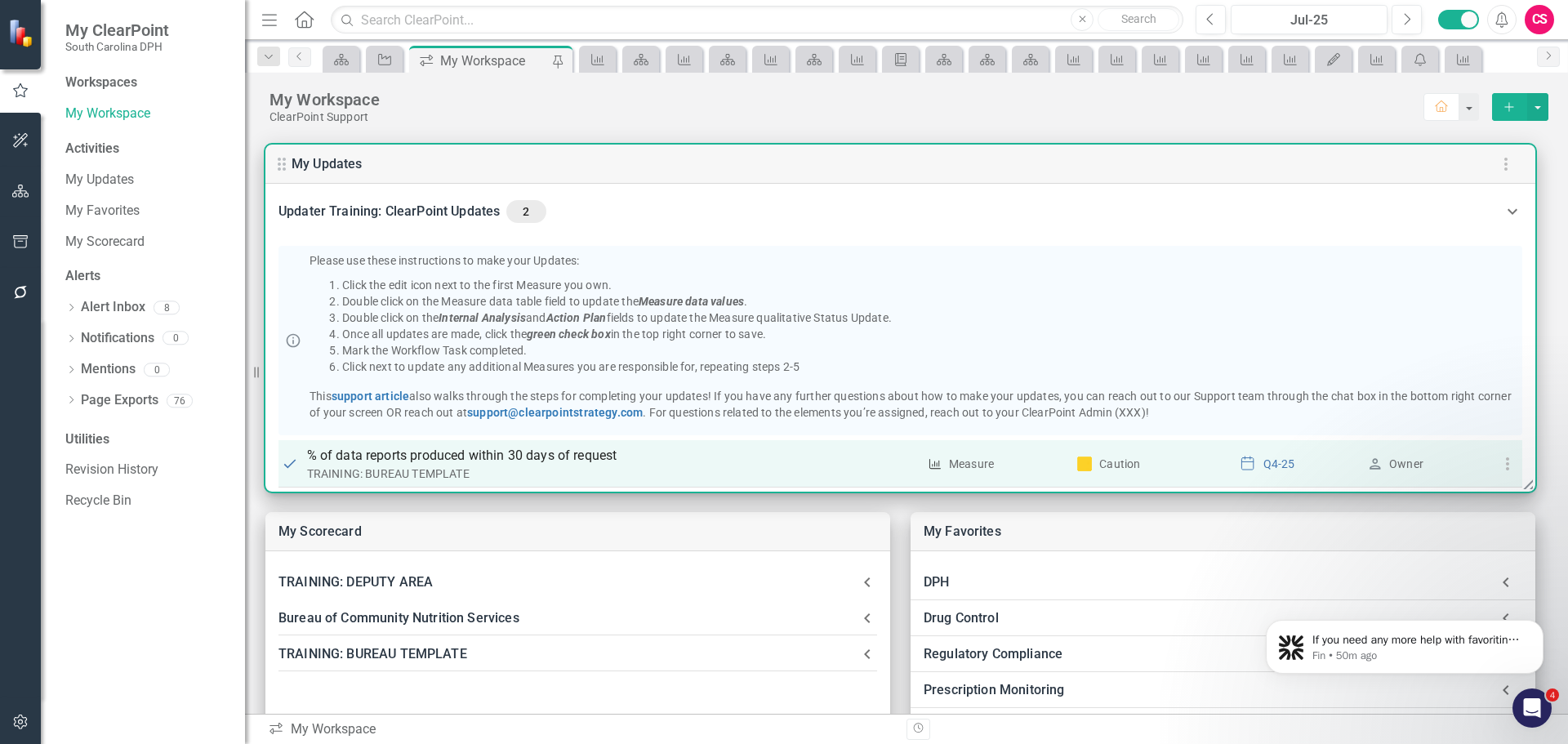 scroll, scrollTop: 127, scrollLeft: 0, axis: vertical 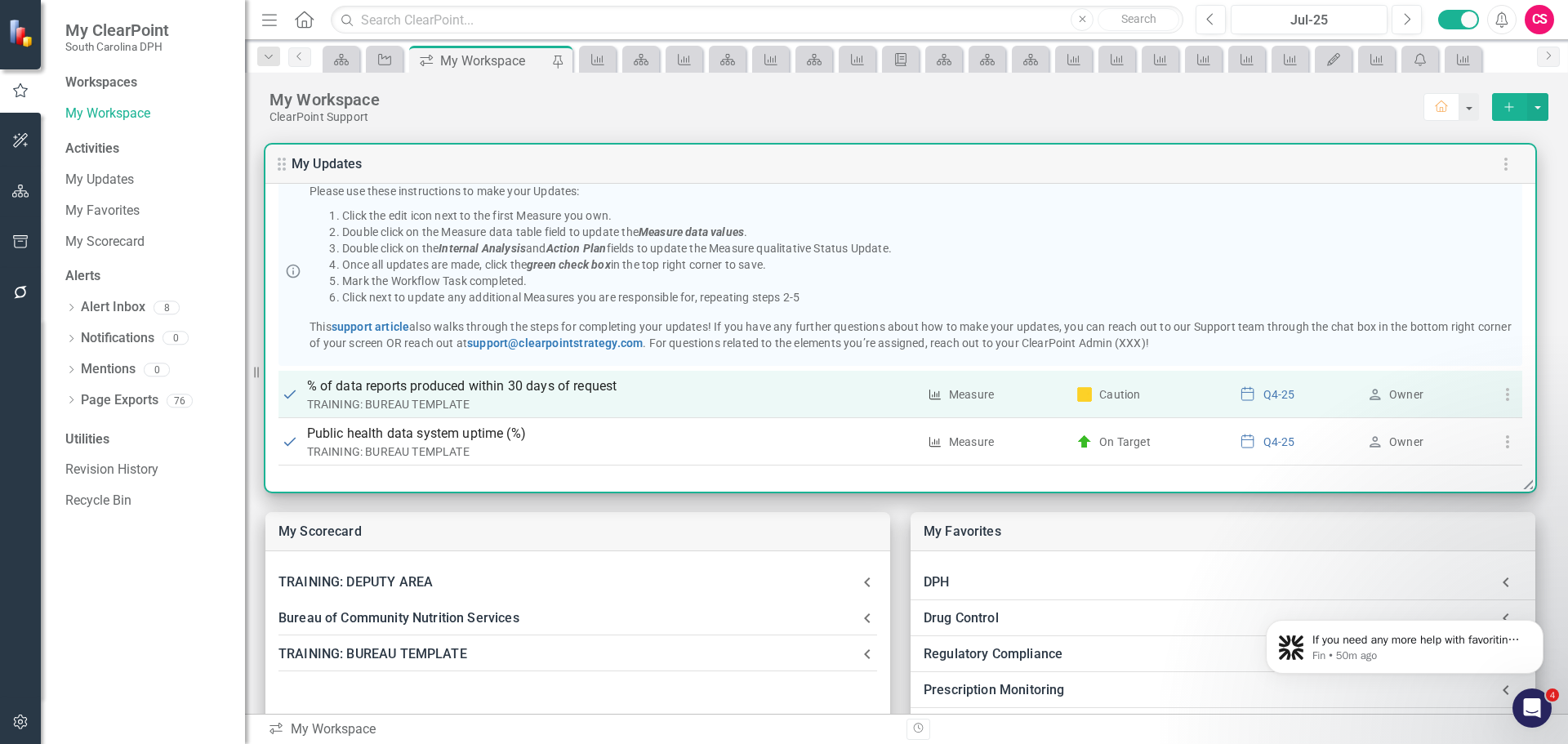 click on "% of data reports produced within 30 days of request" at bounding box center [612, 386] 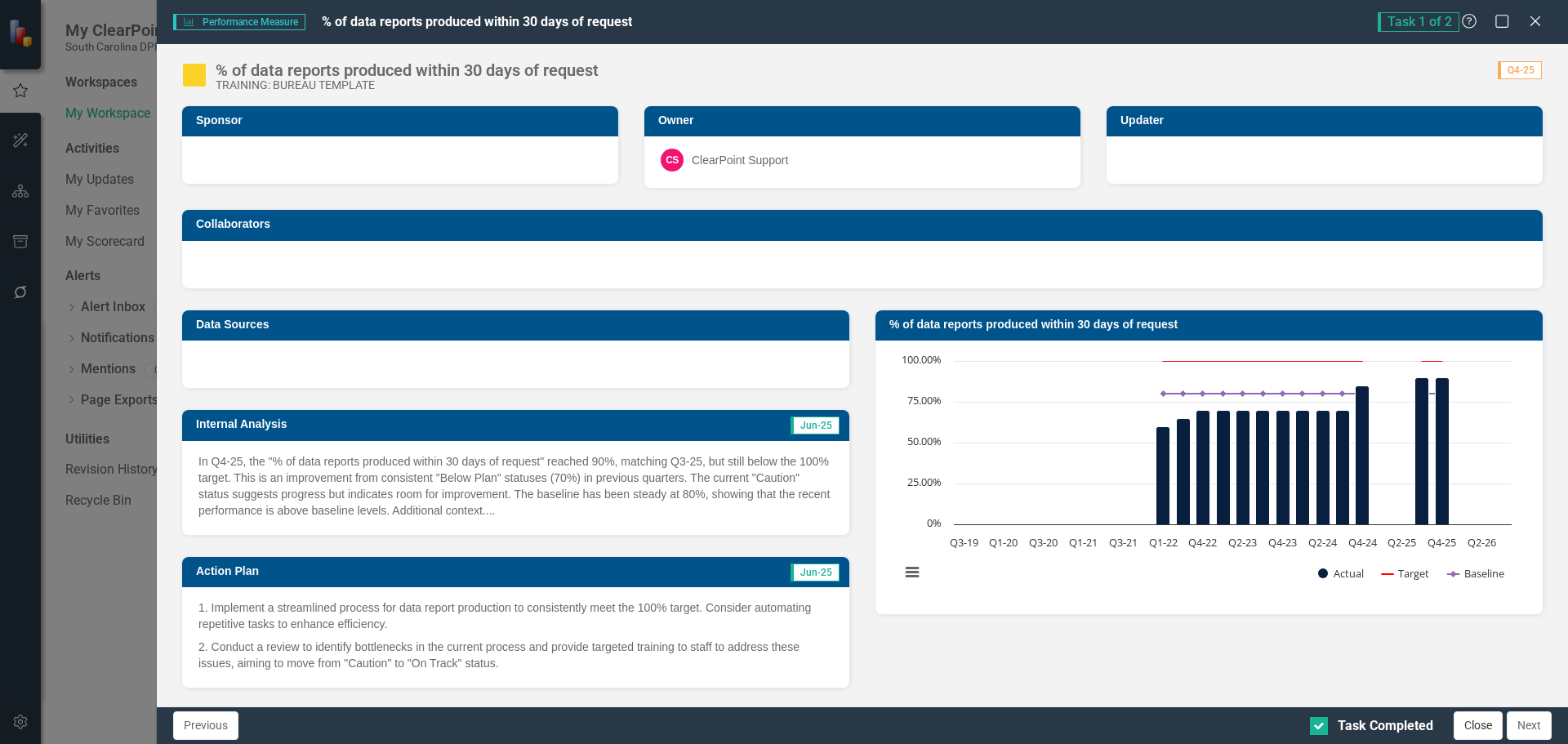 click on "Close" at bounding box center (1478, 725) 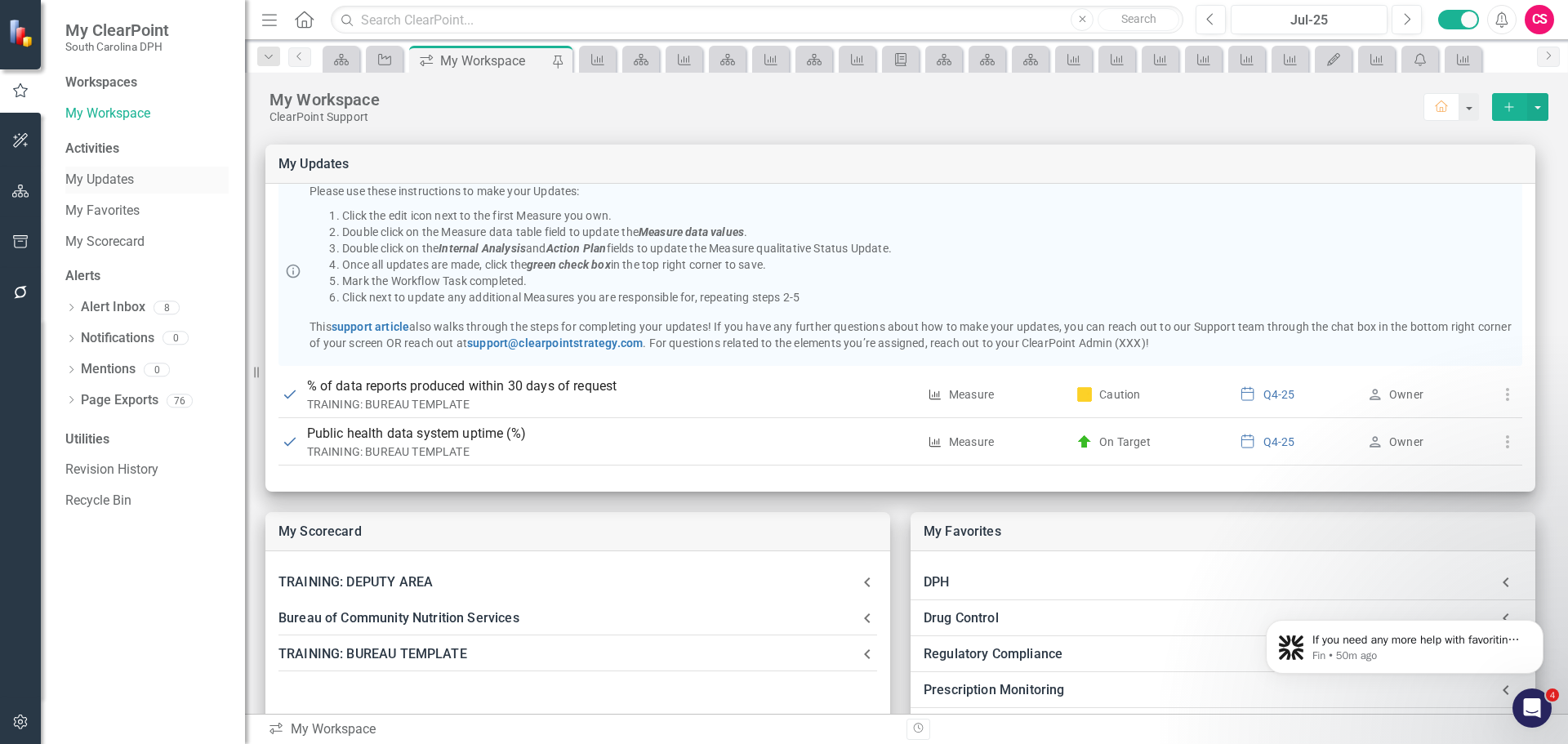 click on "My Updates" at bounding box center (147, 180) 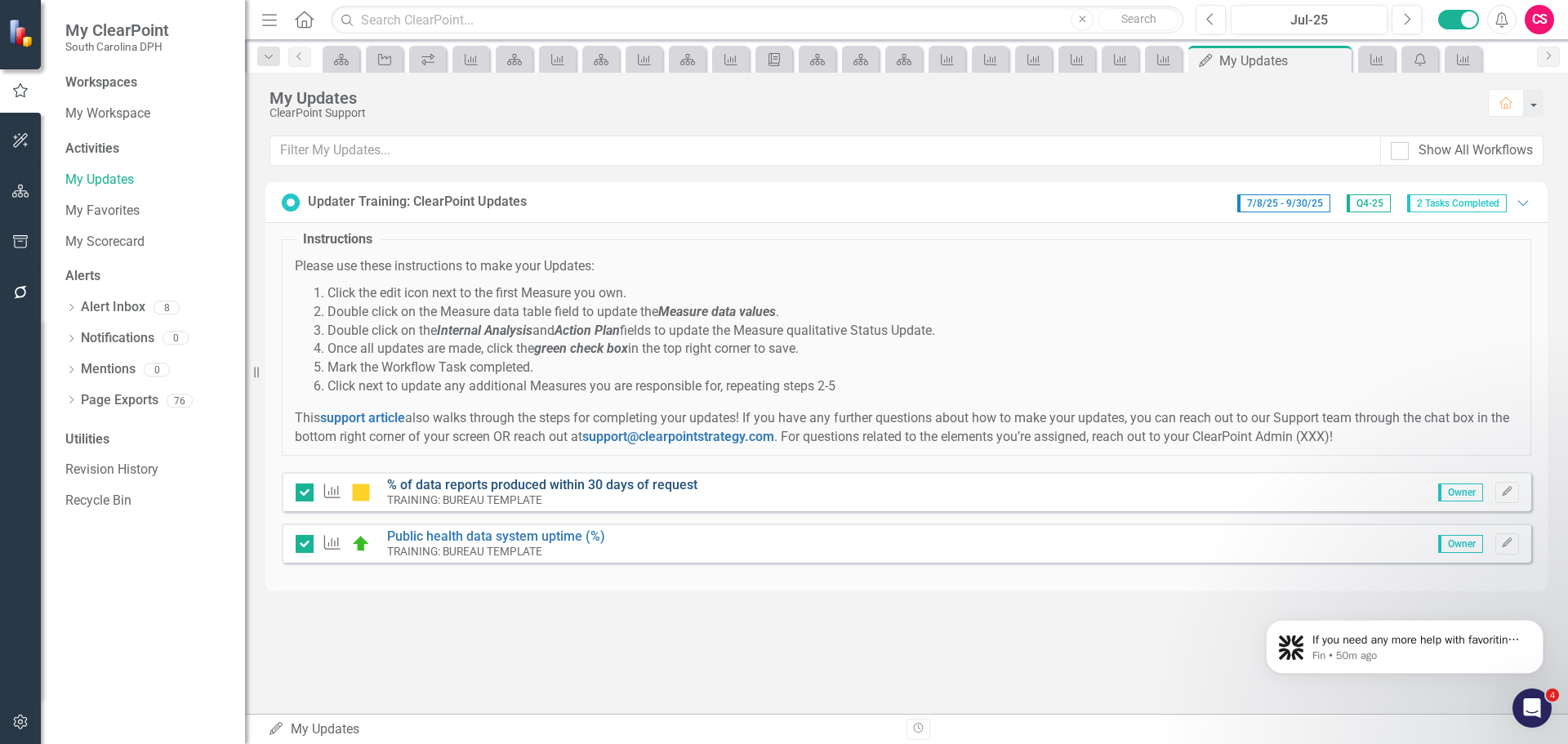 click on "% of data reports produced within 30 days of request" at bounding box center (542, 484) 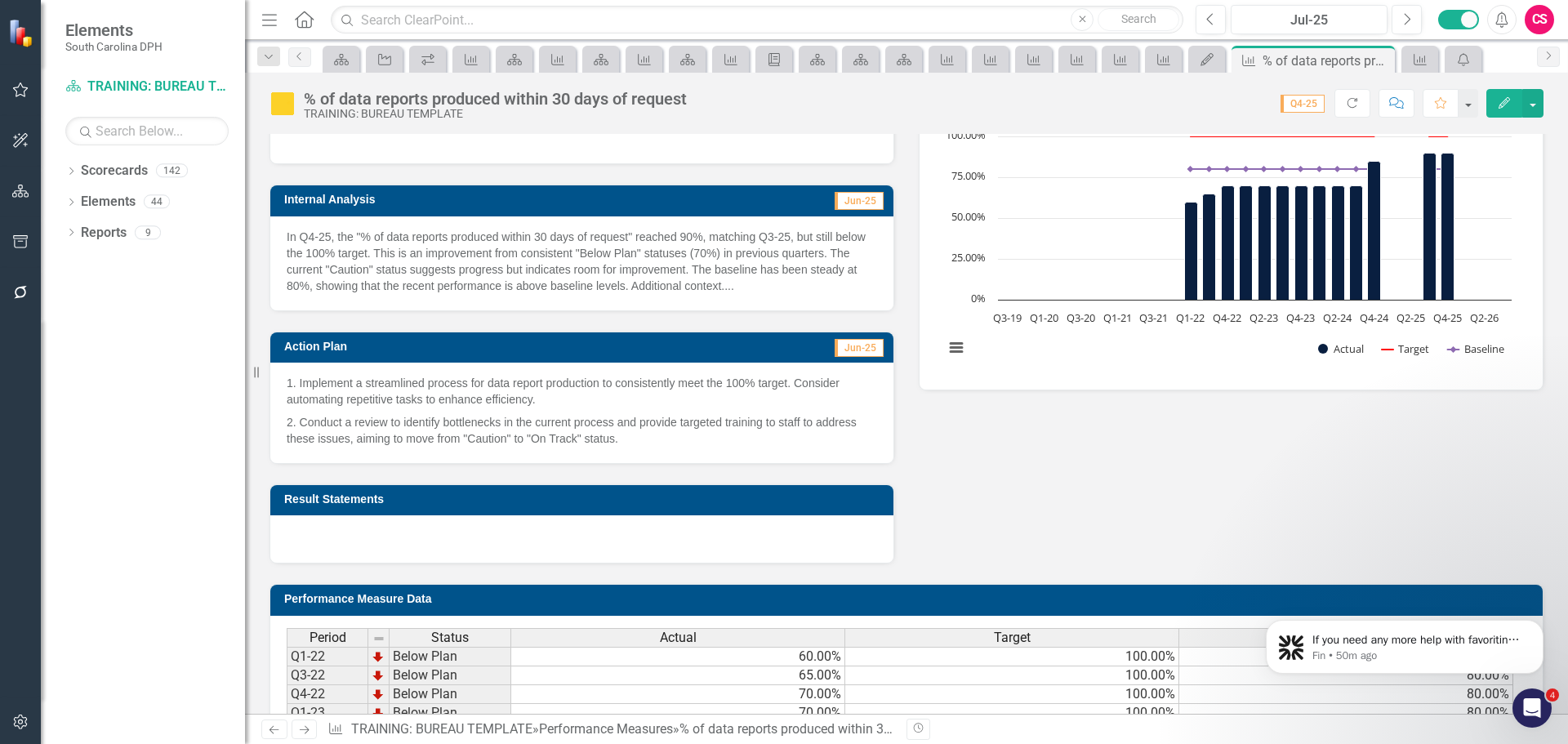 scroll, scrollTop: 0, scrollLeft: 0, axis: both 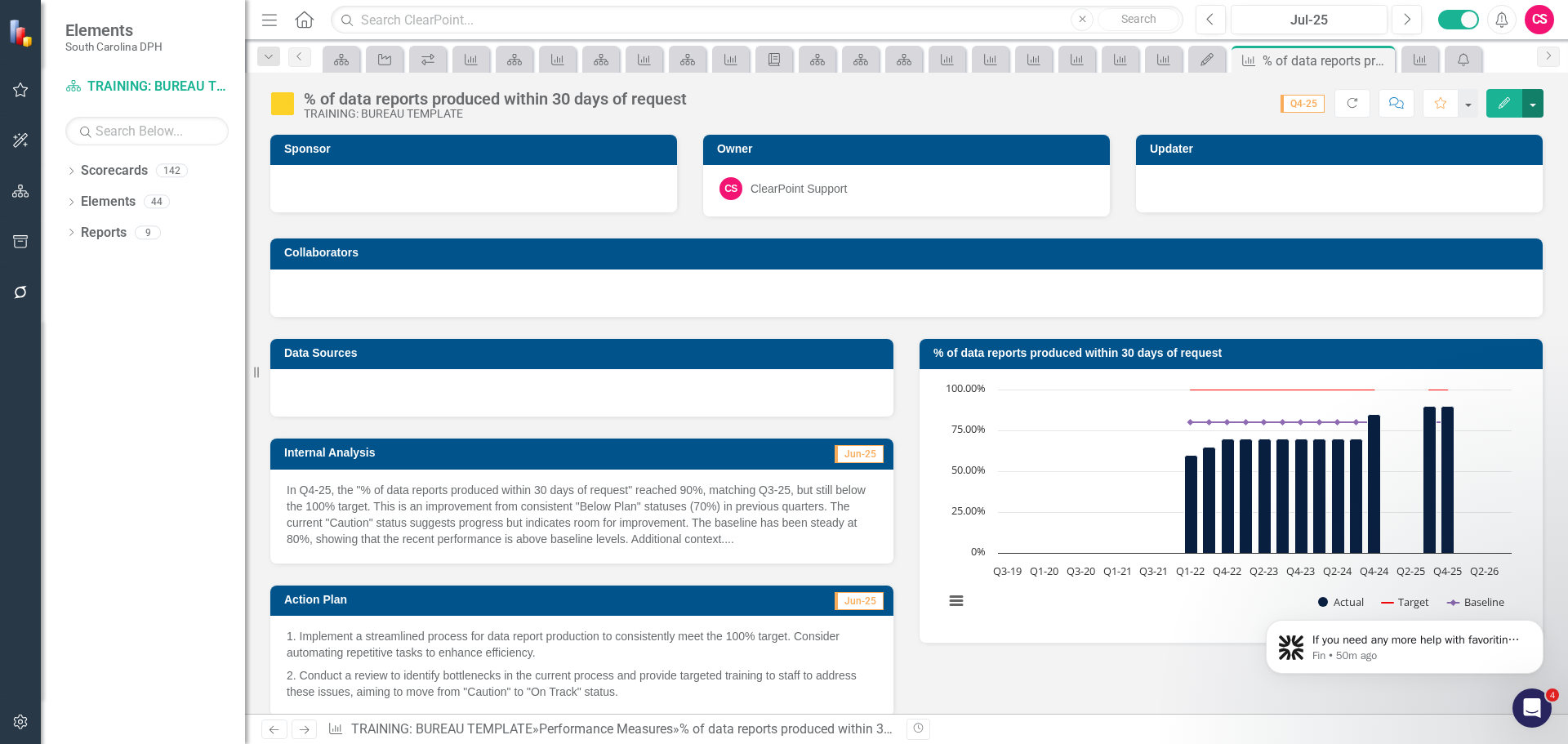 click at bounding box center [1533, 103] 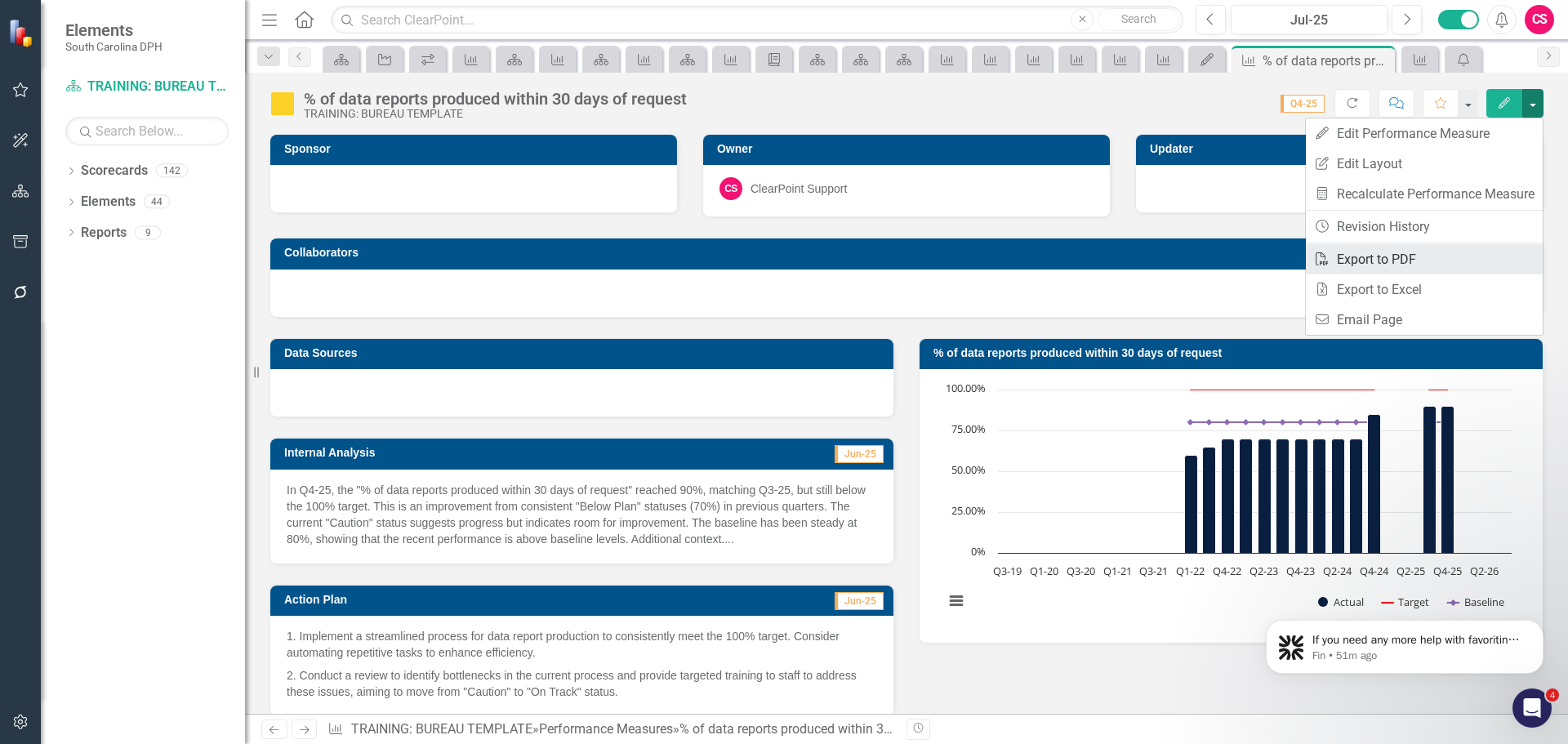 click on "PDF Export to PDF" at bounding box center [1424, 259] 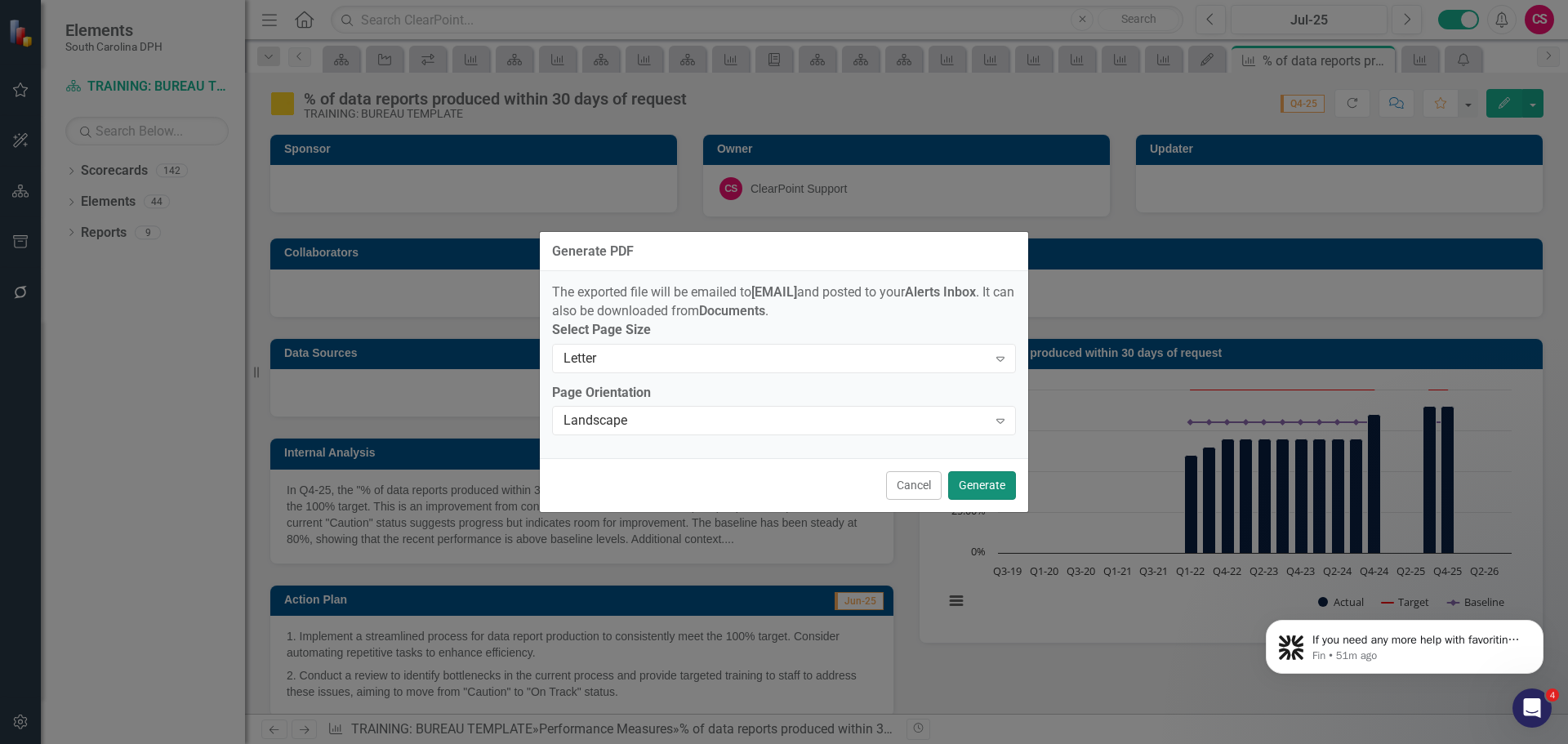 drag, startPoint x: 982, startPoint y: 482, endPoint x: 969, endPoint y: 480, distance: 13.152946 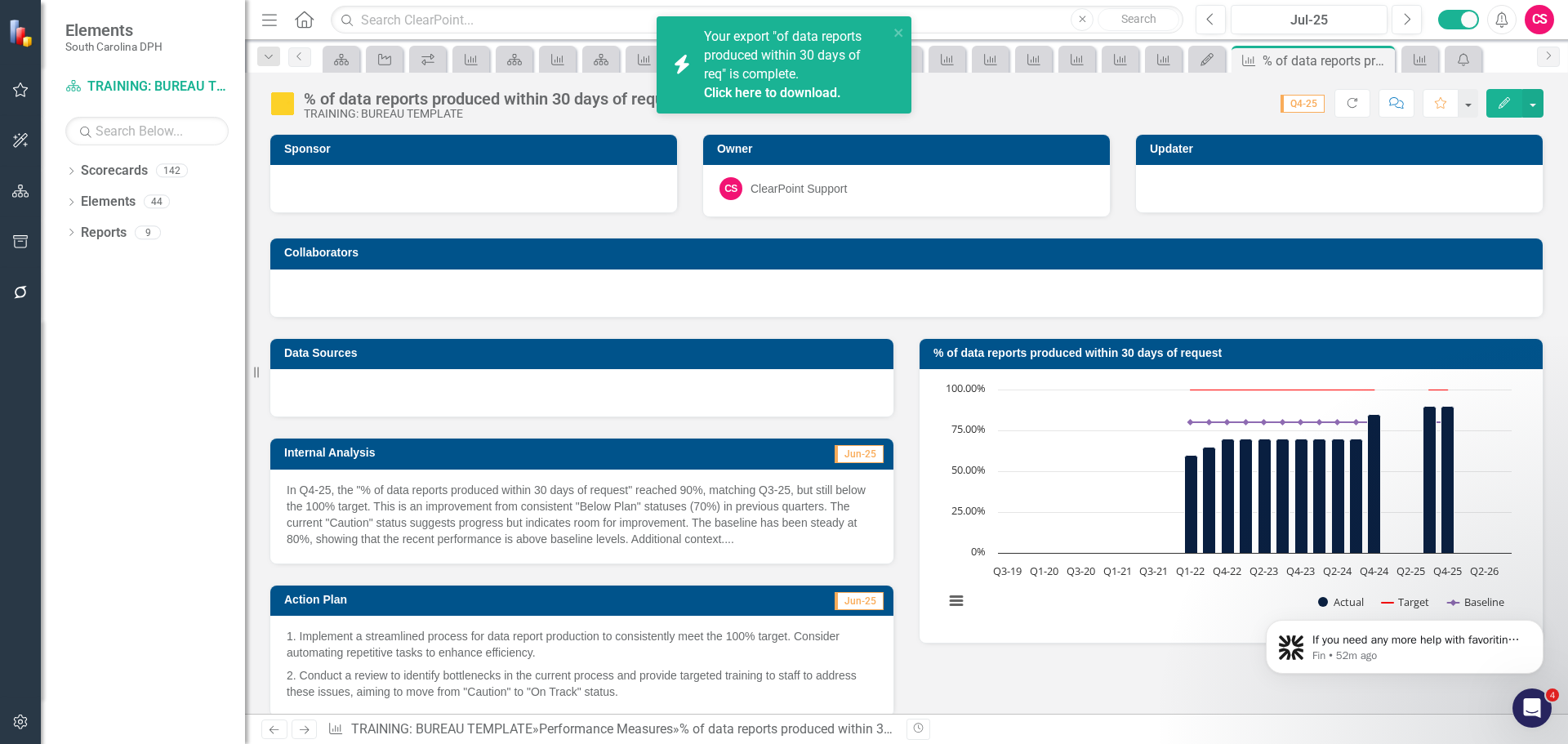 click on "Click here to download." at bounding box center [773, 92] 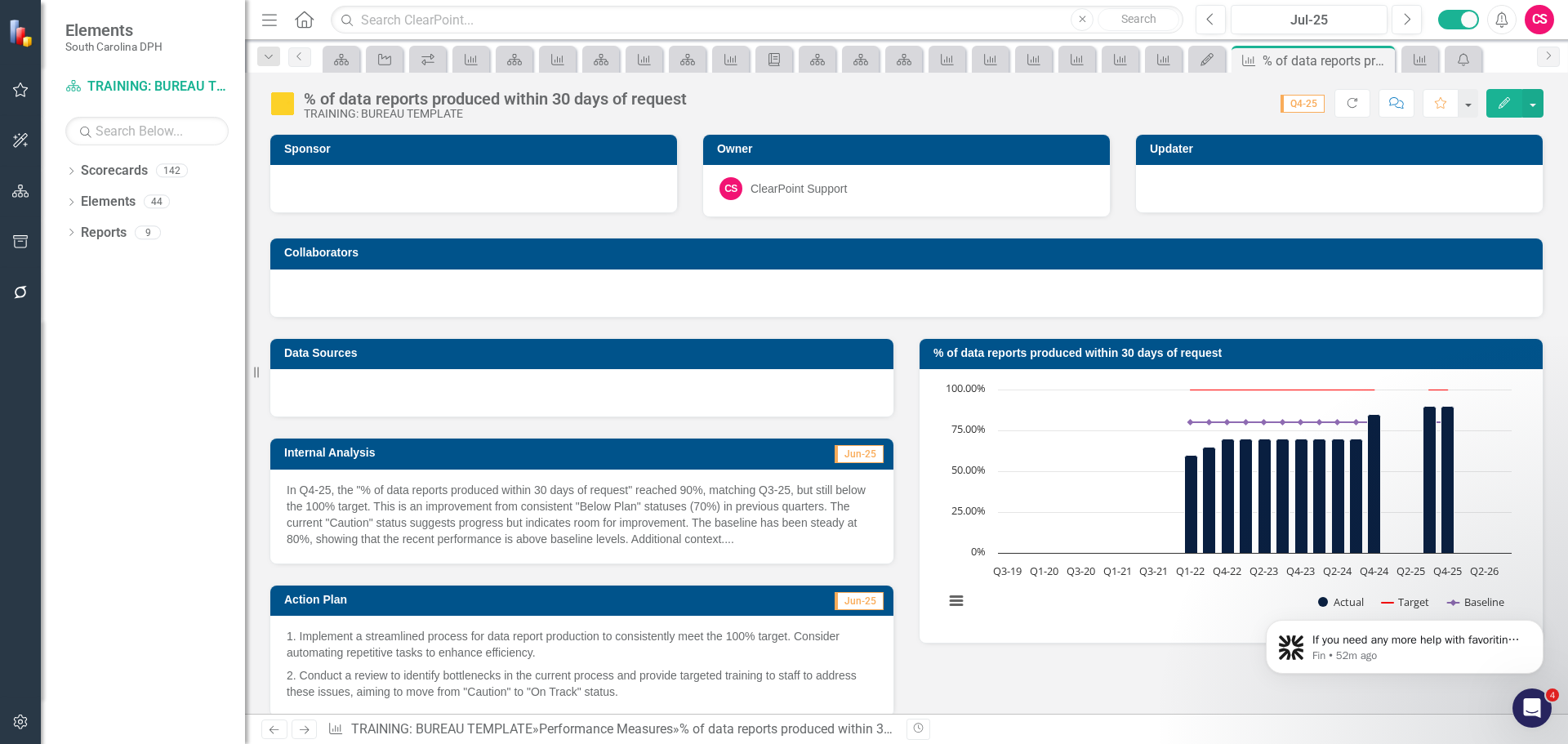 click on "Alerts" 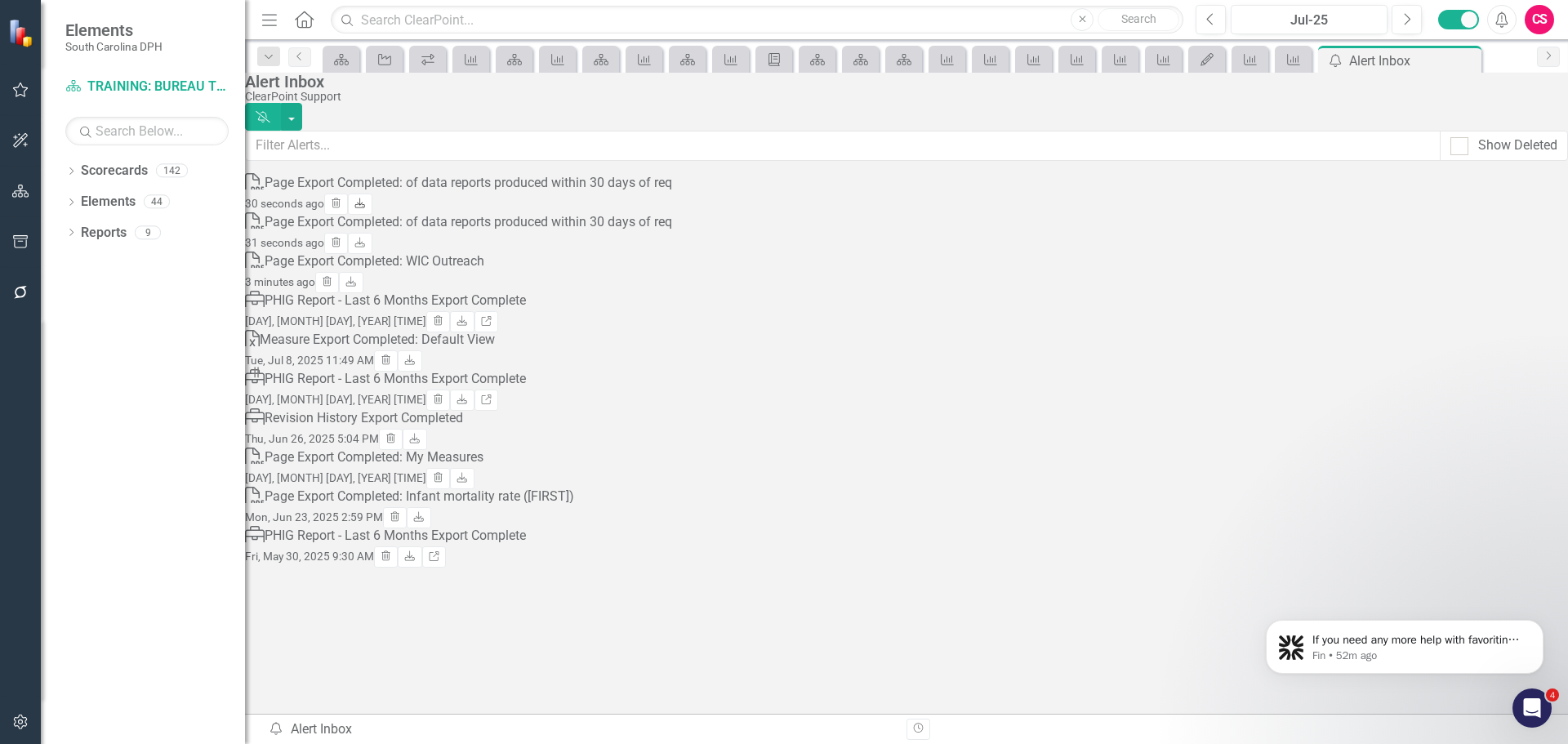 click on "Download" at bounding box center [359, 204] 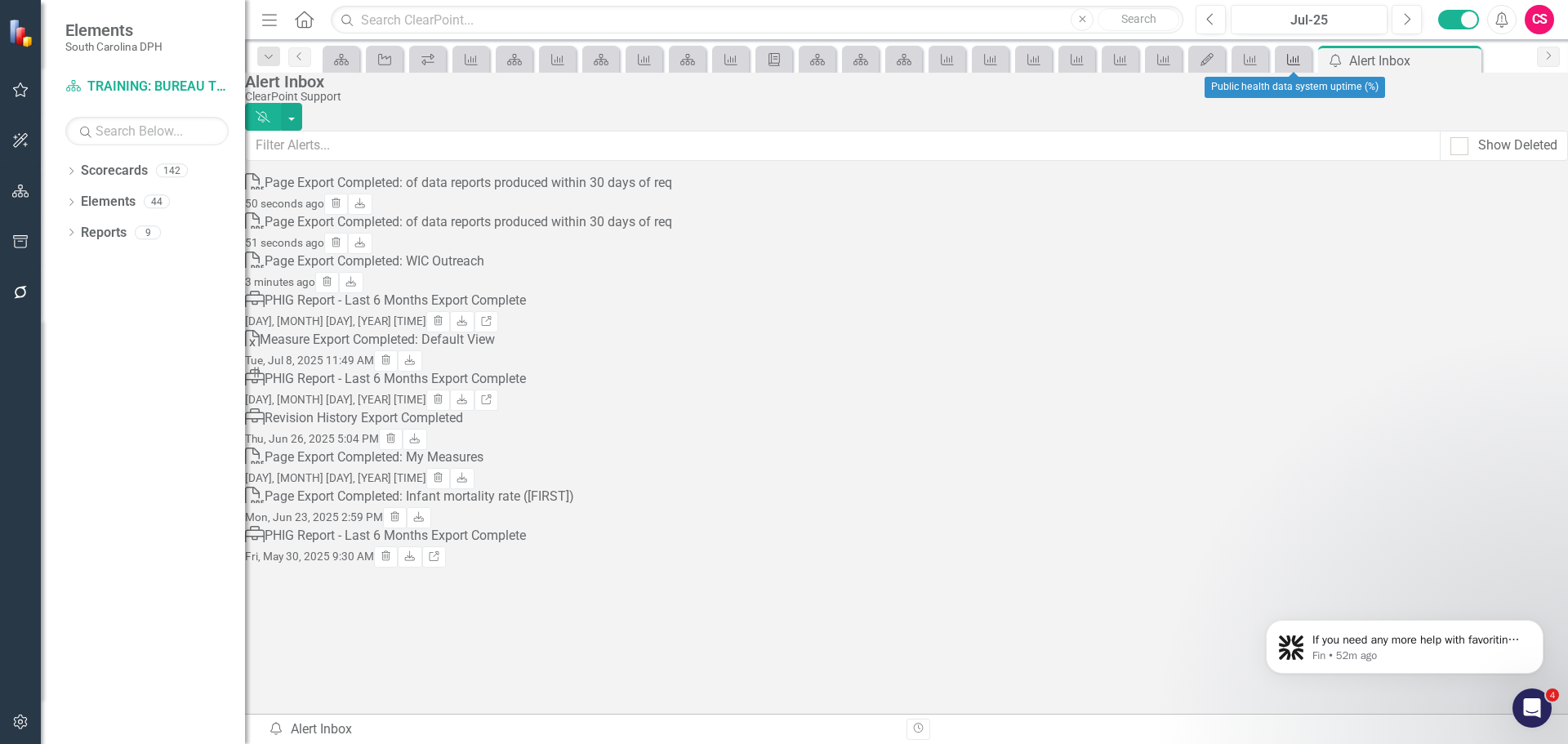 click on "Performance Measure" 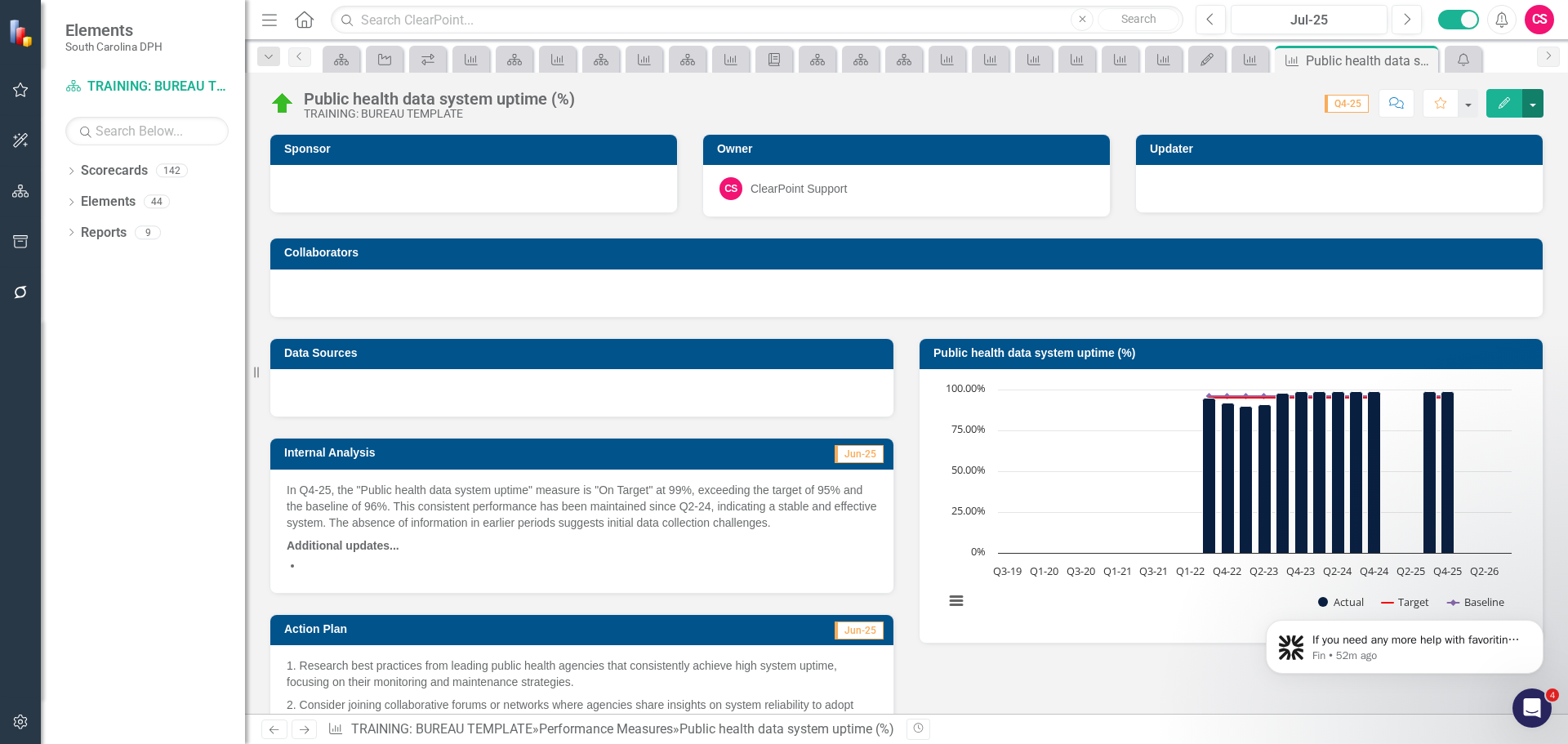 click at bounding box center [1533, 103] 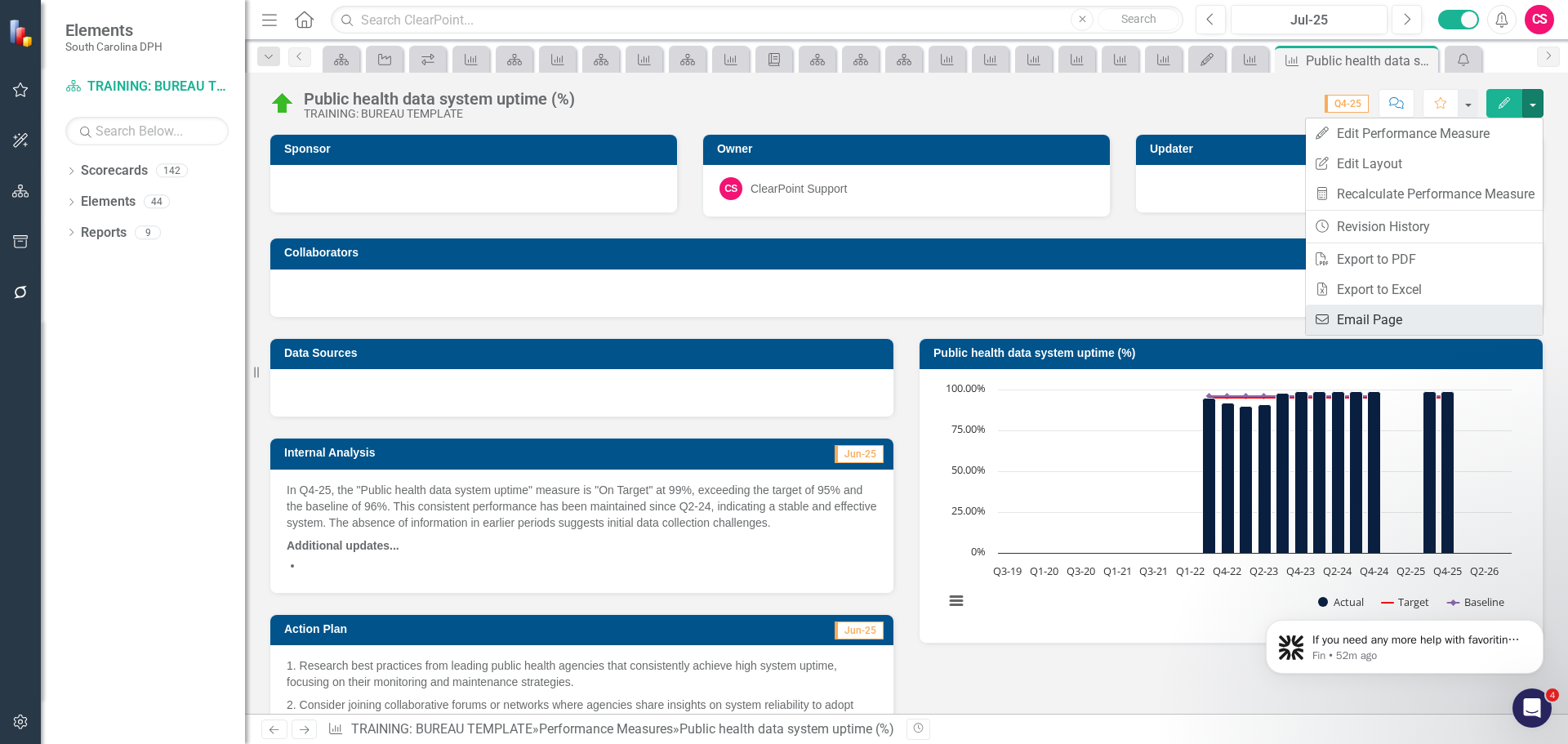 click on "Email Email Page" at bounding box center [1424, 319] 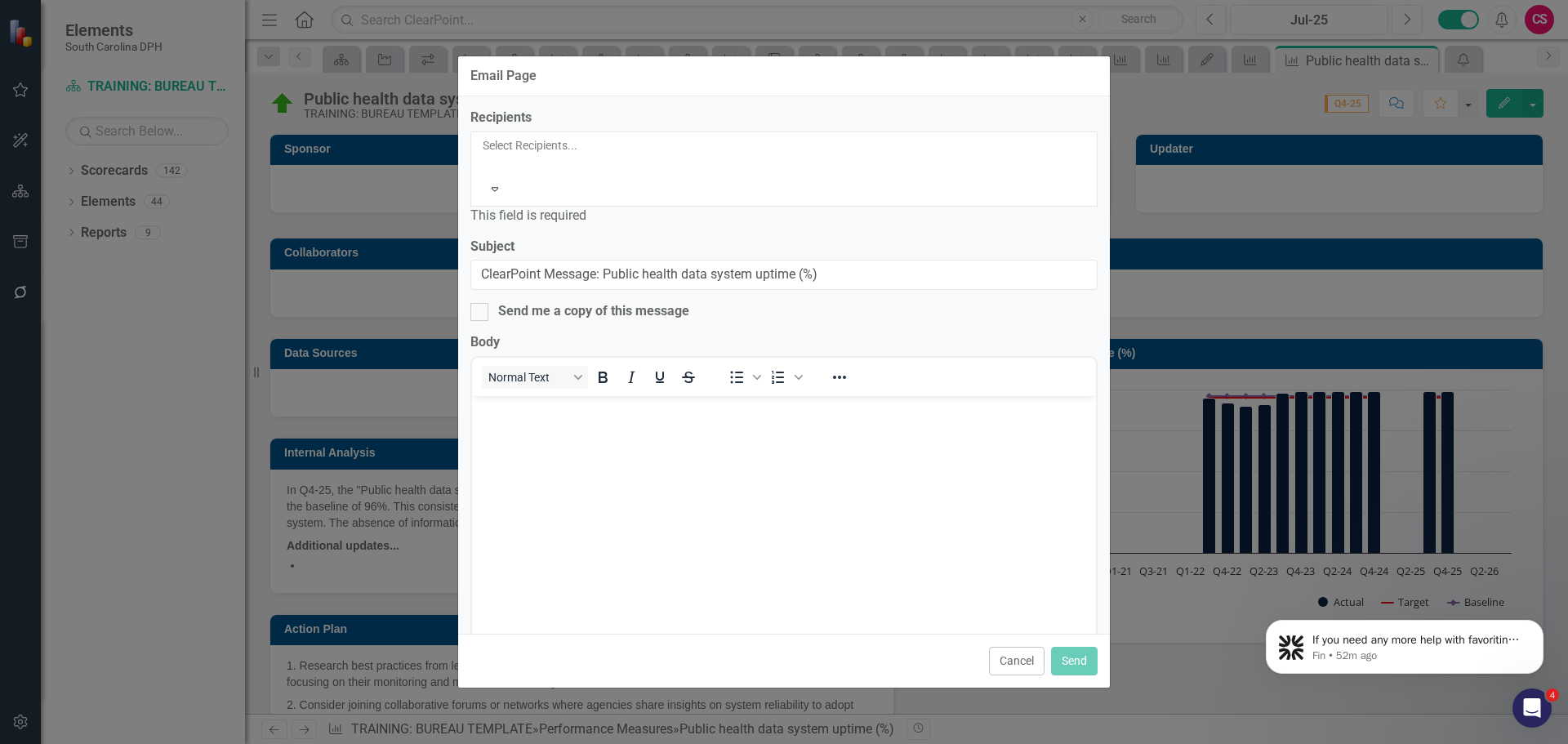 scroll, scrollTop: 0, scrollLeft: 0, axis: both 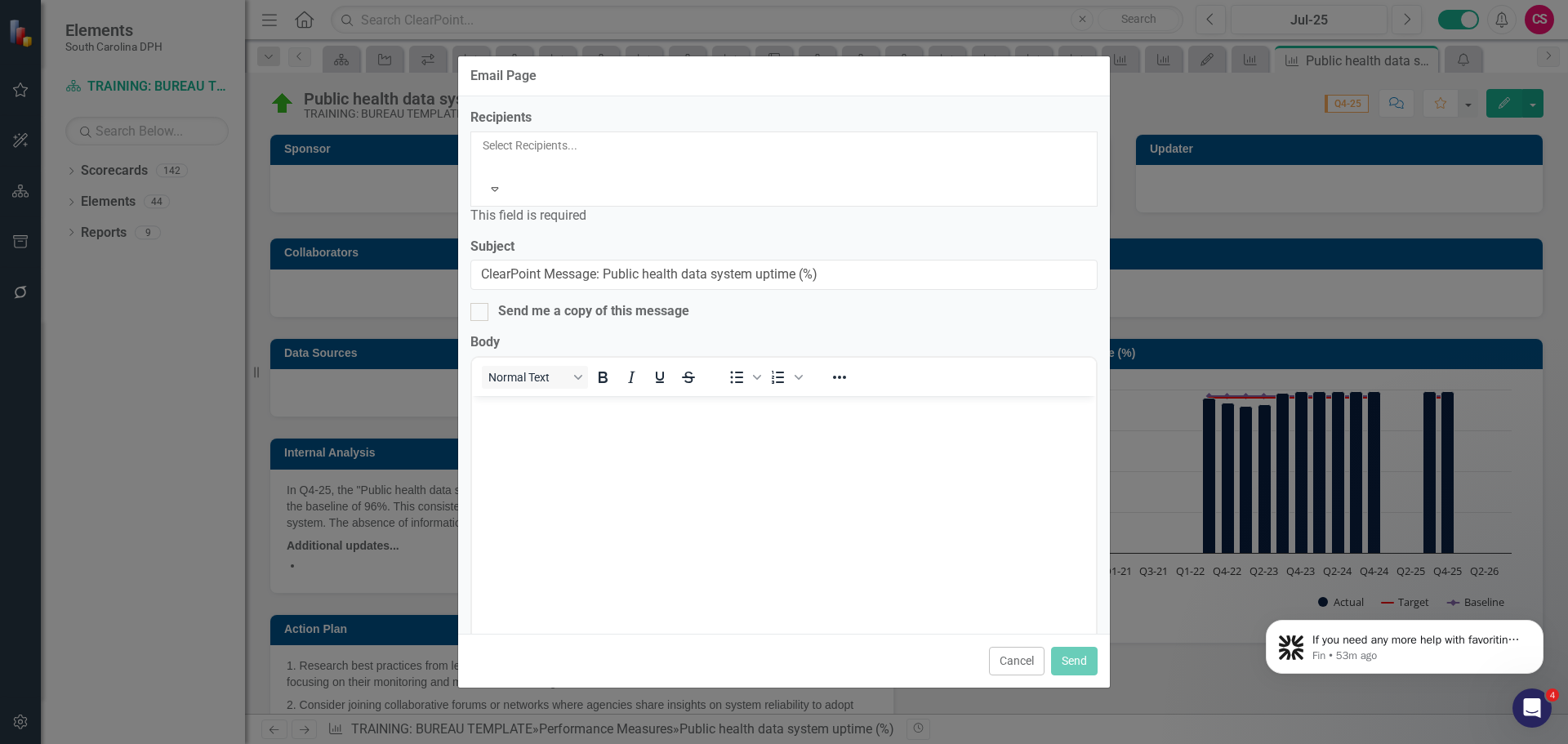 click at bounding box center (483, 165) 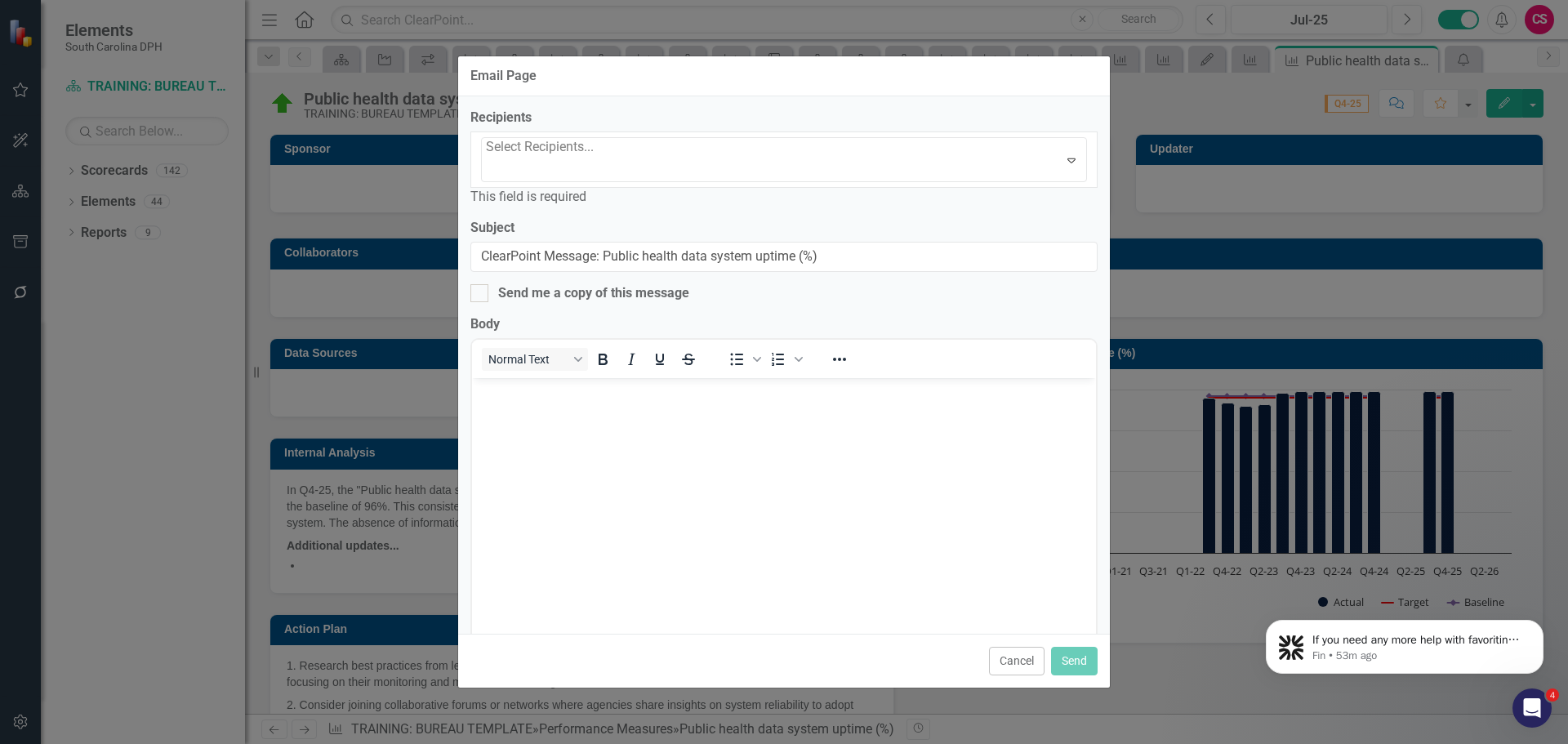 click on "Ona Adair" at bounding box center [787, 757] 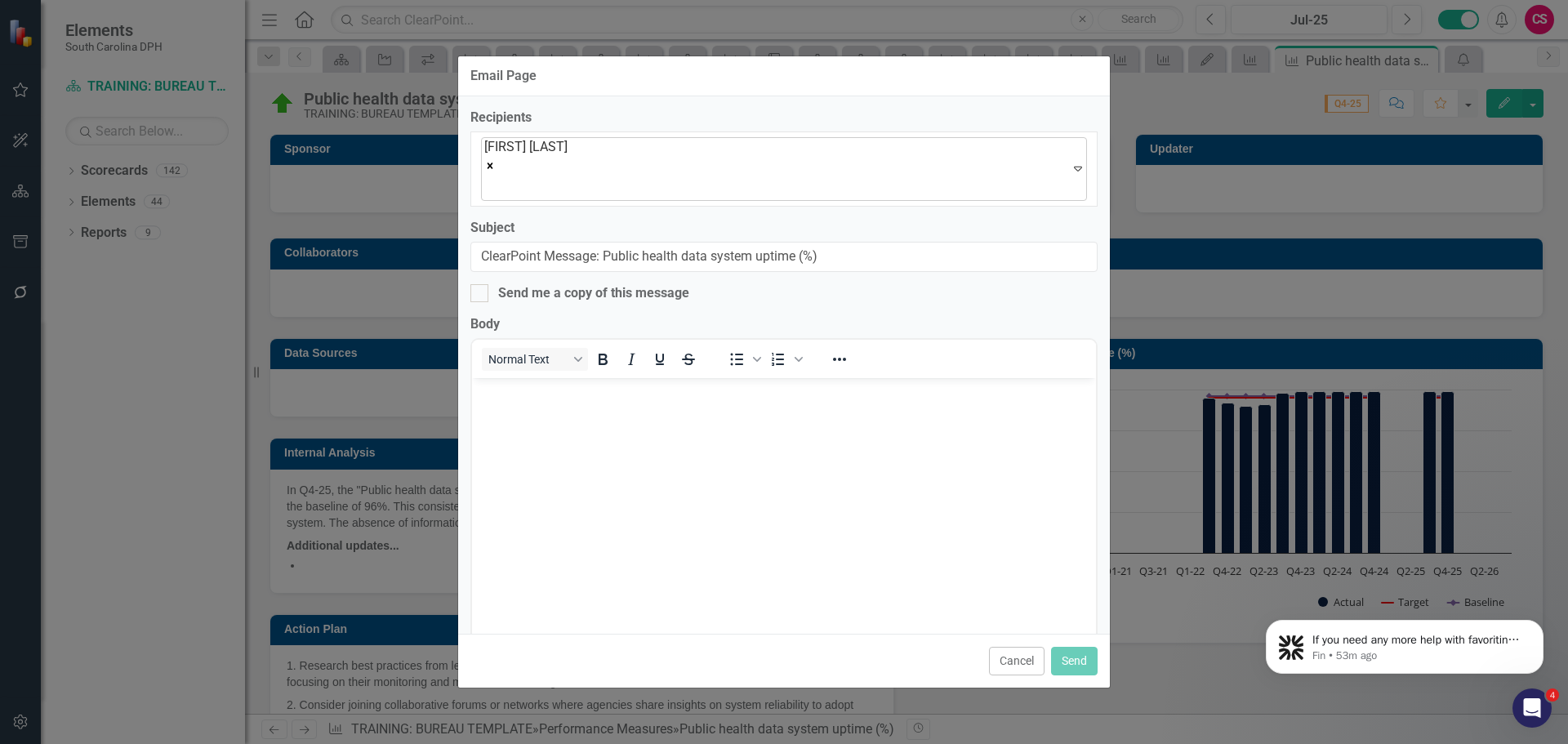 click at bounding box center [488, 187] 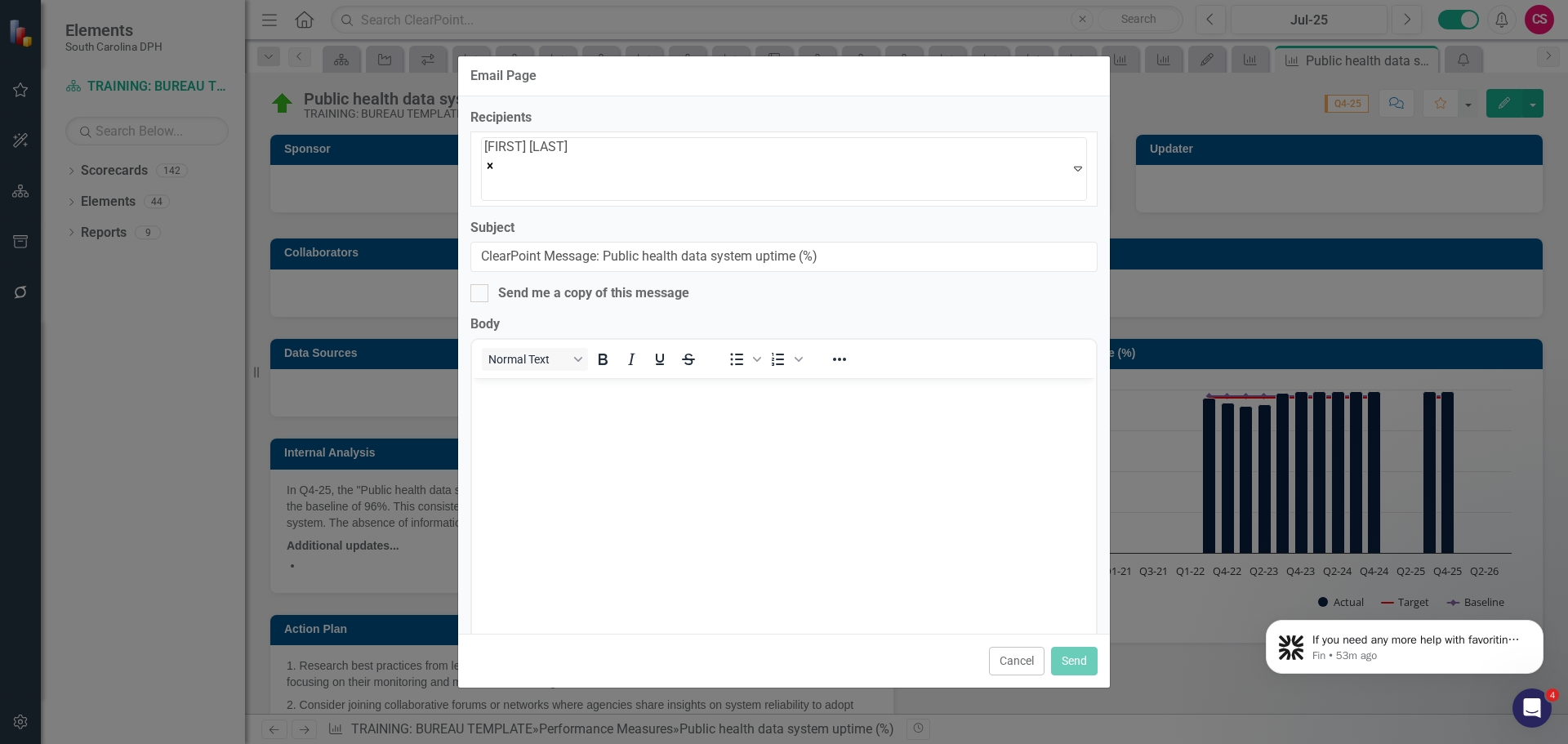 drag, startPoint x: 511, startPoint y: 228, endPoint x: 514, endPoint y: 217, distance: 11.401754 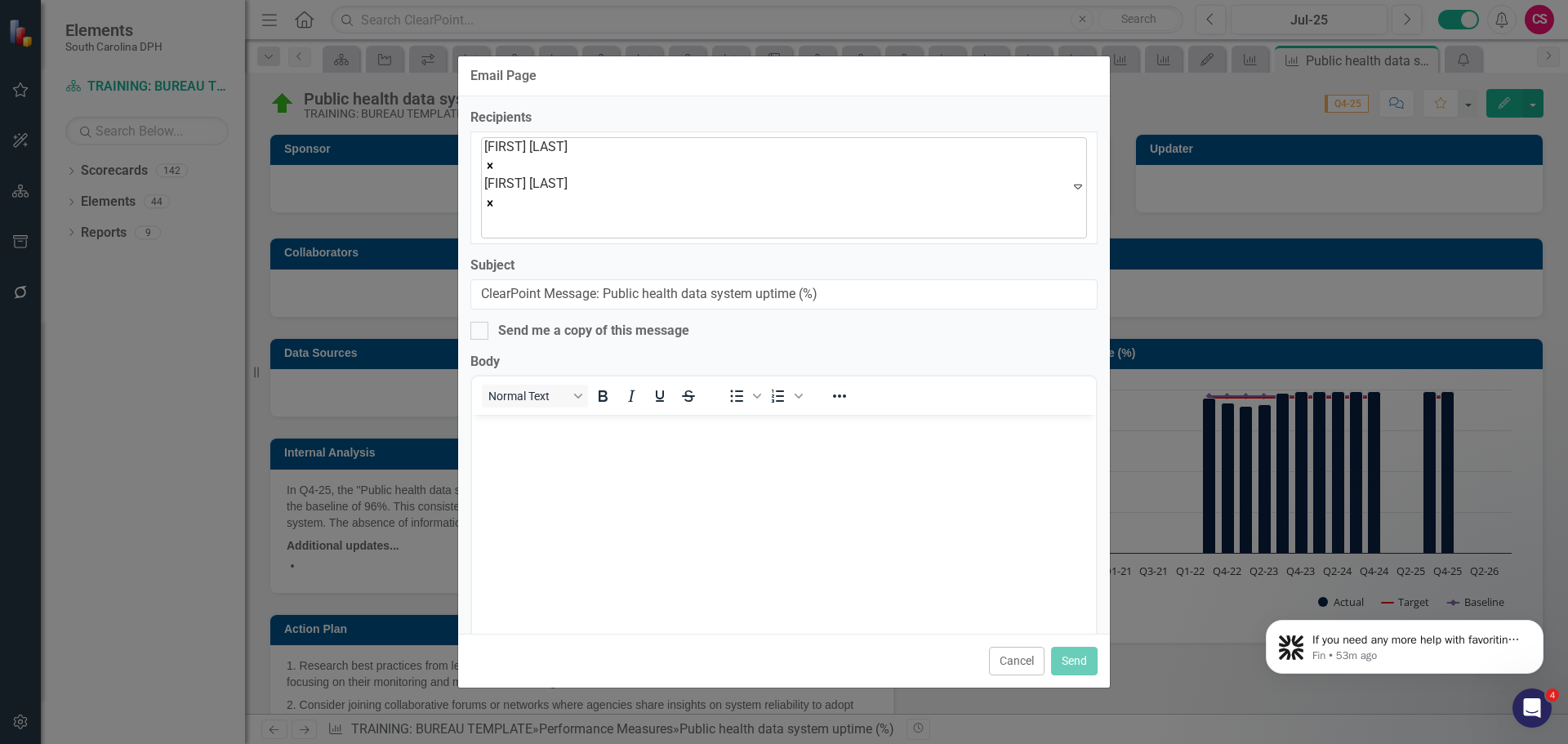 click at bounding box center [488, 225] 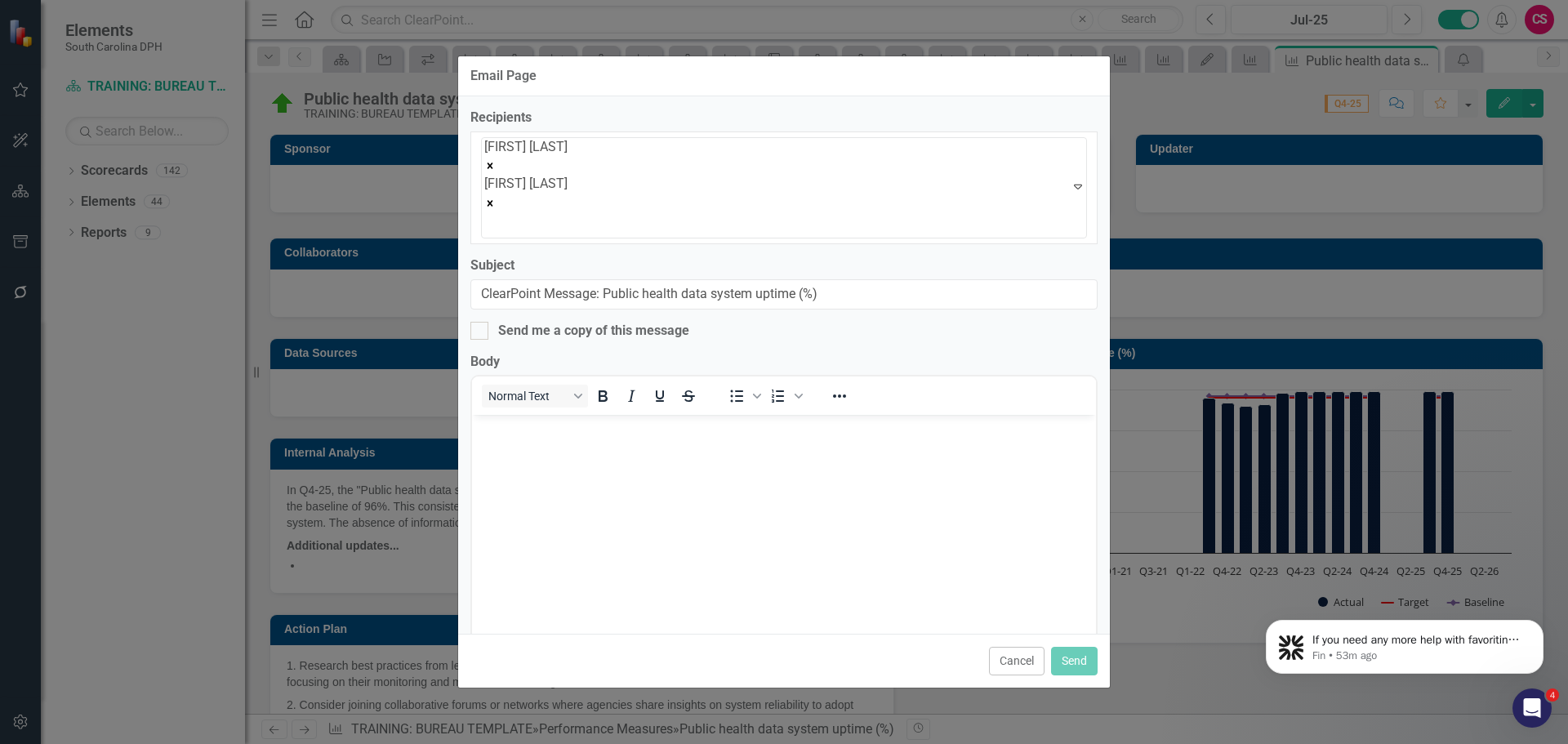 click on "Farren Allen" at bounding box center (787, 811) 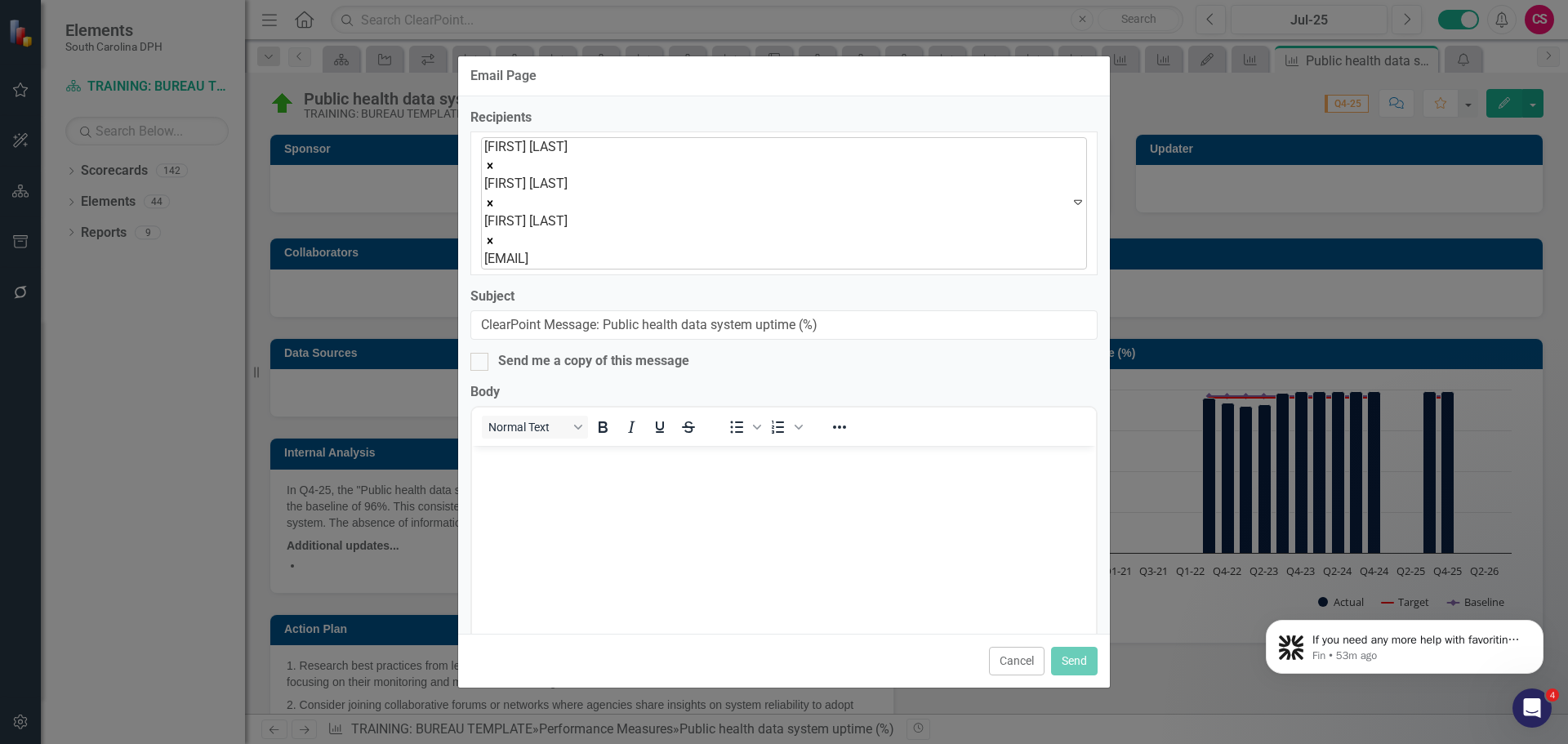 type on "msailus@clearpointstrategy.com" 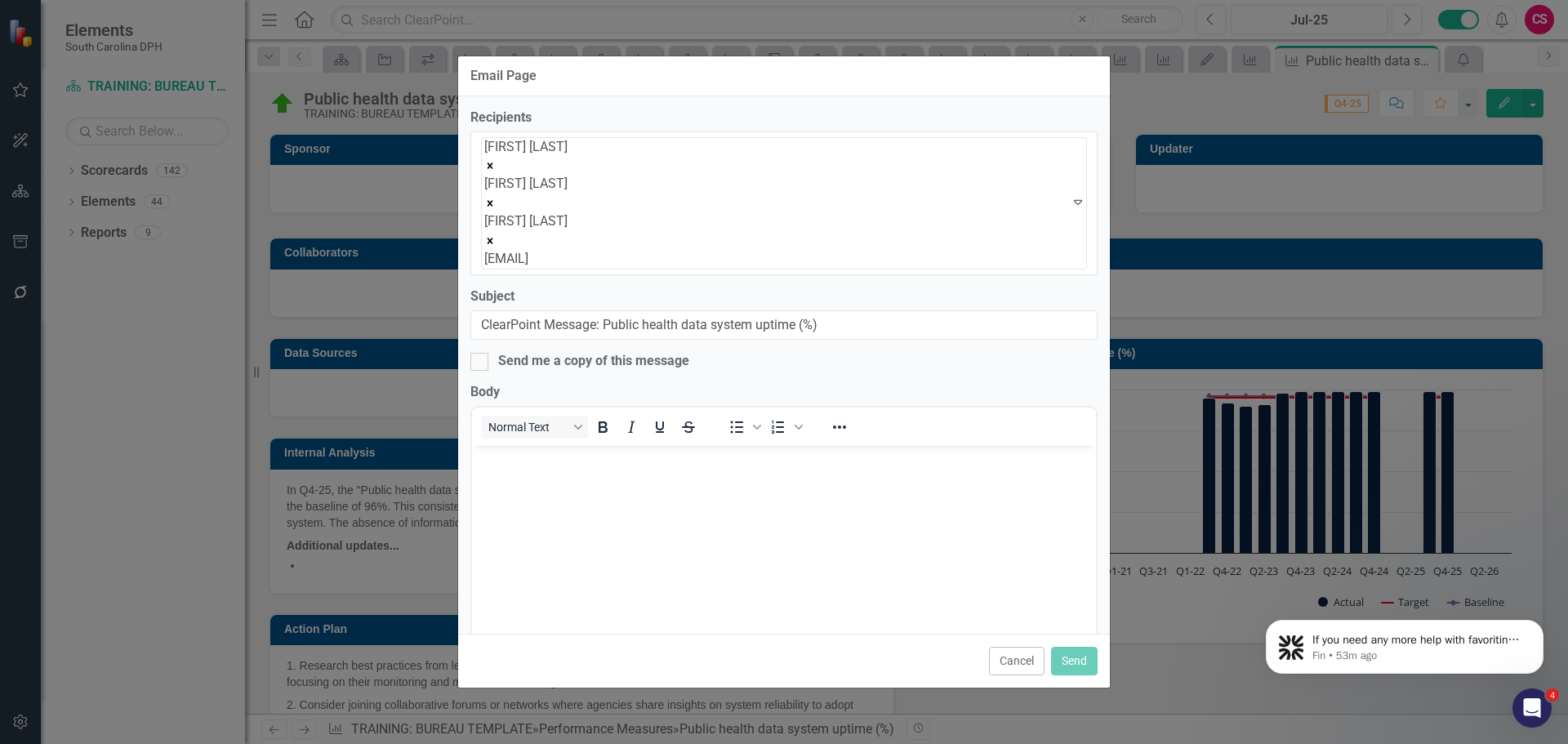 click on "msailus@clearpointstrategy.com" at bounding box center [39, 756] 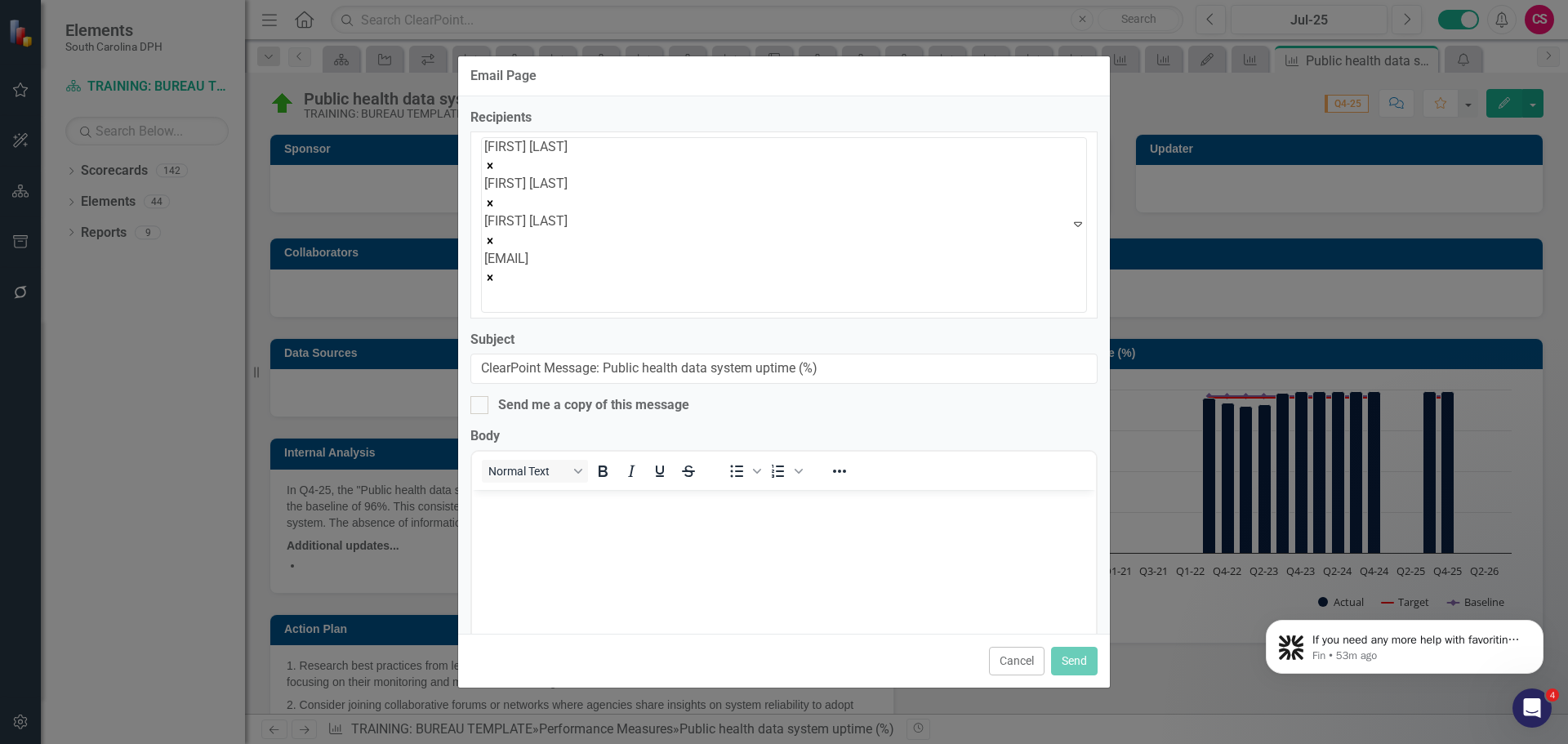 click at bounding box center (784, 612) 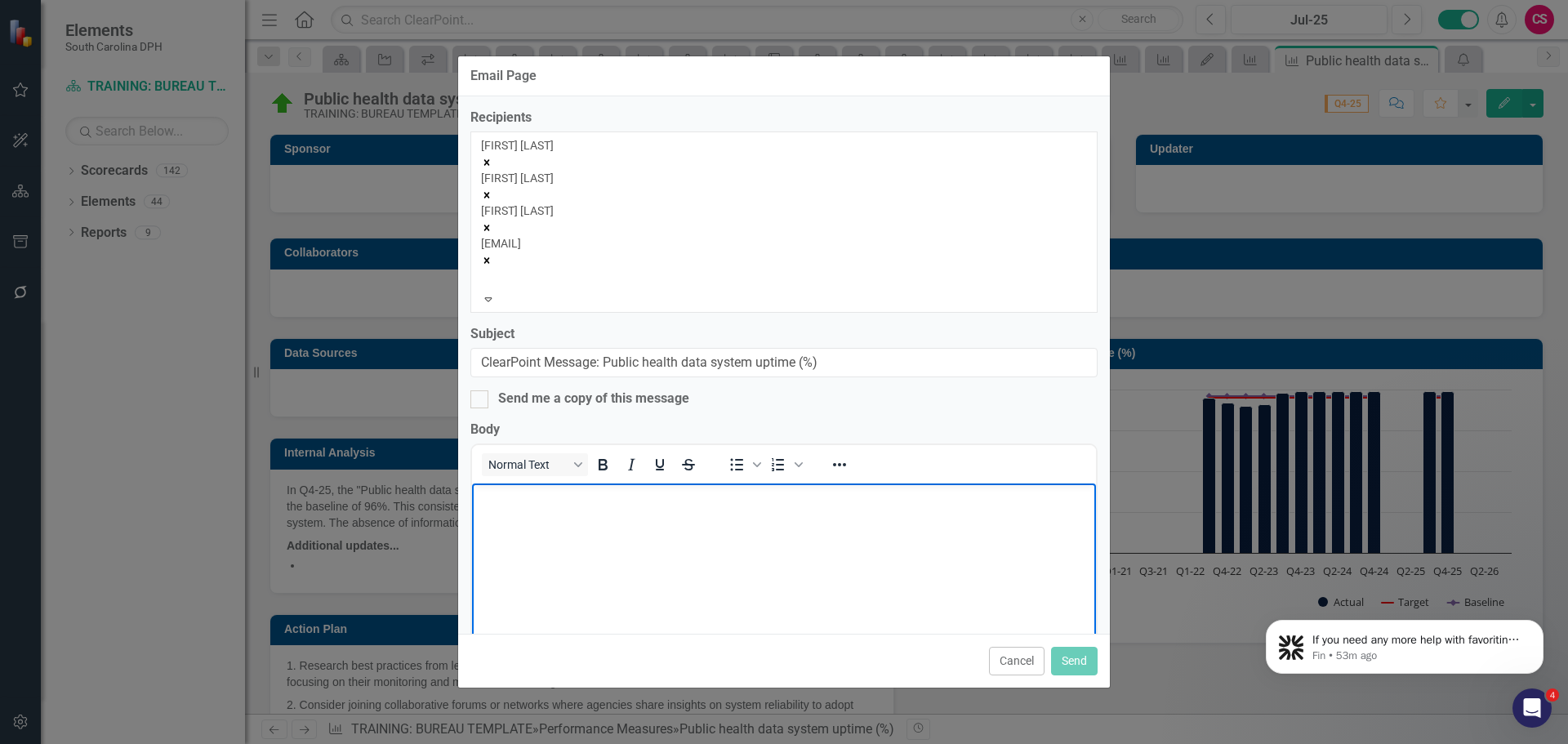 type 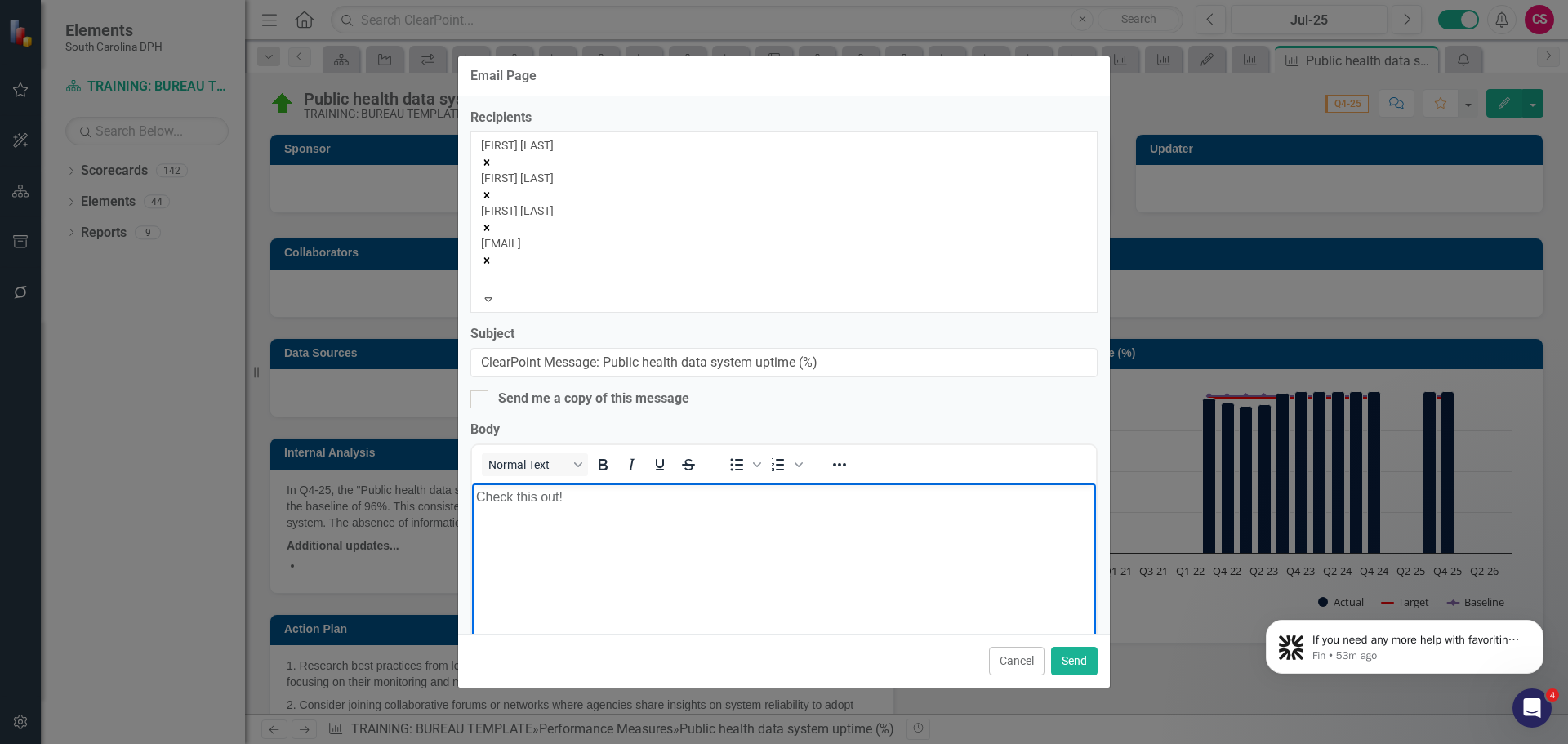click on "Cancel" at bounding box center (1017, 661) 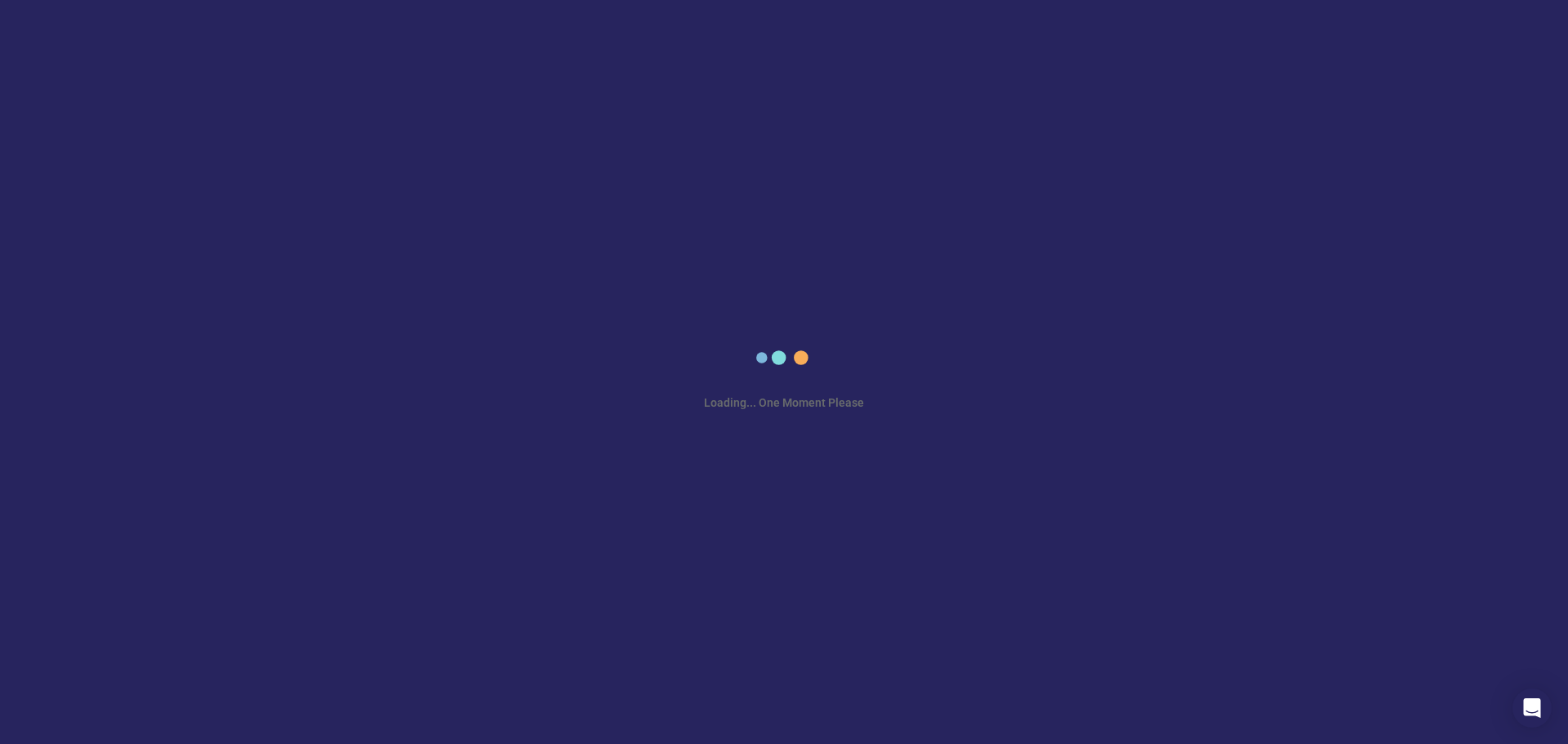 scroll, scrollTop: 0, scrollLeft: 0, axis: both 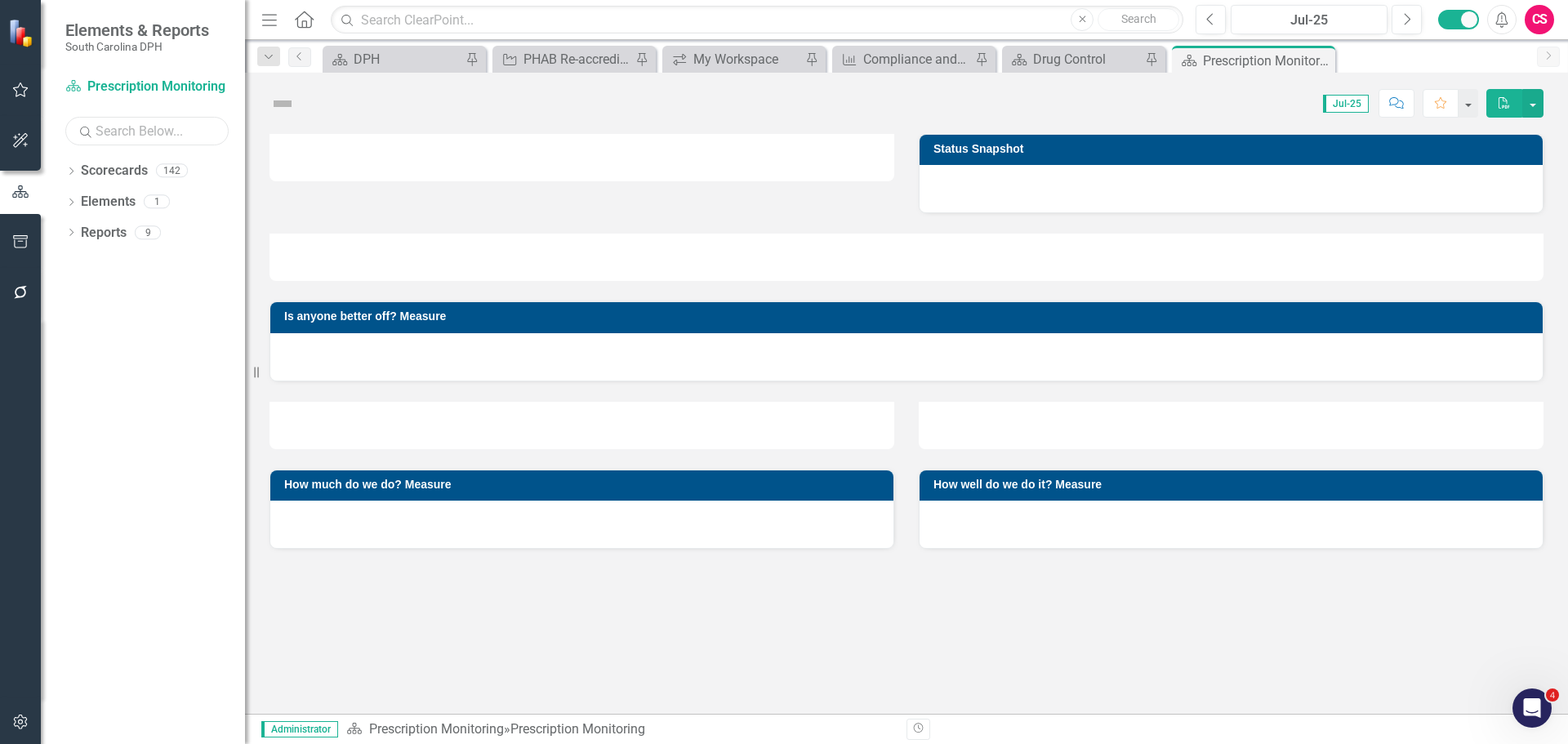 click at bounding box center (147, 131) 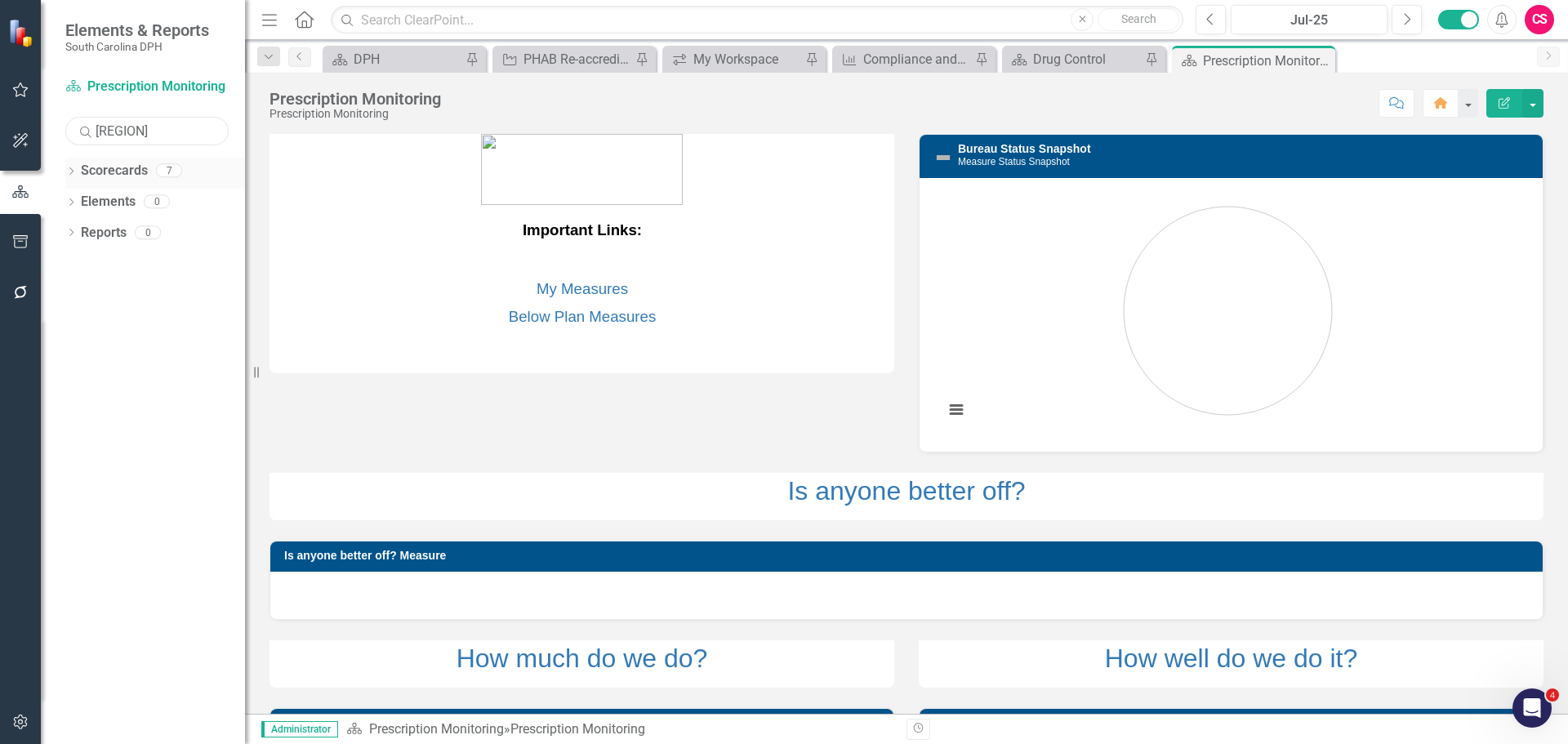 type on "[REGION]" 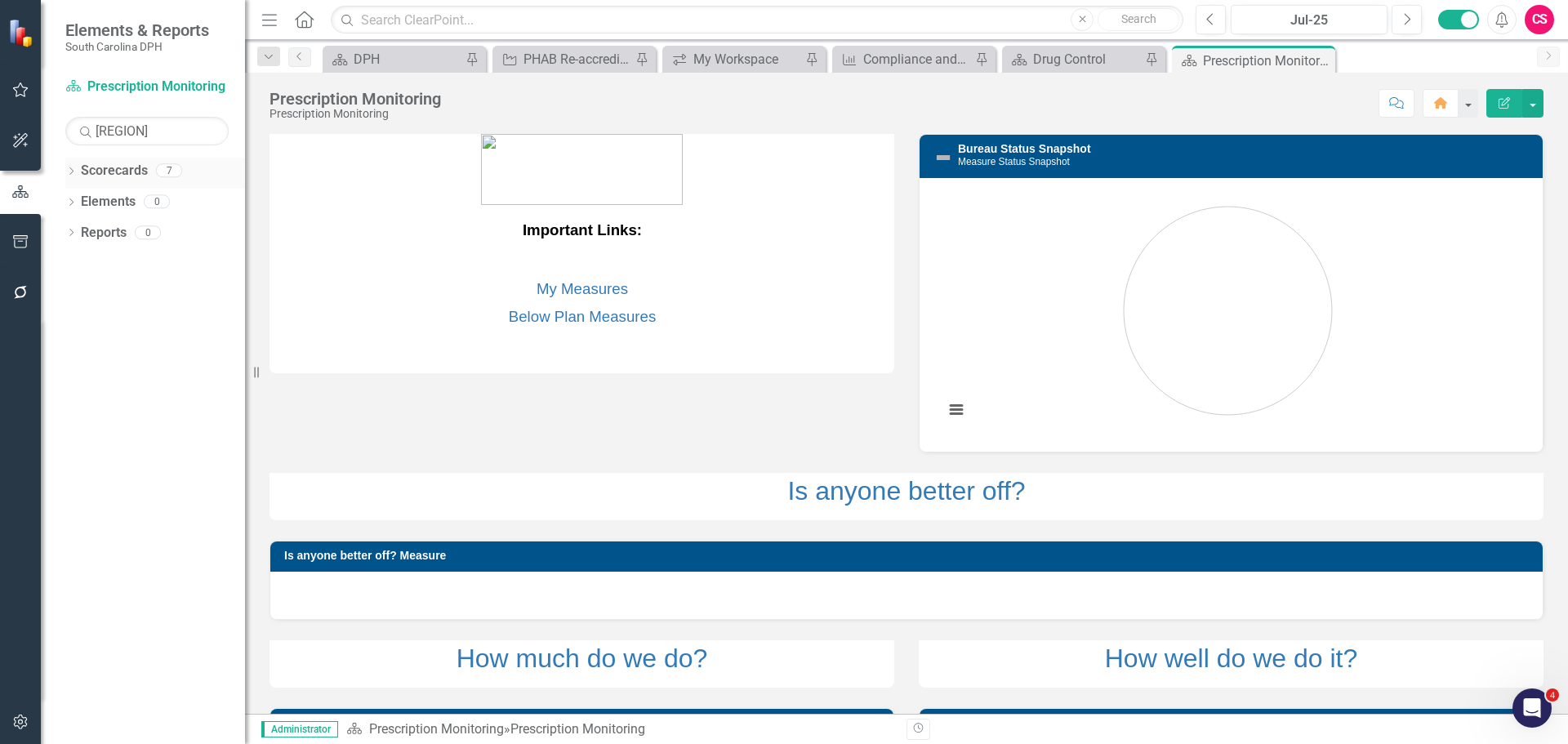 click on "Dropdown" 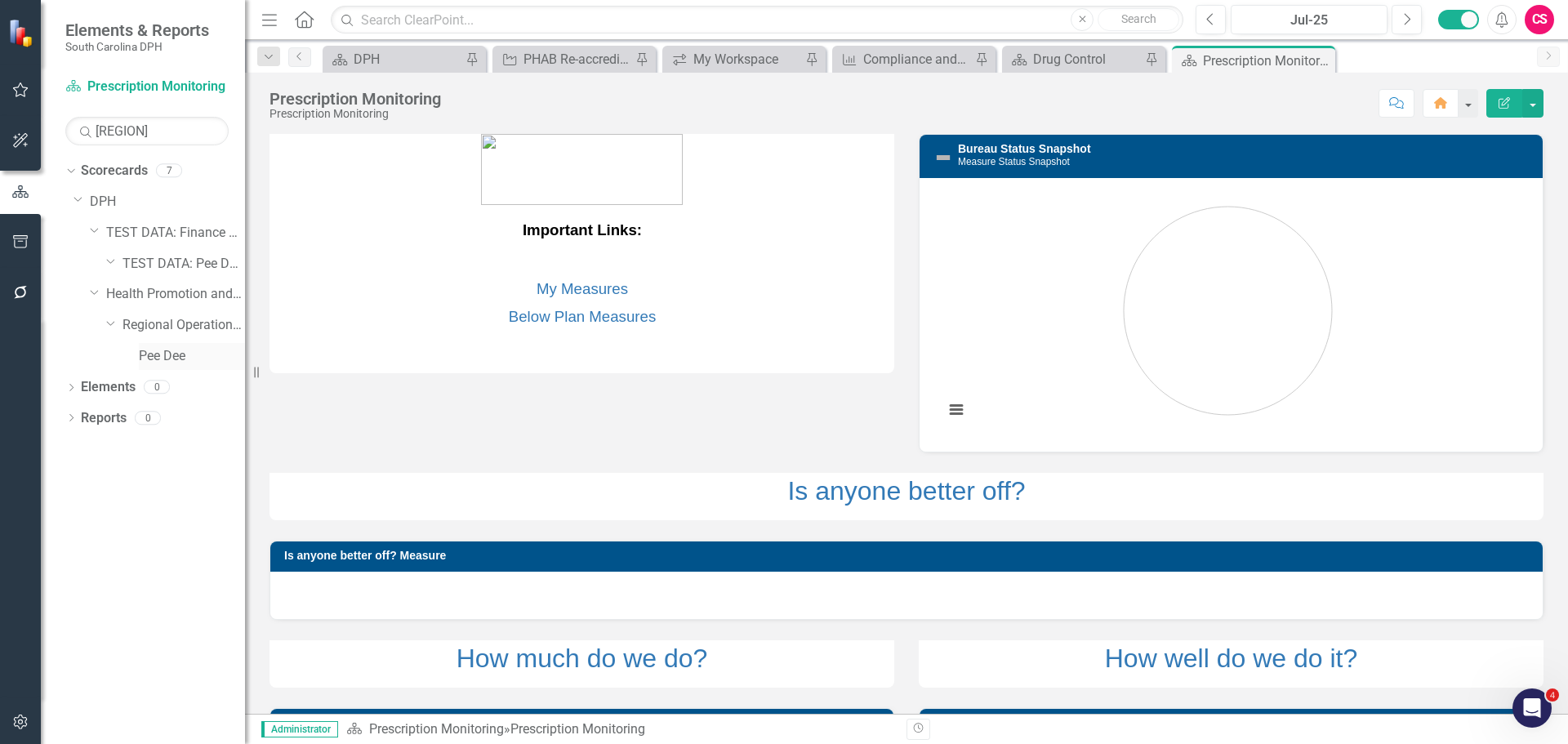 click on "Pee Dee" at bounding box center (192, 356) 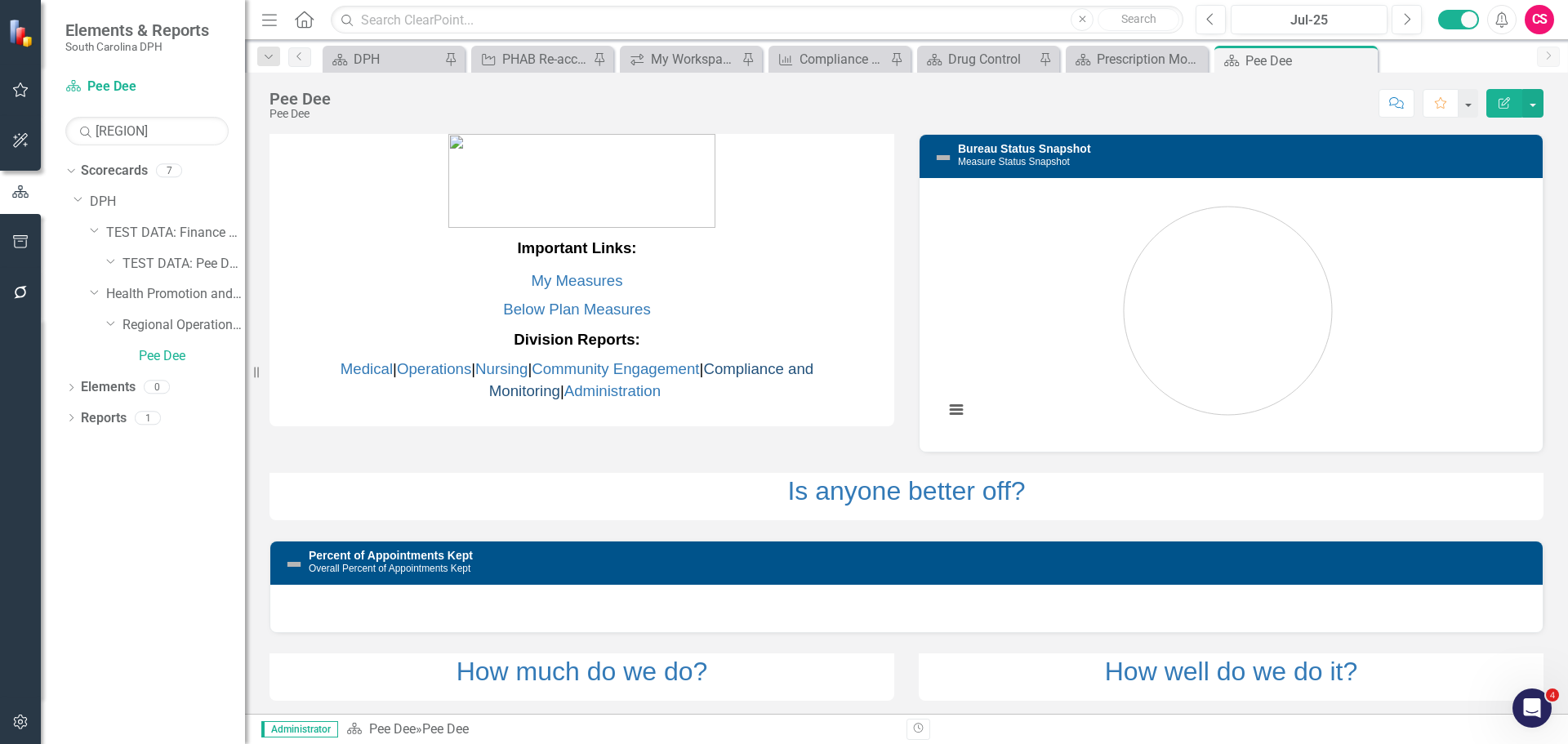 click on "Compliance and Monitoring" at bounding box center [651, 380] 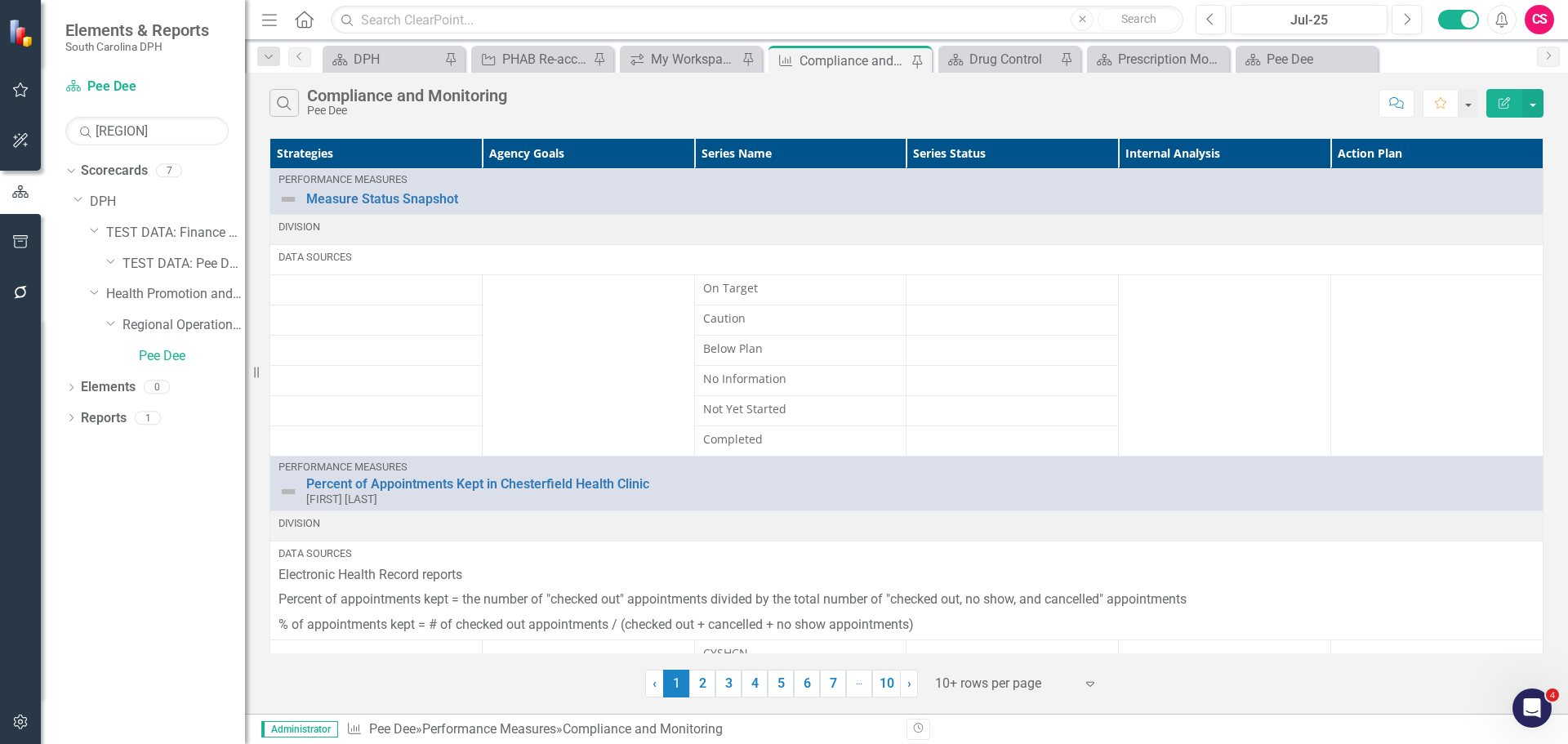 click 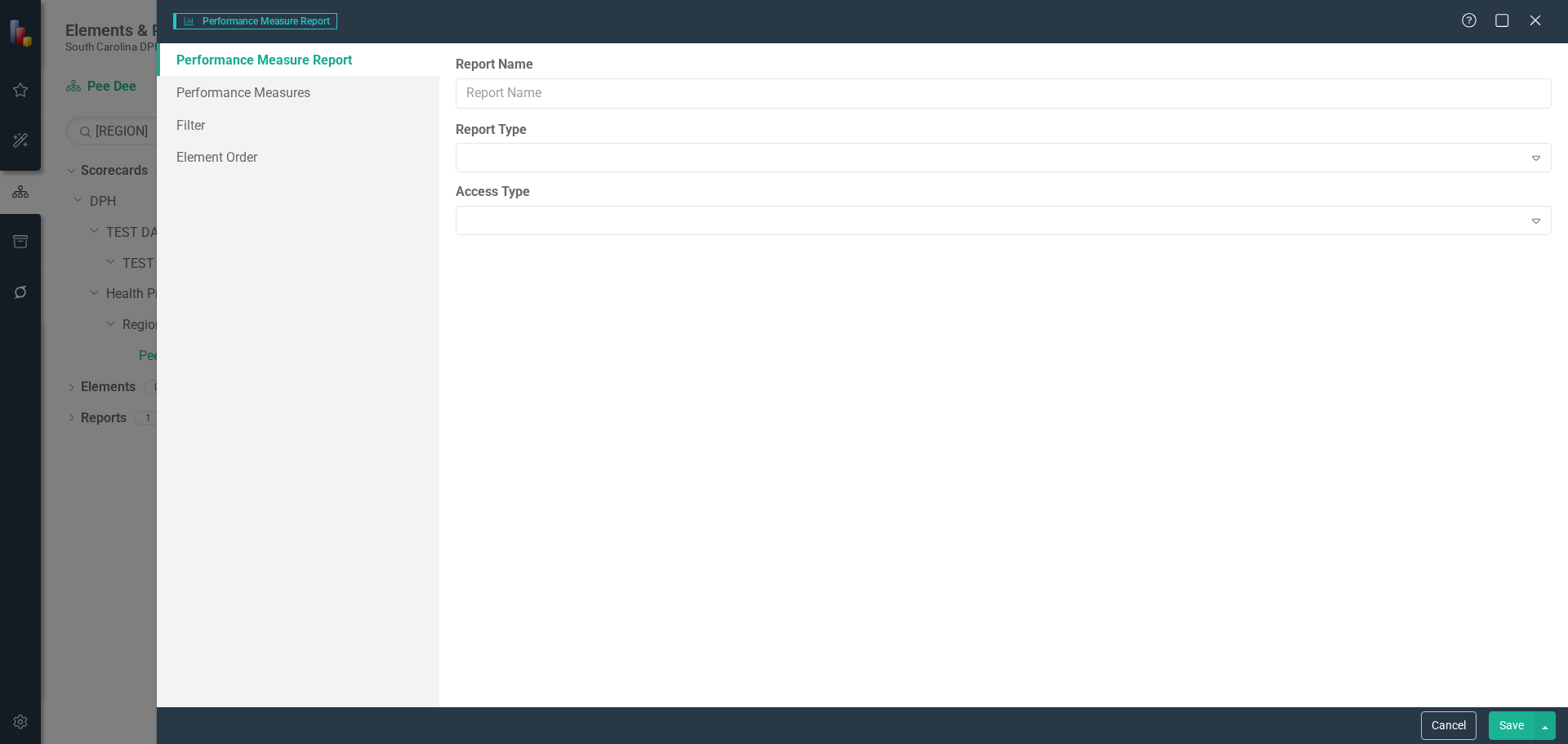 type on "Compliance and Monitoring" 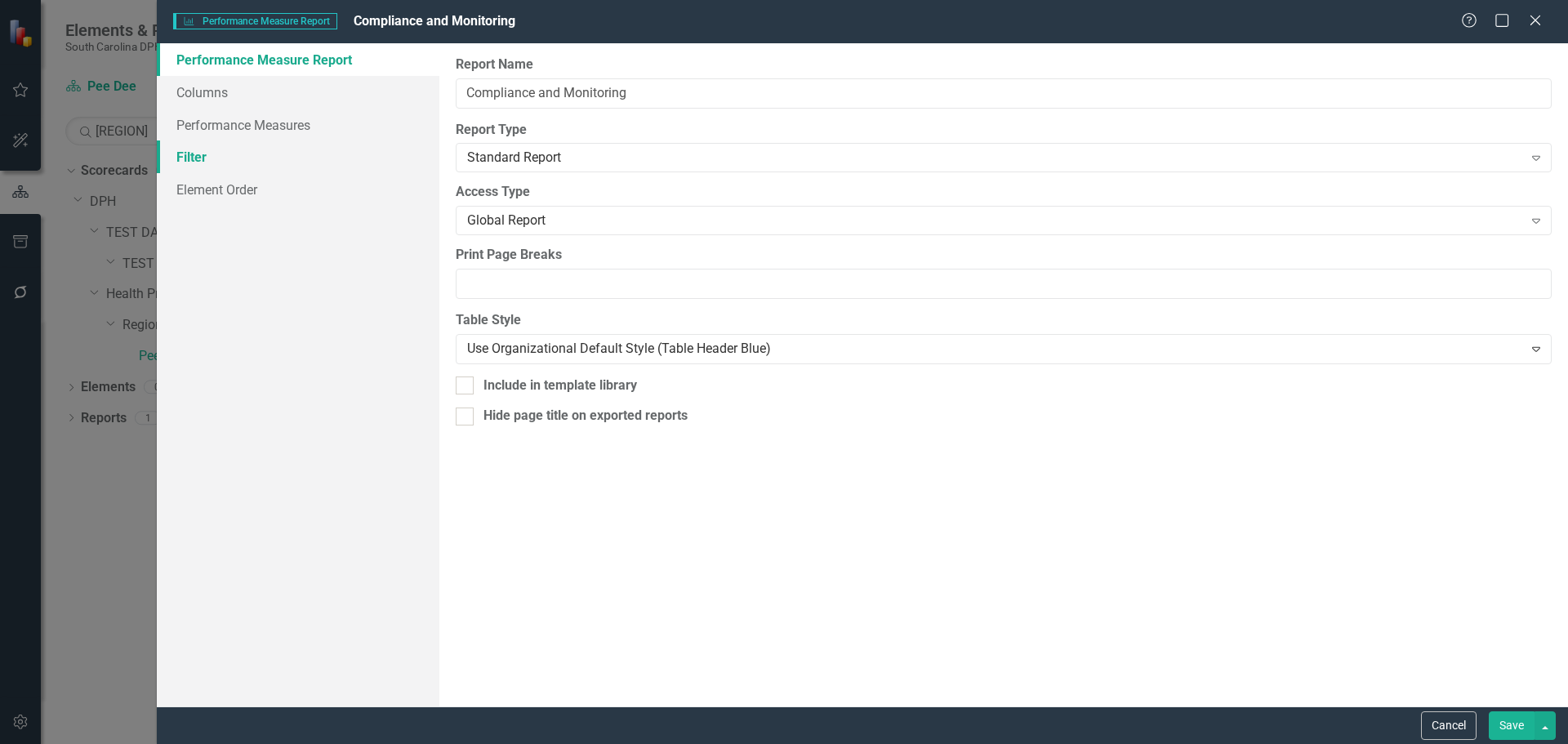 click on "Filter" at bounding box center [298, 157] 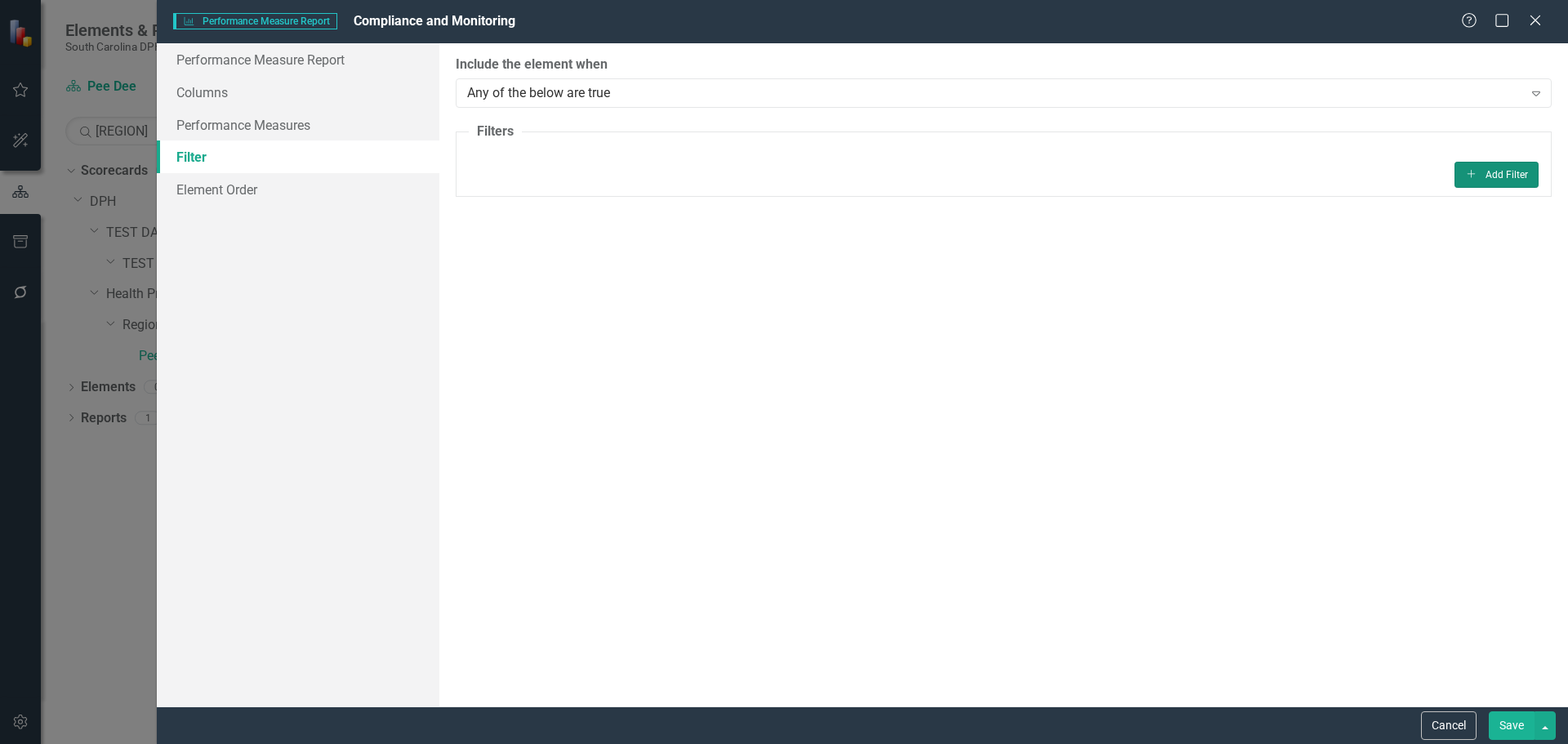 click on "Add Add Filter" at bounding box center (1496, 175) 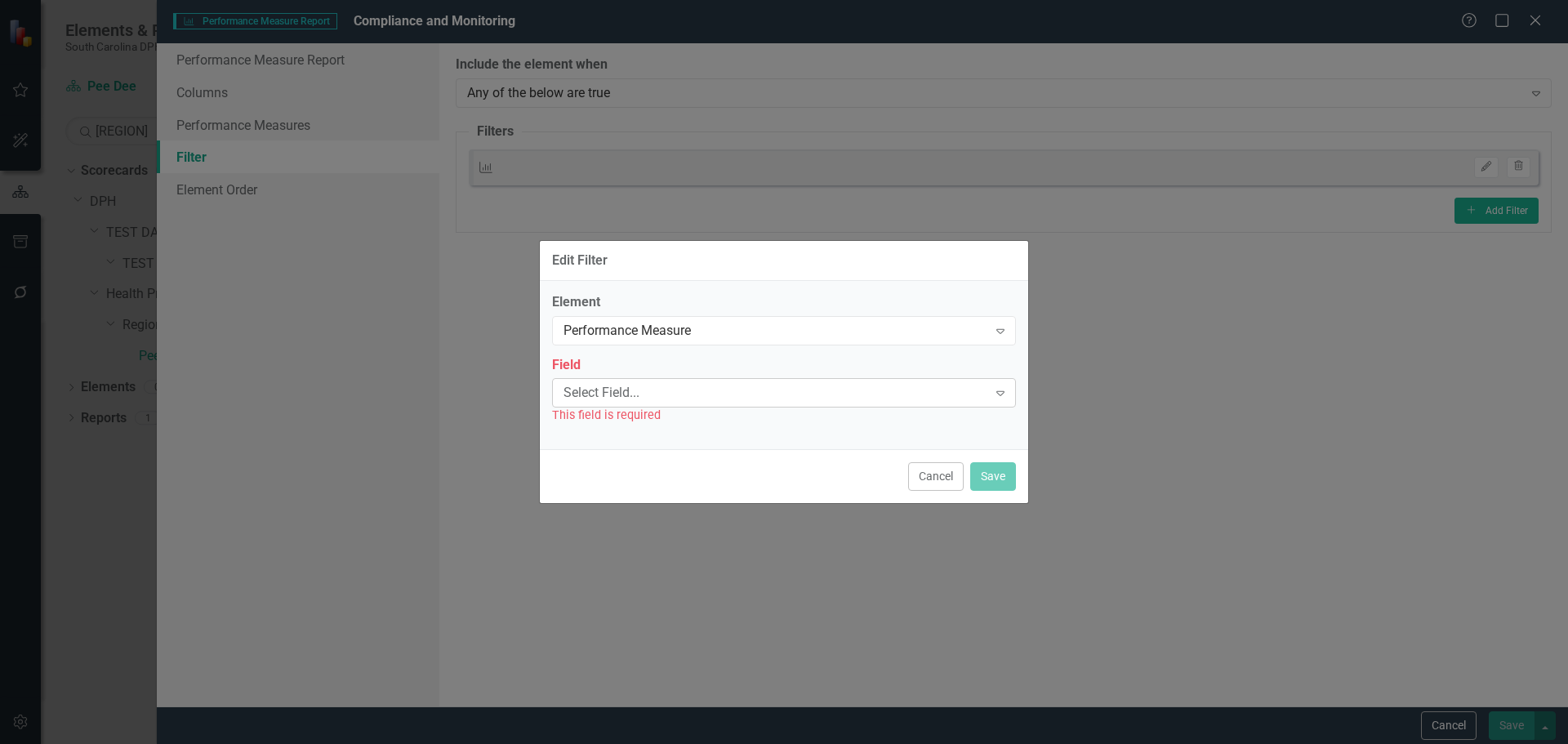 click on "Select Field..." at bounding box center [775, 393] 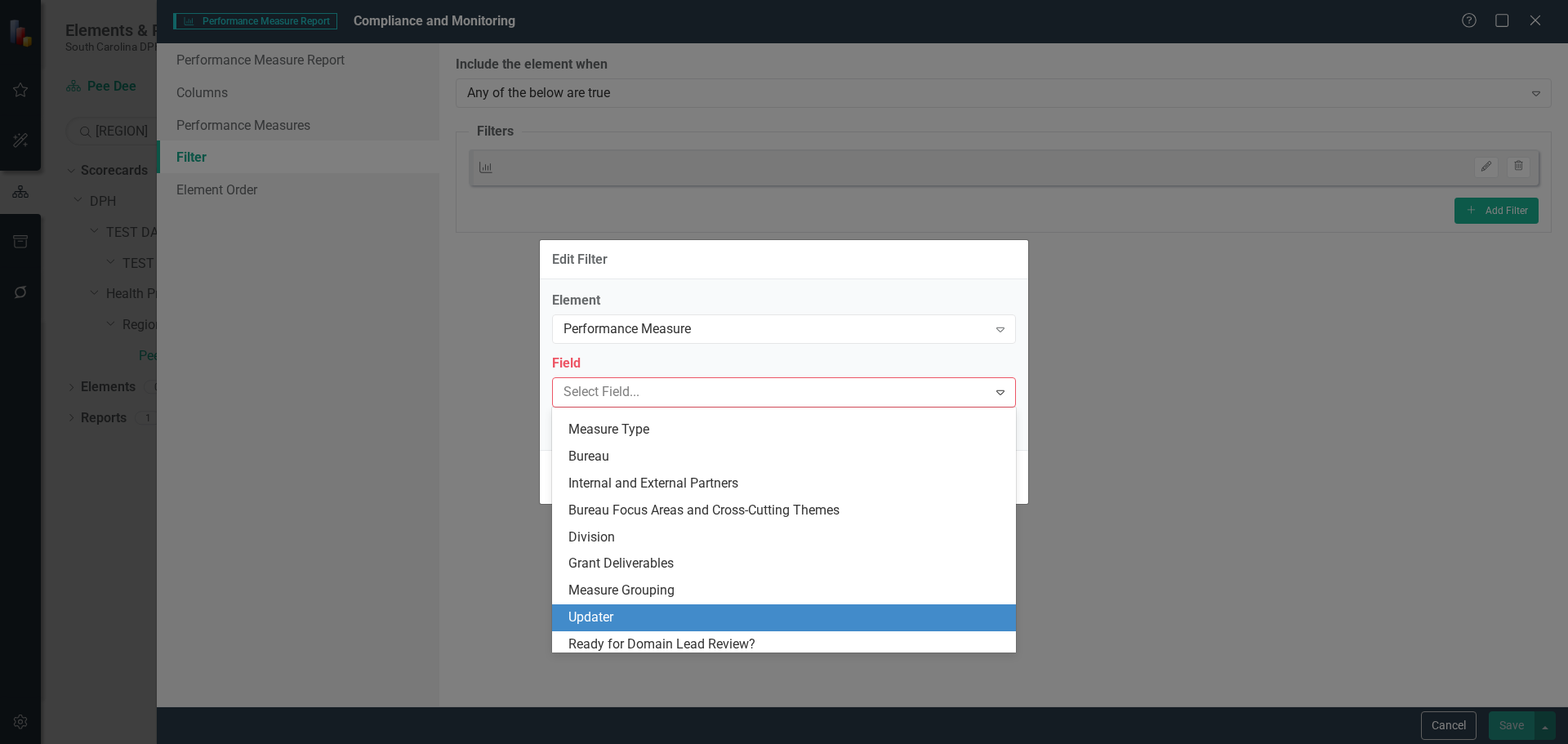 scroll, scrollTop: 395, scrollLeft: 0, axis: vertical 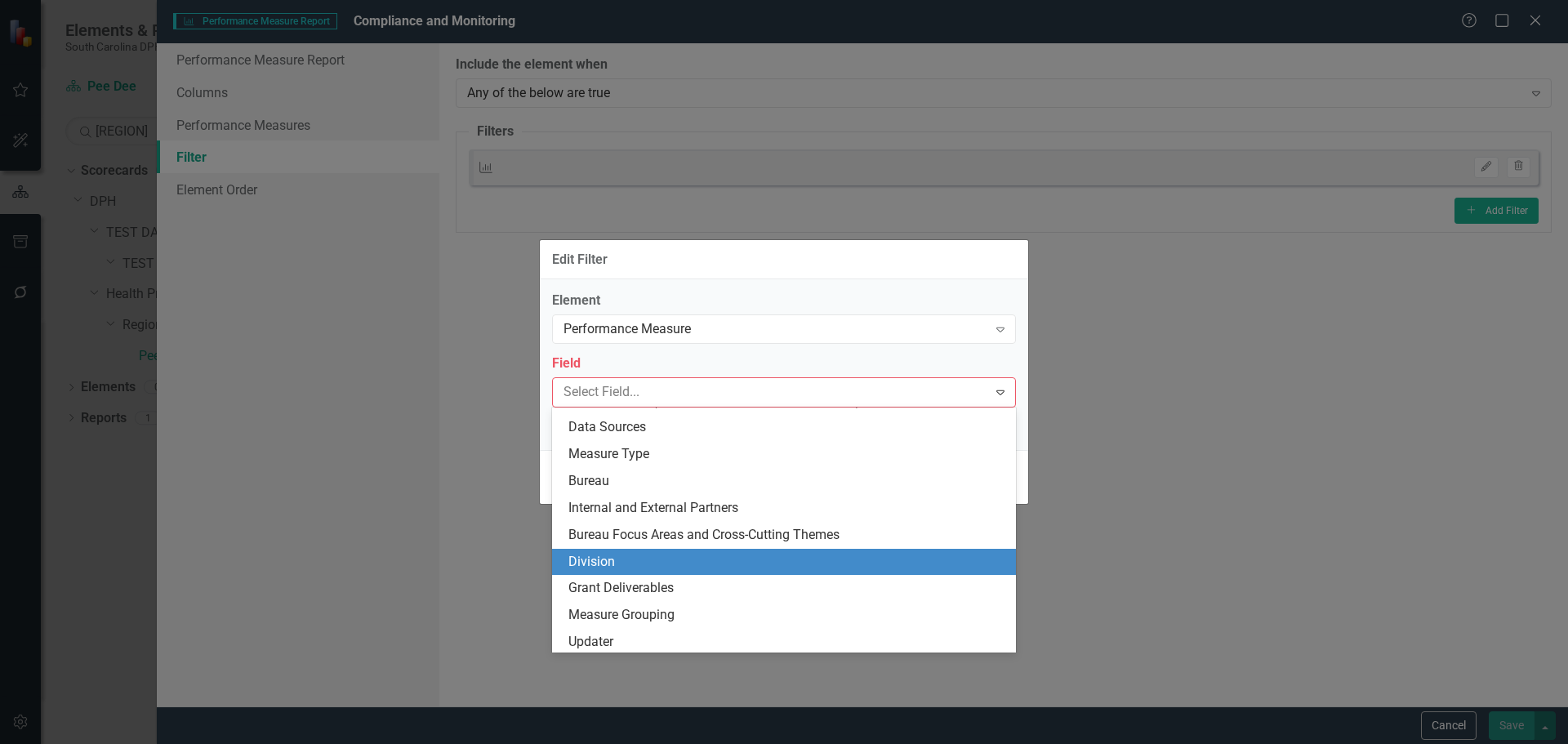 click on "Division" at bounding box center (787, 562) 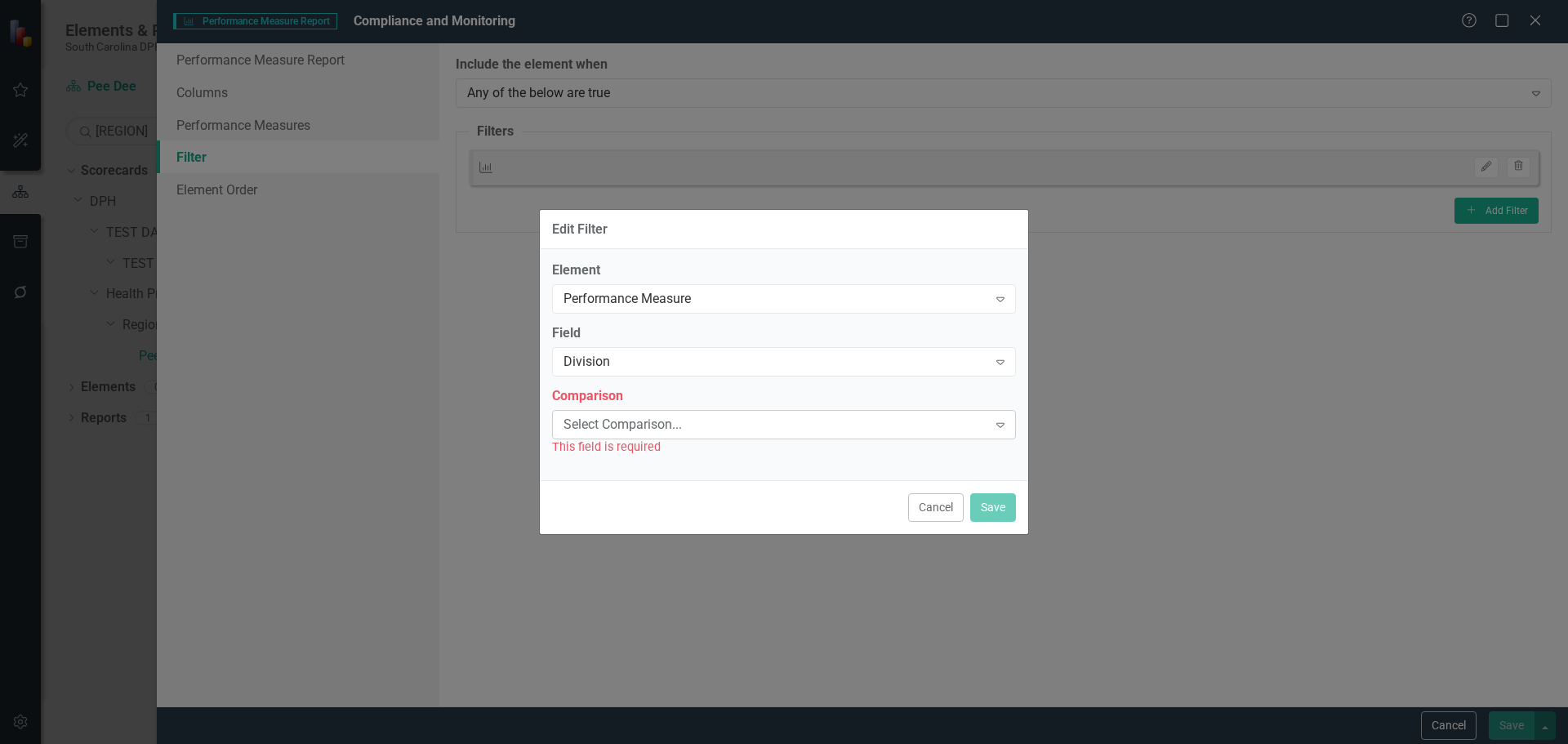 click on "Select Comparison..." at bounding box center (775, 424) 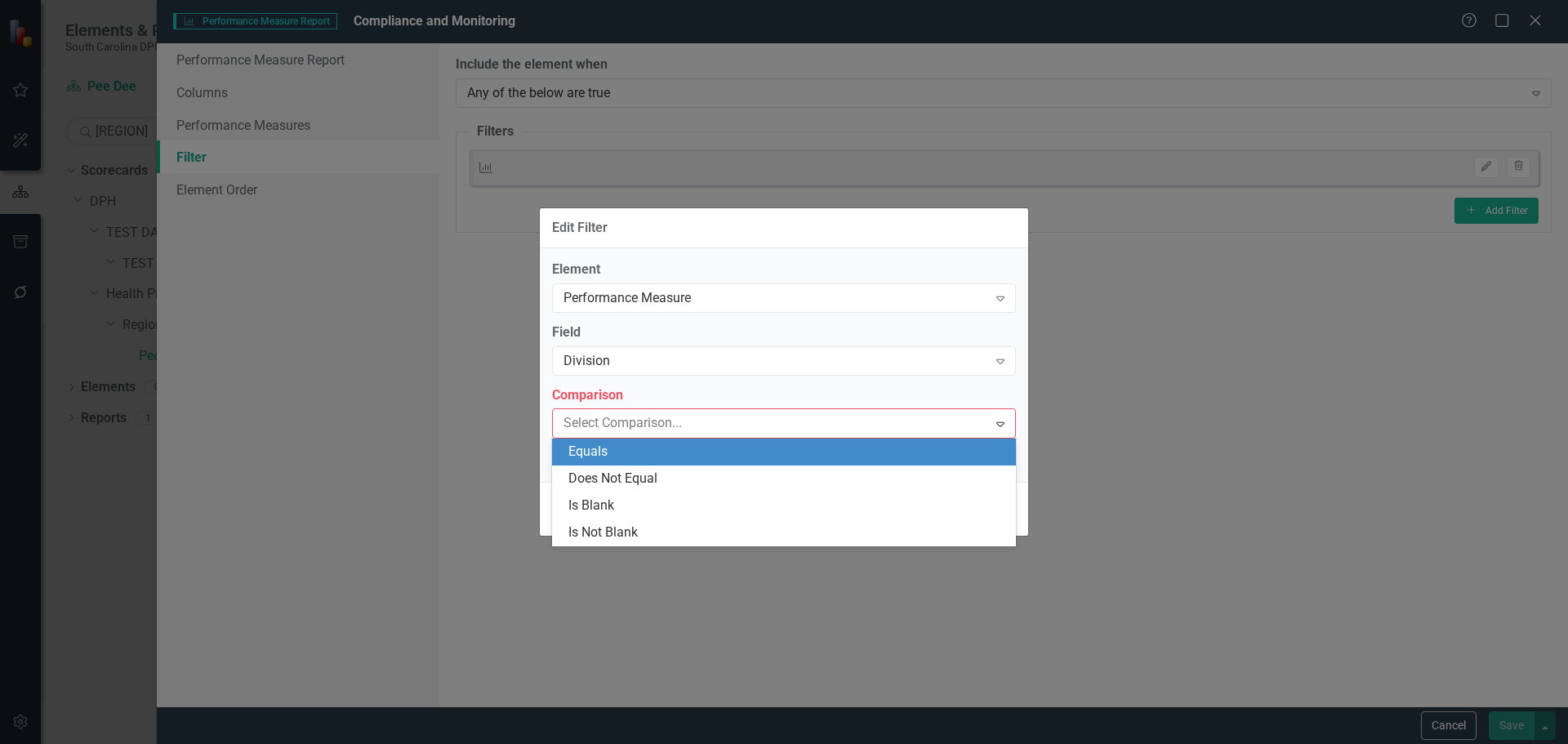 click on "Equals" at bounding box center [787, 452] 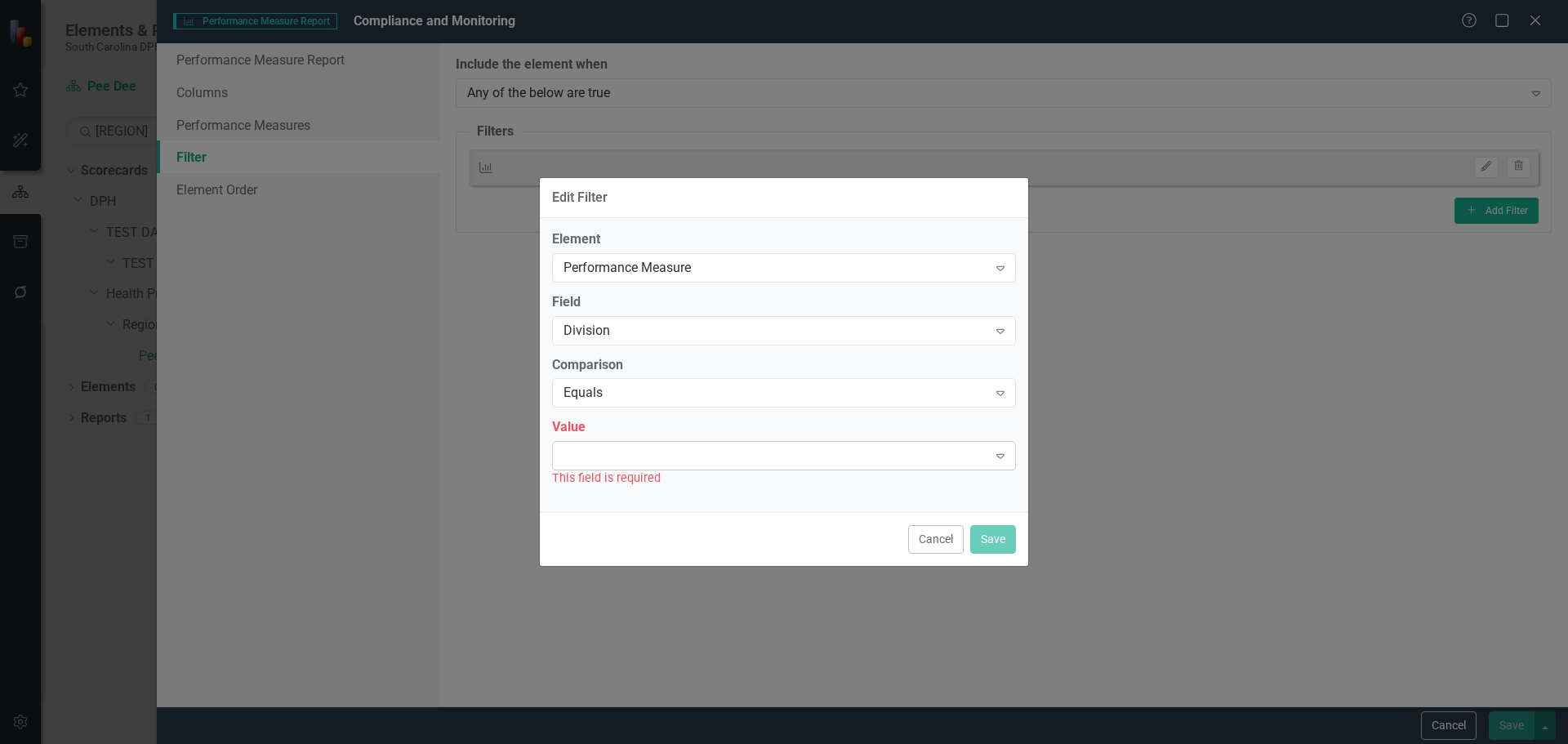click on "Expand" at bounding box center (784, 456) 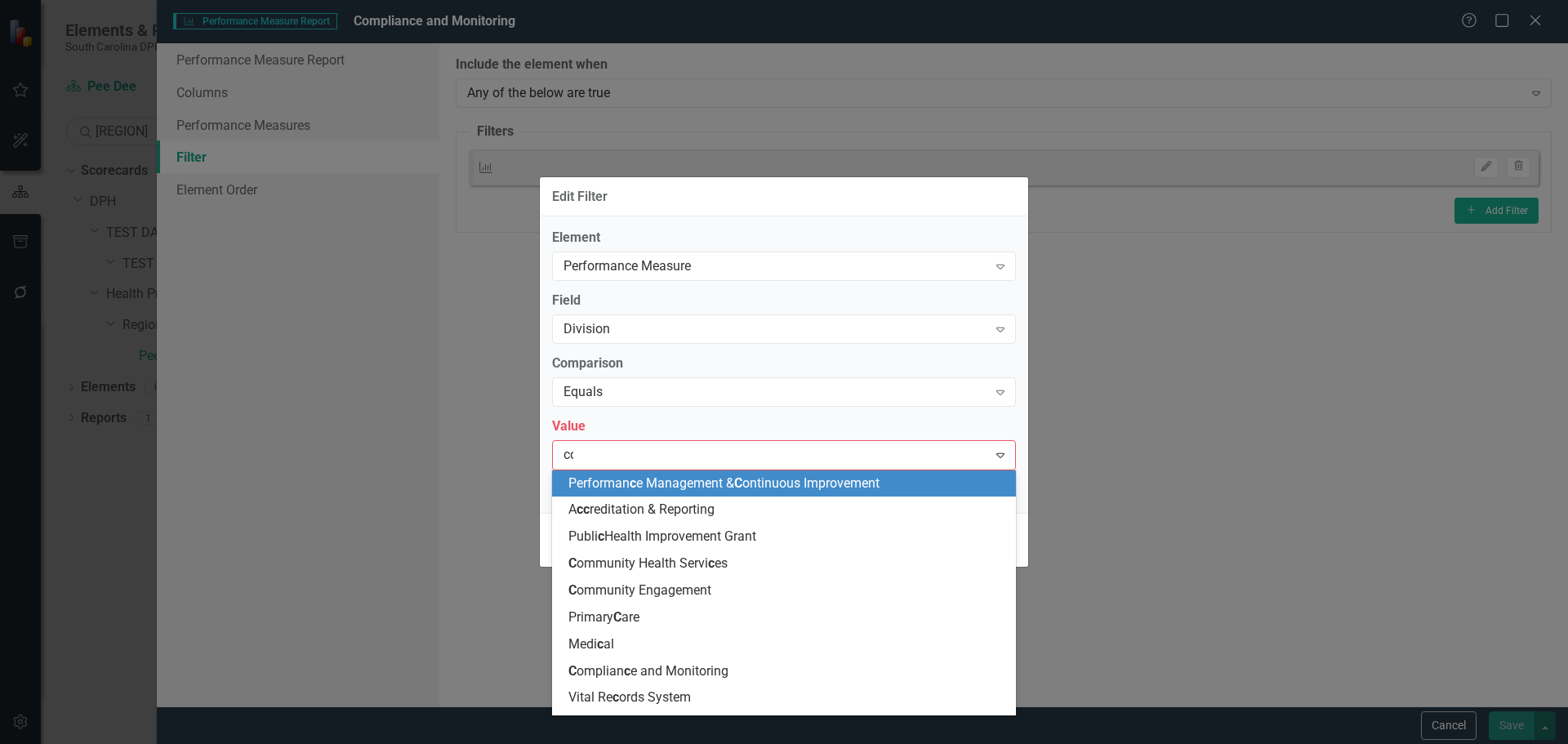 type on "com" 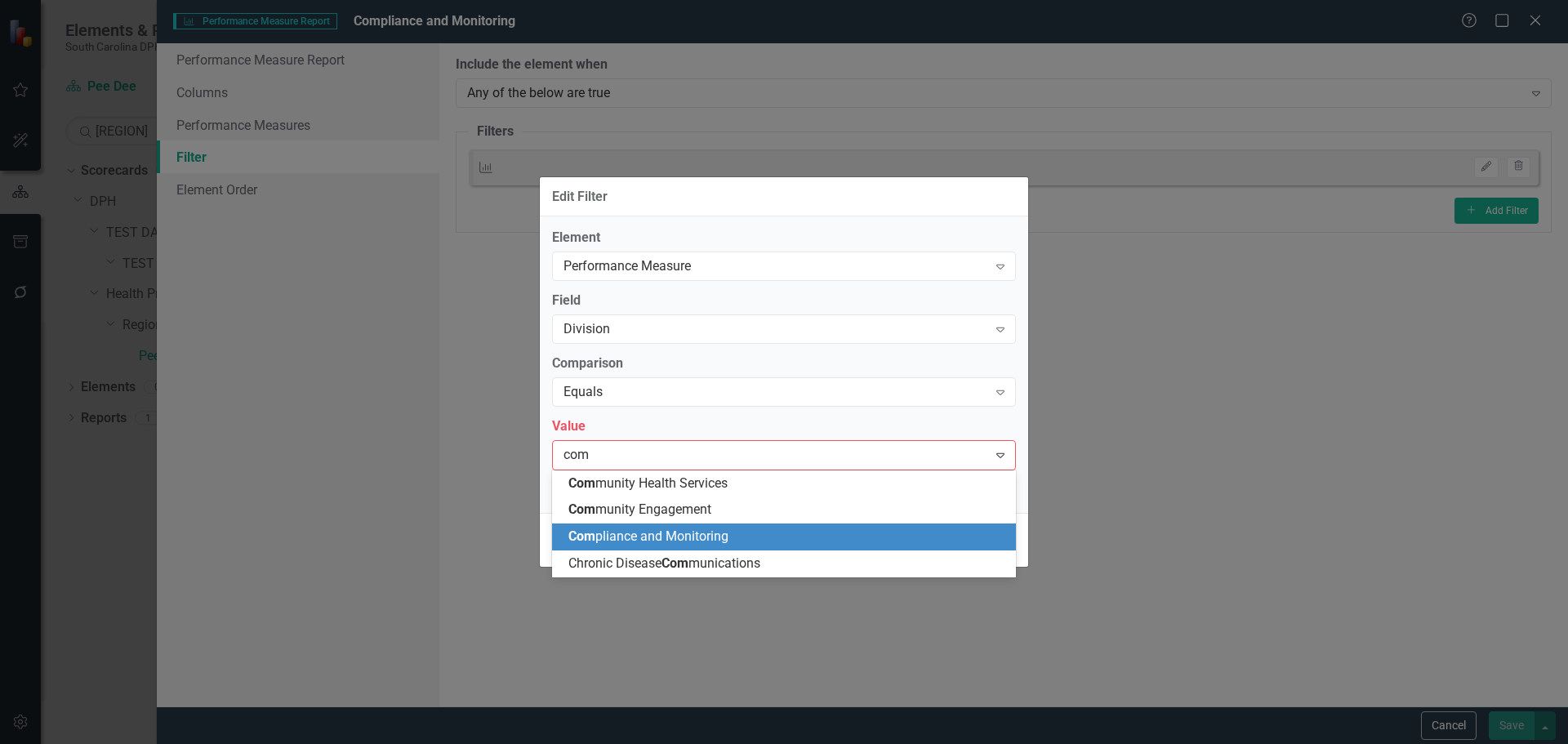click on "Com pliance and Monitoring" at bounding box center (648, 536) 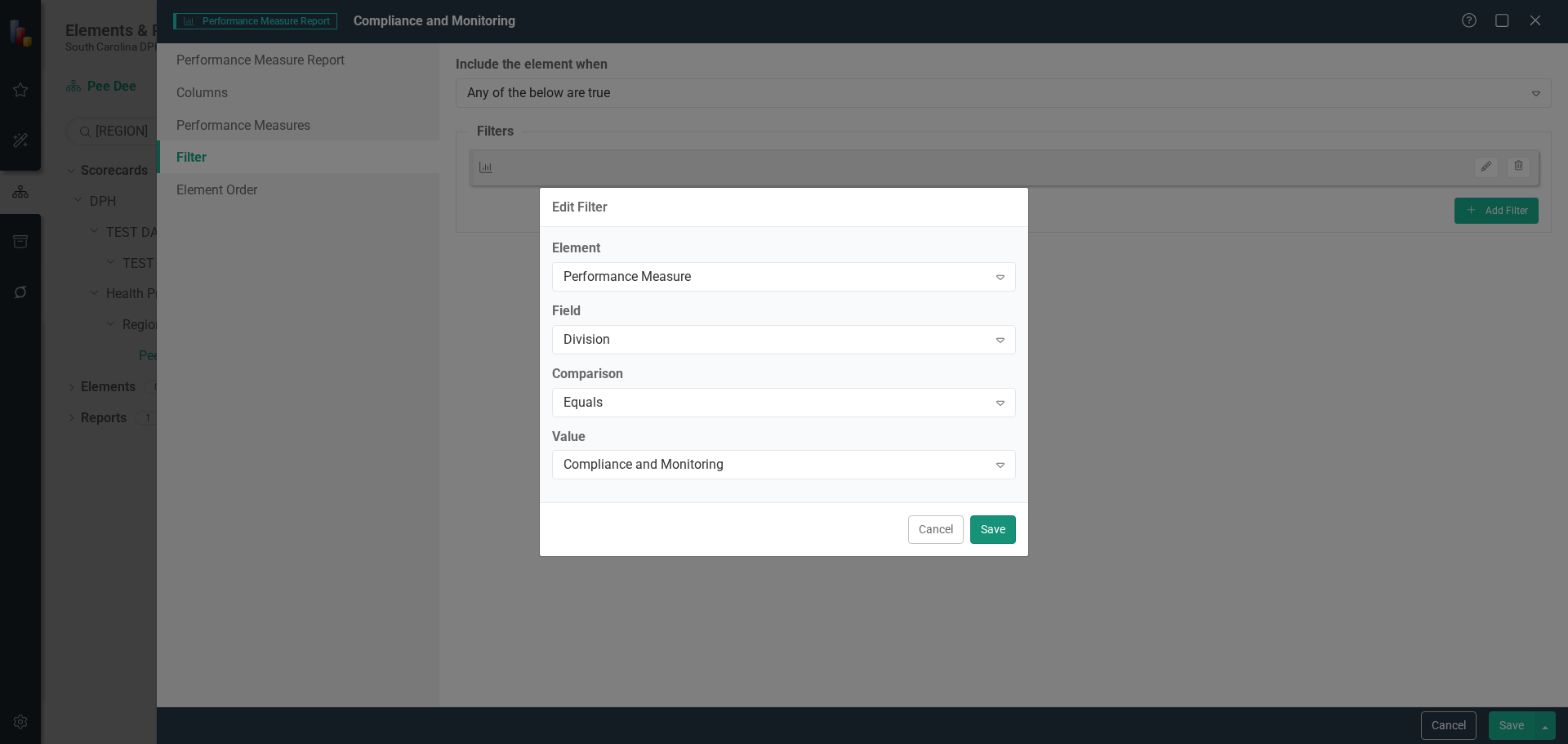 click on "Save" at bounding box center [993, 529] 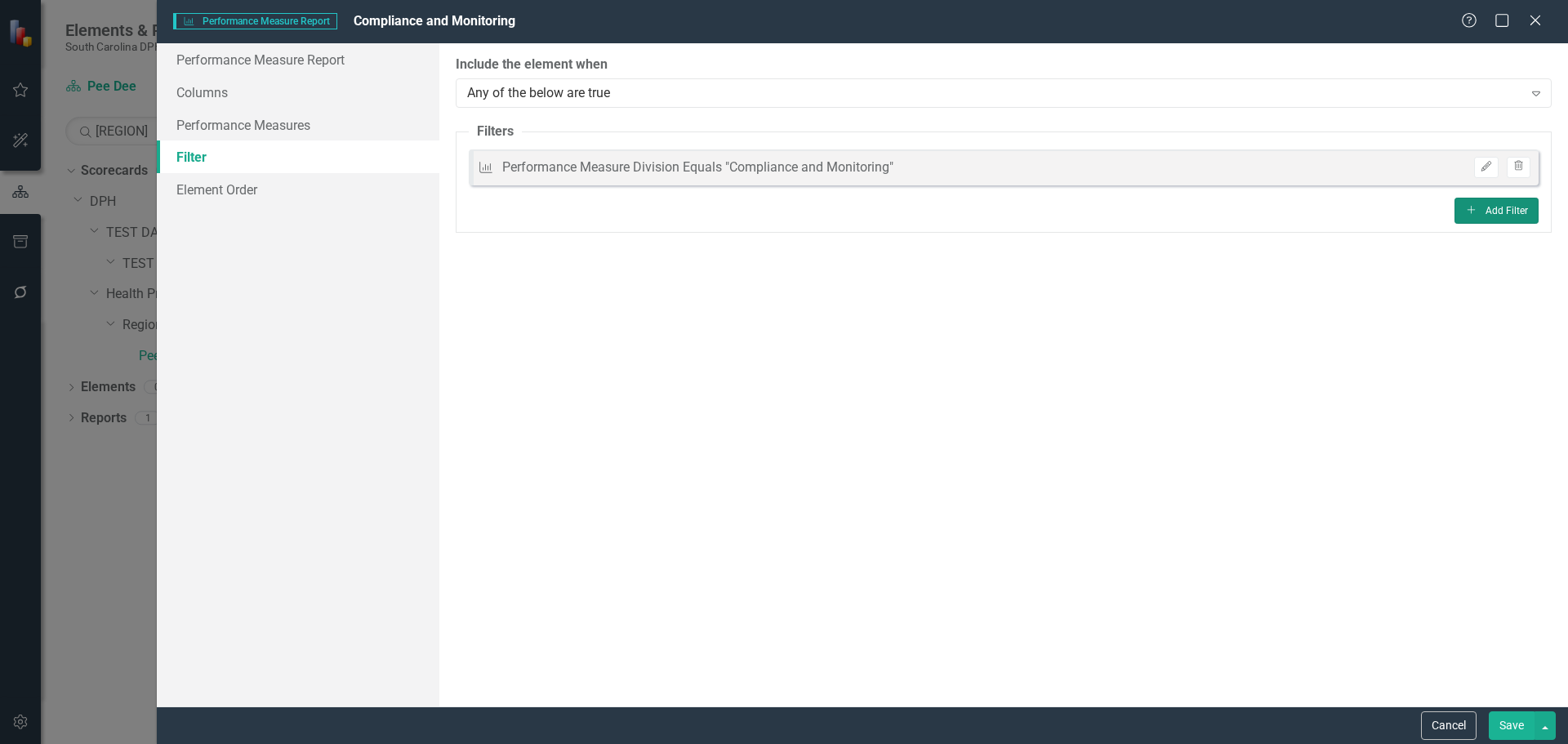 click on "Add Add Filter" at bounding box center (1496, 211) 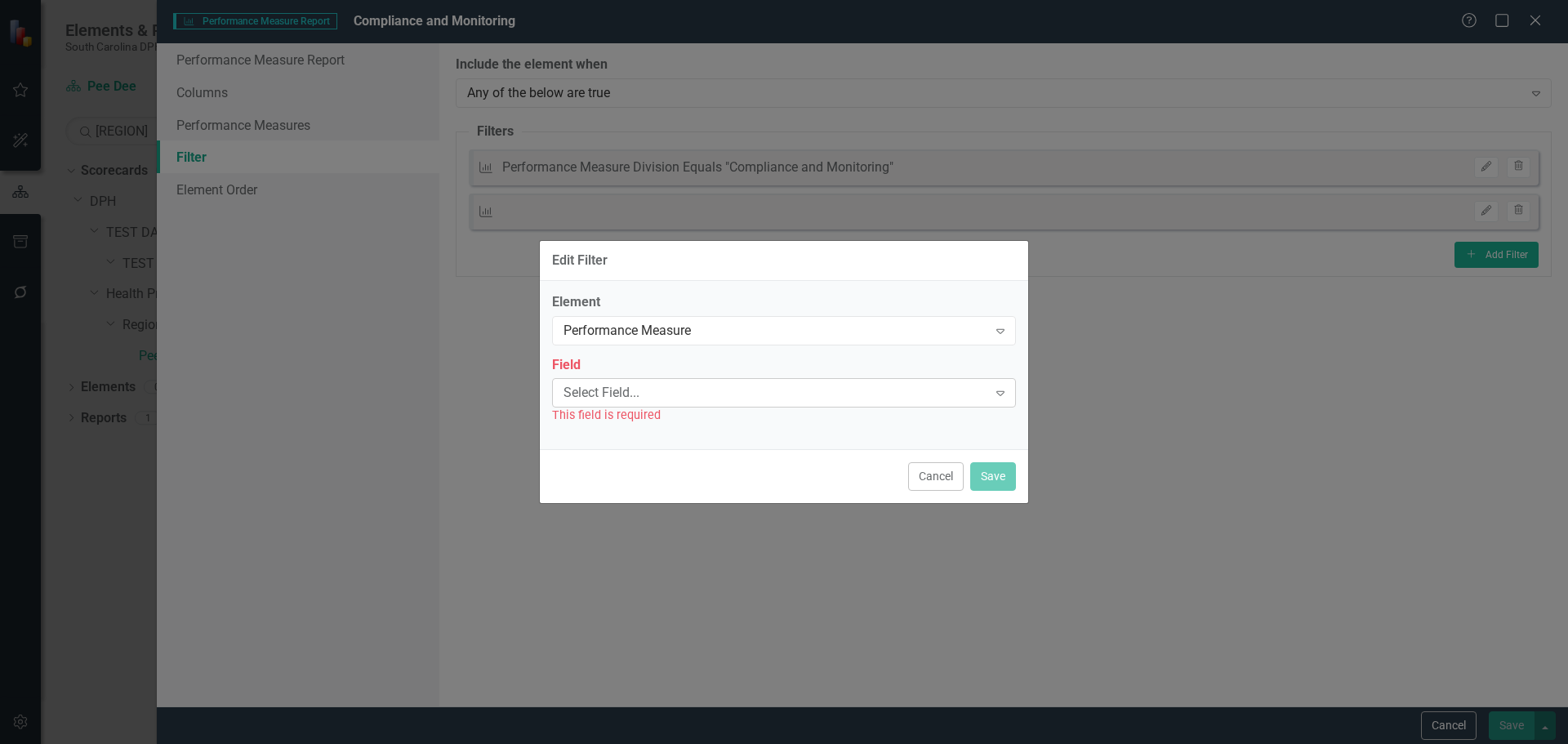 click on "Select Field..." at bounding box center [775, 393] 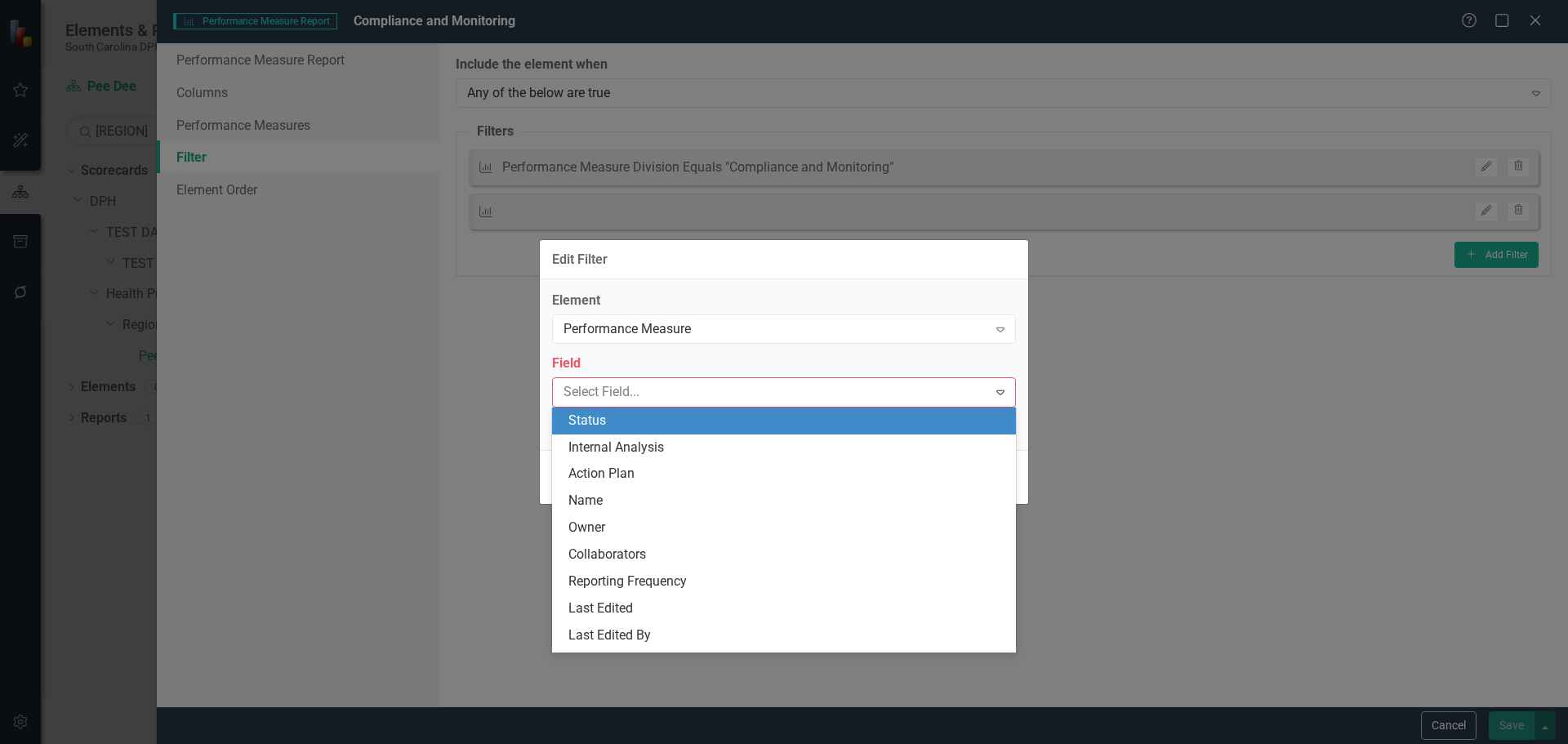 type on "s" 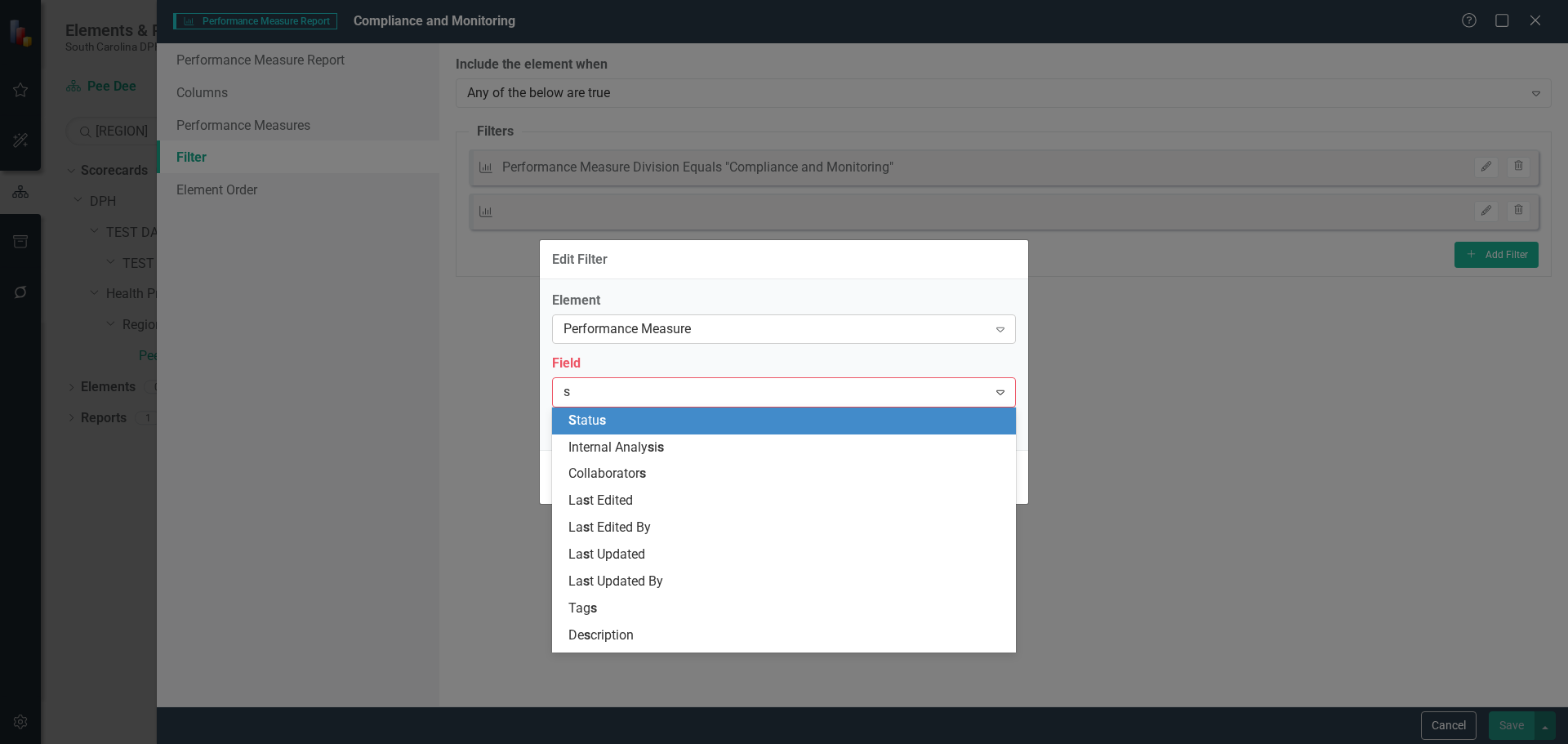 click on "Performance Measure" at bounding box center (775, 329) 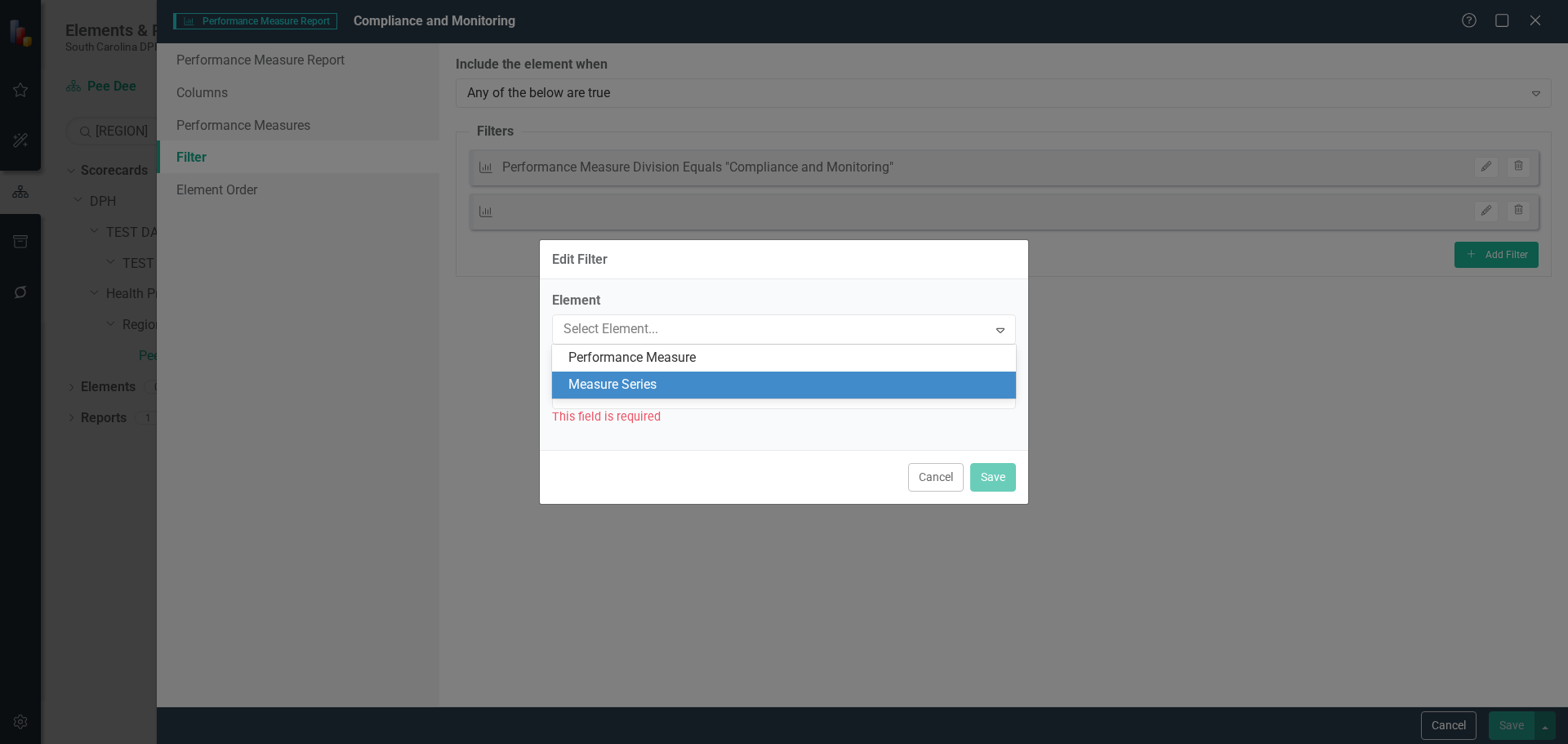 click on "Measure Series" at bounding box center (787, 385) 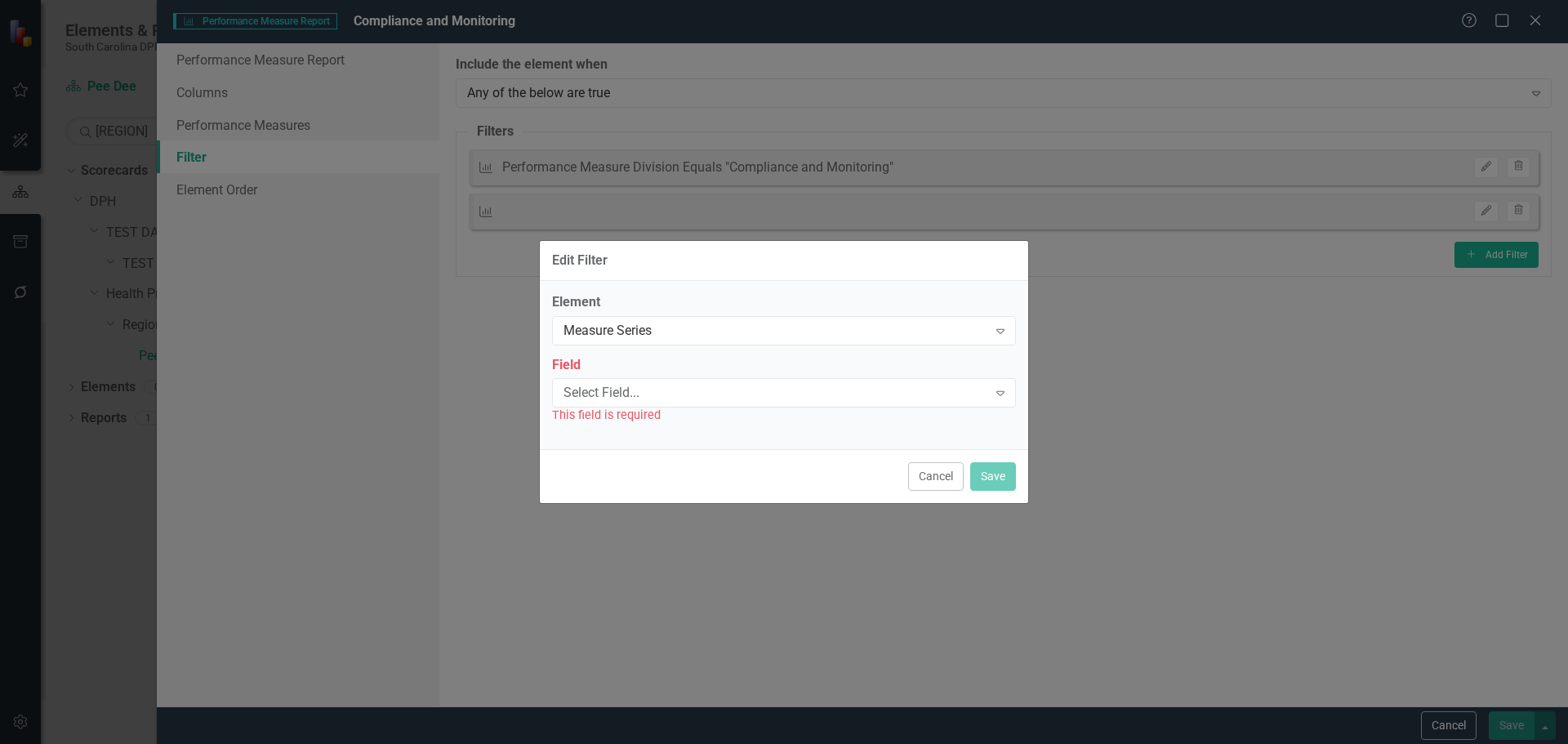 click on "Select Field..." at bounding box center [775, 393] 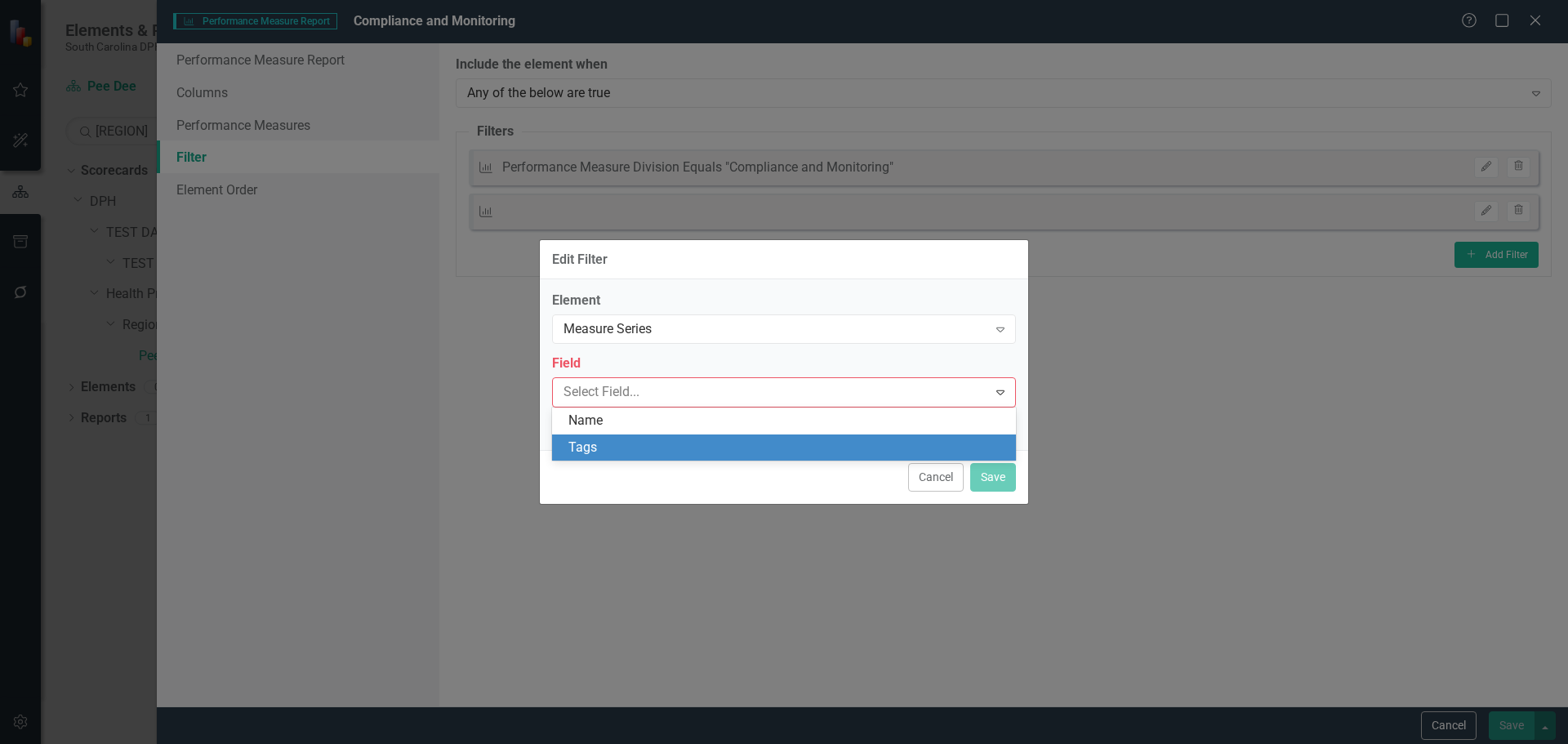 click on "Name" at bounding box center [787, 421] 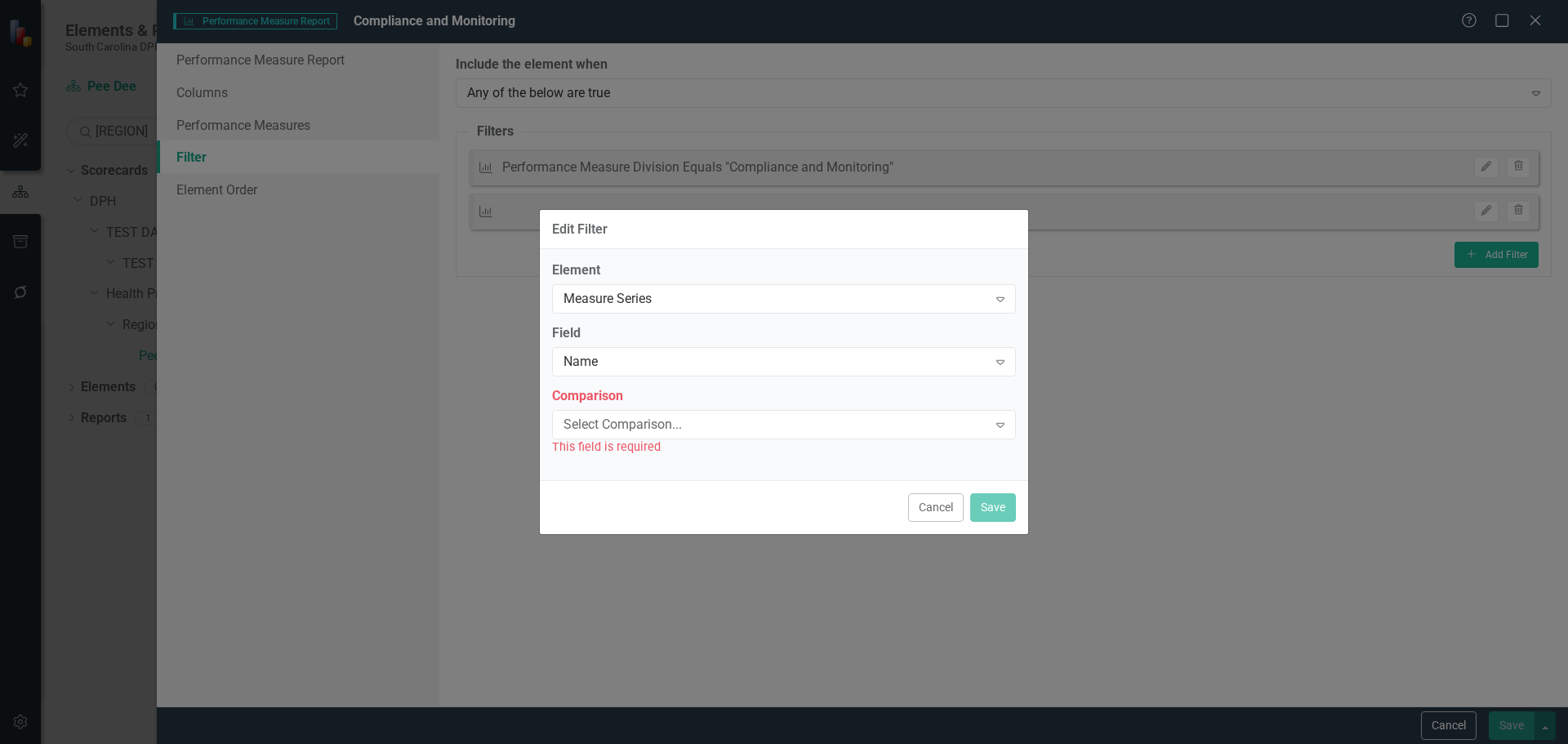 click on "Select Comparison..." at bounding box center [775, 424] 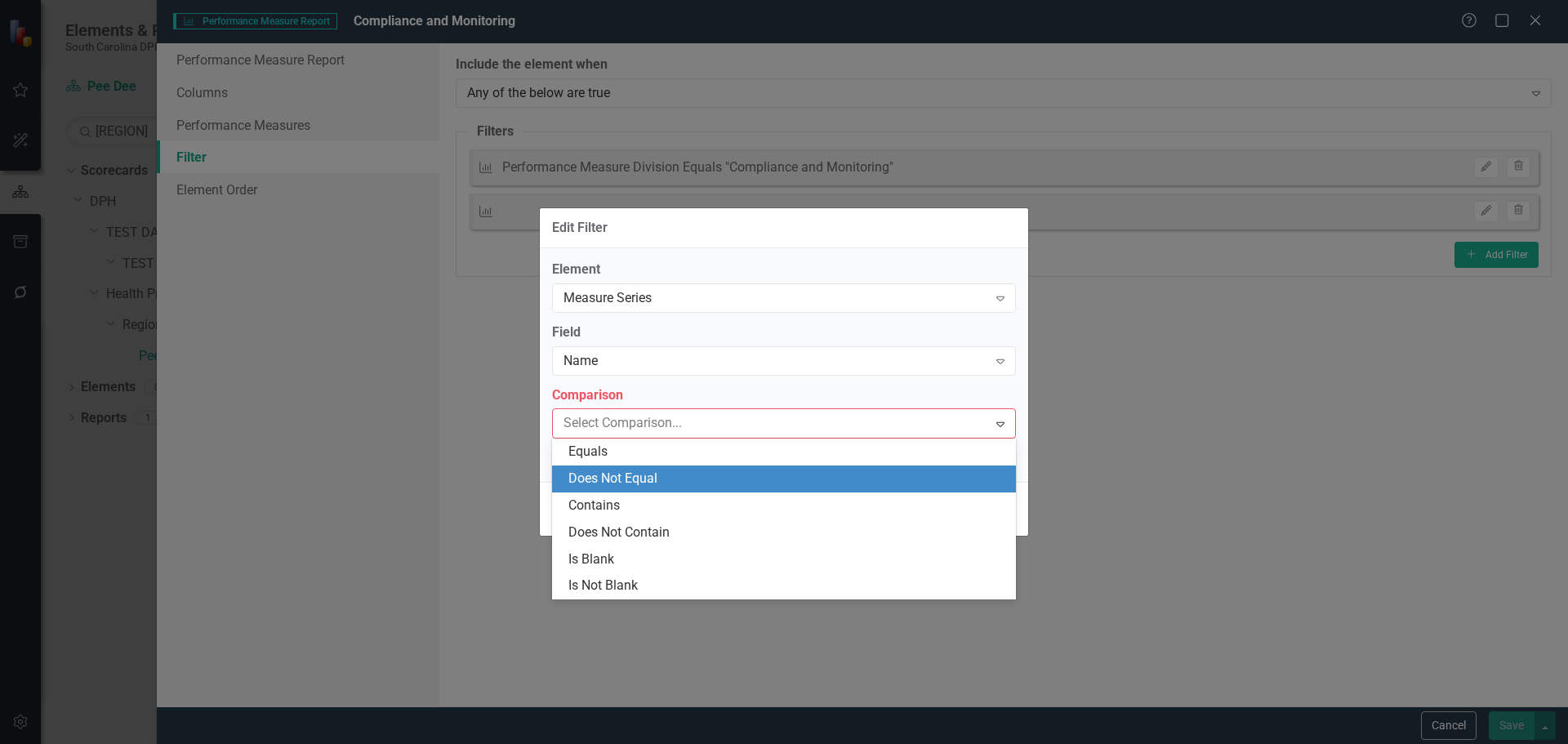 click on "Does Not Equal" at bounding box center [787, 479] 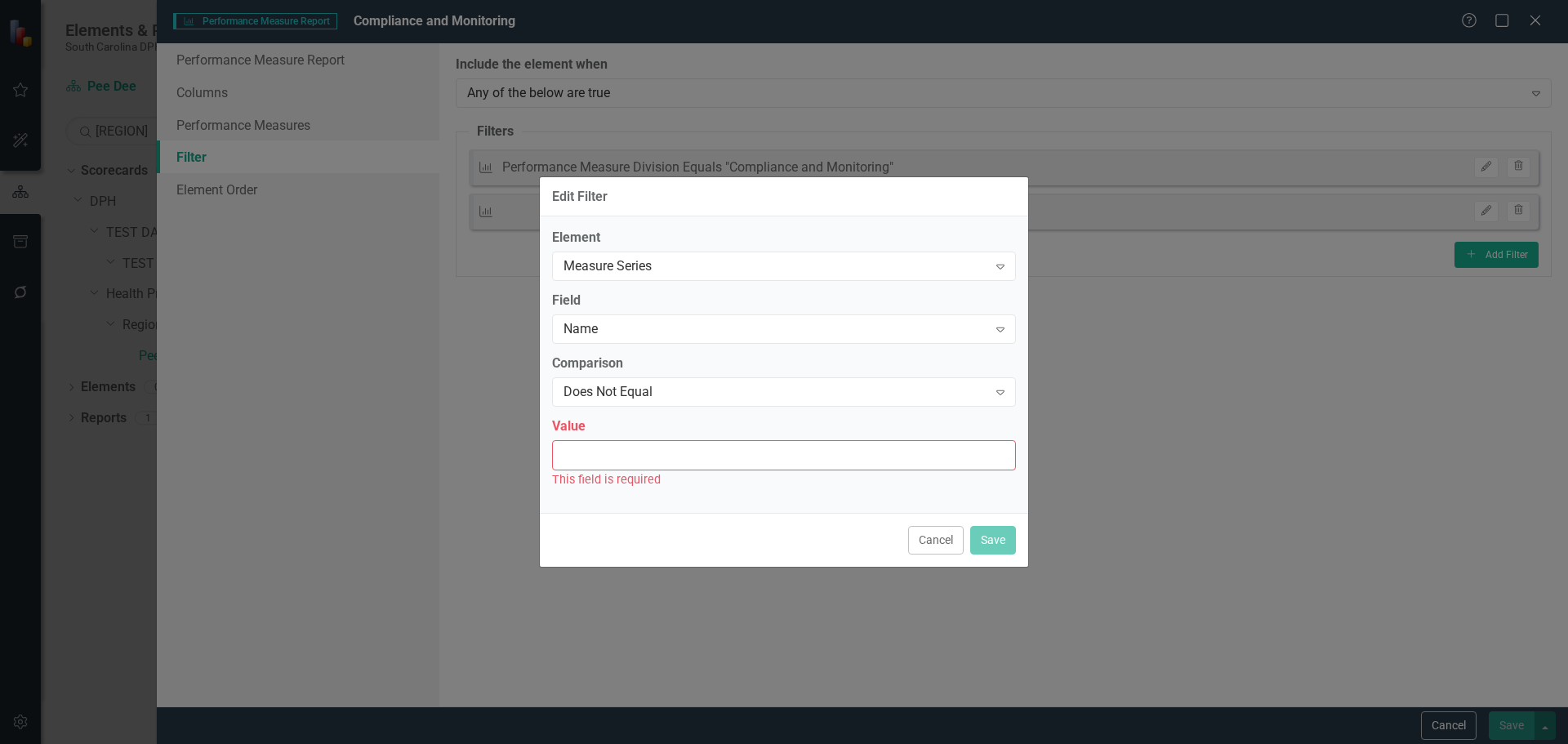 drag, startPoint x: 615, startPoint y: 452, endPoint x: 621, endPoint y: 434, distance: 18.973666 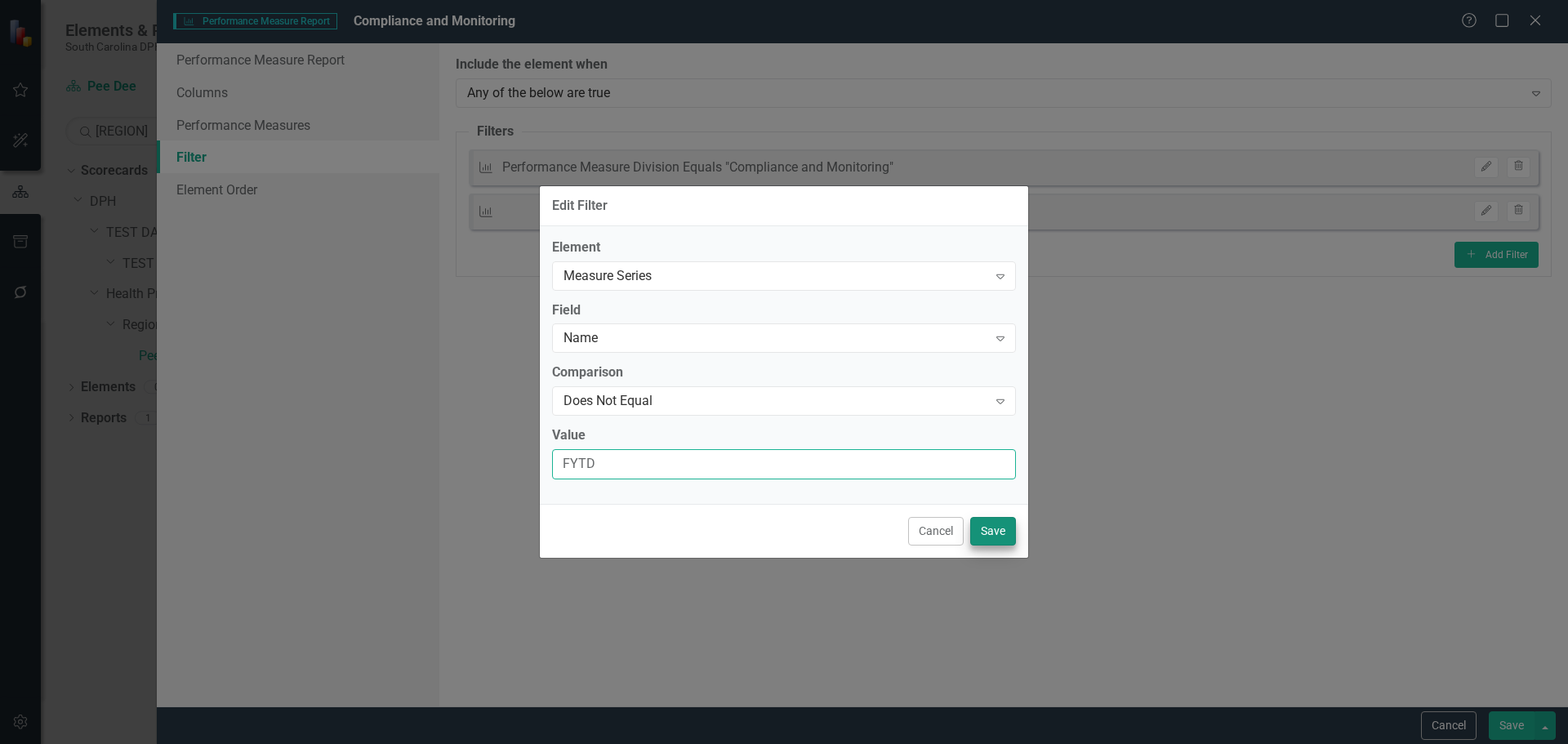 type on "FYTD" 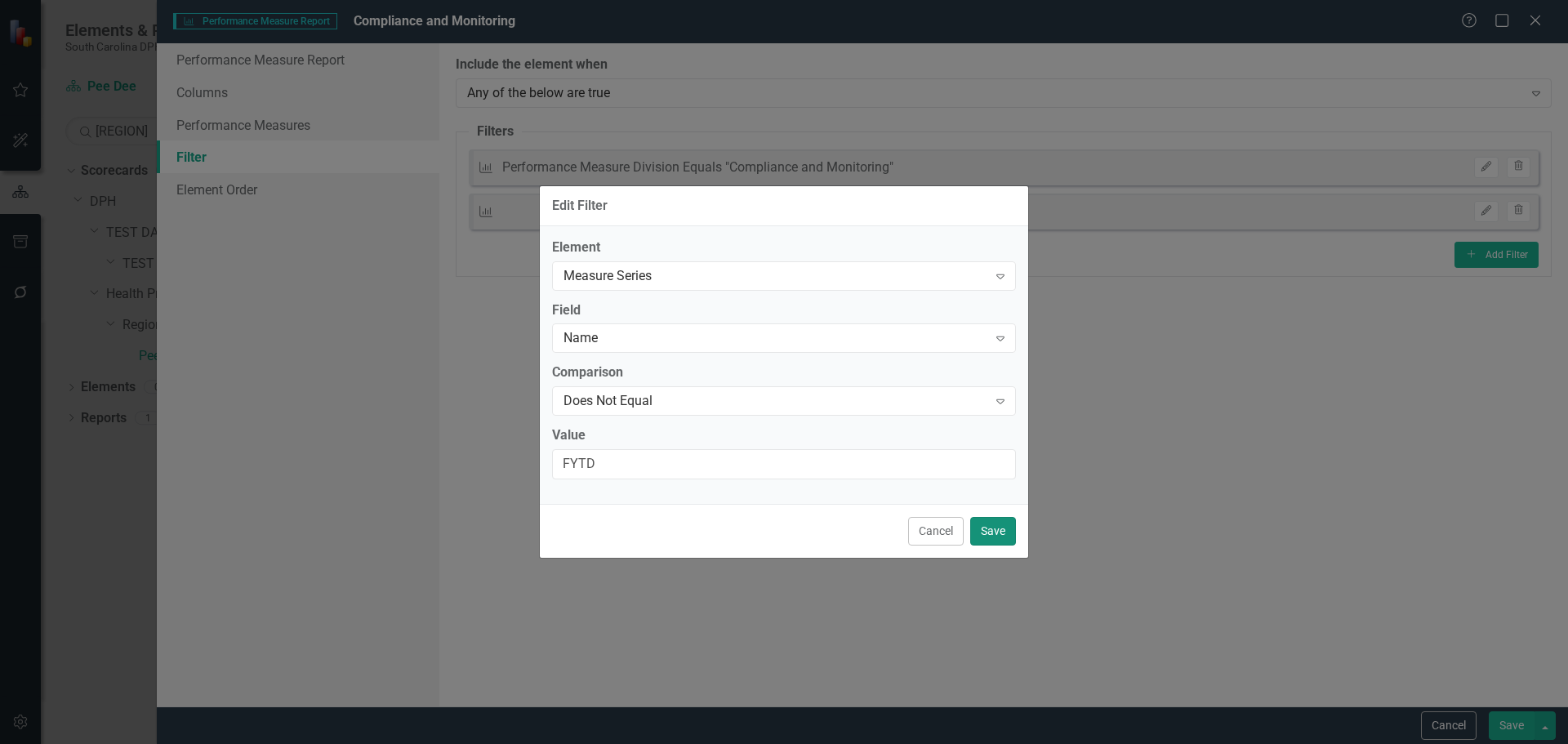 click on "Save" at bounding box center (993, 531) 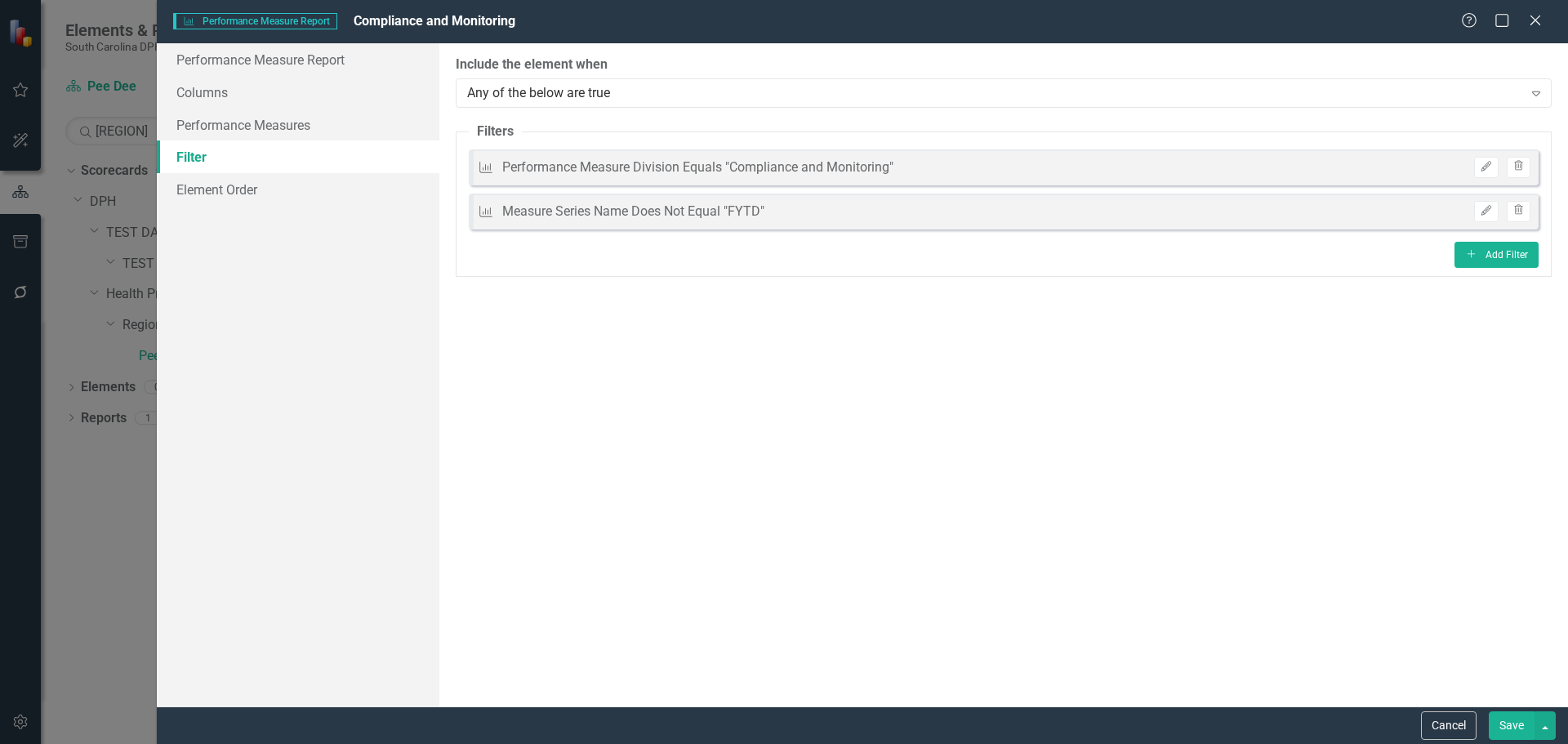 click on "Save" at bounding box center (1512, 725) 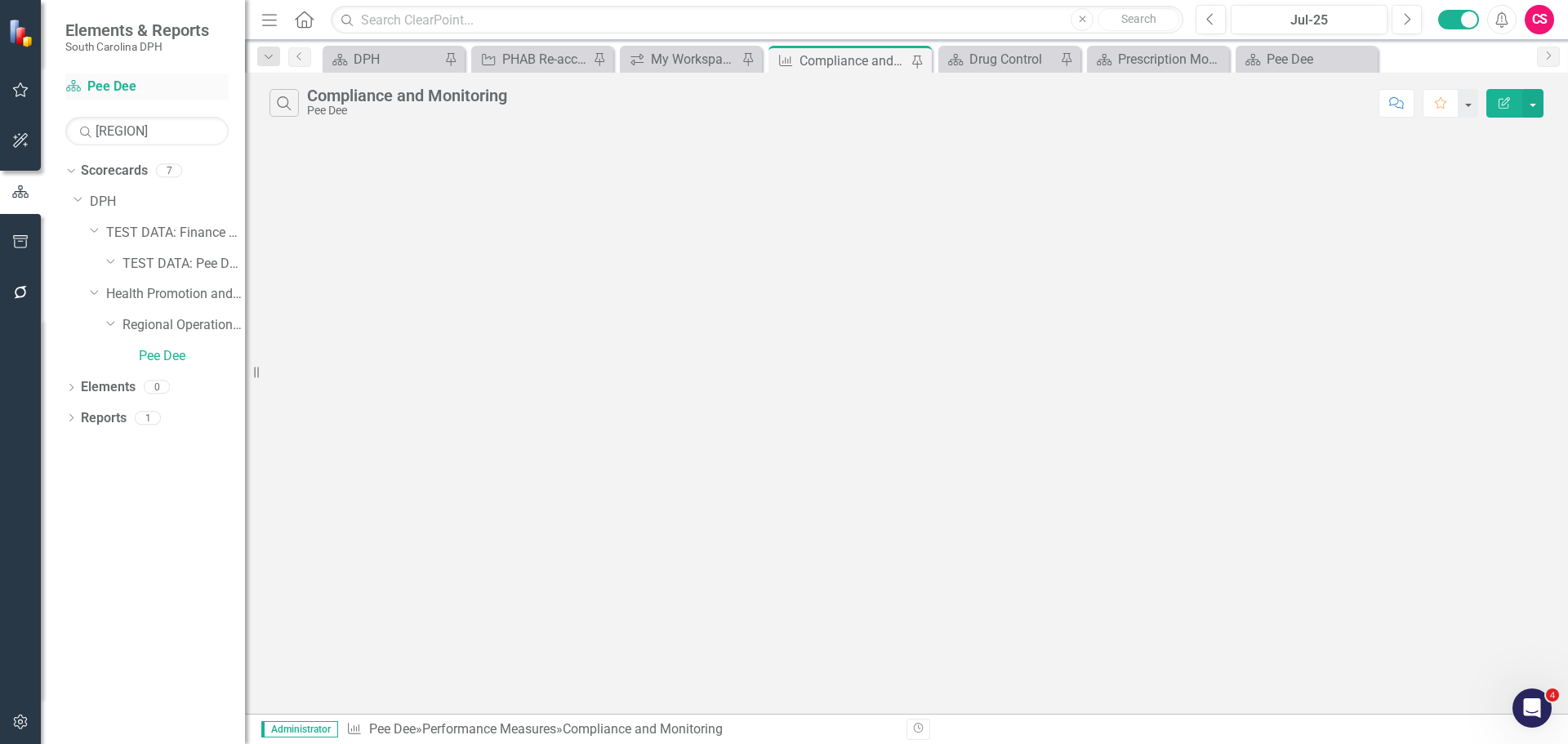 click on "Scorecard Pee Dee" at bounding box center [147, 87] 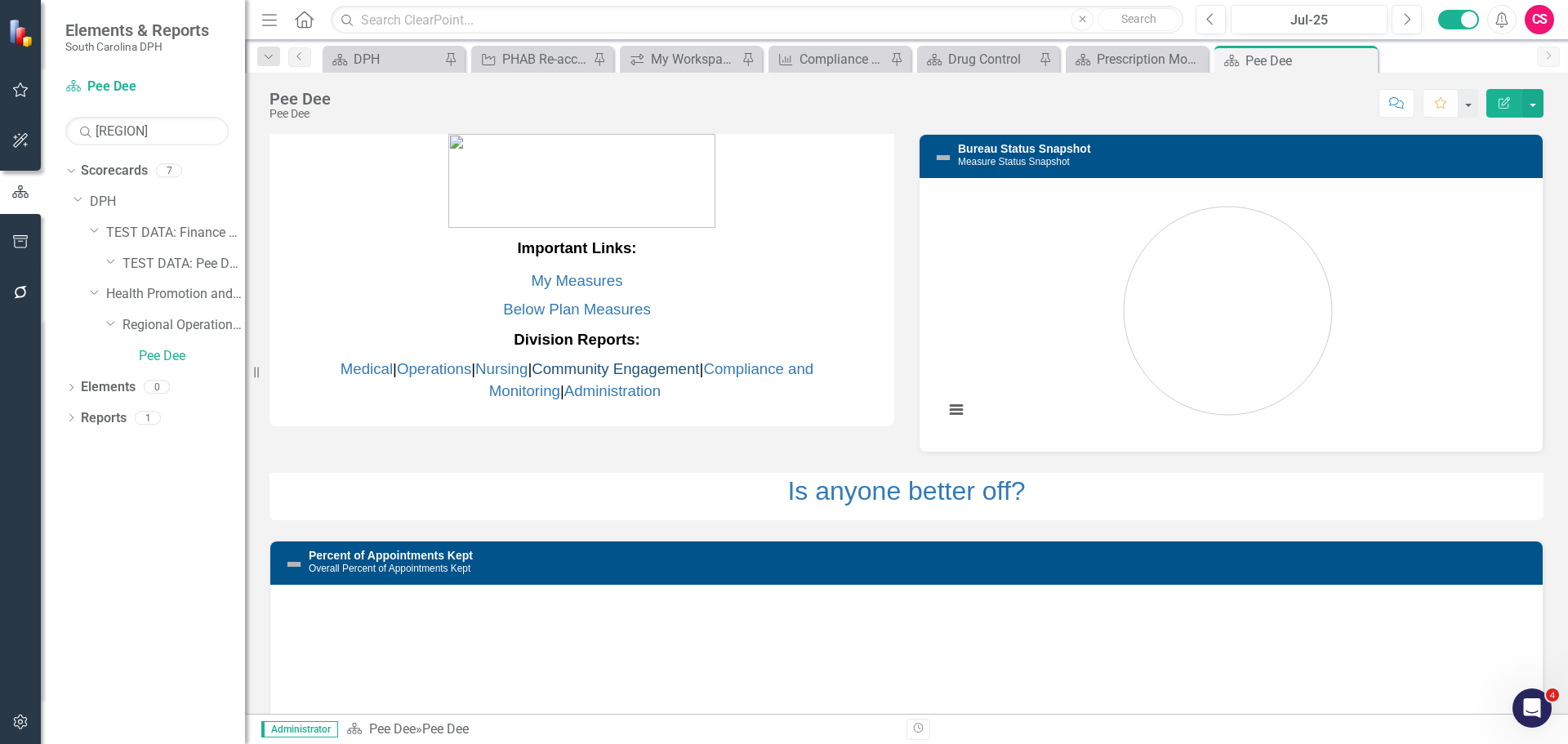 click on "Community Engagement" at bounding box center [615, 368] 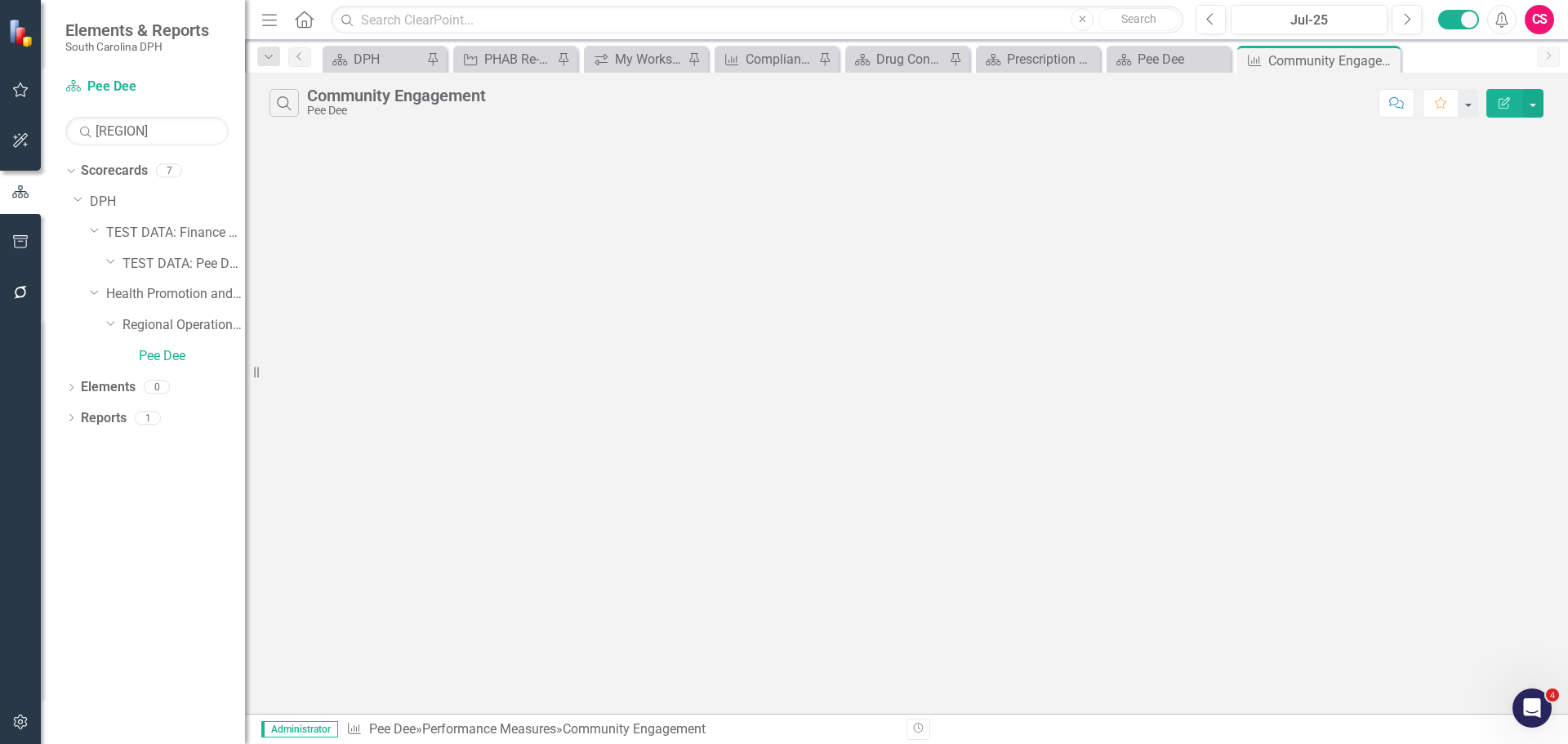 click 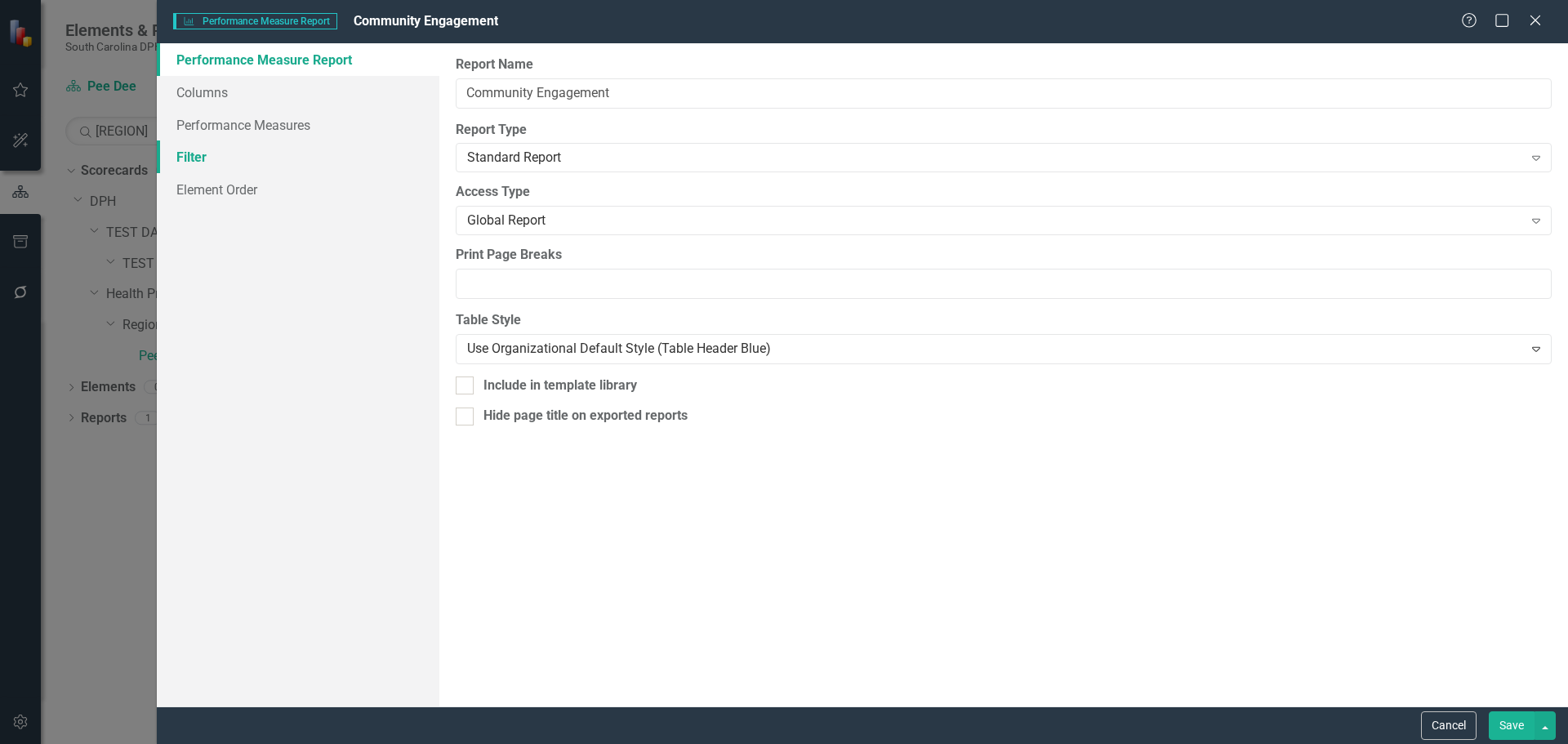 click on "Filter" at bounding box center [298, 157] 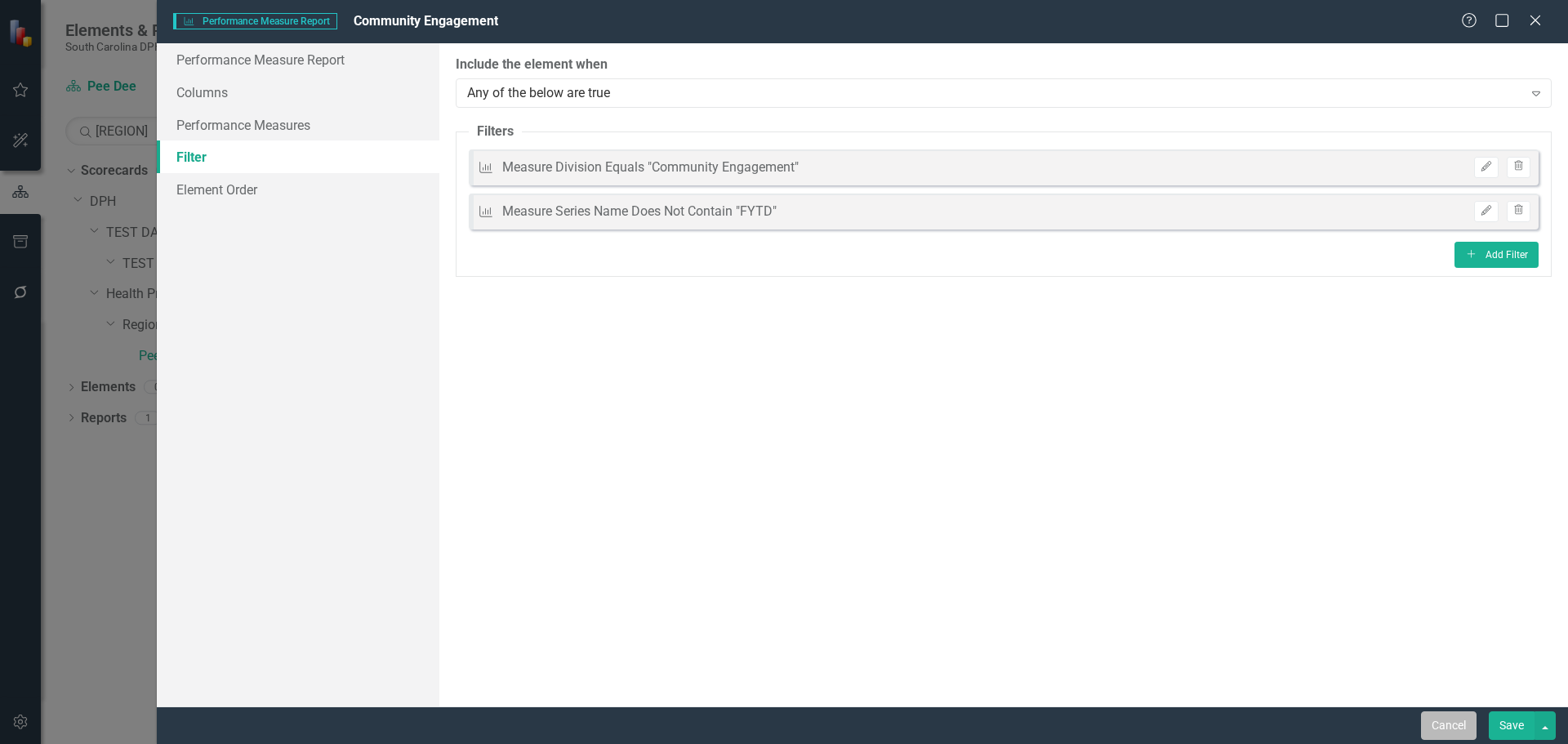 click on "Cancel" at bounding box center (1449, 725) 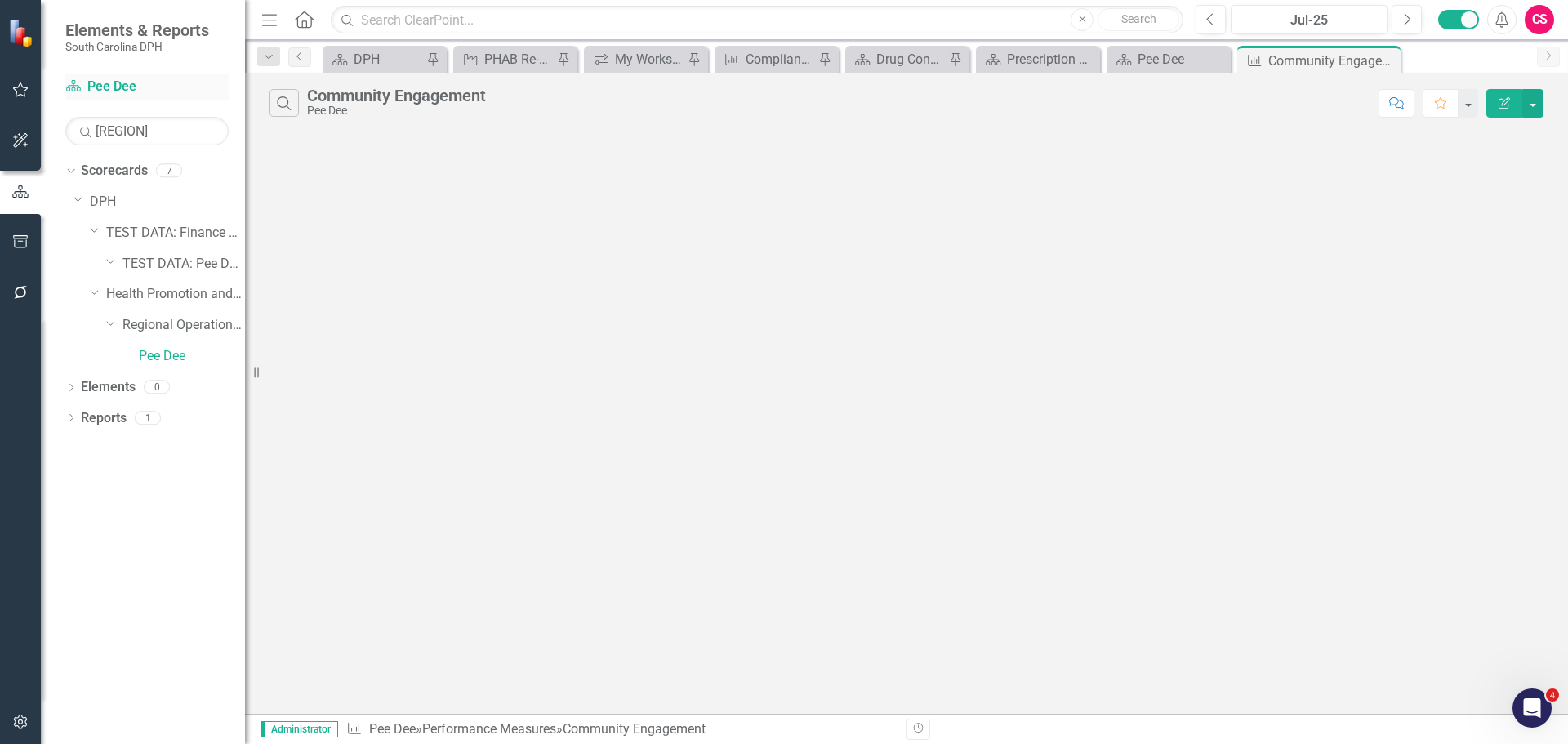 click on "Scorecard Pee Dee" at bounding box center (147, 87) 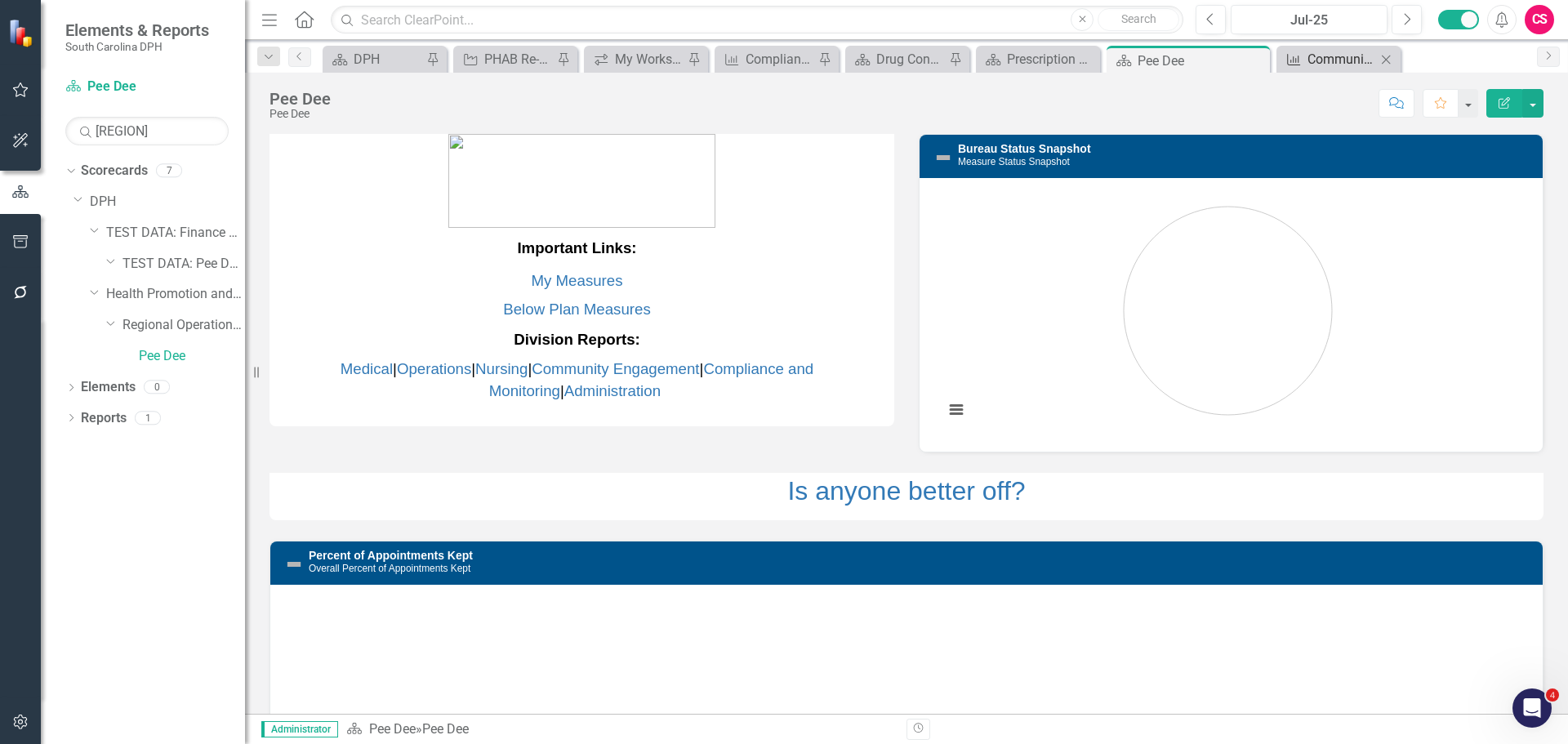 click on "Community Engagement" at bounding box center [1342, 59] 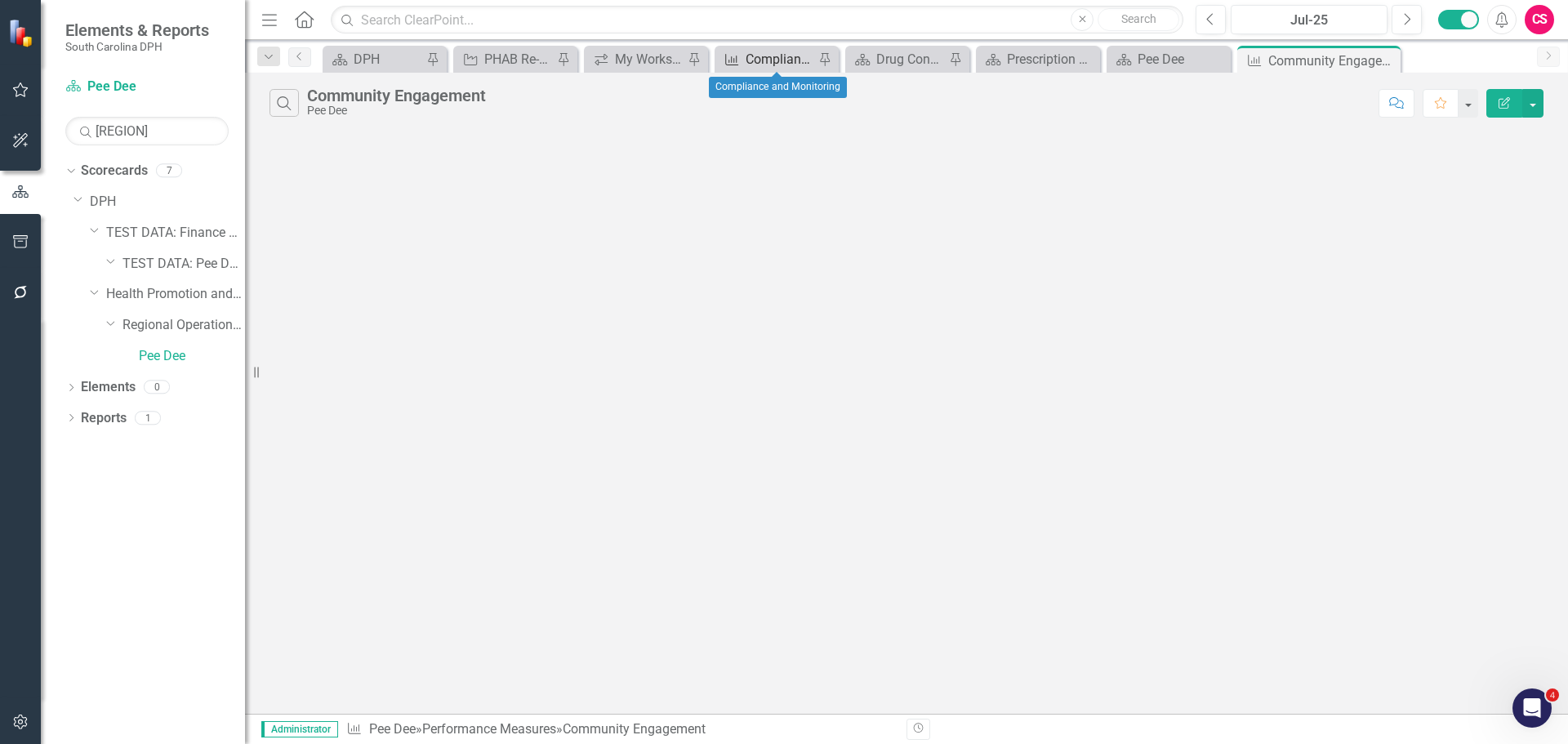 click on "Compliance and Monitoring" at bounding box center [780, 59] 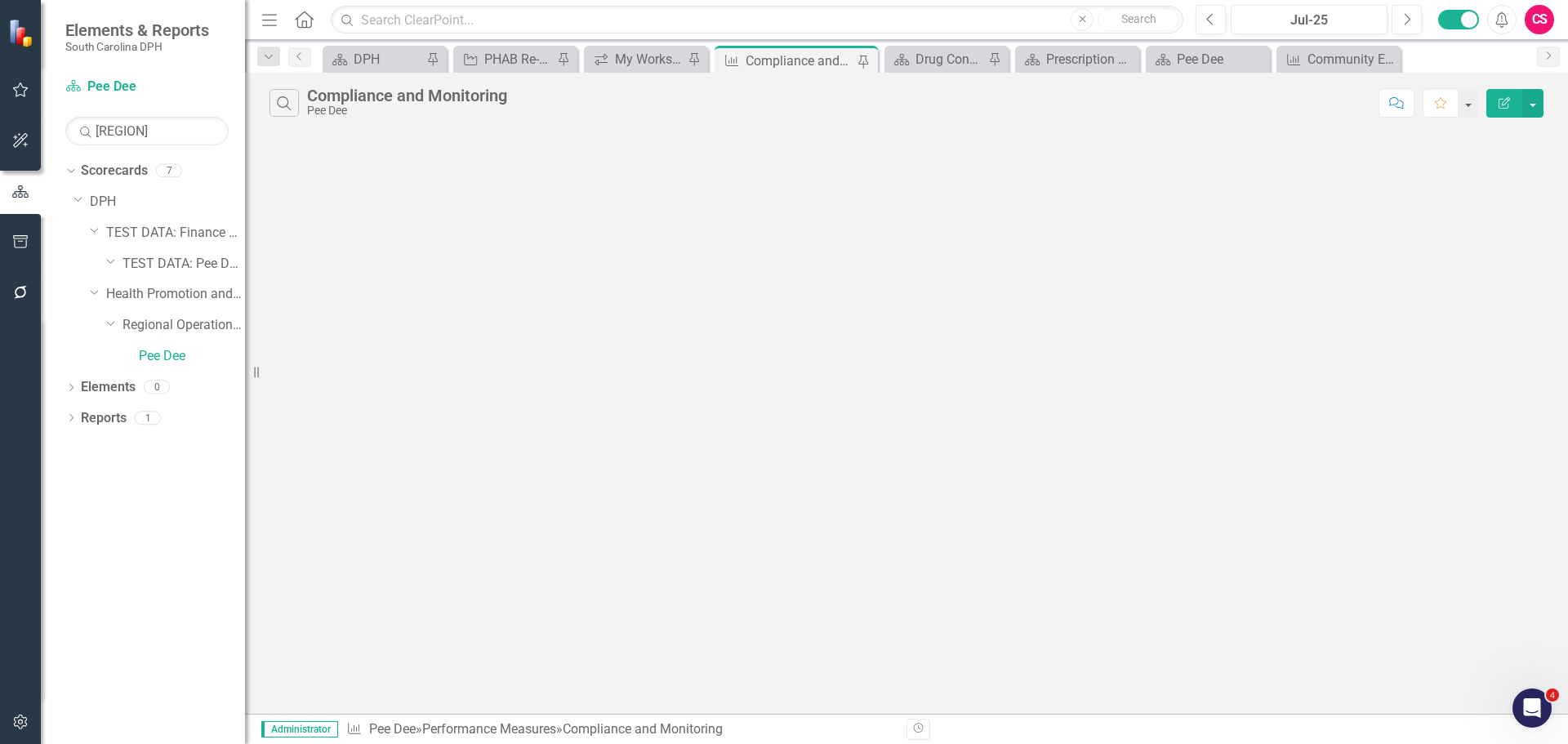click 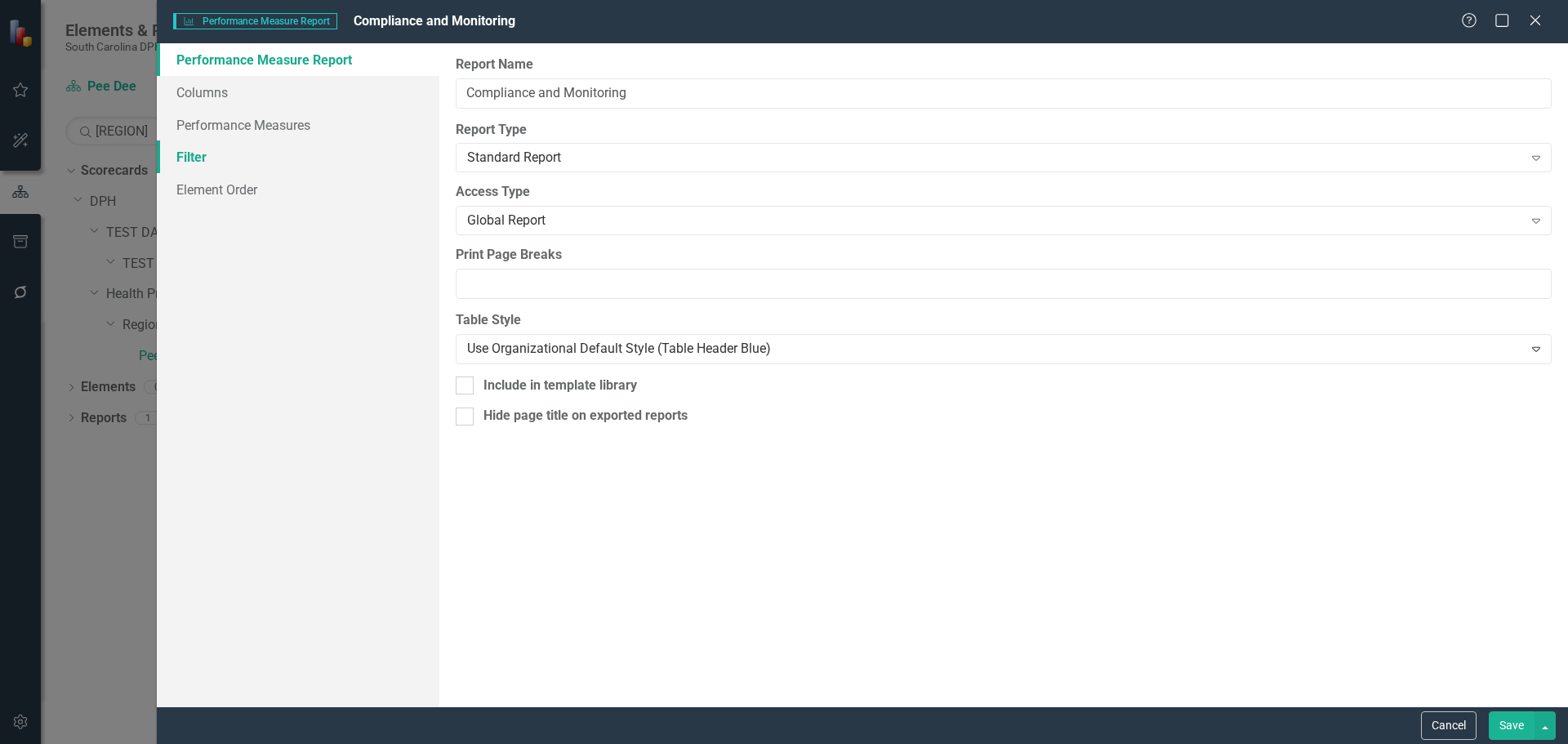 click on "Filter" at bounding box center [298, 157] 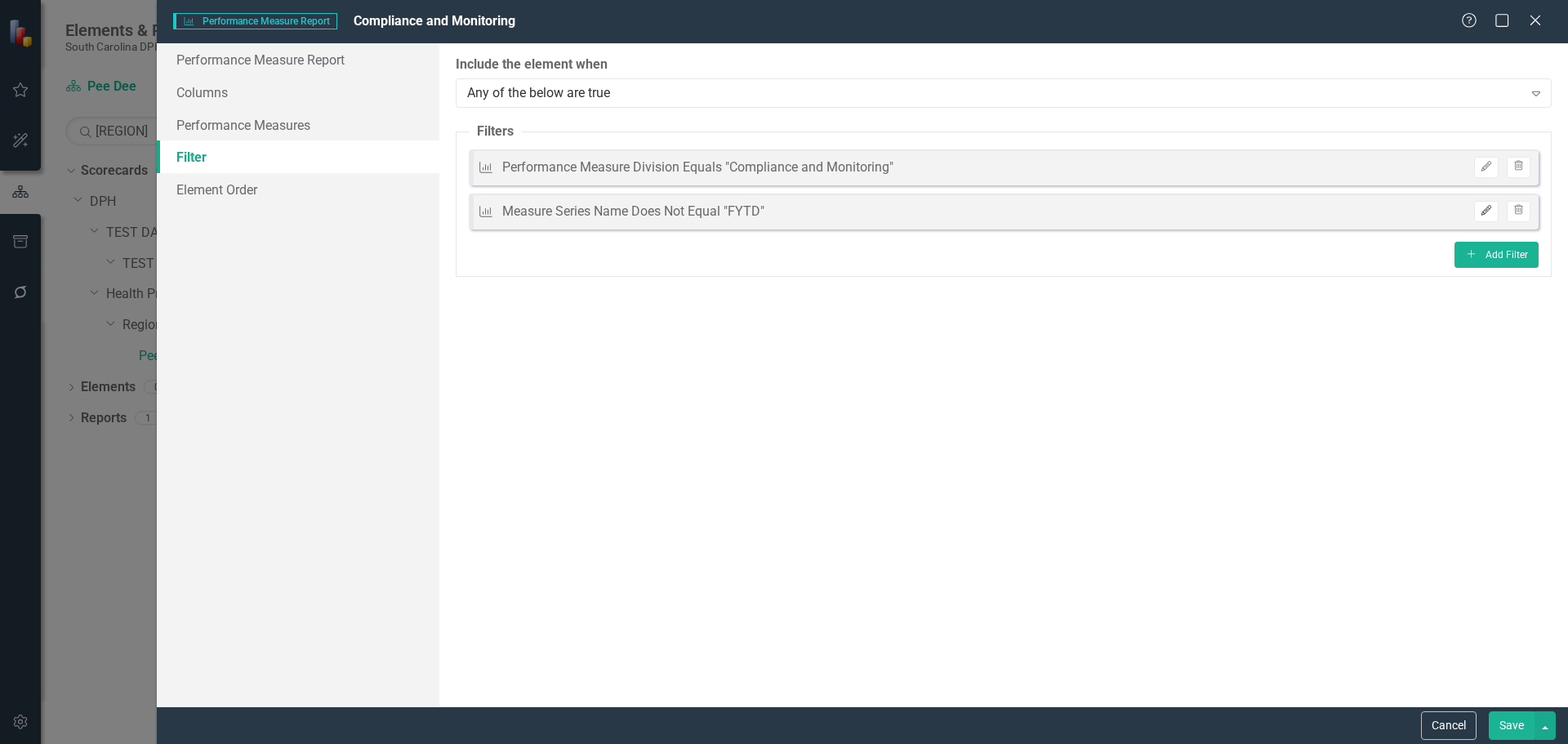 click on "Edit" at bounding box center (1486, 212) 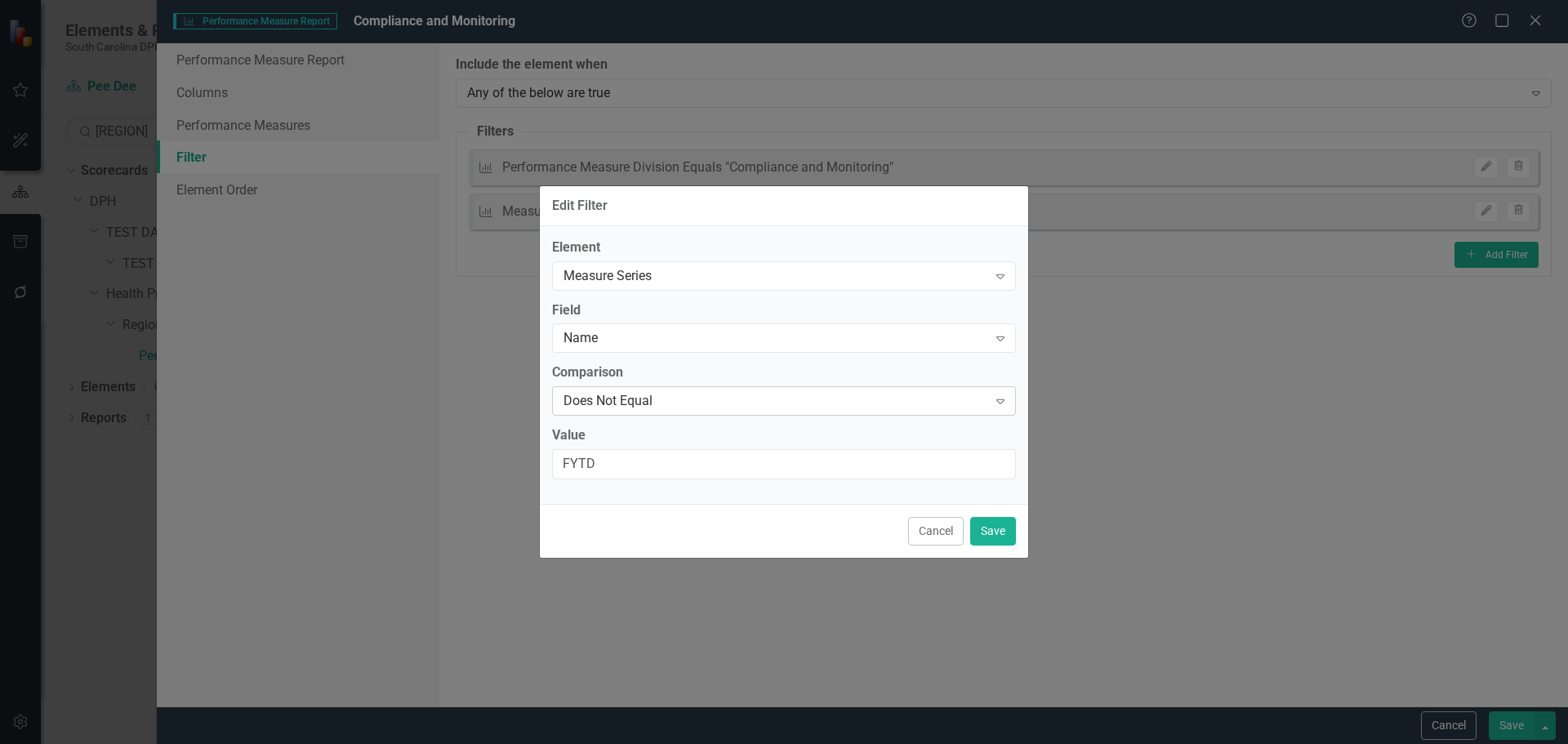 click on "Does Not Equal" at bounding box center [775, 401] 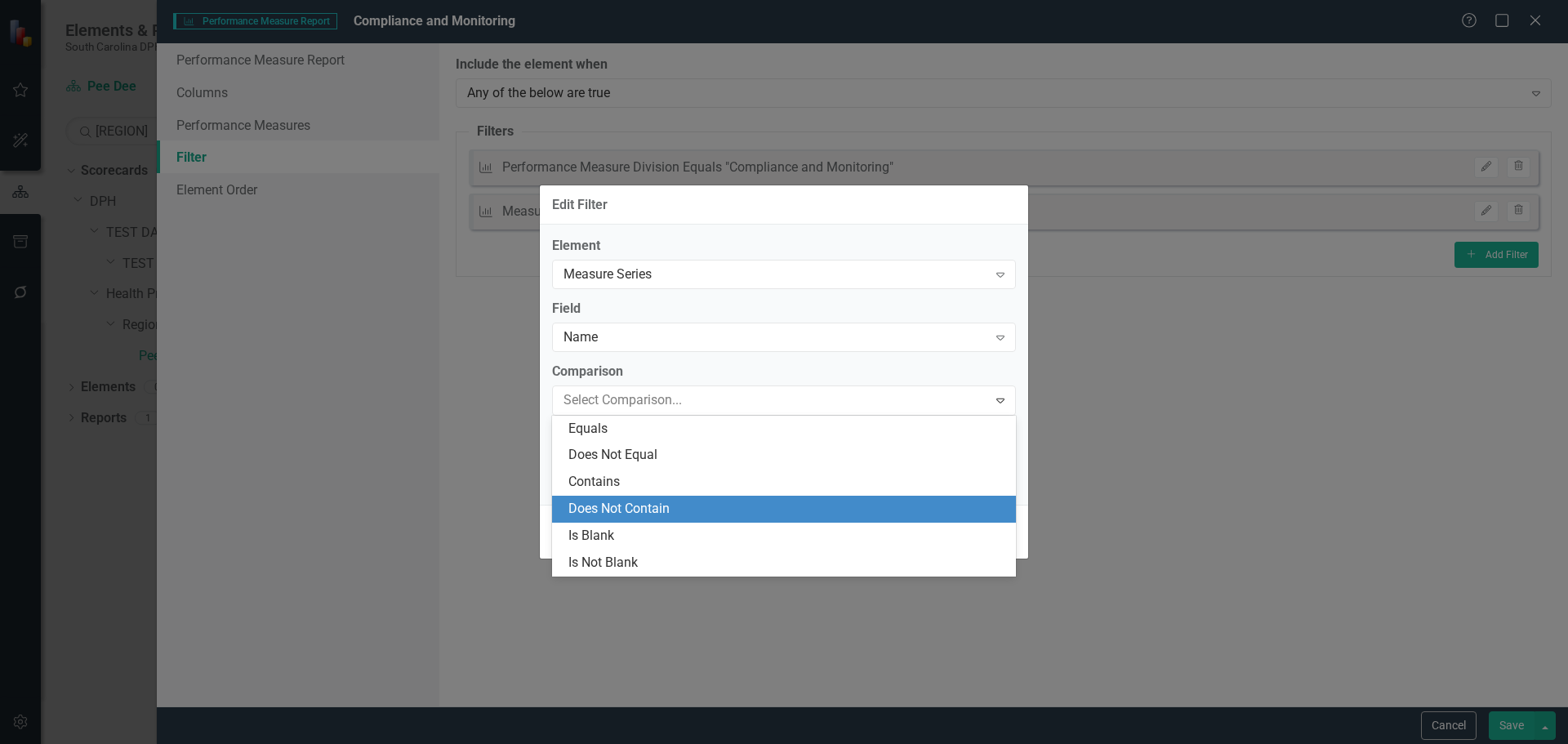 click on "Does Not Contain" at bounding box center (787, 509) 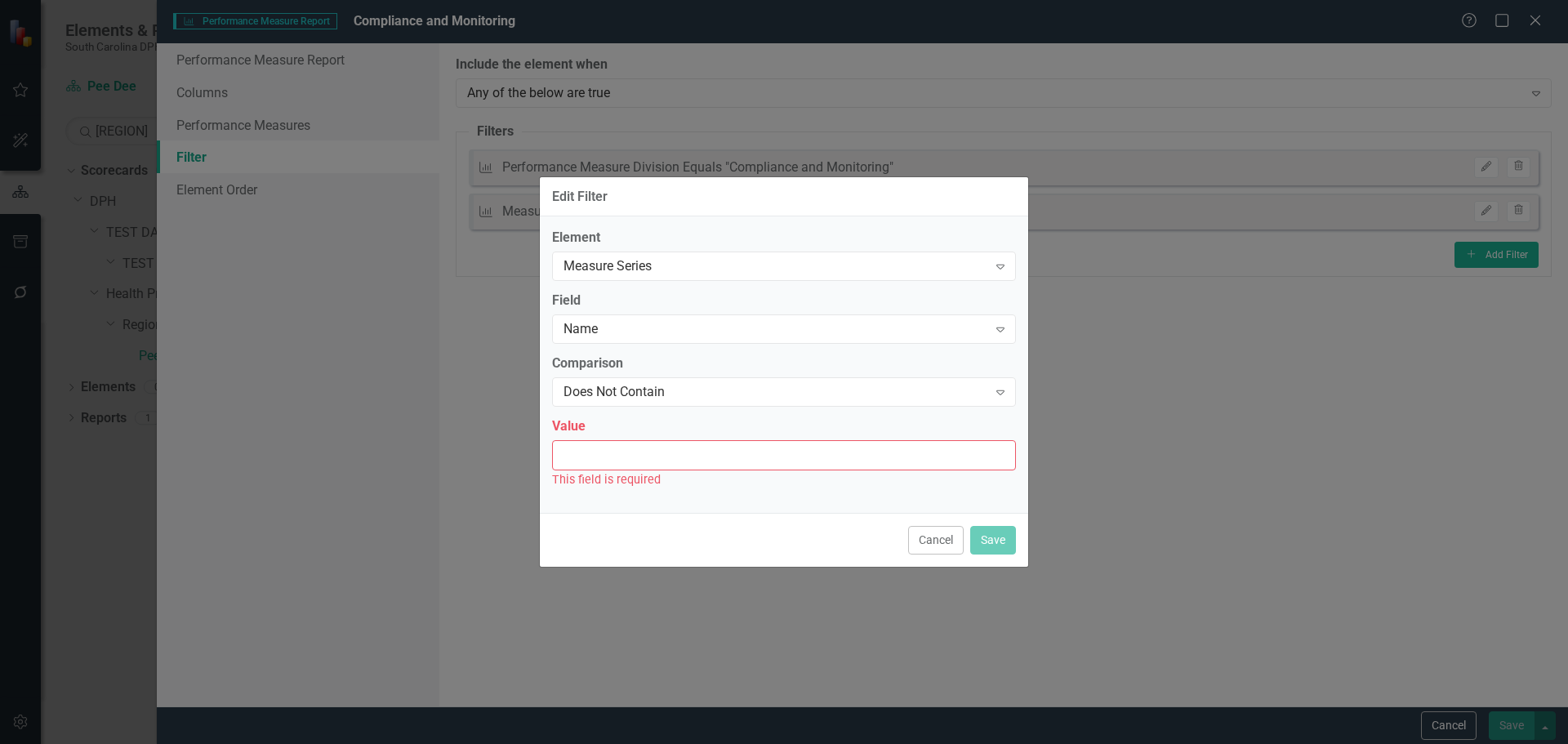 drag, startPoint x: 635, startPoint y: 446, endPoint x: 648, endPoint y: 434, distance: 17.691806 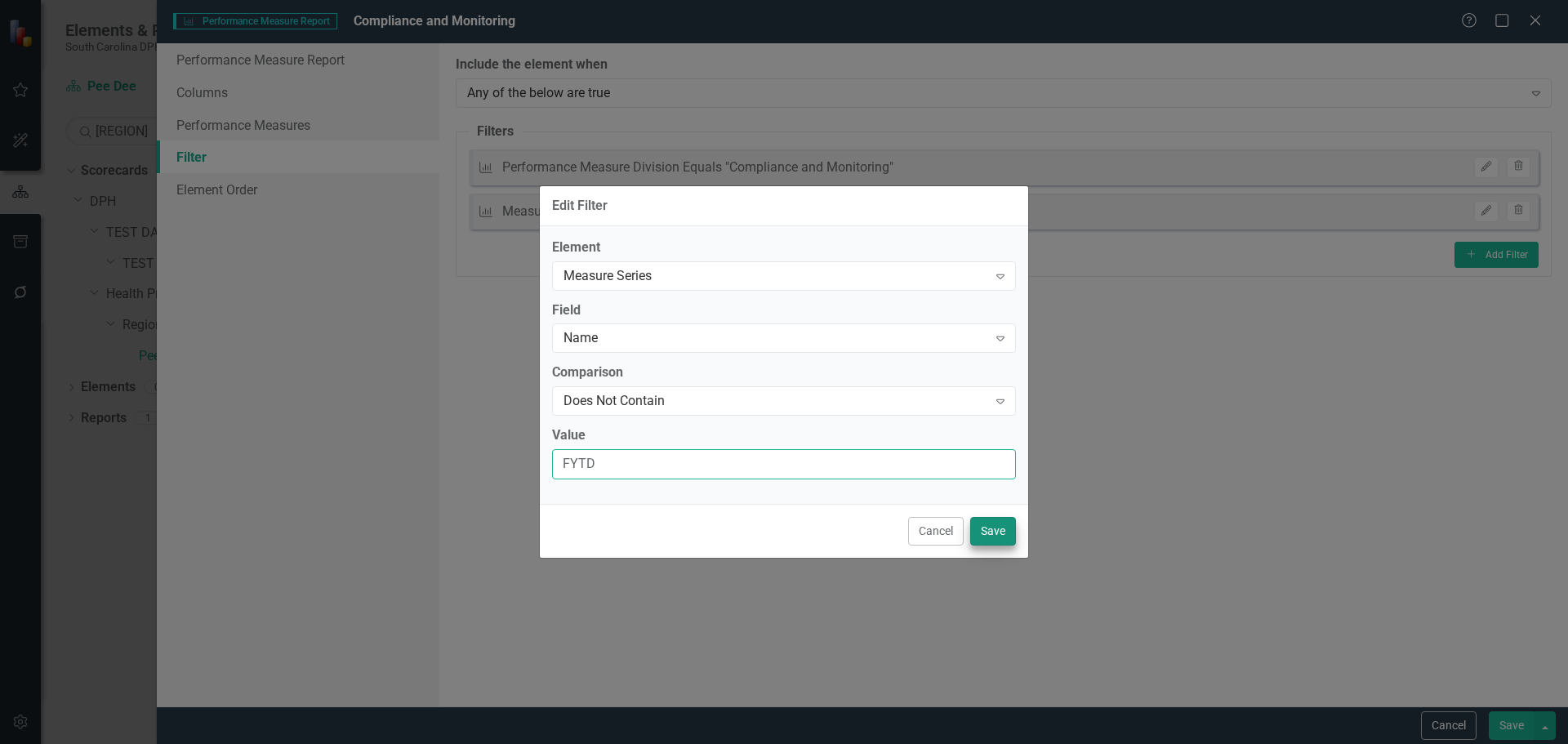 type on "FYTD" 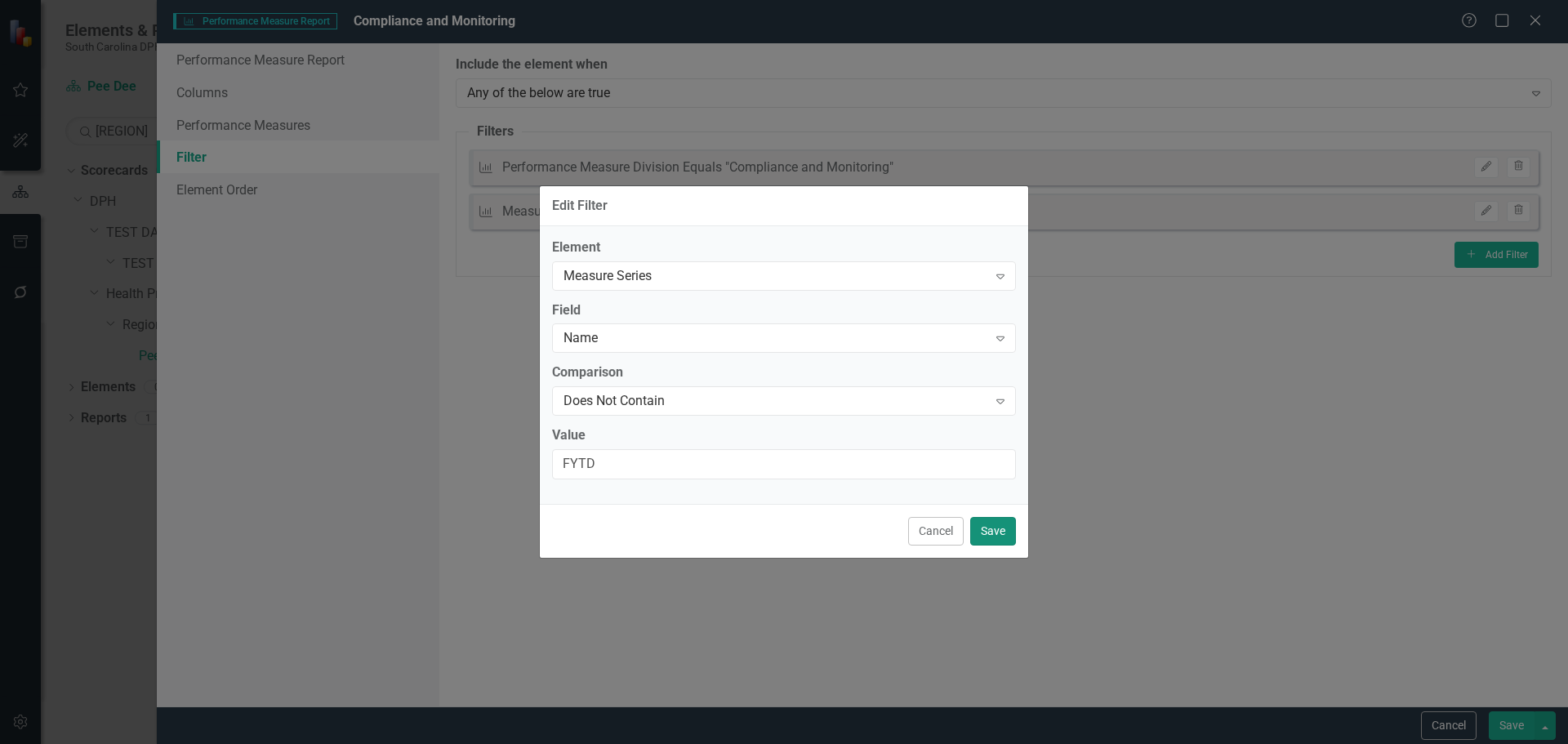 click on "Save" at bounding box center (993, 531) 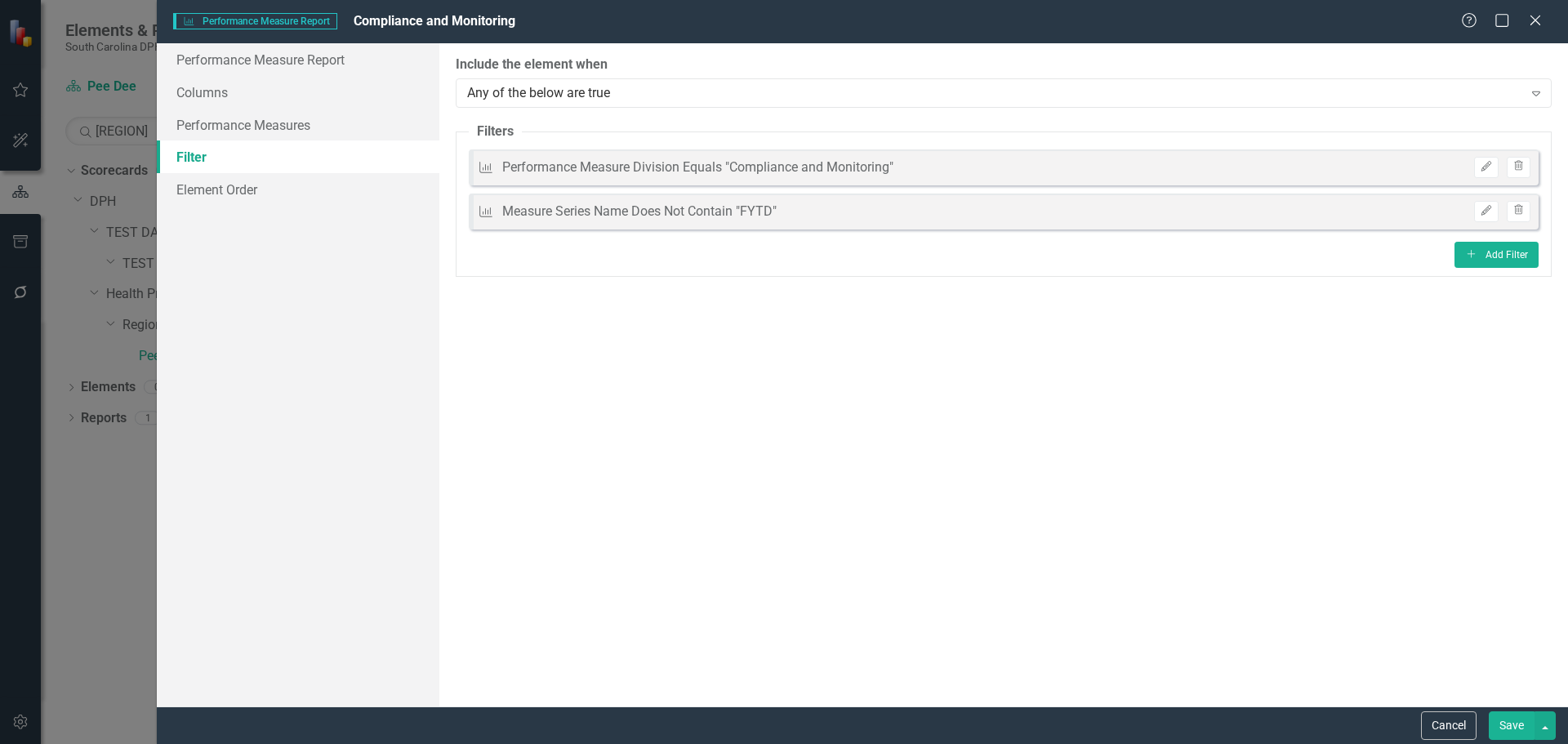 click on "Save" at bounding box center (1512, 725) 